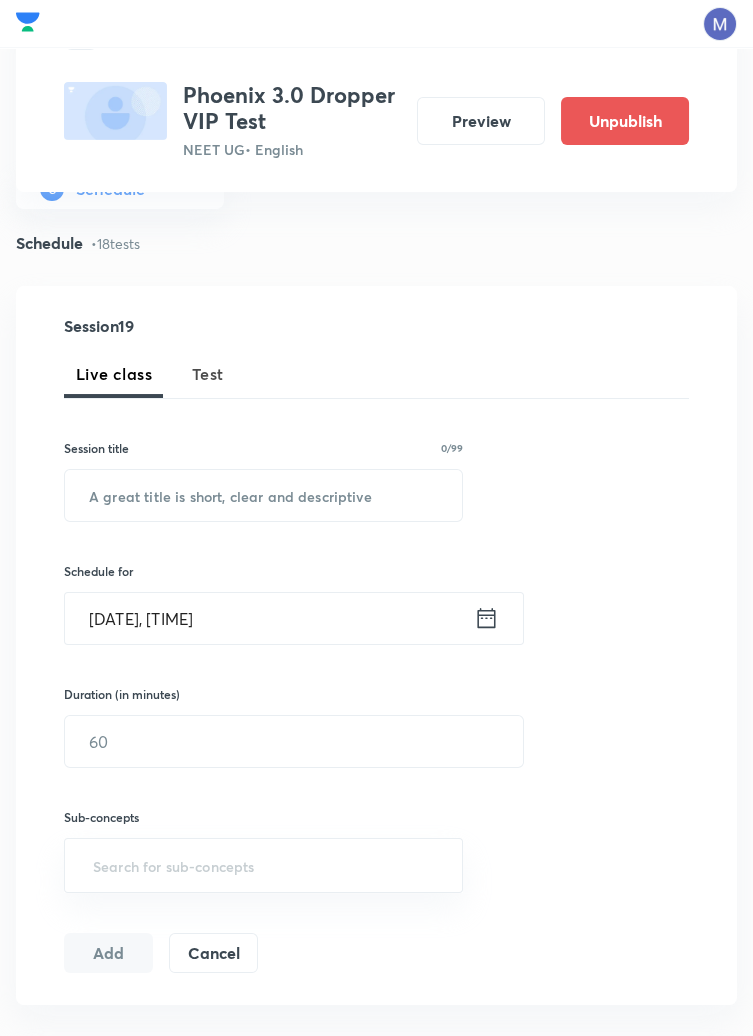 scroll, scrollTop: 0, scrollLeft: 0, axis: both 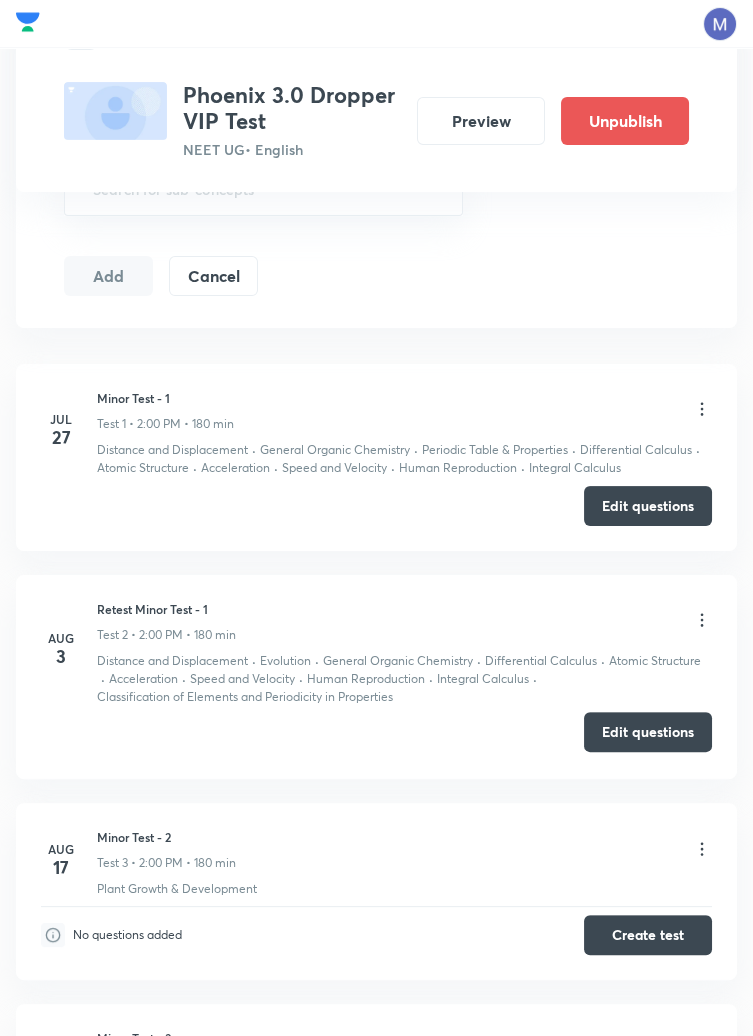 click on "Edit questions" at bounding box center (648, 732) 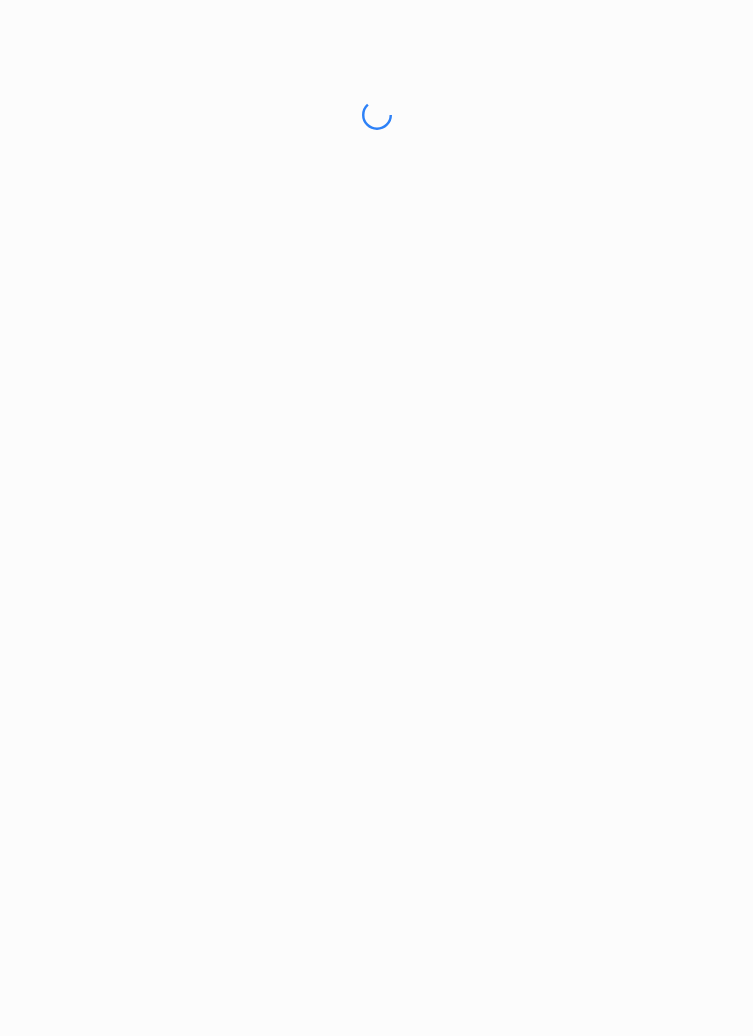 scroll, scrollTop: 0, scrollLeft: 0, axis: both 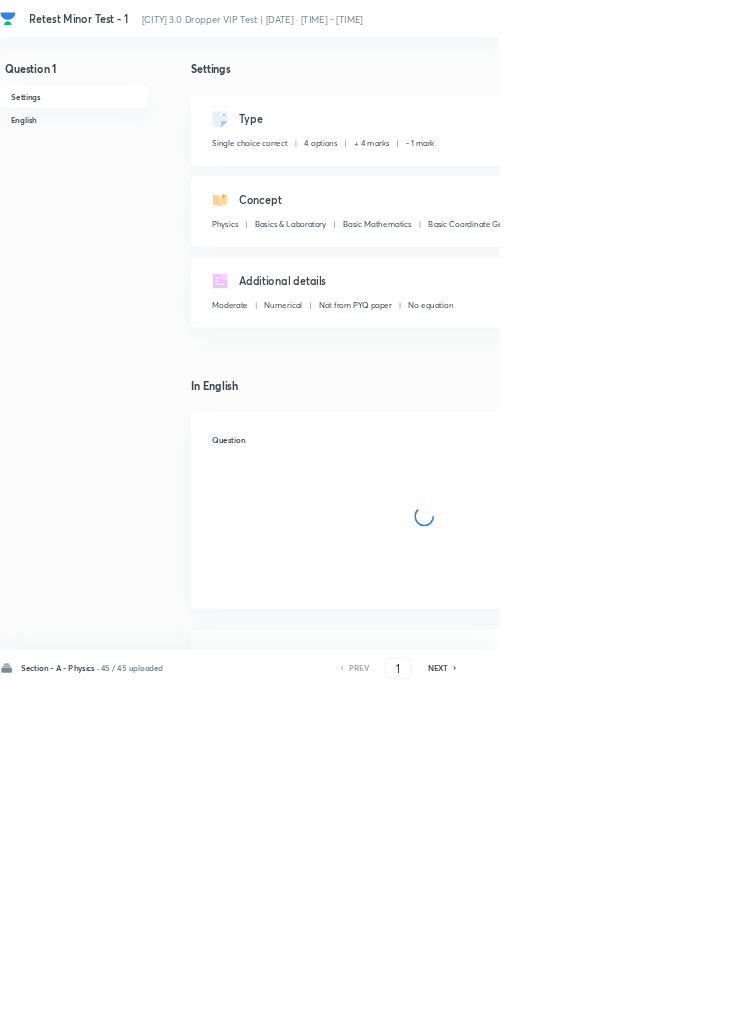 checkbox on "true" 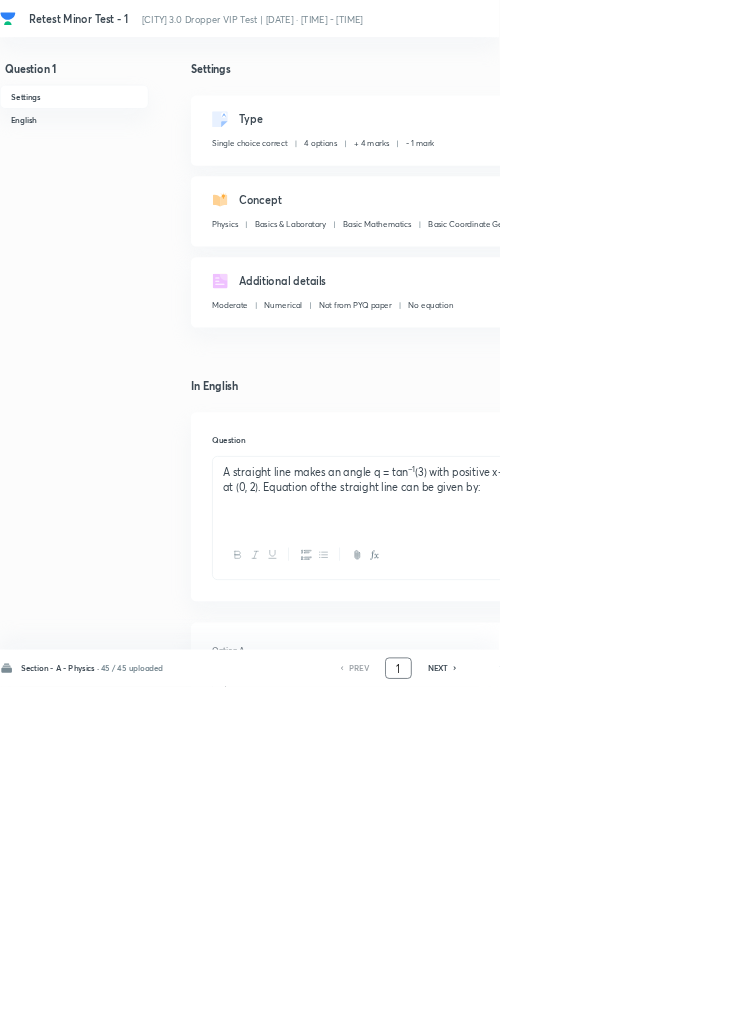 click on "1" at bounding box center (601, 1008) 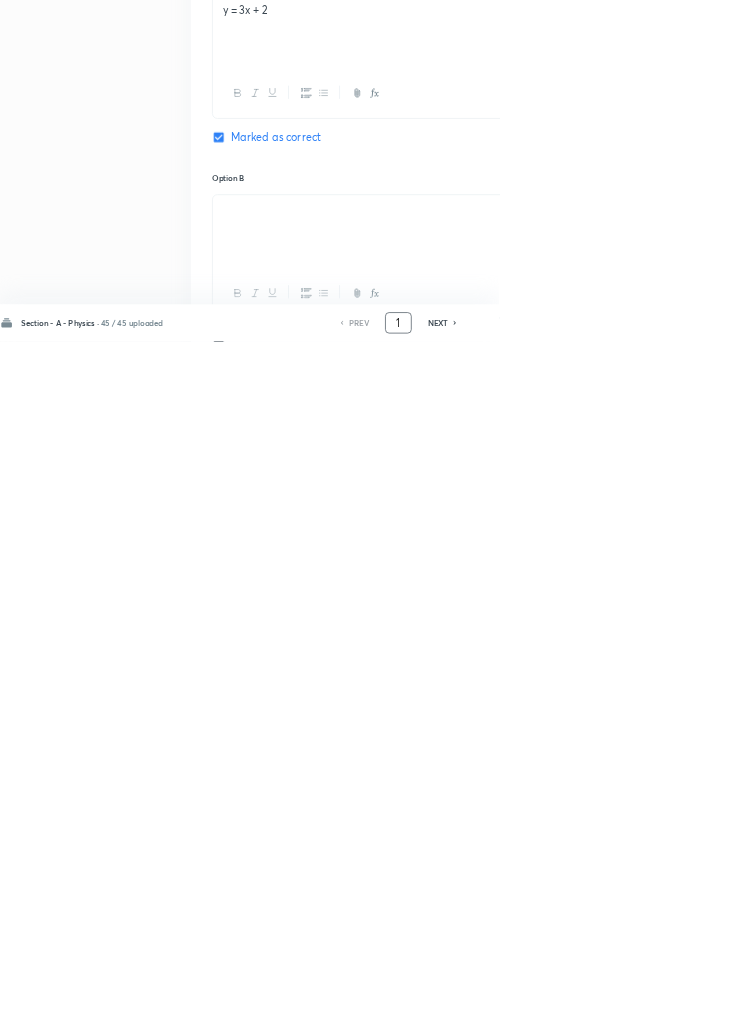 scroll, scrollTop: 950, scrollLeft: 0, axis: vertical 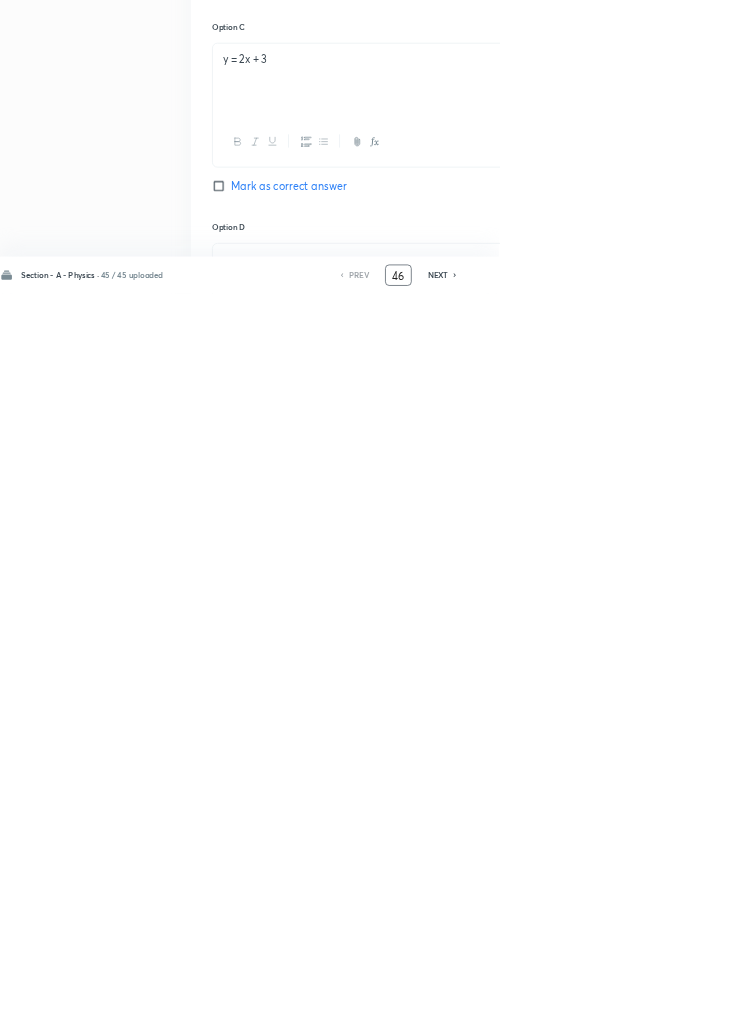 type on "46" 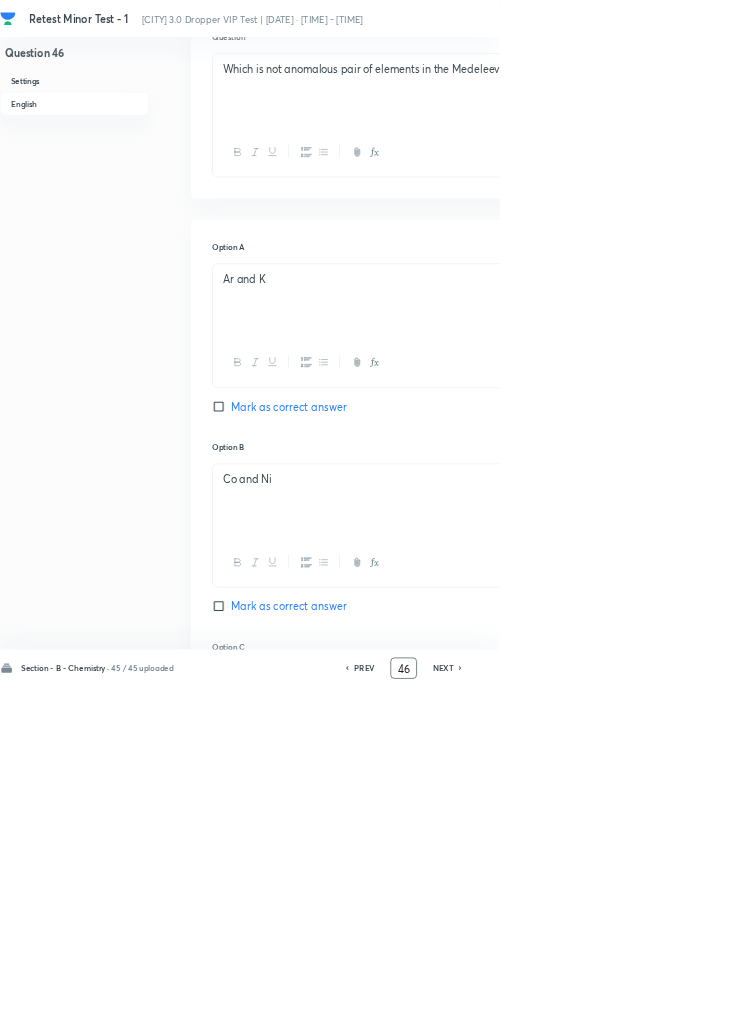scroll, scrollTop: 981, scrollLeft: 0, axis: vertical 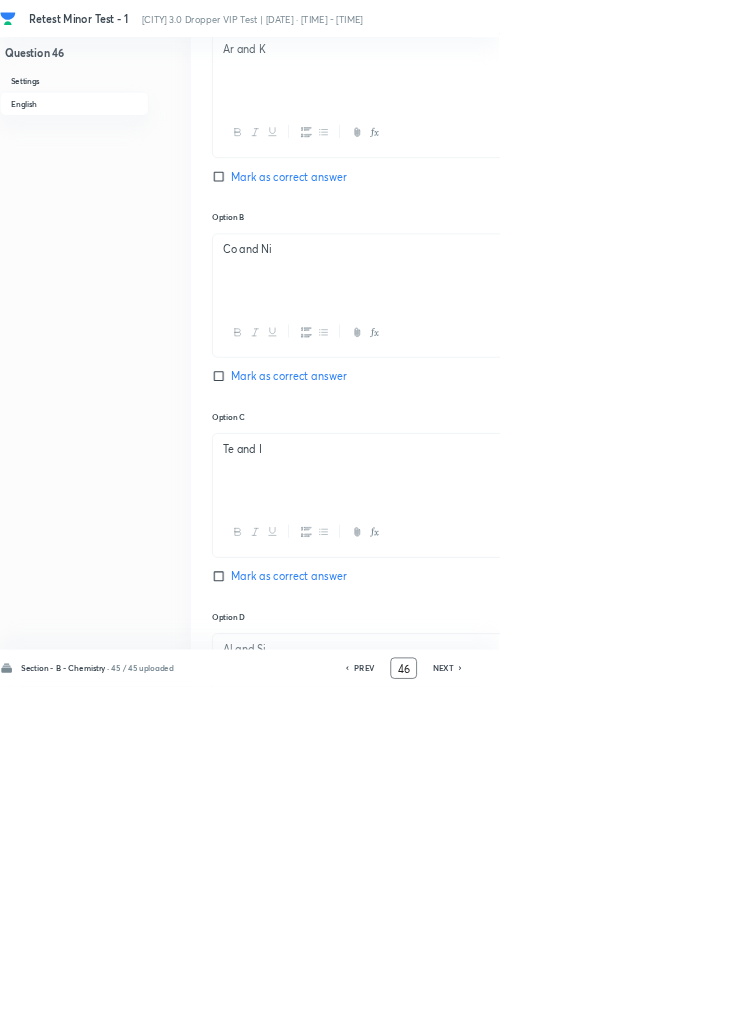 click 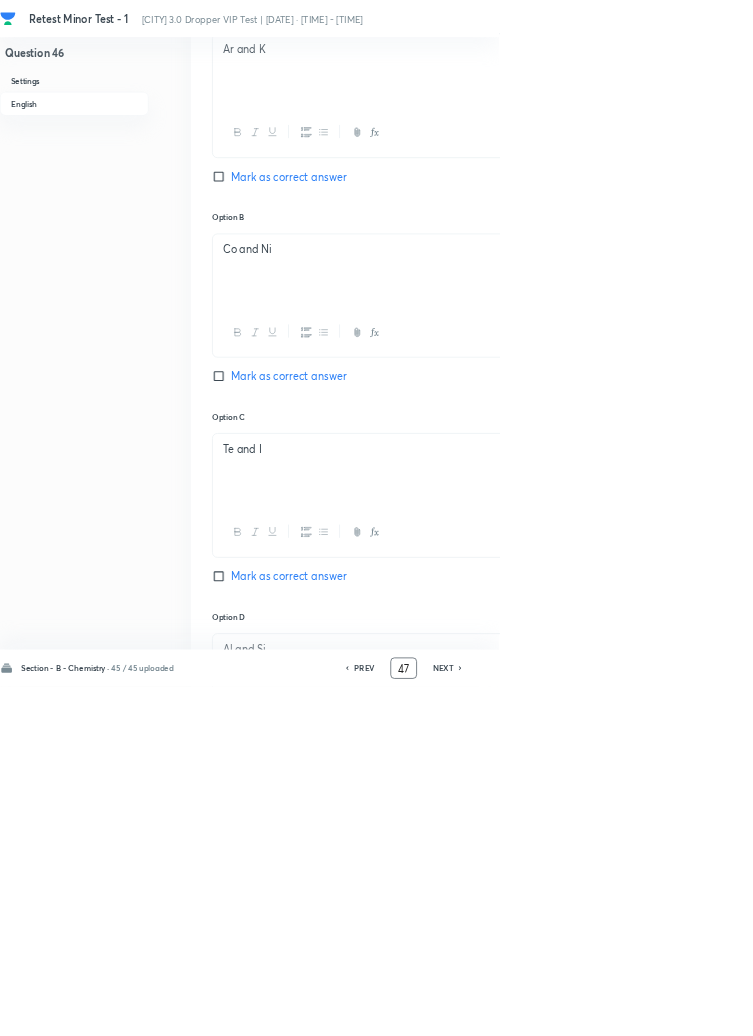 checkbox on "false" 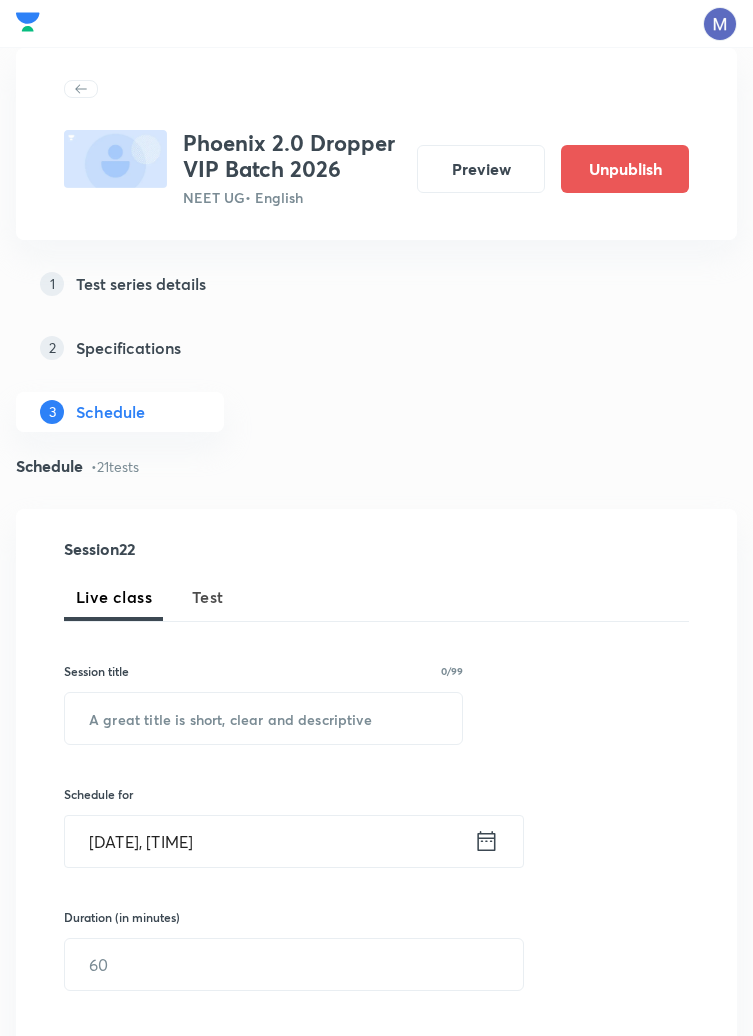 scroll, scrollTop: 0, scrollLeft: 0, axis: both 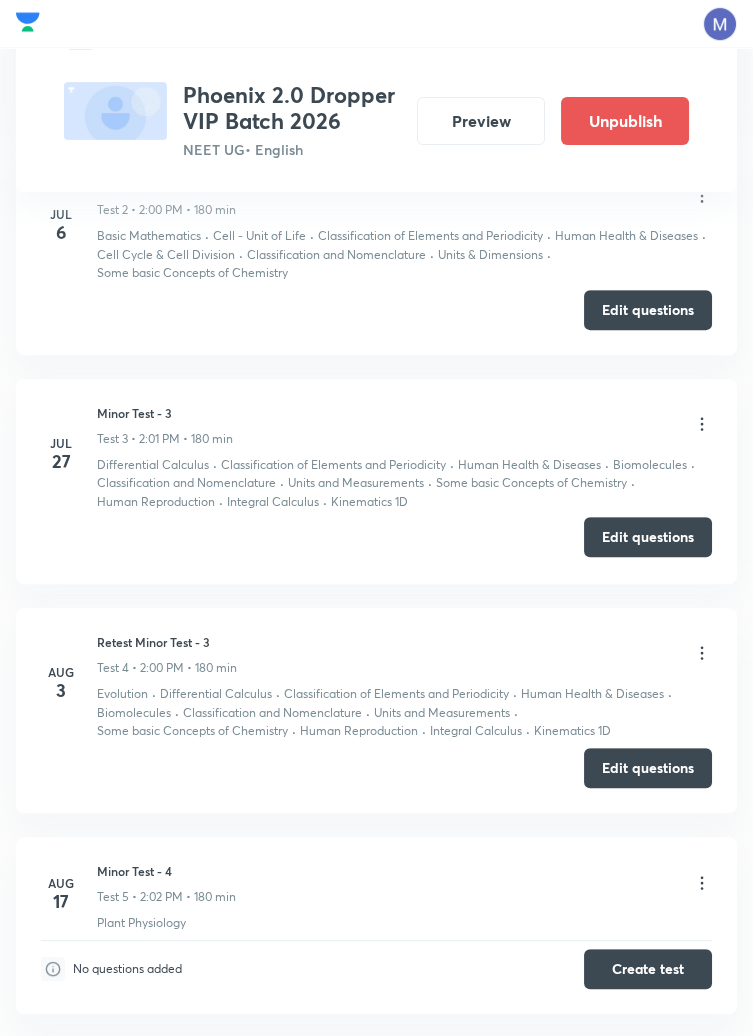 click on "Edit questions" at bounding box center [648, 537] 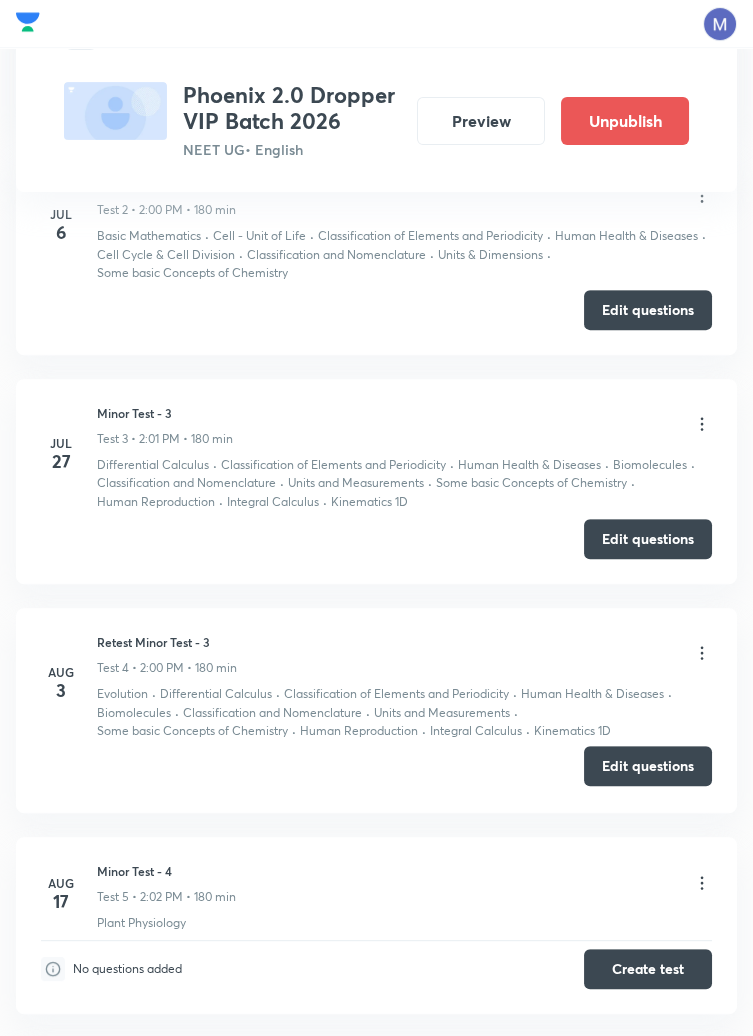 click on "Edit questions" at bounding box center (648, 766) 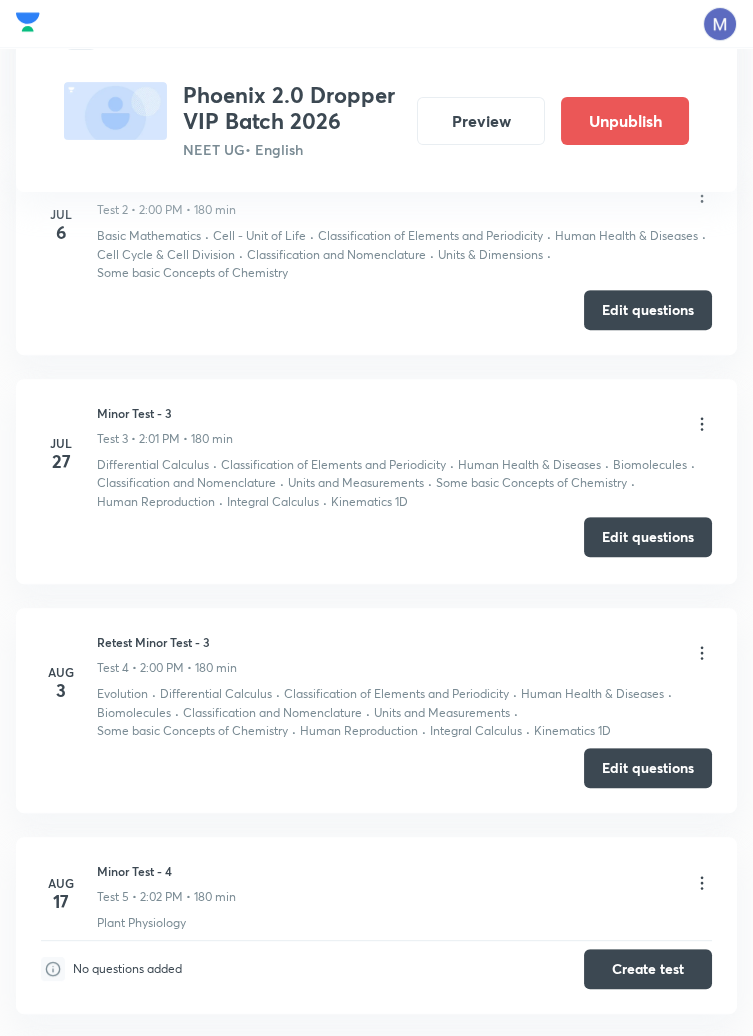 click on "Edit questions" at bounding box center (648, 537) 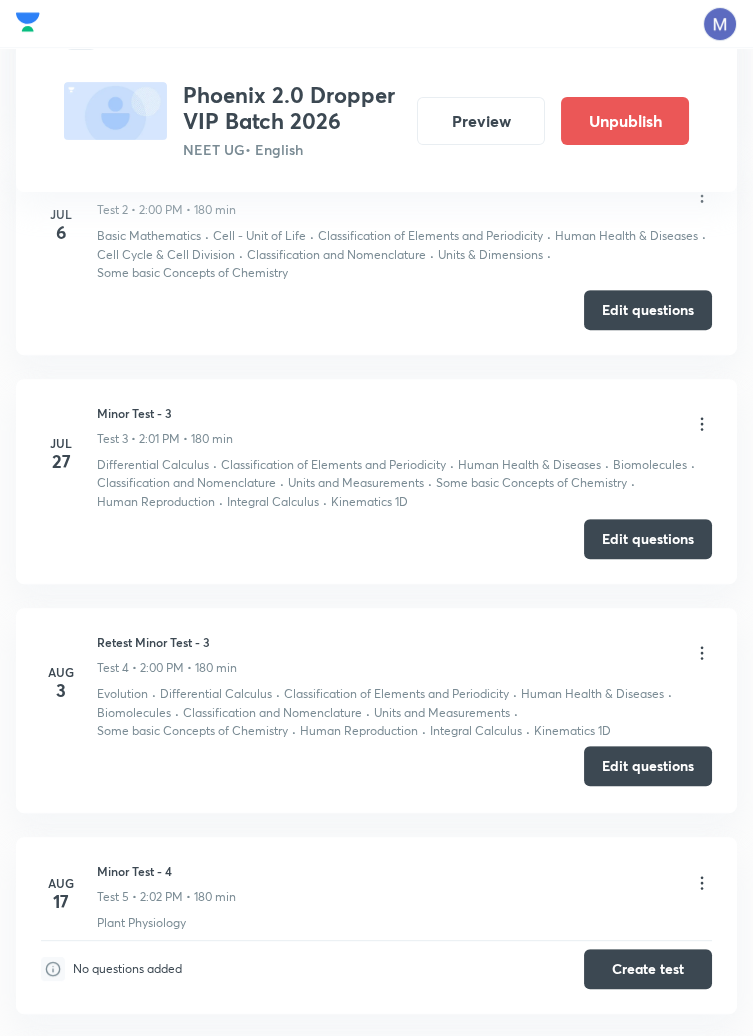click on "Edit questions" at bounding box center [648, 766] 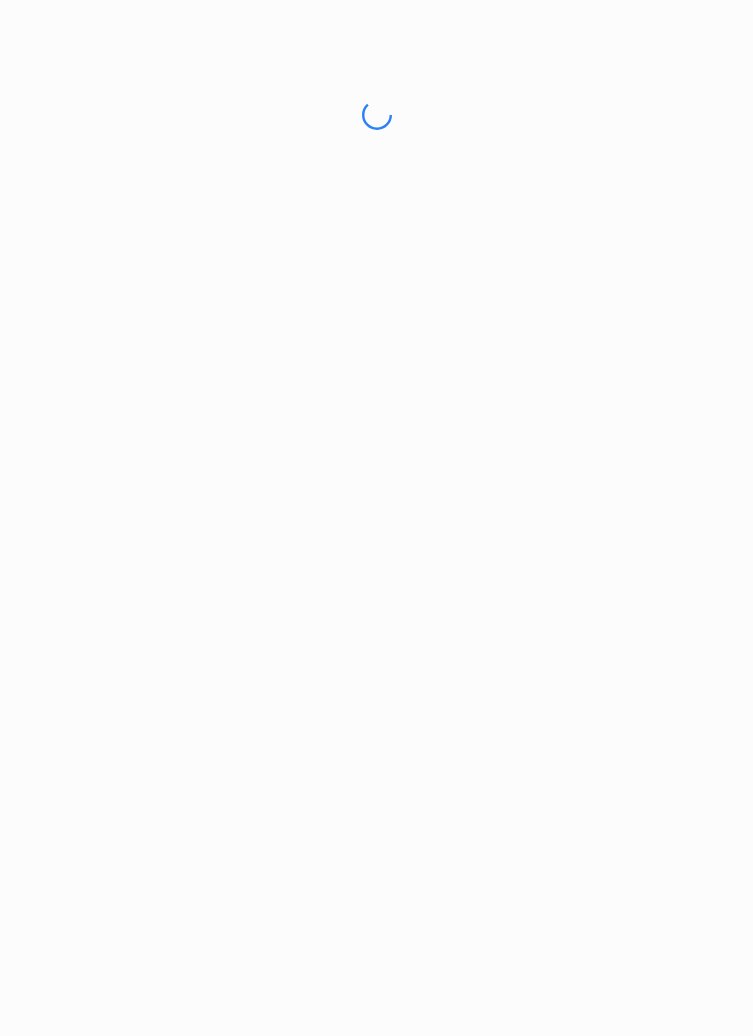 scroll, scrollTop: 0, scrollLeft: 0, axis: both 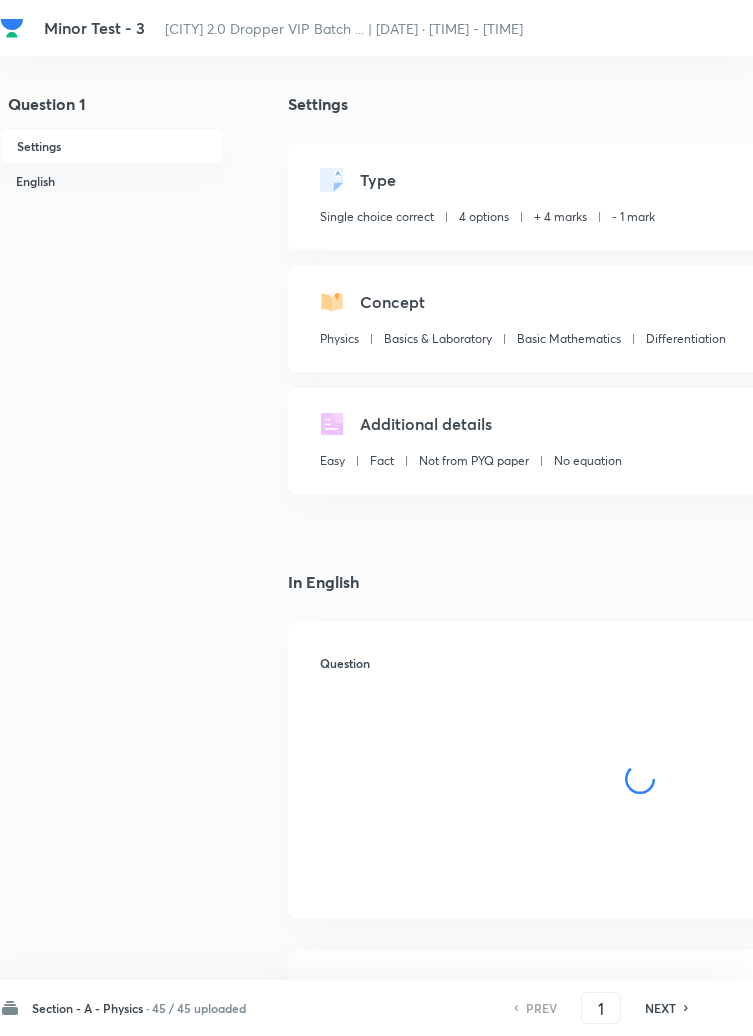 checkbox on "true" 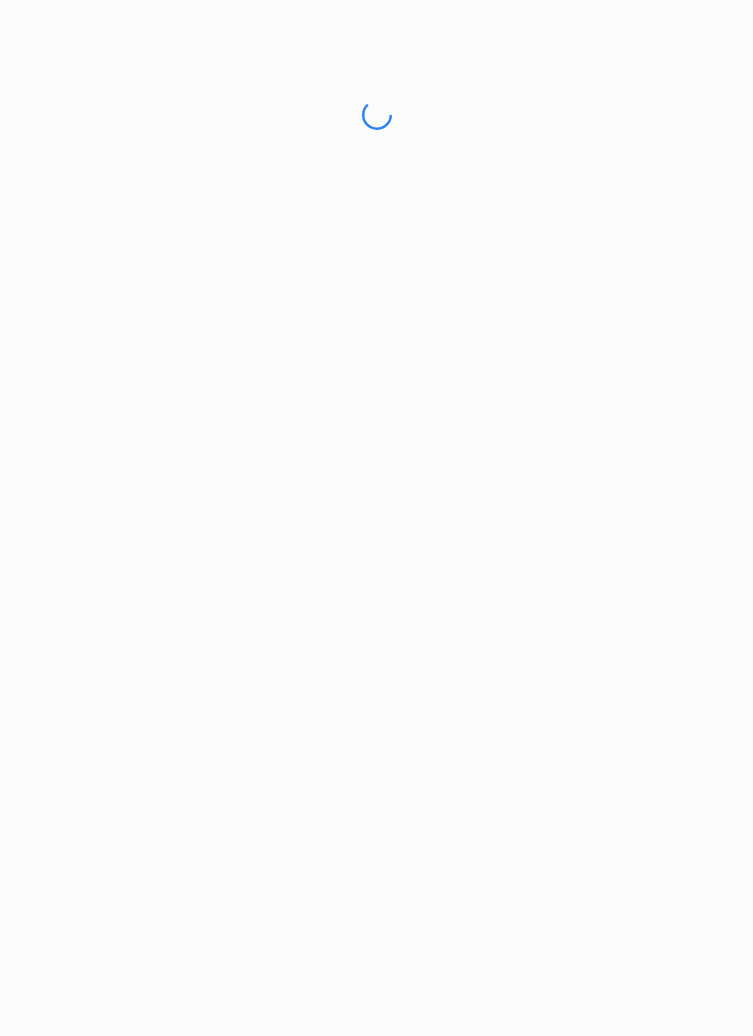 scroll, scrollTop: 0, scrollLeft: 0, axis: both 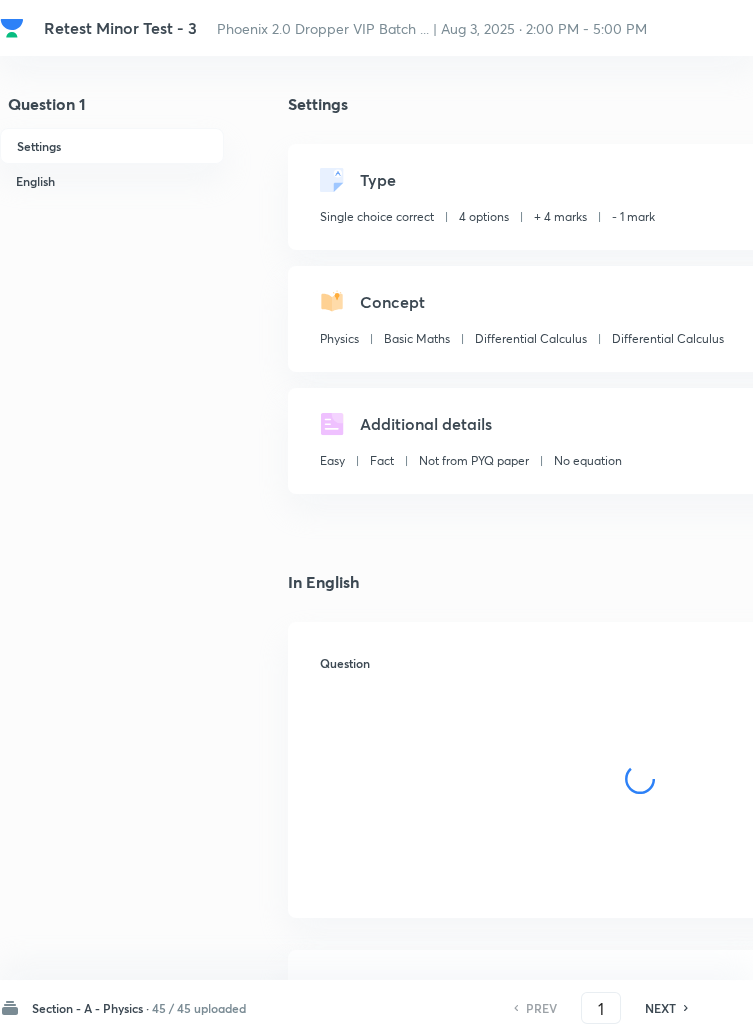 checkbox on "true" 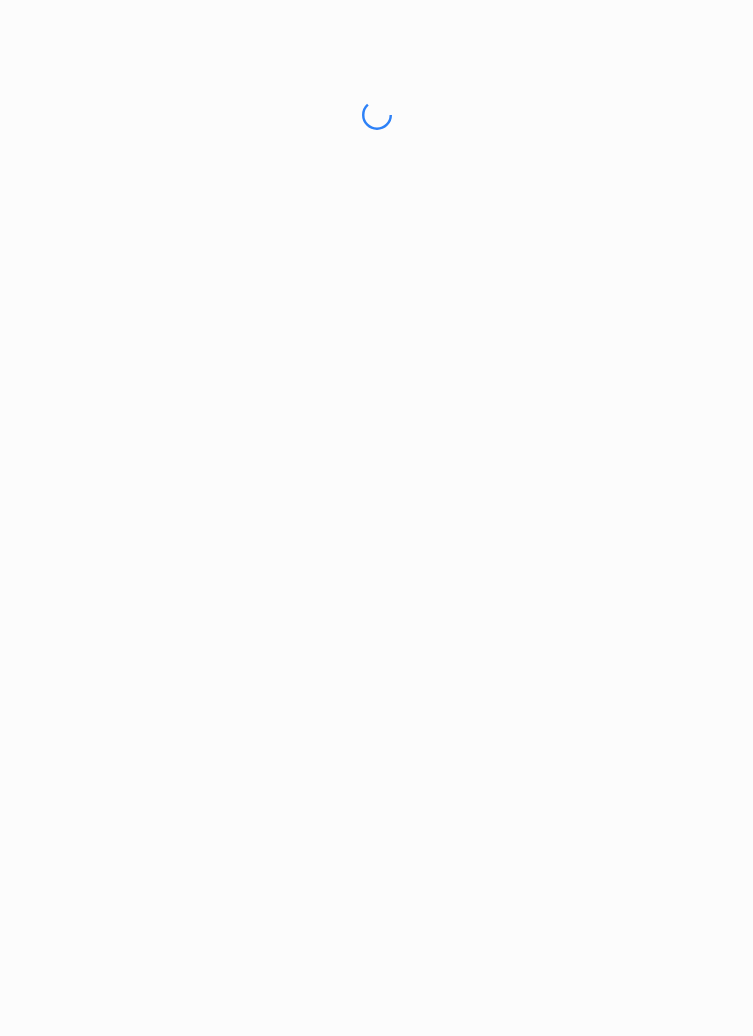 scroll, scrollTop: 0, scrollLeft: 0, axis: both 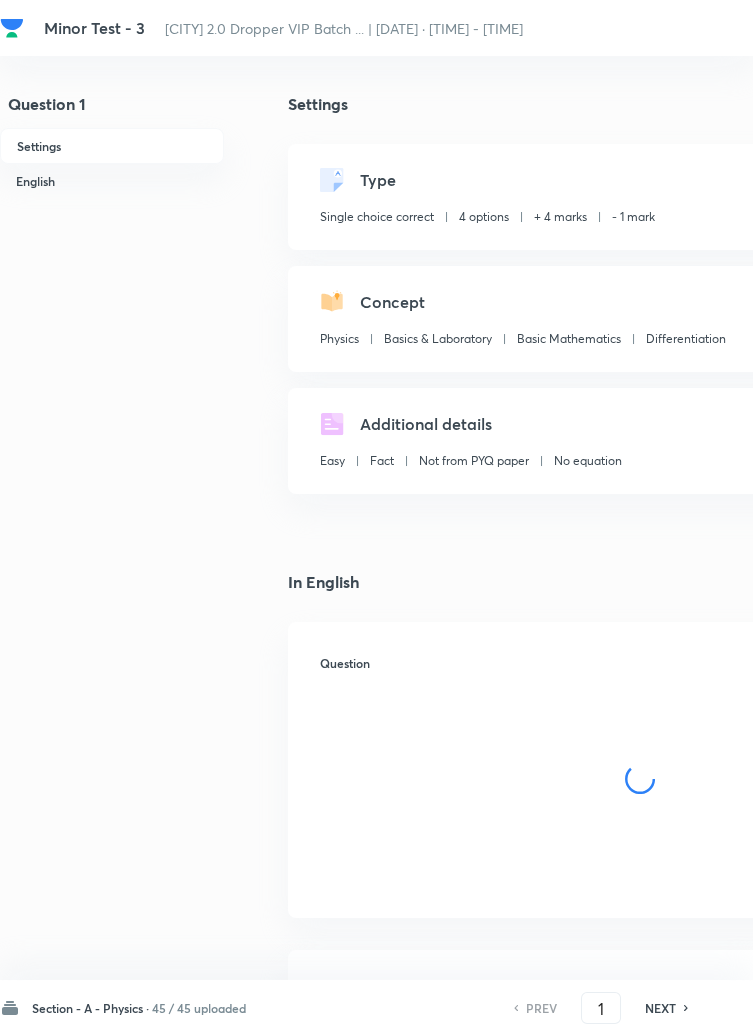 checkbox on "true" 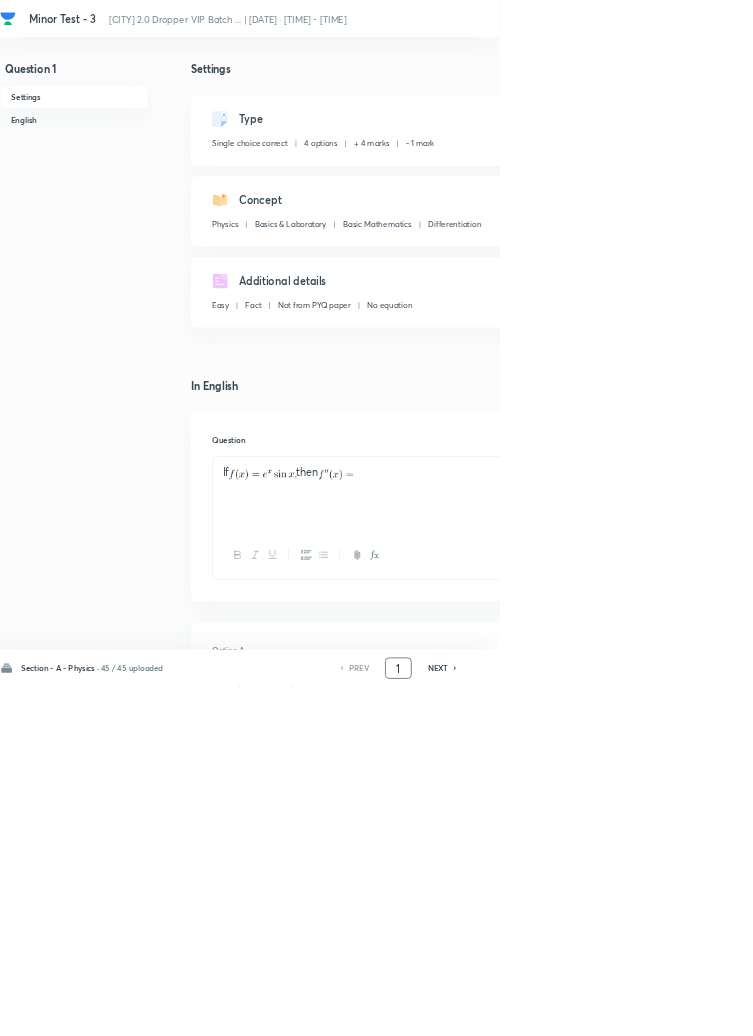 click on "1" at bounding box center (601, 1008) 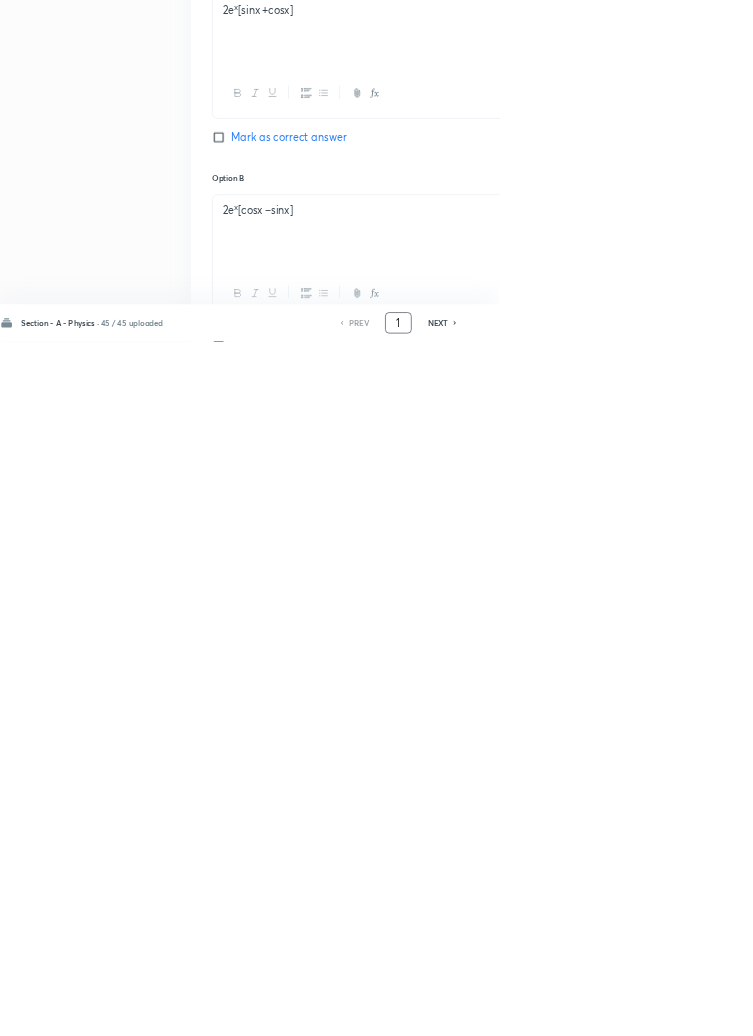 scroll, scrollTop: 950, scrollLeft: 0, axis: vertical 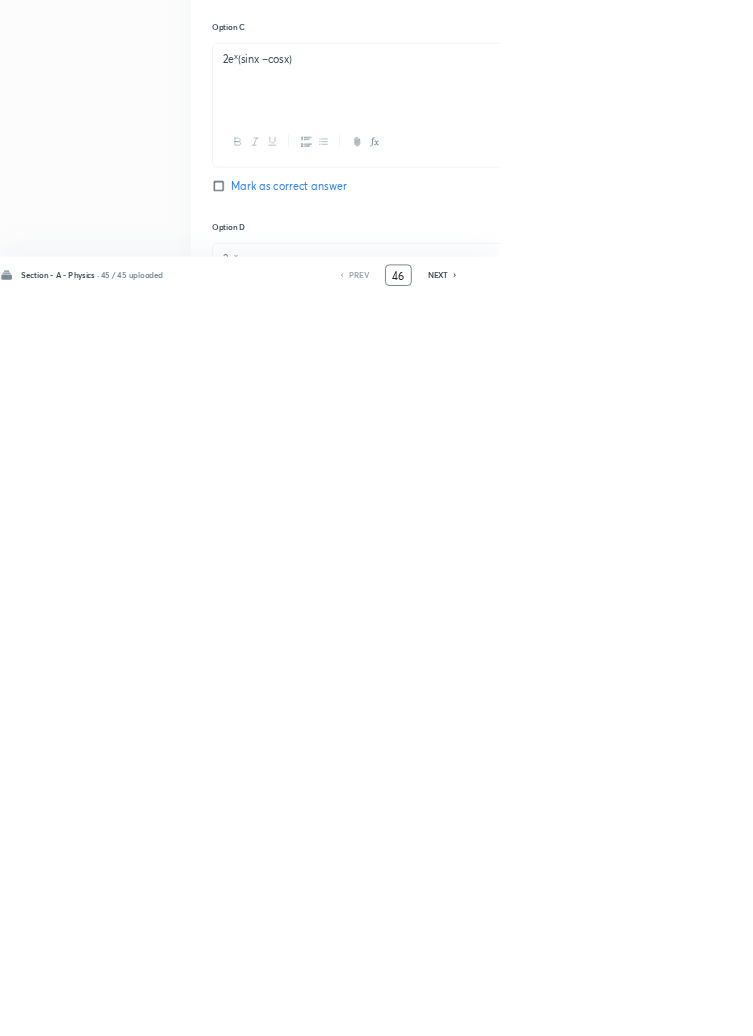 type on "46" 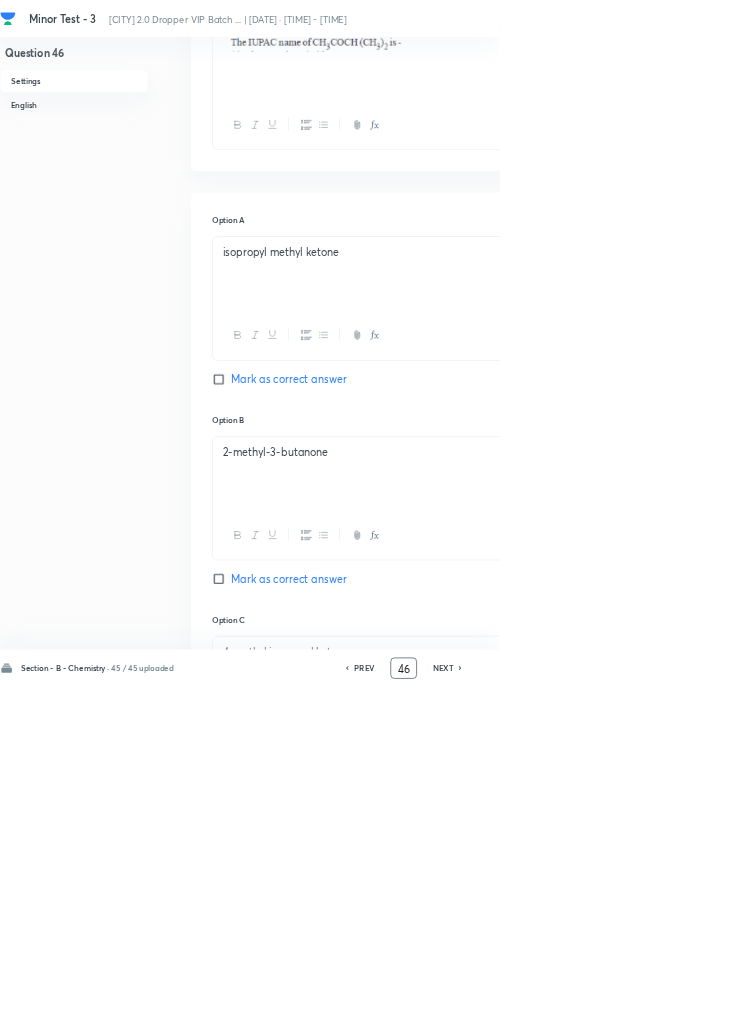 scroll, scrollTop: 0, scrollLeft: 0, axis: both 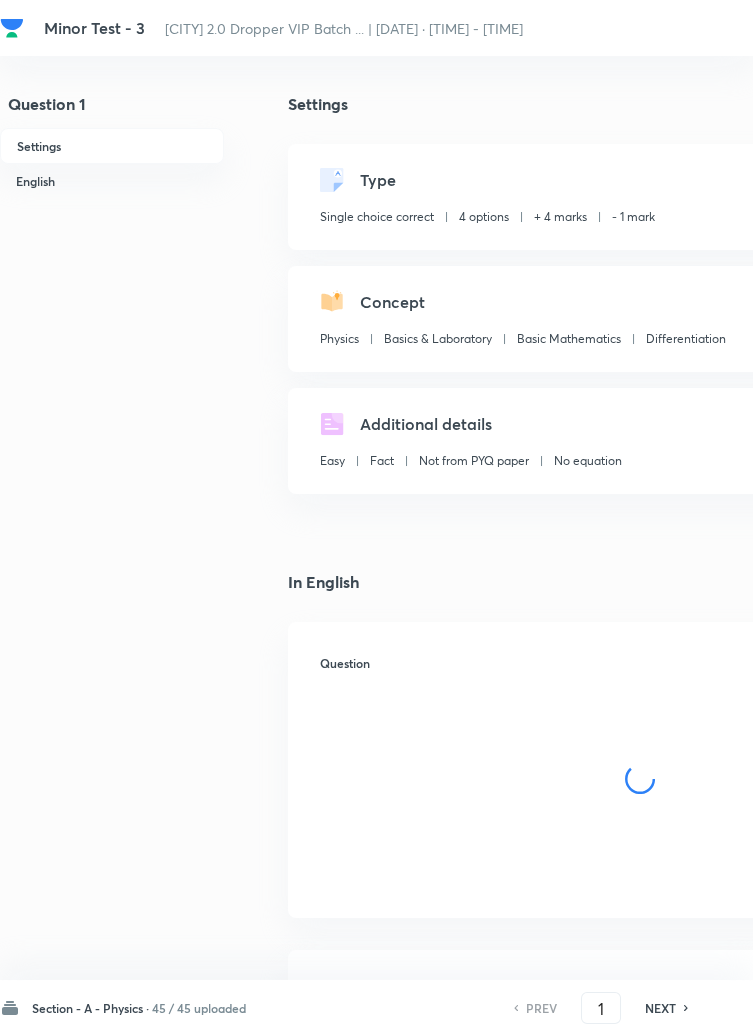 checkbox on "true" 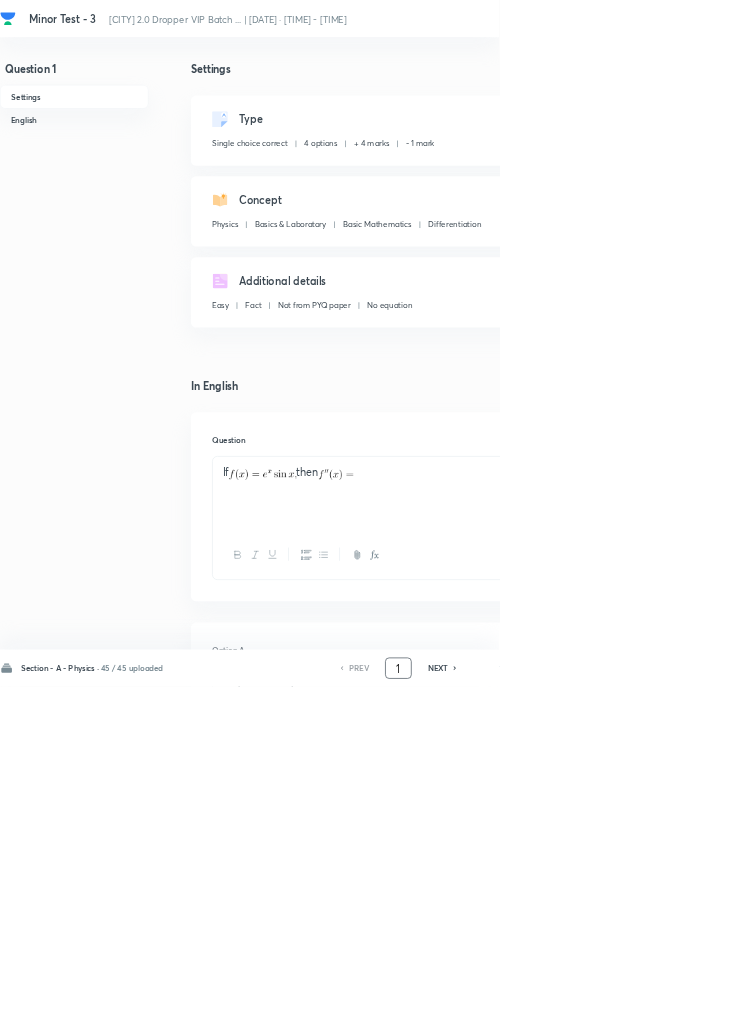 click on "1" at bounding box center (601, 1008) 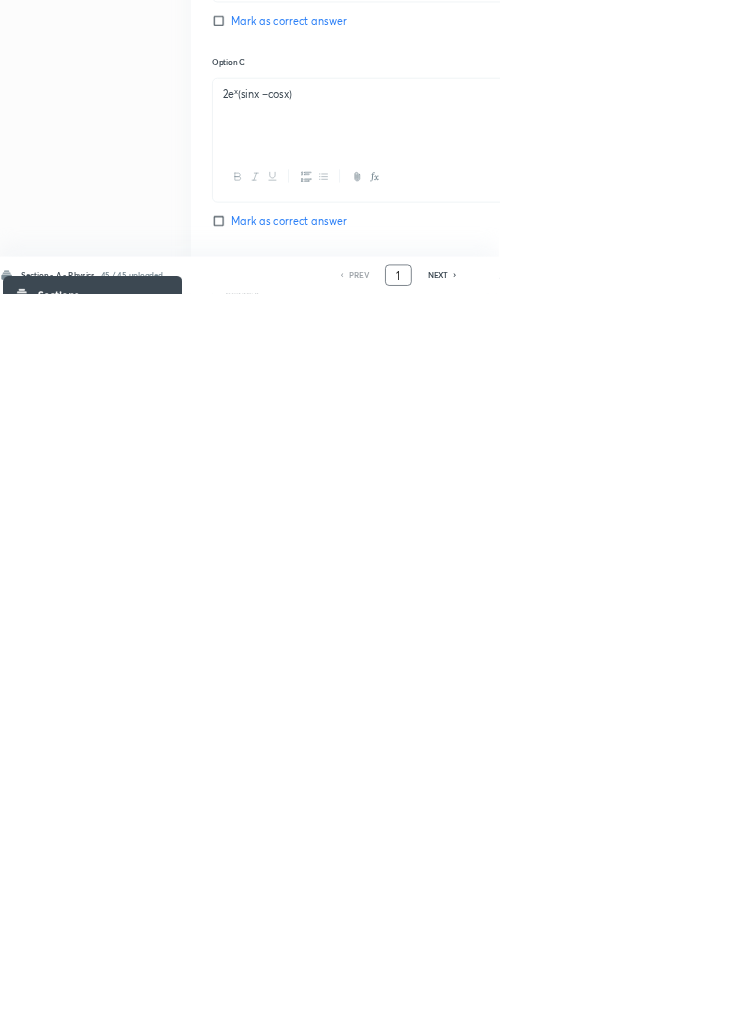 scroll, scrollTop: 950, scrollLeft: 0, axis: vertical 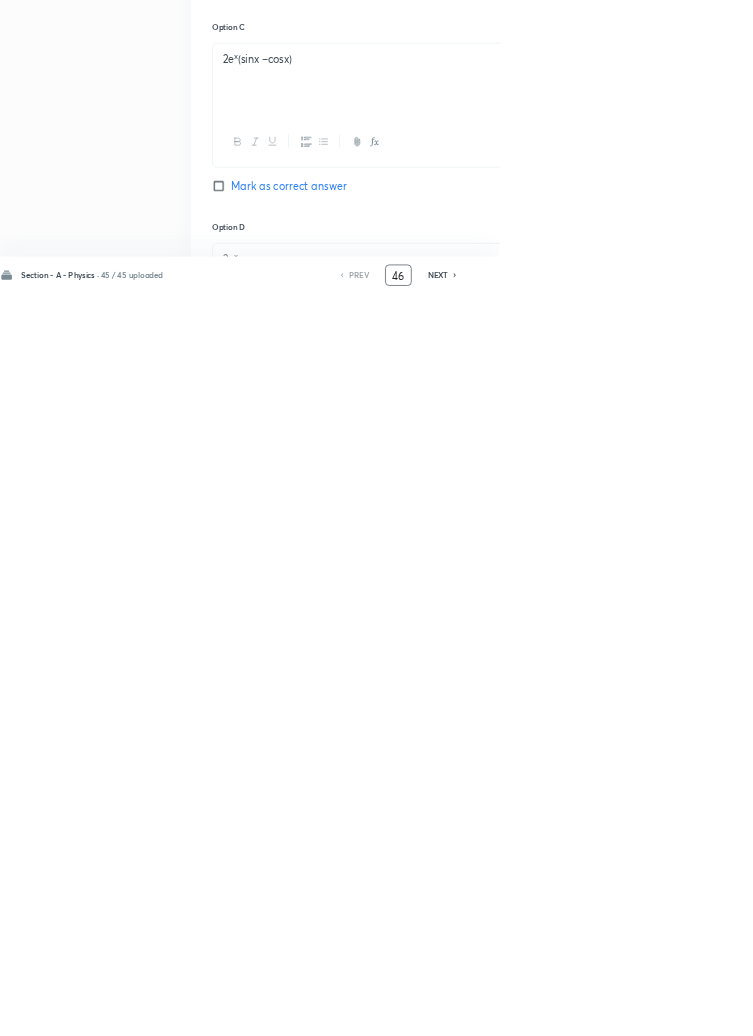 type on "46" 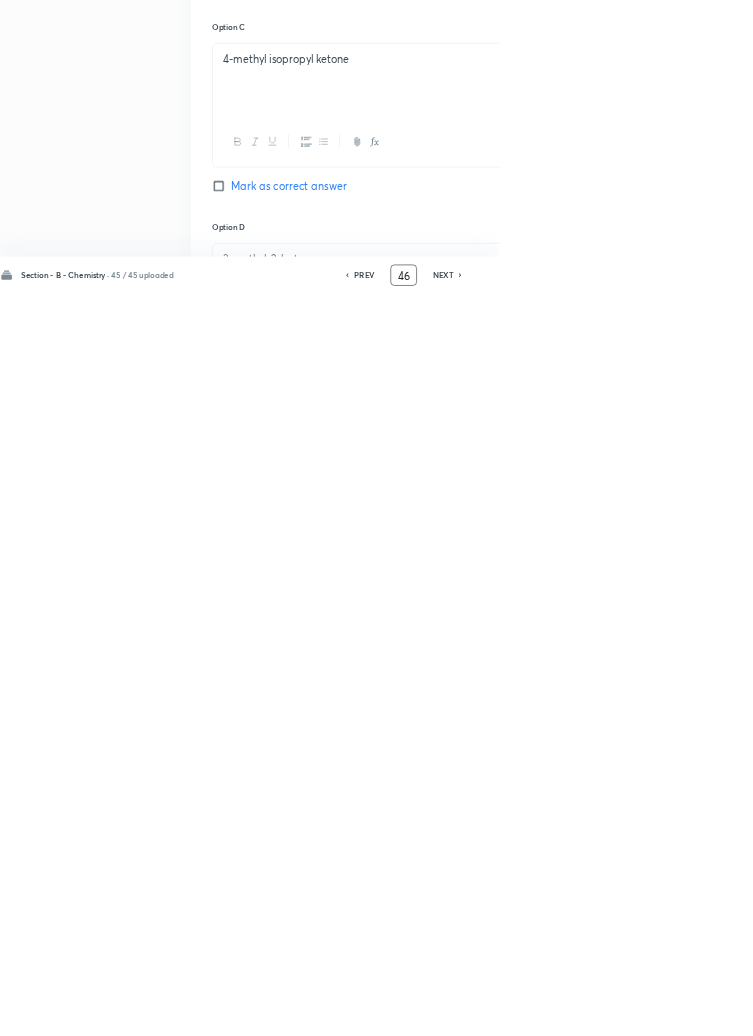 checkbox on "true" 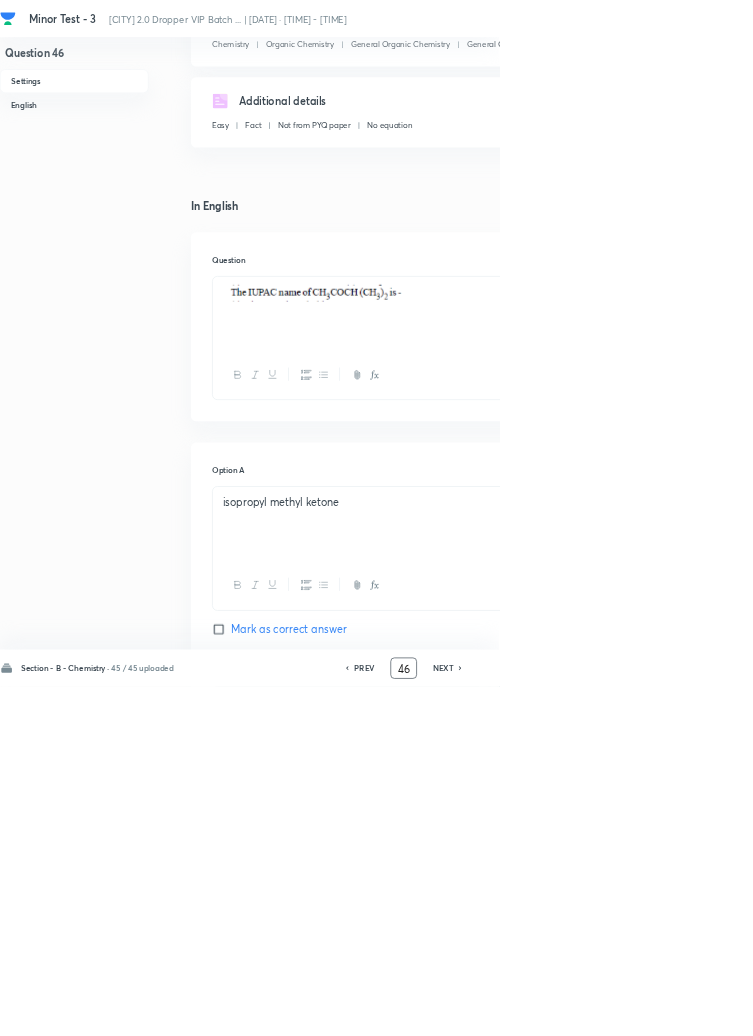scroll, scrollTop: 0, scrollLeft: 0, axis: both 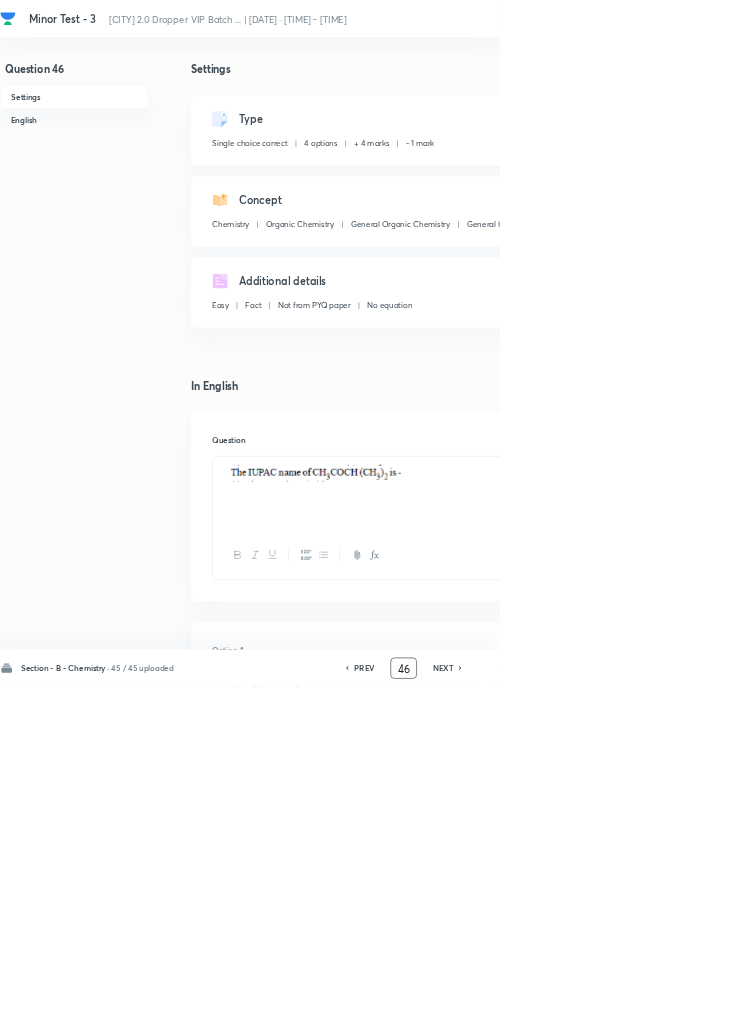 click 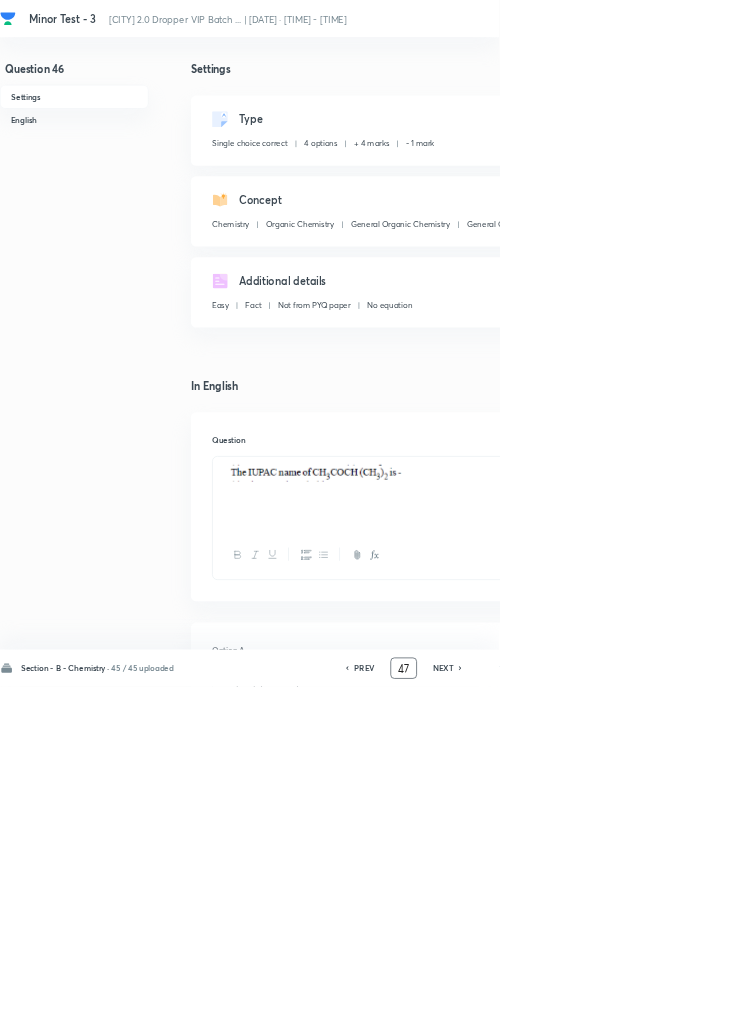 checkbox on "false" 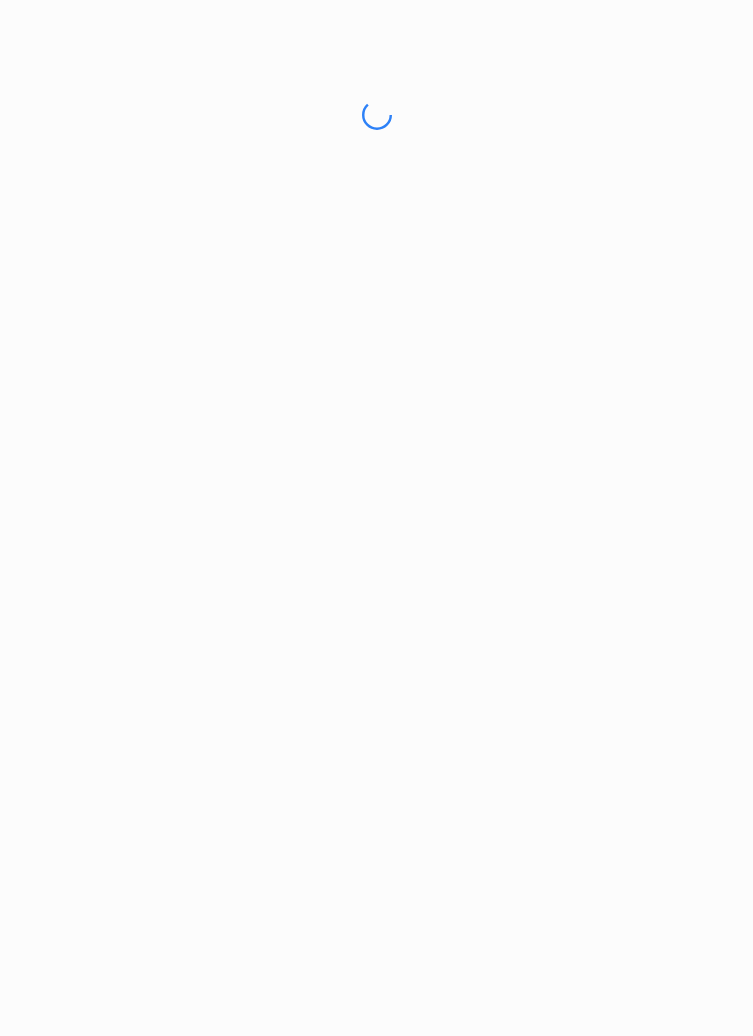 scroll, scrollTop: 0, scrollLeft: 0, axis: both 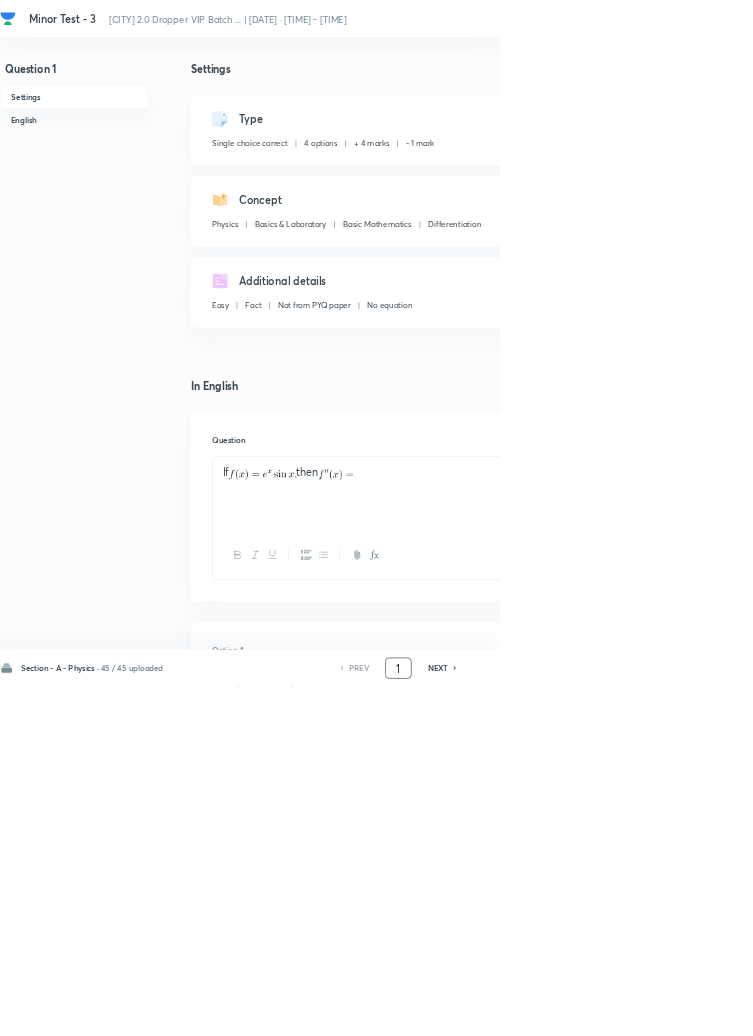 click on "1" at bounding box center (601, 1008) 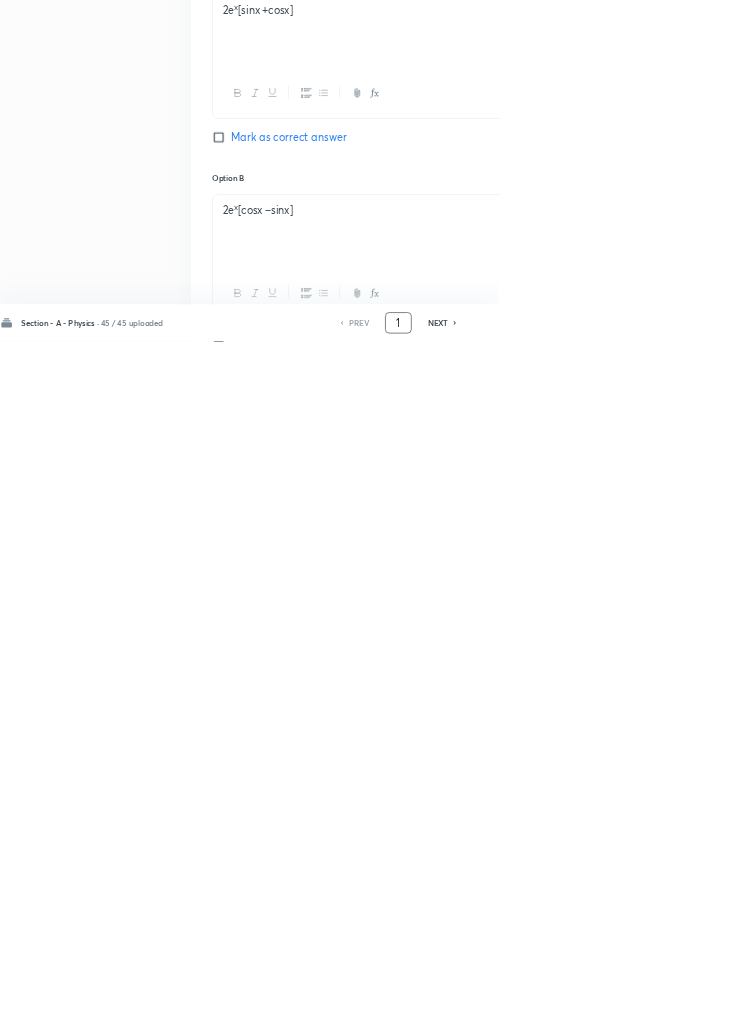 scroll, scrollTop: 950, scrollLeft: 0, axis: vertical 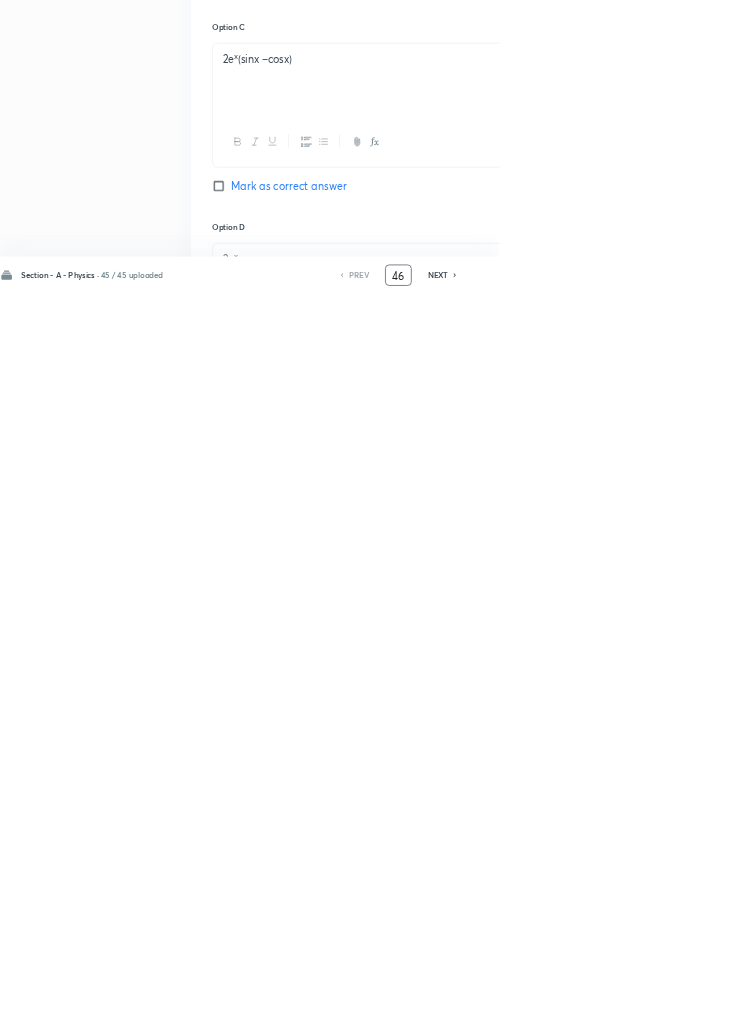 type on "46" 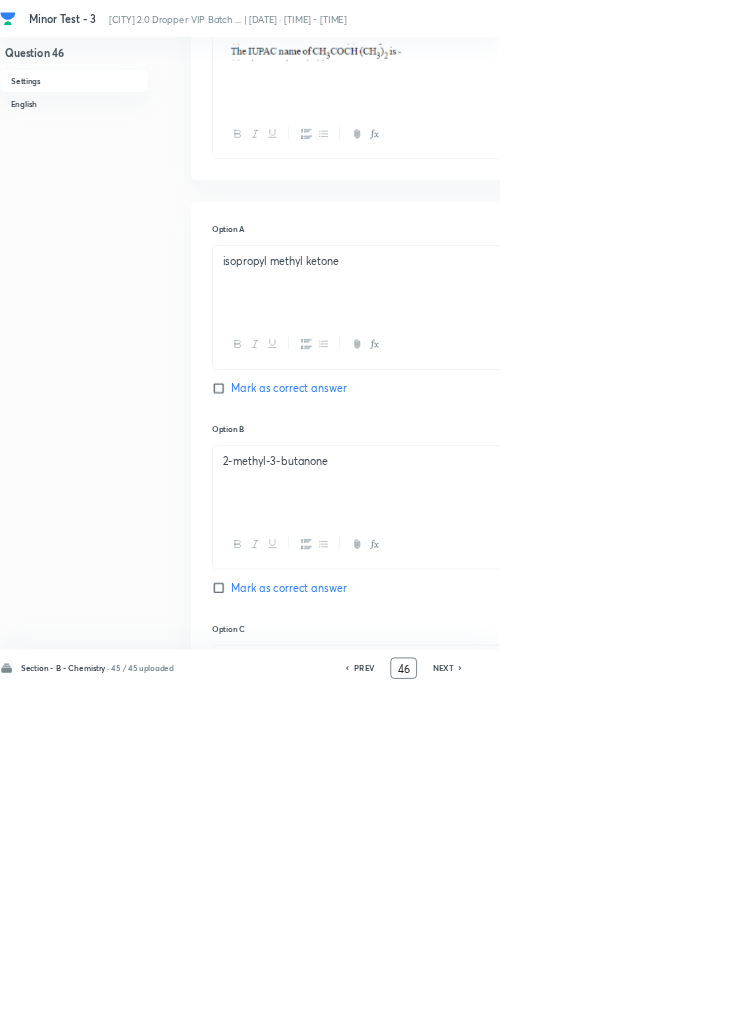 scroll, scrollTop: 0, scrollLeft: 0, axis: both 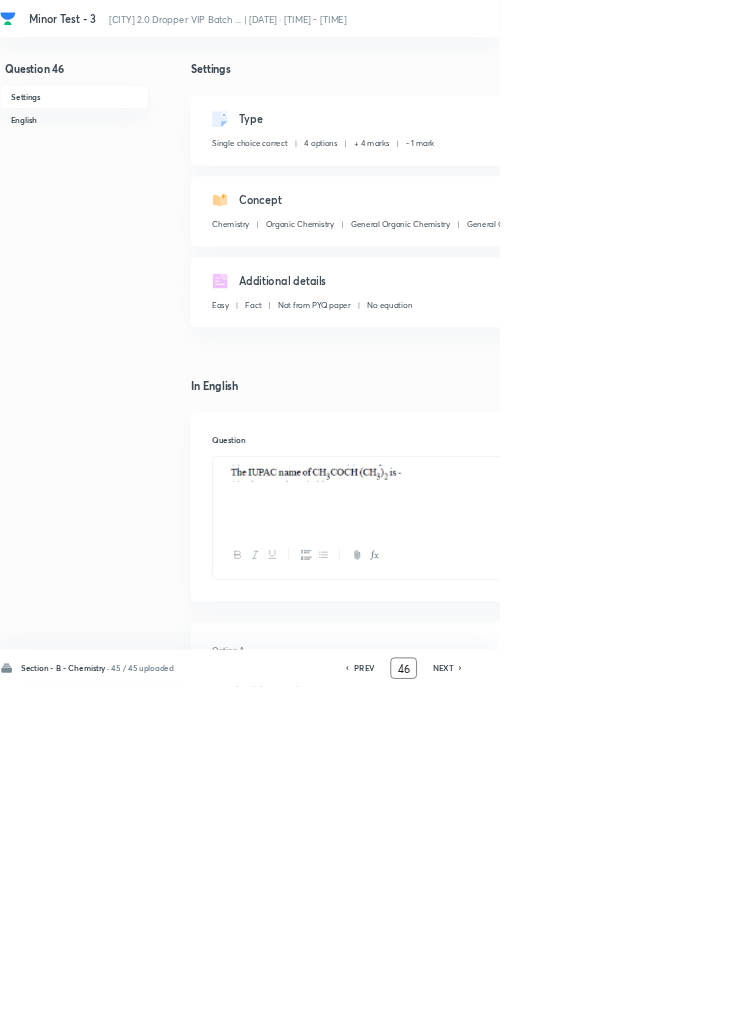 click 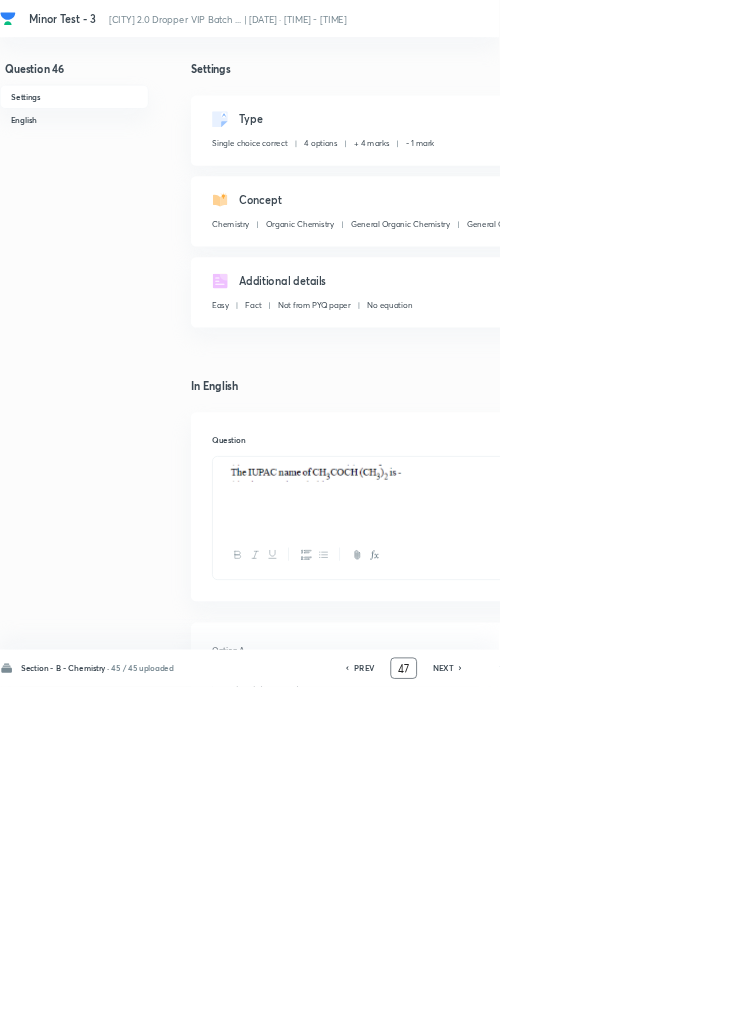 checkbox on "false" 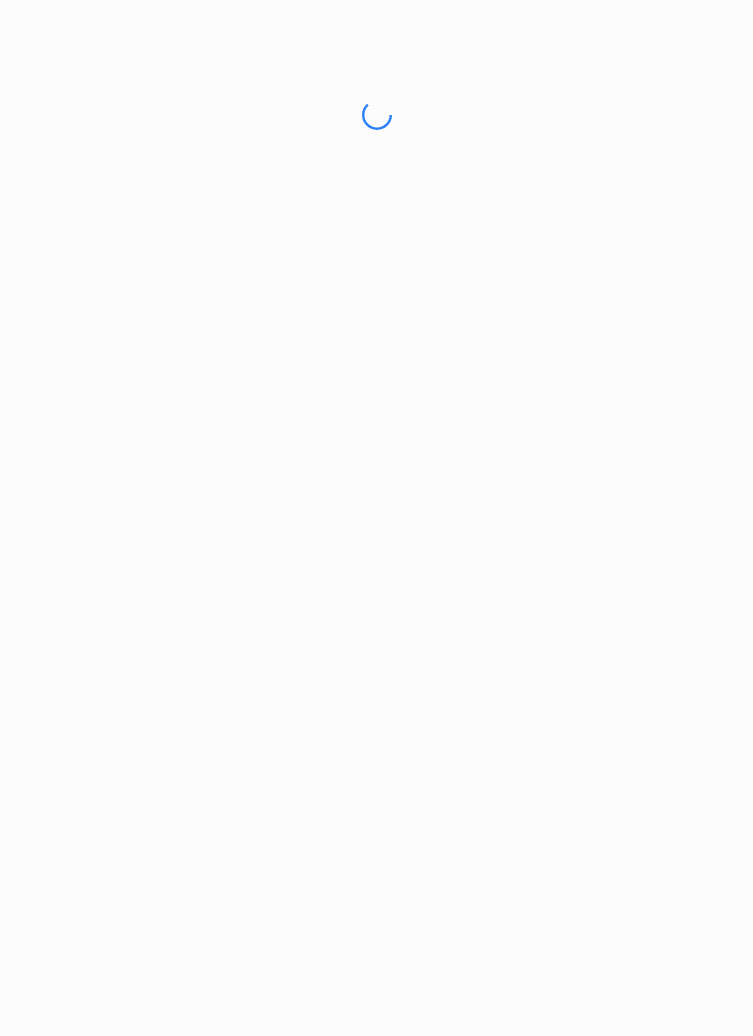 scroll, scrollTop: 0, scrollLeft: 0, axis: both 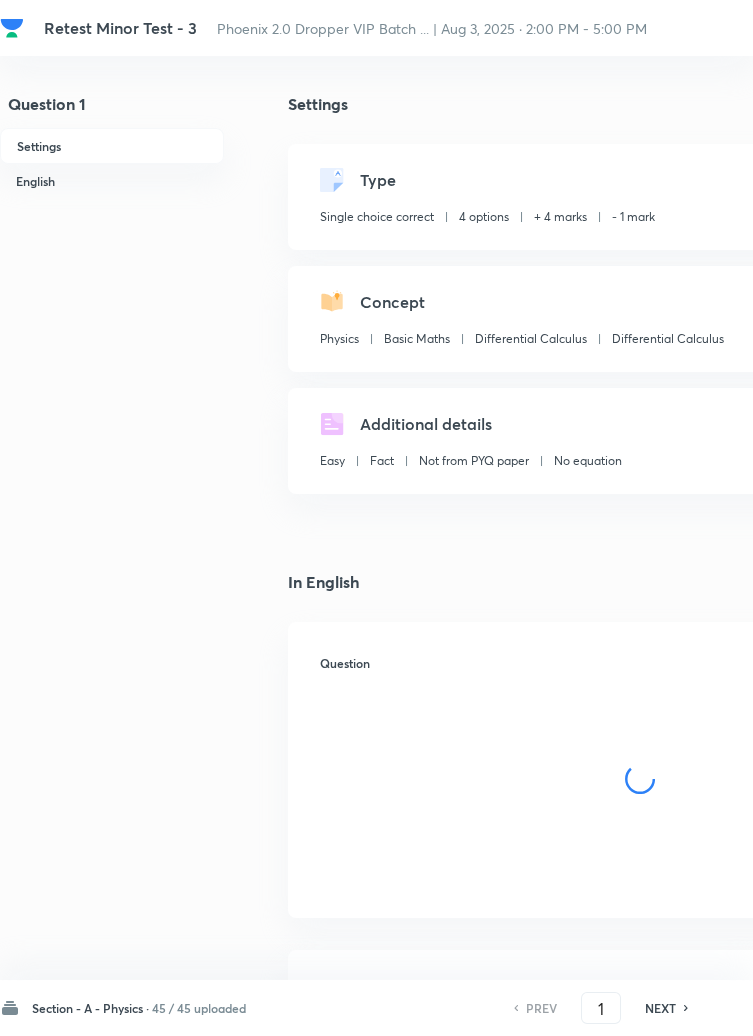 checkbox on "true" 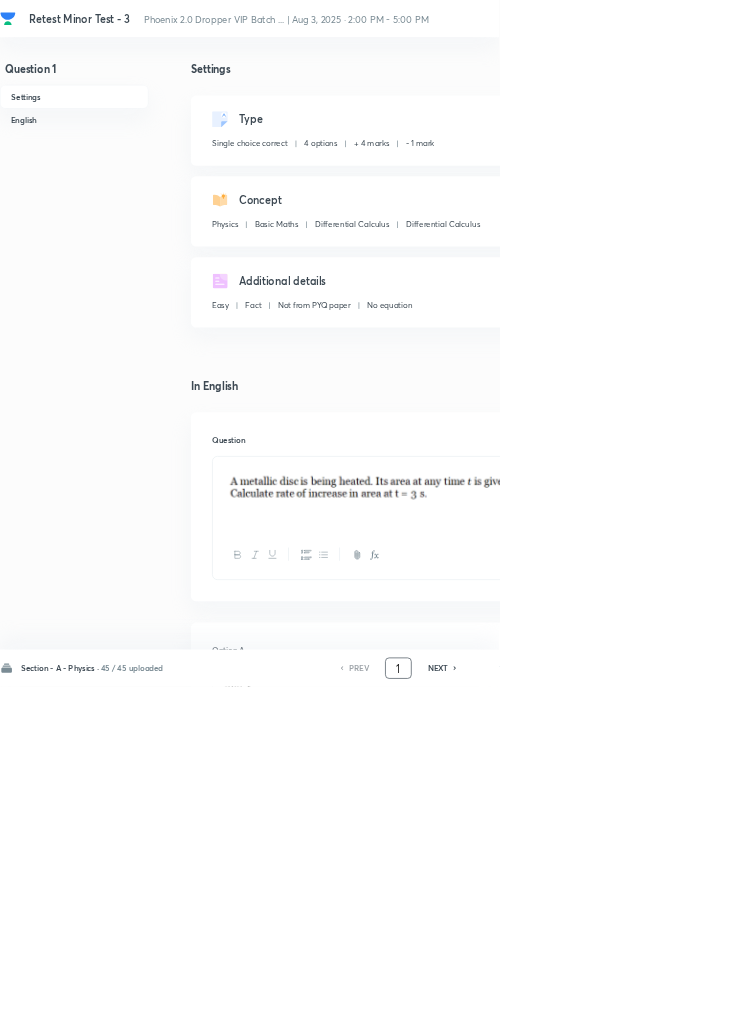 click on "1" at bounding box center [601, 1008] 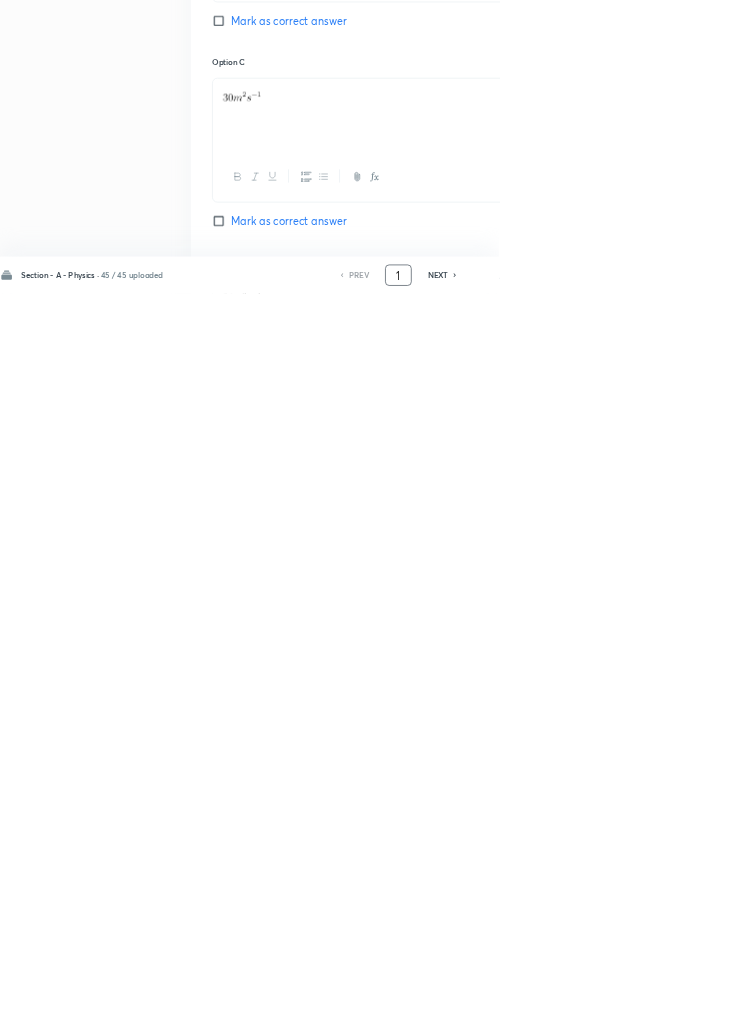 scroll, scrollTop: 950, scrollLeft: 0, axis: vertical 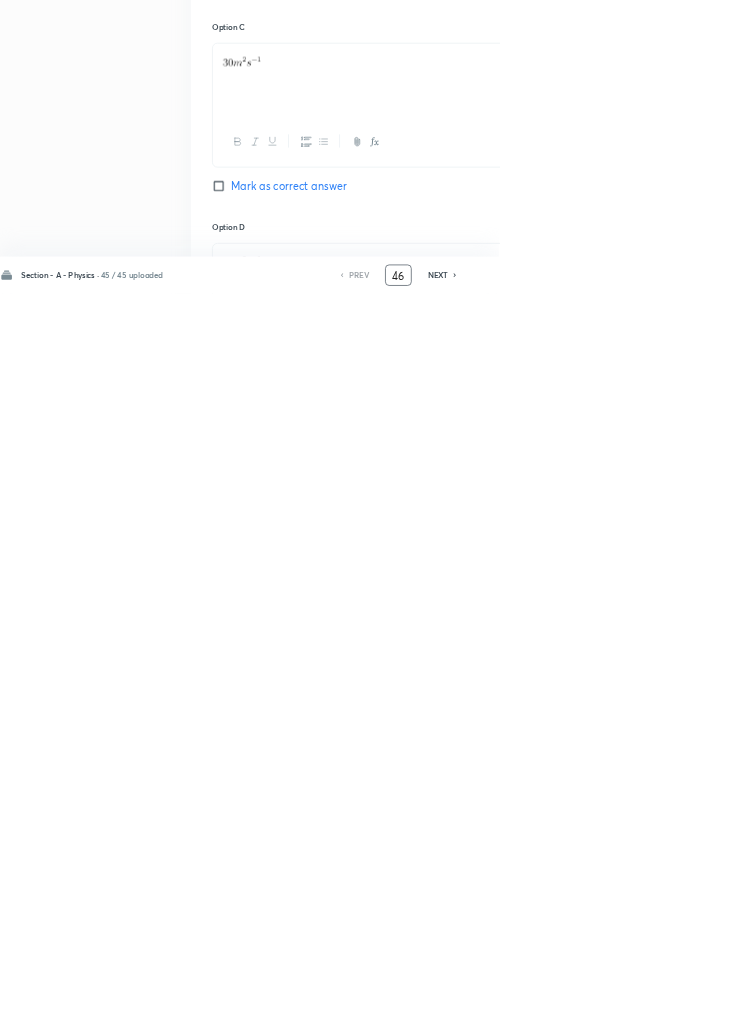type on "46" 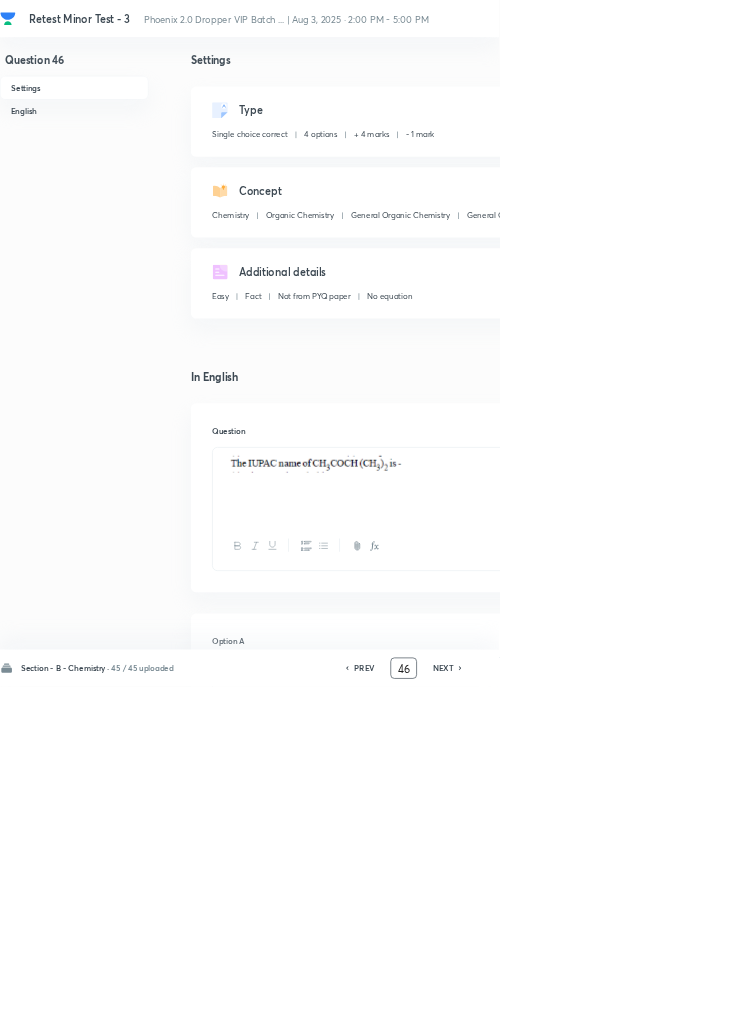 scroll, scrollTop: 0, scrollLeft: 0, axis: both 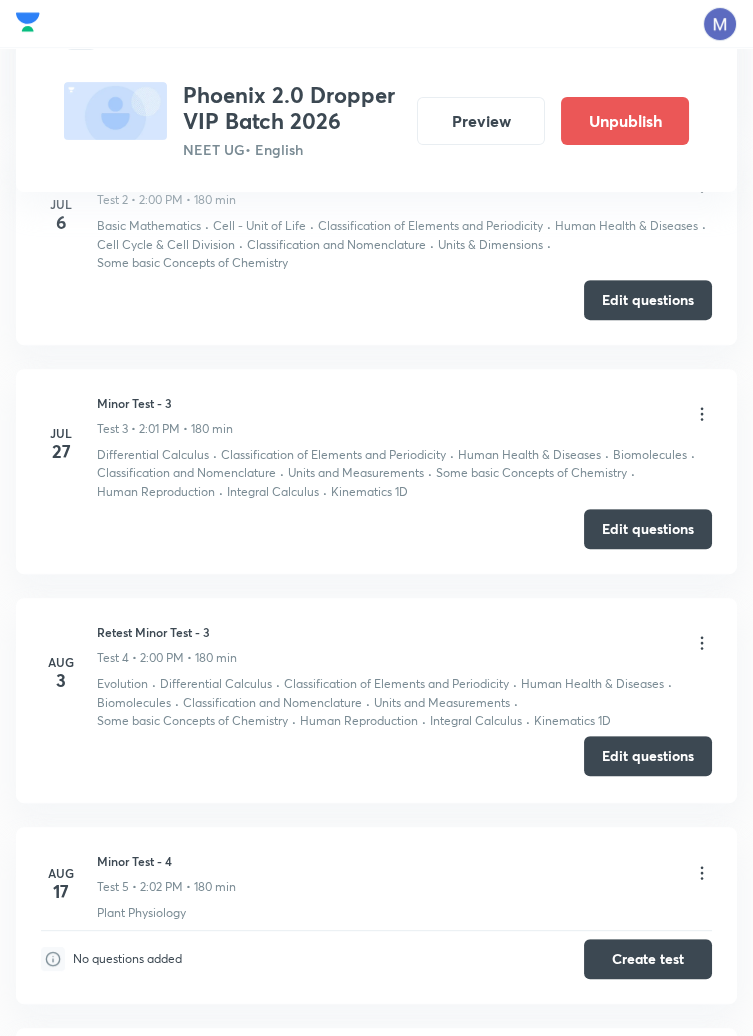 click on "Edit questions" at bounding box center (648, 756) 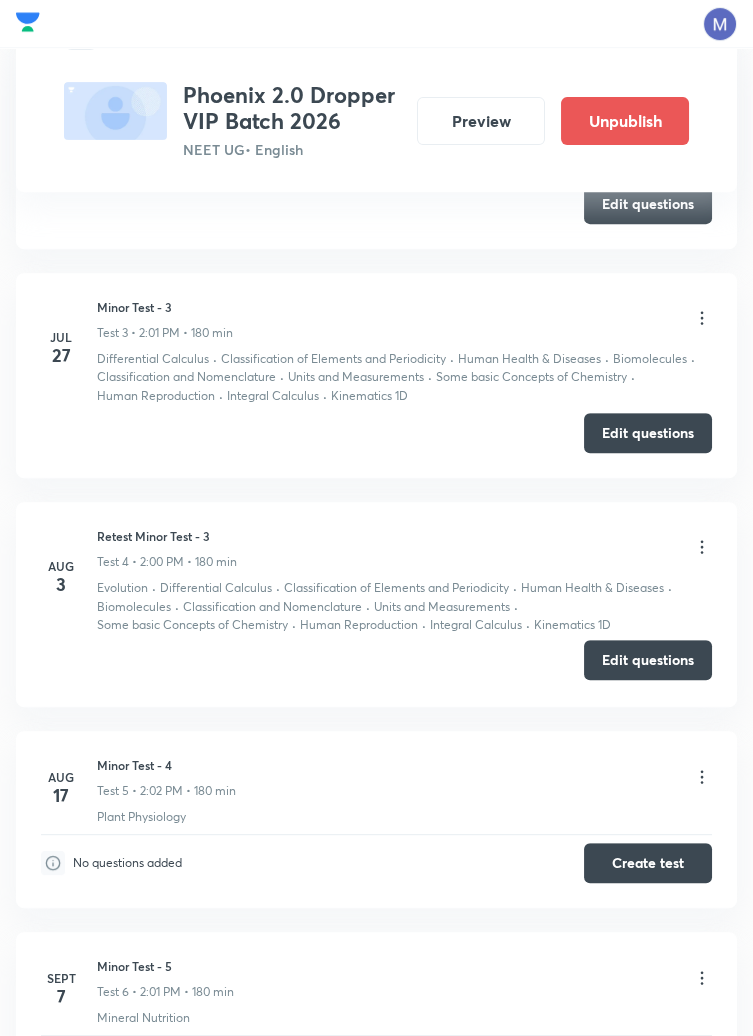 scroll, scrollTop: 1430, scrollLeft: 0, axis: vertical 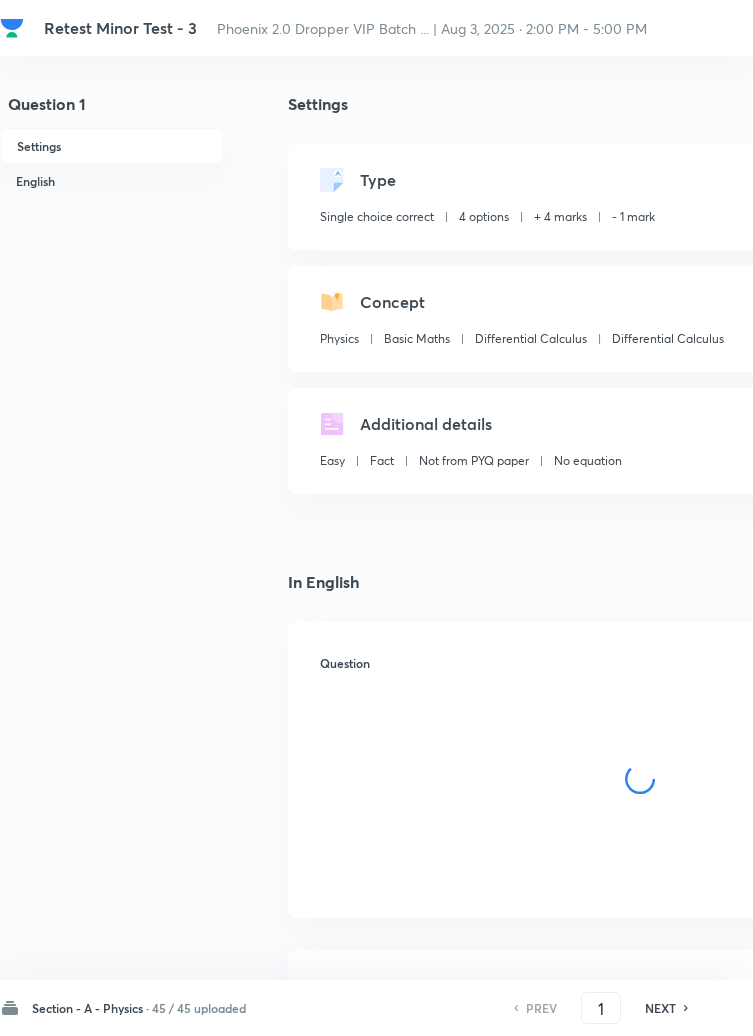 checkbox on "true" 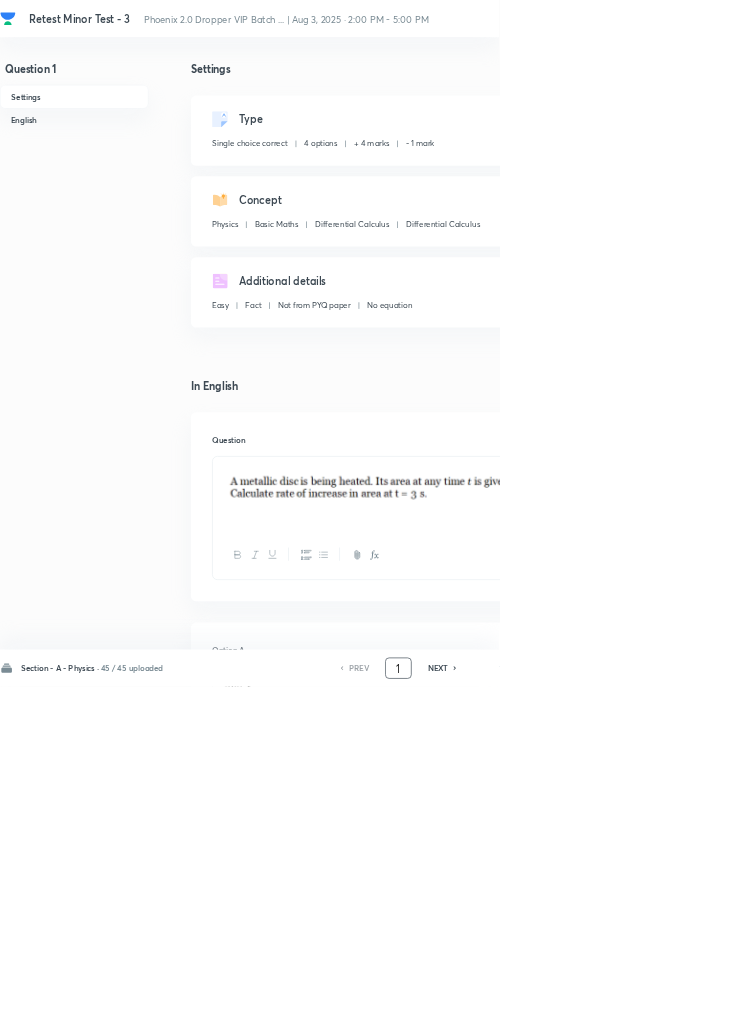 click on "1" at bounding box center (601, 1008) 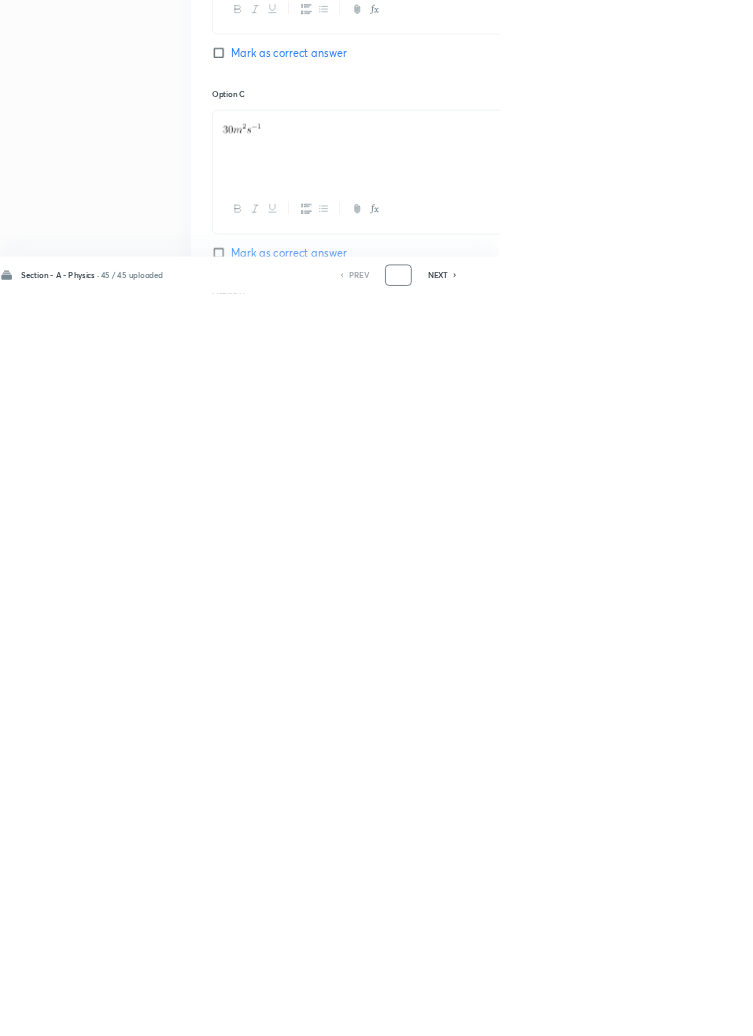 scroll, scrollTop: 950, scrollLeft: 0, axis: vertical 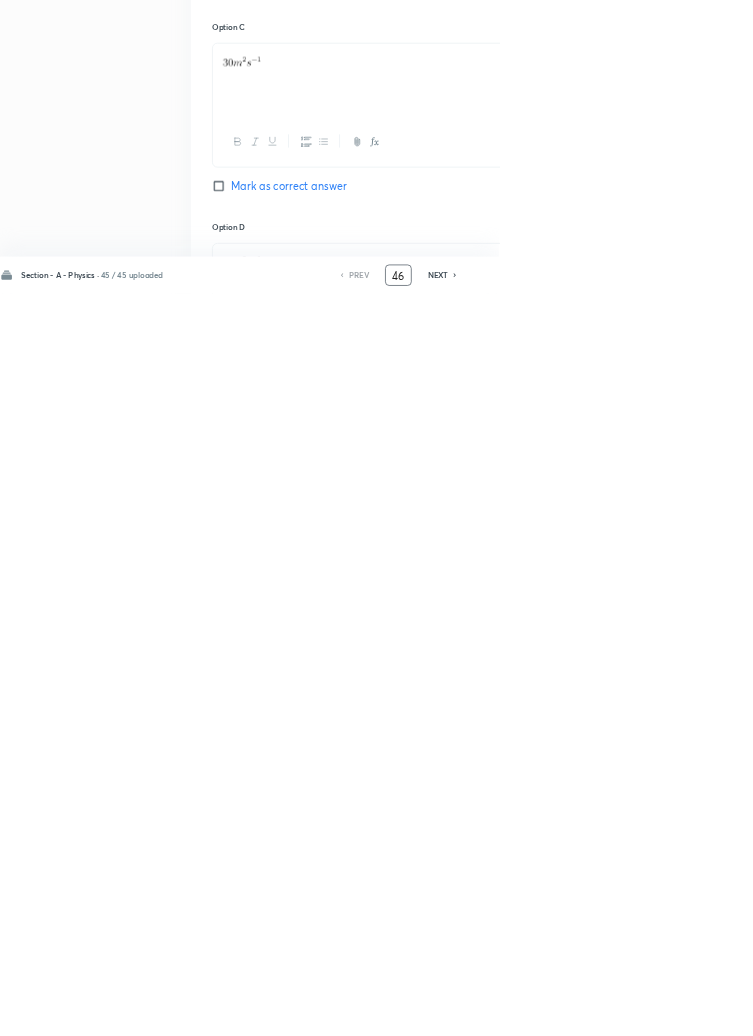 type on "46" 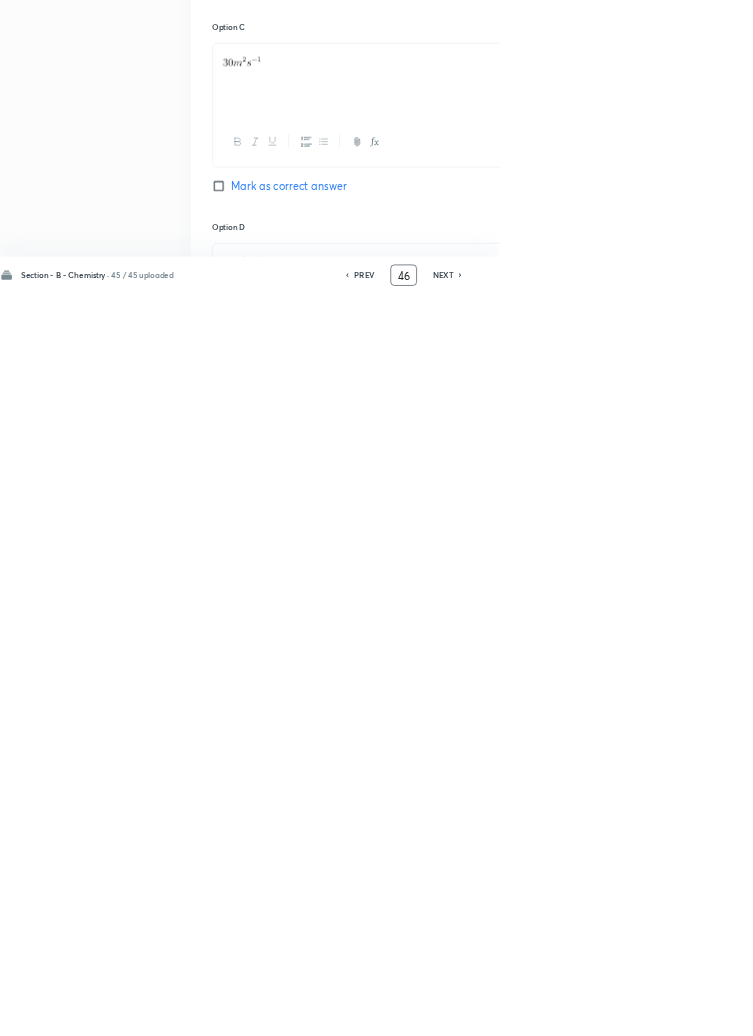 checkbox on "true" 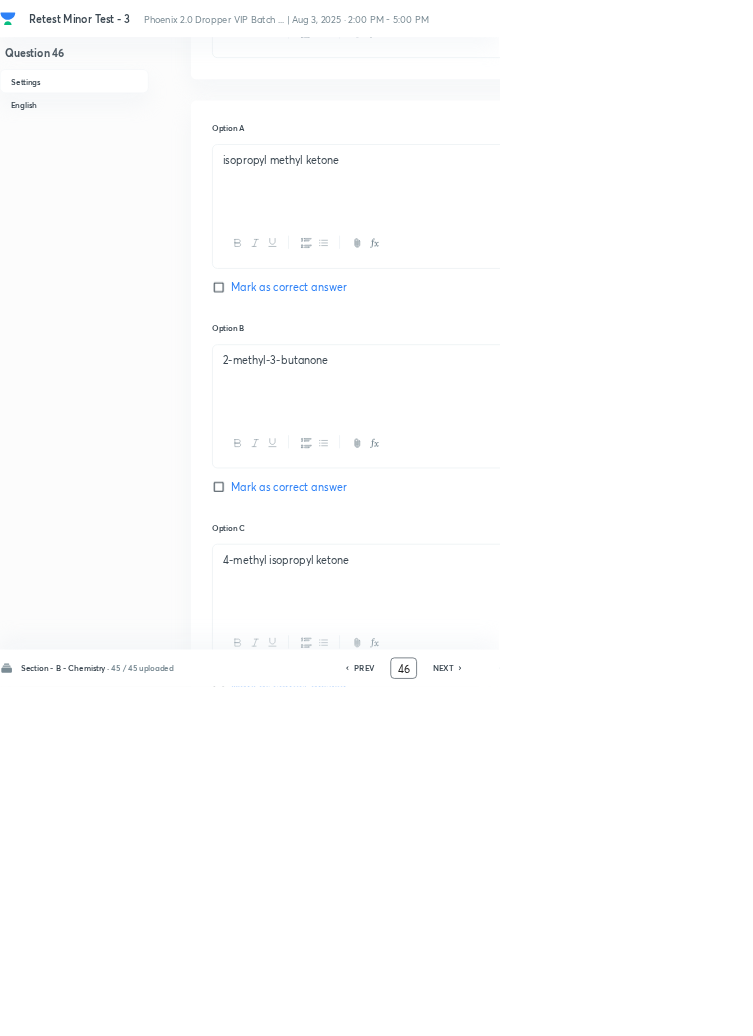 scroll, scrollTop: 0, scrollLeft: 0, axis: both 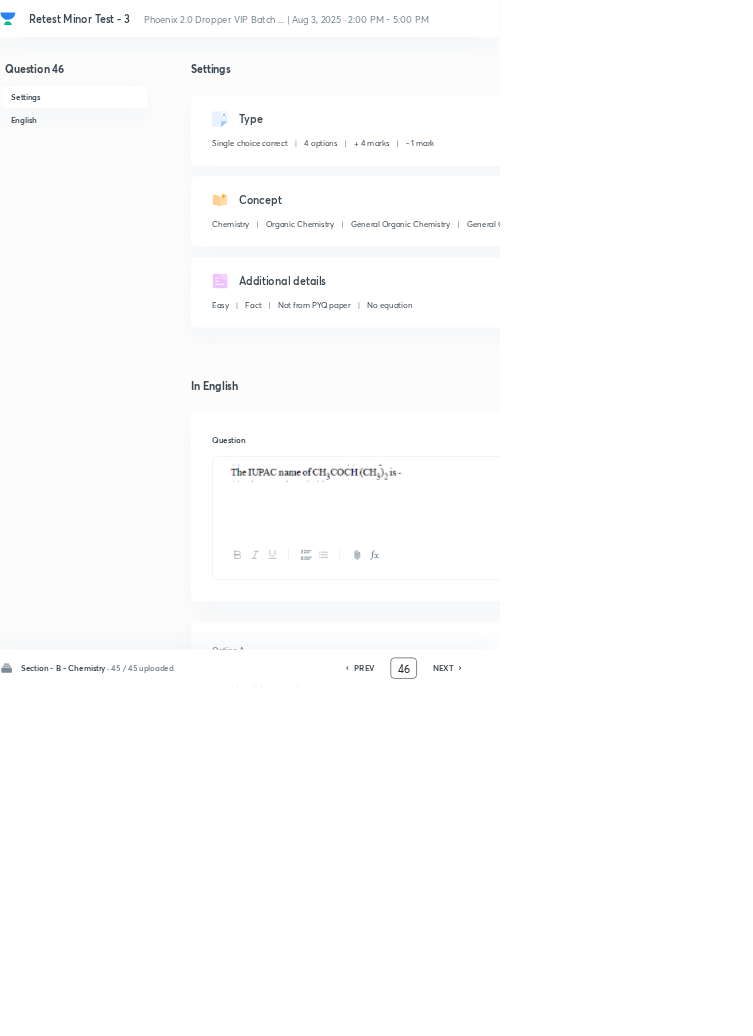click on "Remove" at bounding box center (996, 1006) 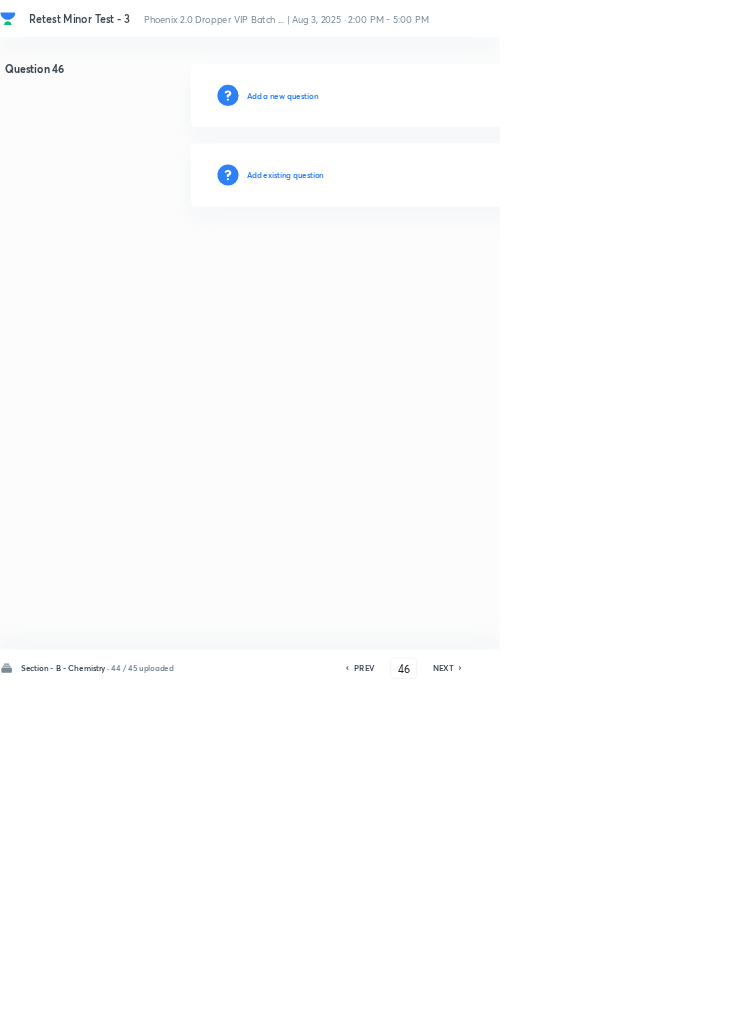 click on "Add existing question" at bounding box center (430, 264) 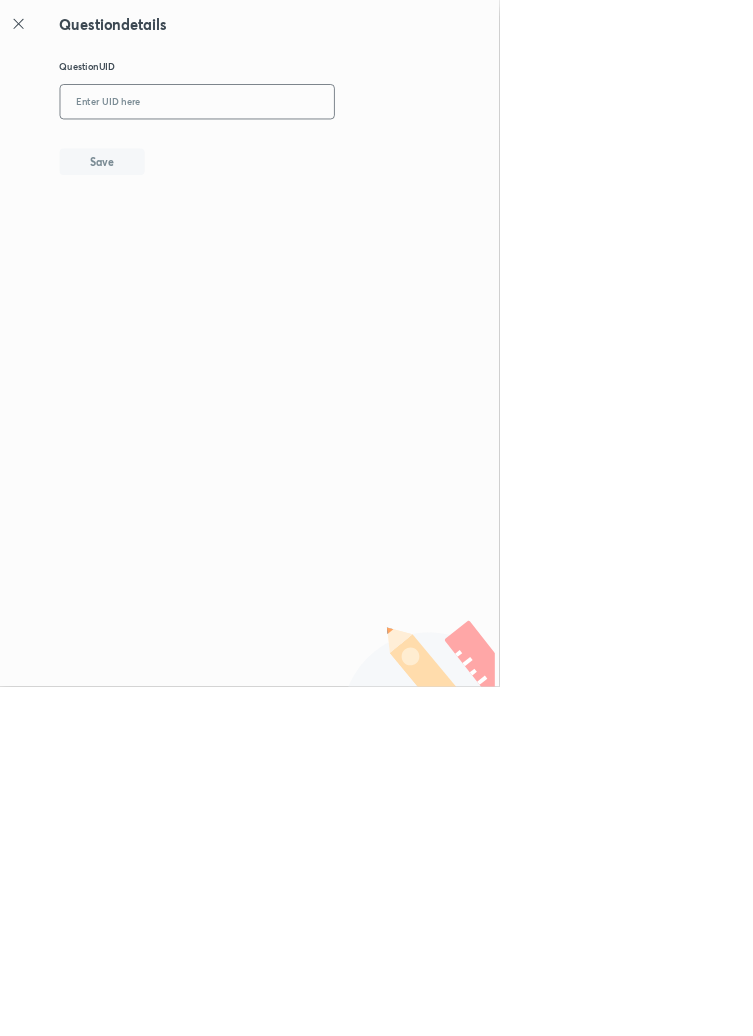 click at bounding box center [297, 154] 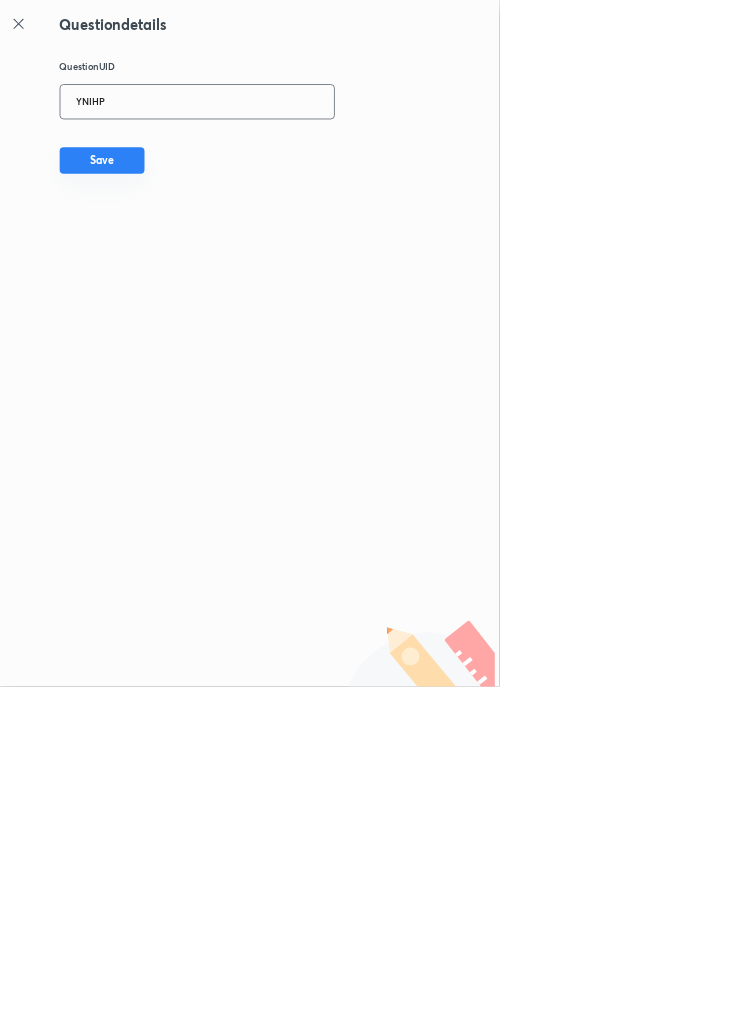 click on "Save" at bounding box center [154, 242] 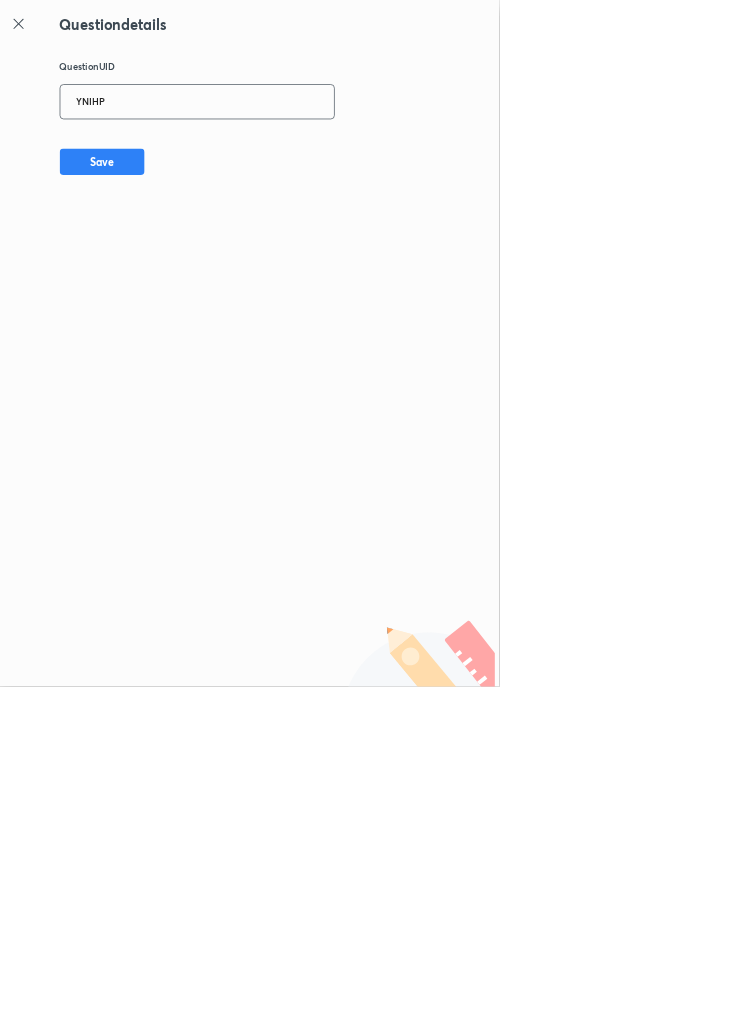 click on "YNIHP" at bounding box center [297, 154] 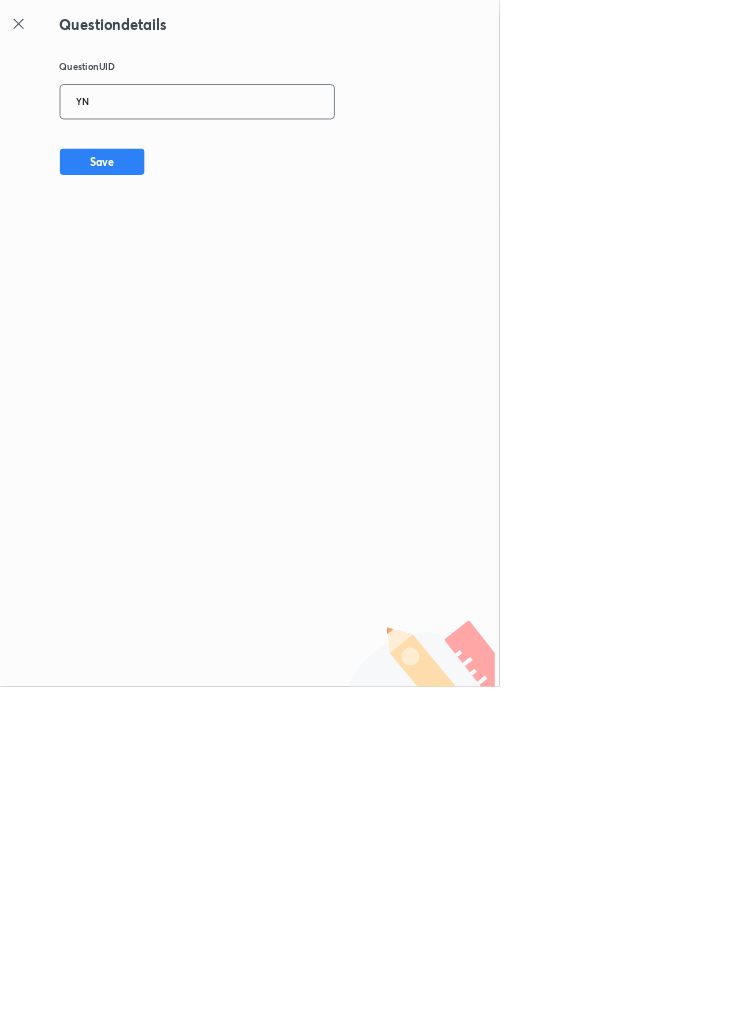 type on "Y" 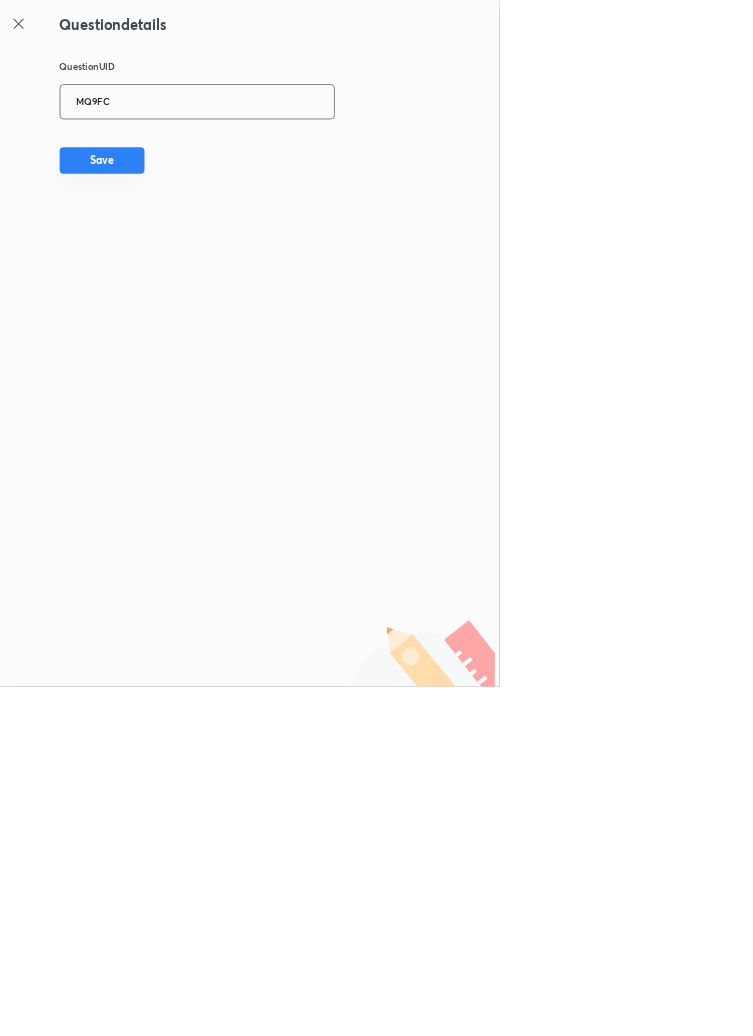type on "MQ9FC" 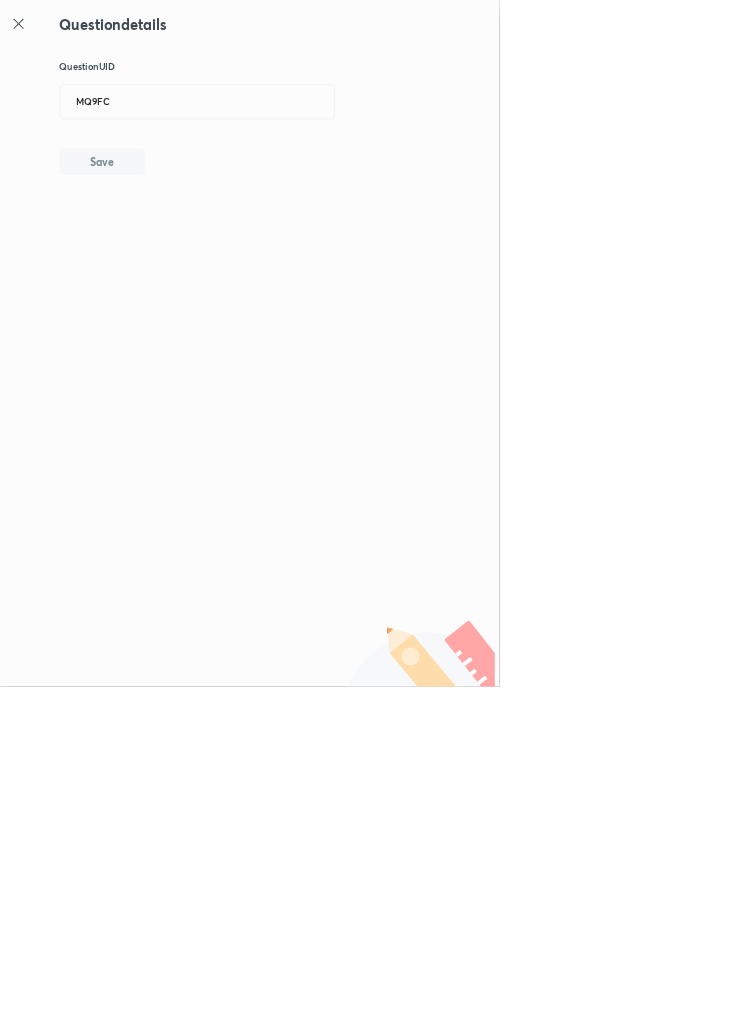 type 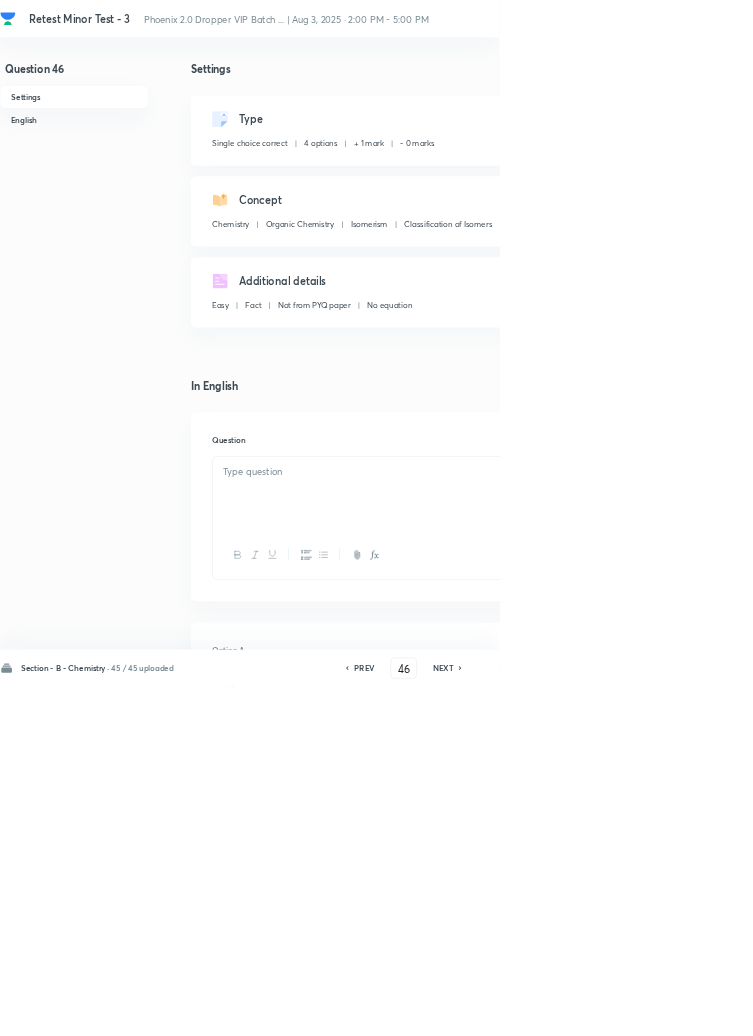 checkbox on "true" 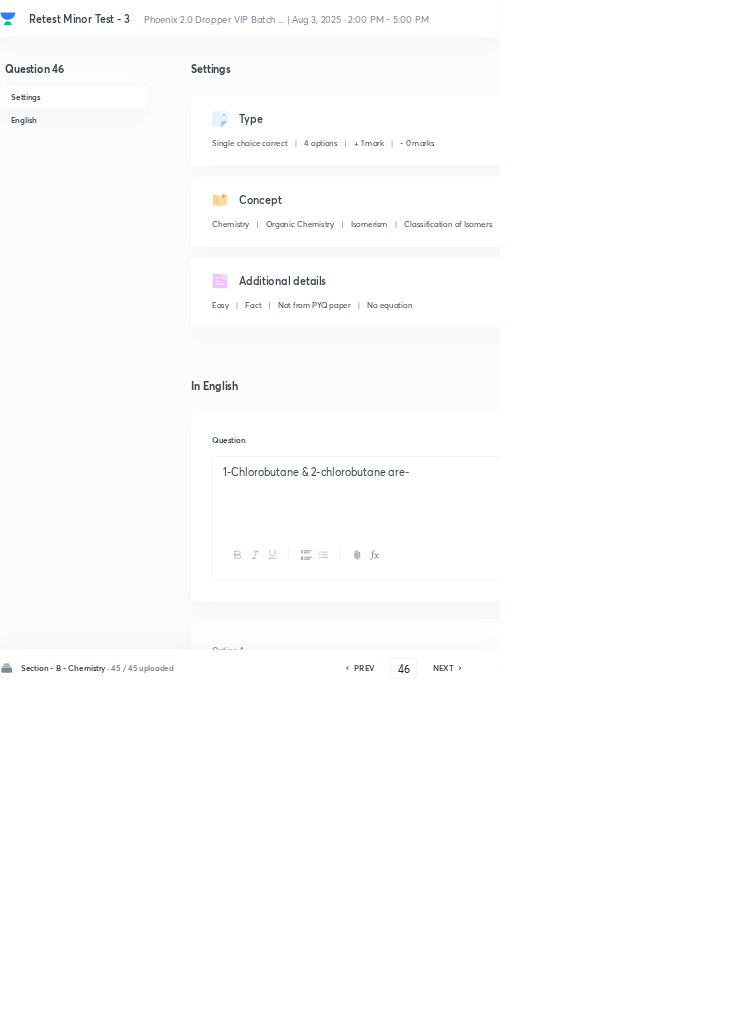 click on "Remove" at bounding box center [996, 1006] 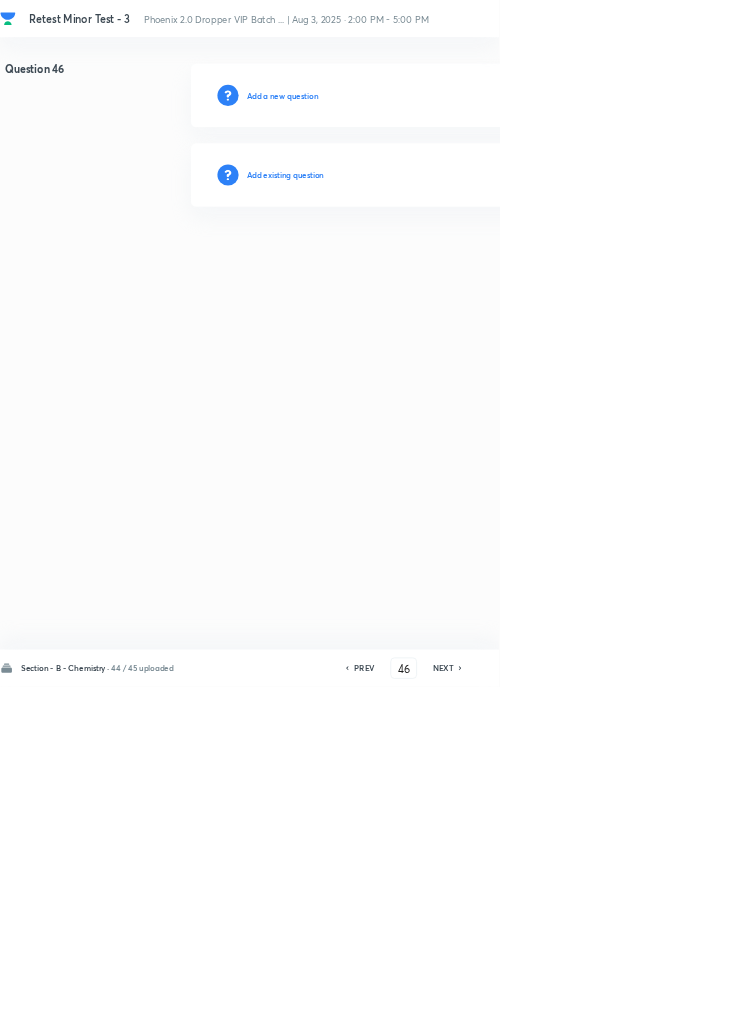 click on "Add existing question" at bounding box center [430, 264] 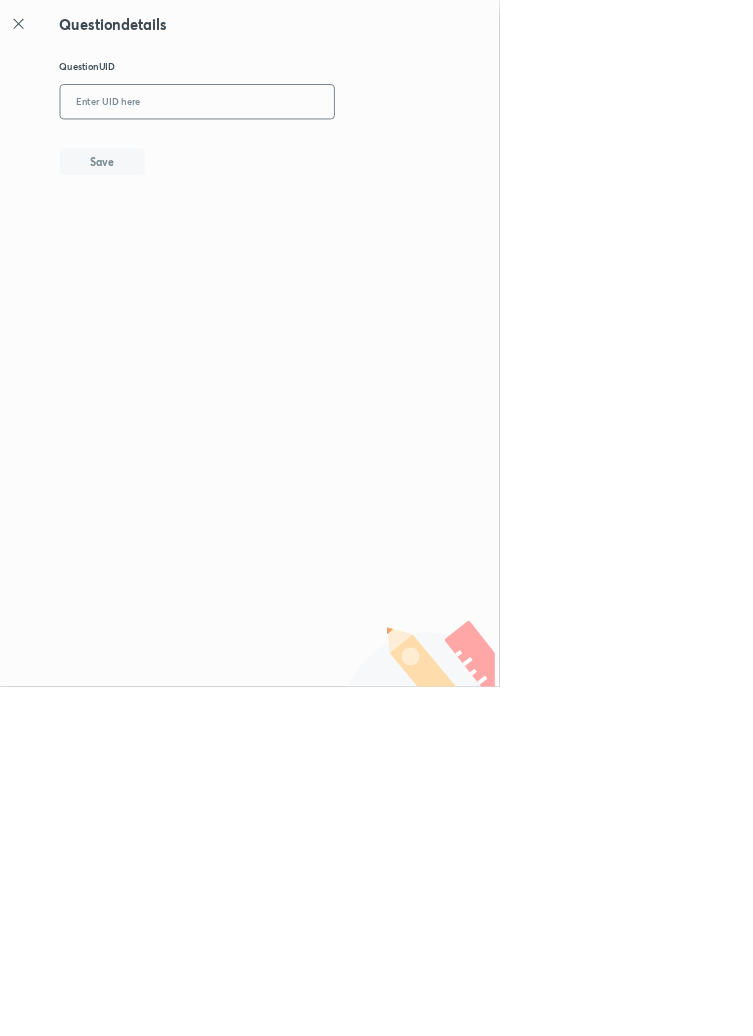 click at bounding box center (297, 154) 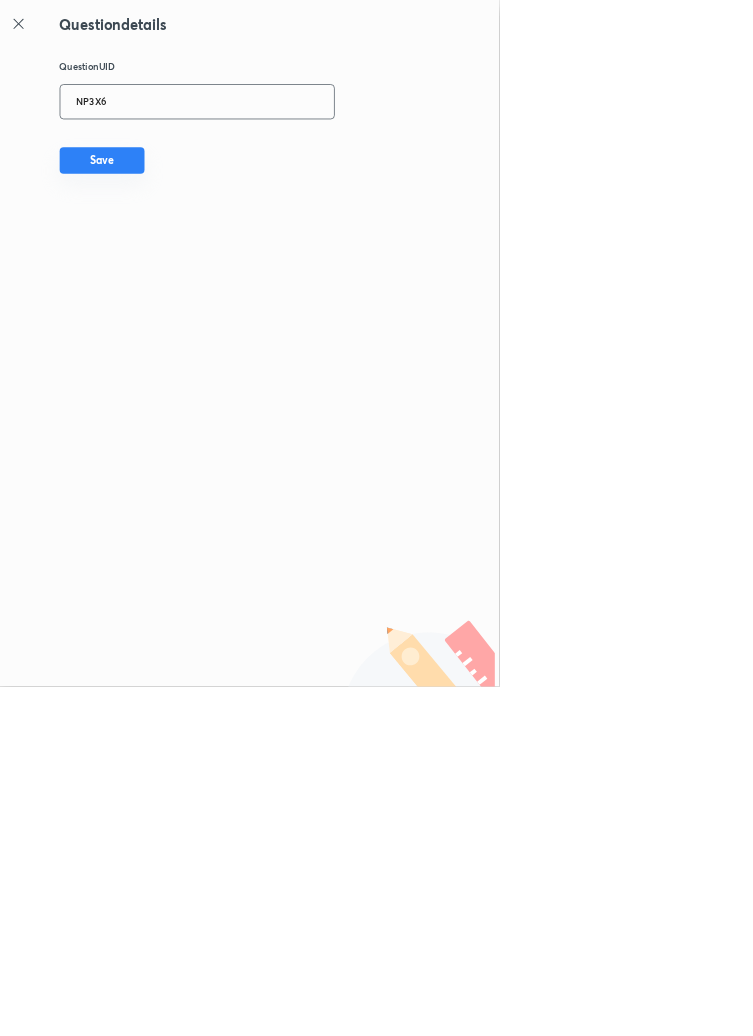 type on "NP3X6" 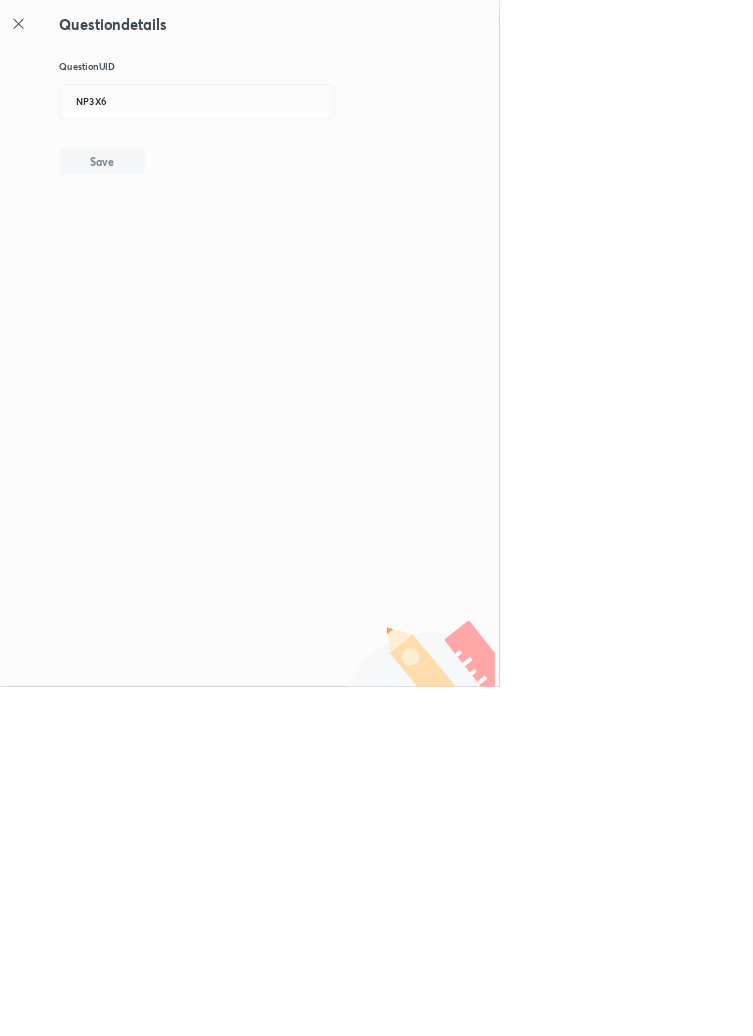 type 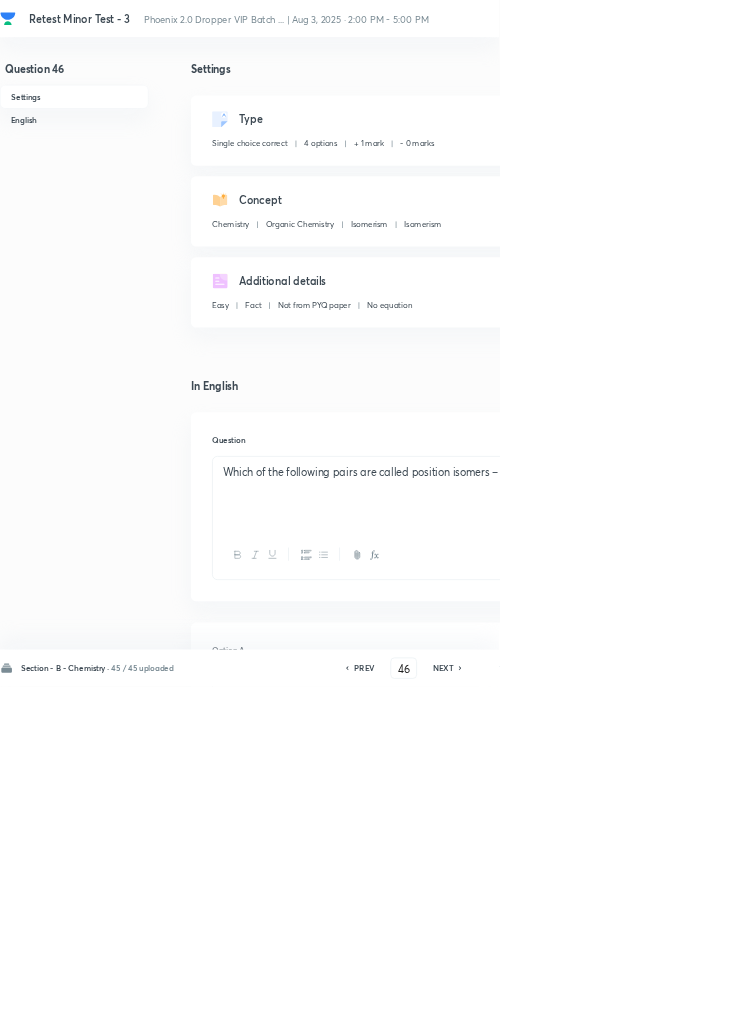 click on "Remove" at bounding box center (996, 1006) 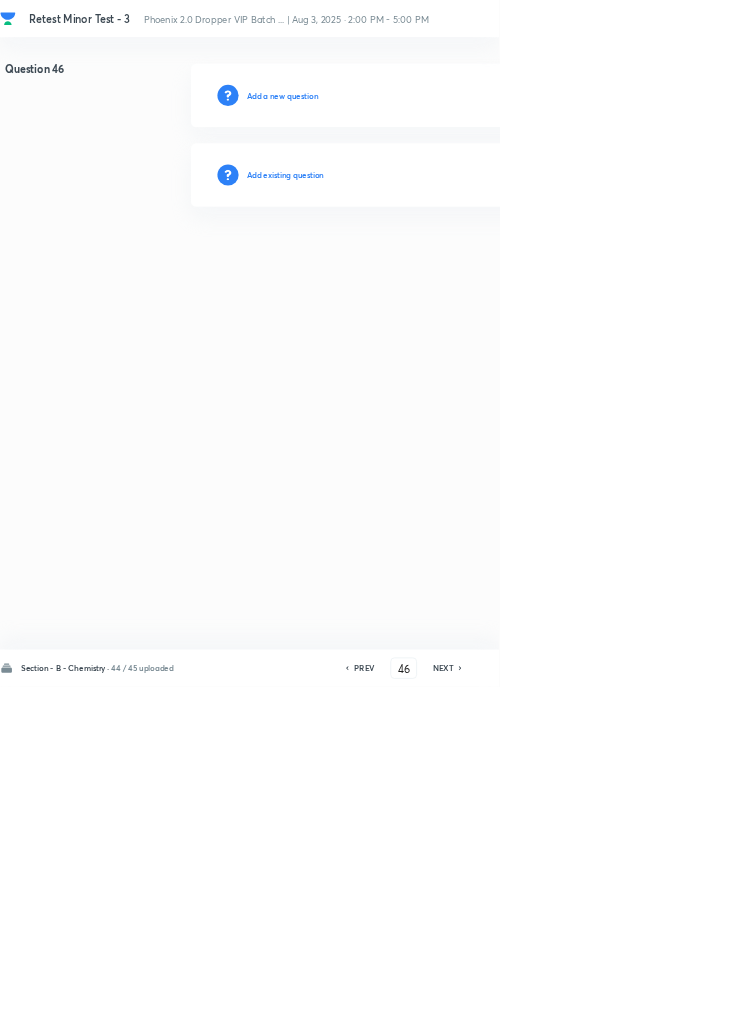 click on "Add existing question" at bounding box center (430, 264) 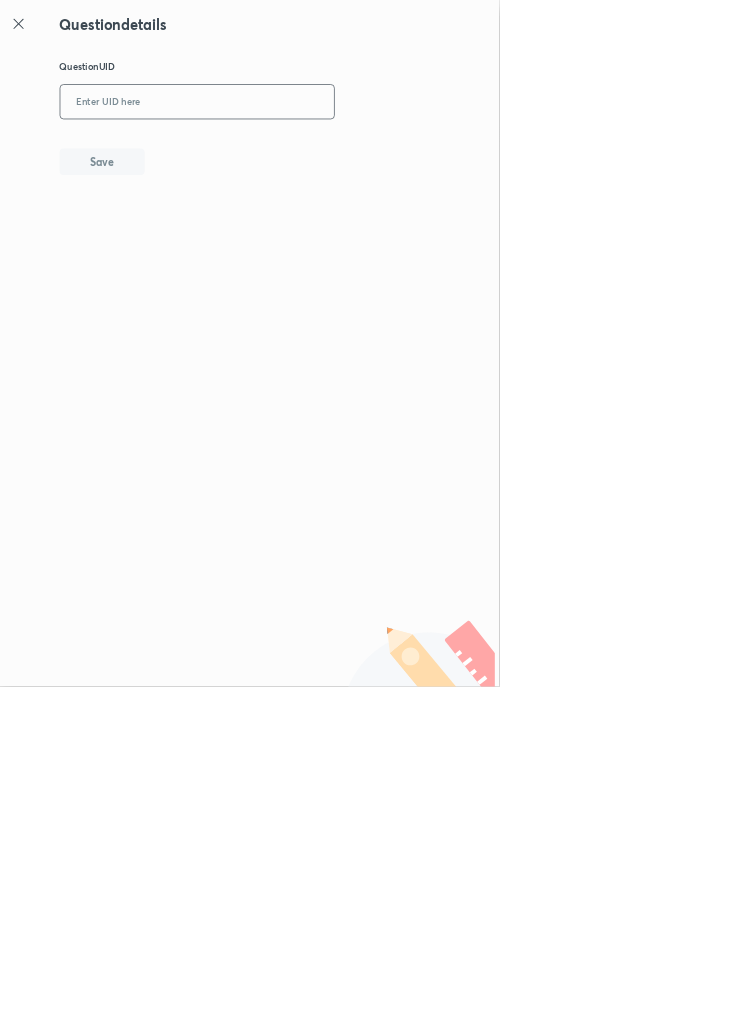 click at bounding box center (297, 154) 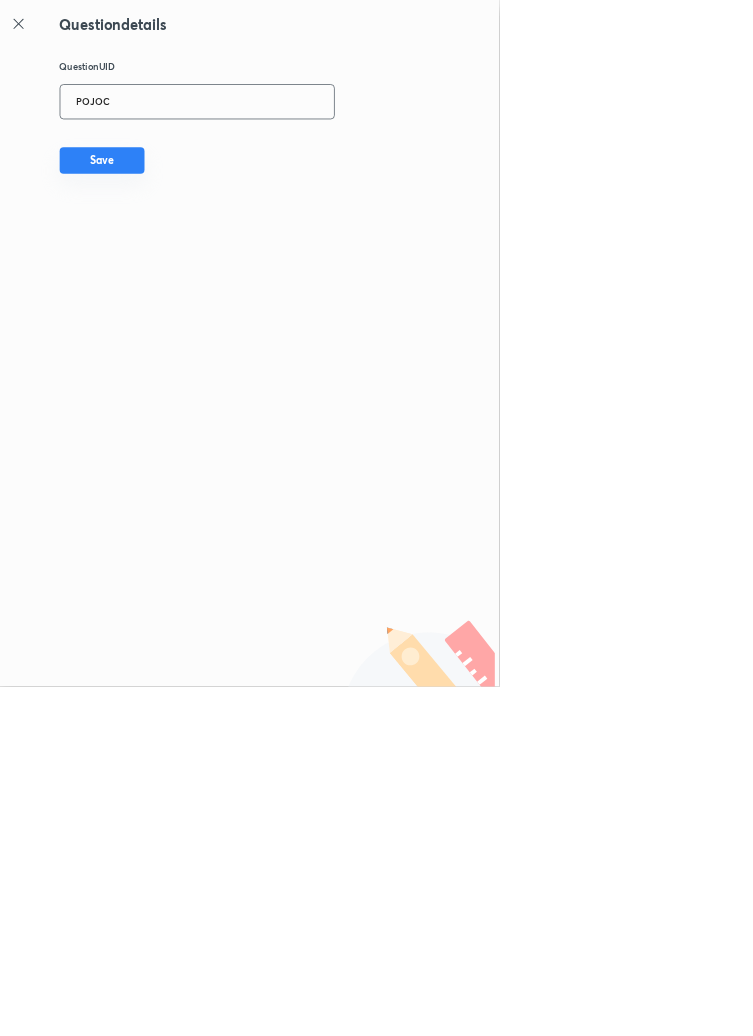 type on "POJOC" 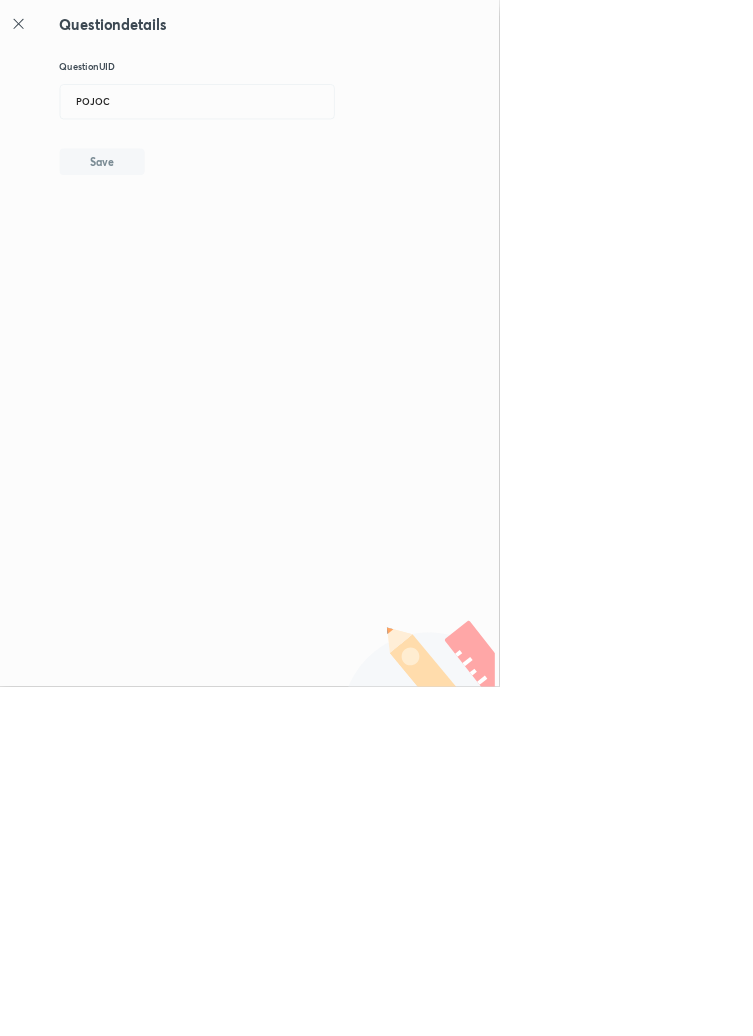 type 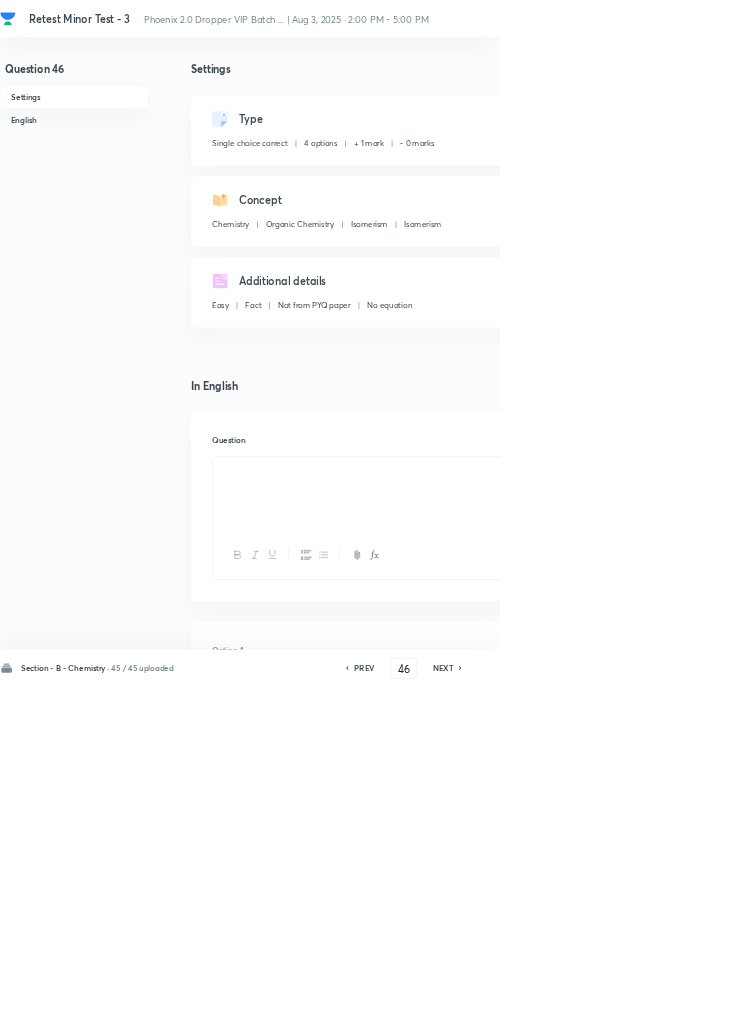 click on "Remove" at bounding box center [996, 1006] 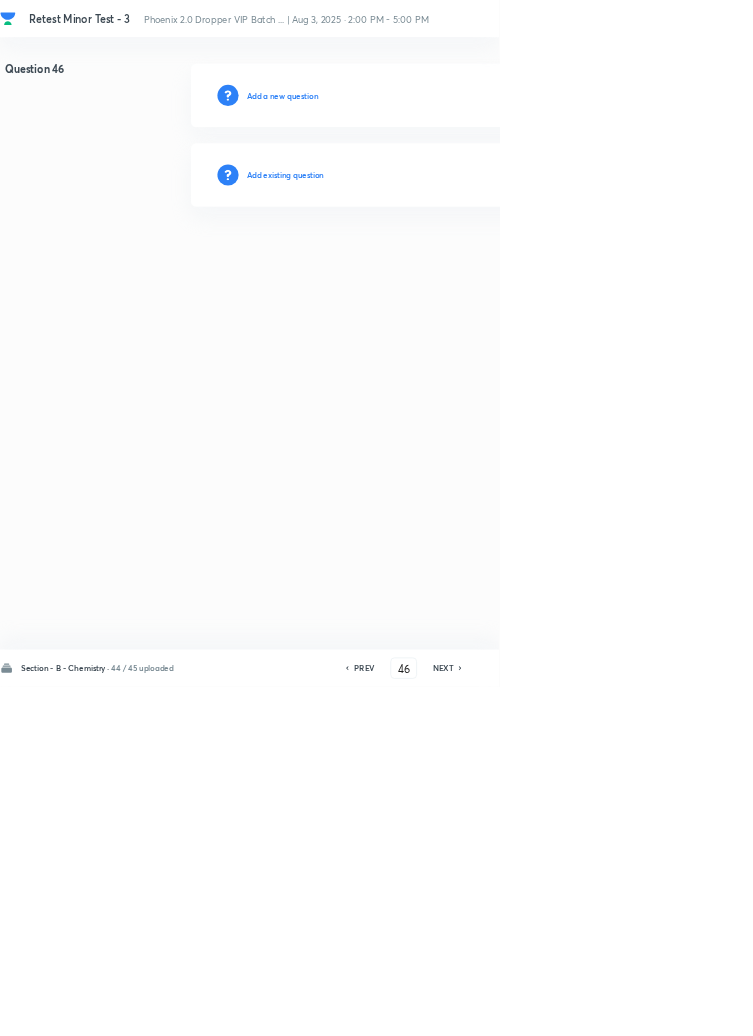 click on "Add existing question" at bounding box center (430, 264) 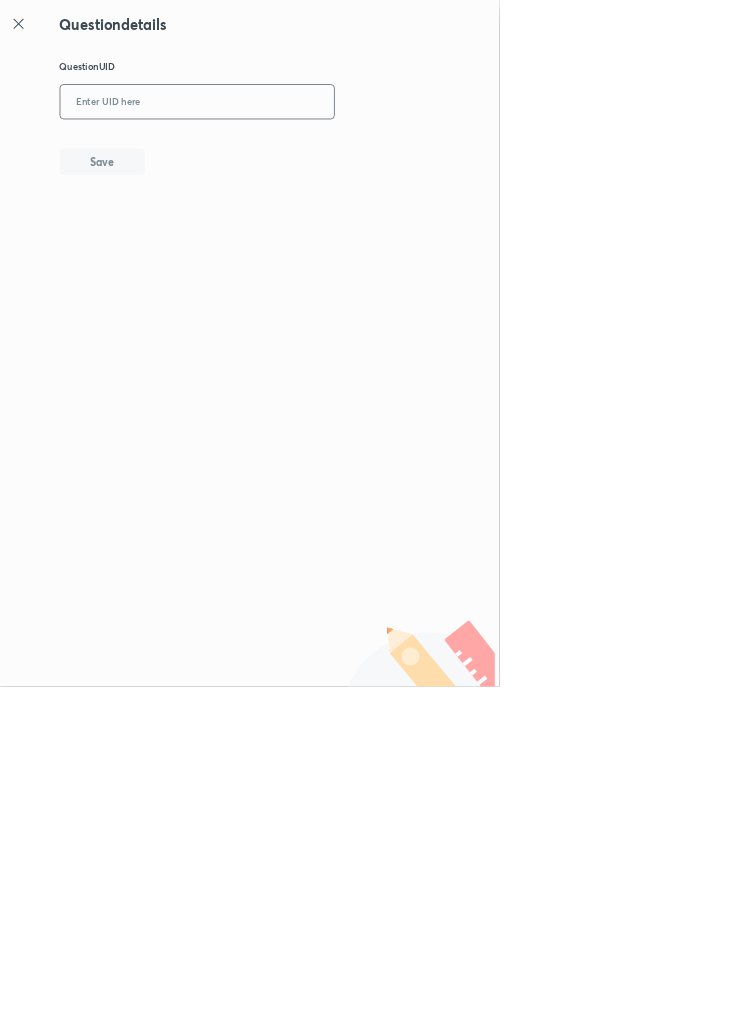 click at bounding box center (297, 154) 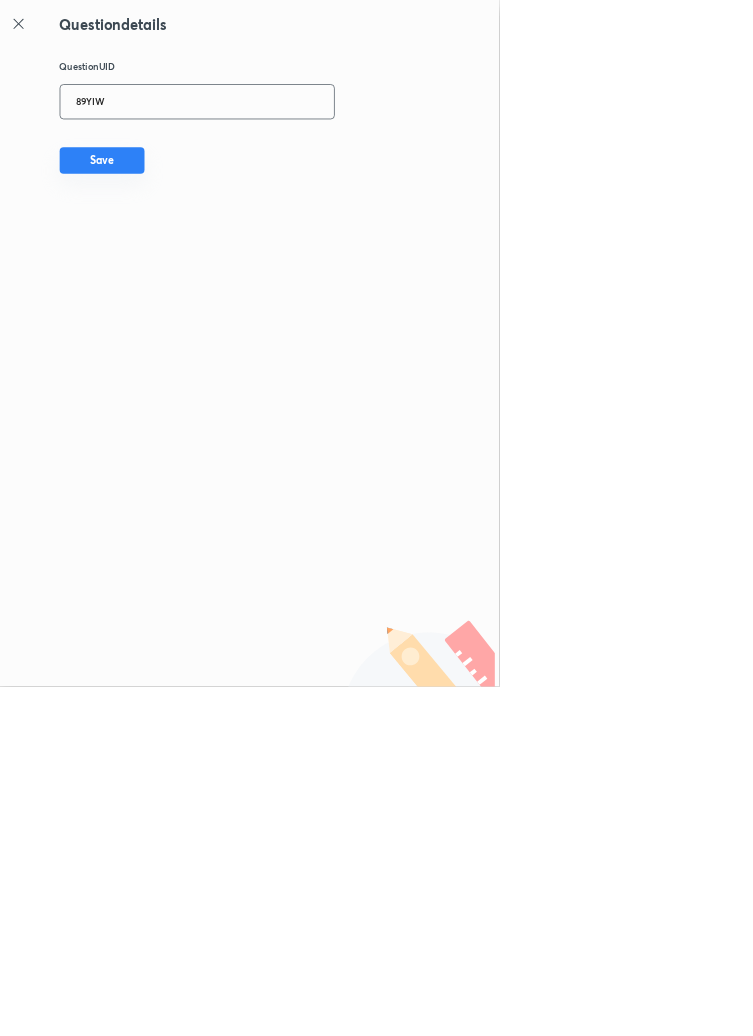 type on "89YIW" 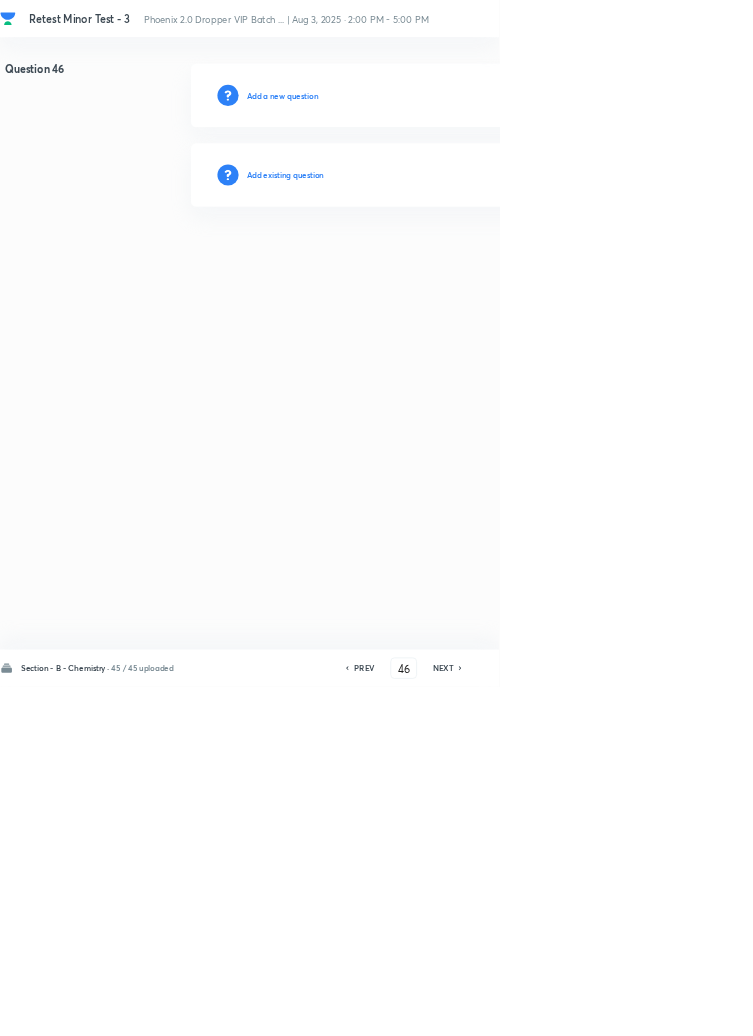 type 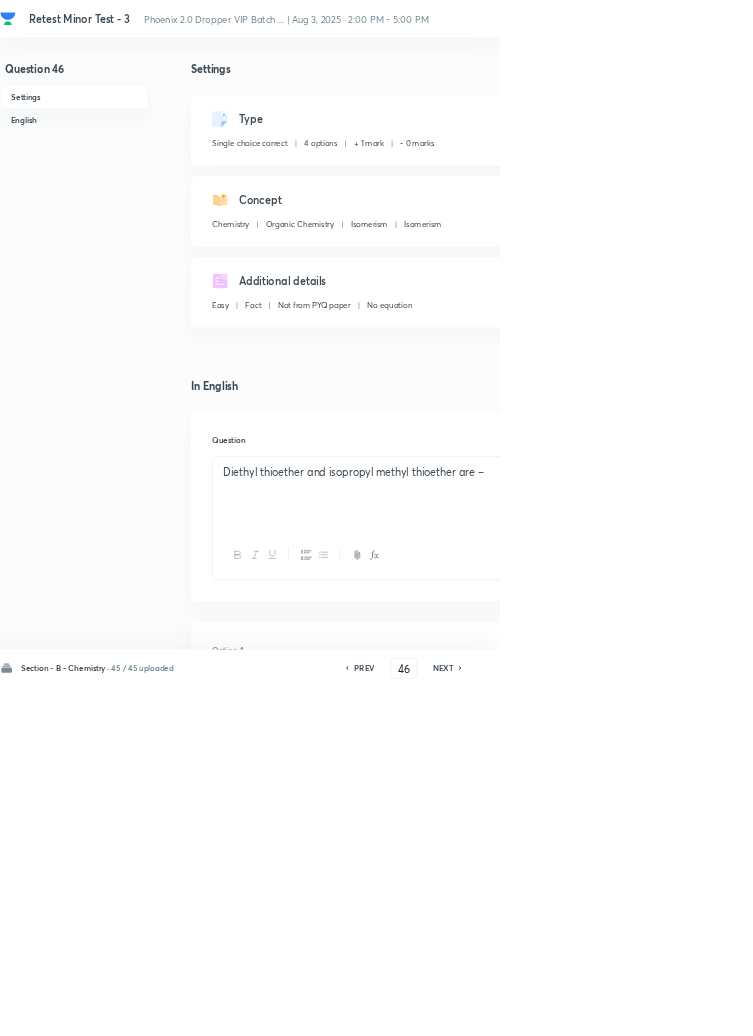 click on "Remove" at bounding box center (996, 1006) 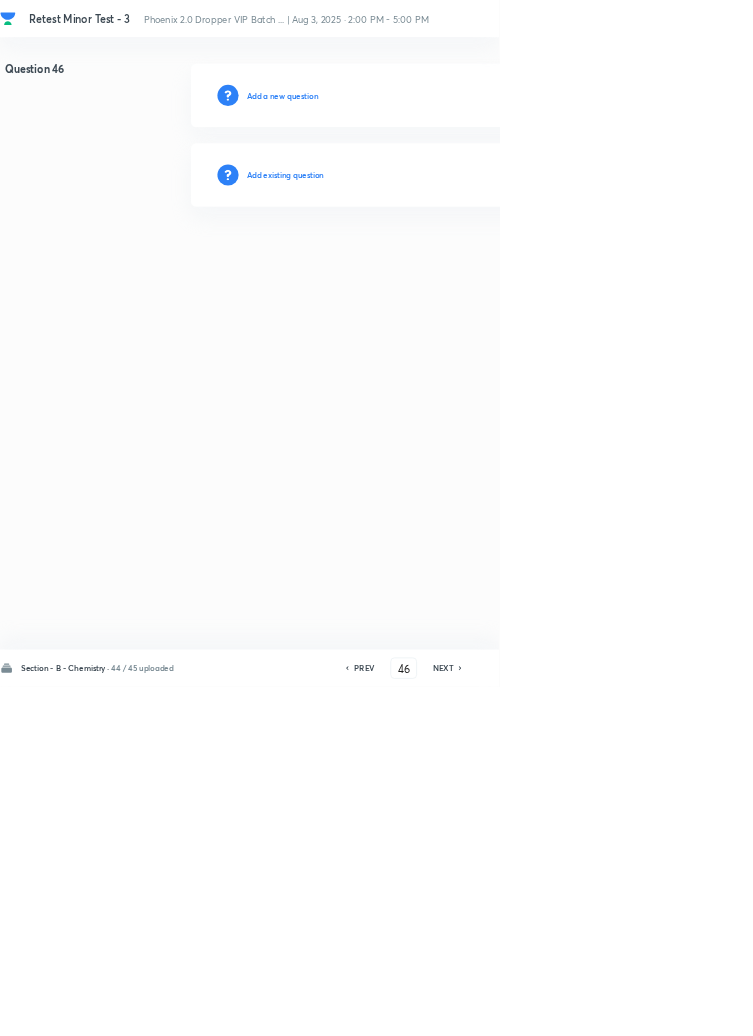 click on "Add existing question" at bounding box center (430, 264) 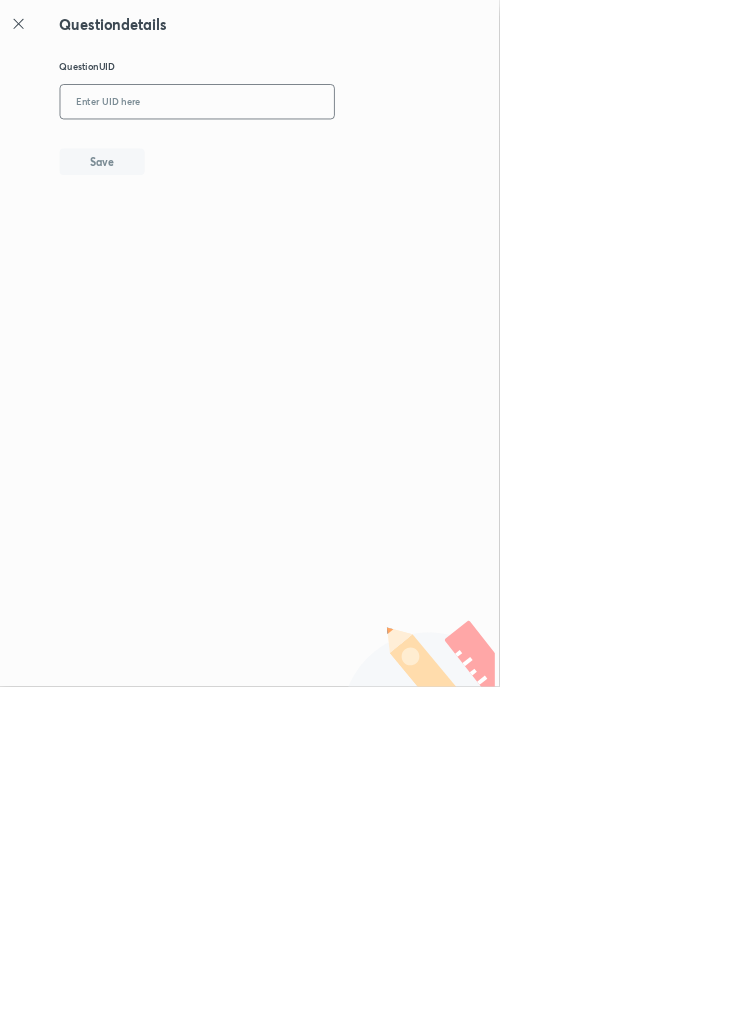click at bounding box center [297, 154] 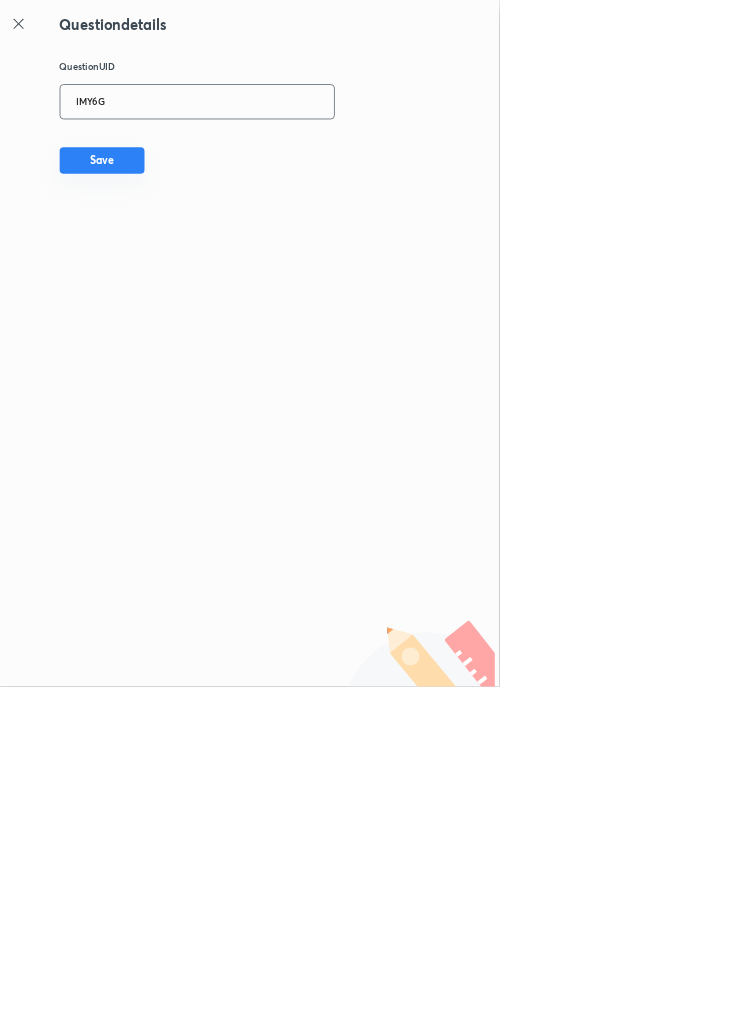 type on "IMY6G" 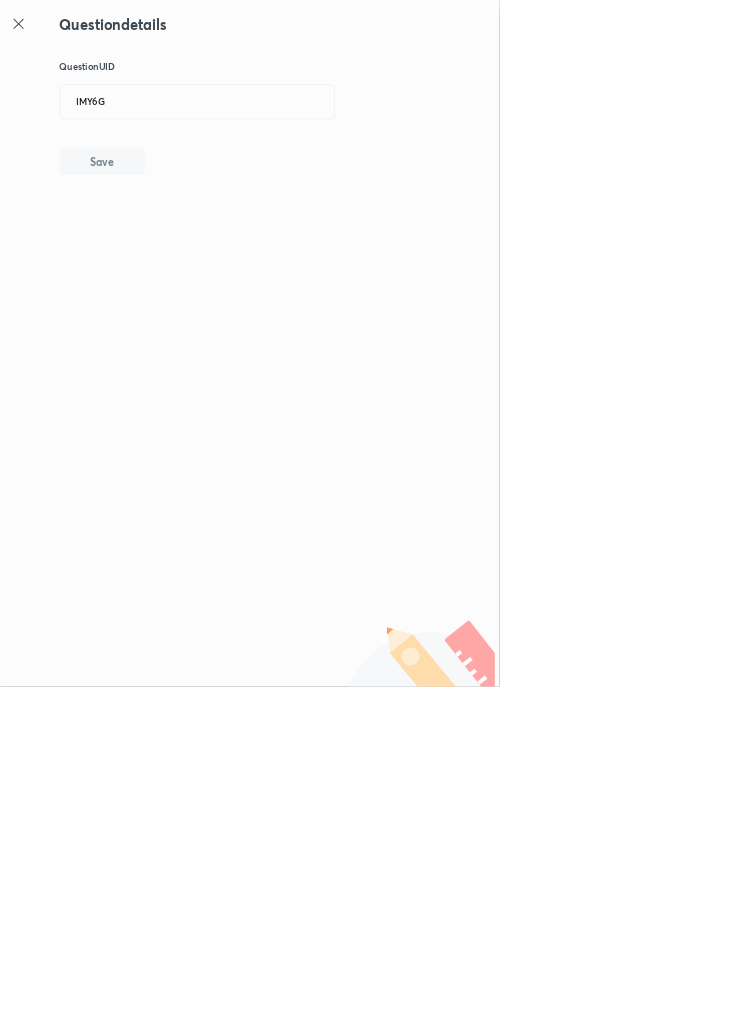 type 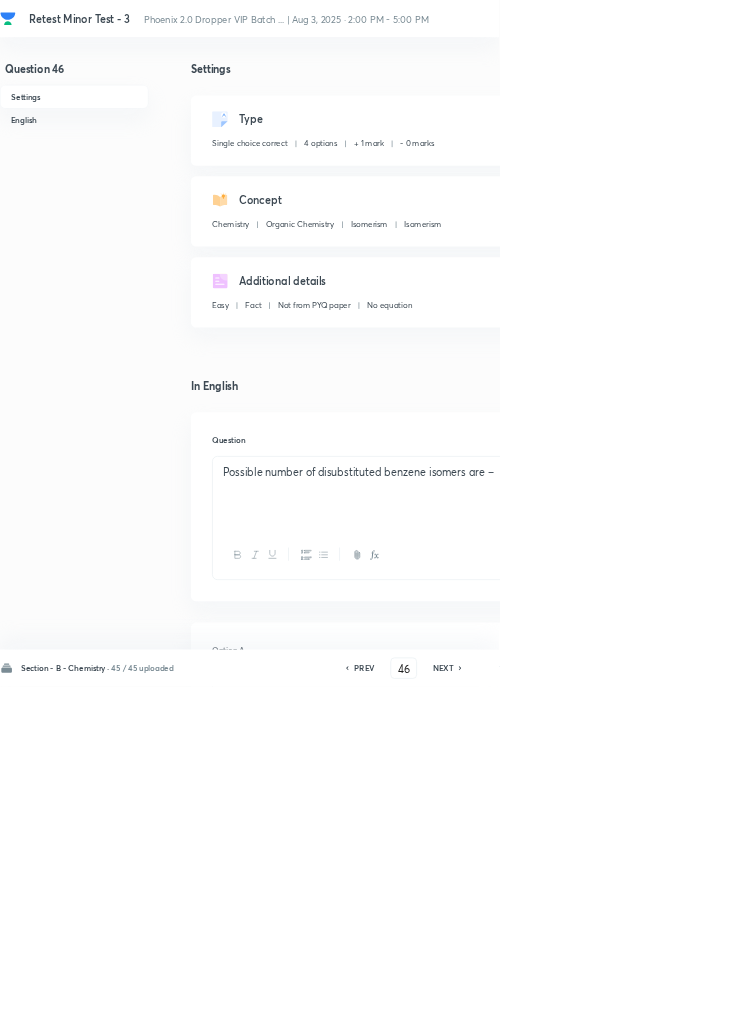 click on "Remove" at bounding box center [996, 1006] 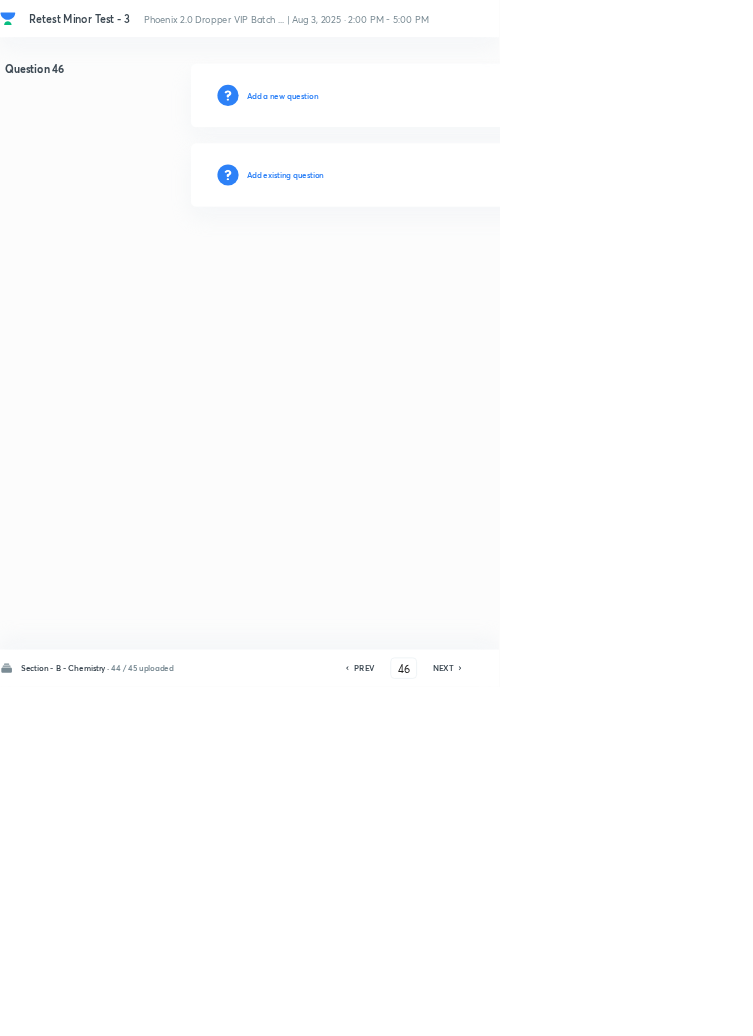 click on "Add existing question" at bounding box center [430, 264] 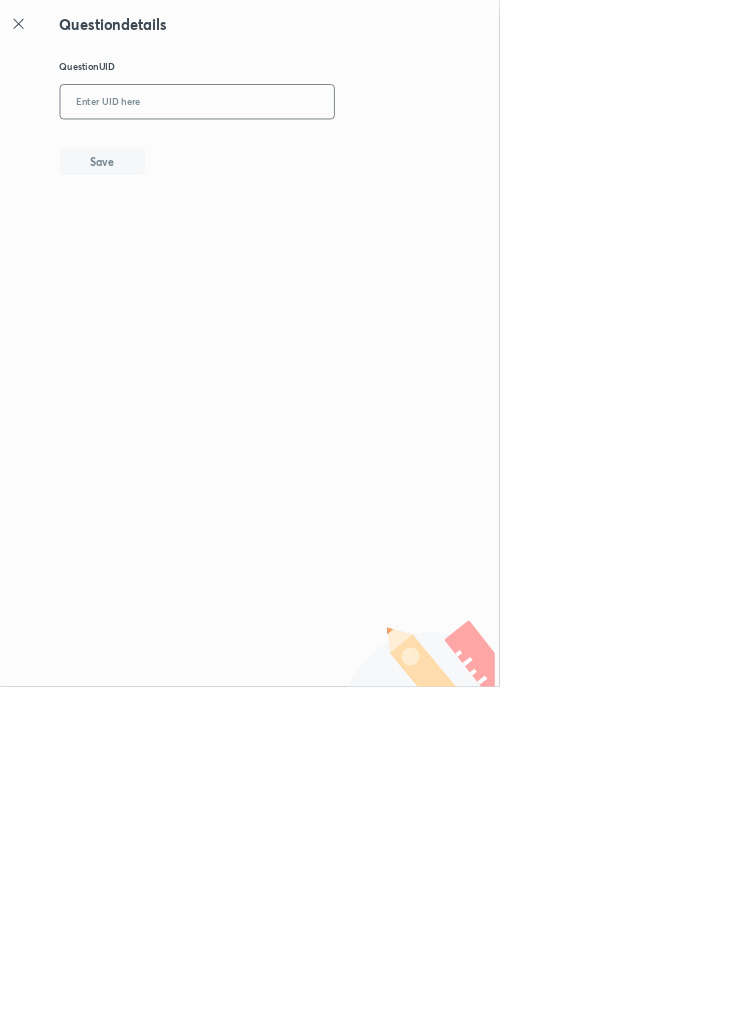 click at bounding box center [297, 154] 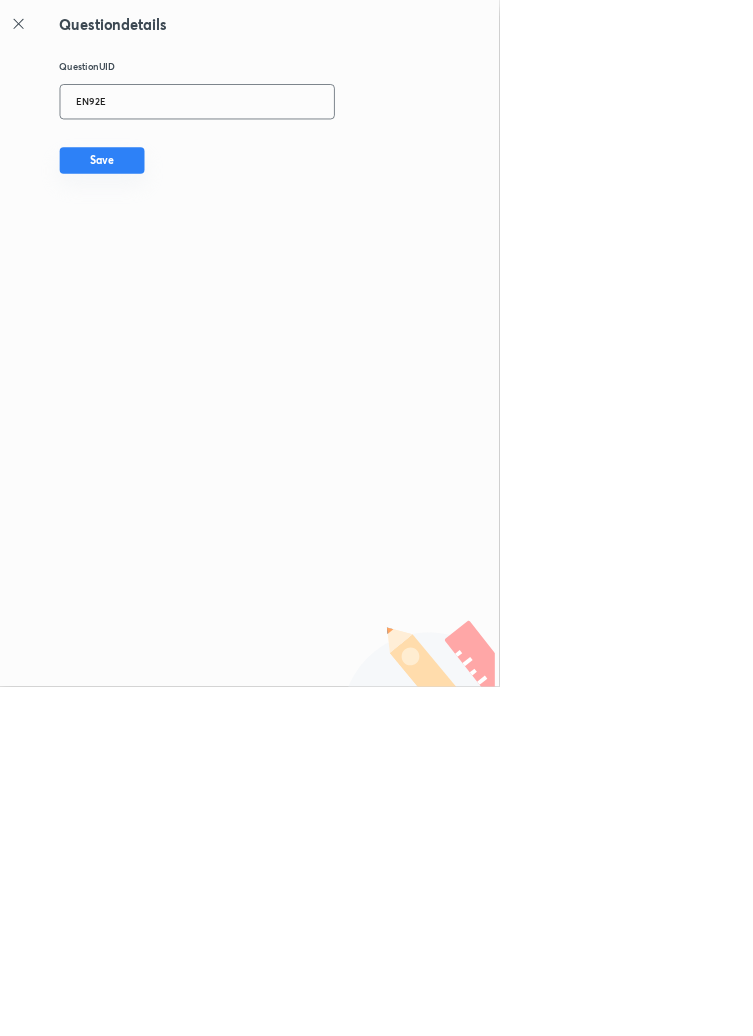 type on "EN92E" 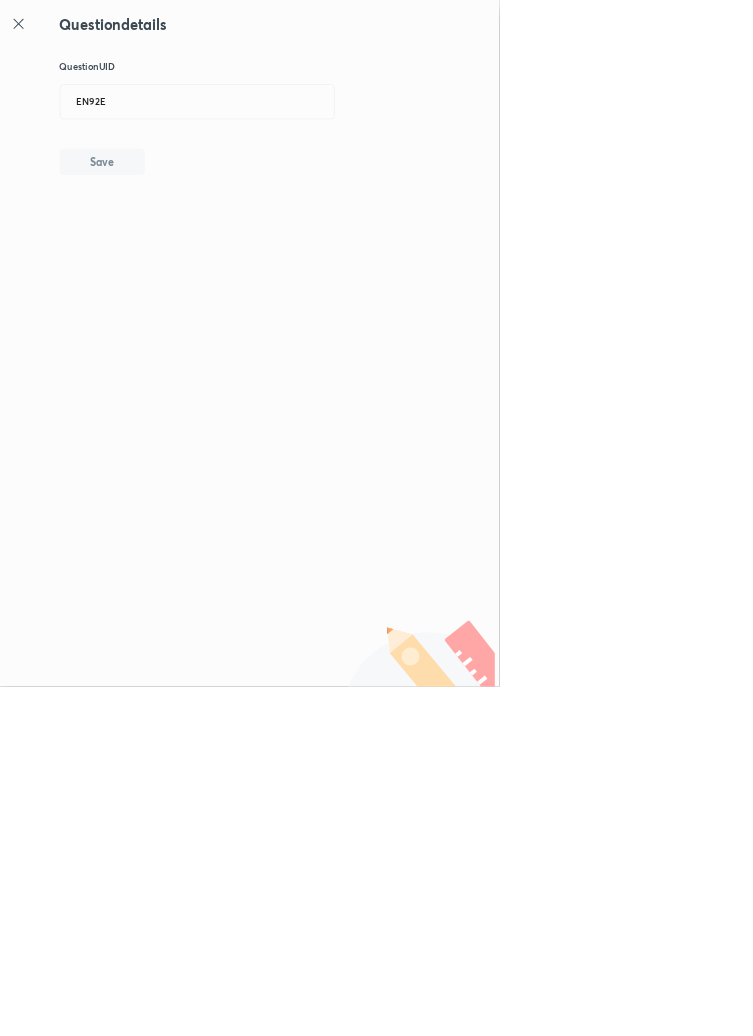 type 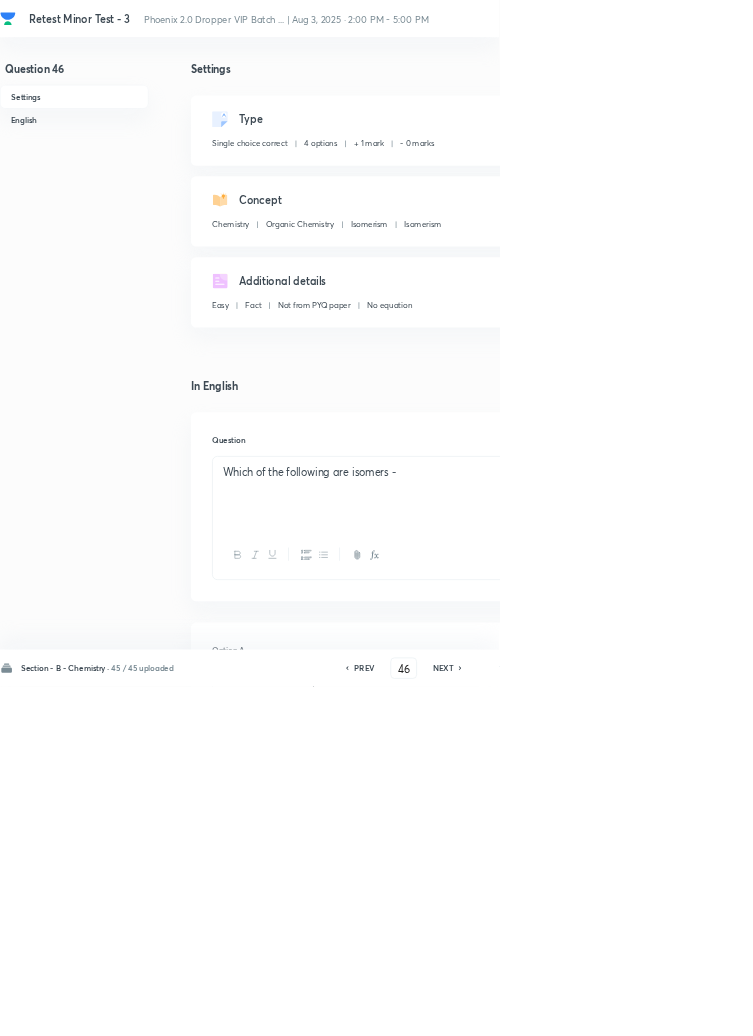 click on "Remove" at bounding box center (996, 1006) 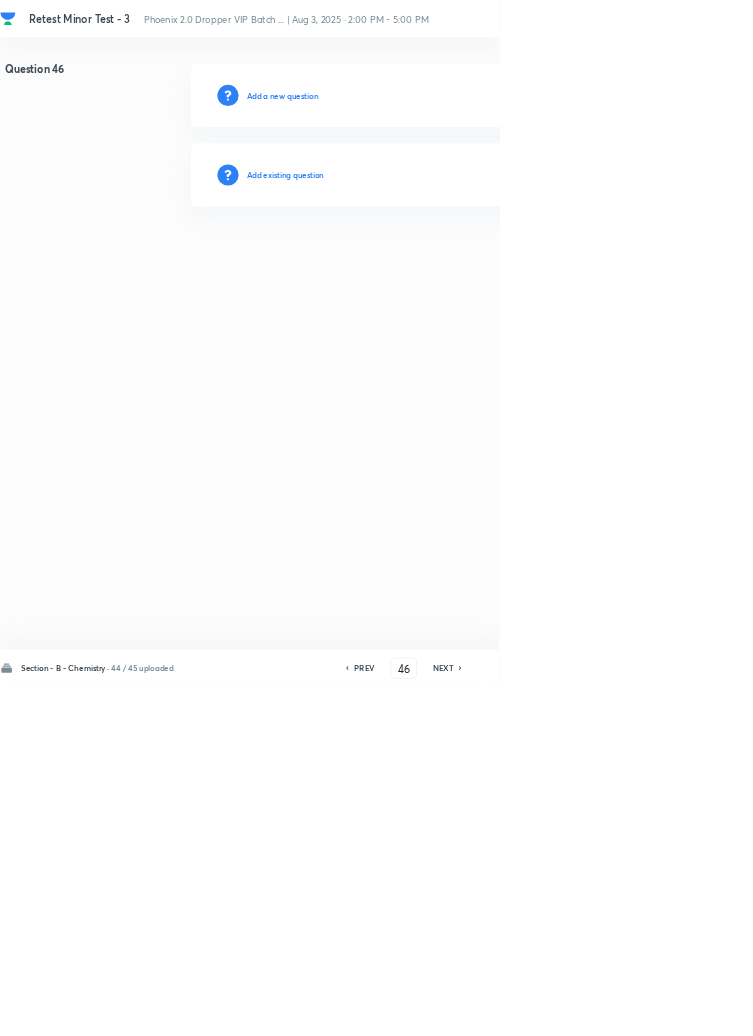 click on "Add existing question" at bounding box center (430, 264) 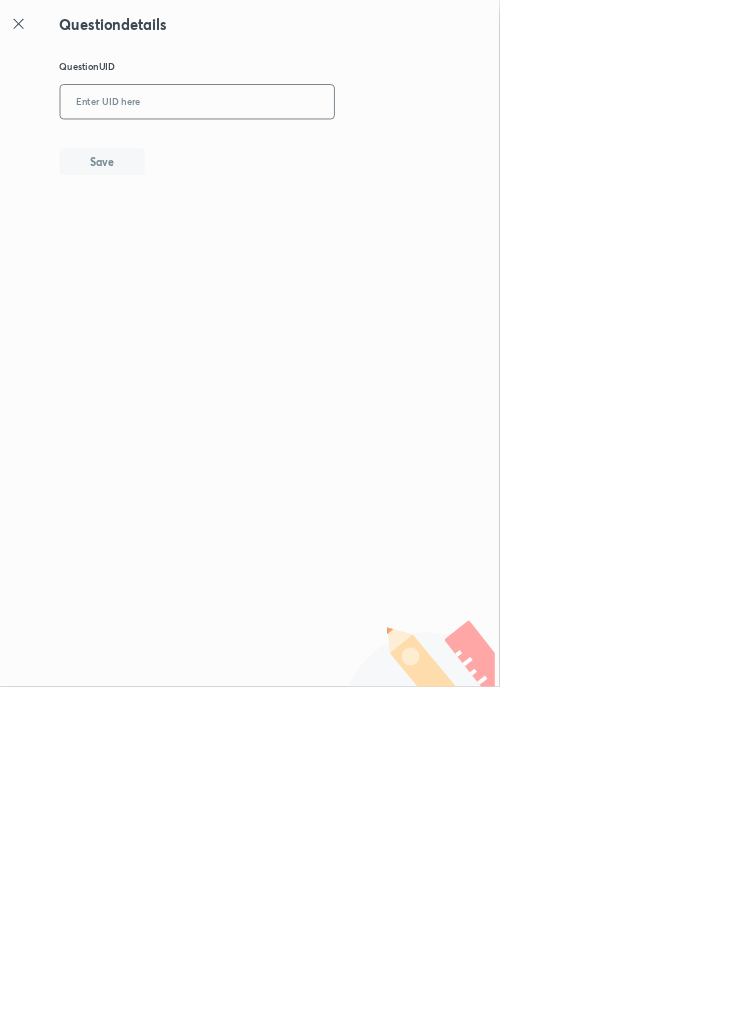 click at bounding box center [297, 154] 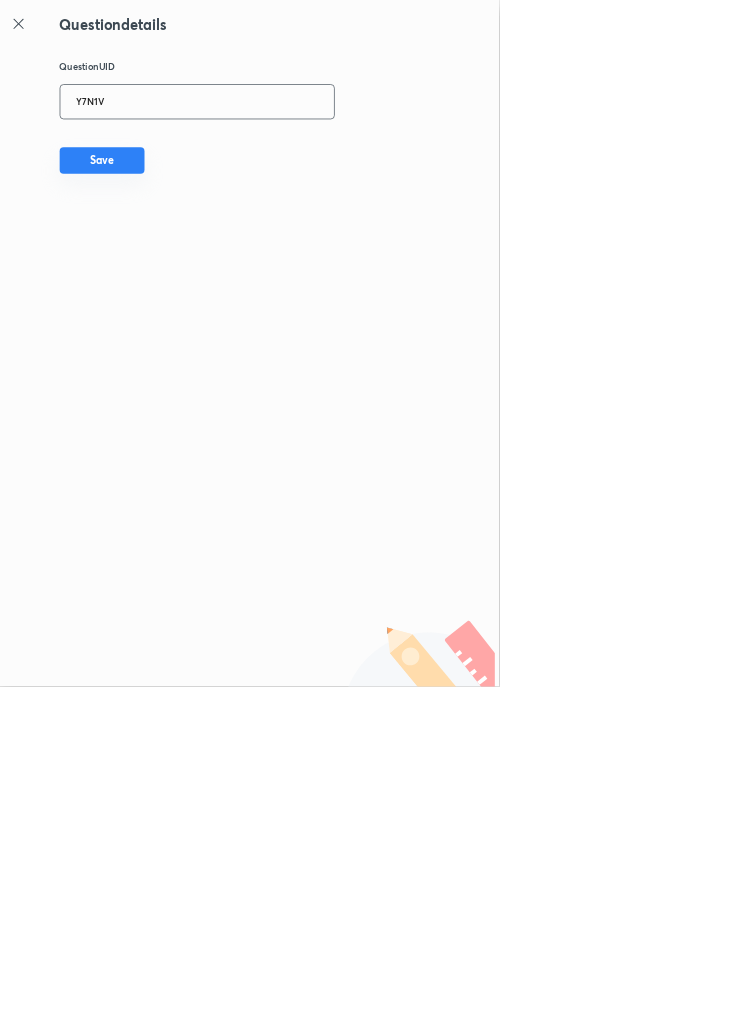 type on "Y7N1V" 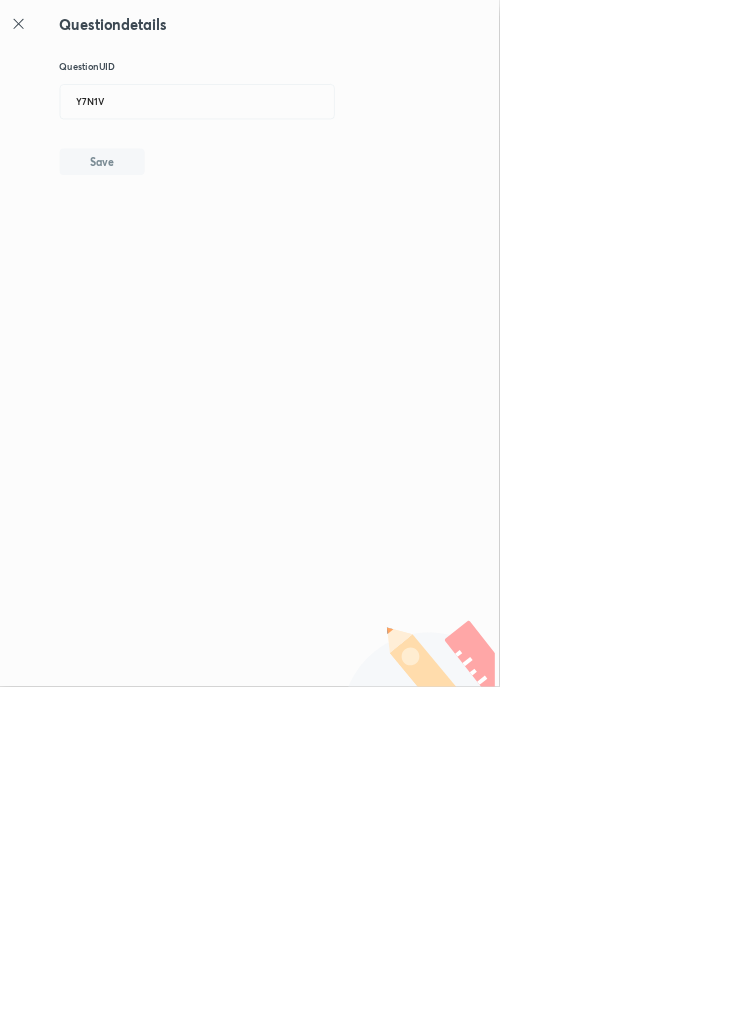 type 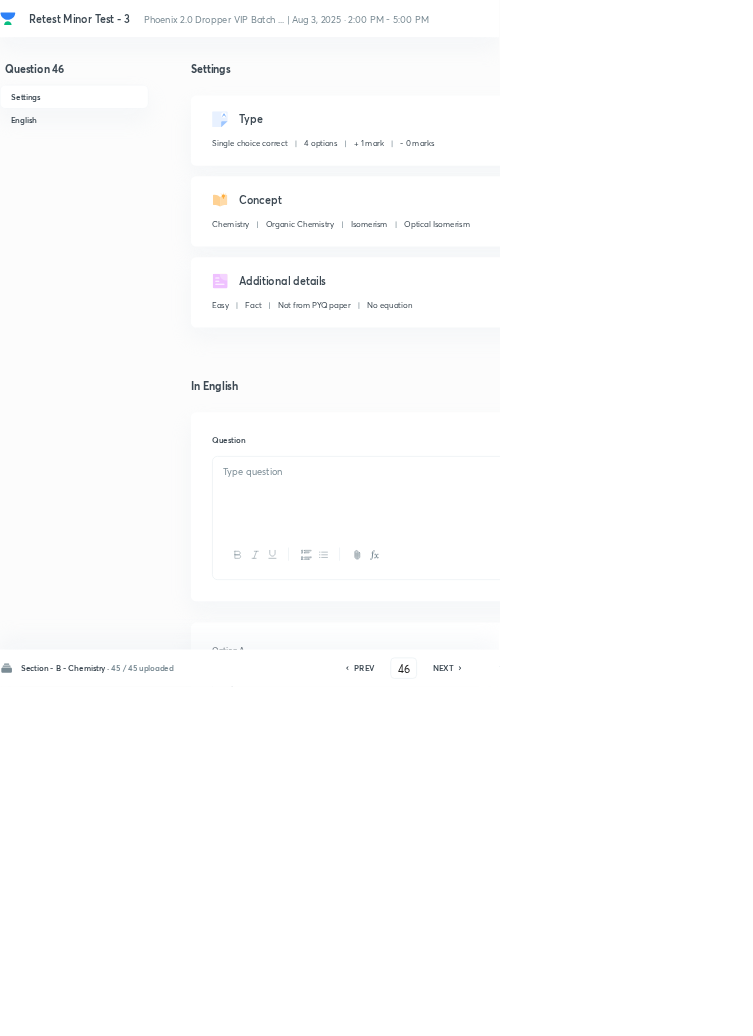 checkbox on "true" 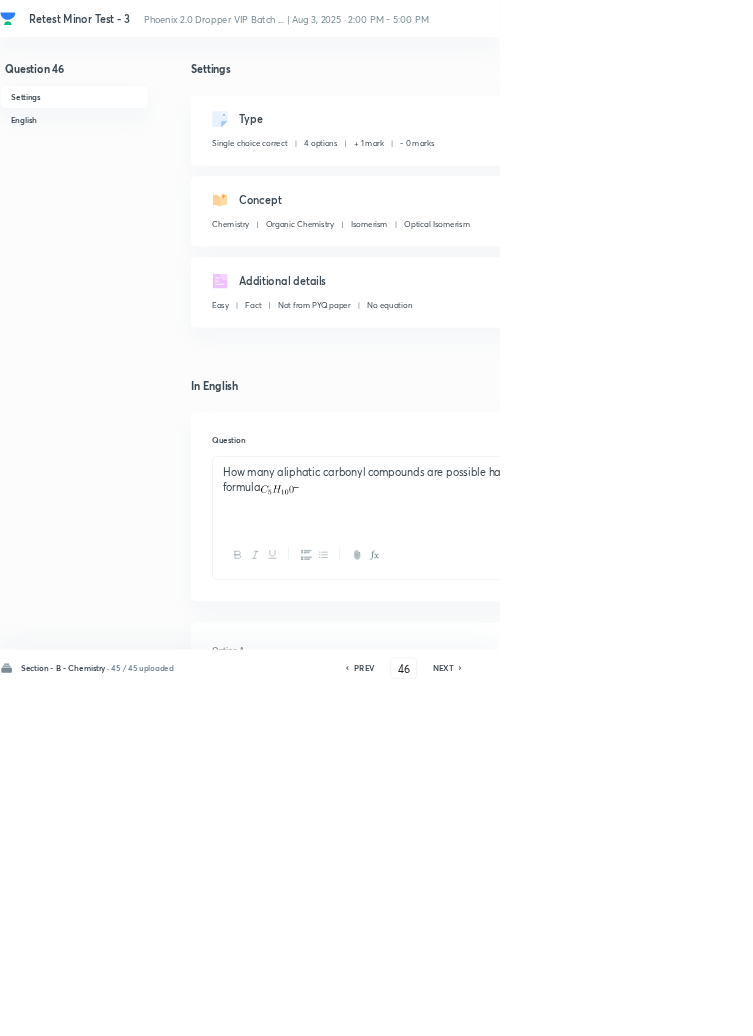 click on "Remove" at bounding box center [996, 1006] 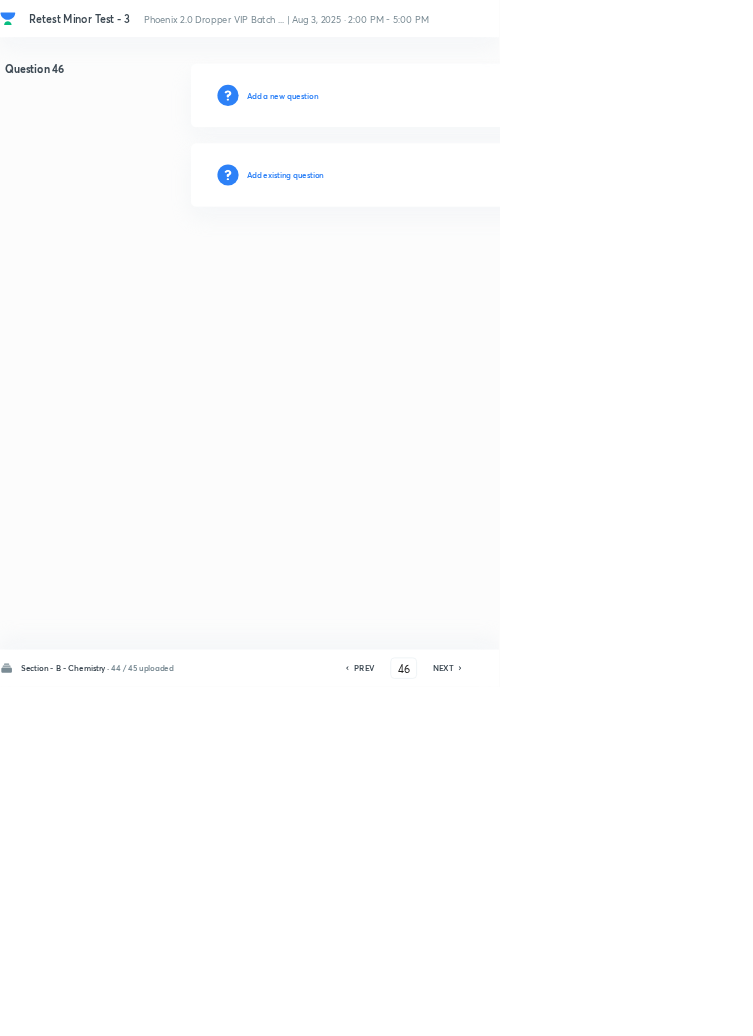 click on "Add existing question" at bounding box center (430, 264) 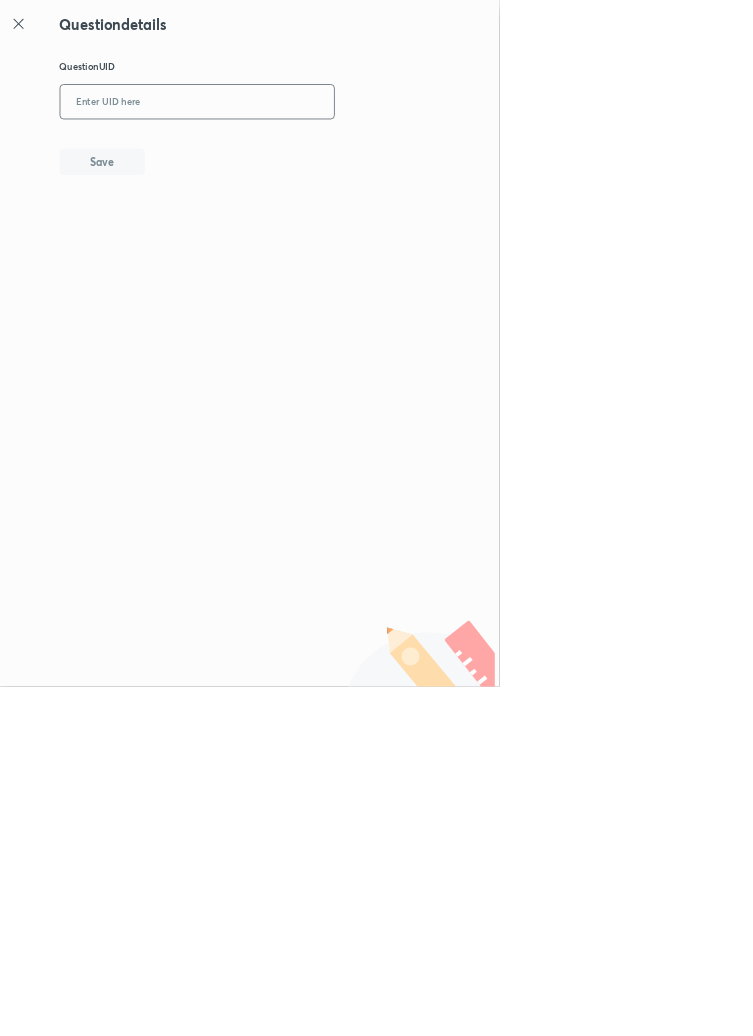 click at bounding box center (297, 154) 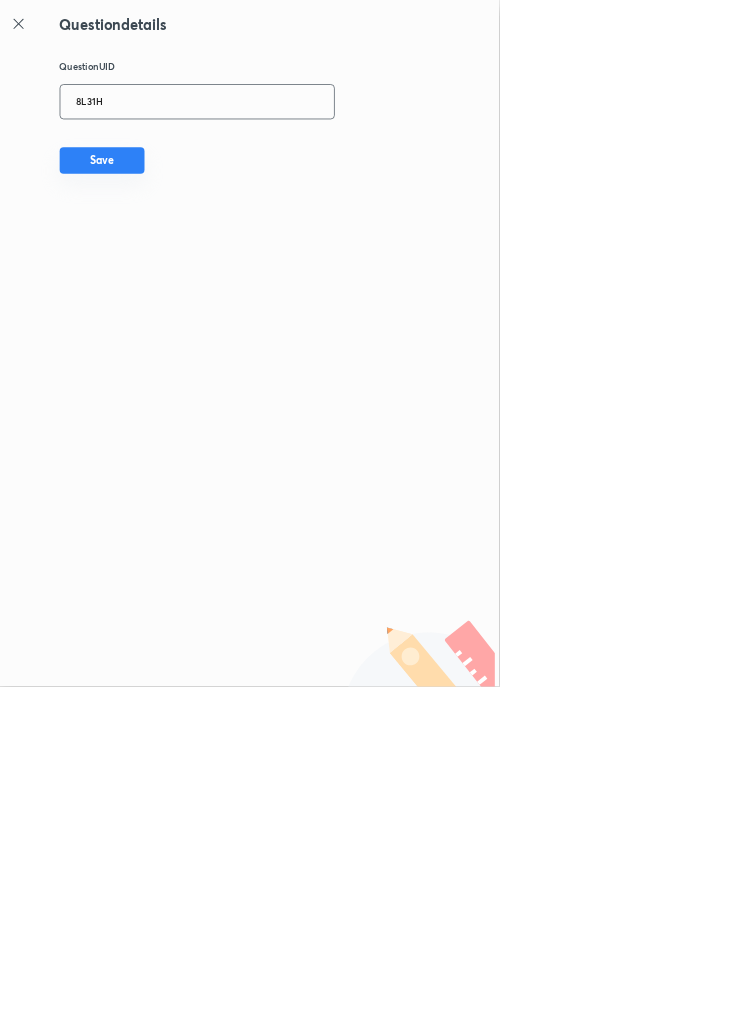 type on "8L31H" 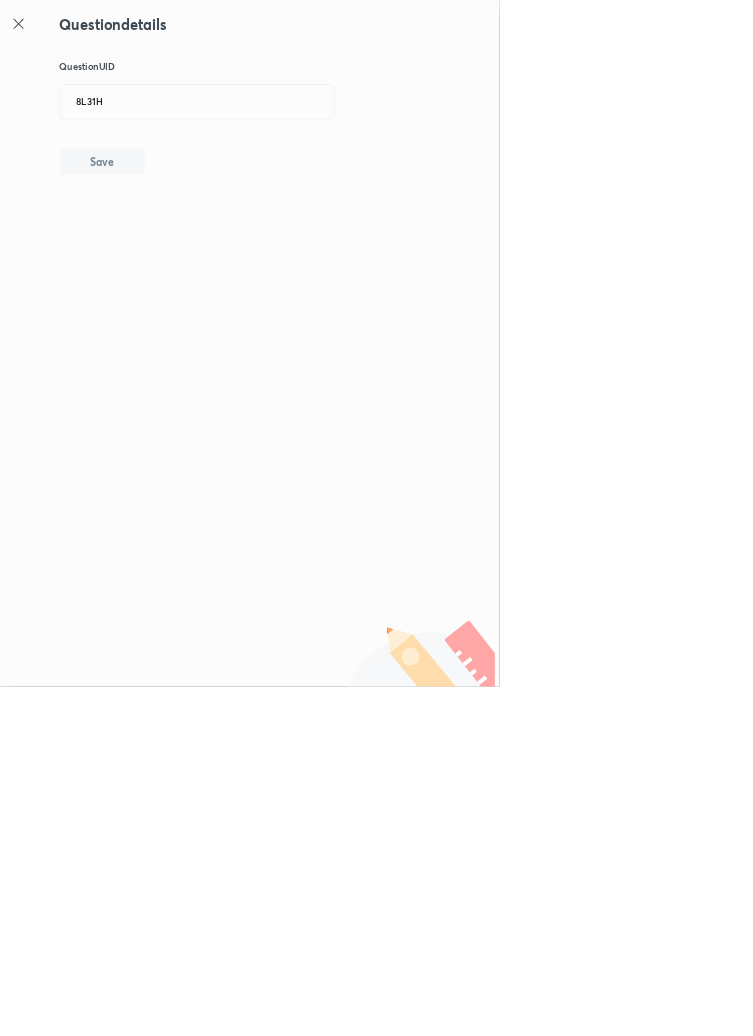 type 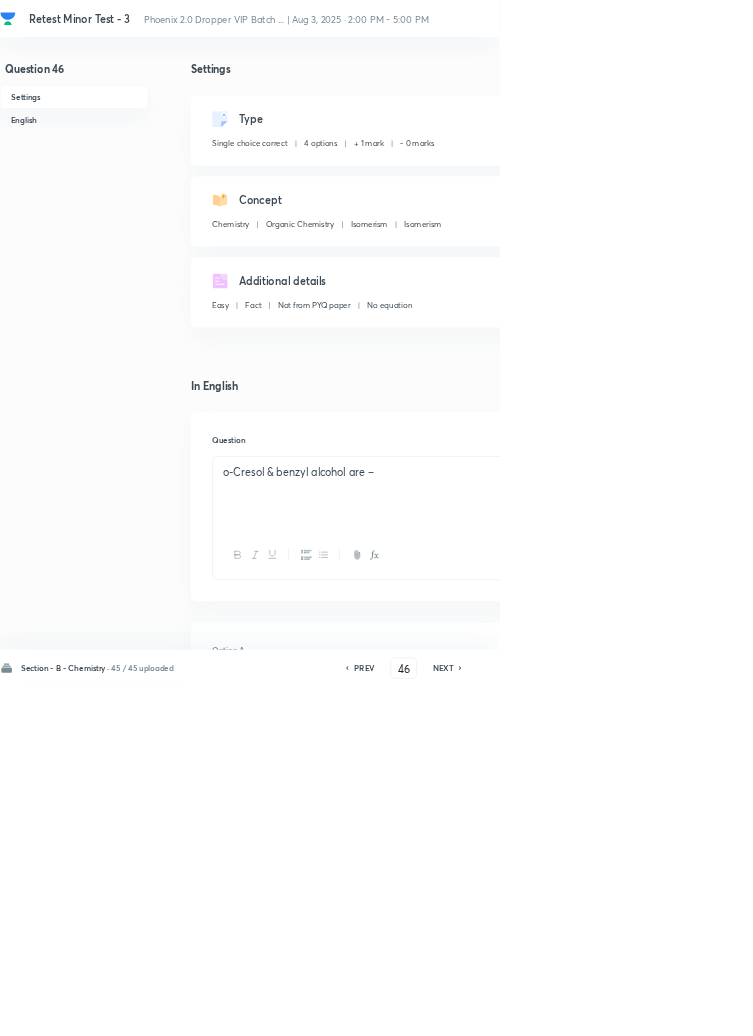 click on "Remove" at bounding box center [996, 1006] 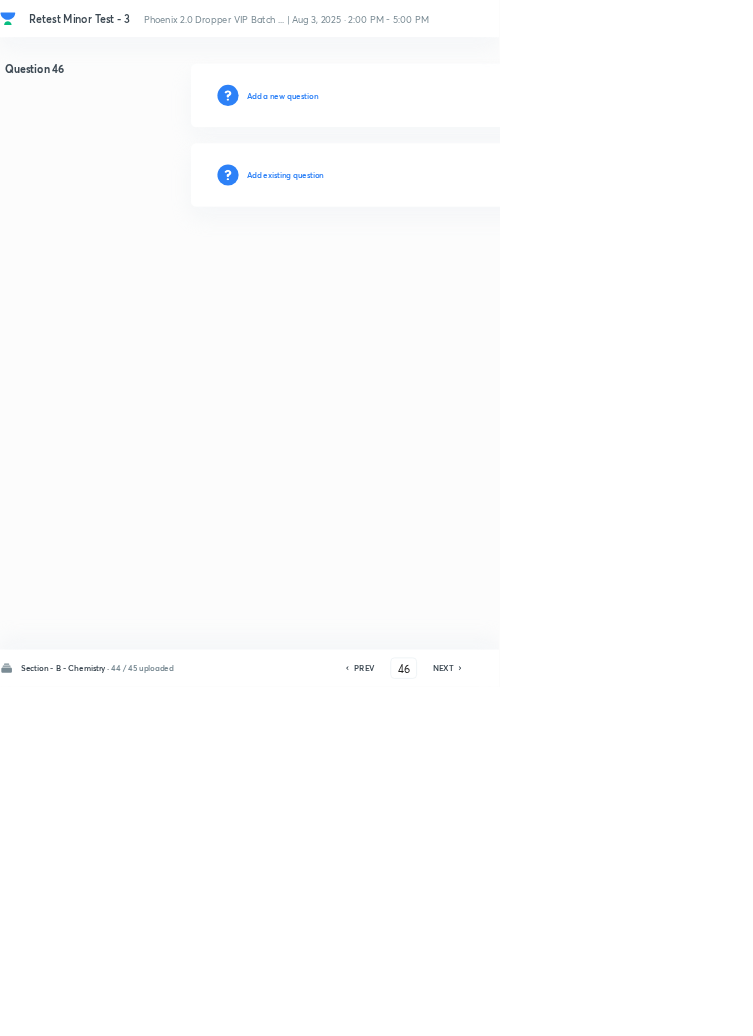 click on "Add existing question" at bounding box center [430, 264] 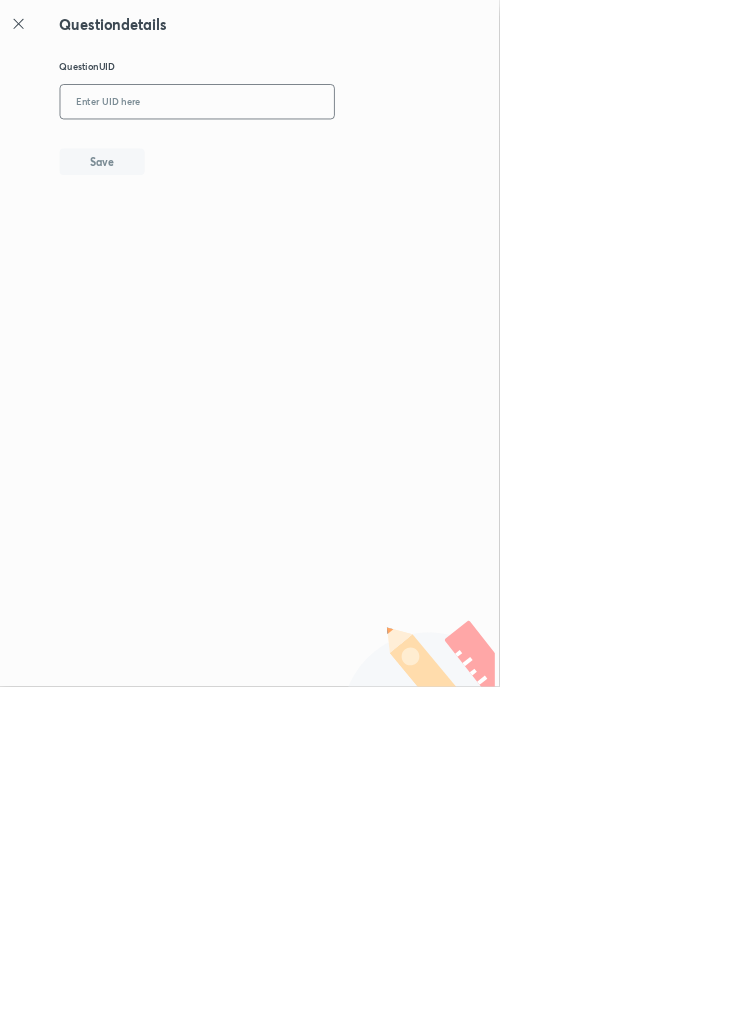 click at bounding box center (297, 154) 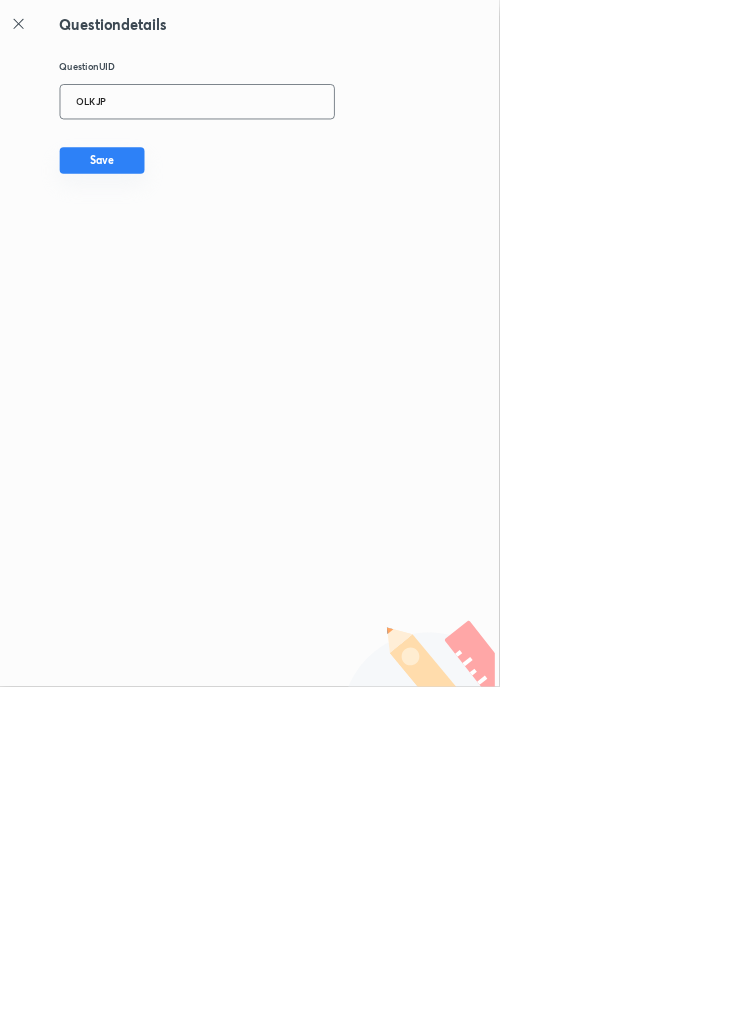 type on "OLKJP" 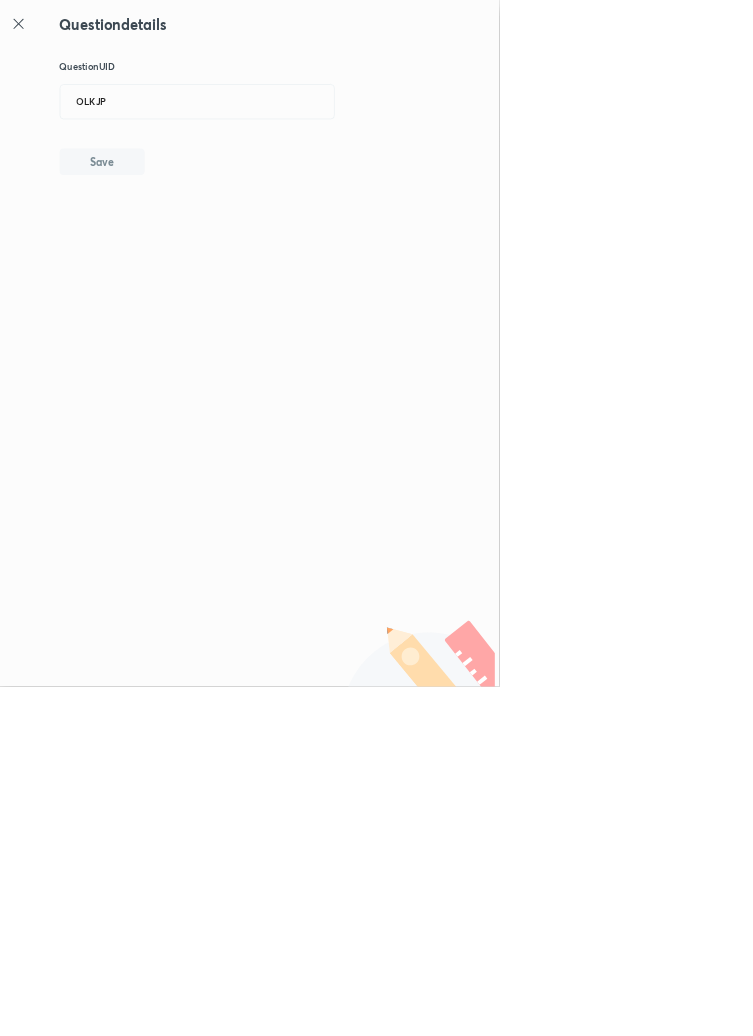 type 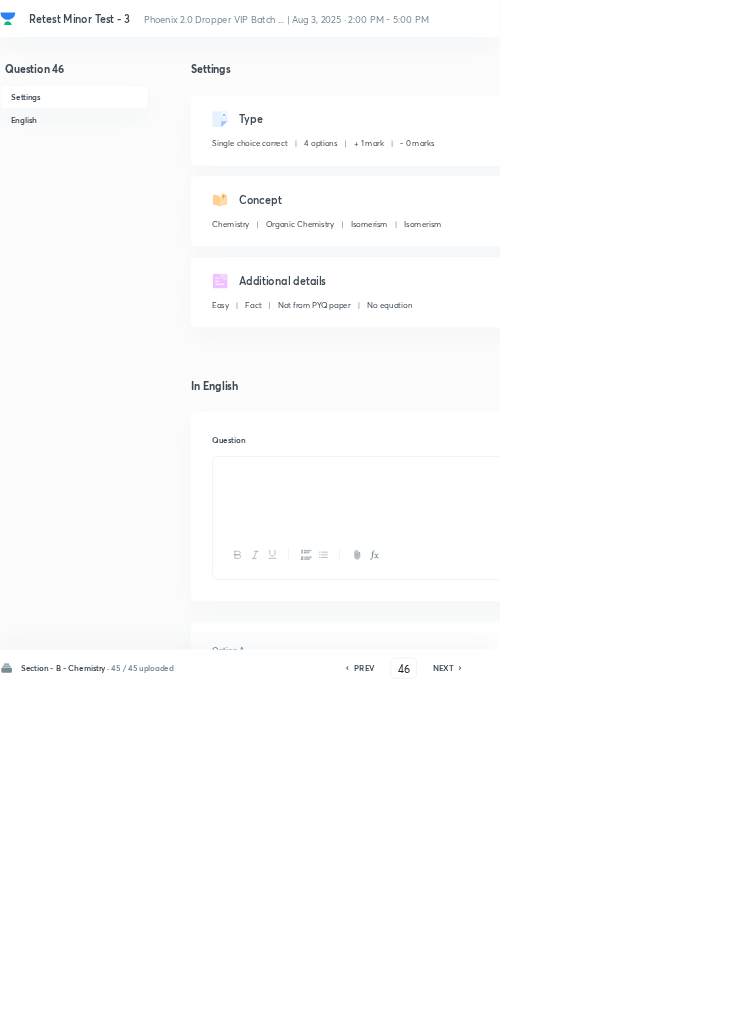 click on "Remove" at bounding box center [996, 1006] 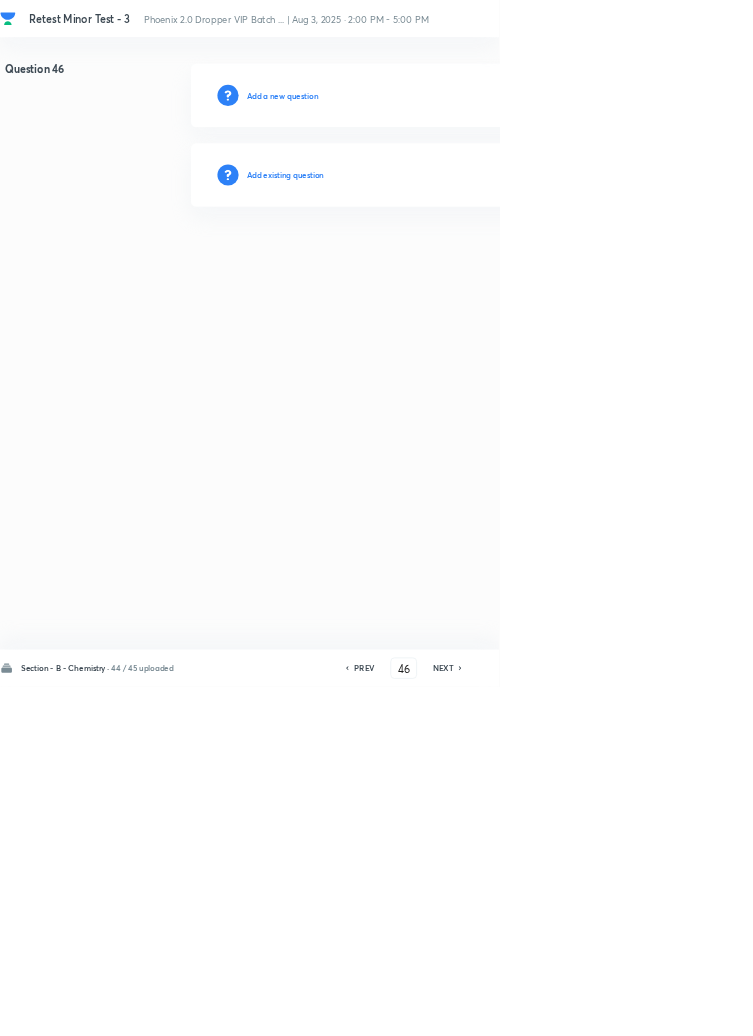 click on "Add existing question" at bounding box center (430, 264) 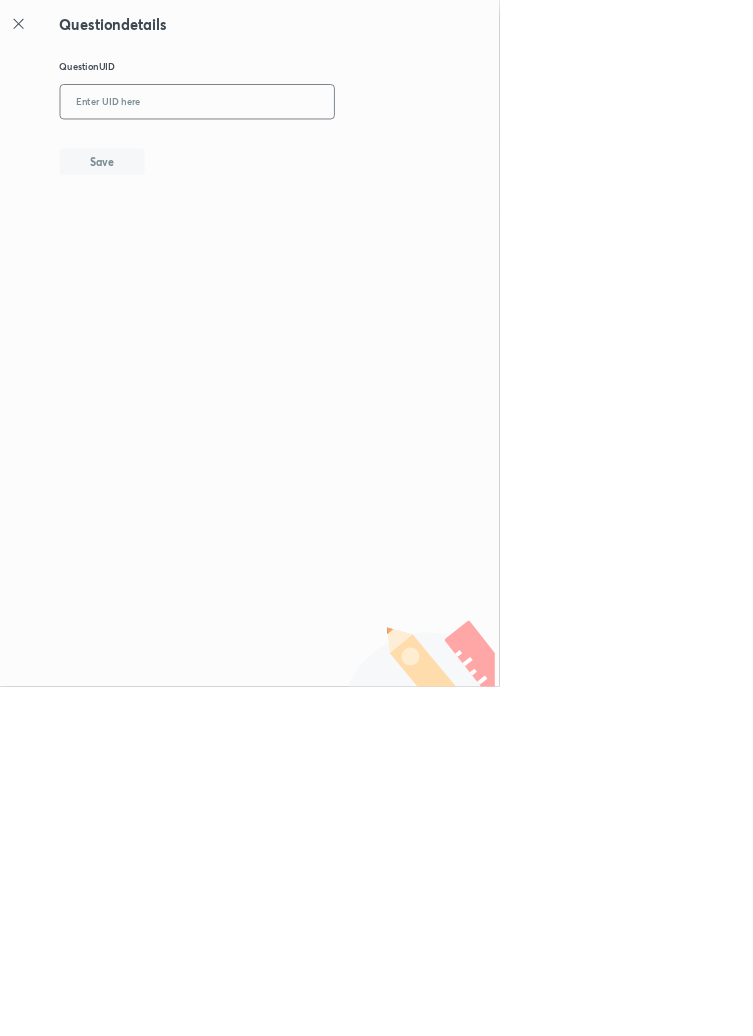 click at bounding box center (297, 154) 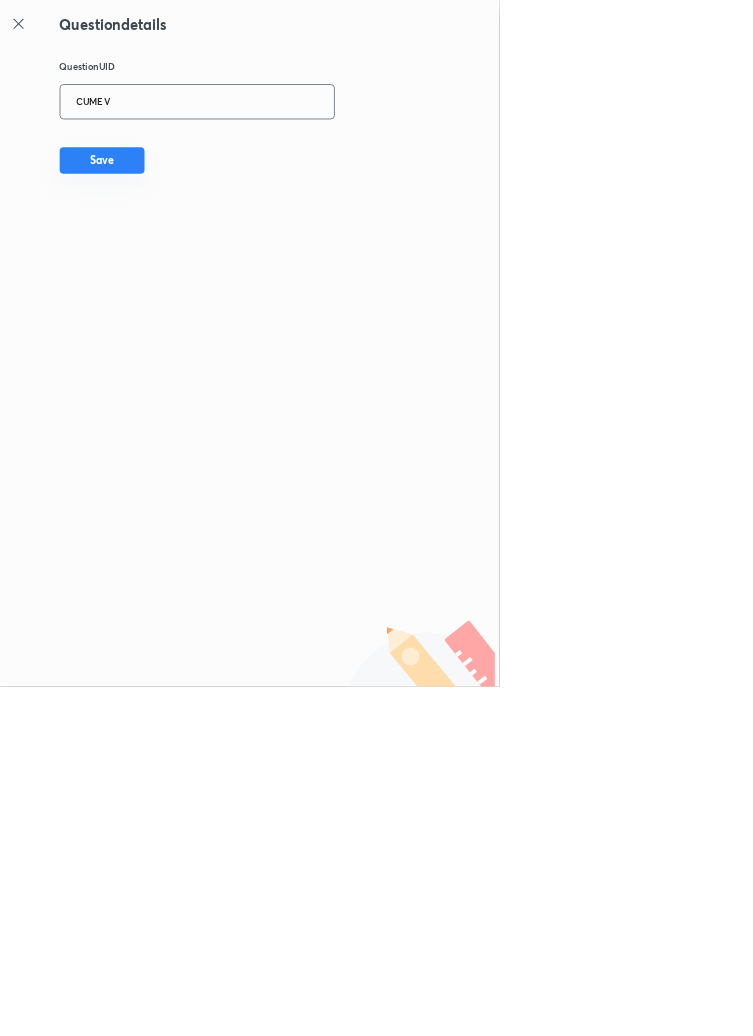 type on "CUMEV" 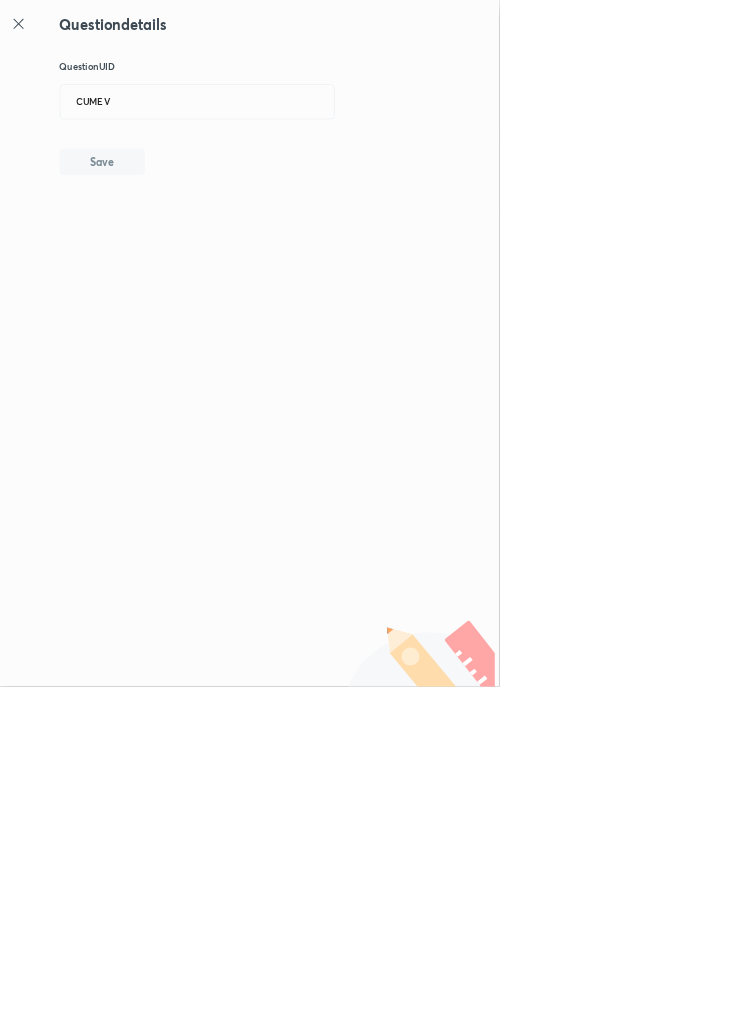 type 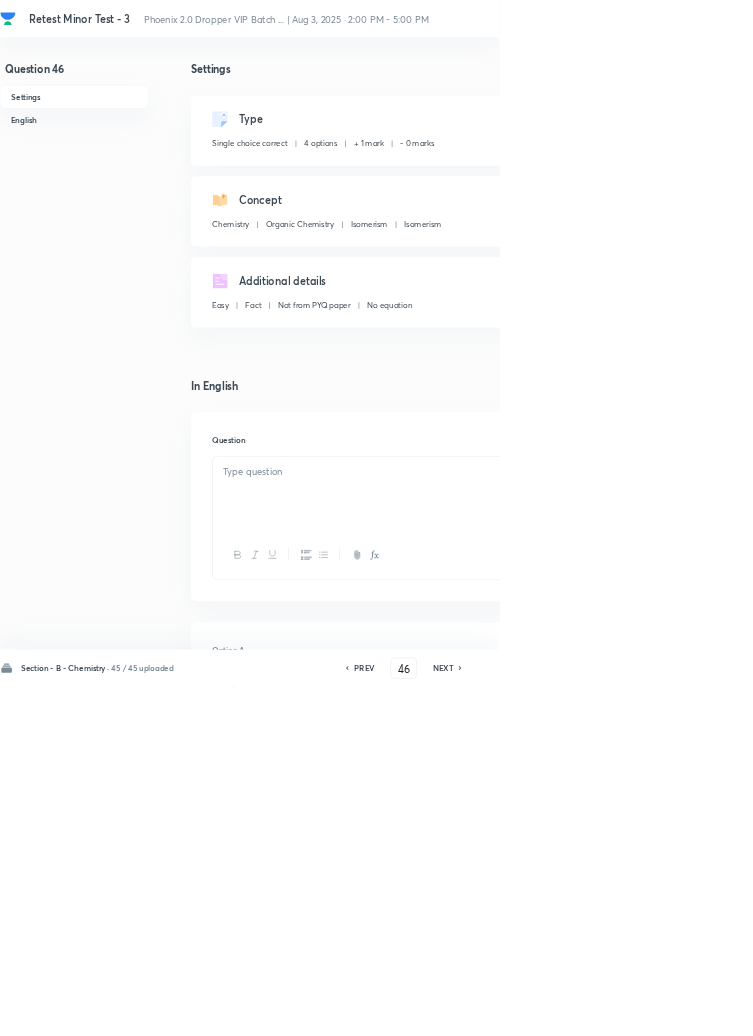 checkbox on "true" 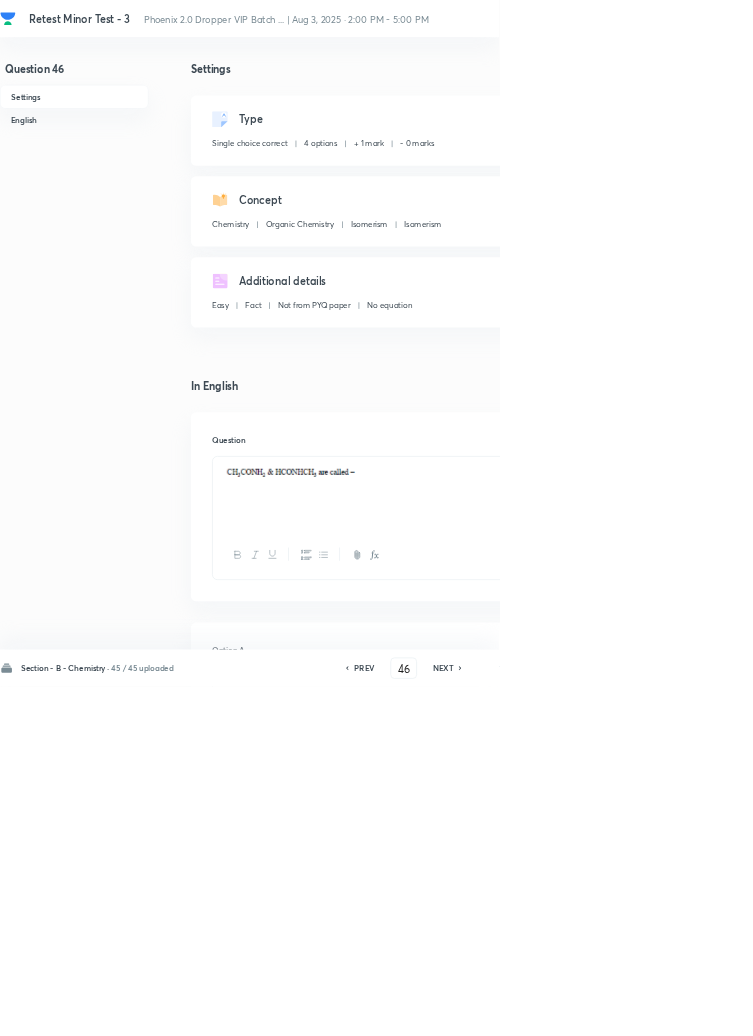 click on "Remove" at bounding box center (996, 1006) 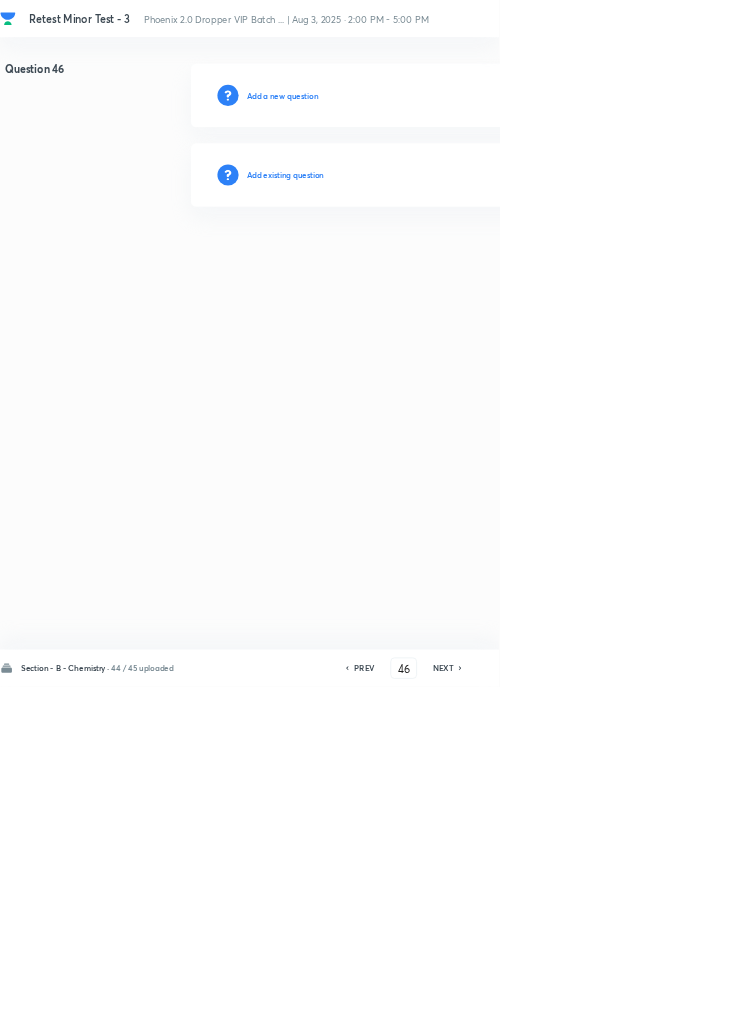 click on "Add existing question" at bounding box center (430, 264) 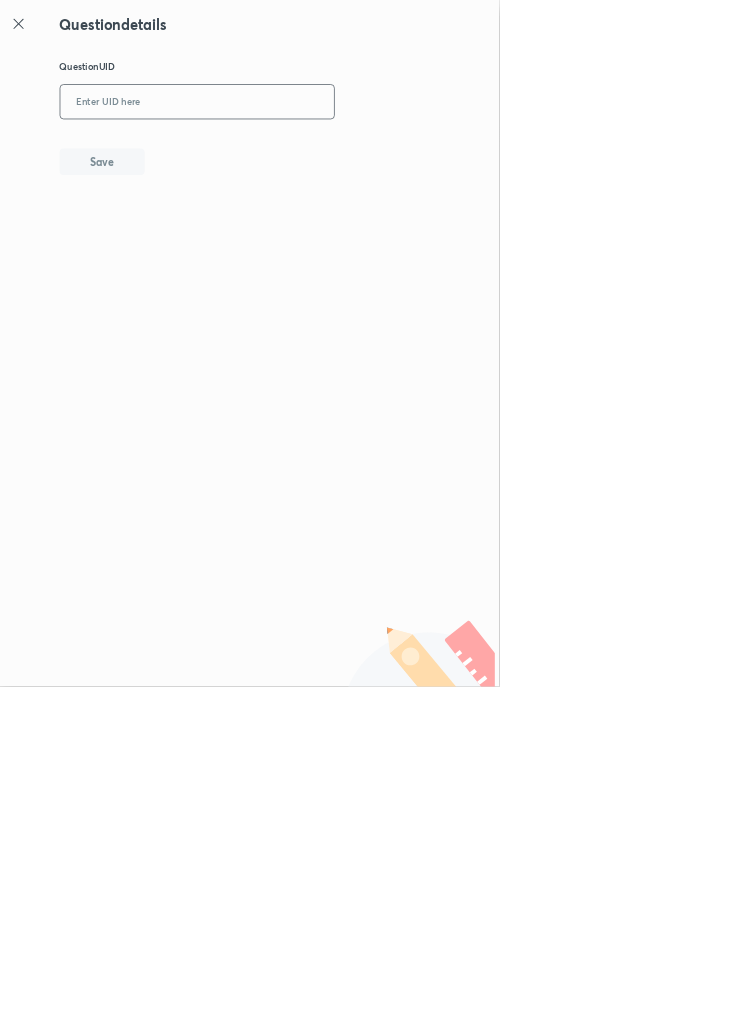 click at bounding box center [297, 154] 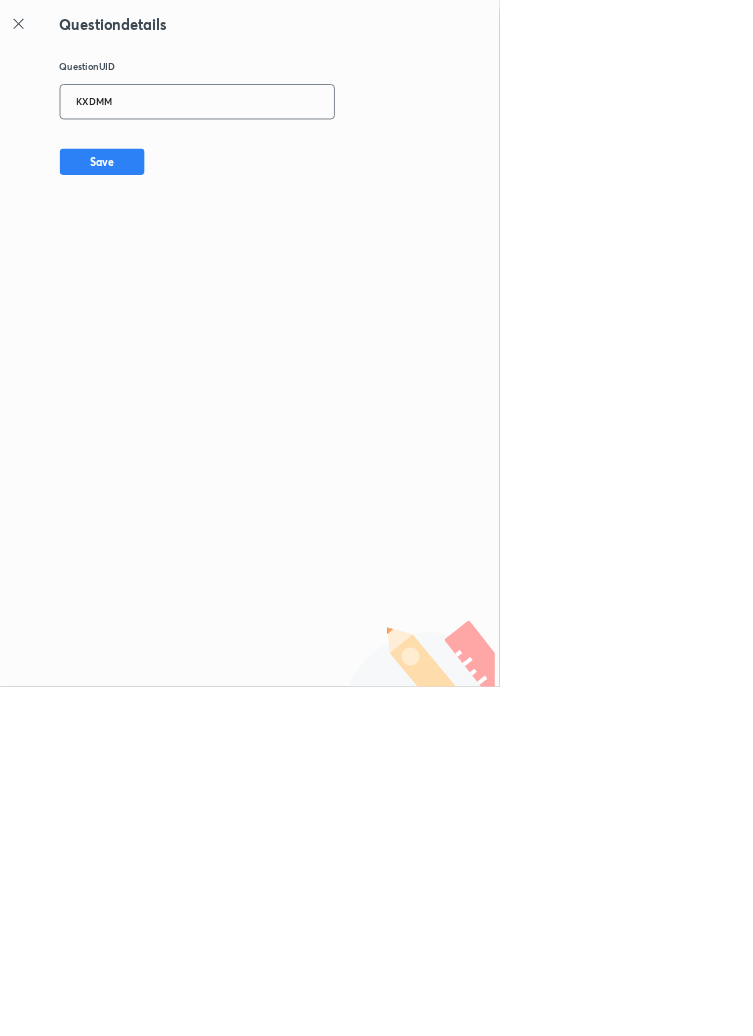 type on "KXDMM" 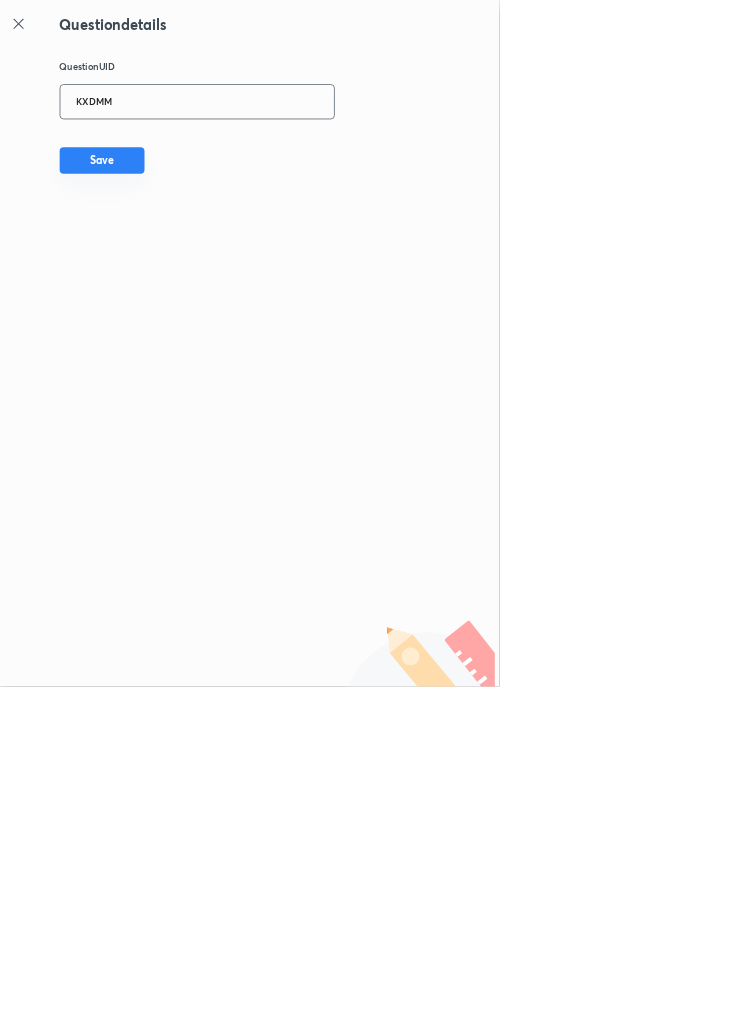 click on "Save" at bounding box center (154, 242) 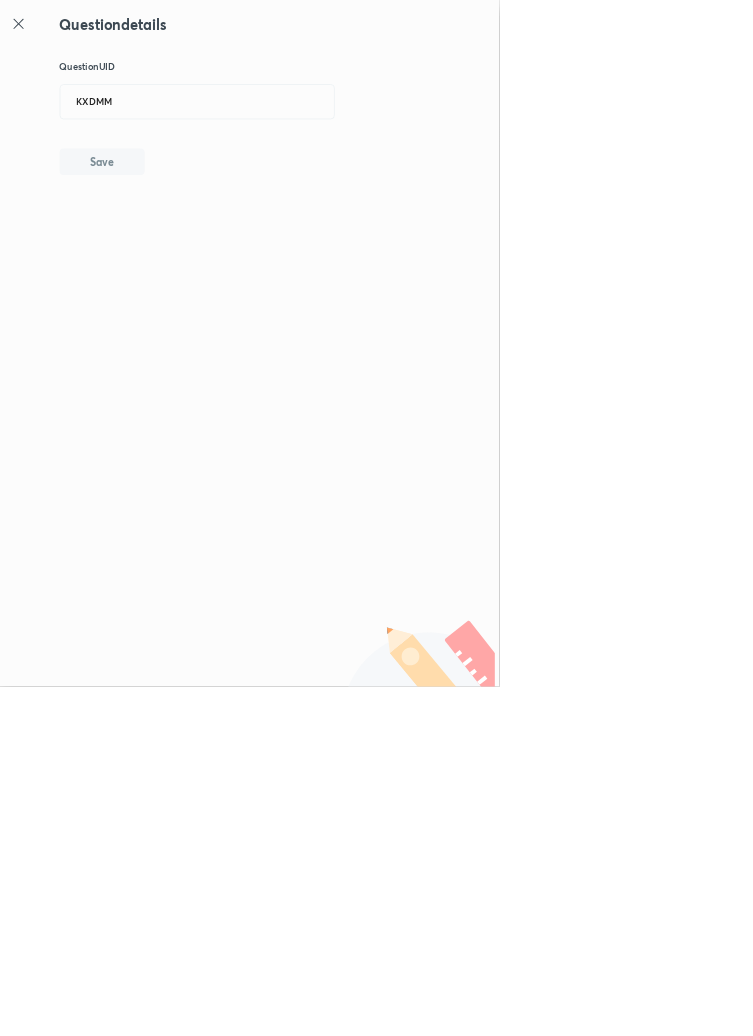 type 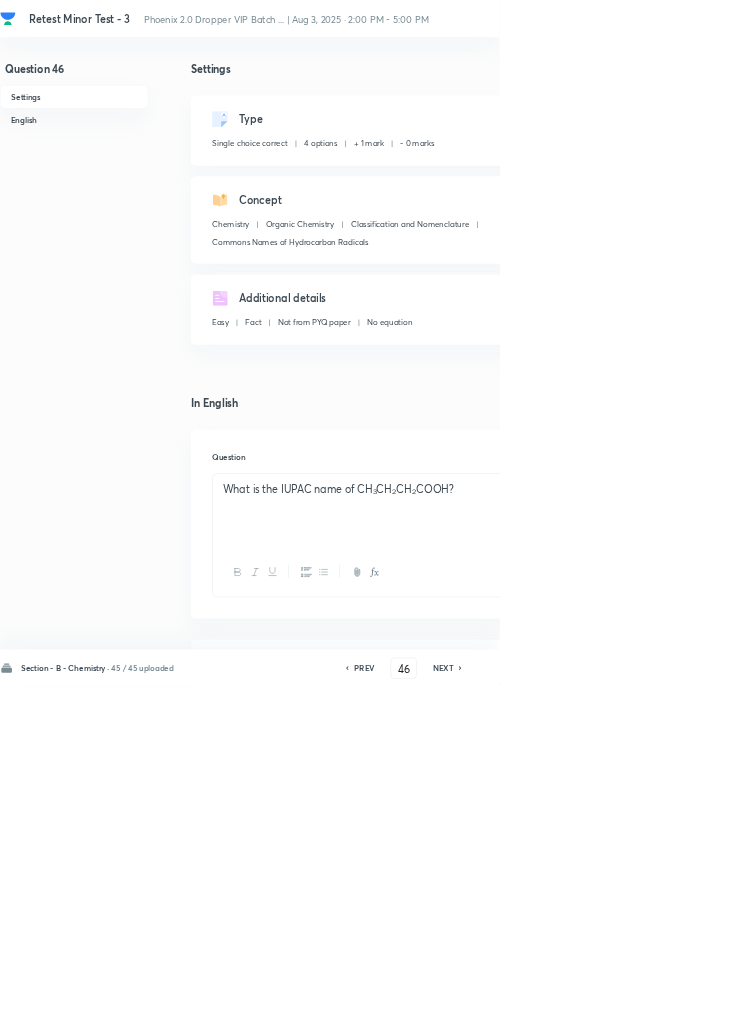 click on "Edit" at bounding box center [920, 182] 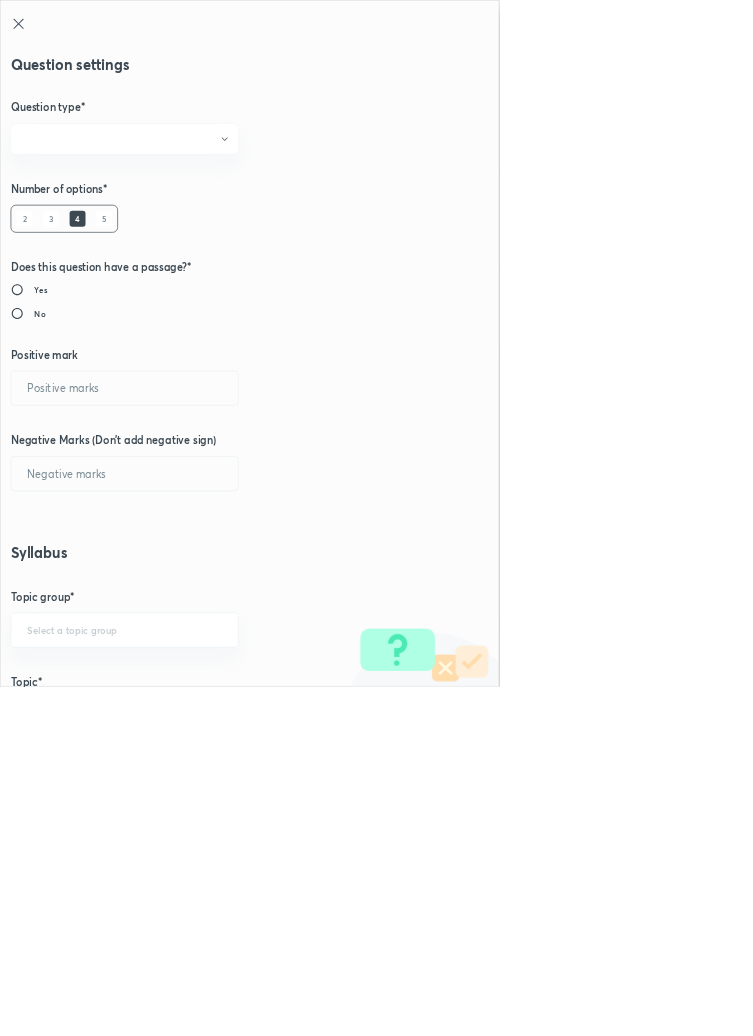 radio on "true" 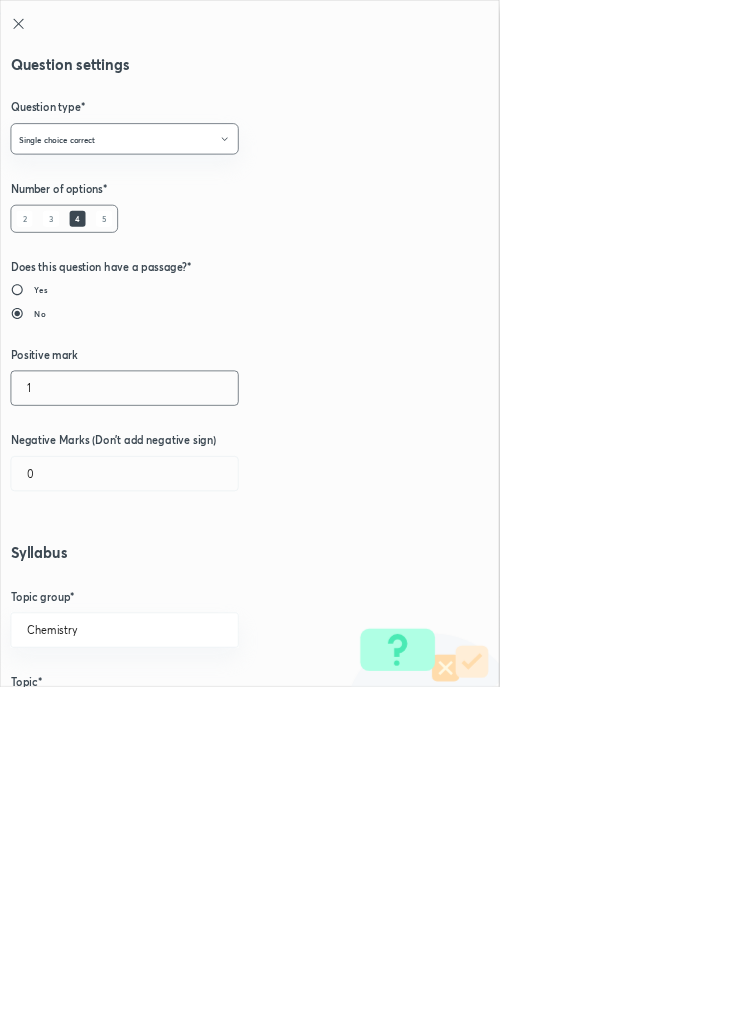 click on "1" at bounding box center (188, 585) 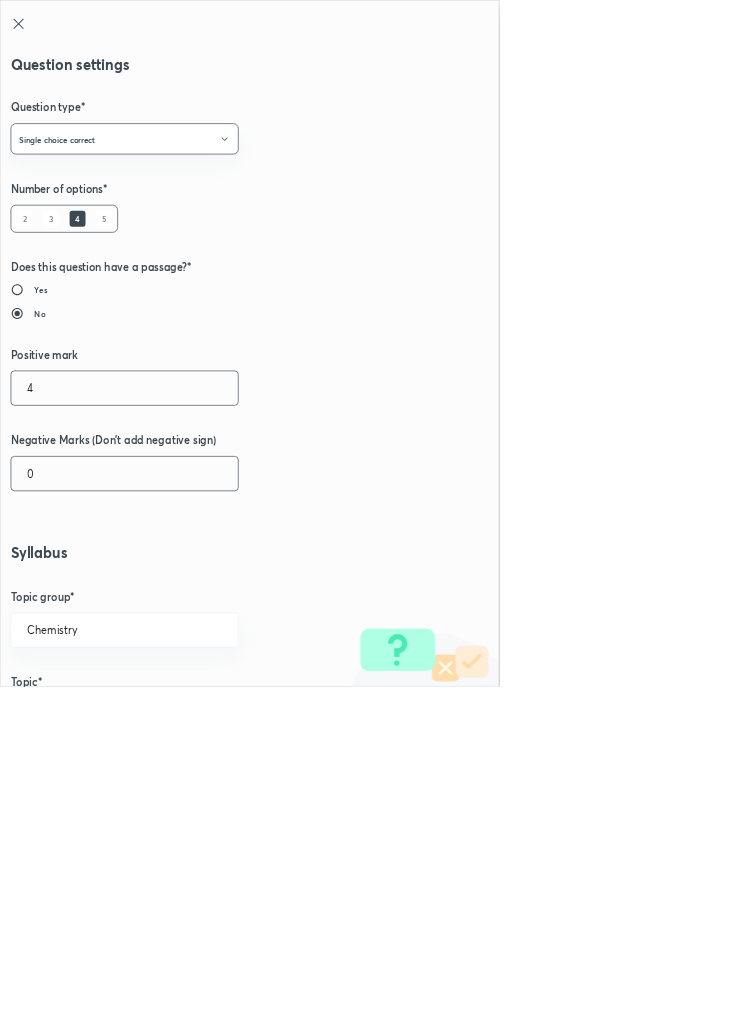 type on "4" 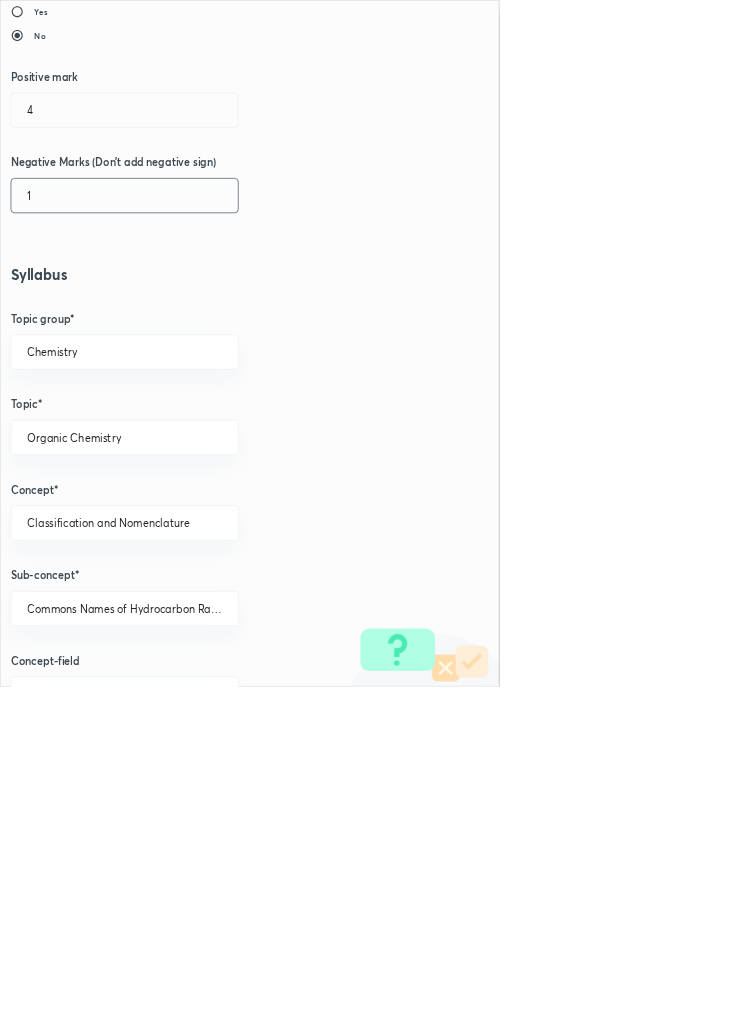 scroll, scrollTop: 1125, scrollLeft: 0, axis: vertical 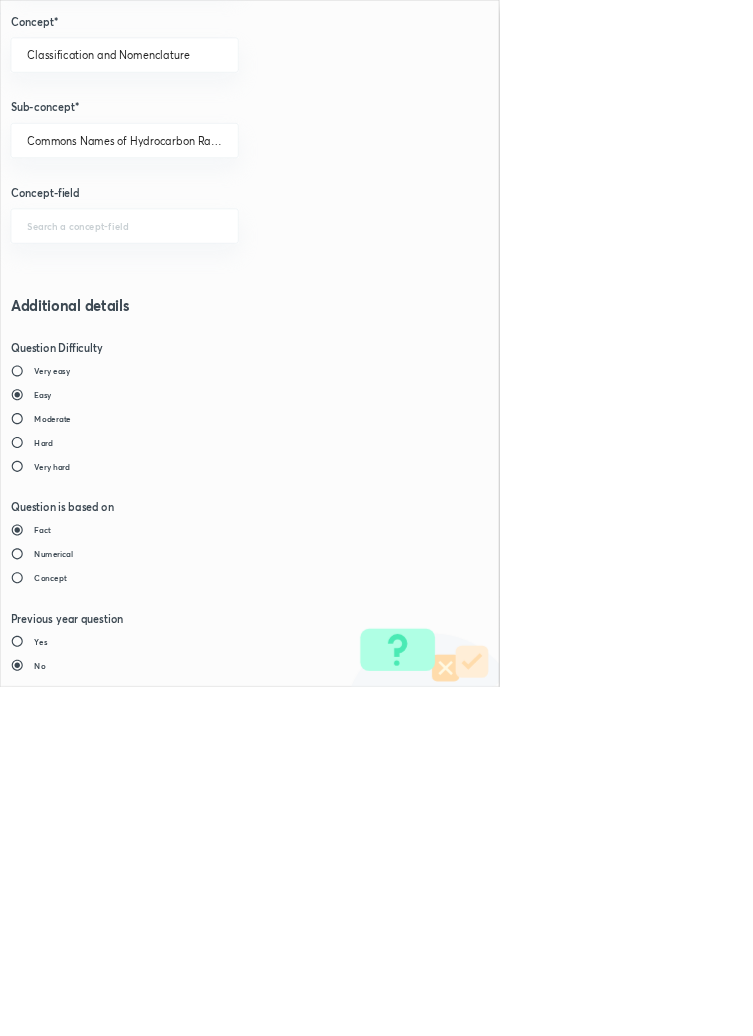 type on "1" 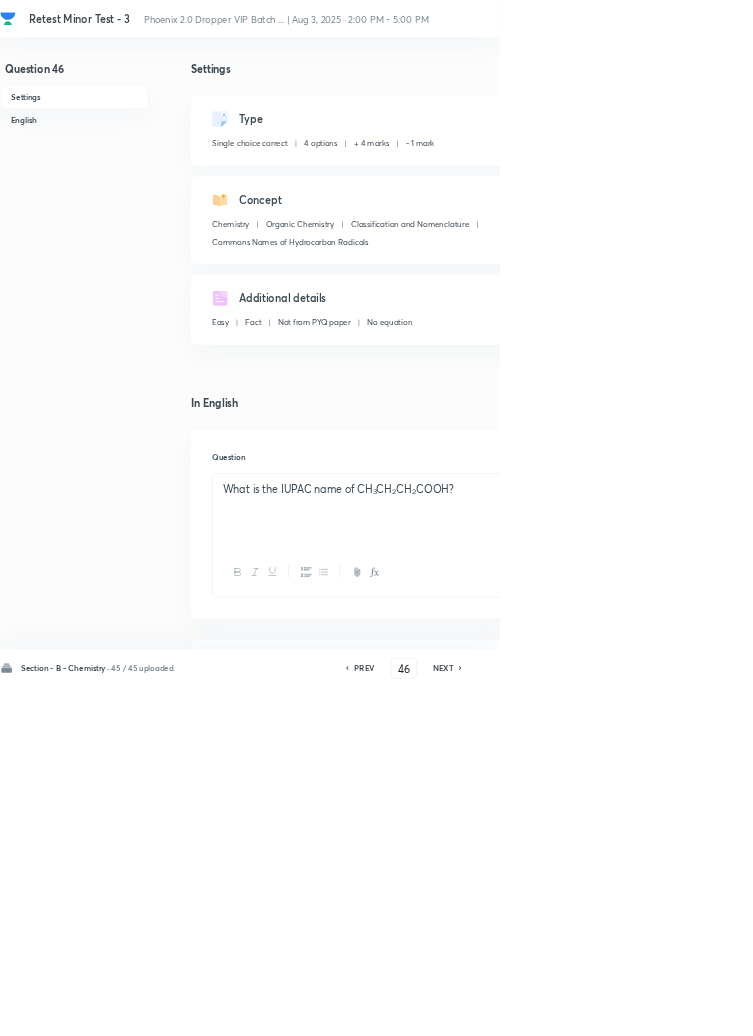 click on "Save" at bounding box center [1096, 1006] 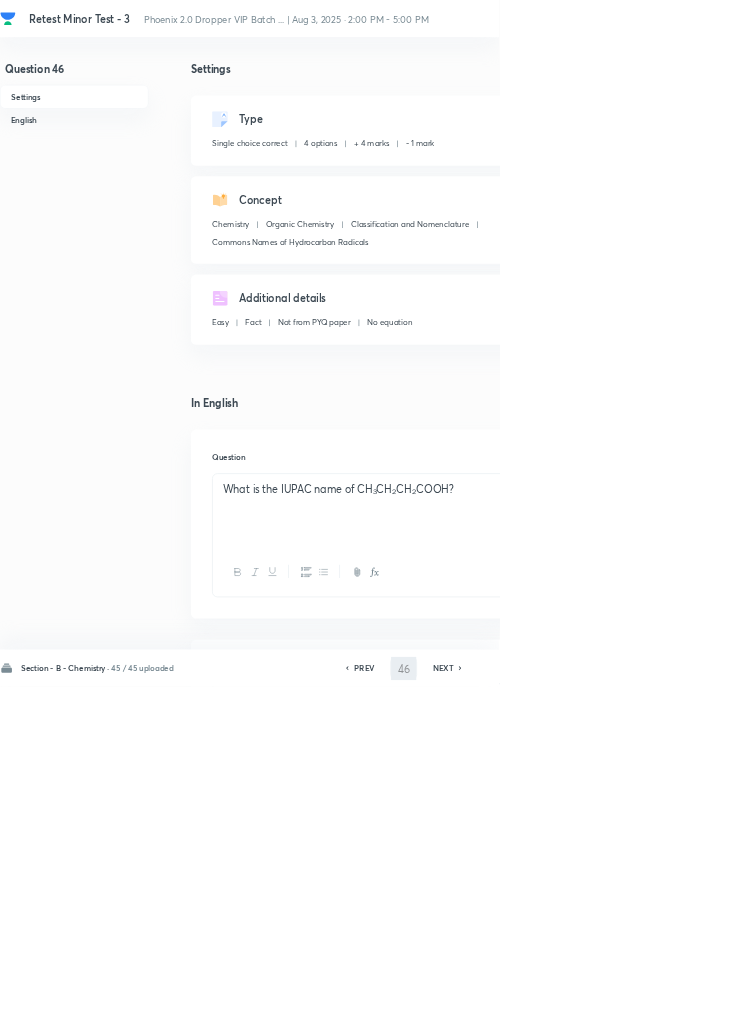 type on "47" 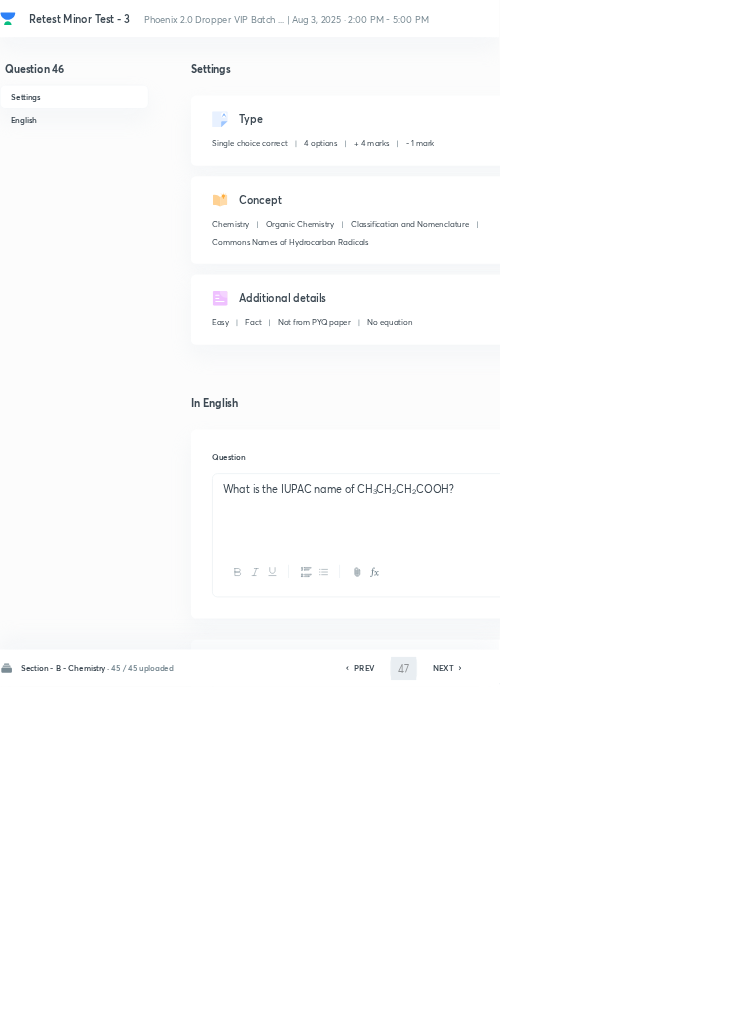checkbox on "false" 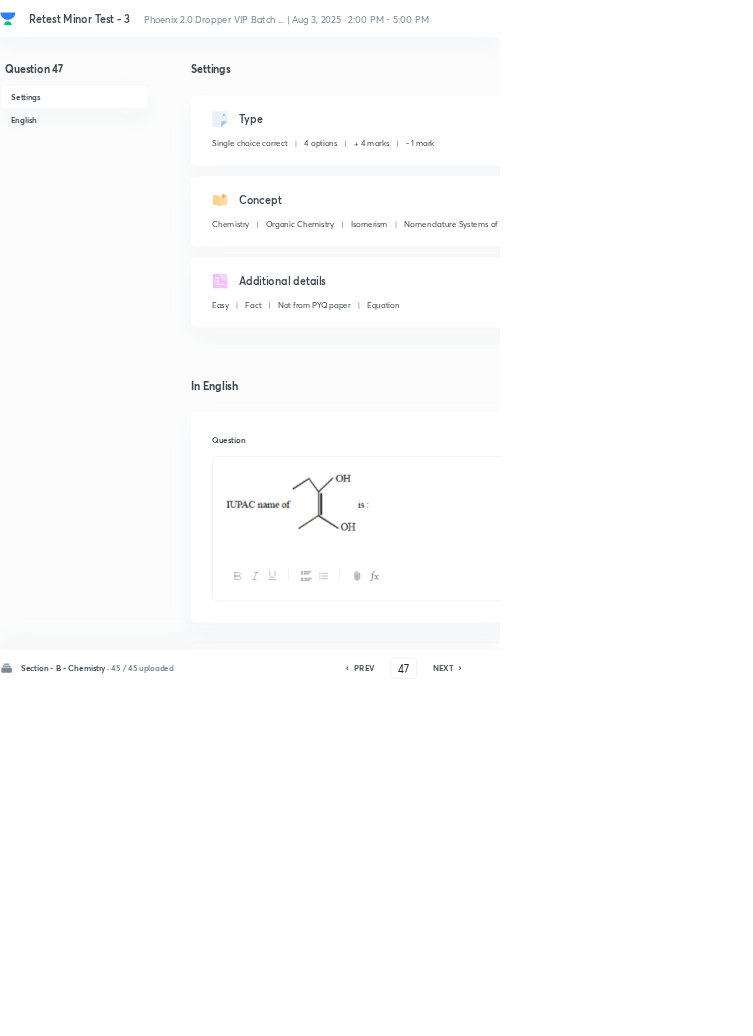 click on "Remove" at bounding box center (996, 1006) 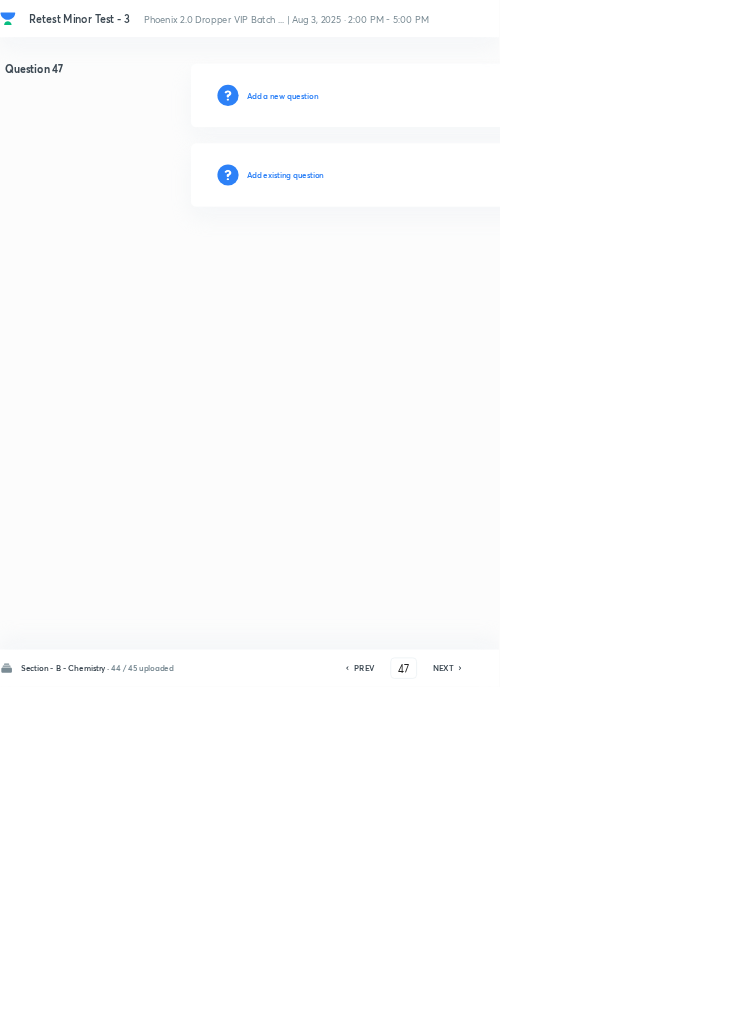 click on "Add existing question" at bounding box center [430, 264] 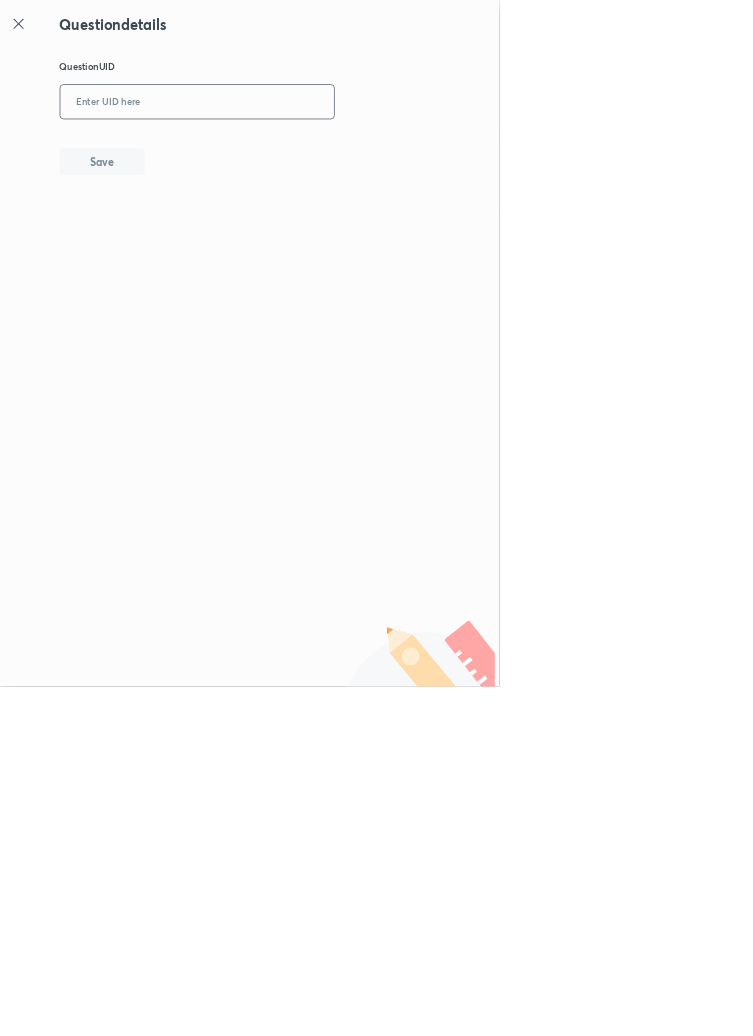 click at bounding box center [297, 154] 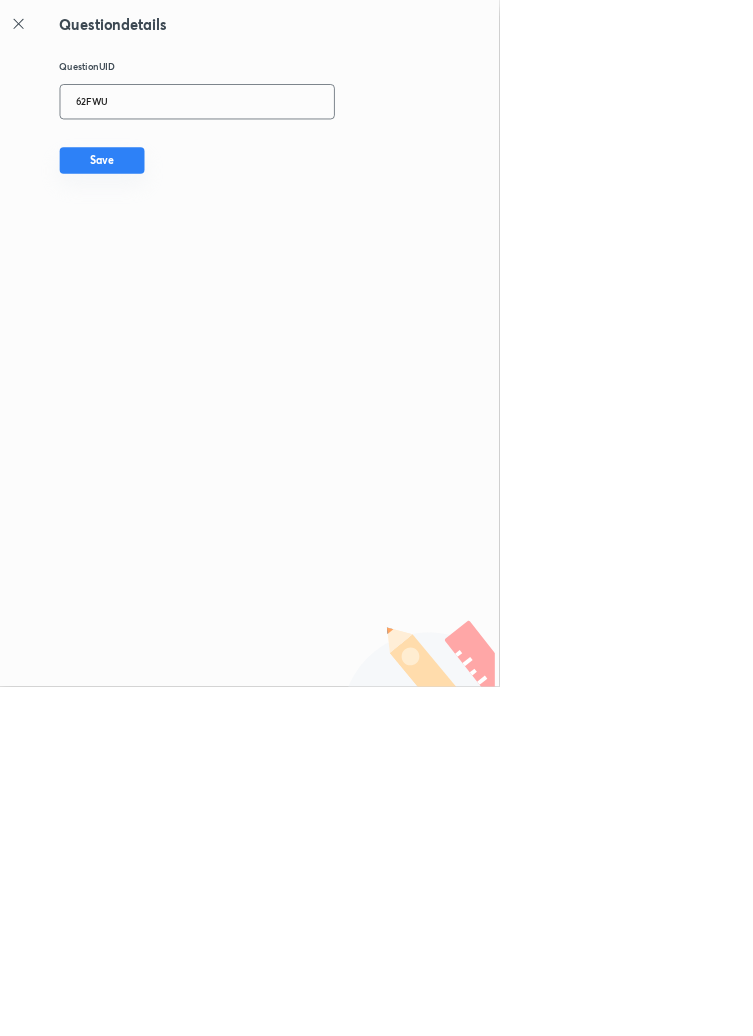 type on "62FWU" 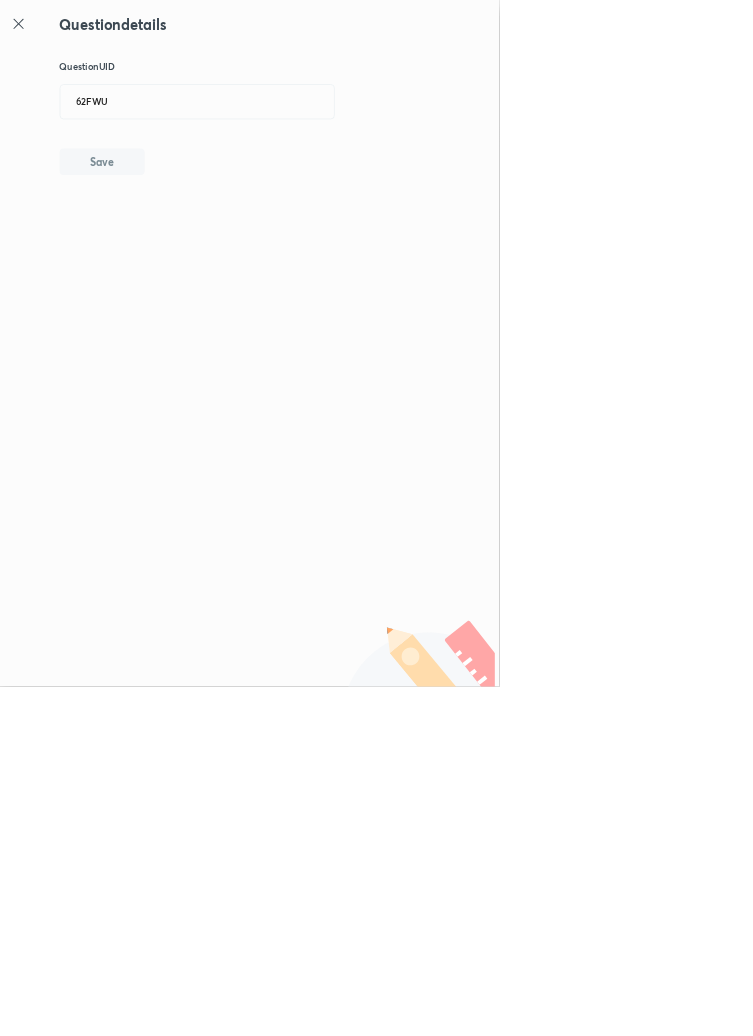 type 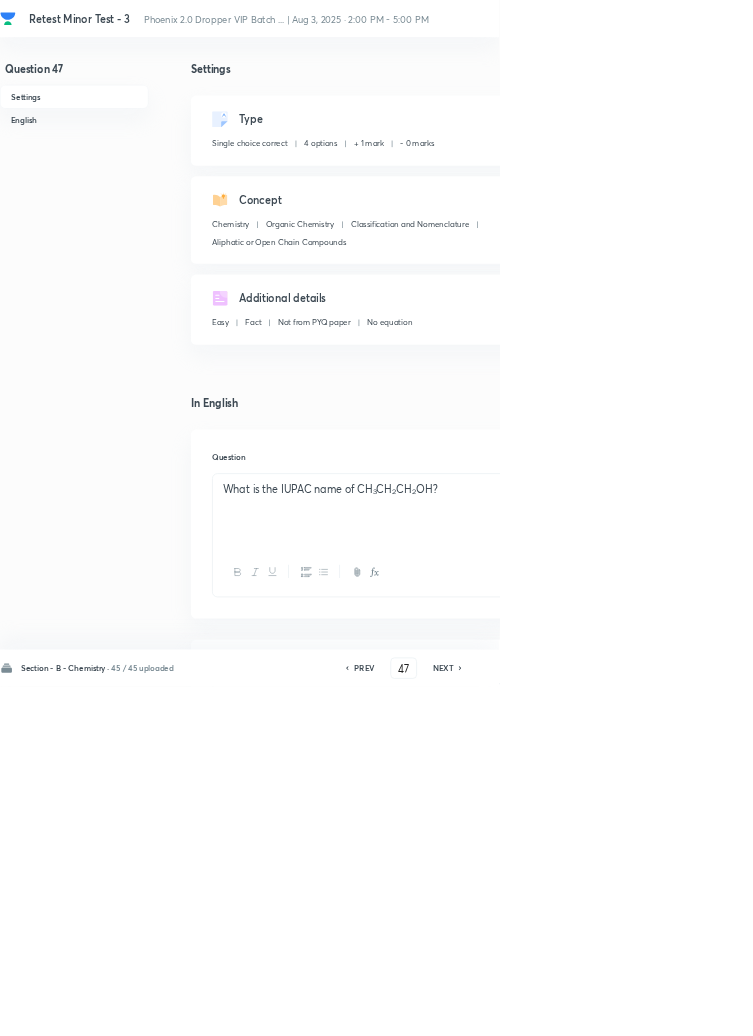 click on "Edit" at bounding box center [920, 182] 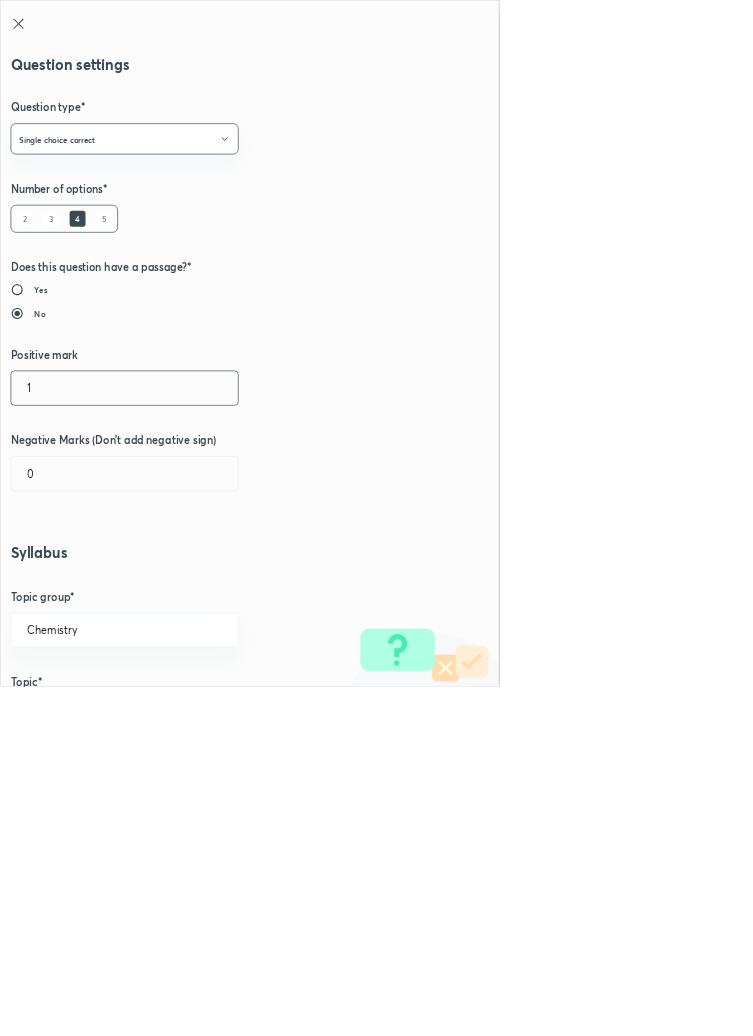 click on "1" at bounding box center (188, 585) 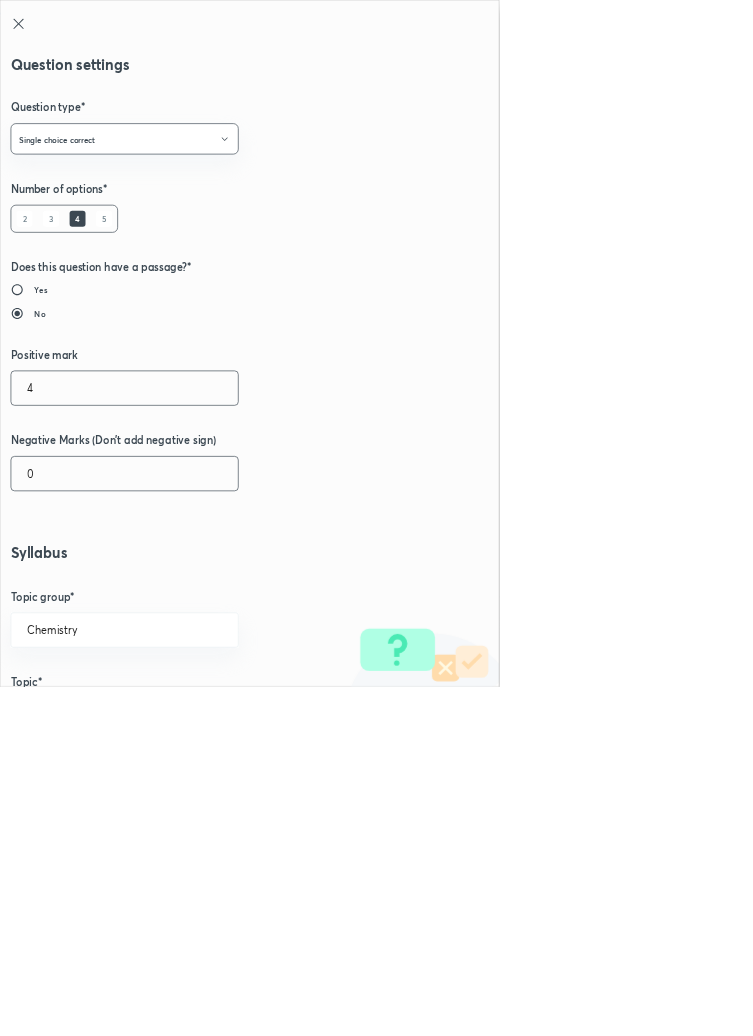 type on "4" 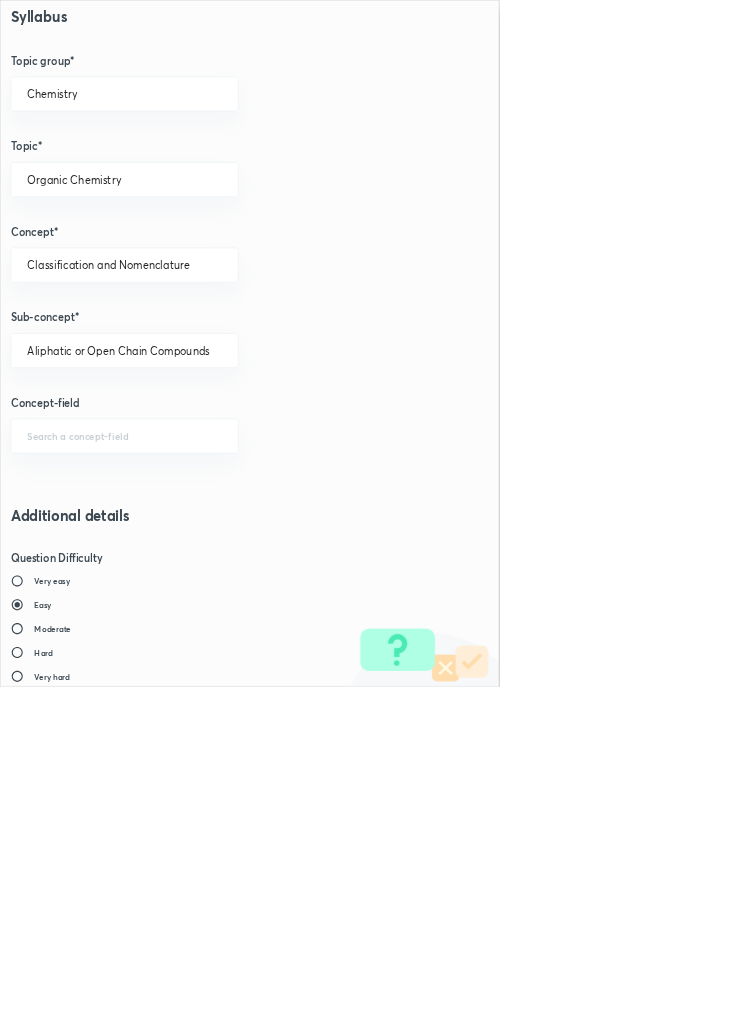 scroll, scrollTop: 1125, scrollLeft: 0, axis: vertical 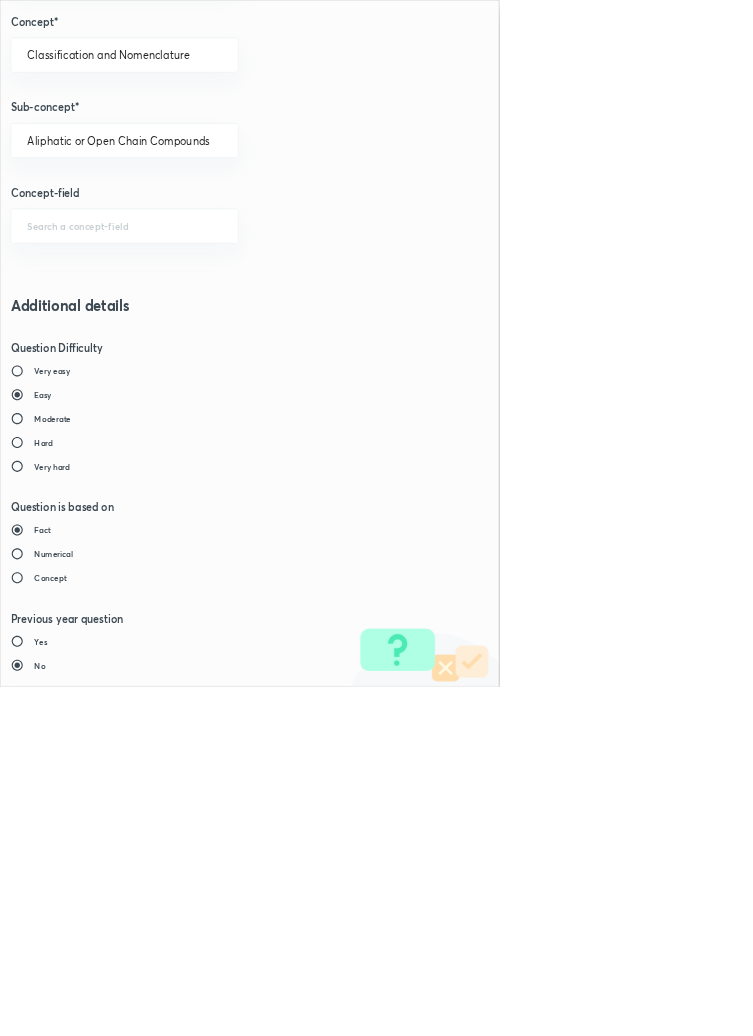 type on "1" 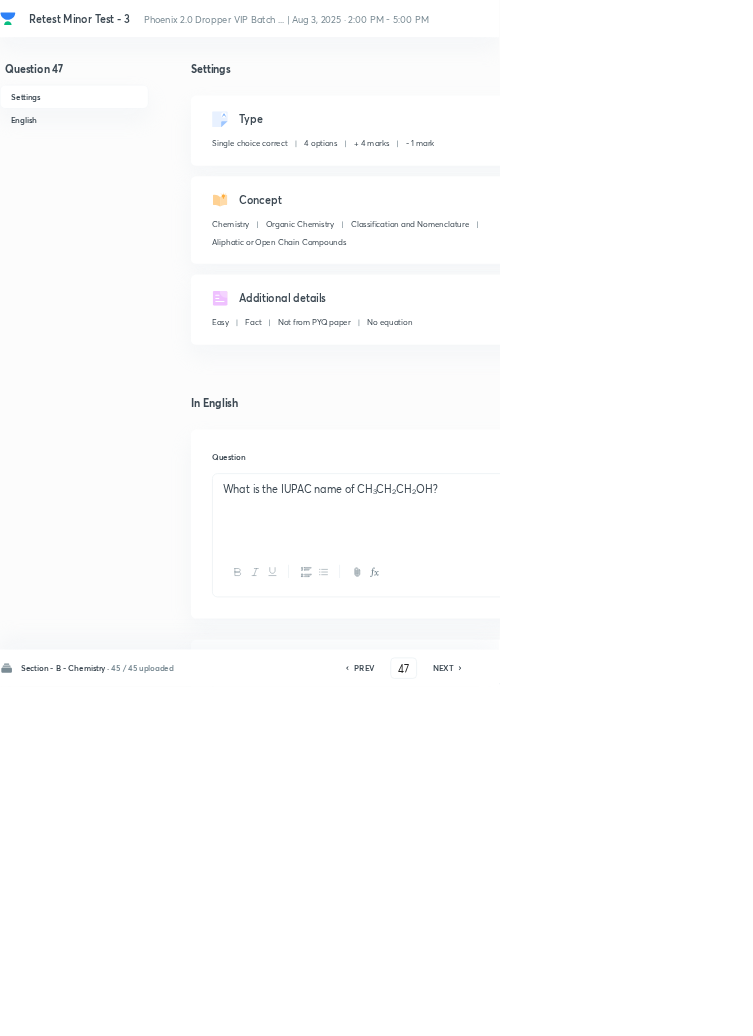click on "Save" at bounding box center (1096, 1006) 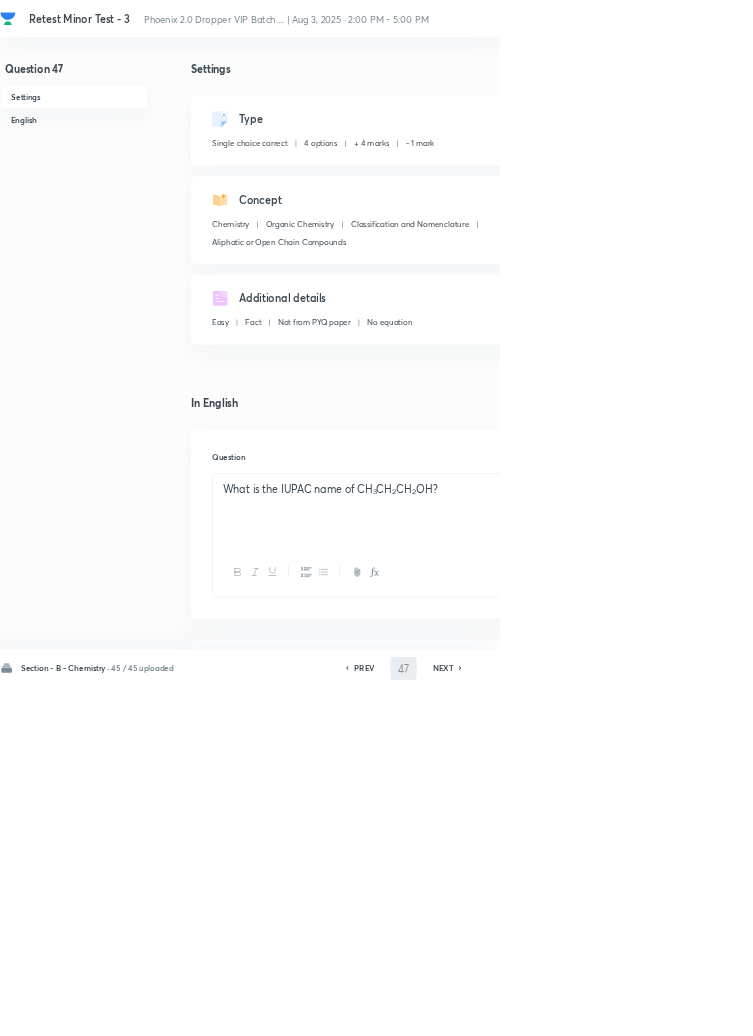 type on "48" 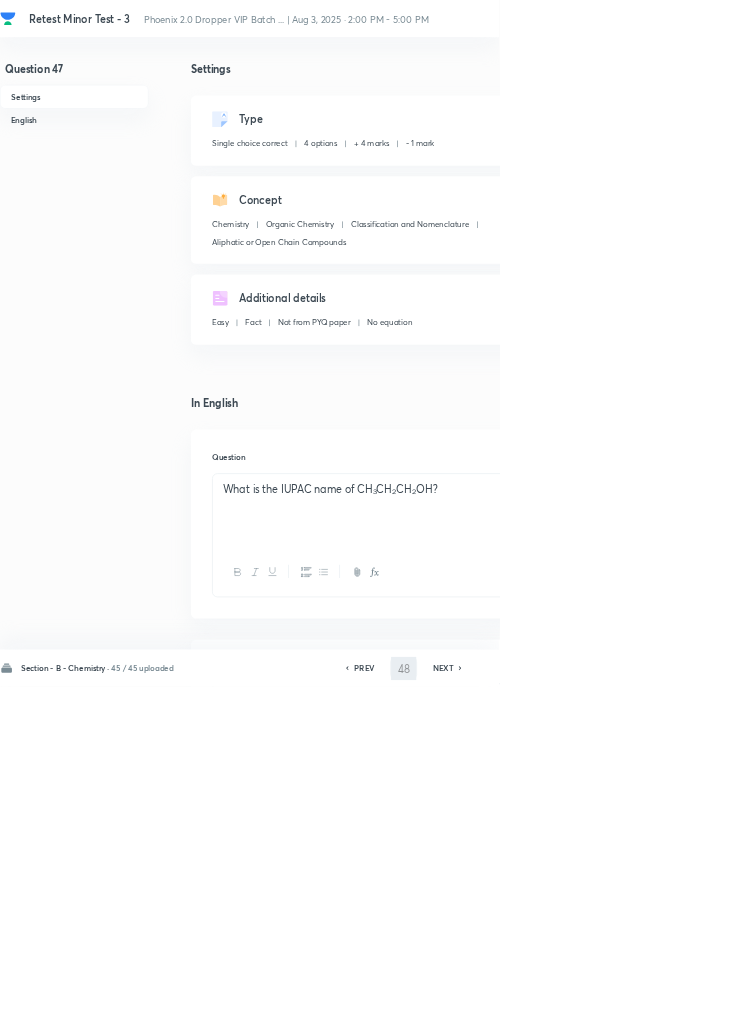 checkbox on "false" 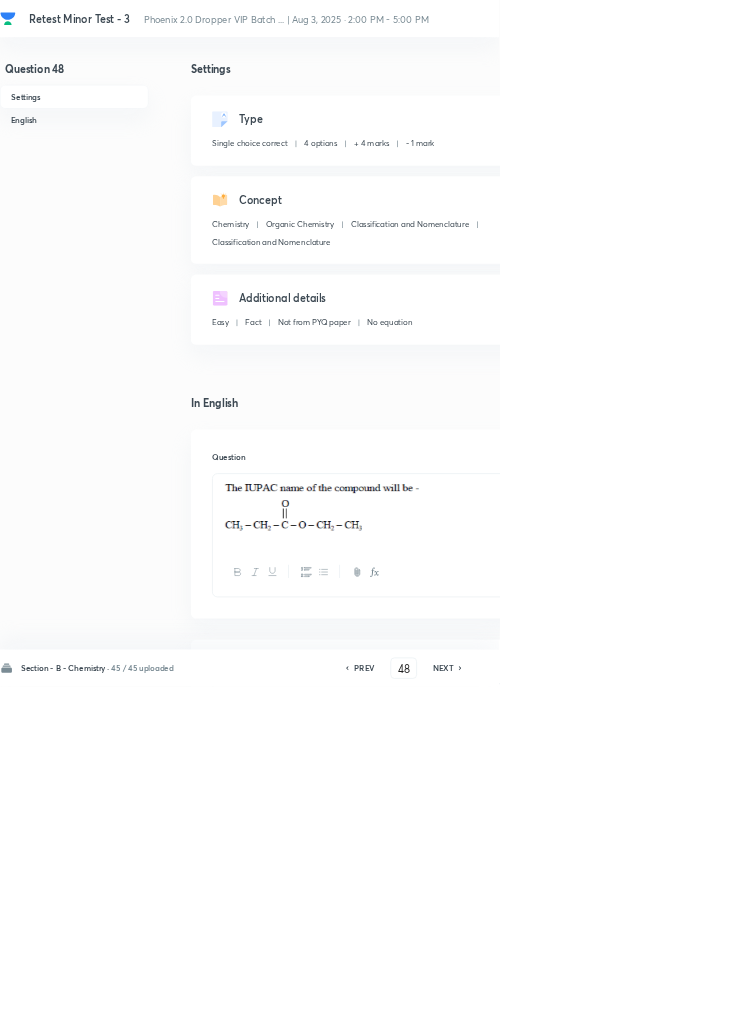 click on "Remove" at bounding box center [996, 1006] 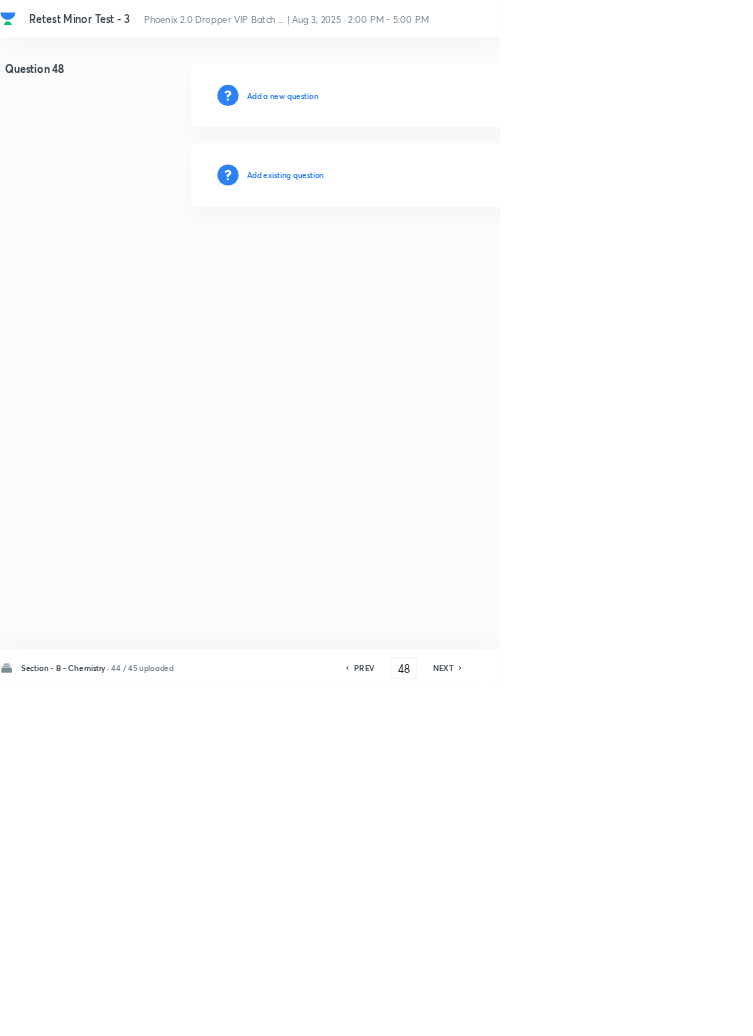 click on "Add existing question" at bounding box center (430, 264) 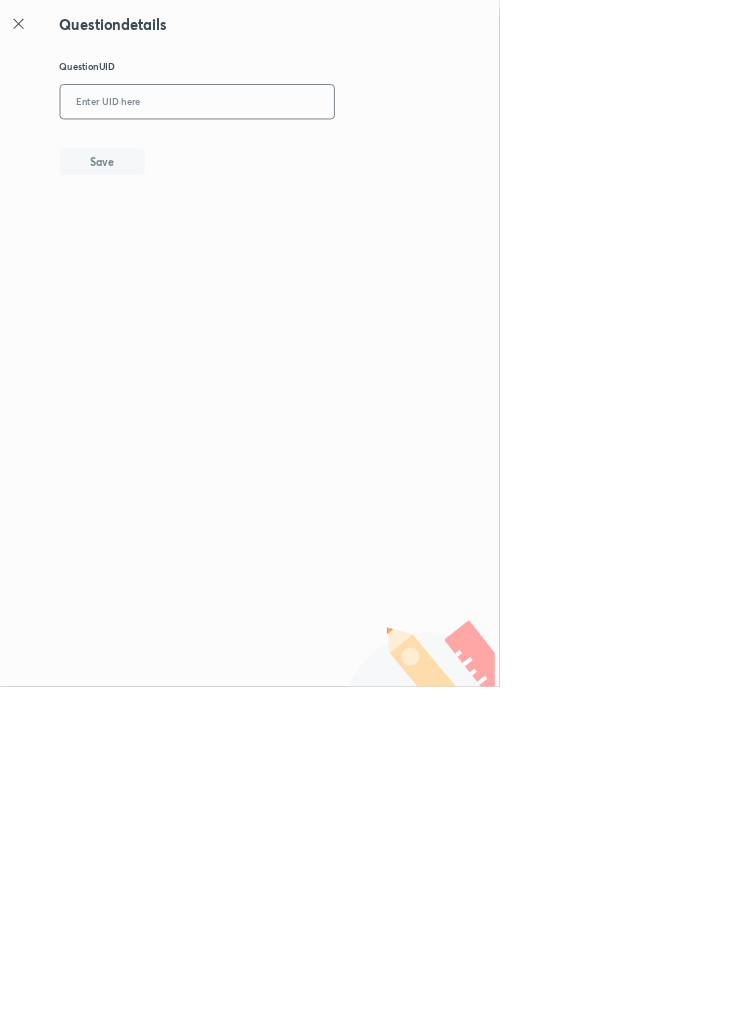 click at bounding box center (297, 154) 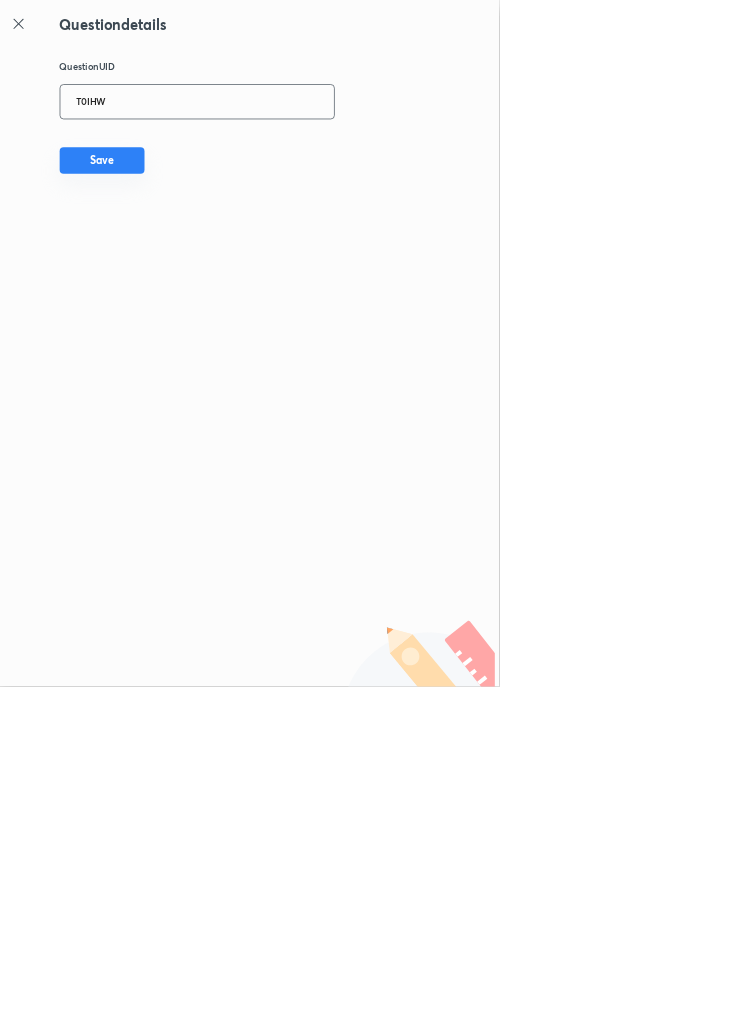 type on "T0IHW" 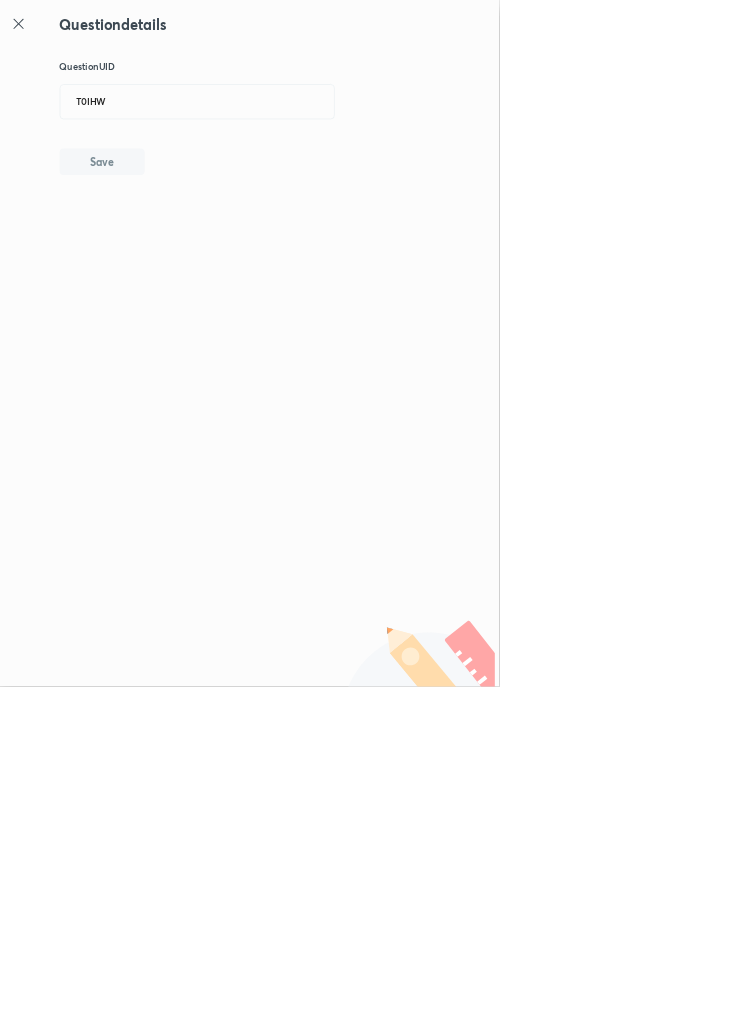 type 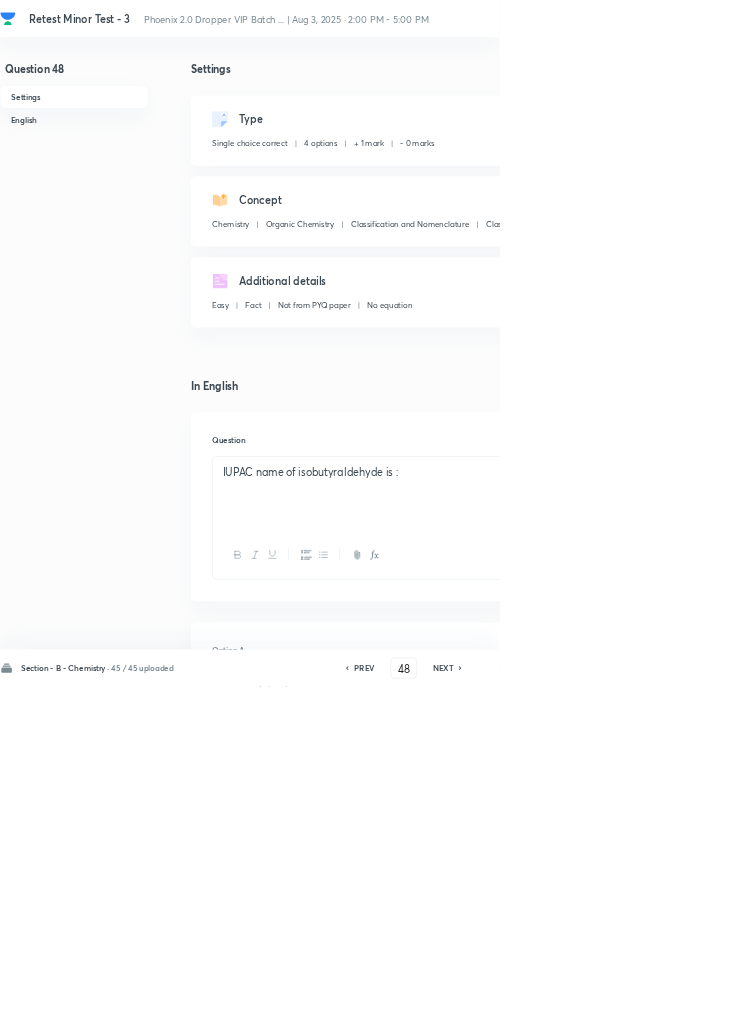 click on "Edit" at bounding box center (920, 182) 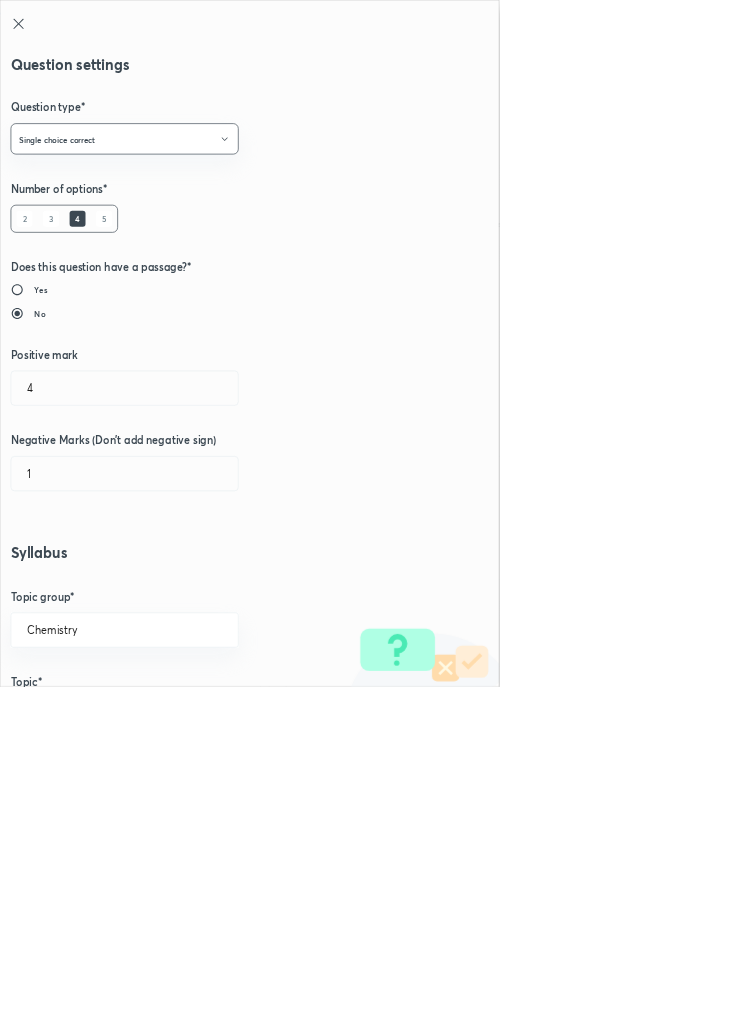 type on "1" 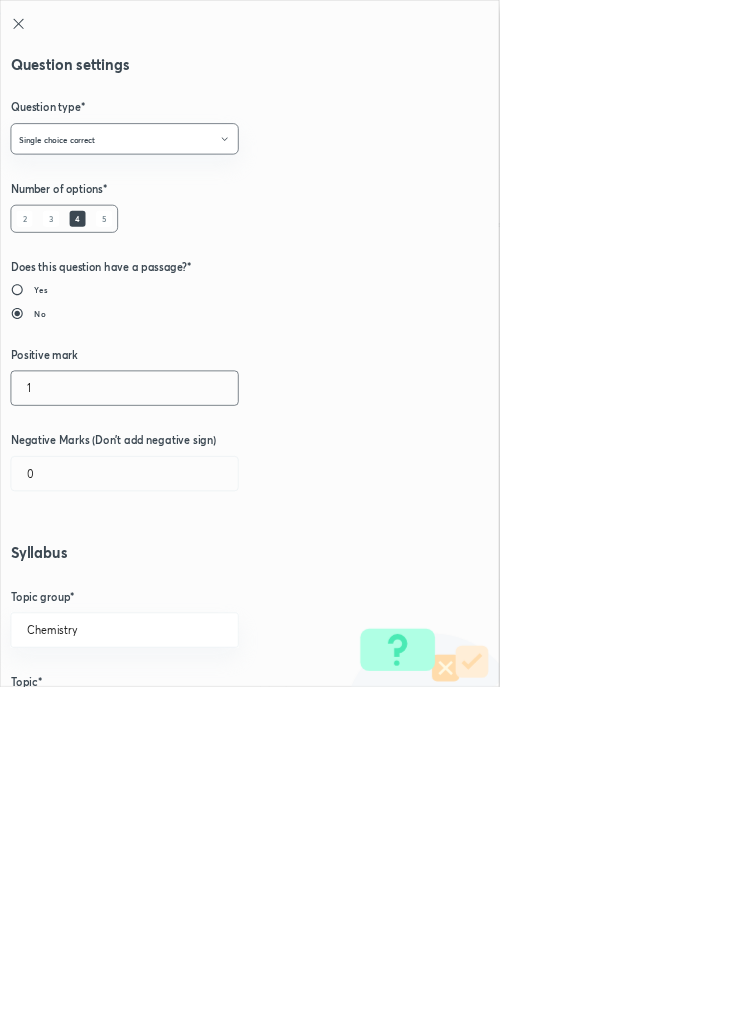 click on "1" at bounding box center (188, 585) 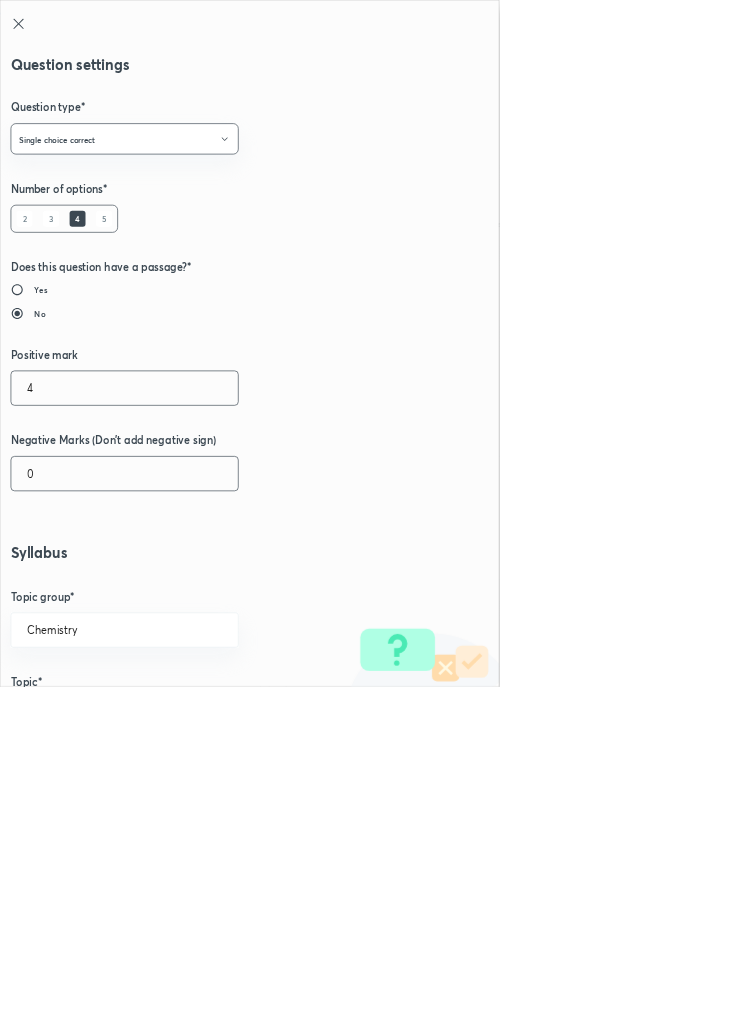 type on "4" 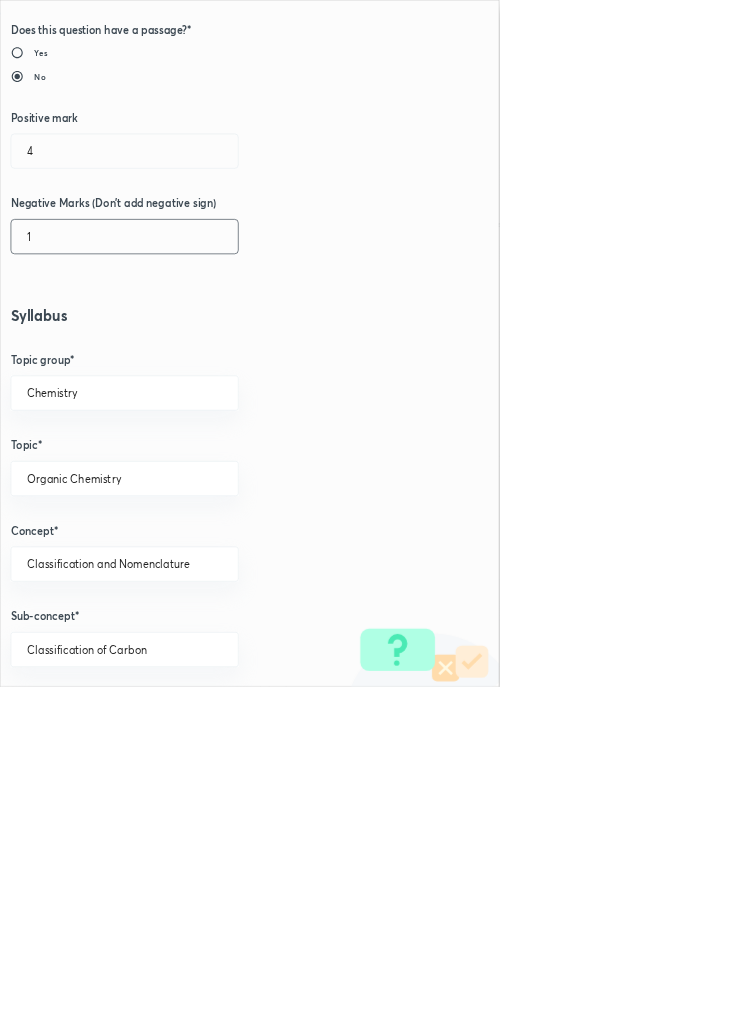 scroll, scrollTop: 1125, scrollLeft: 0, axis: vertical 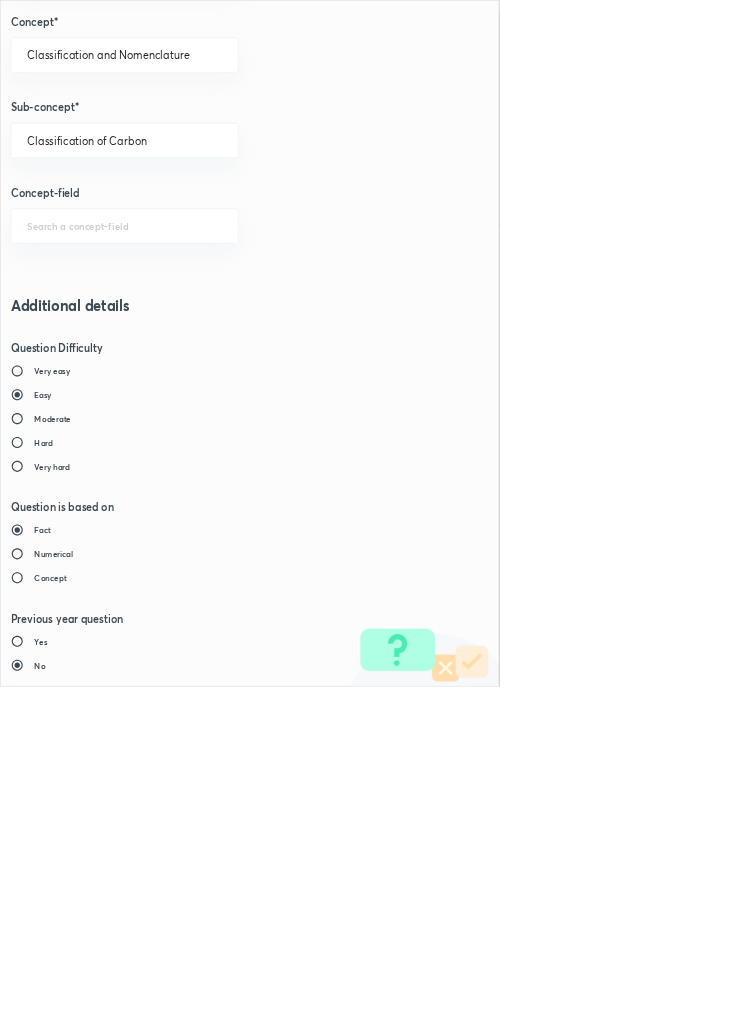 type on "1" 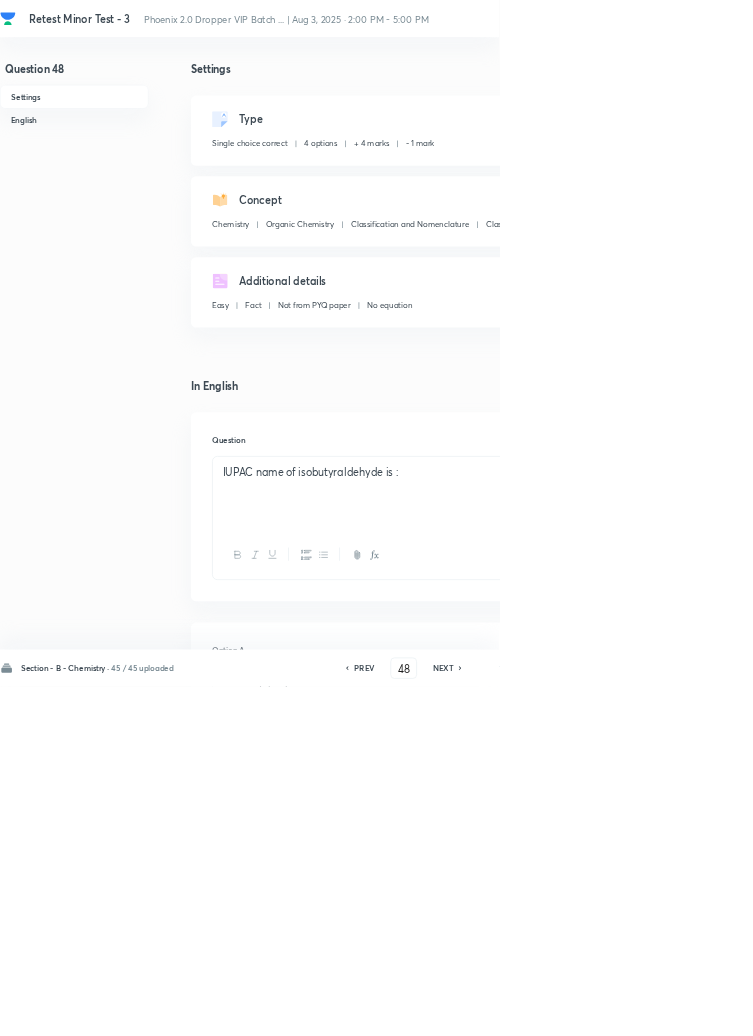 click on "Save" at bounding box center (1096, 1006) 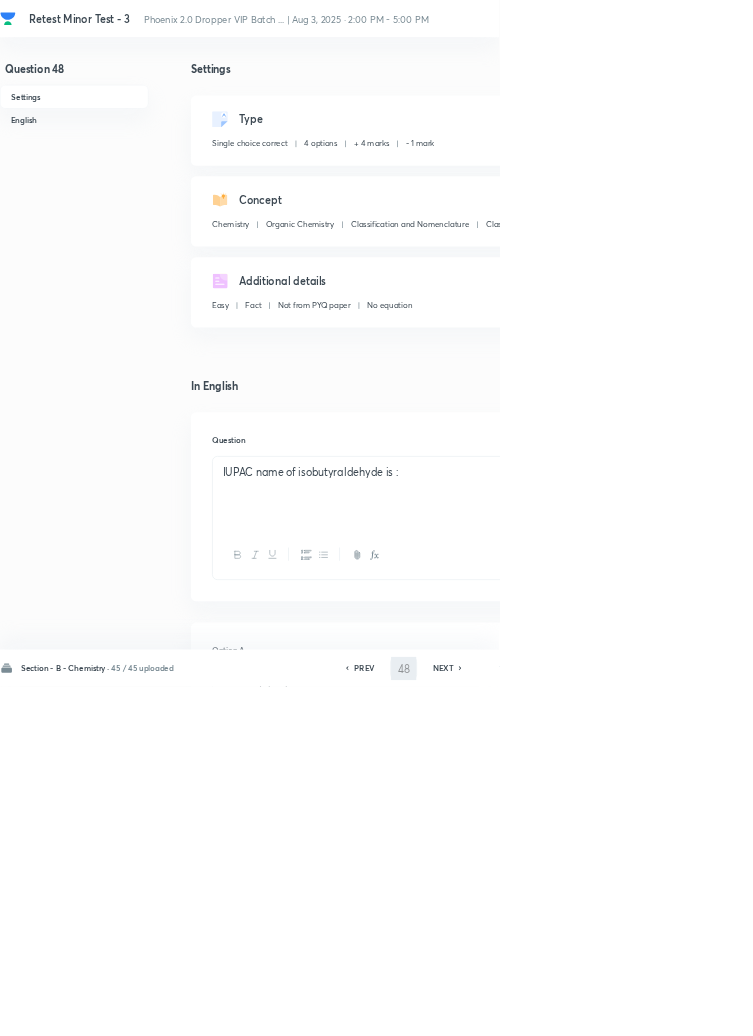 type on "49" 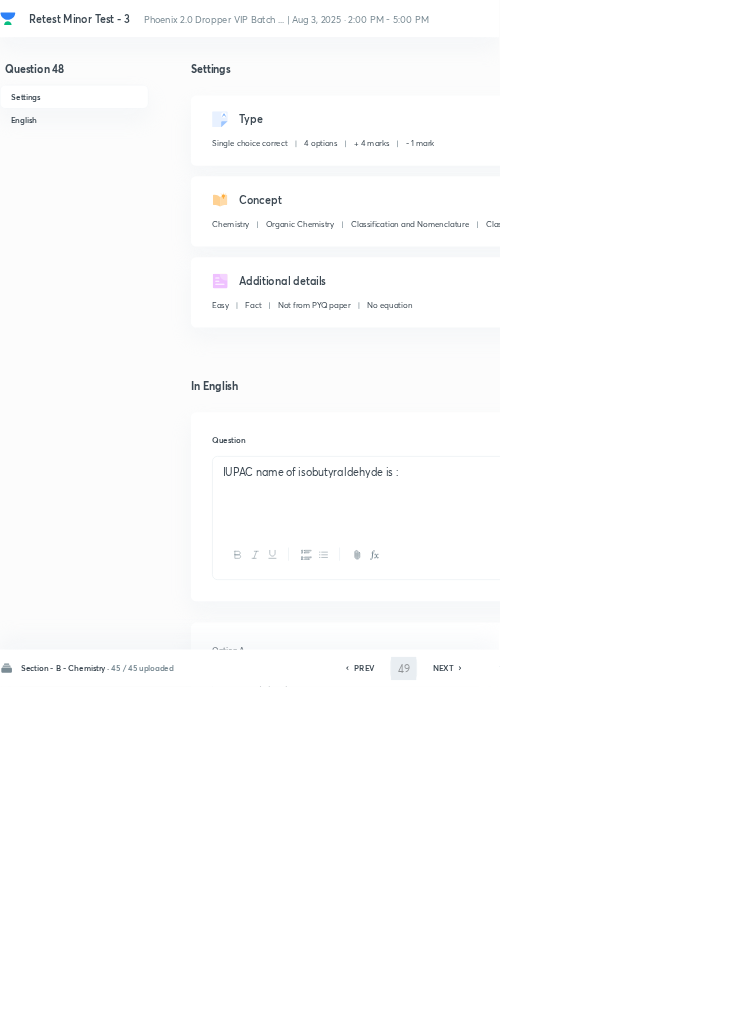 checkbox on "true" 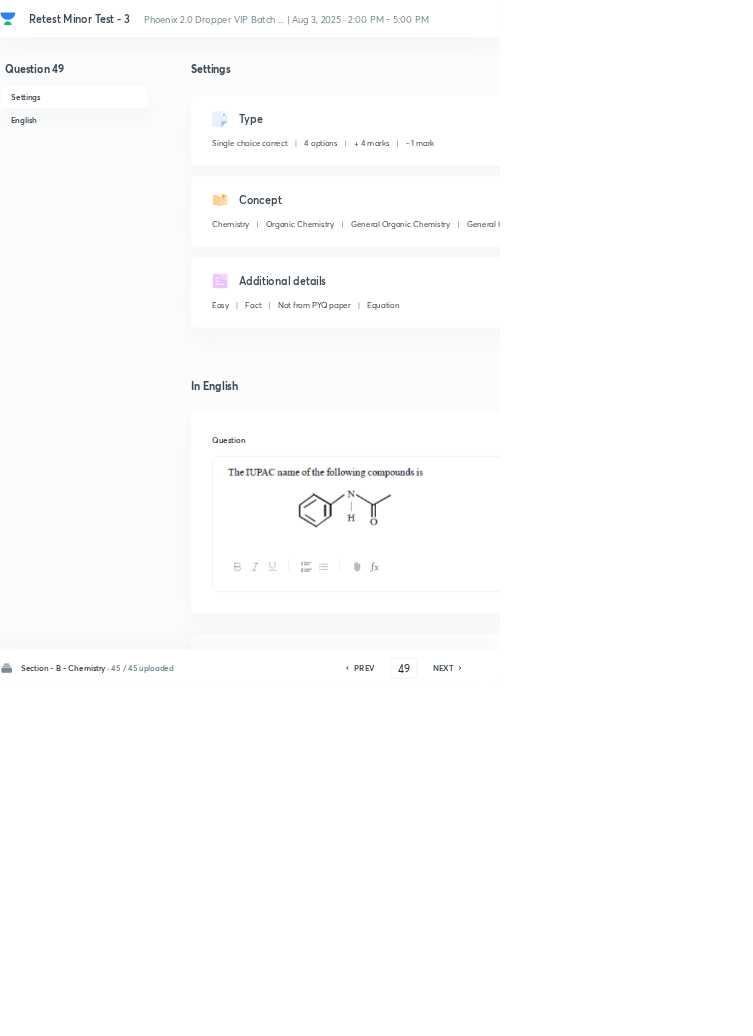 click on "Remove" at bounding box center [996, 1006] 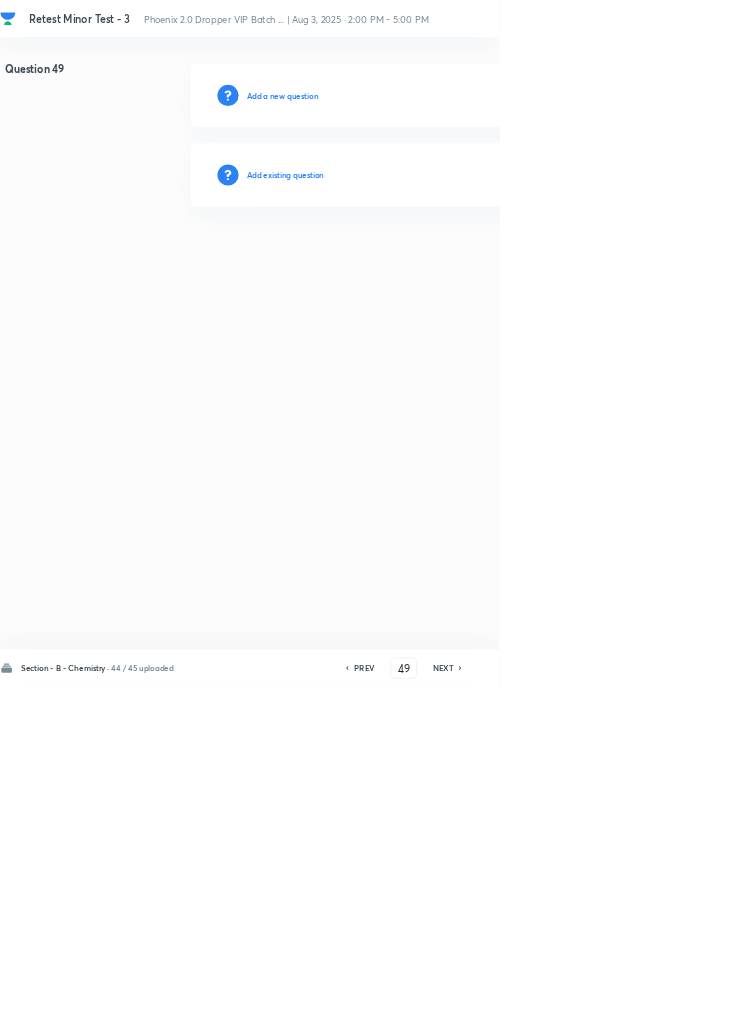 click on "Add existing question" at bounding box center (430, 264) 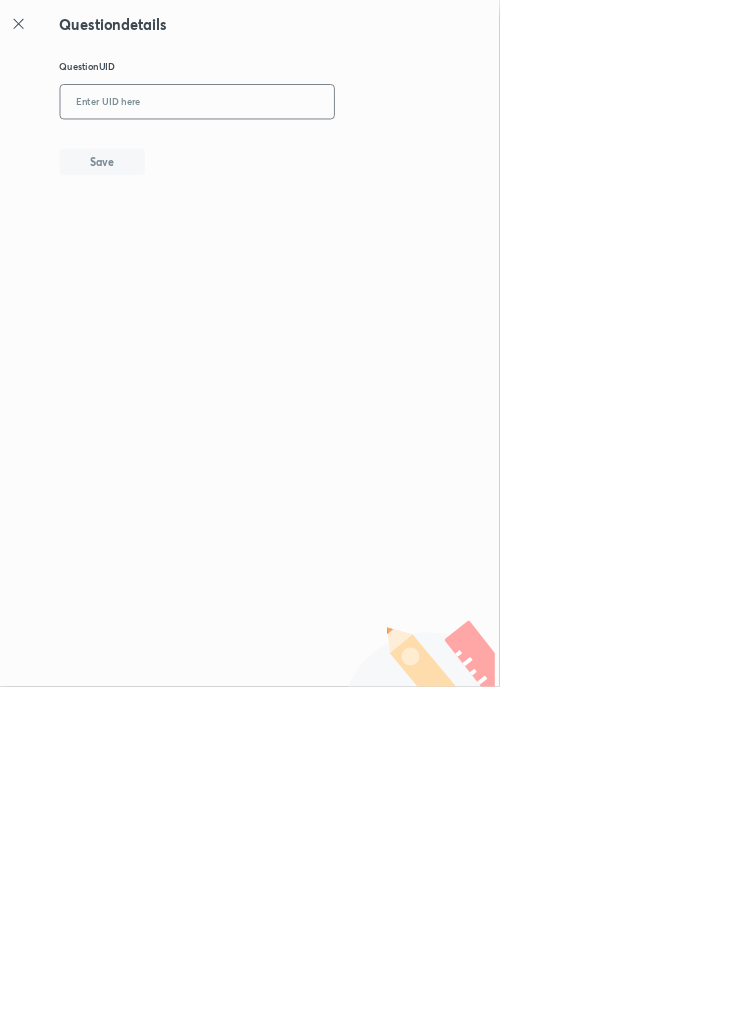 click at bounding box center [297, 154] 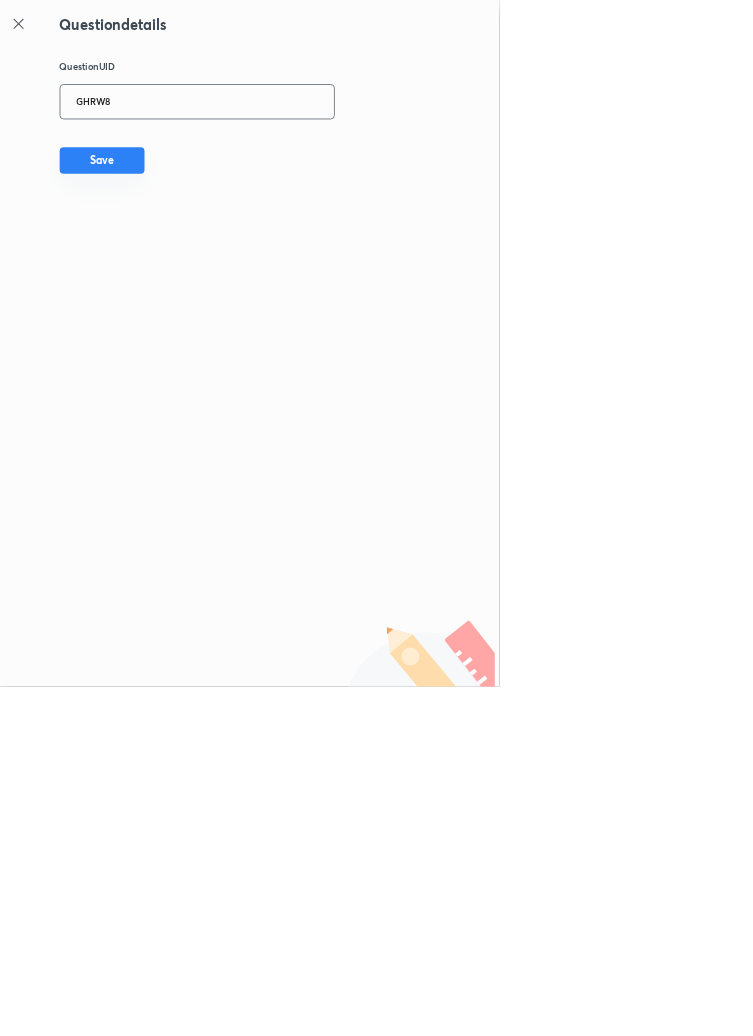 type on "GHRW8" 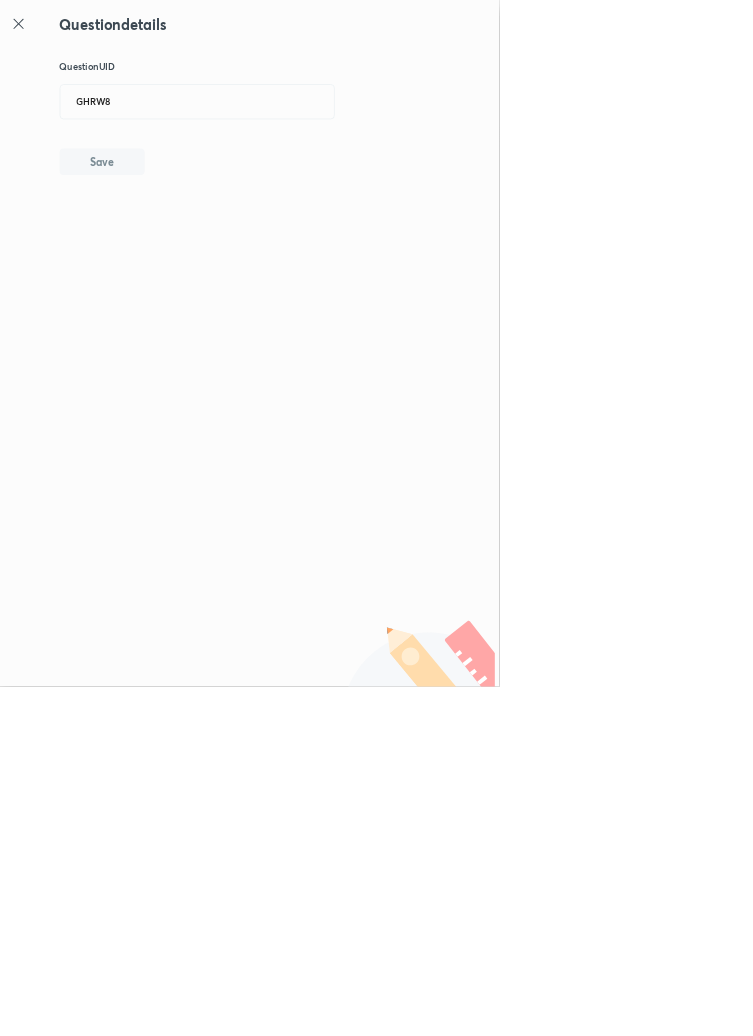type 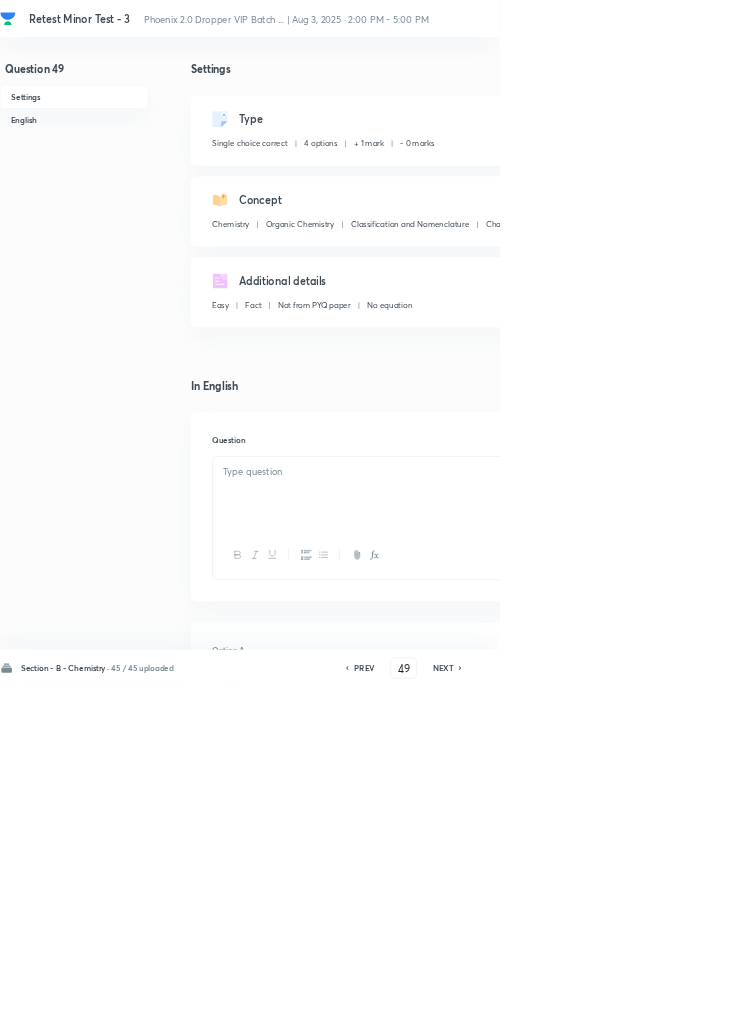 checkbox on "true" 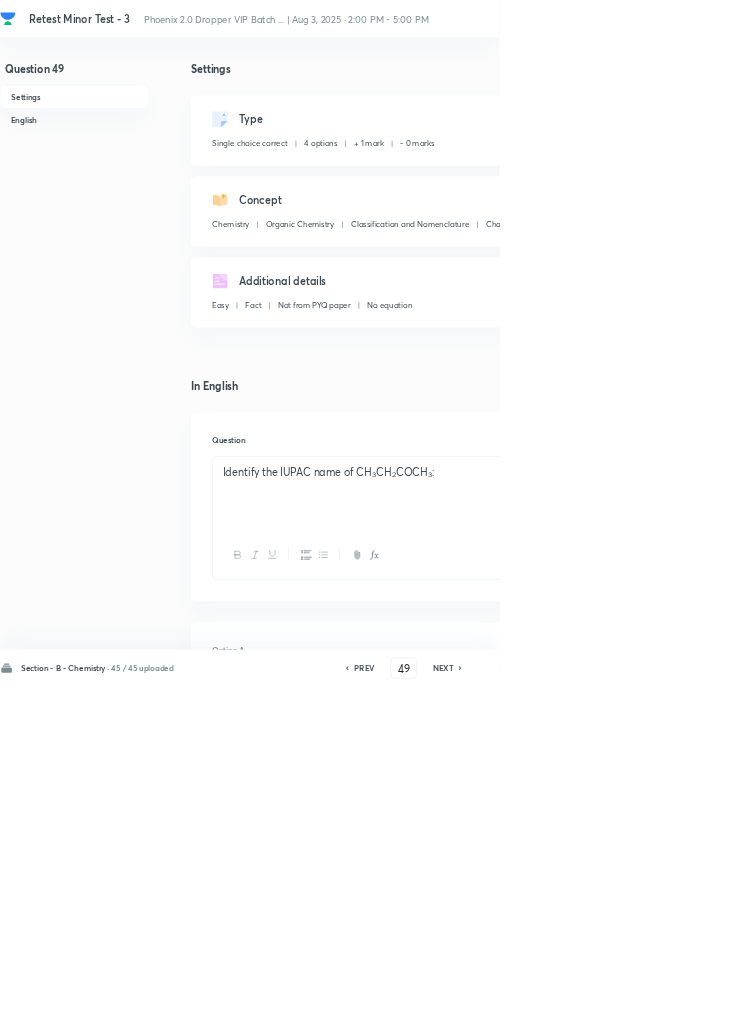 click on "Edit" at bounding box center [920, 182] 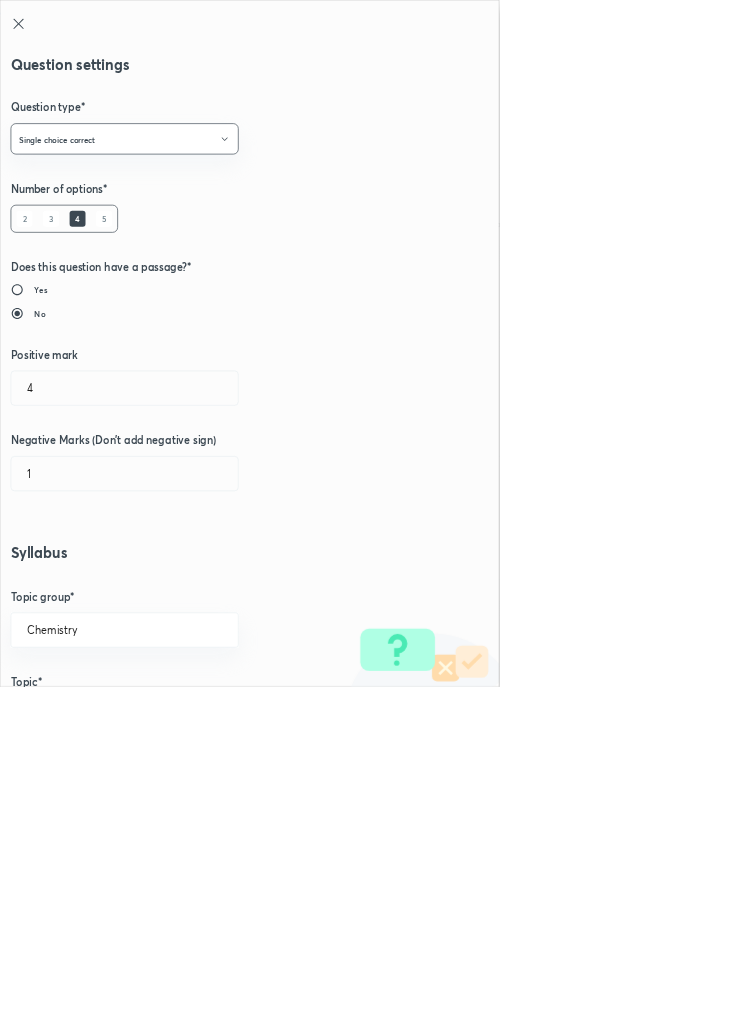 type on "1" 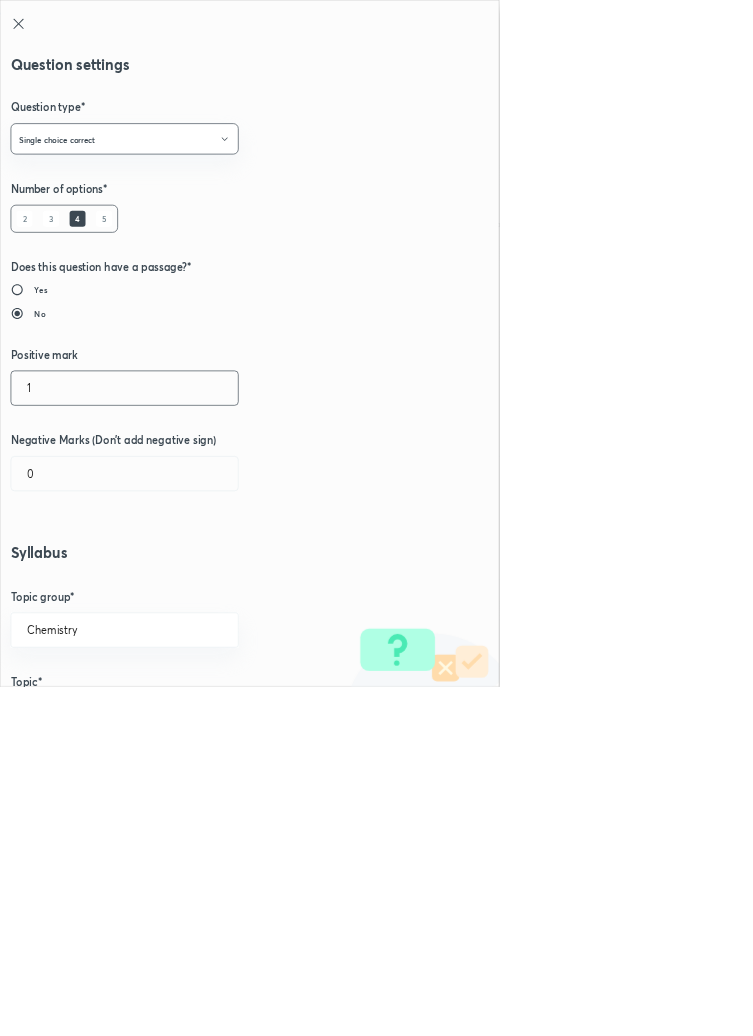 click on "1" at bounding box center (188, 585) 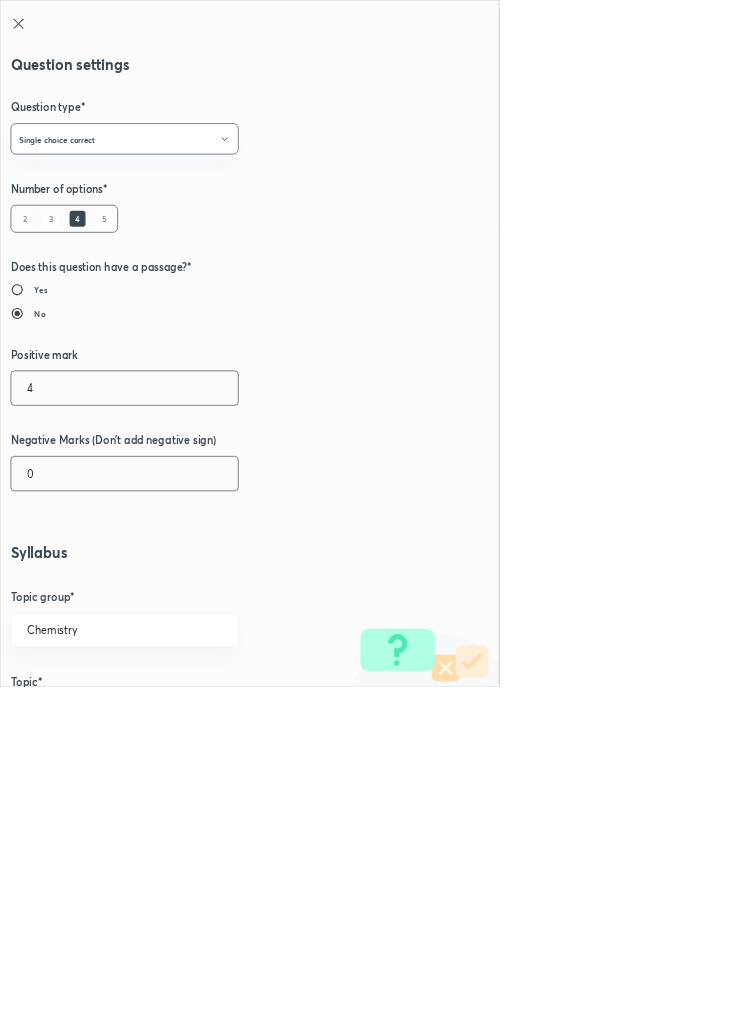 type on "4" 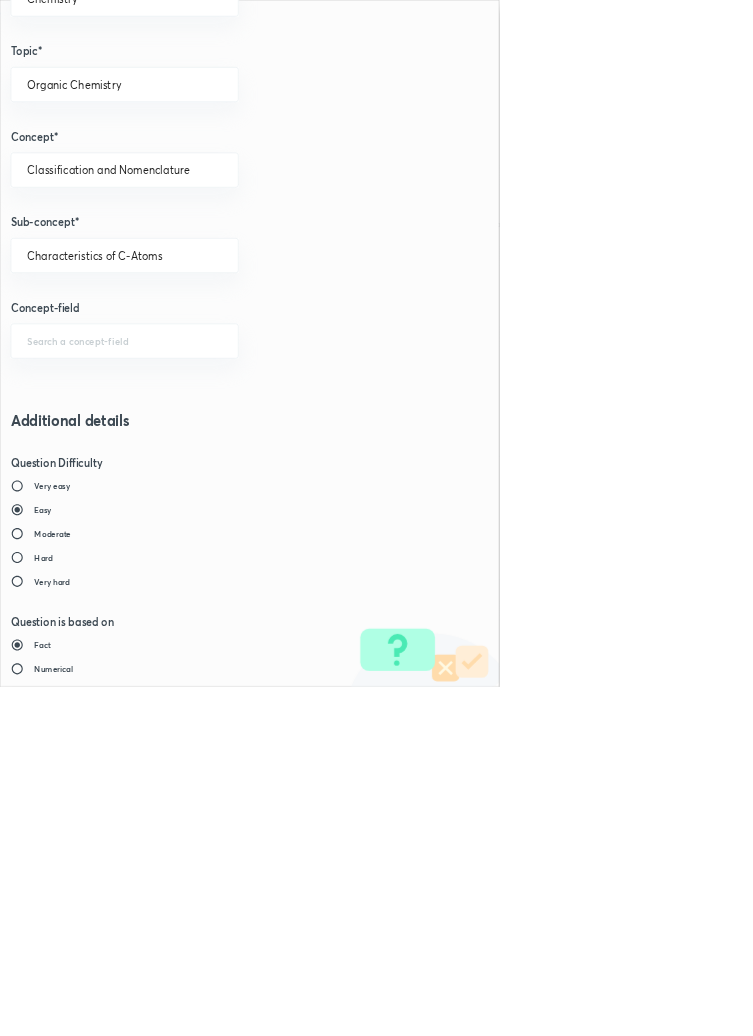 scroll, scrollTop: 1125, scrollLeft: 0, axis: vertical 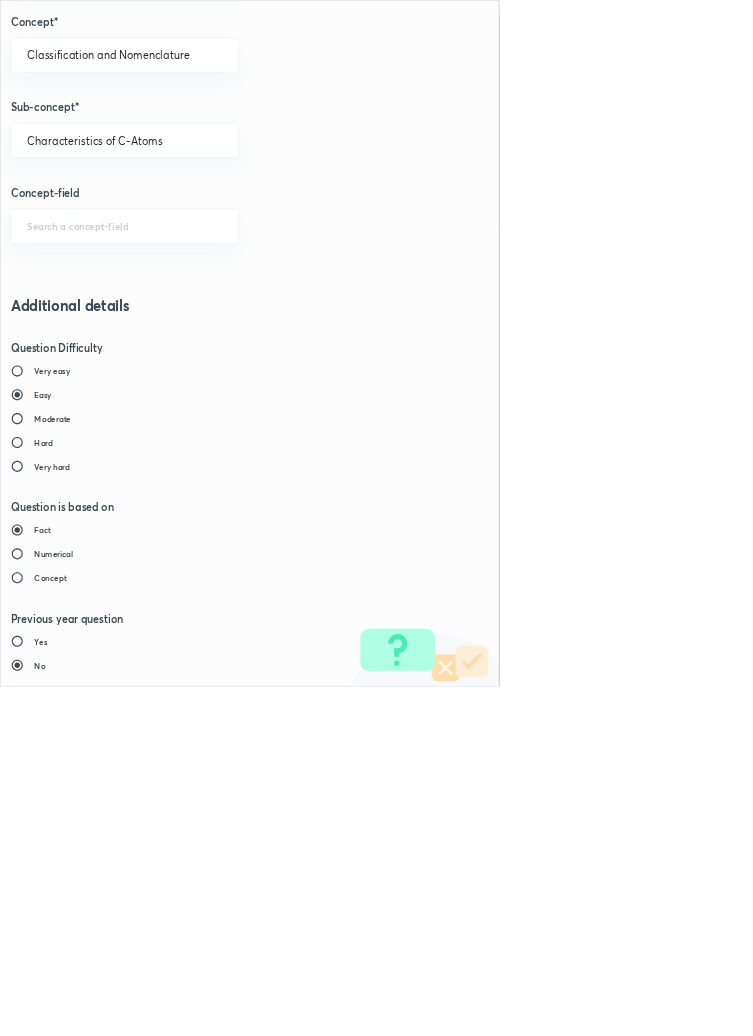 type on "1" 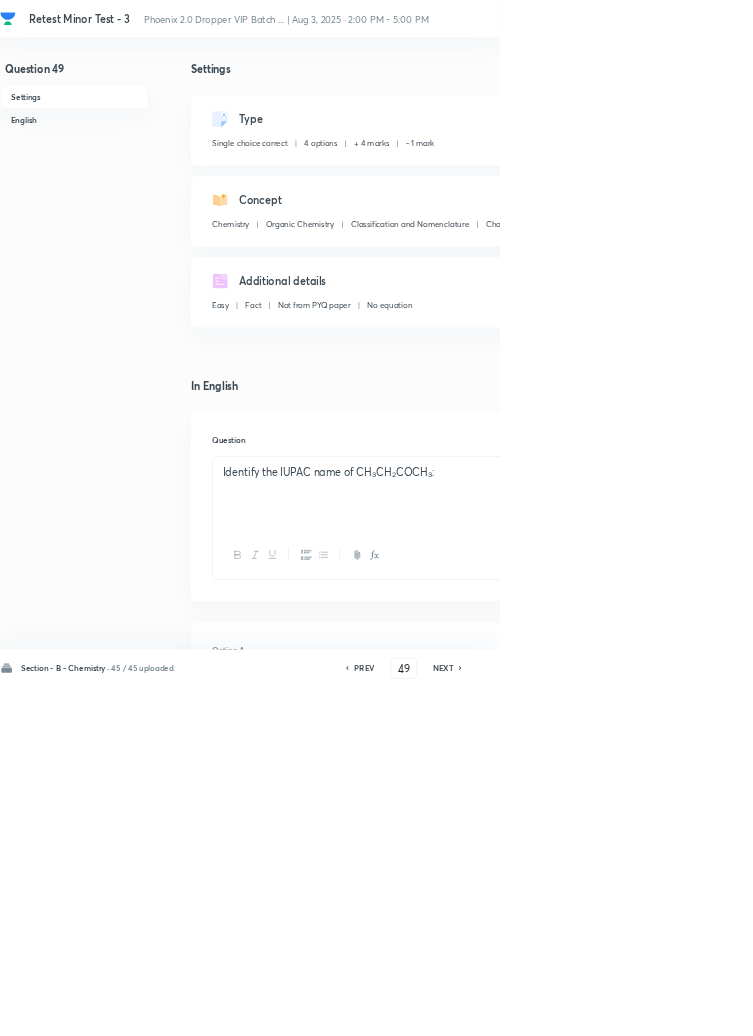 click on "Save" at bounding box center [1096, 1006] 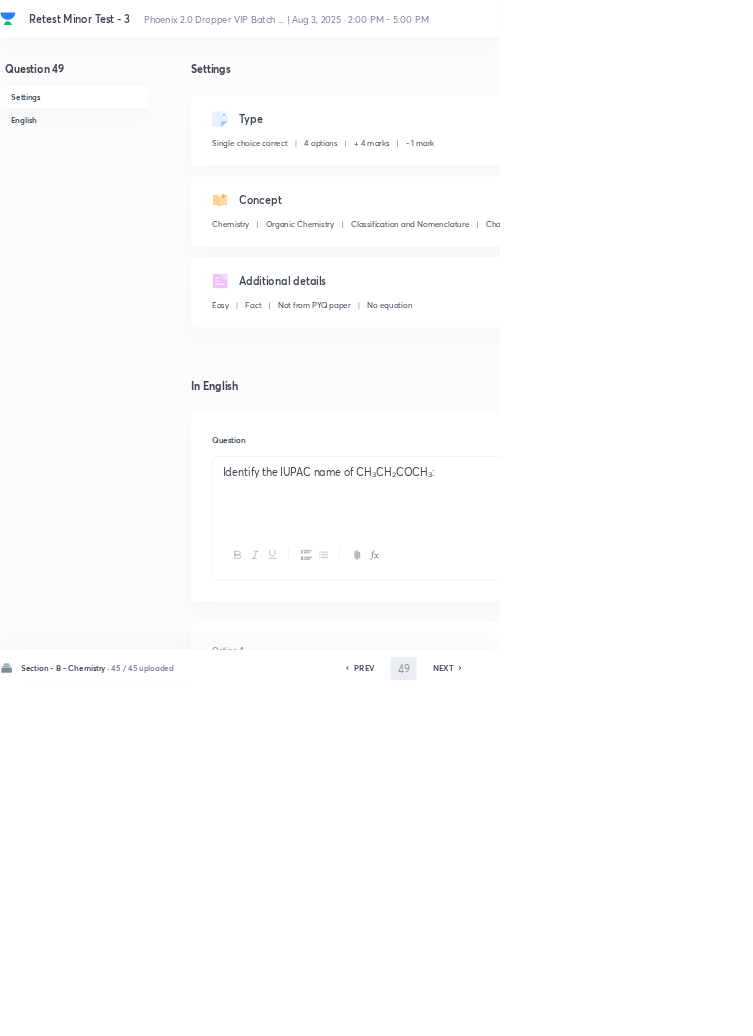 type on "50" 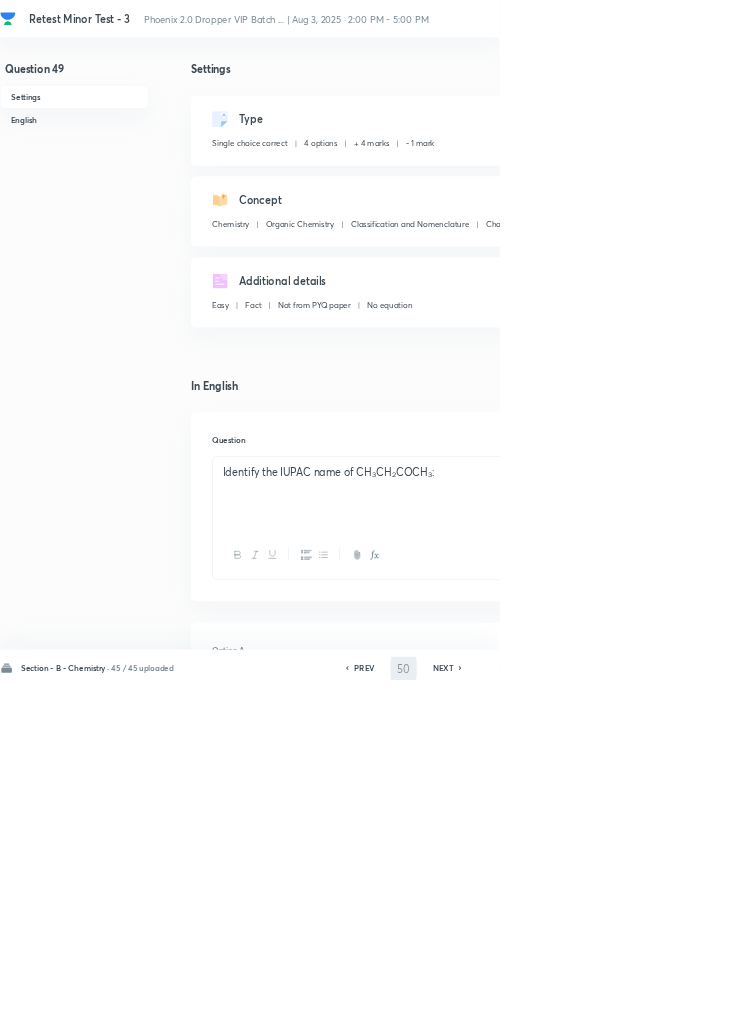 checkbox on "false" 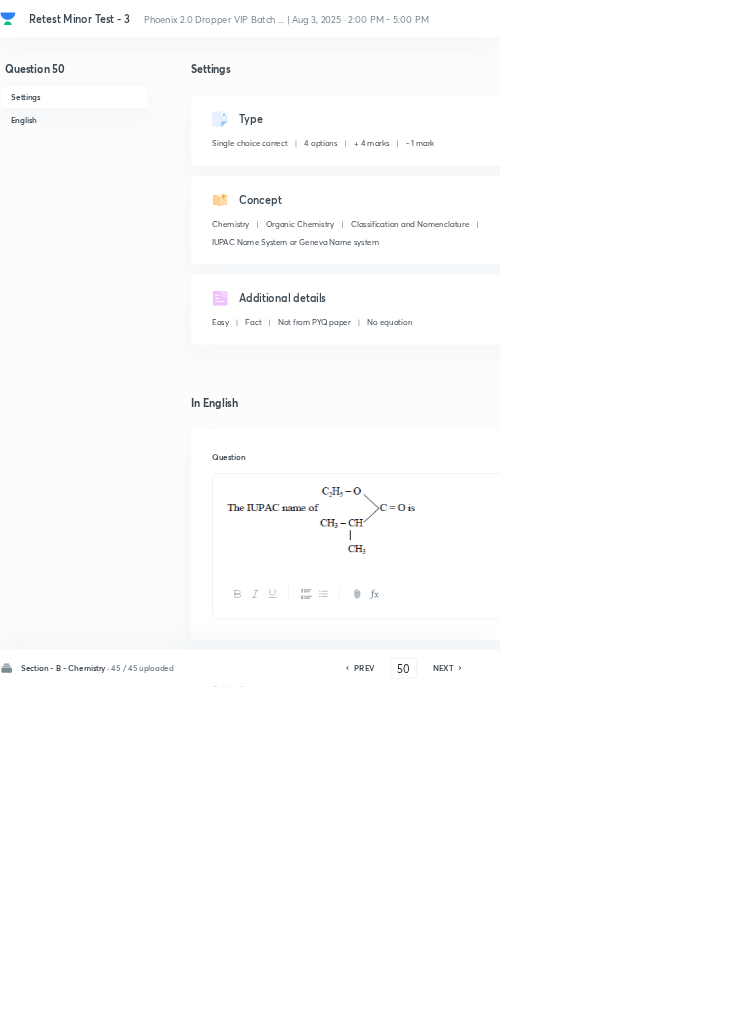 click on "PREV" at bounding box center (549, 1008) 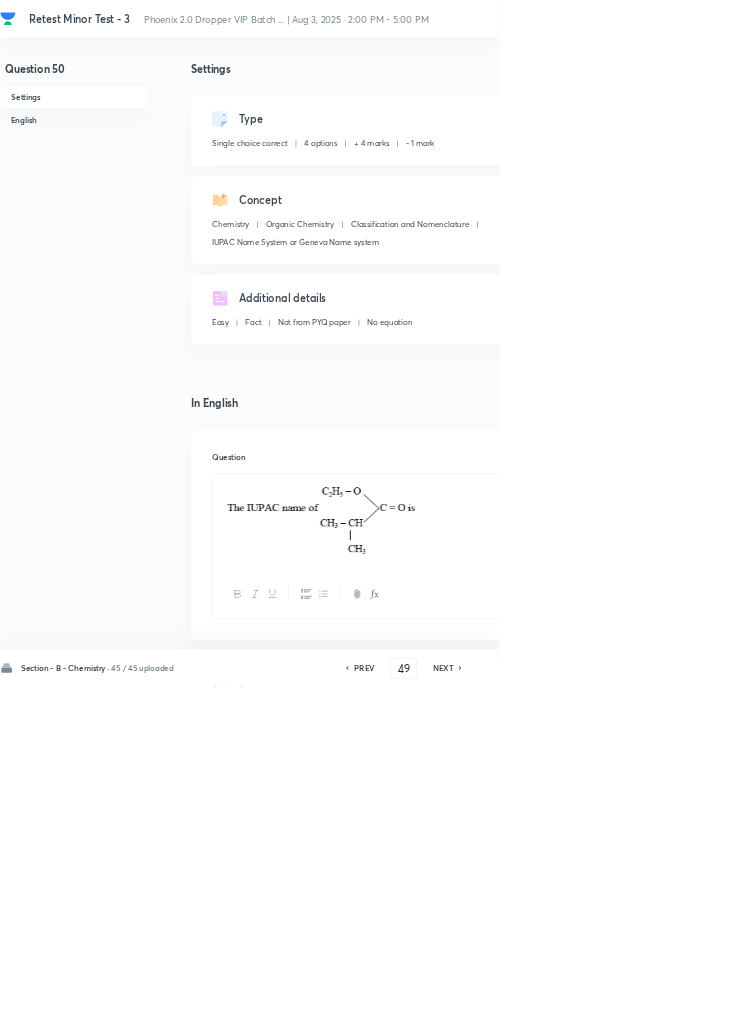 checkbox on "false" 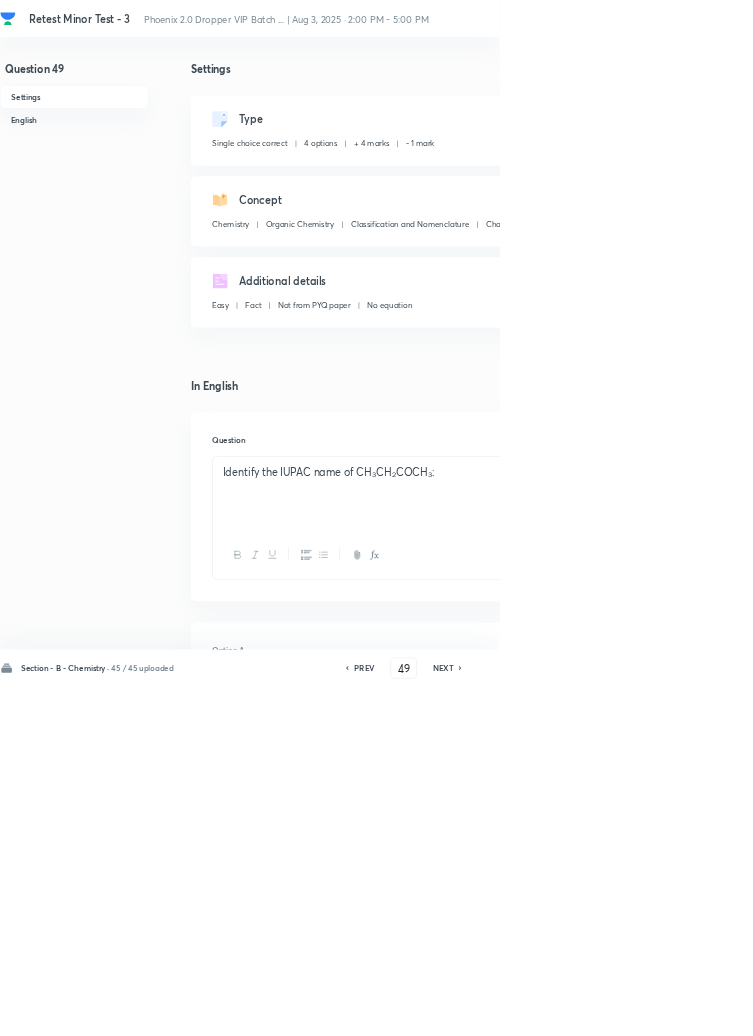 click 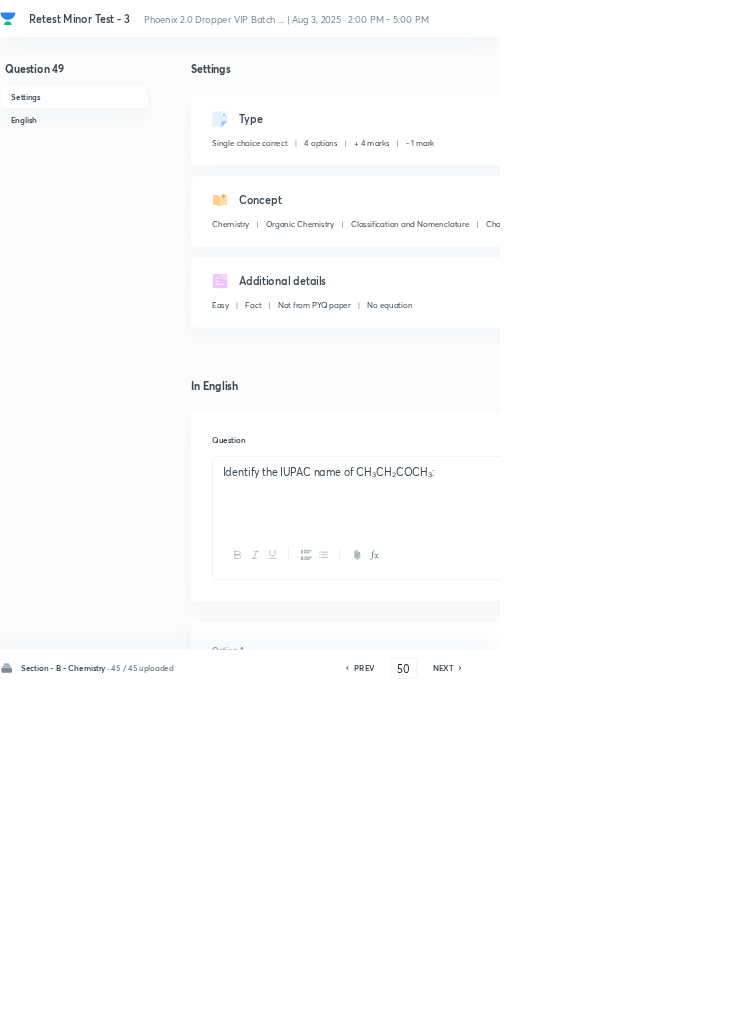 checkbox on "false" 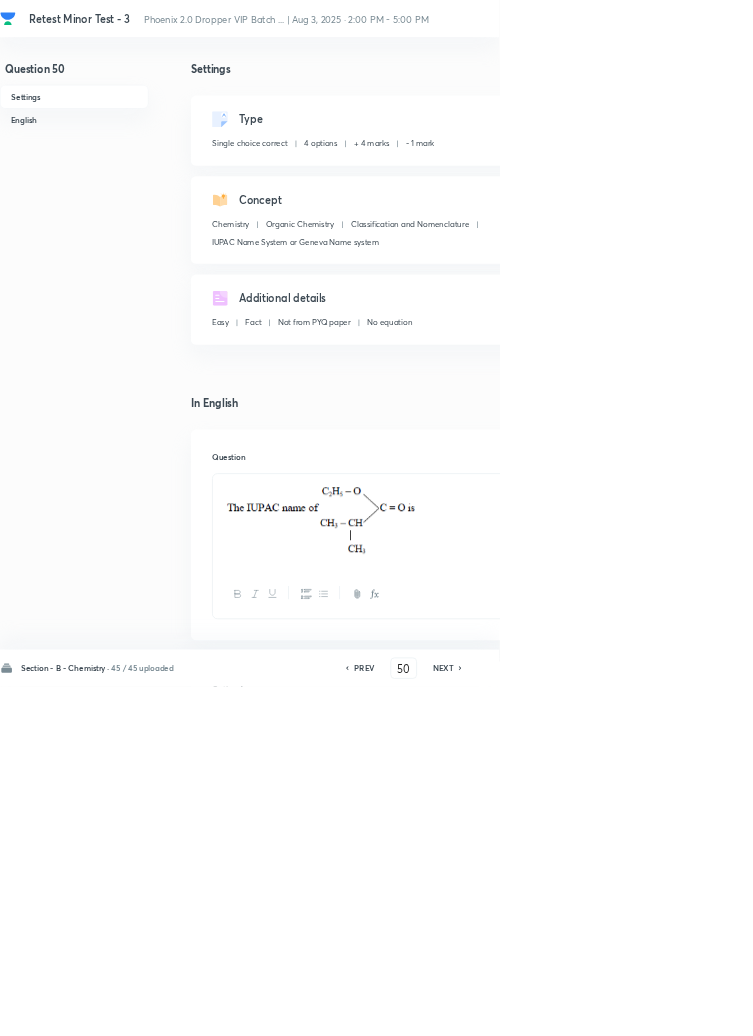 click on "Remove" at bounding box center [996, 1006] 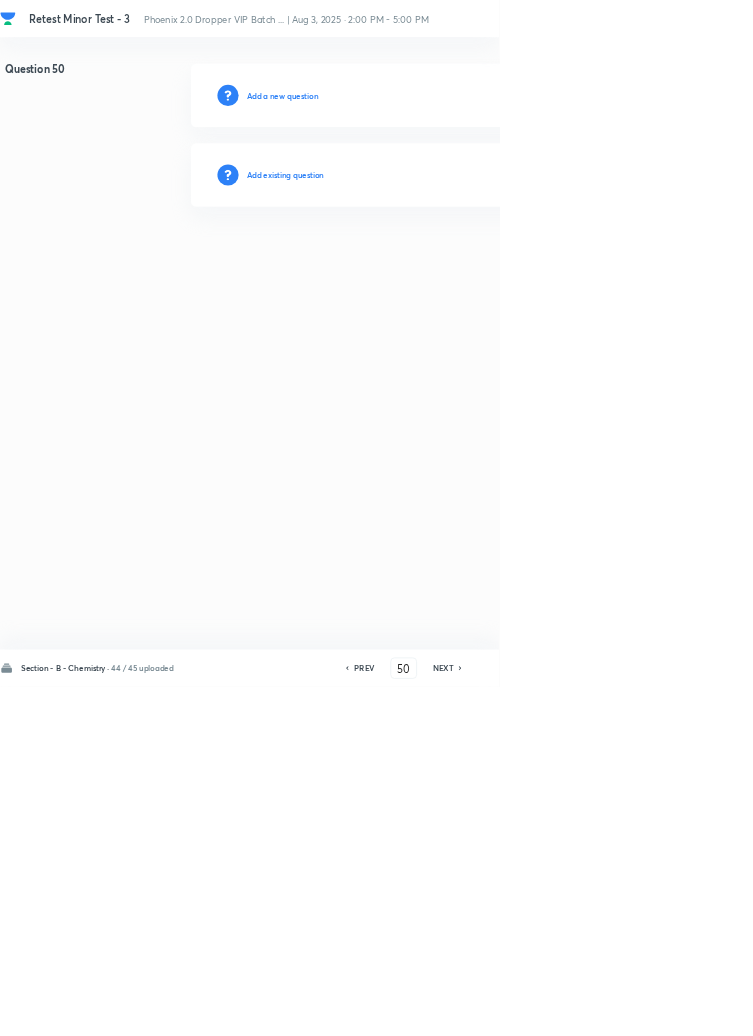 click on "Add existing question" at bounding box center [430, 264] 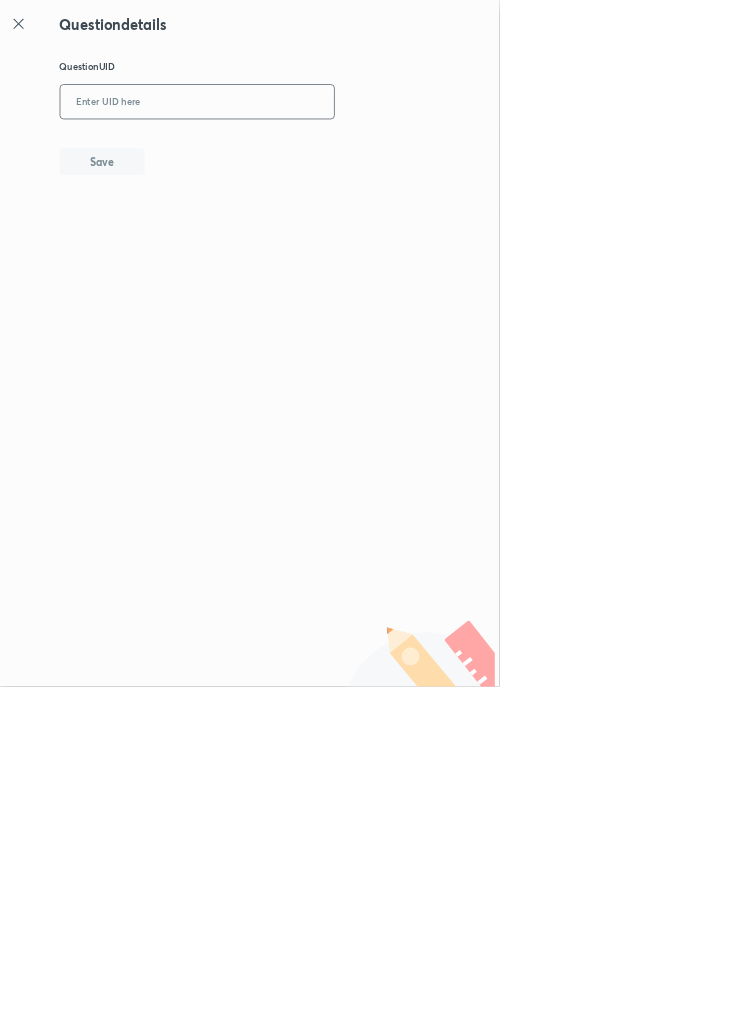 click at bounding box center (297, 154) 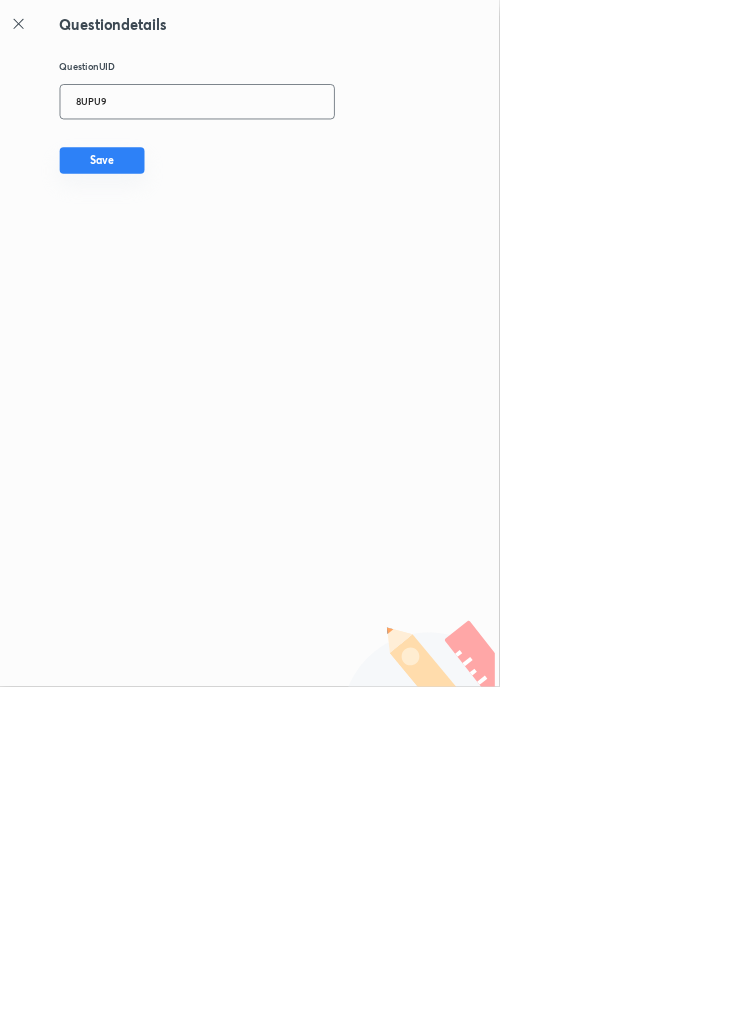 type on "8UPU9" 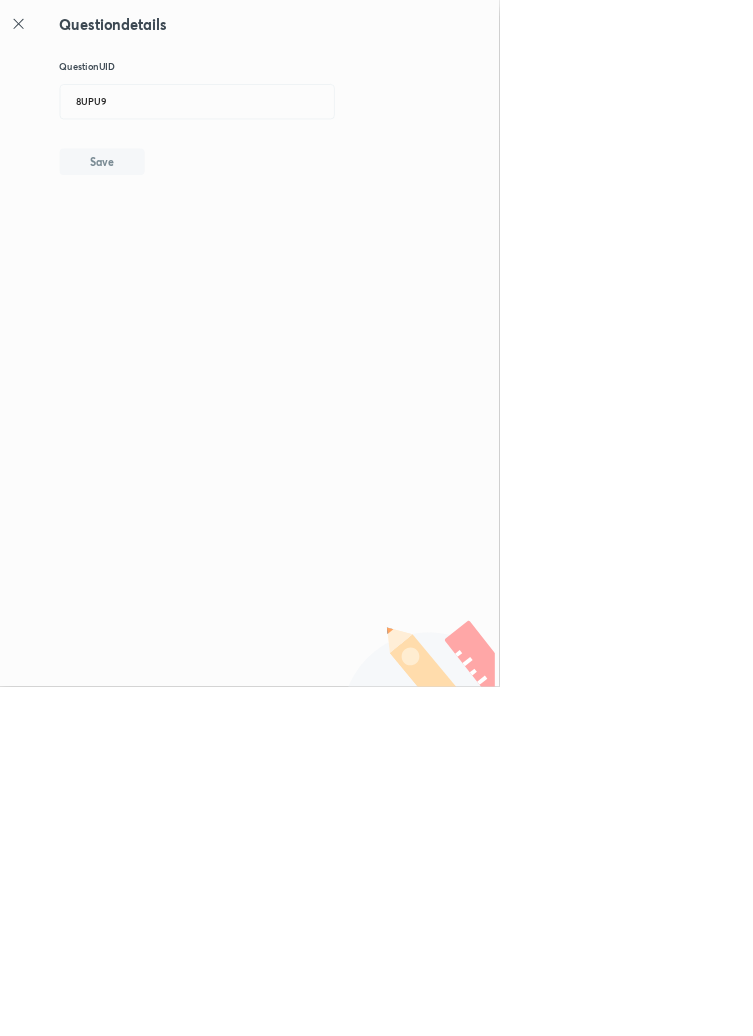 type 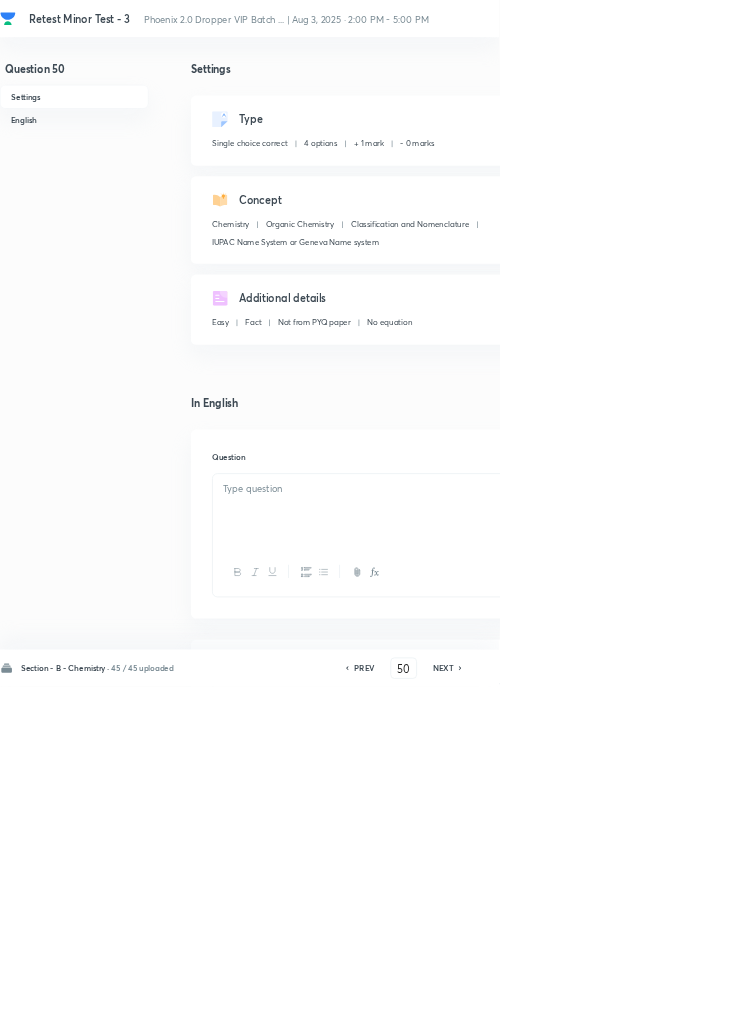 checkbox on "true" 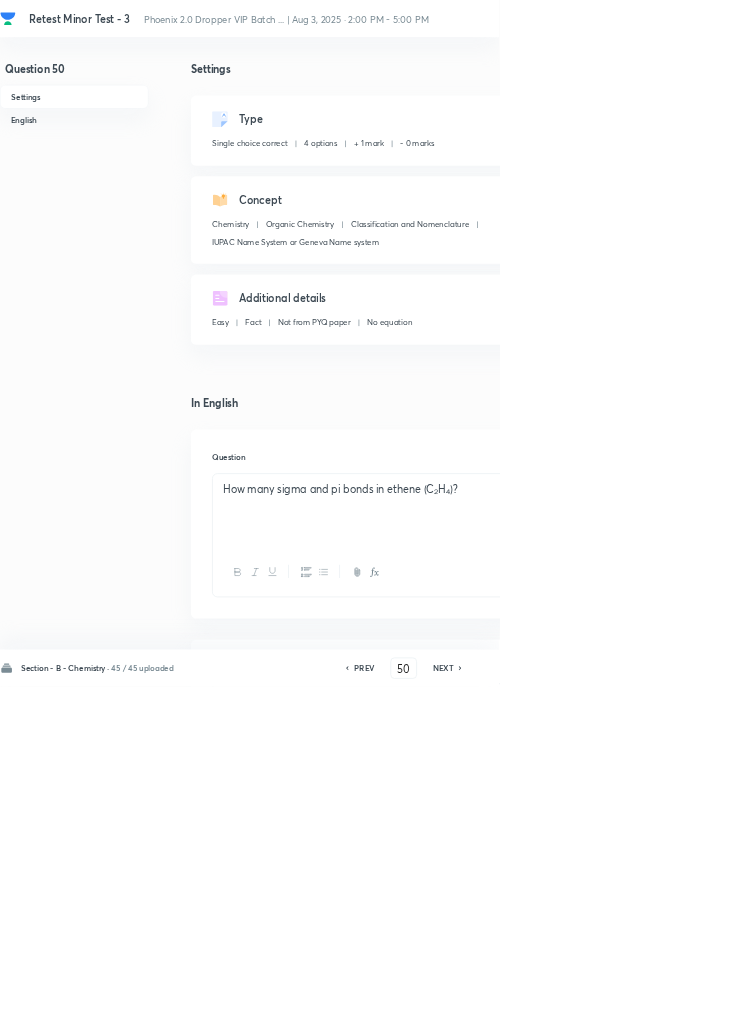 click on "Edit" at bounding box center [920, 182] 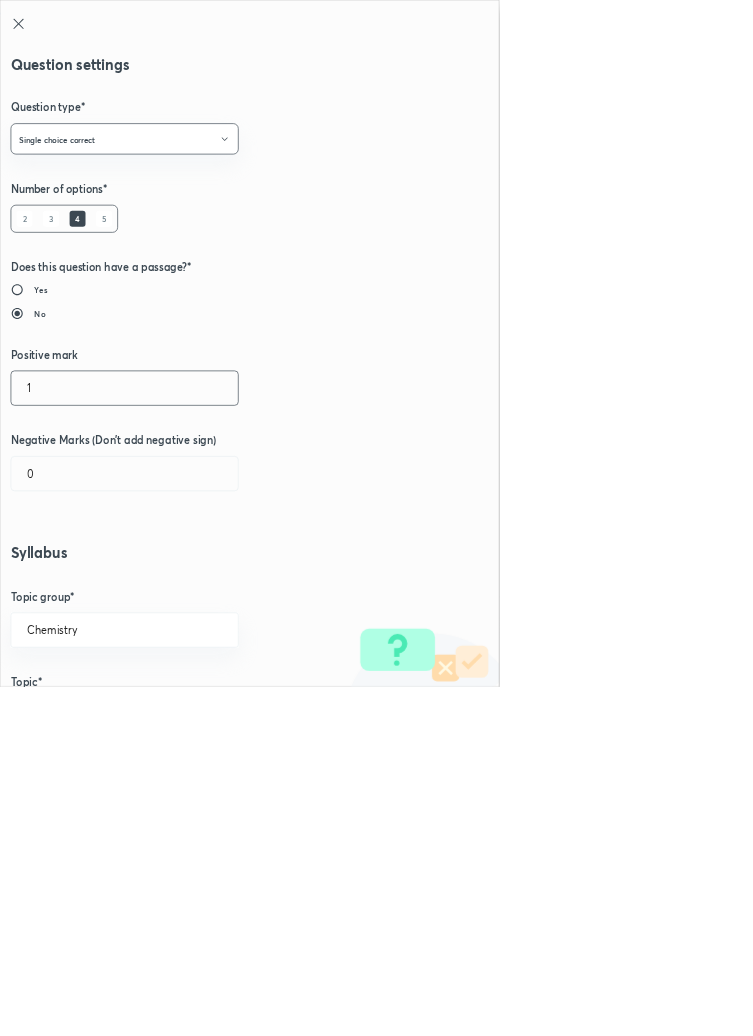 click on "1" at bounding box center [188, 585] 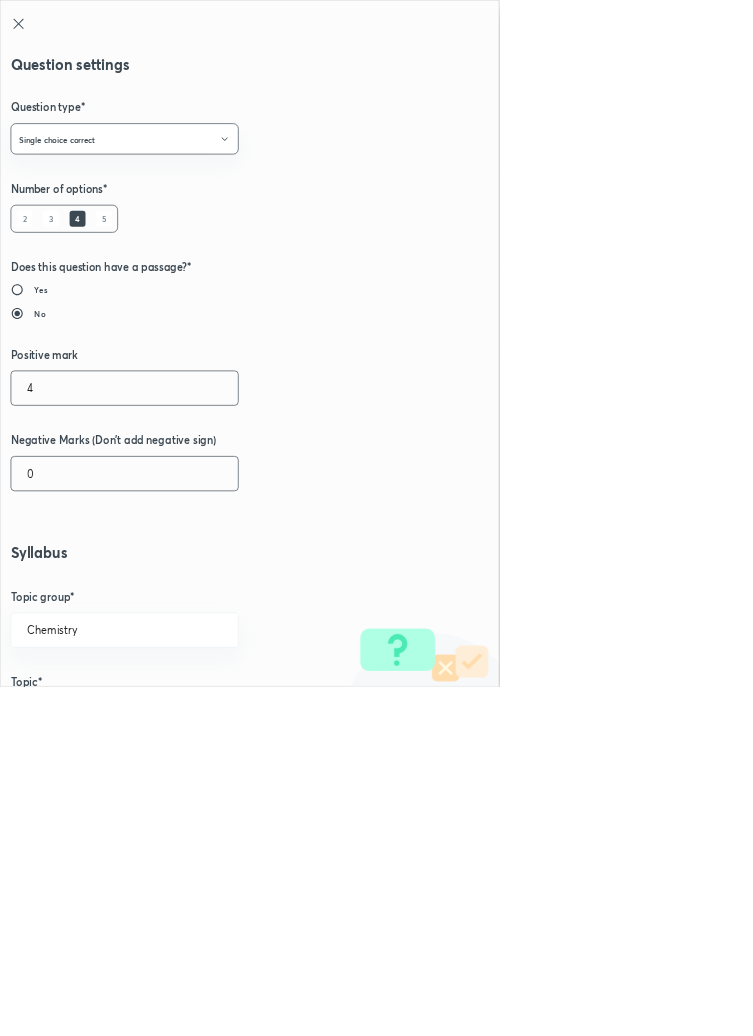 type on "4" 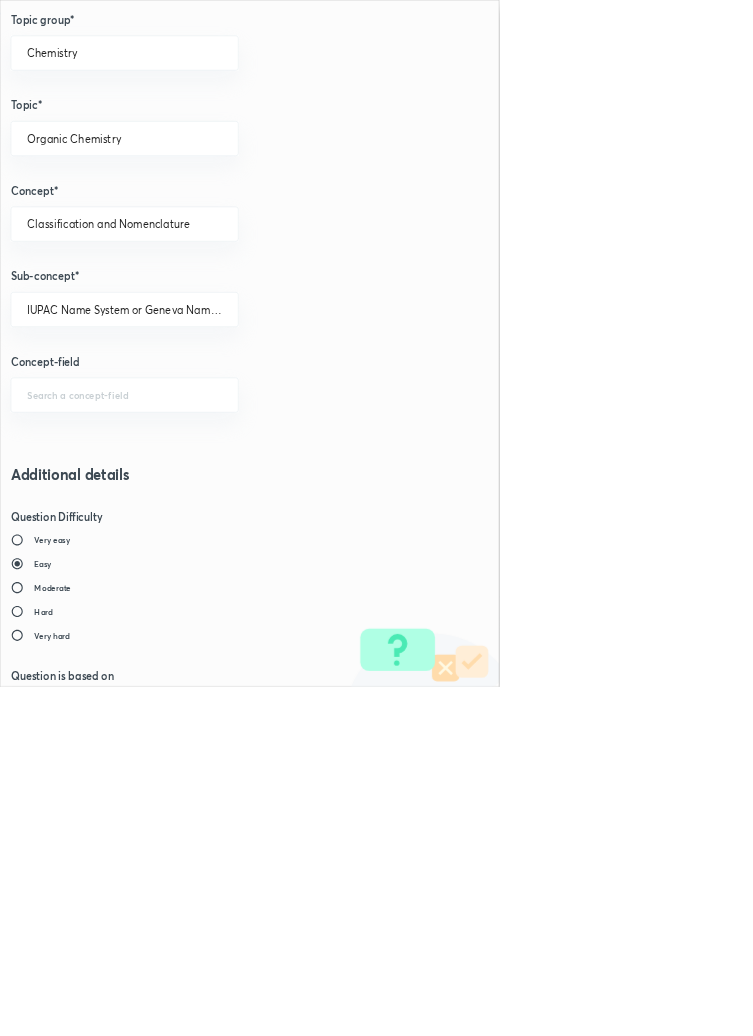 scroll, scrollTop: 1125, scrollLeft: 0, axis: vertical 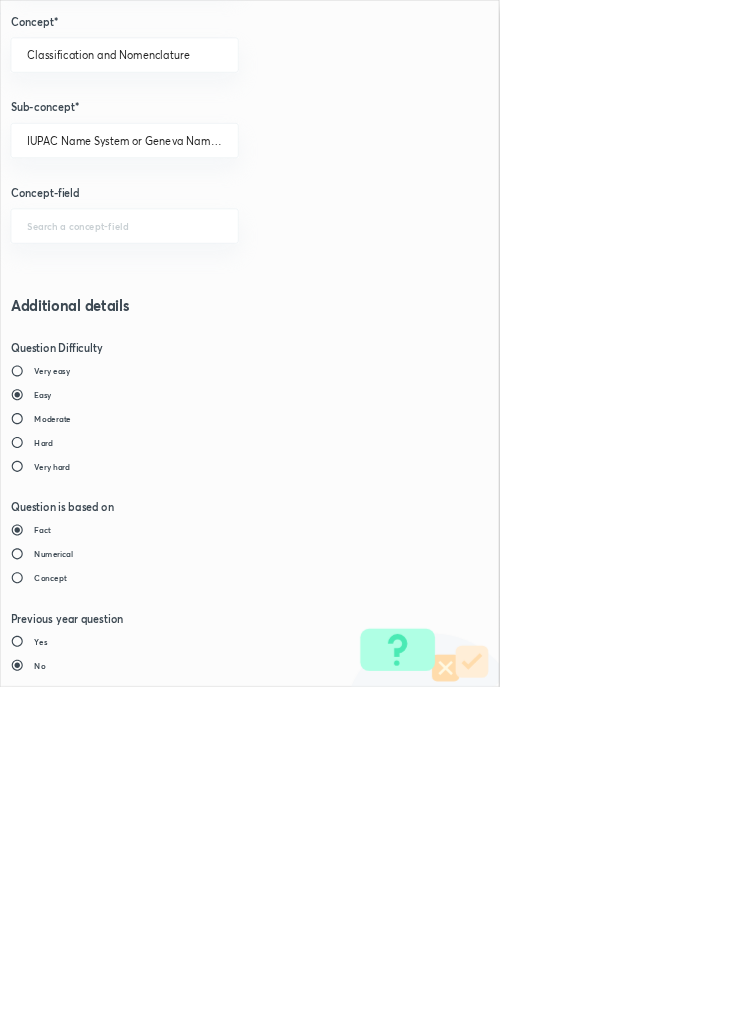 type on "1" 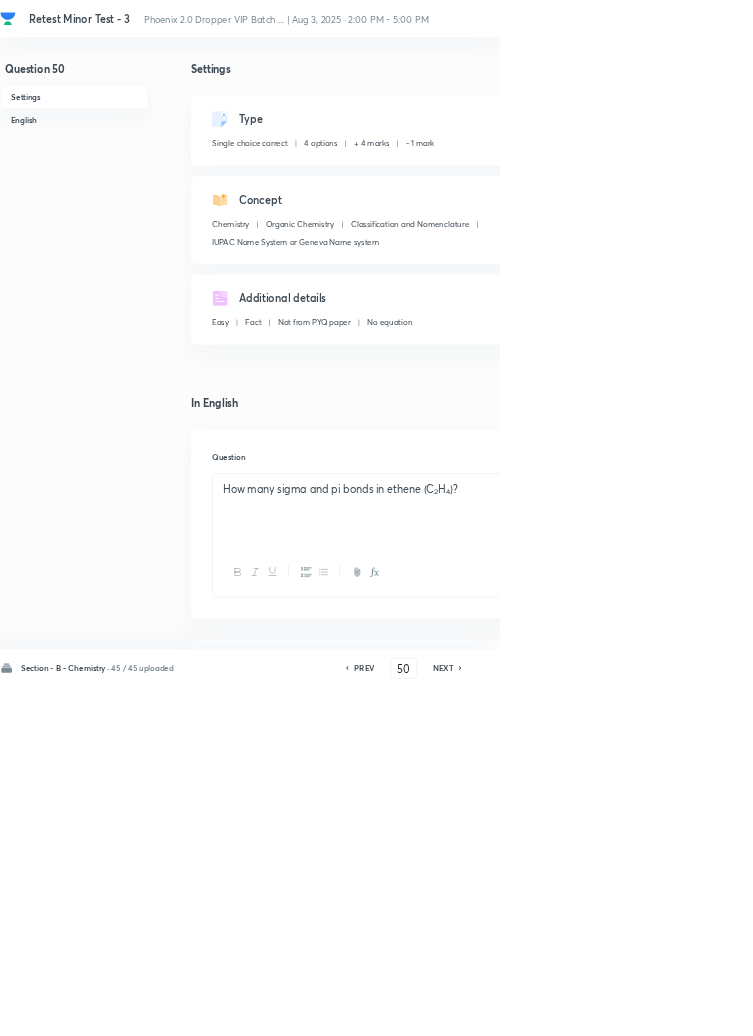 click on "Save" at bounding box center (1096, 1006) 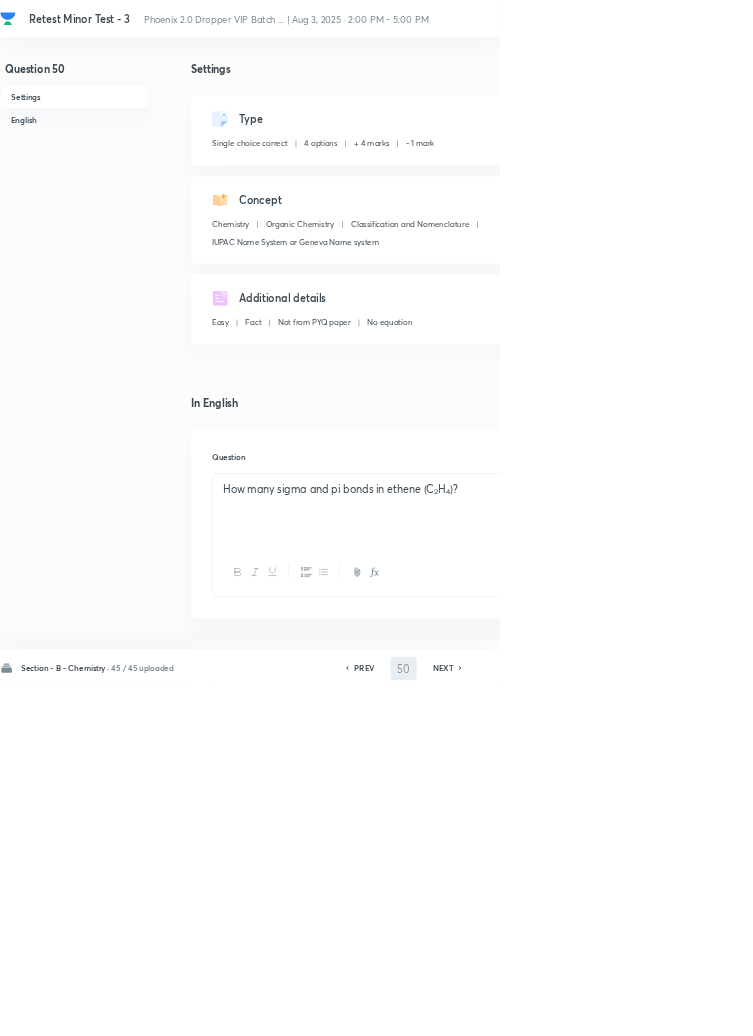 type on "51" 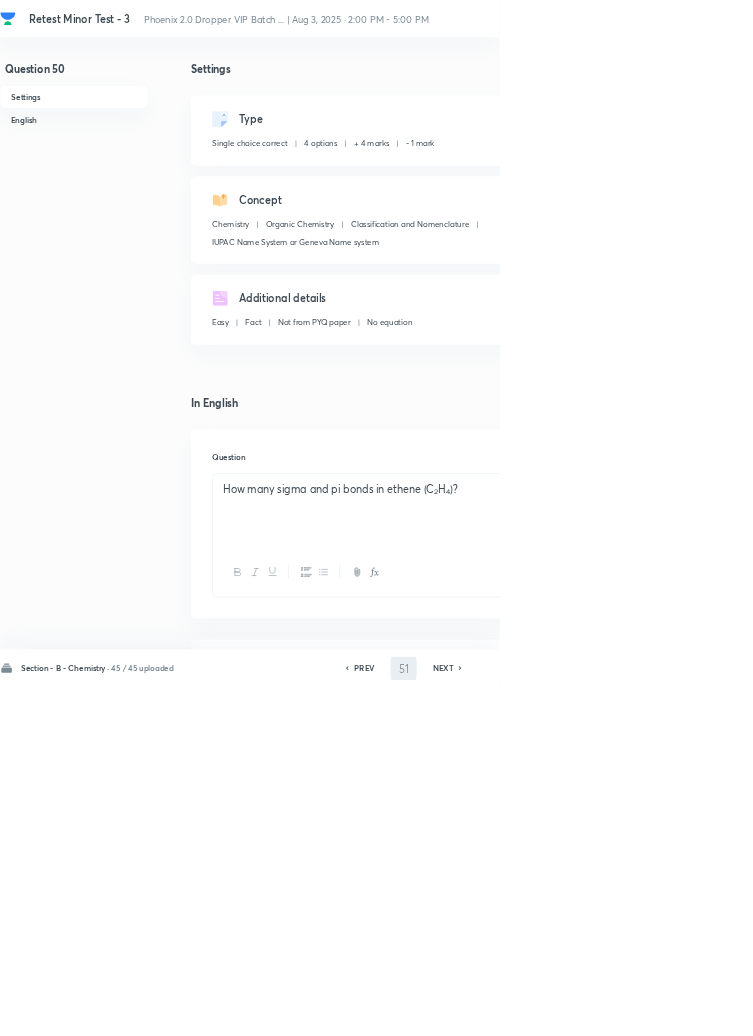 checkbox on "false" 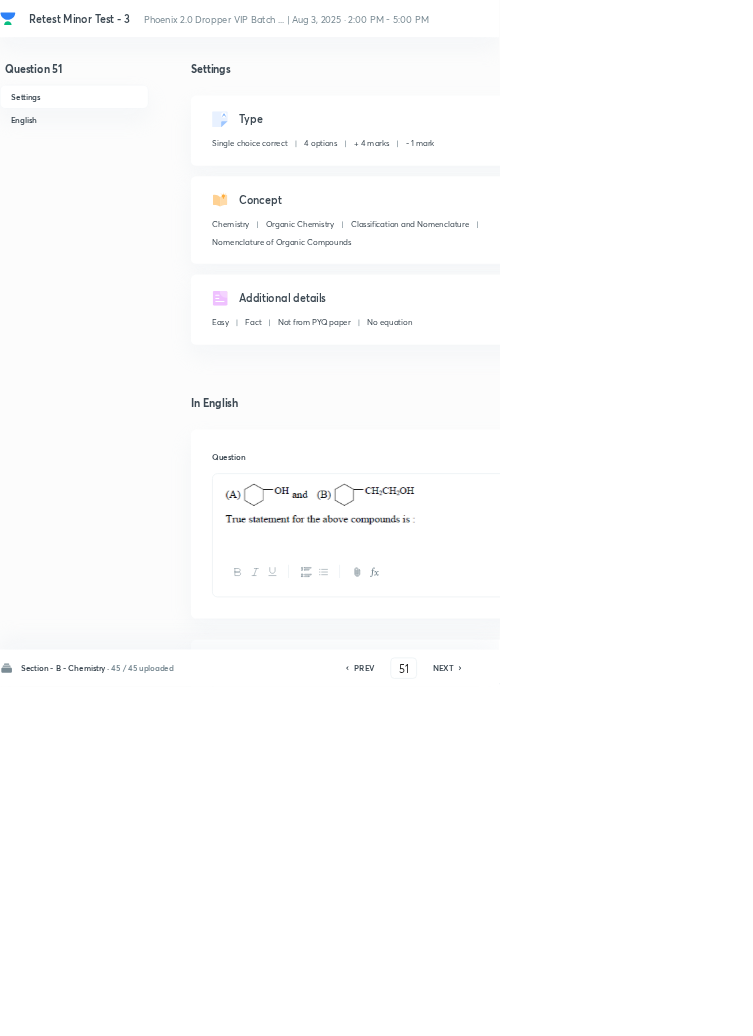 click on "Remove" at bounding box center [996, 1006] 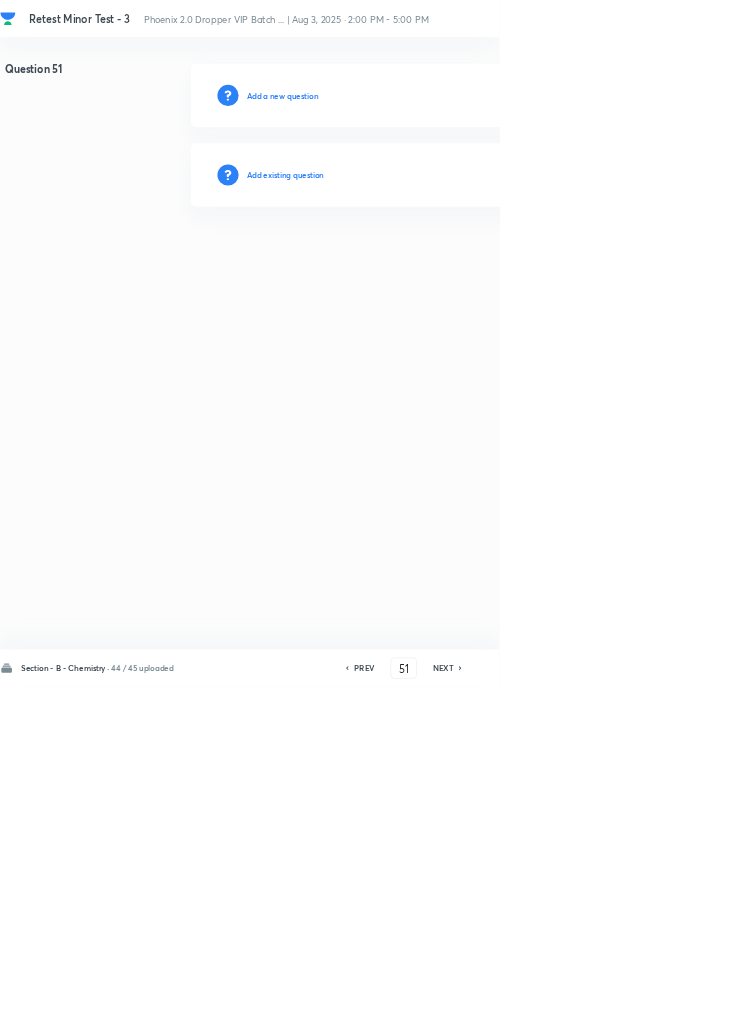 click on "Add existing question" at bounding box center (430, 264) 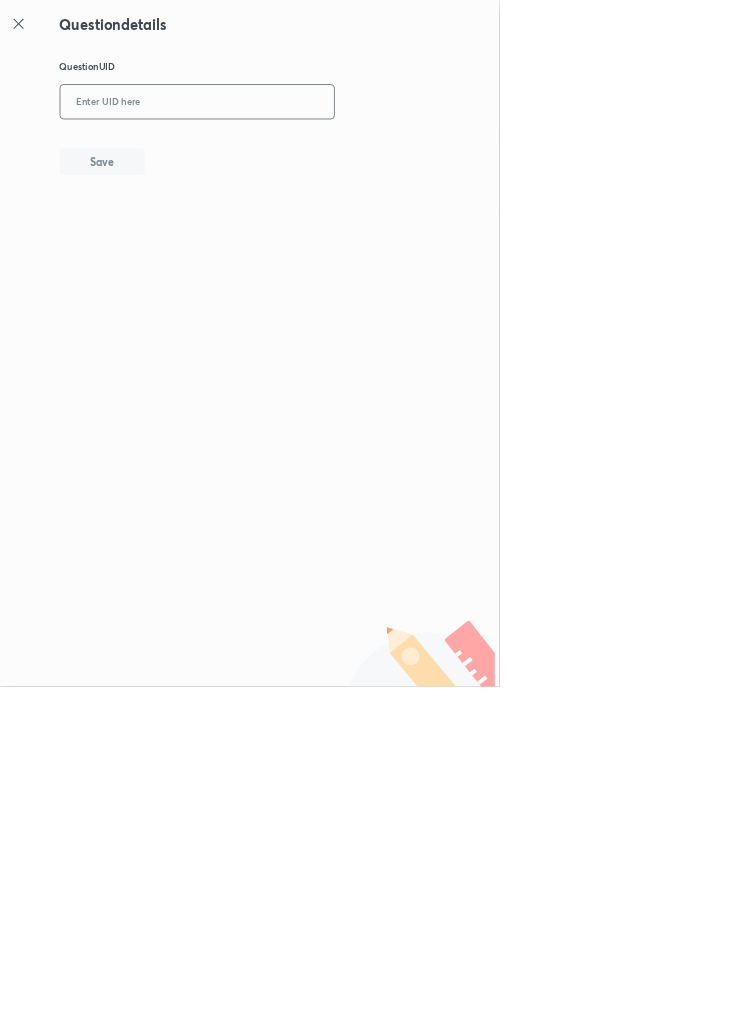 click at bounding box center [297, 154] 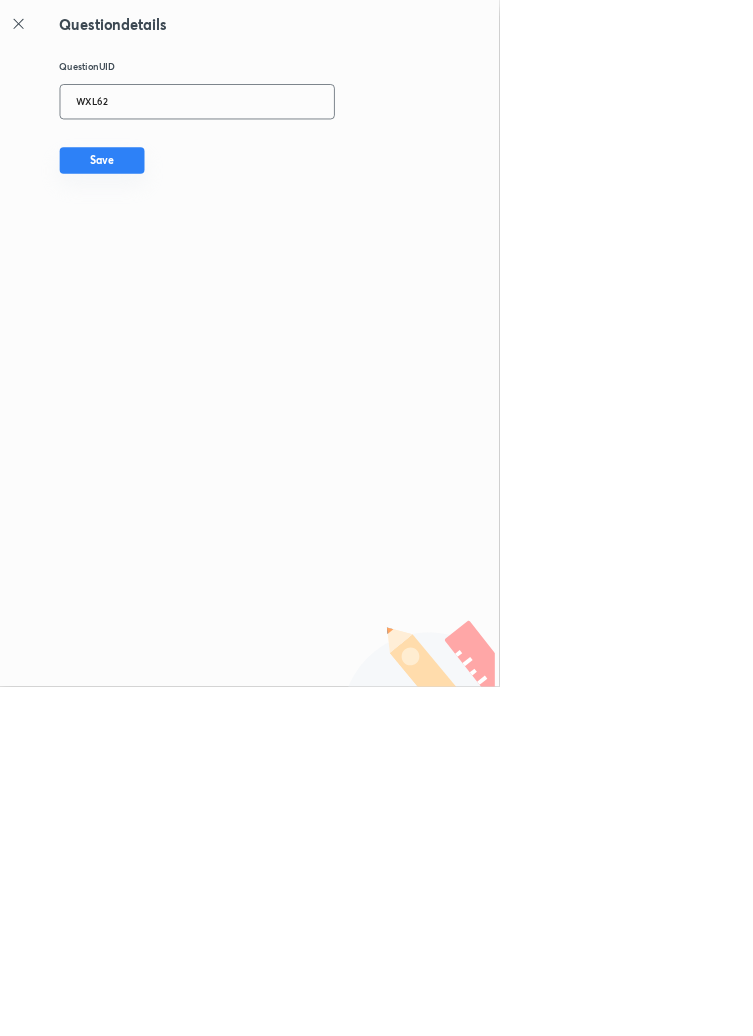 type on "WXL62" 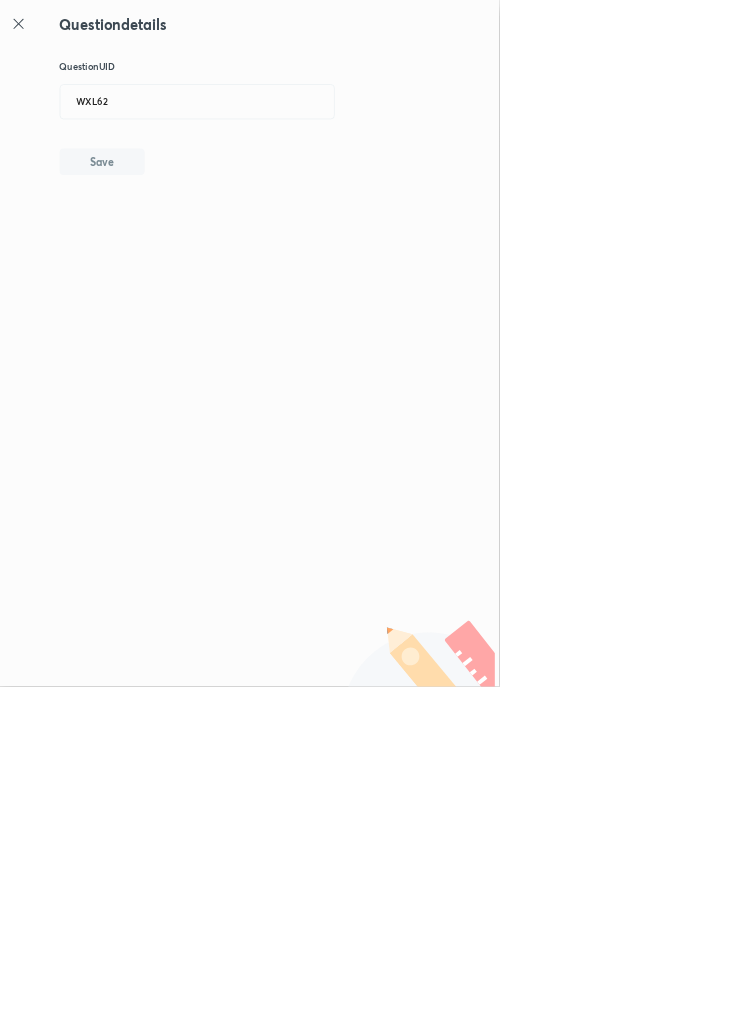 type 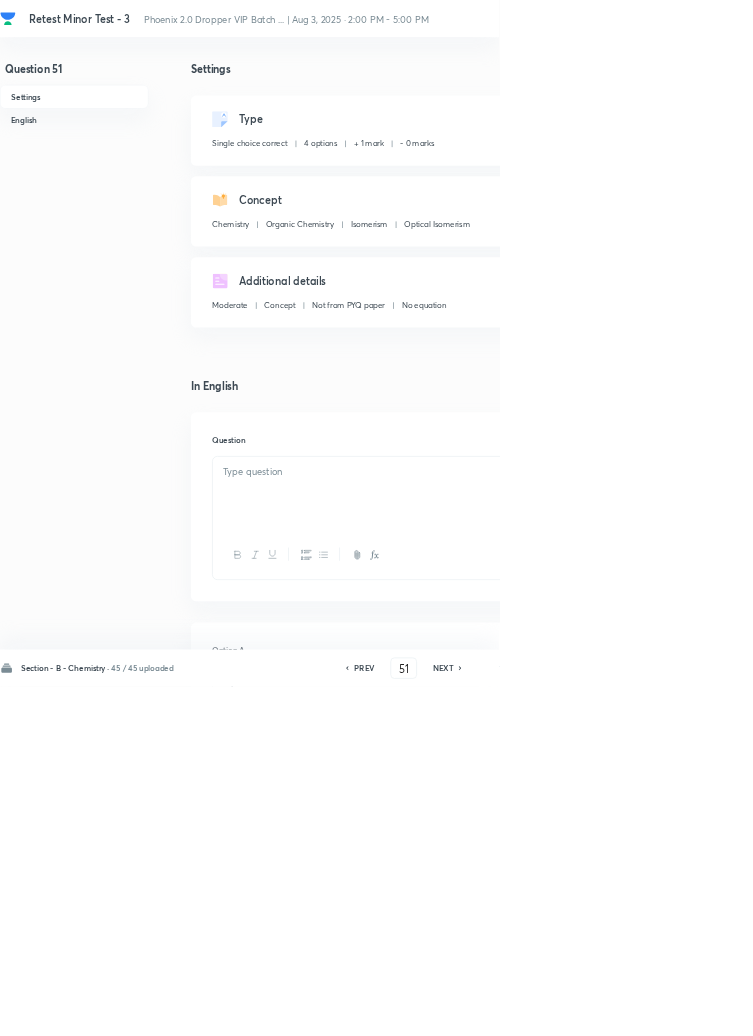 checkbox on "true" 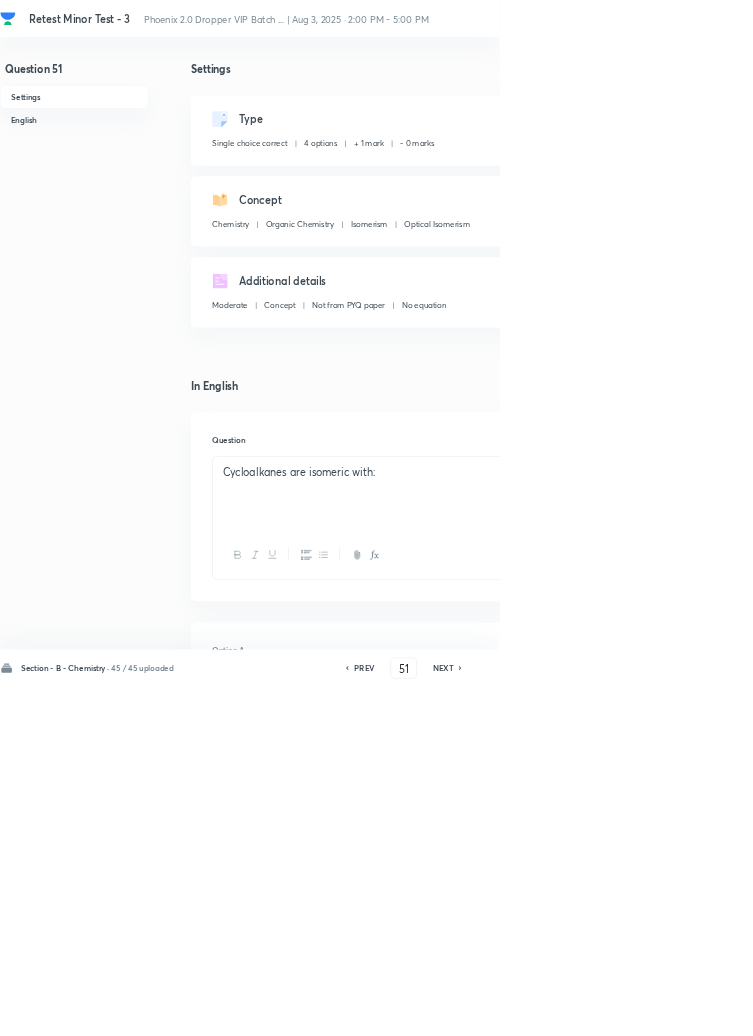 click on "Edit" at bounding box center [920, 182] 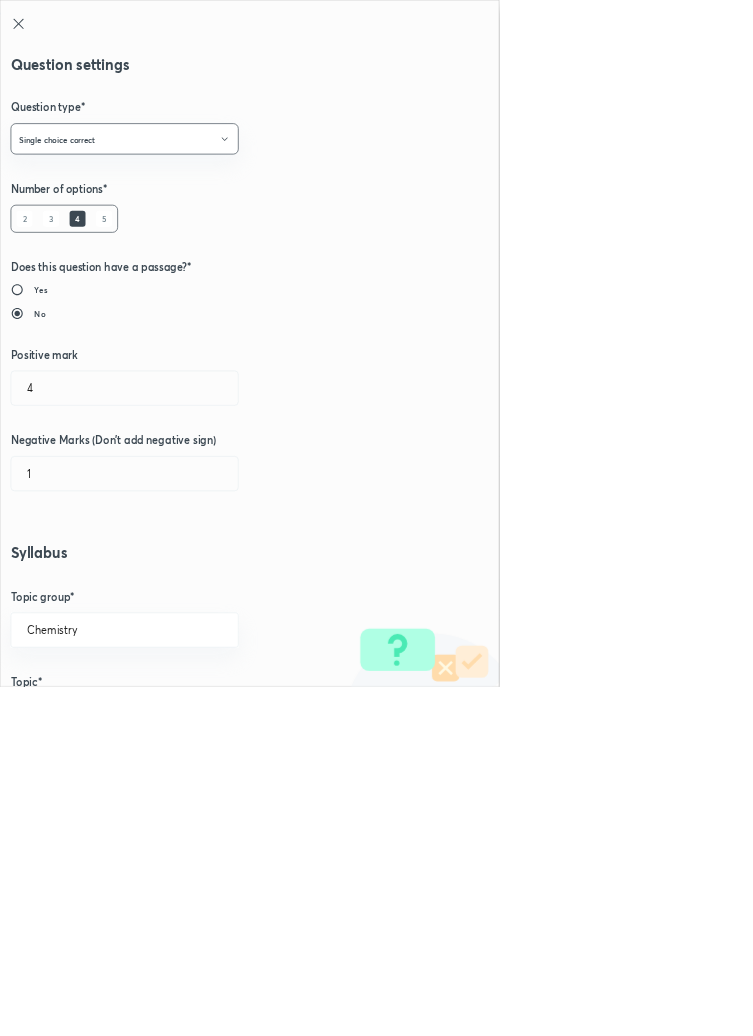 radio on "false" 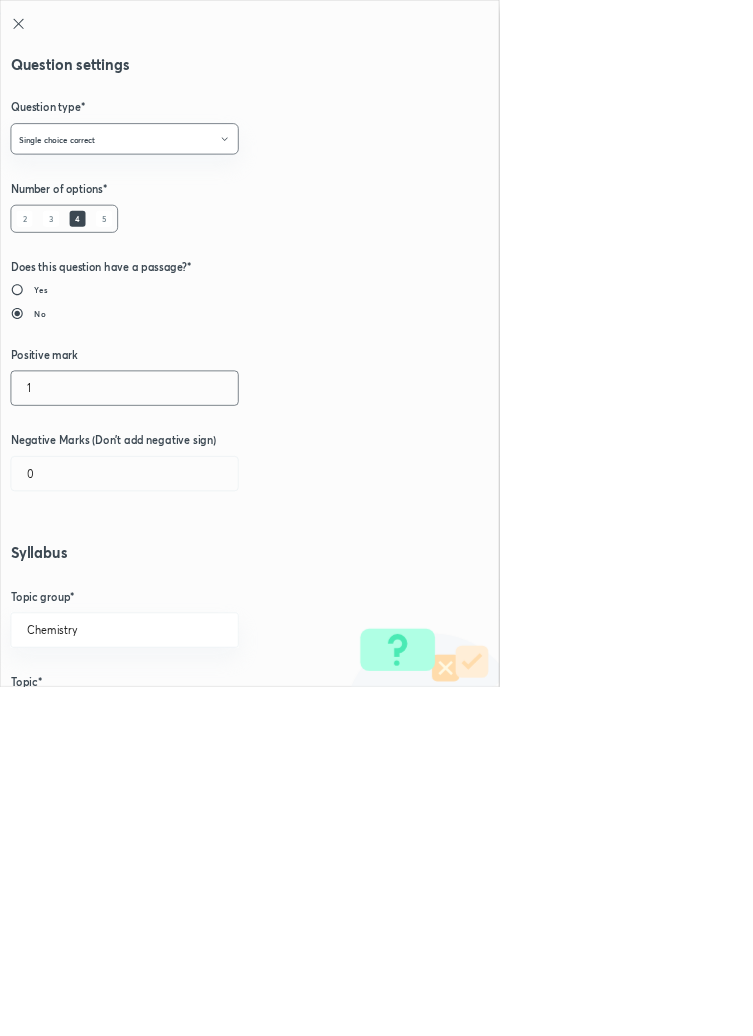 click on "1" at bounding box center [188, 585] 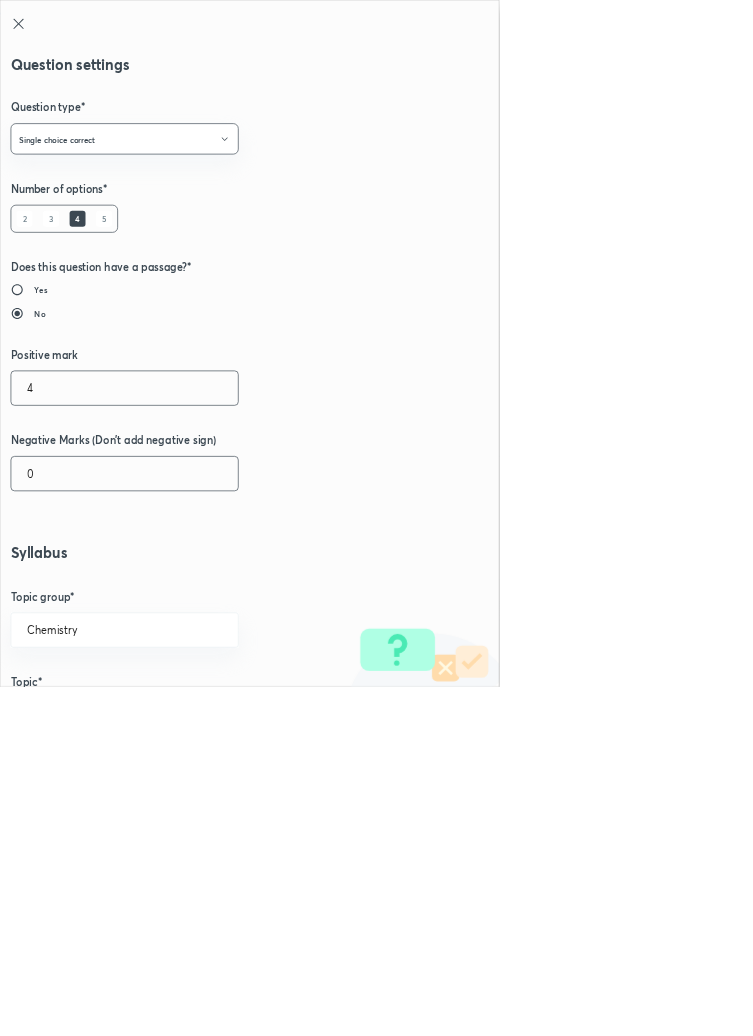 type on "4" 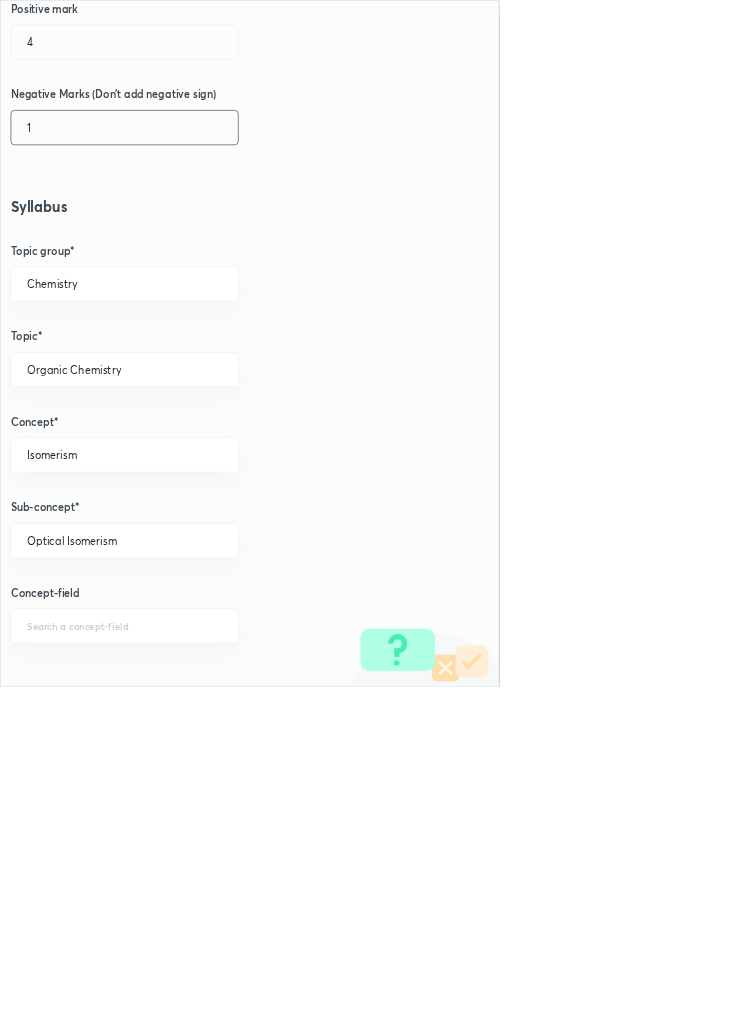 scroll, scrollTop: 1125, scrollLeft: 0, axis: vertical 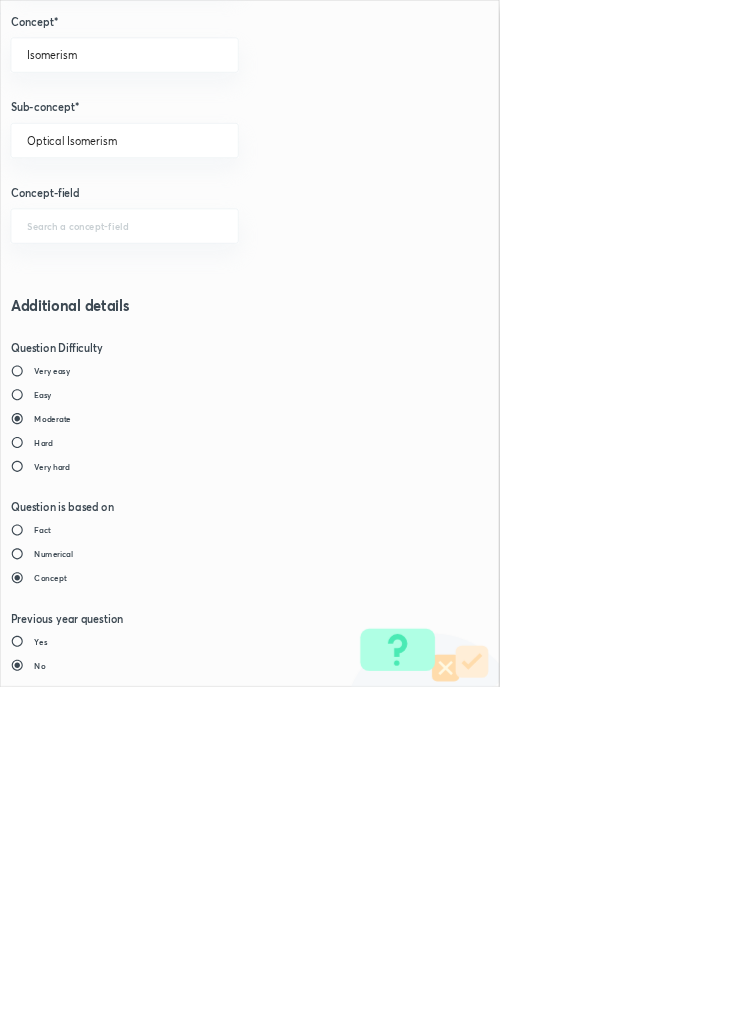 type on "1" 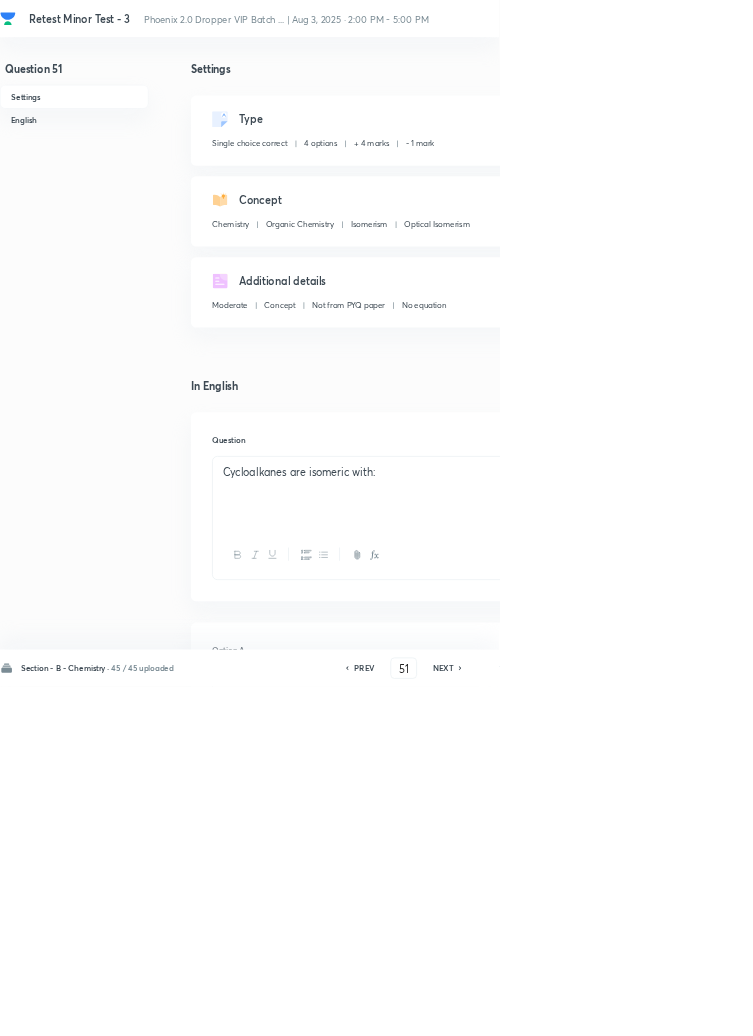 click on "Save" at bounding box center (1096, 1006) 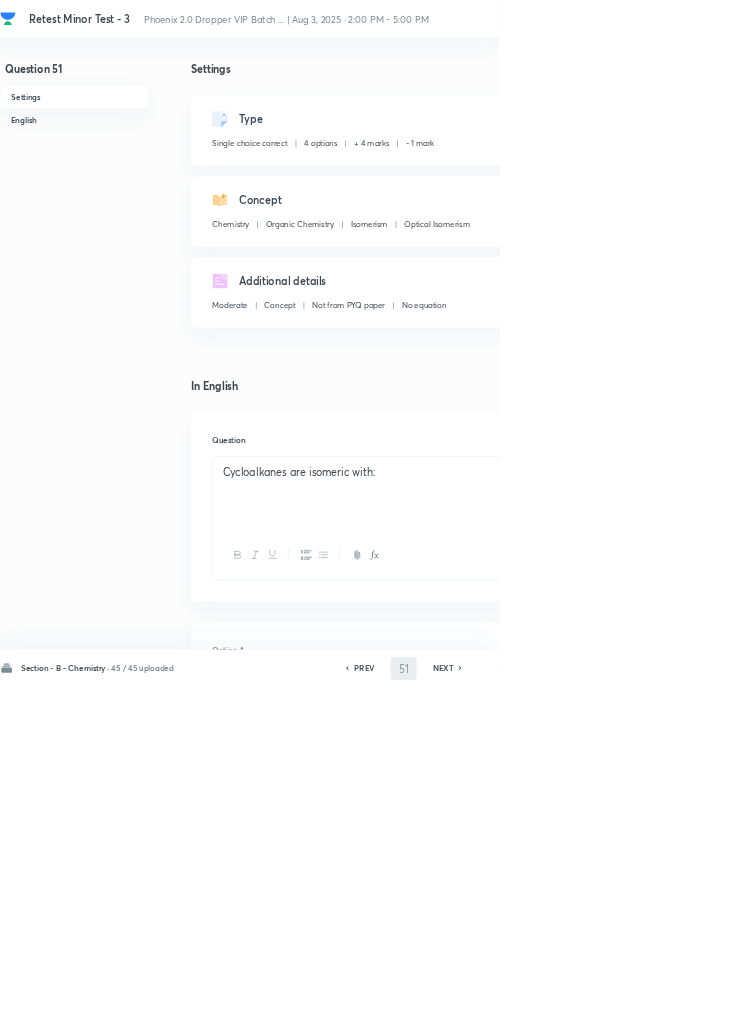 type on "52" 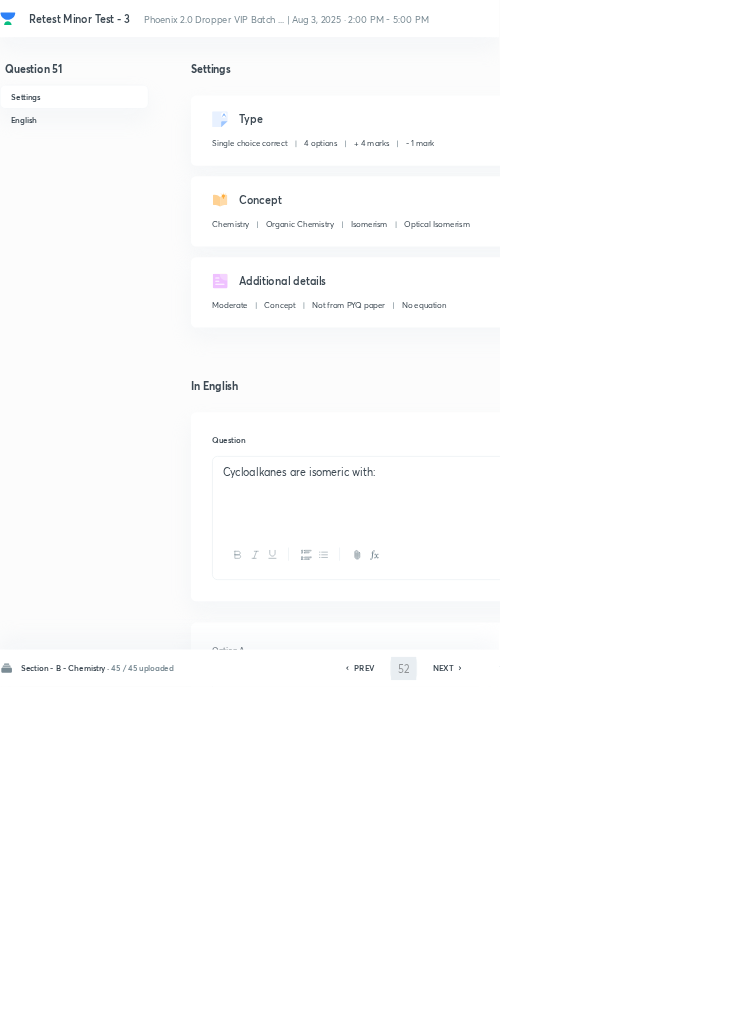 checkbox on "false" 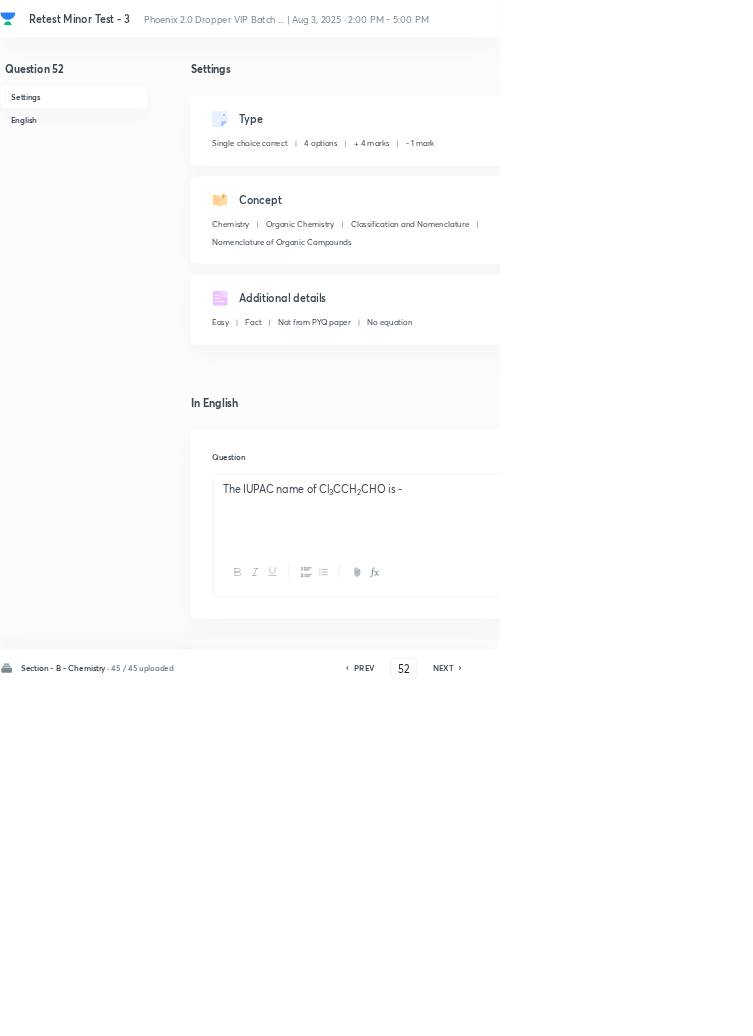 click on "Remove" at bounding box center [996, 1006] 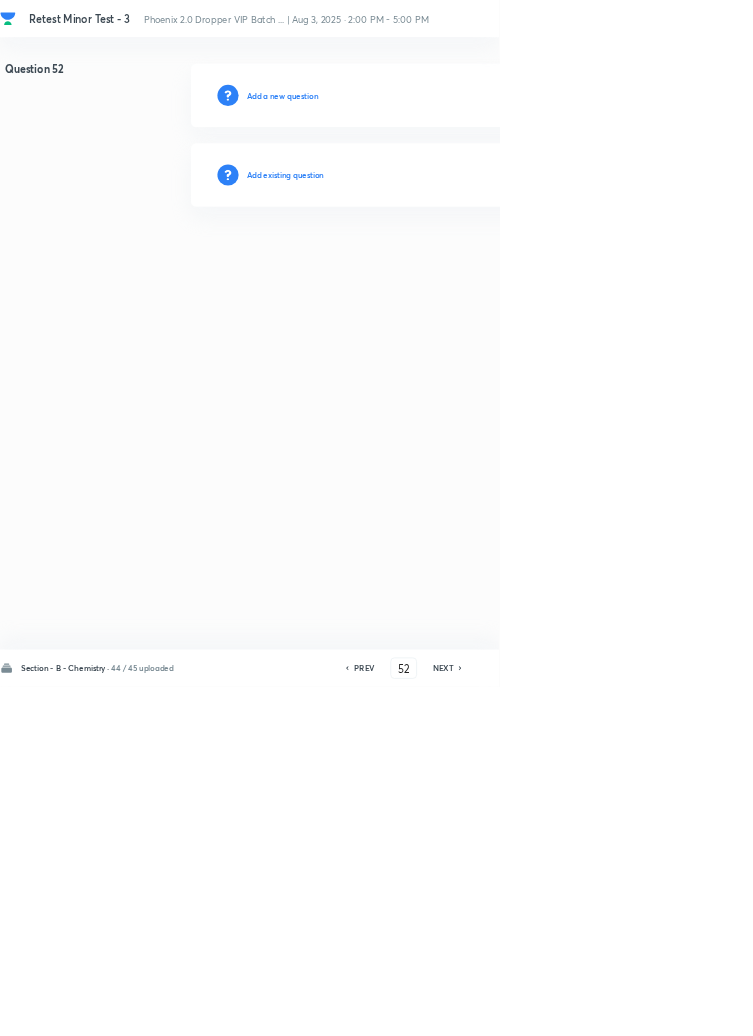 click on "Add existing question" at bounding box center (430, 264) 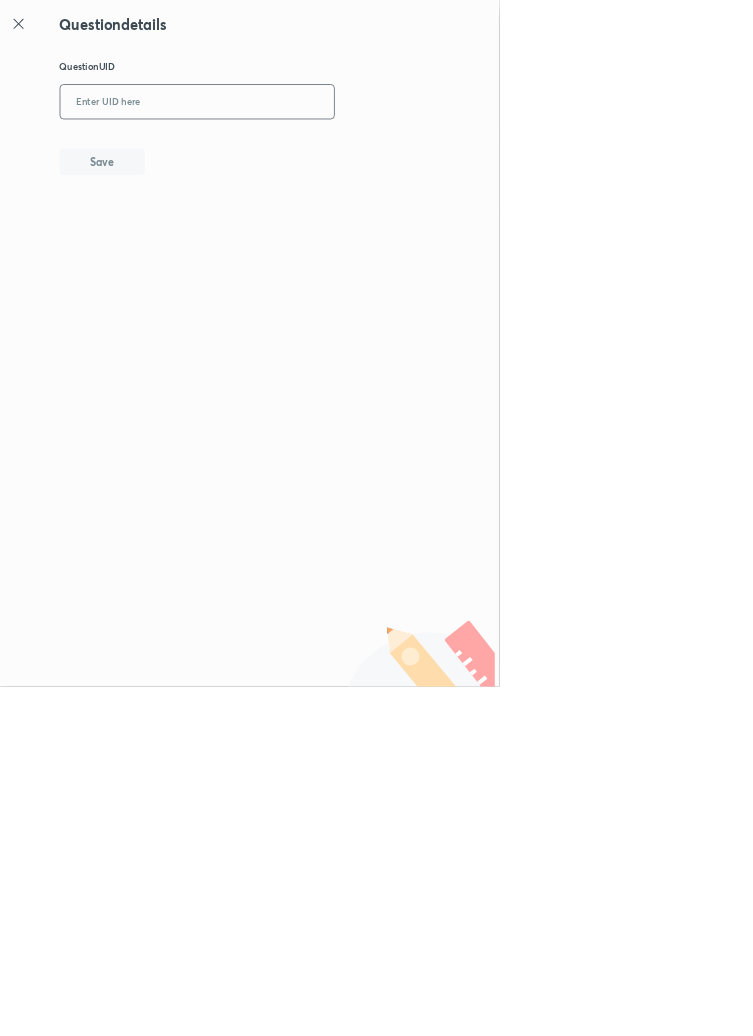 click at bounding box center (297, 154) 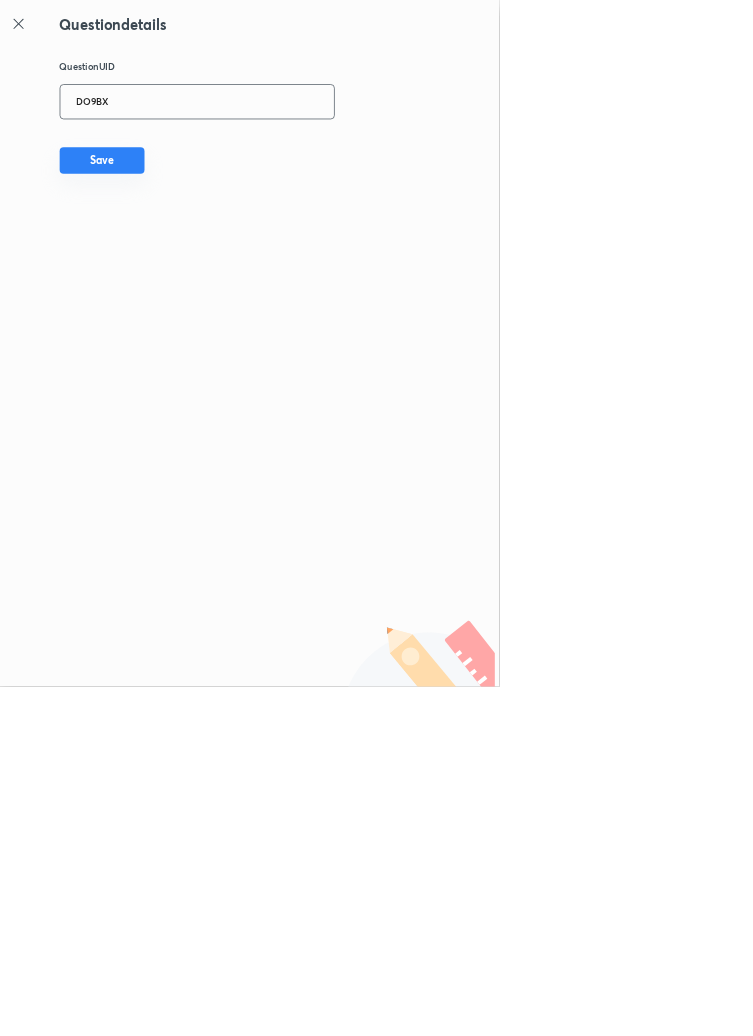 type on "DO9BX" 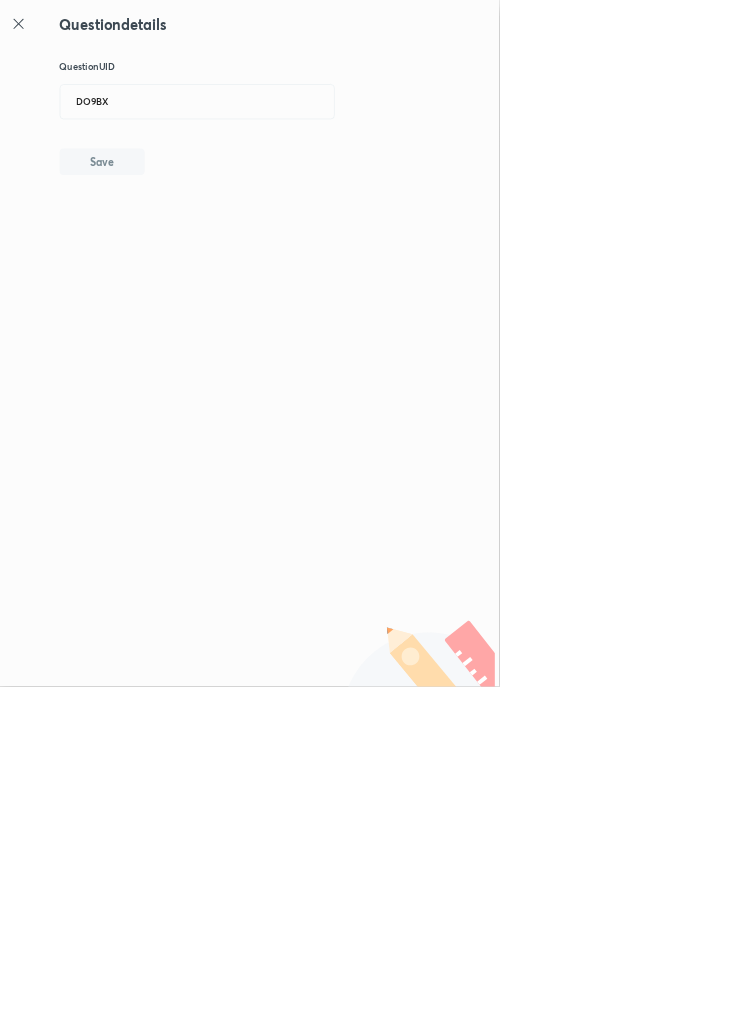 type 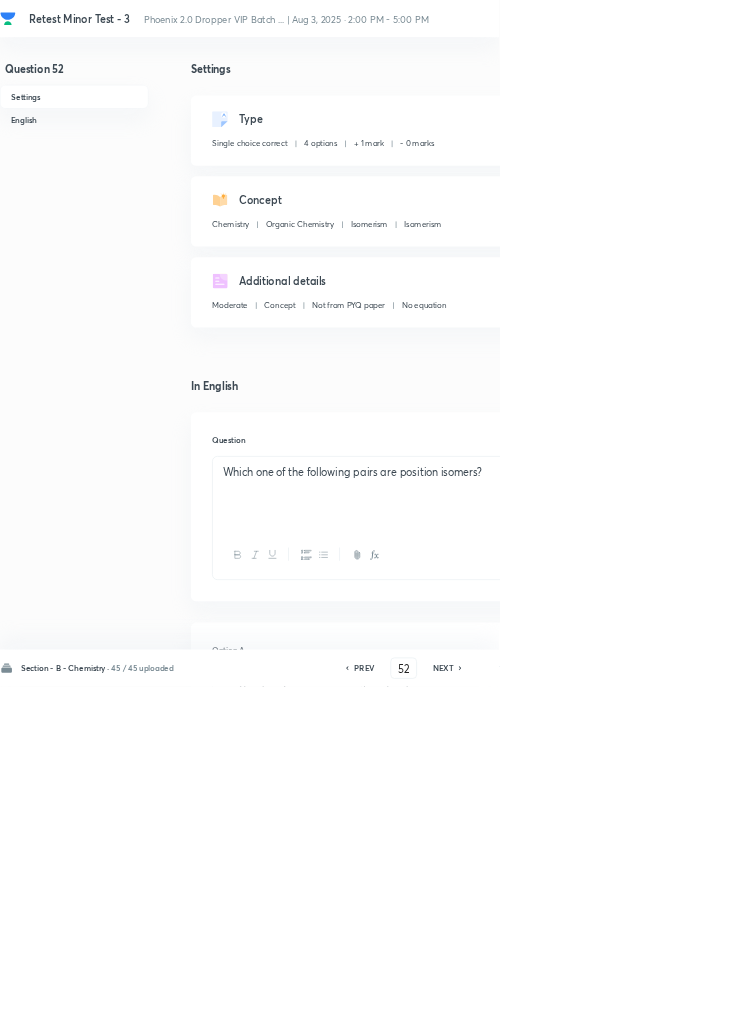 click on "Remove" at bounding box center [996, 1006] 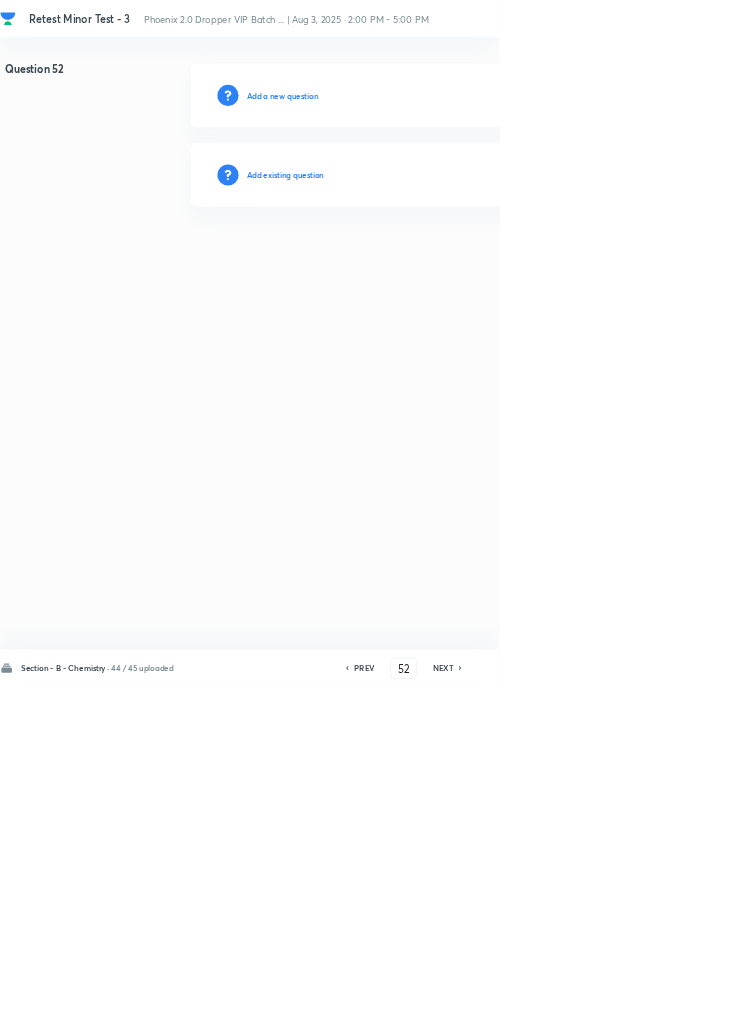 click on "Add existing question" at bounding box center (430, 264) 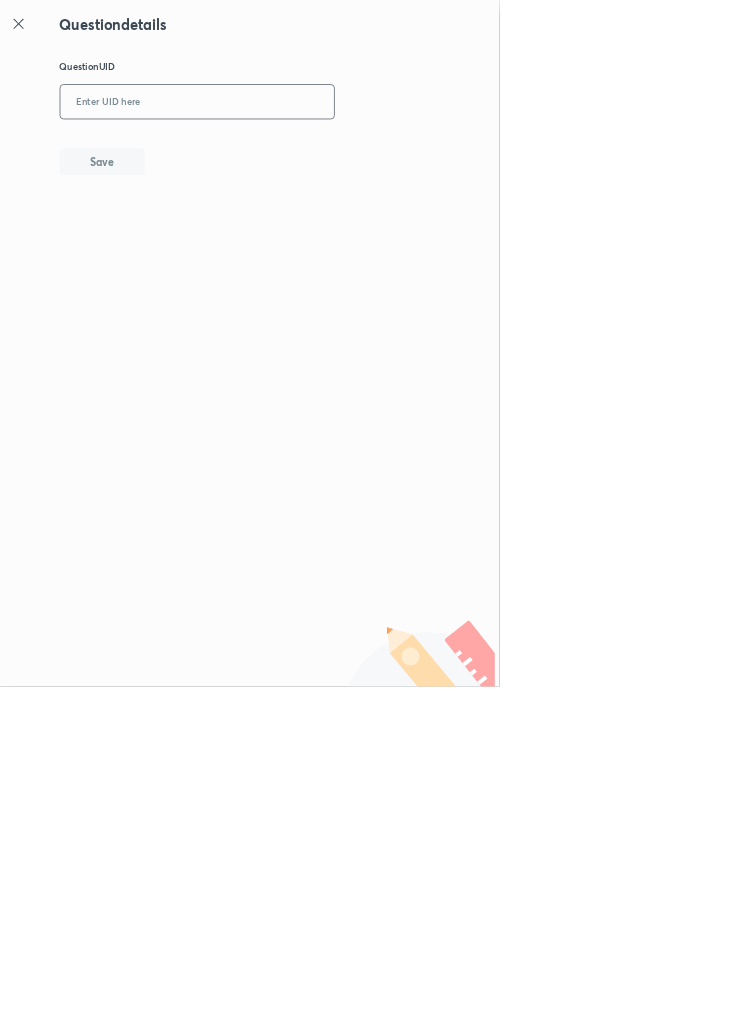 click at bounding box center (297, 154) 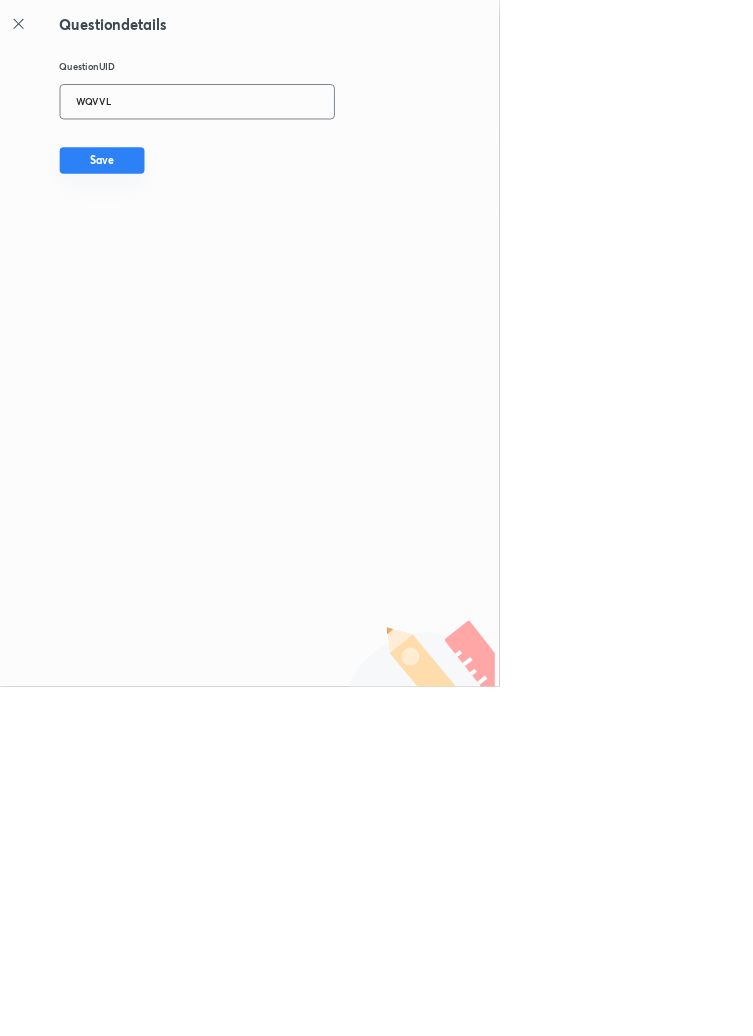 type on "WQVVL" 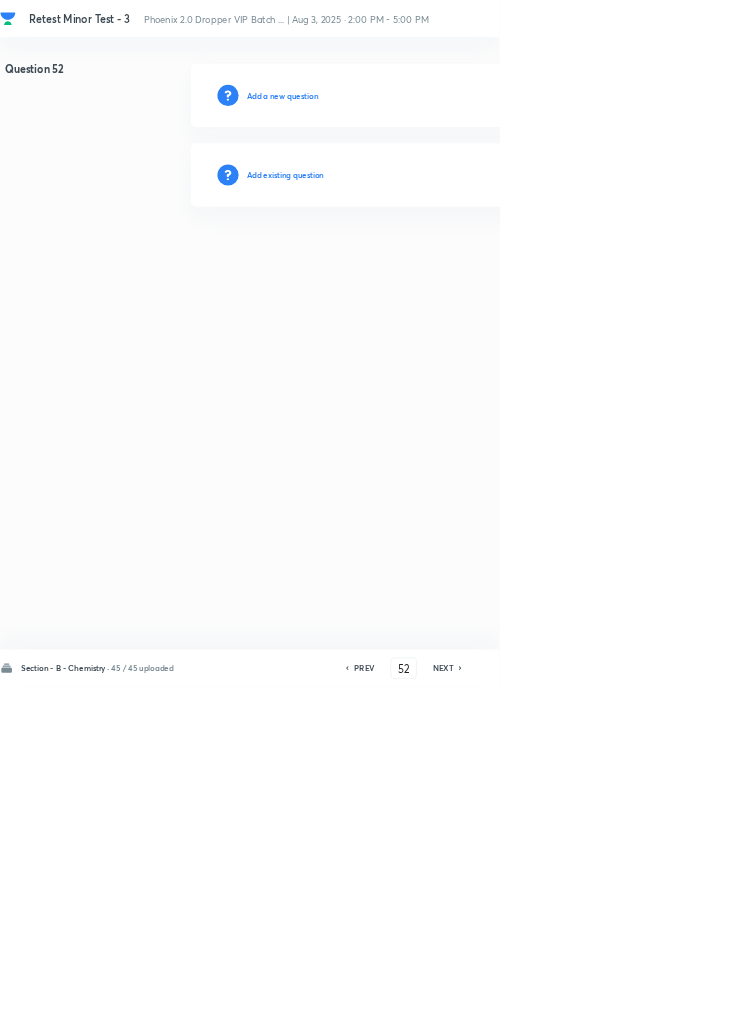 type 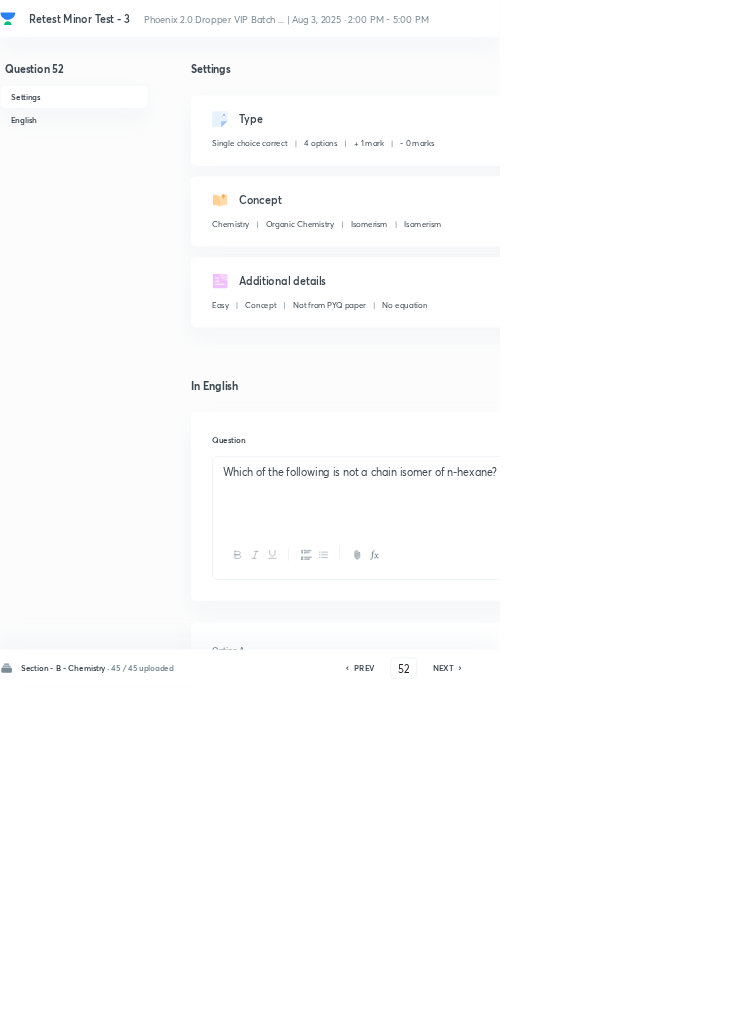 click on "Remove" at bounding box center (996, 1006) 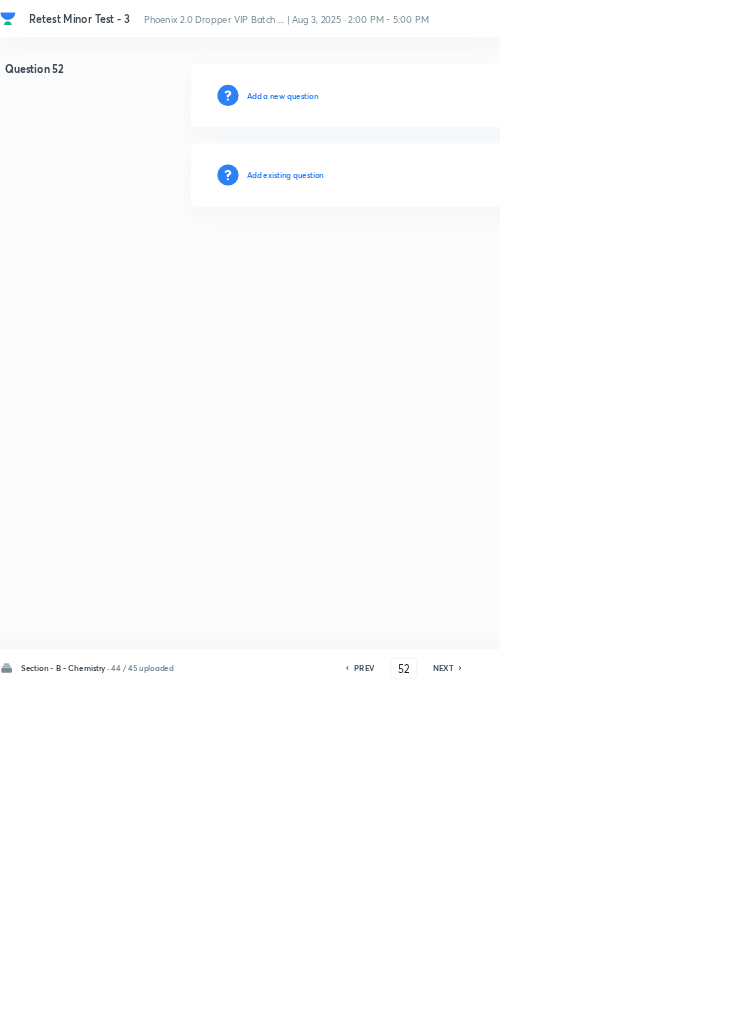 click on "Add existing question" at bounding box center [430, 264] 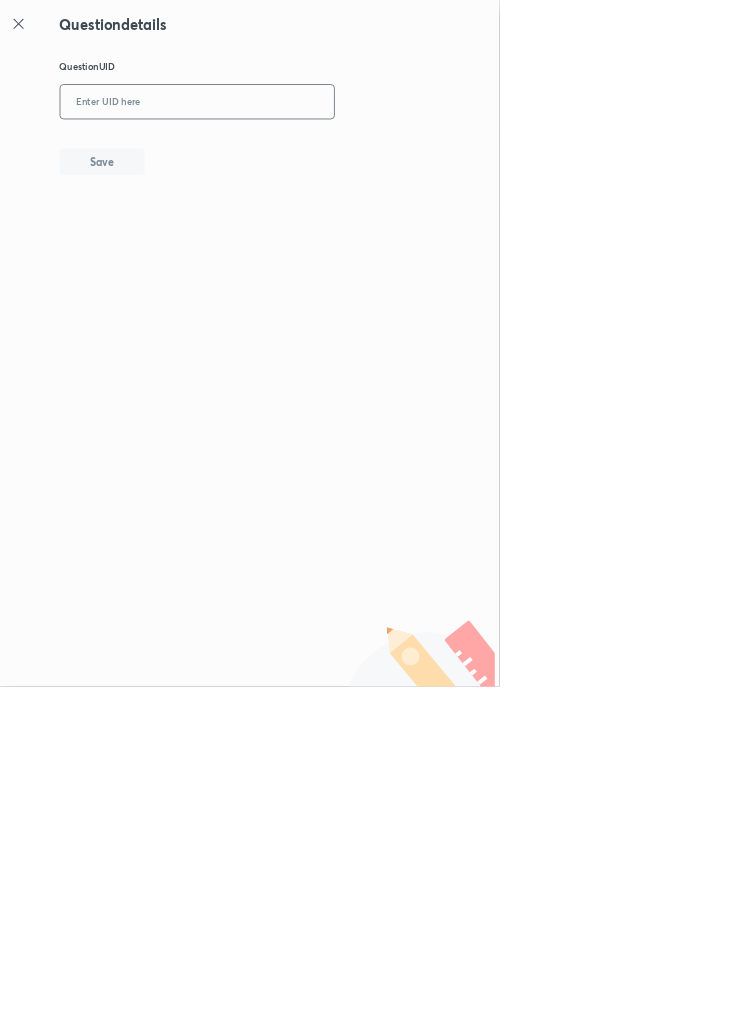 click at bounding box center (297, 154) 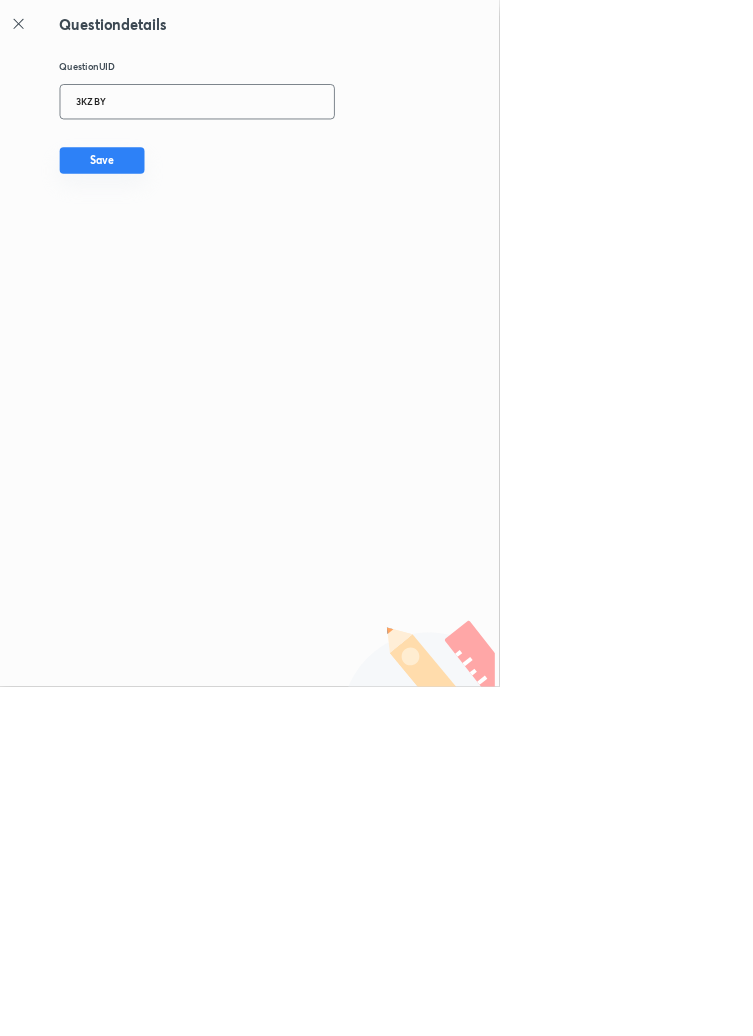 type on "3KZBY" 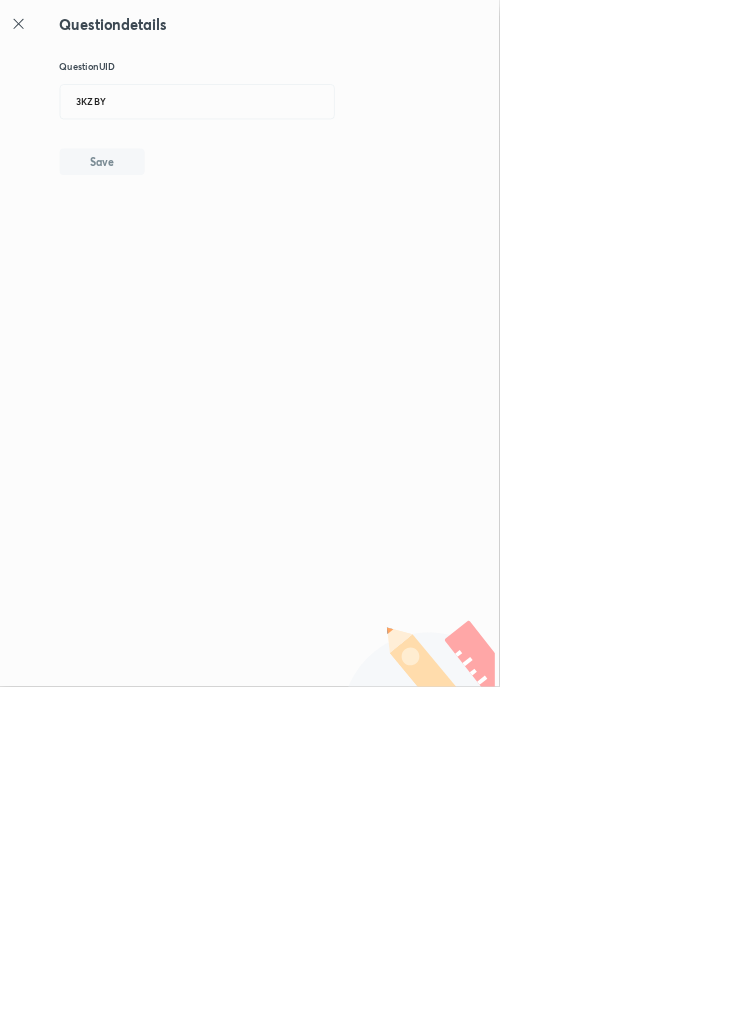 type 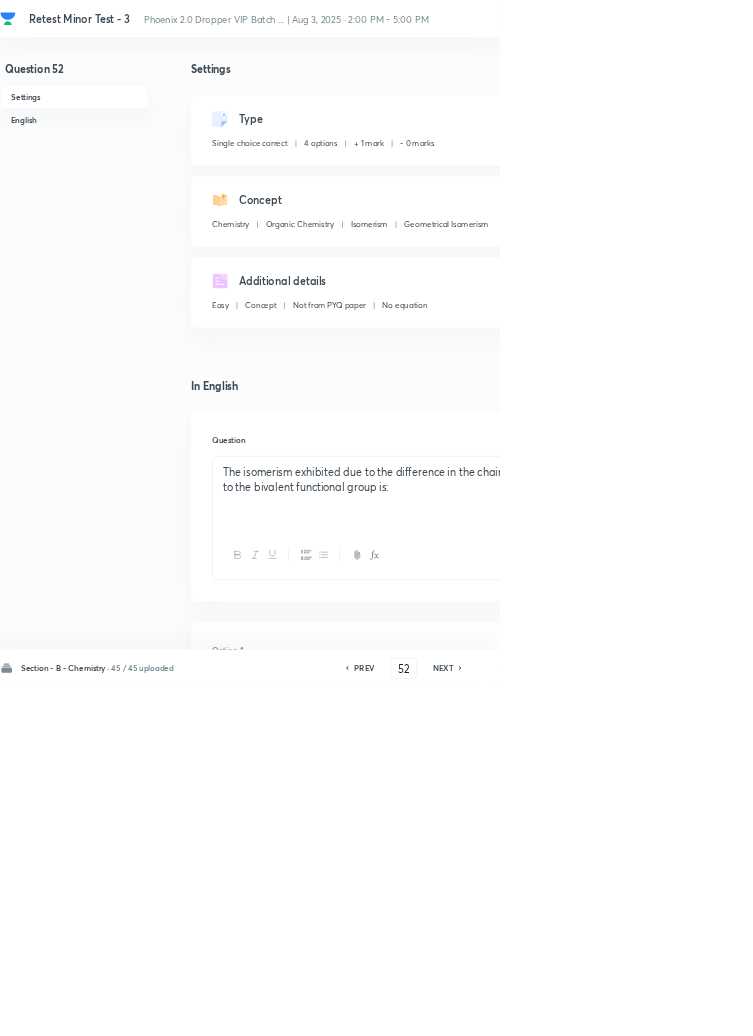 click on "Remove" at bounding box center [996, 1006] 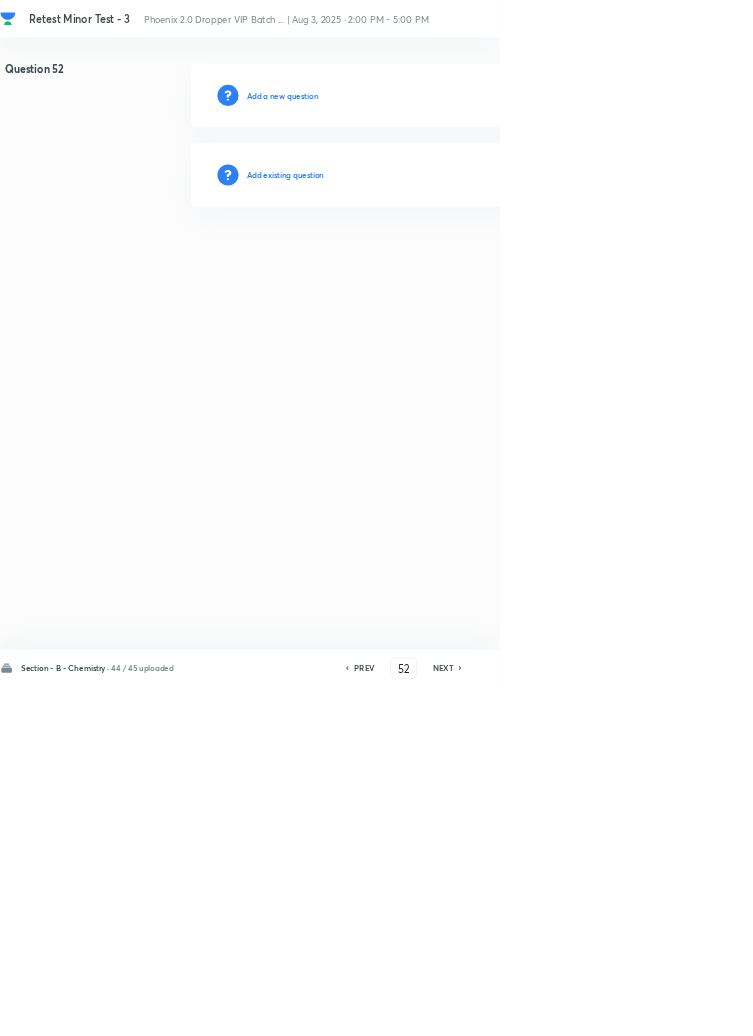 click on "Add existing question" at bounding box center (430, 264) 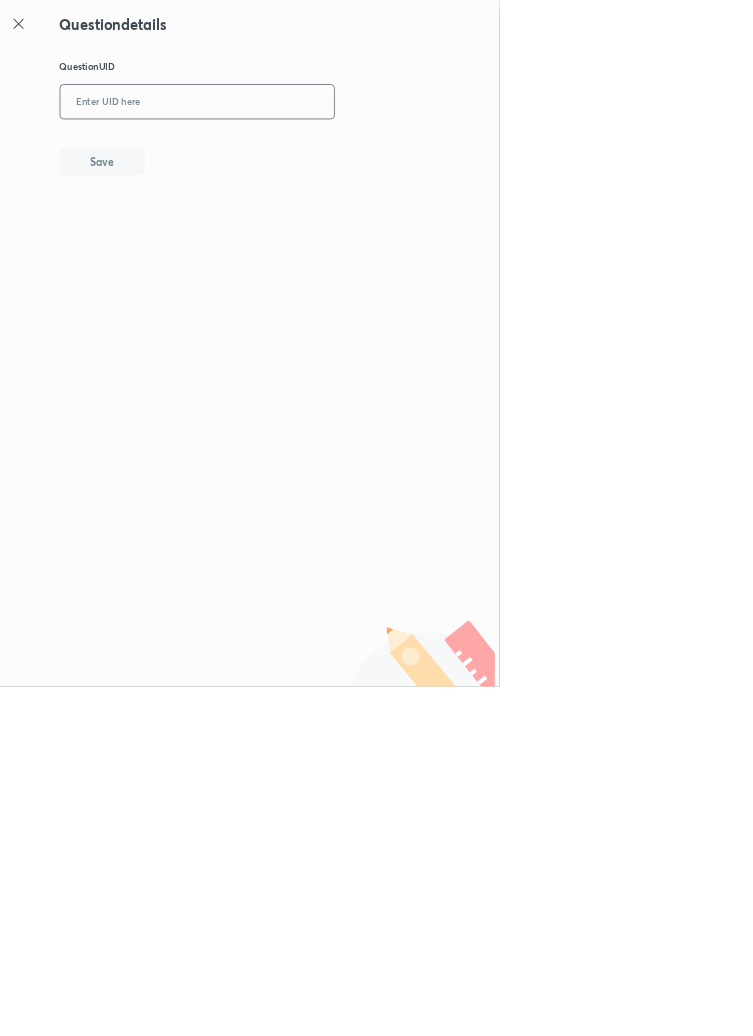 click at bounding box center (297, 154) 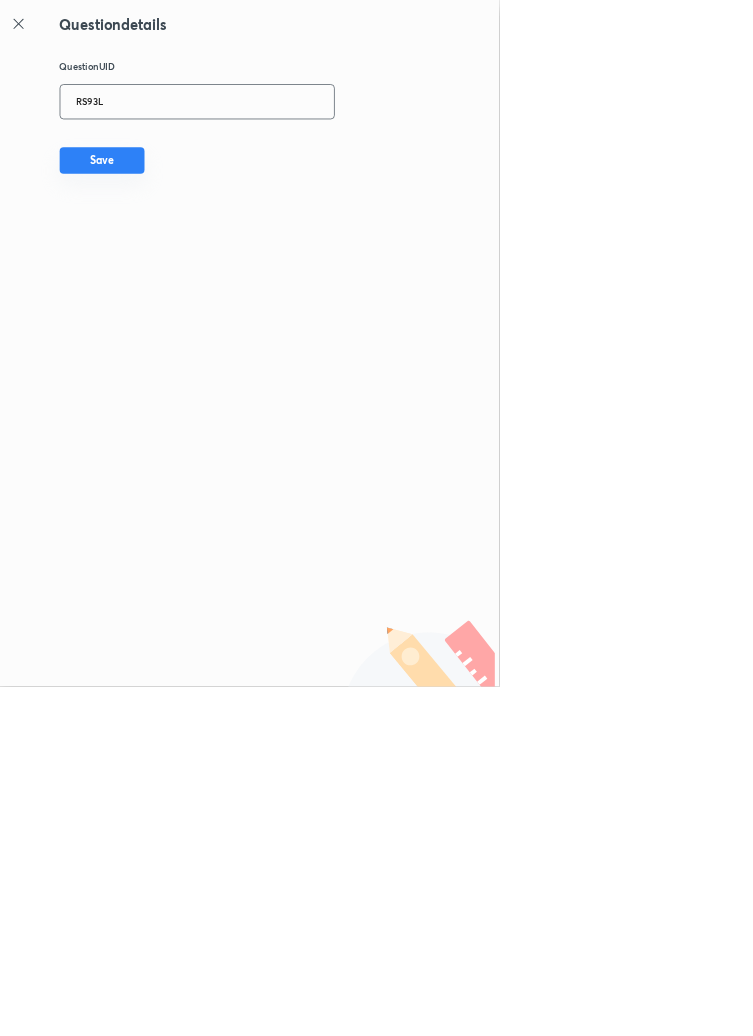 type on "RS93L" 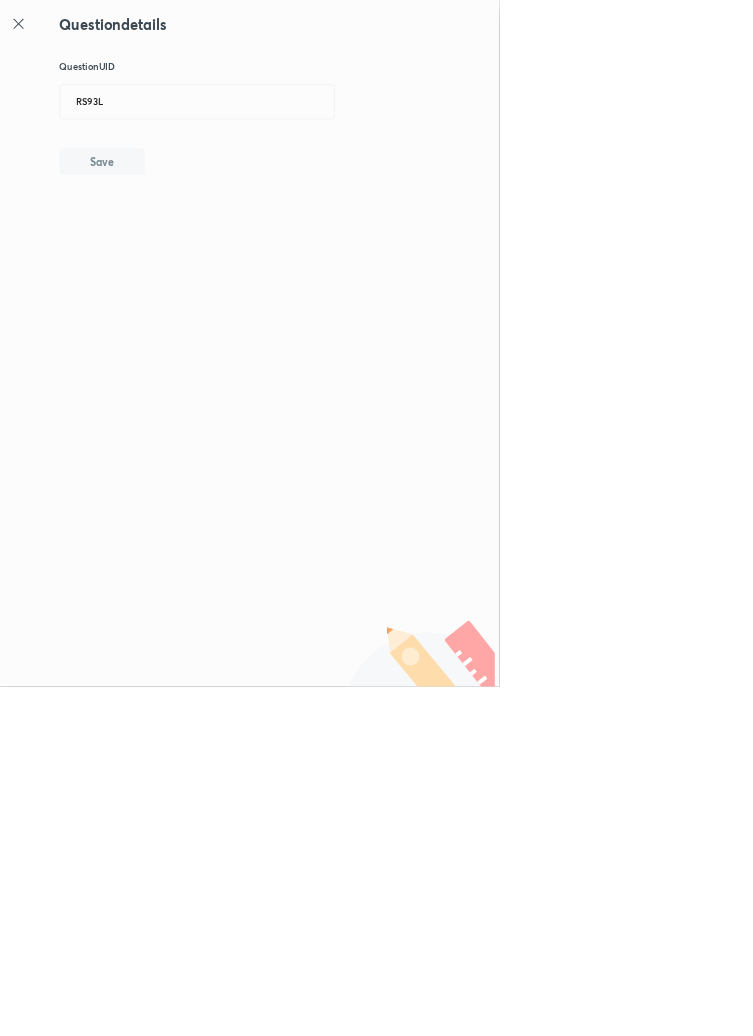 type 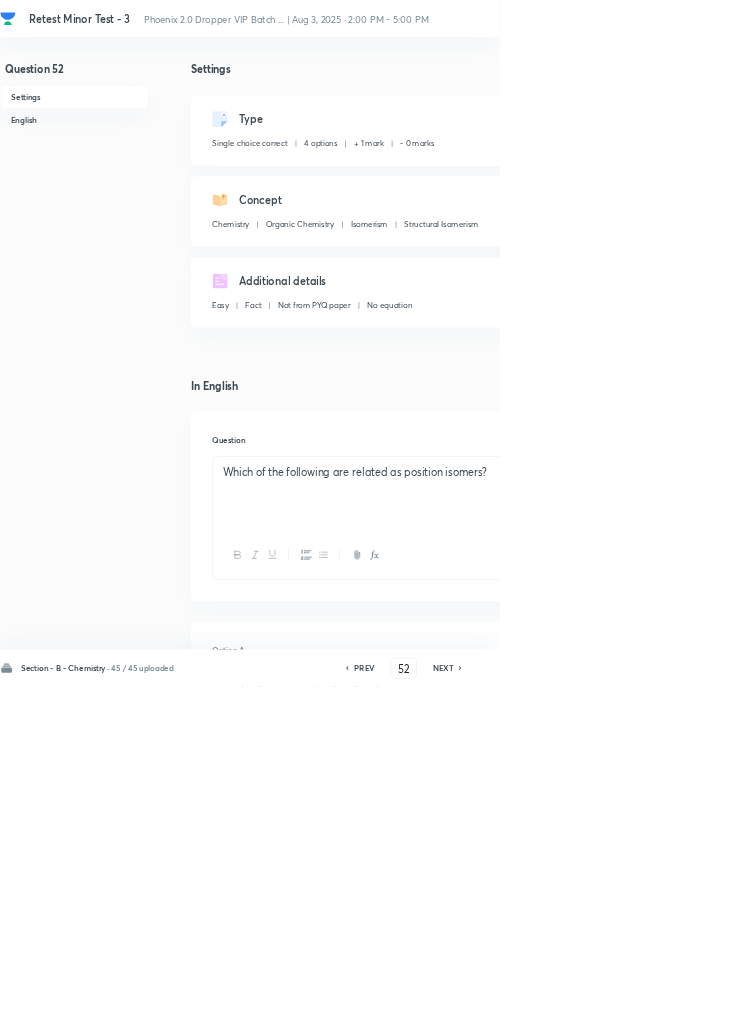 click on "Remove" at bounding box center (996, 1006) 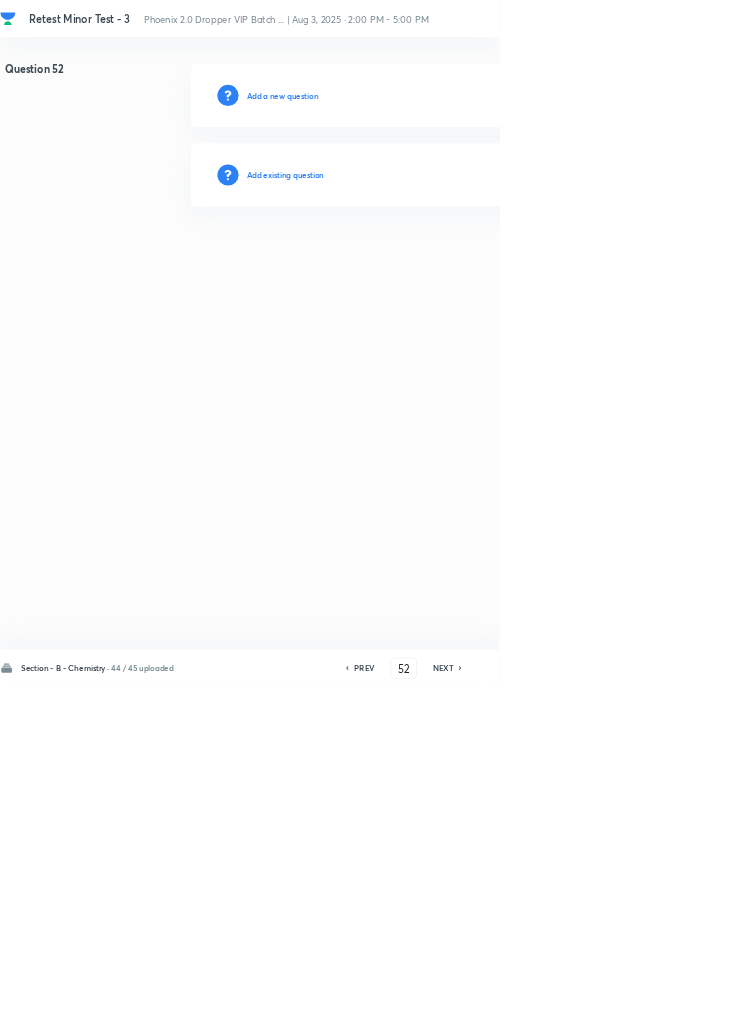 click on "Add existing question" at bounding box center (430, 264) 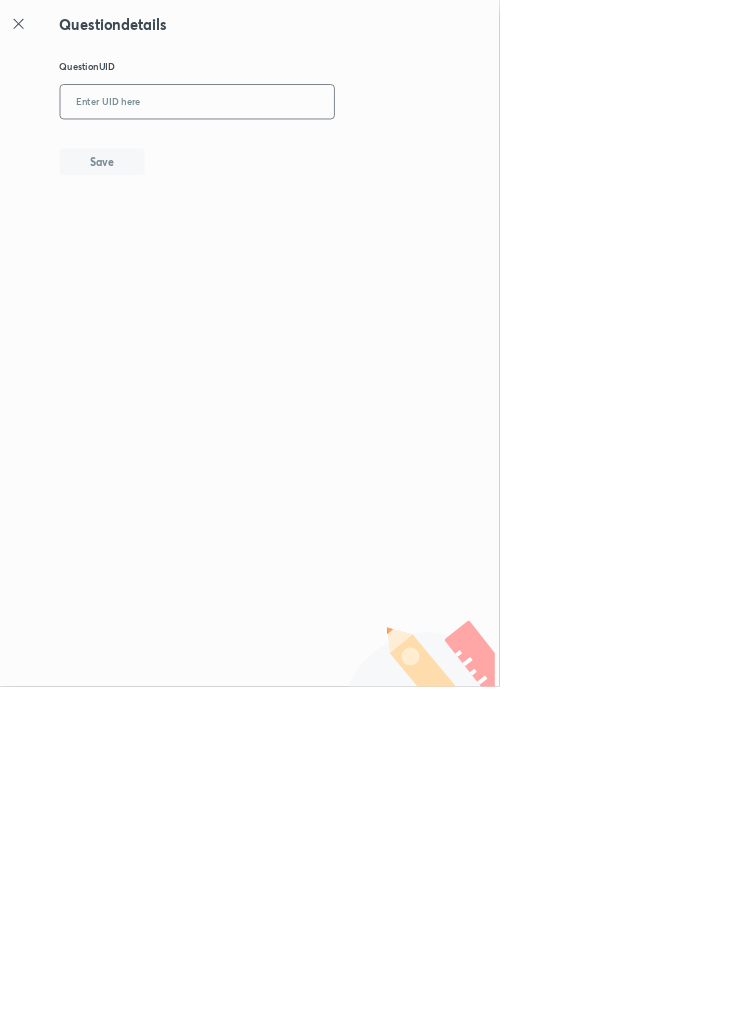 click at bounding box center [297, 154] 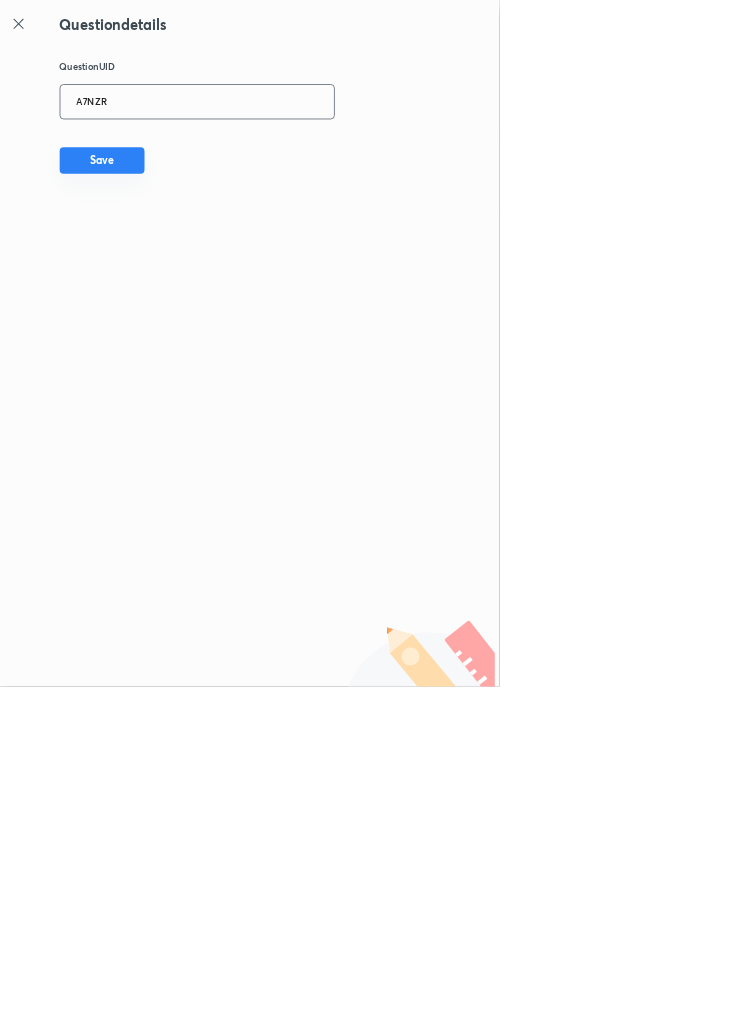 type on "A7NZR" 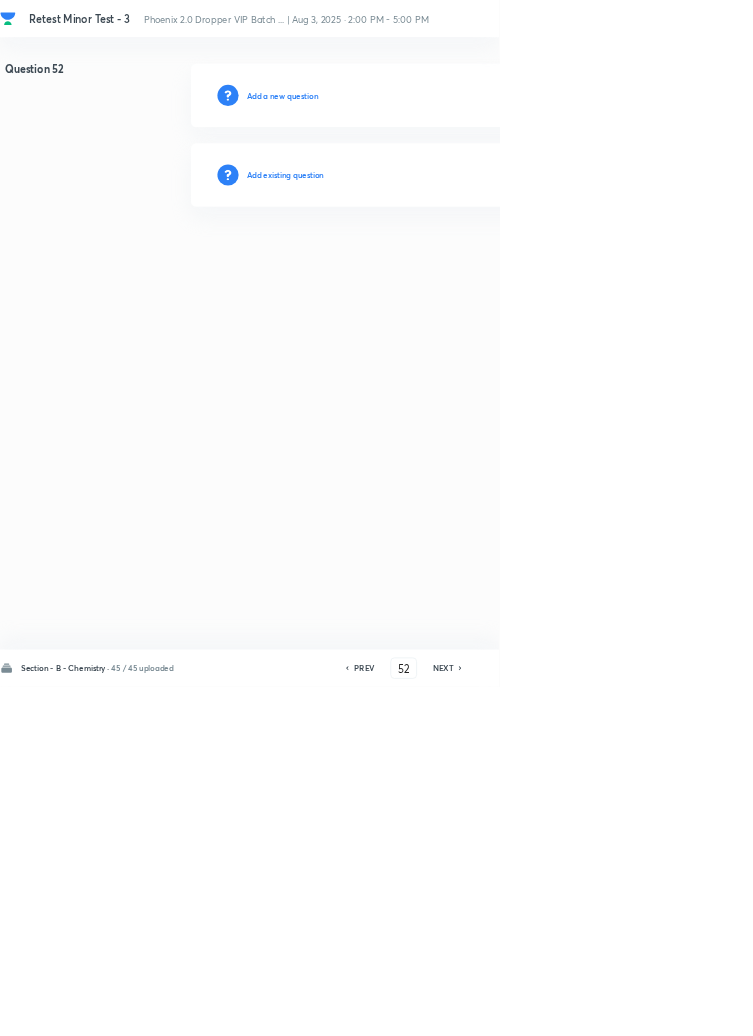 type 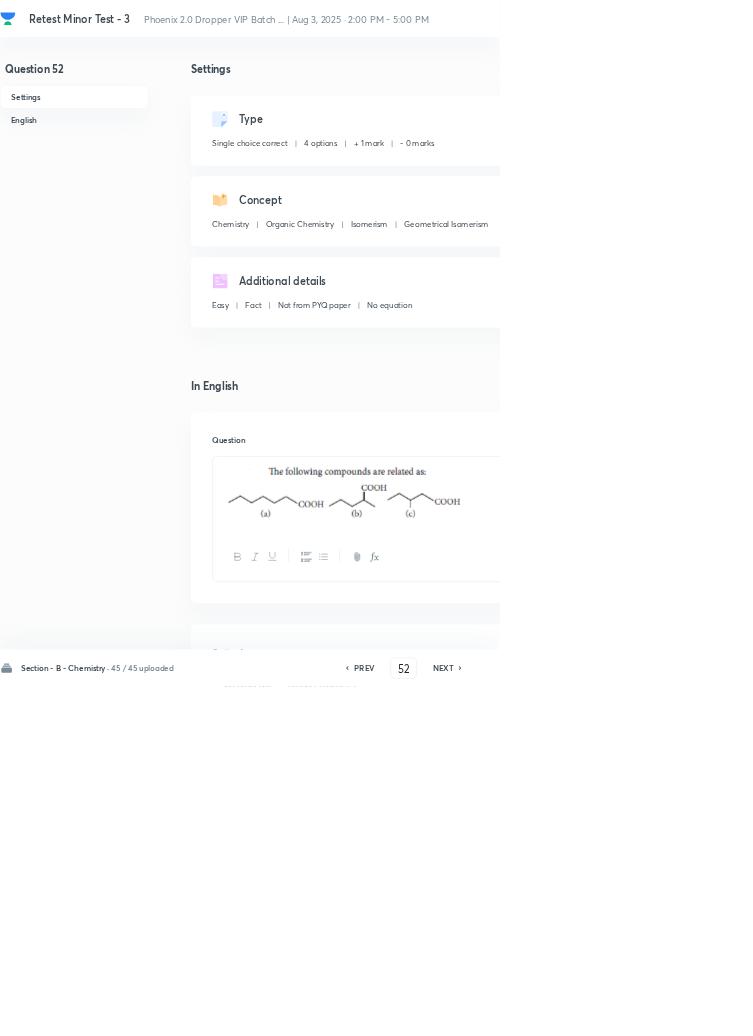 click on "Remove" at bounding box center [996, 1006] 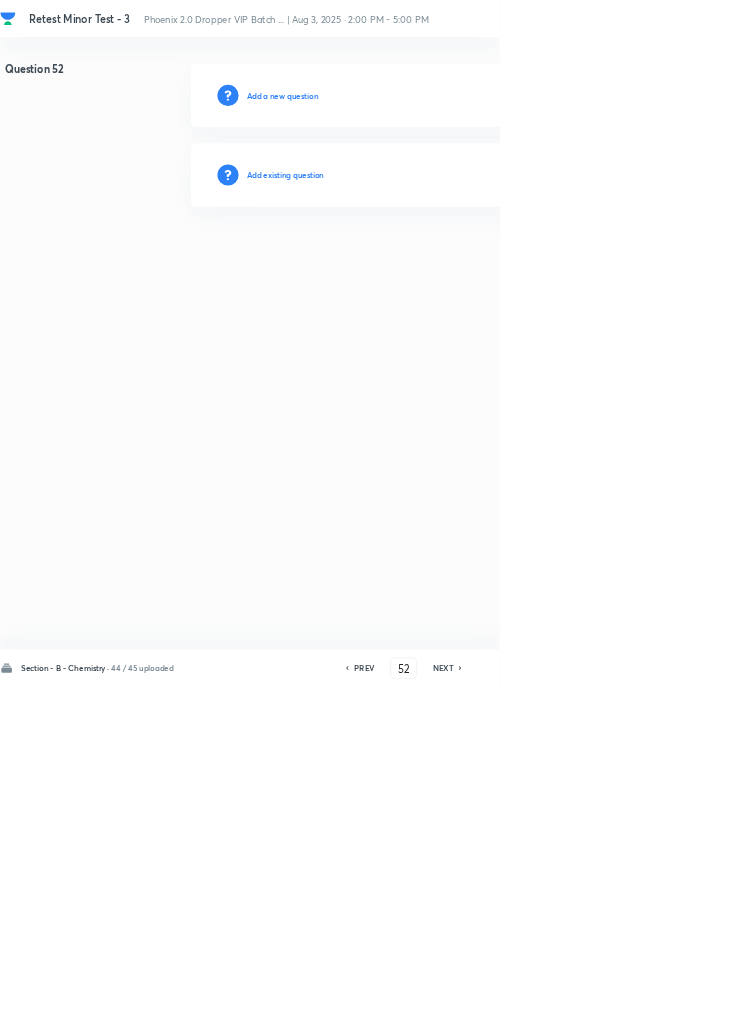 click on "Add existing question" at bounding box center [430, 264] 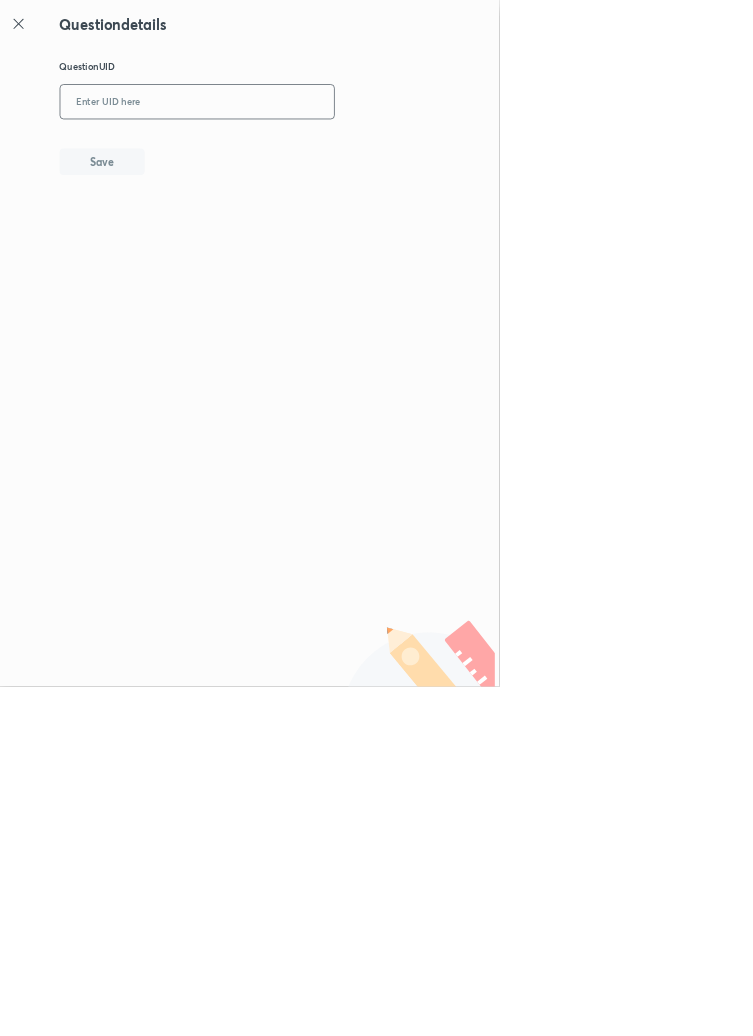 click at bounding box center (297, 154) 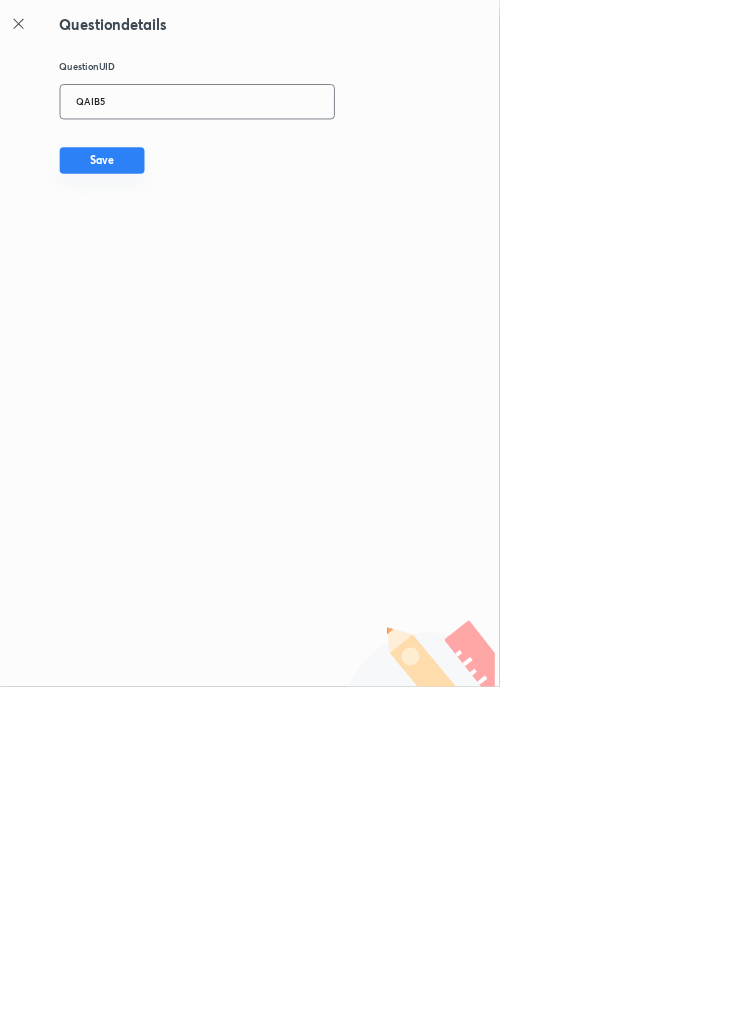 type on "QAIB5" 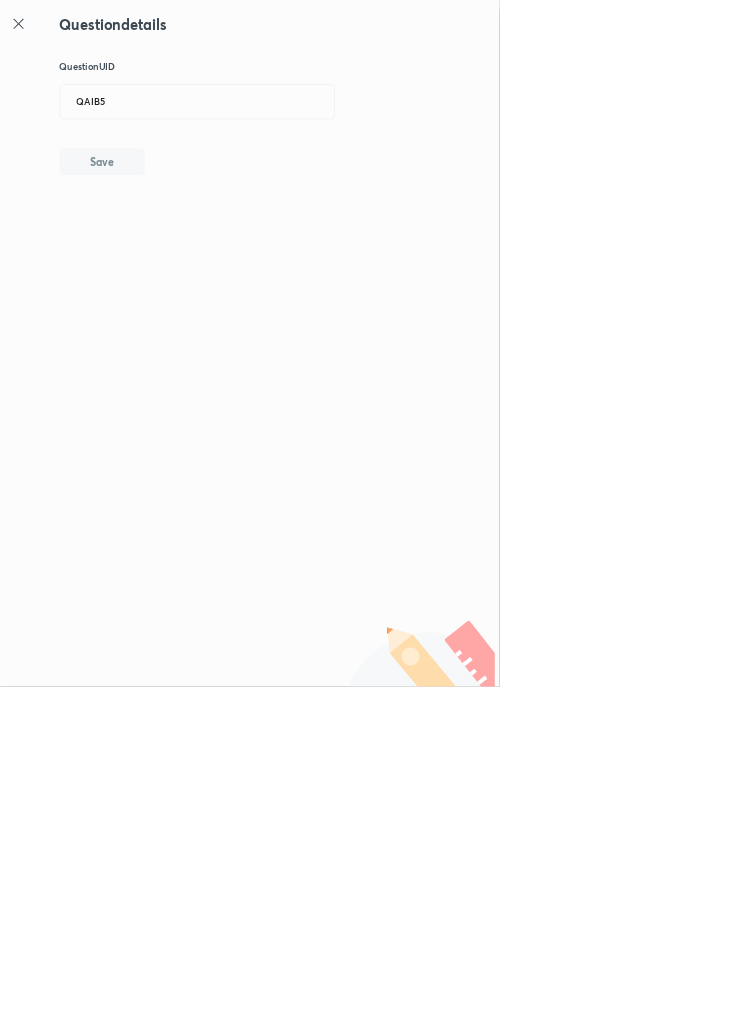 type 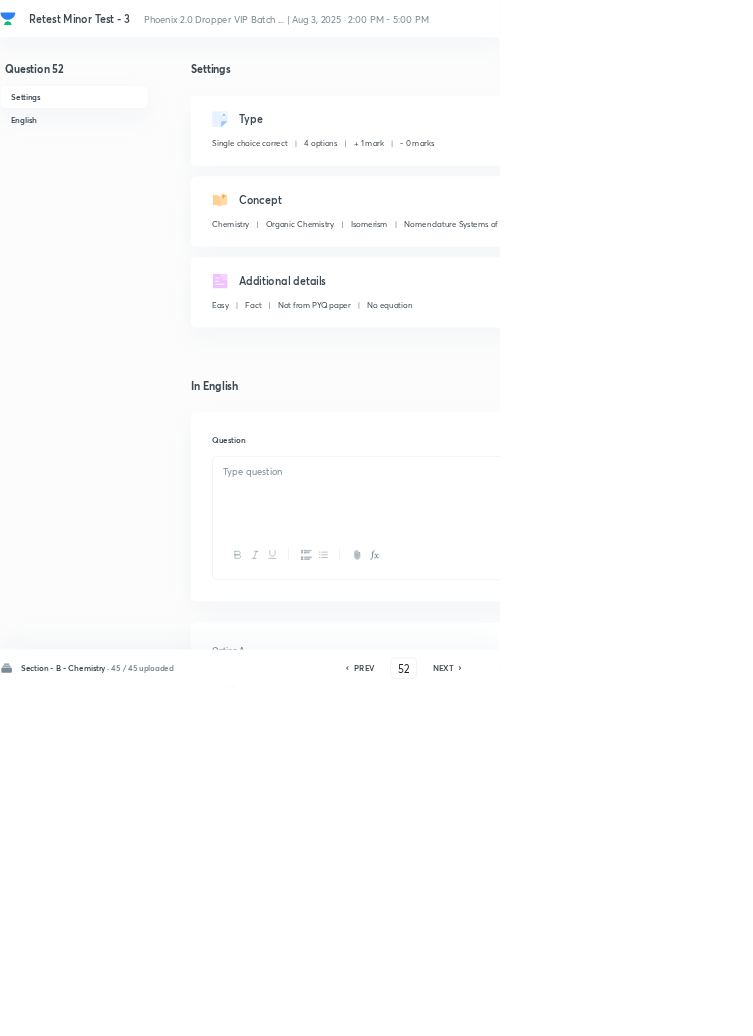 checkbox on "true" 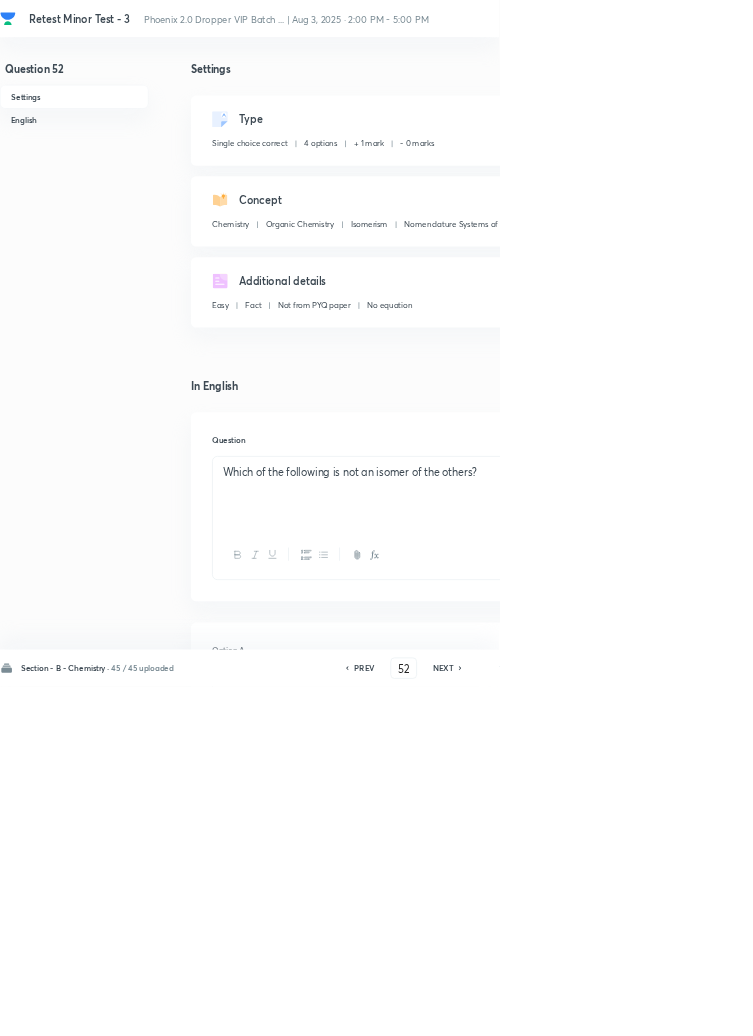 click on "Remove" at bounding box center (996, 1006) 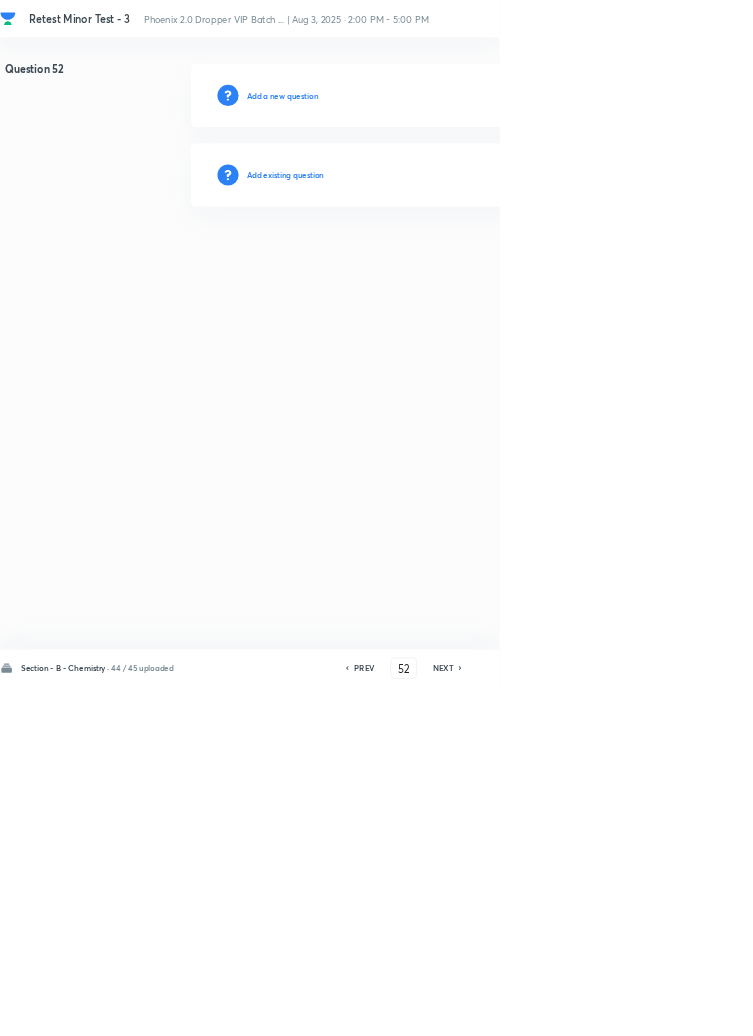 click on "Add existing question" at bounding box center [430, 264] 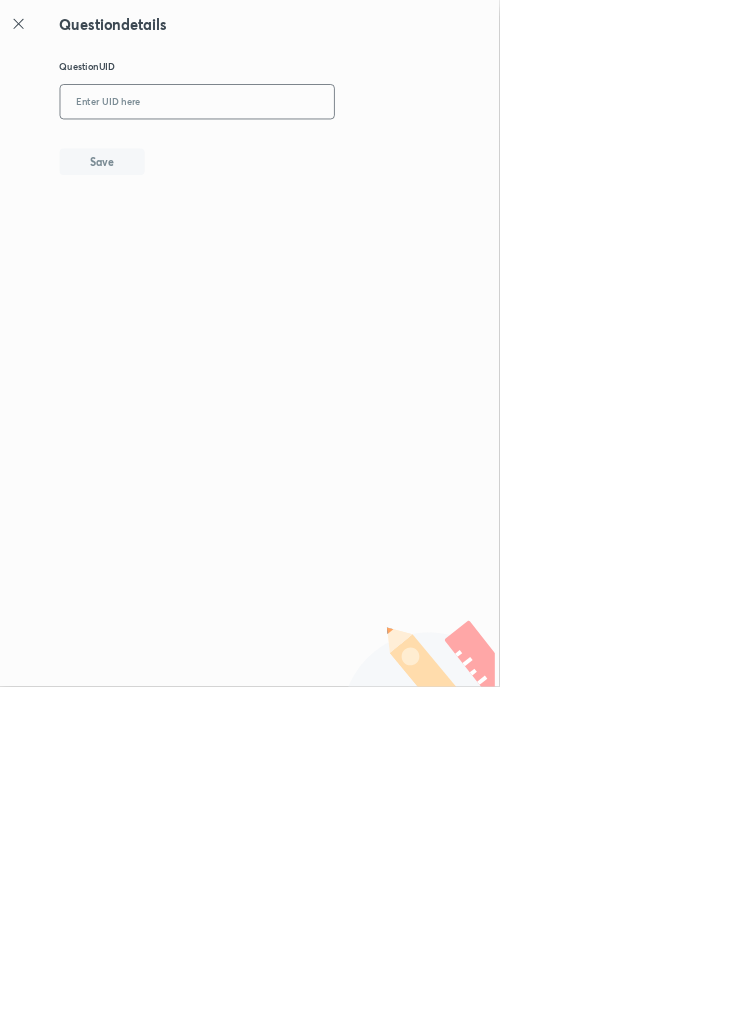 click at bounding box center (297, 154) 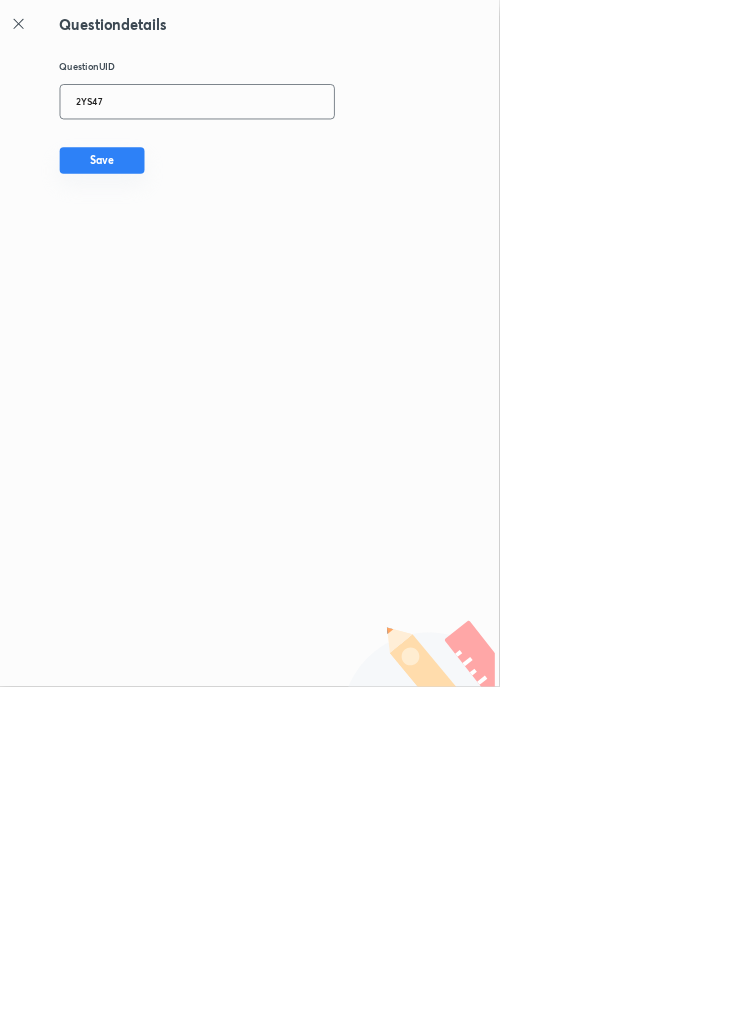 type on "2YS47" 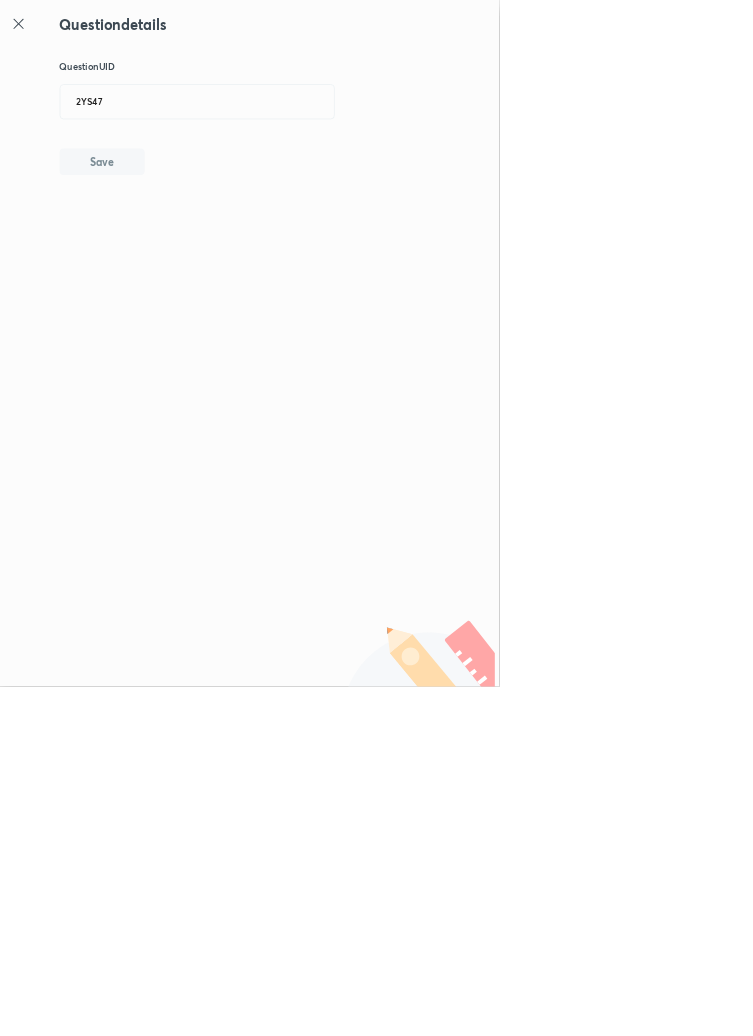 type 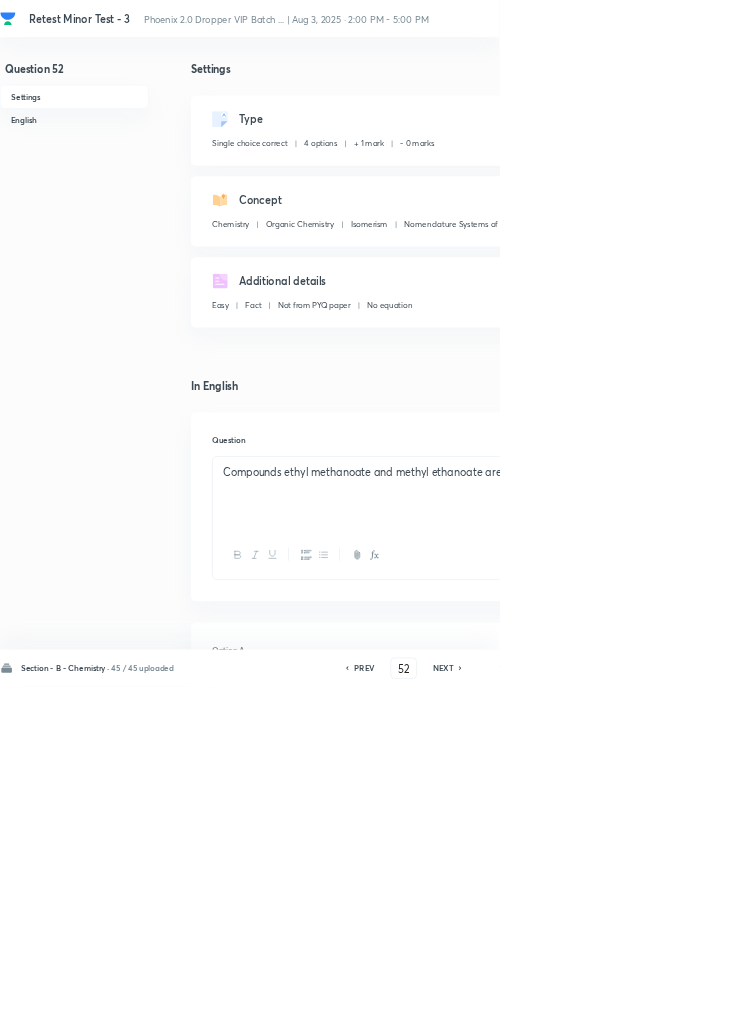 click on "Remove" at bounding box center [996, 1006] 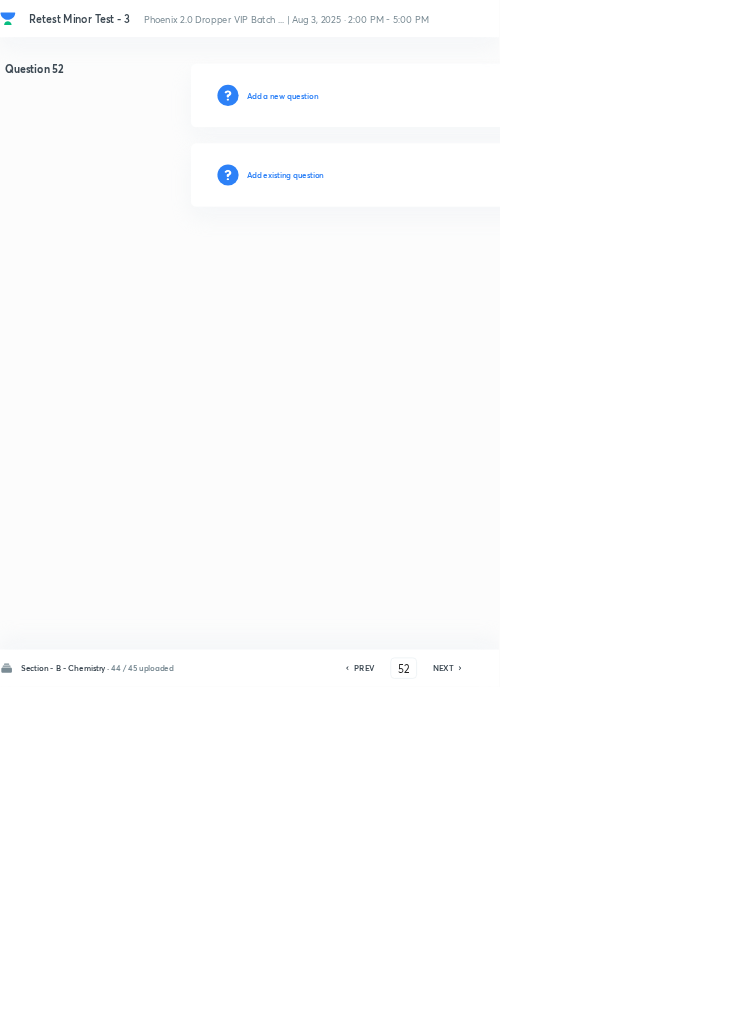 click on "Add existing question" at bounding box center (430, 264) 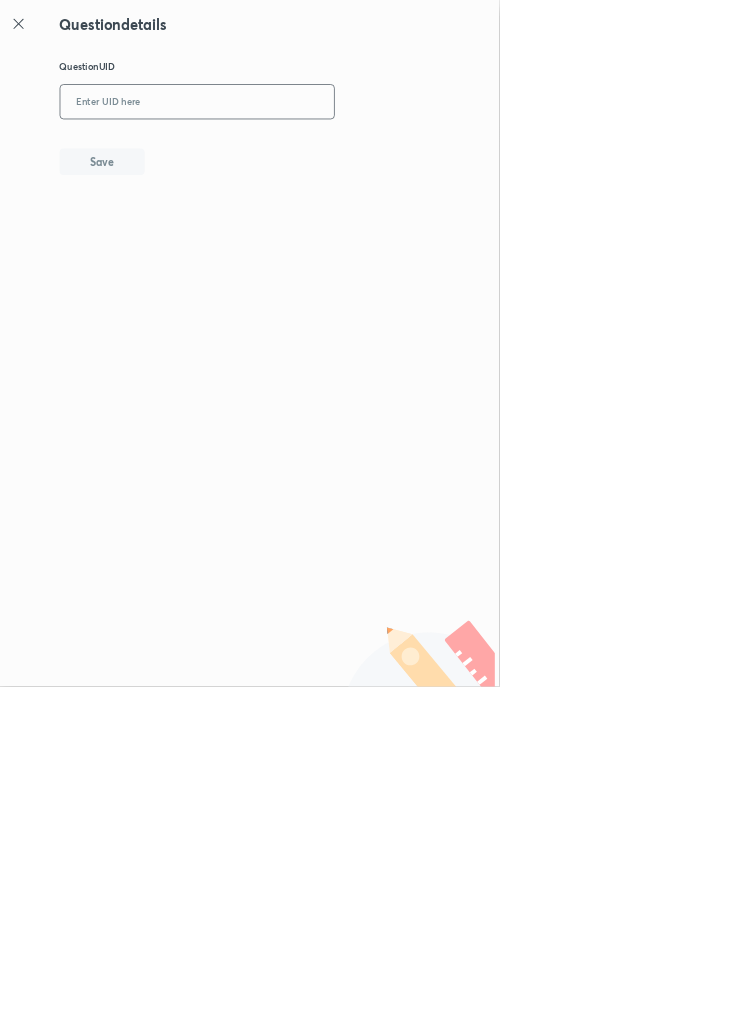 click at bounding box center [297, 154] 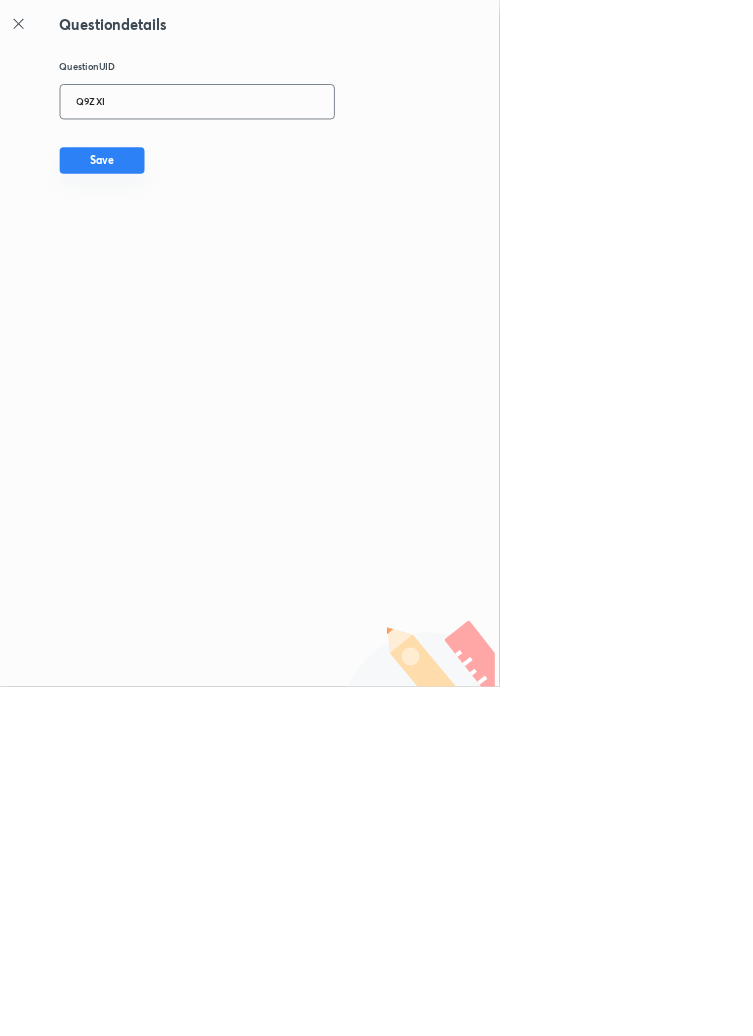 type on "Q9ZXI" 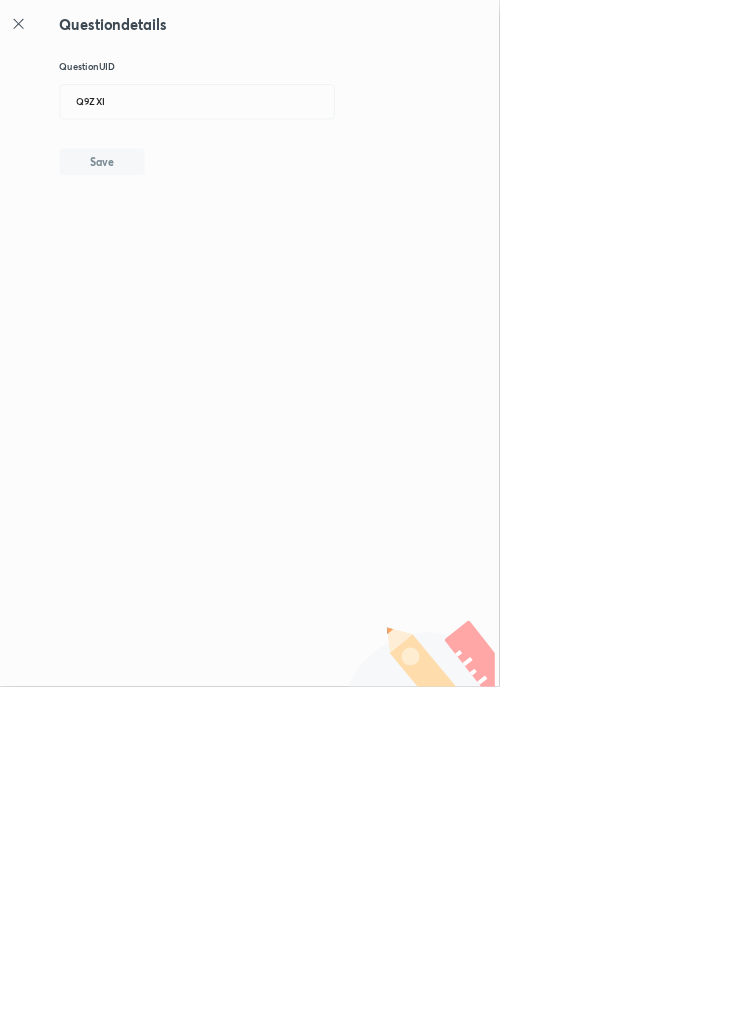 type 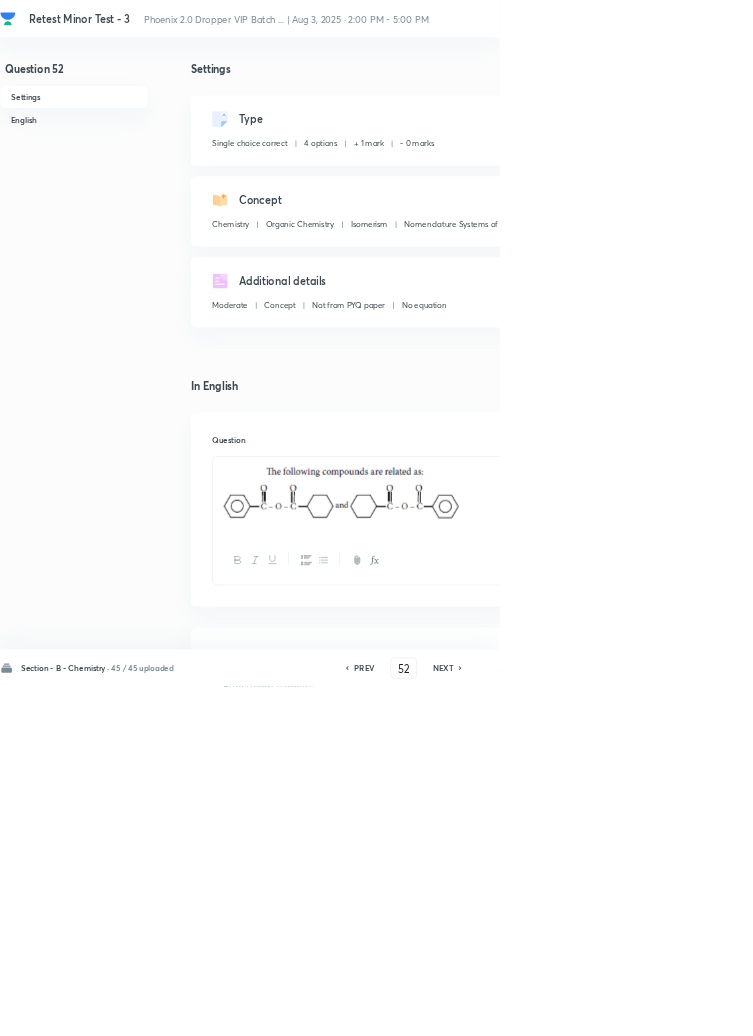 click on "Remove" at bounding box center [996, 1006] 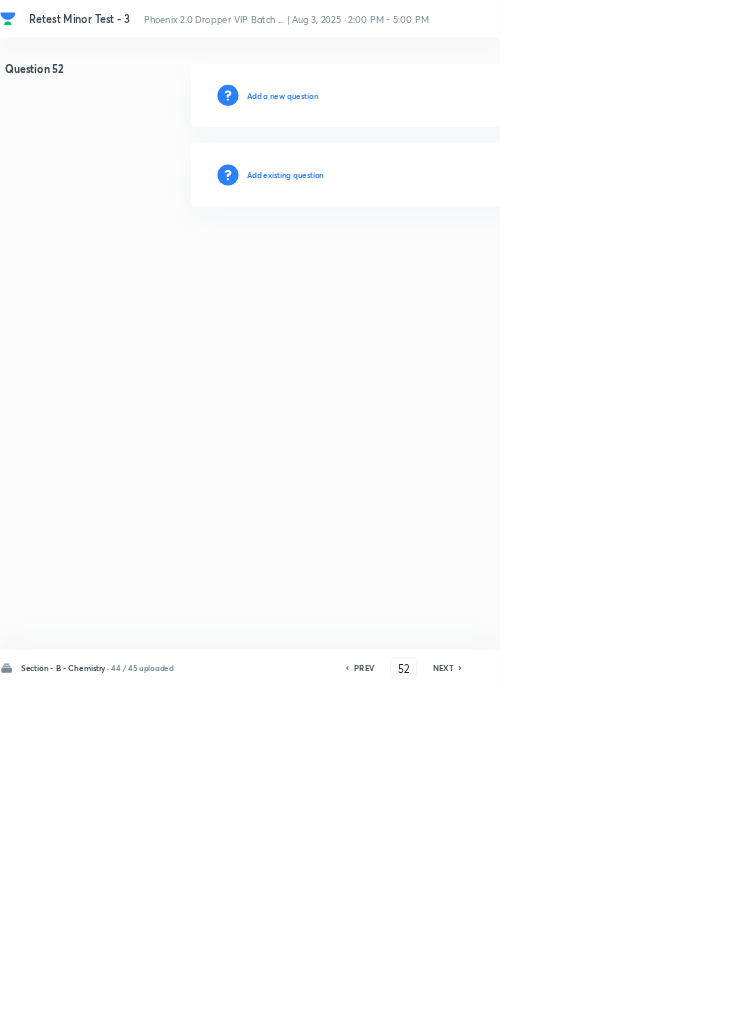 click on "Add existing question" at bounding box center [430, 264] 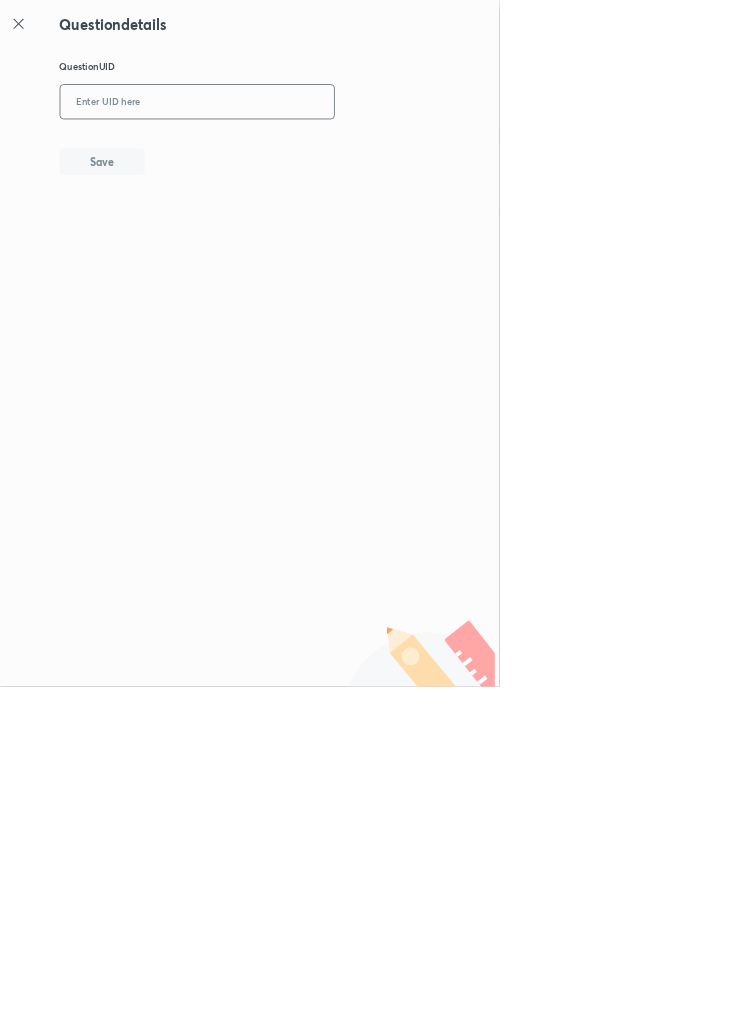 click at bounding box center (297, 154) 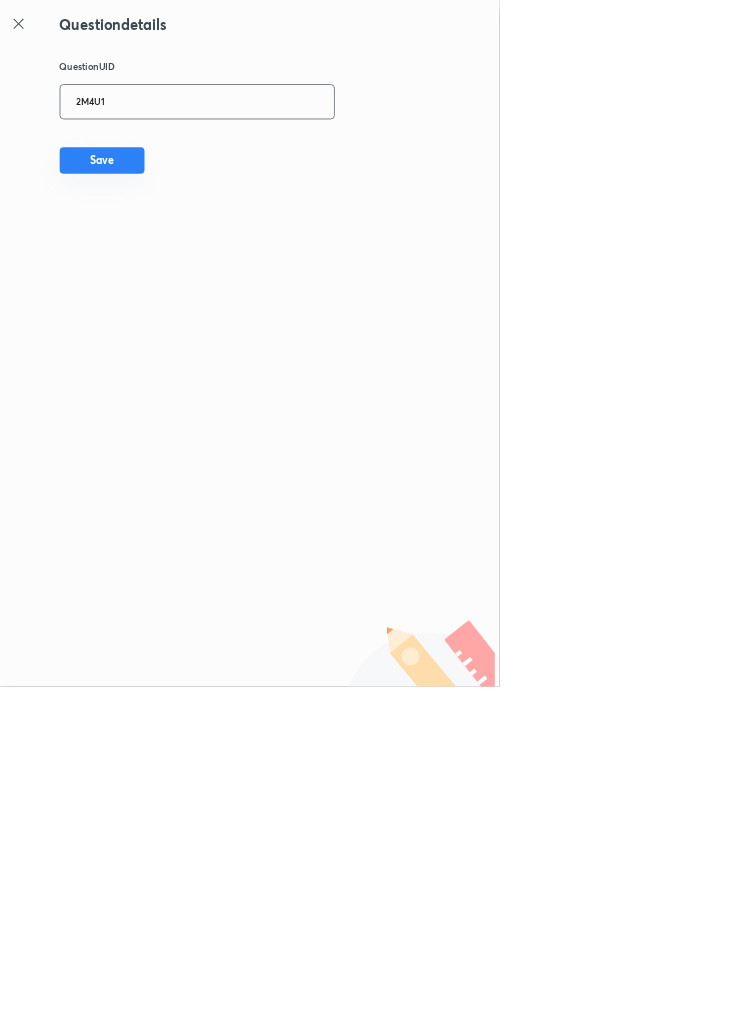 type on "2M4U1" 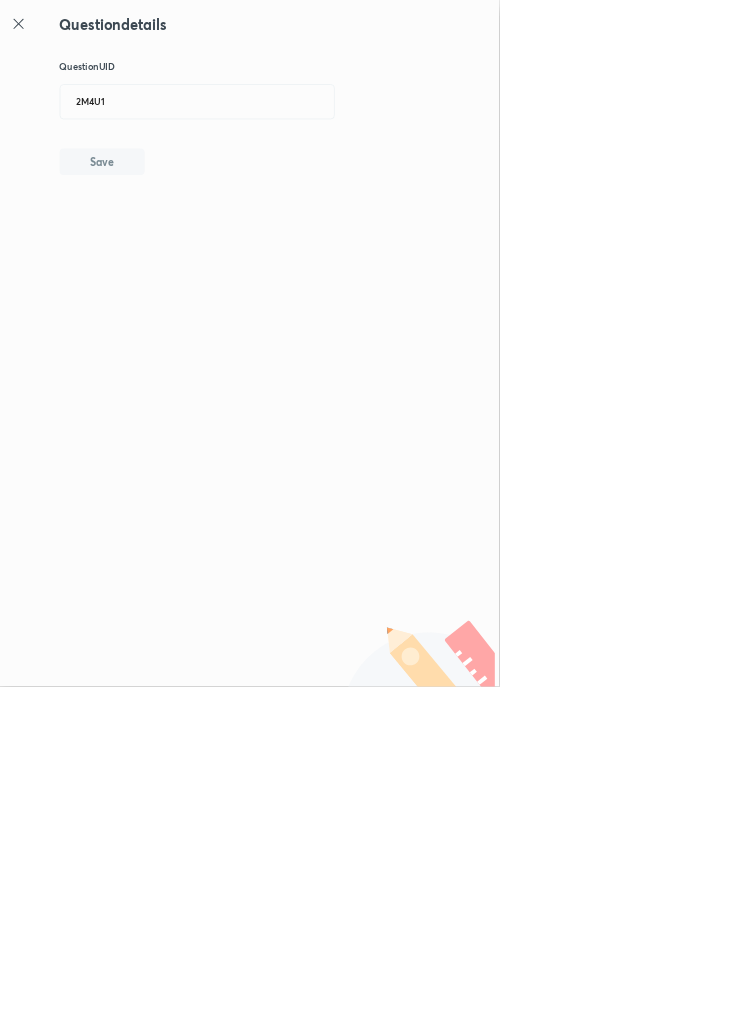 type 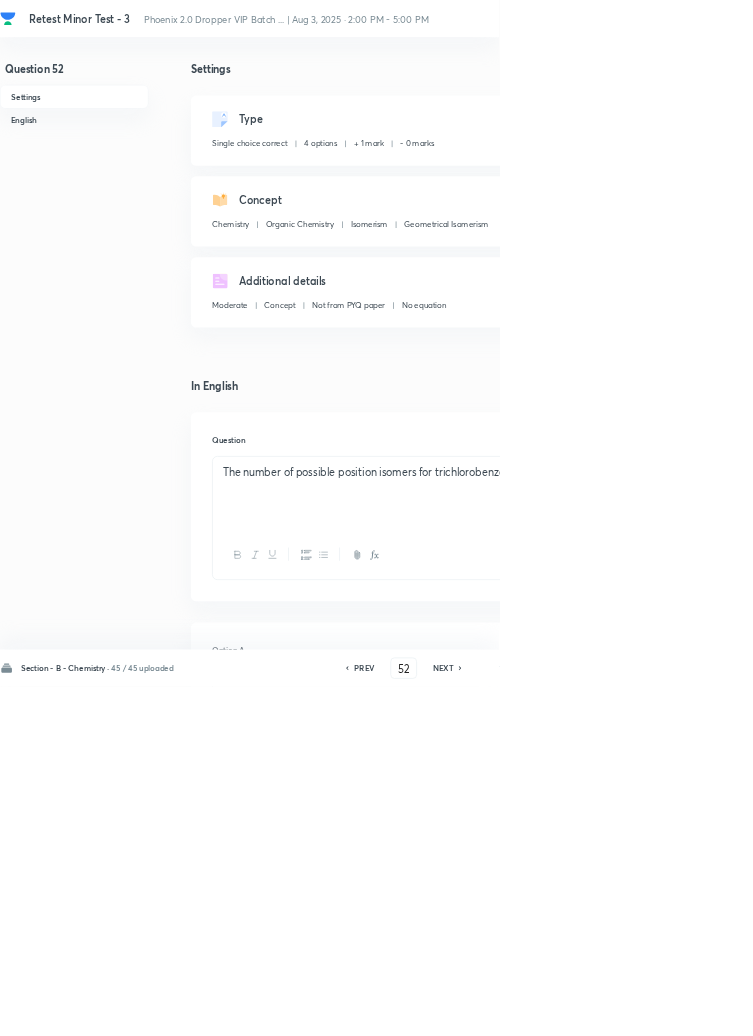 click on "Remove" at bounding box center [996, 1006] 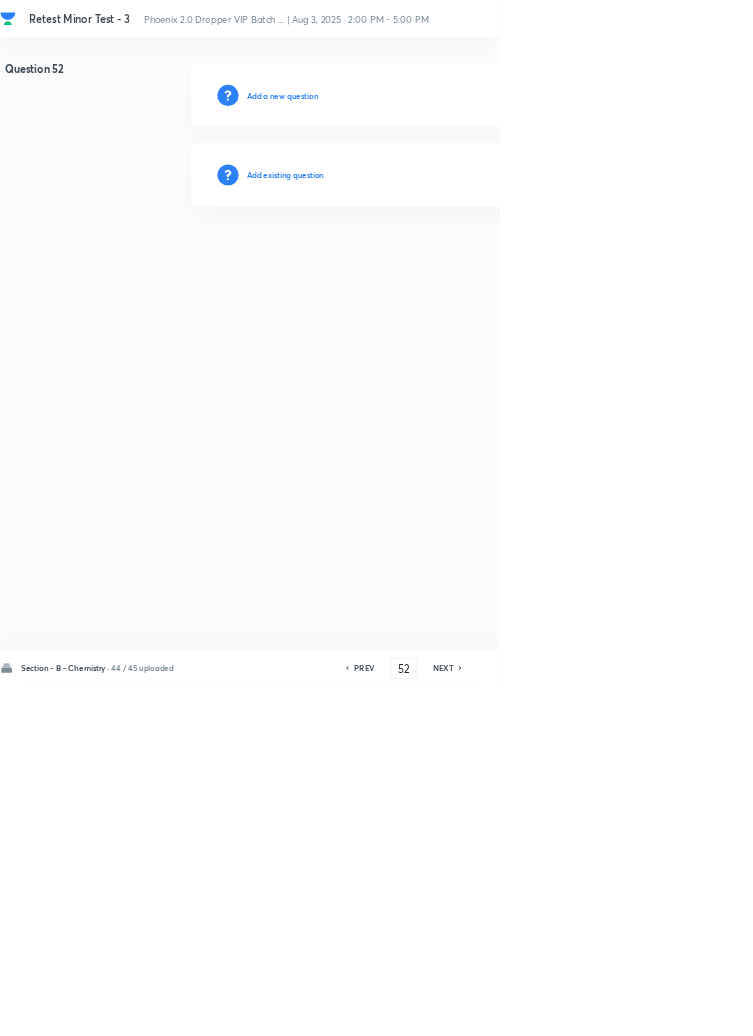 click on "Add existing question" at bounding box center [430, 264] 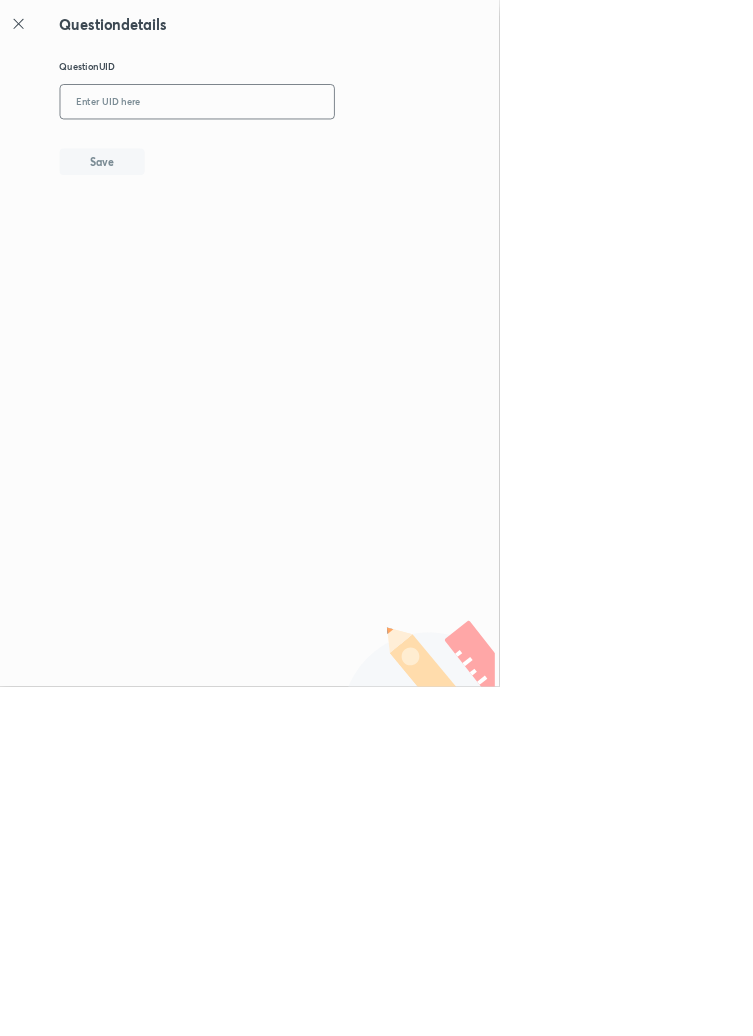 click at bounding box center [297, 154] 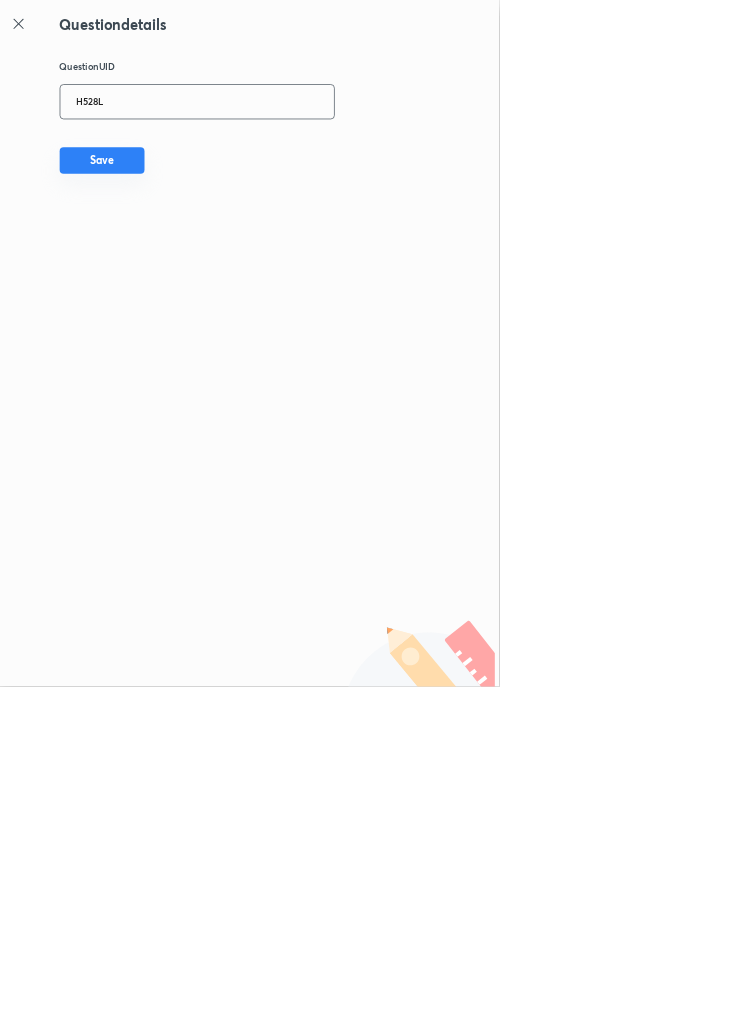 type on "H528L" 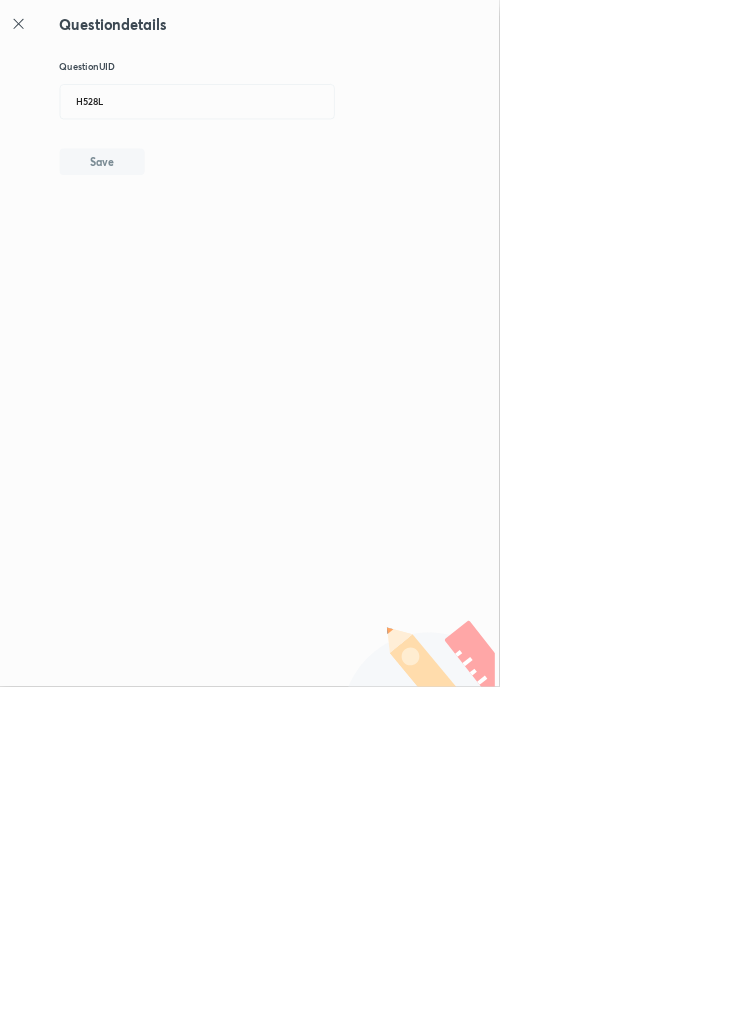 type 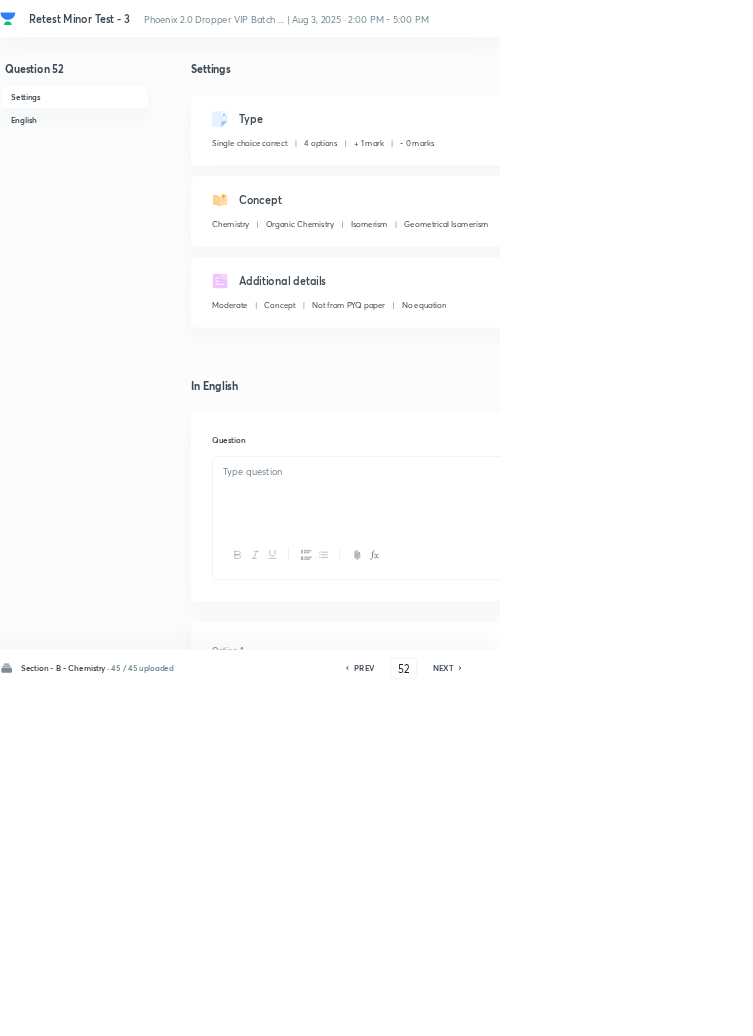 checkbox on "true" 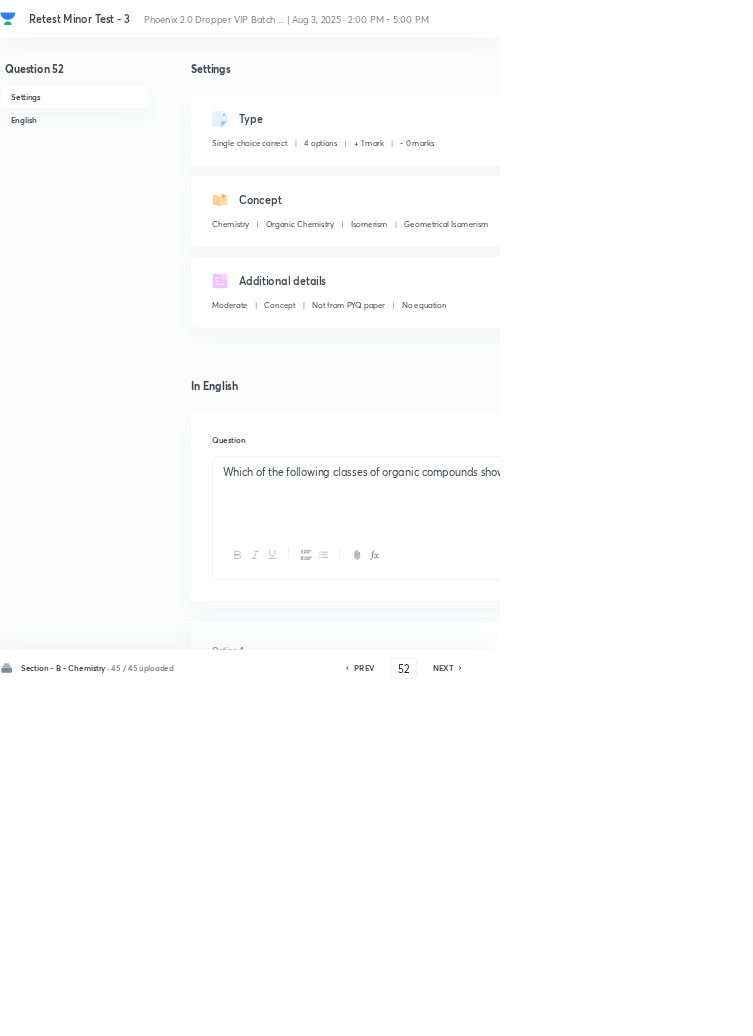 click on "Remove" at bounding box center [996, 1006] 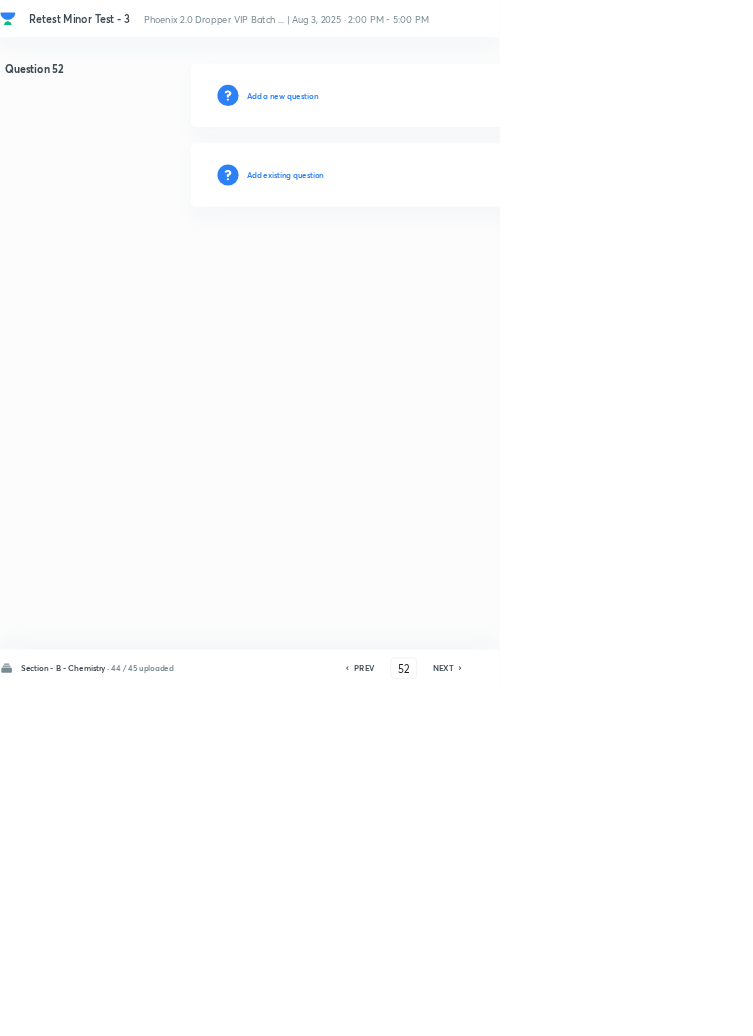 click on "Add existing question" at bounding box center (430, 264) 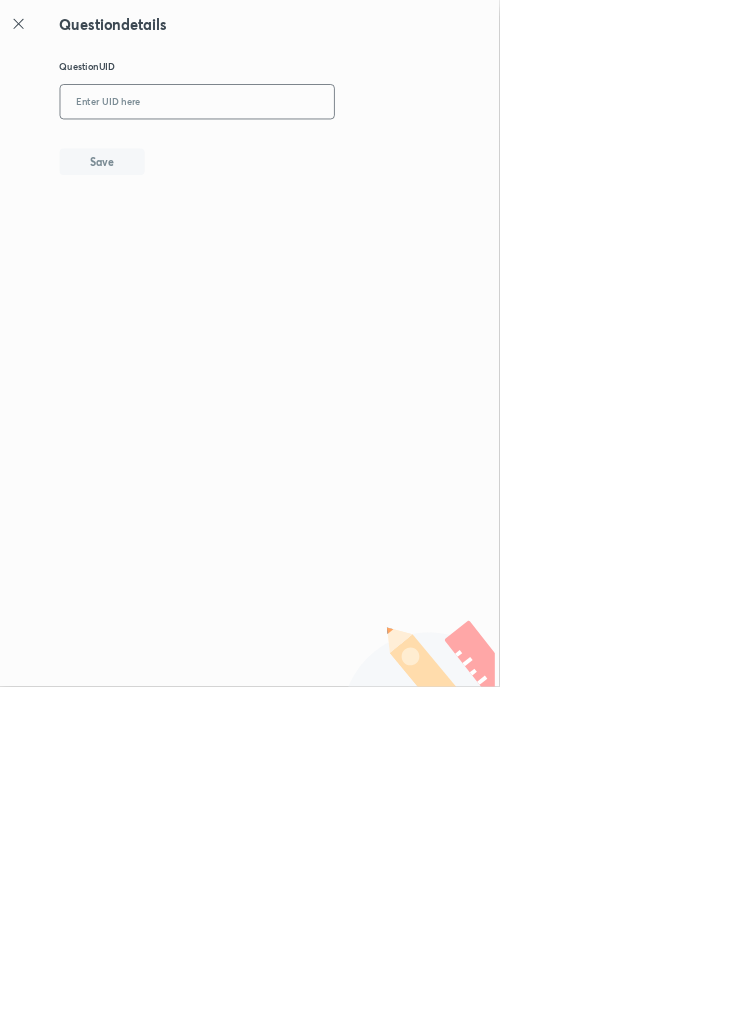 click at bounding box center [297, 154] 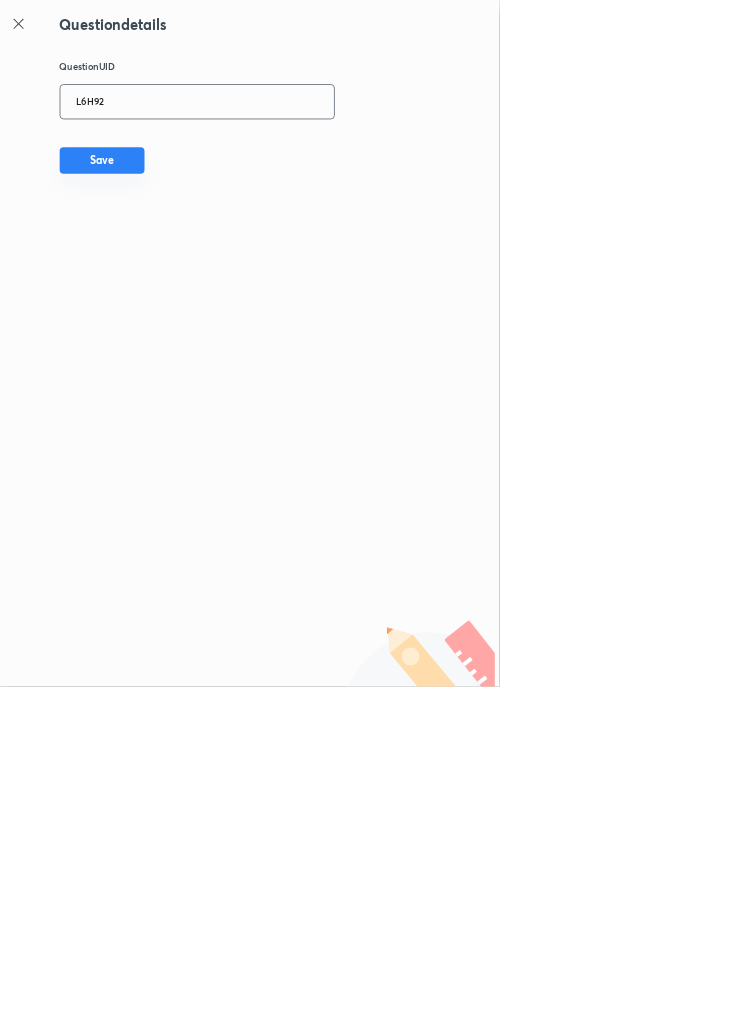 type on "L6H92" 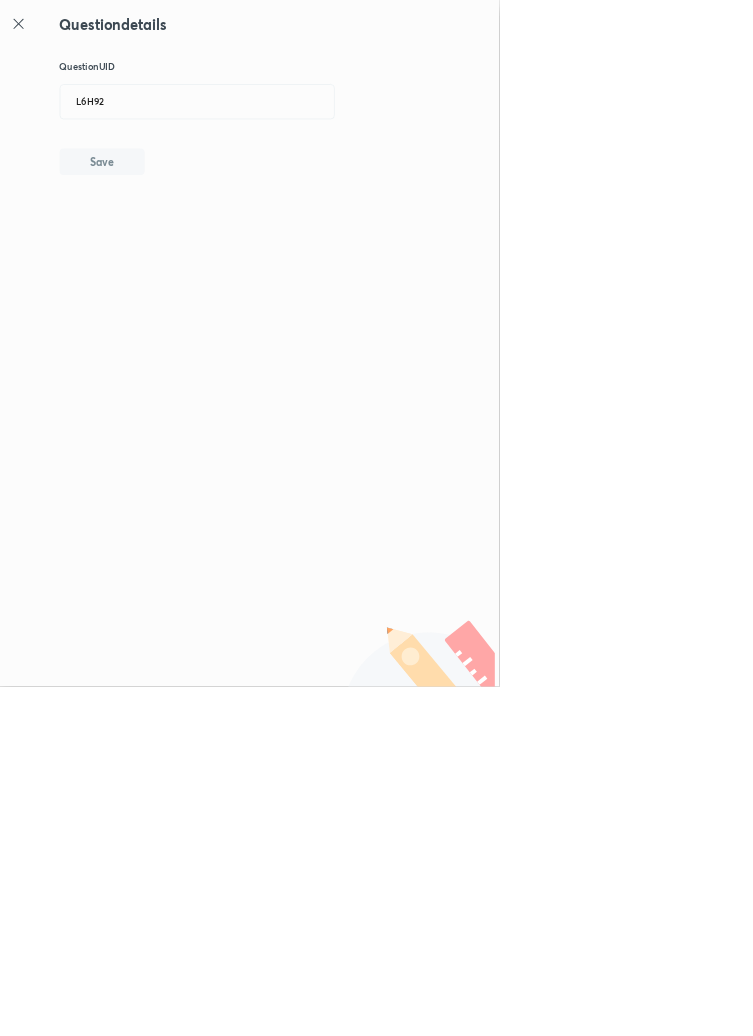 type 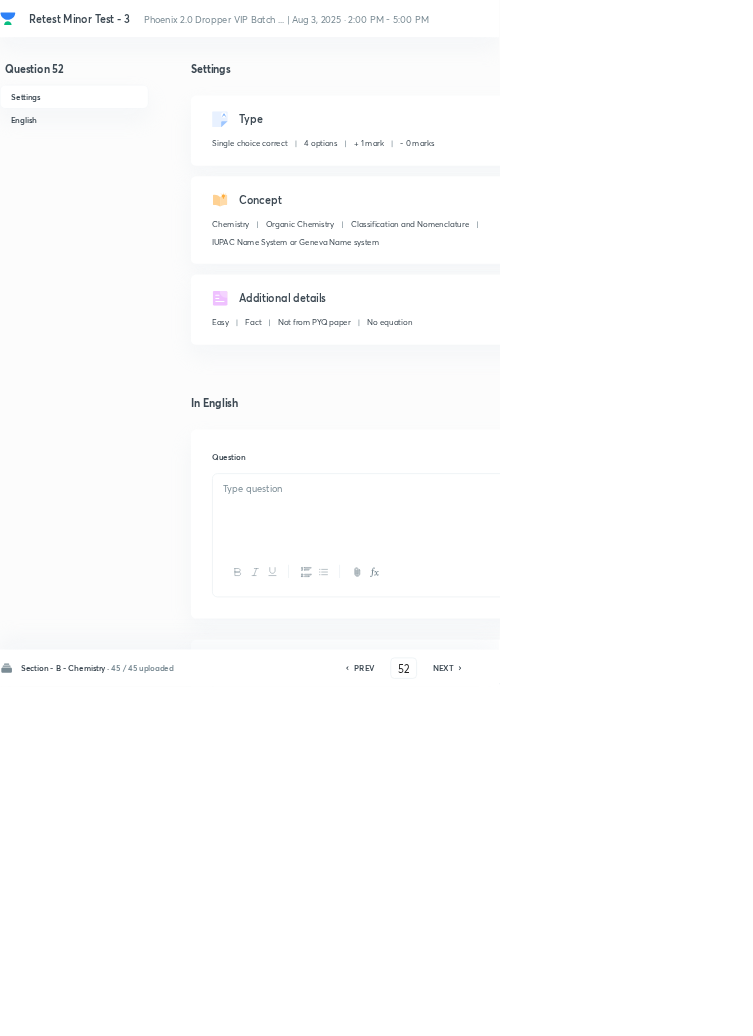 checkbox on "true" 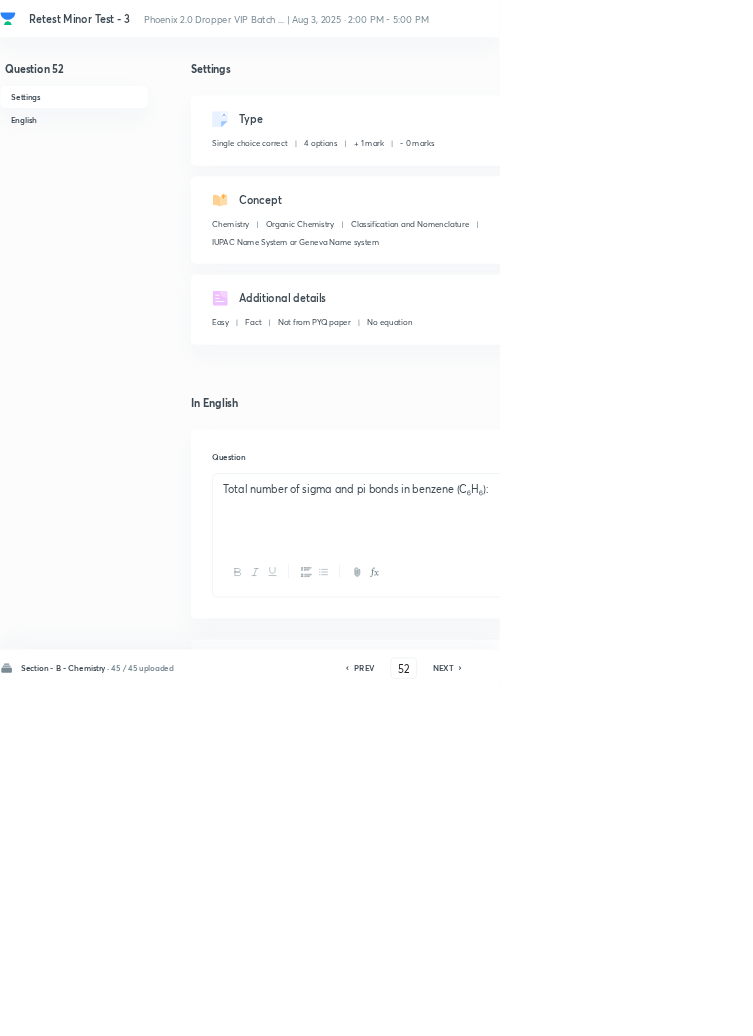 click on "Edit" at bounding box center (920, 182) 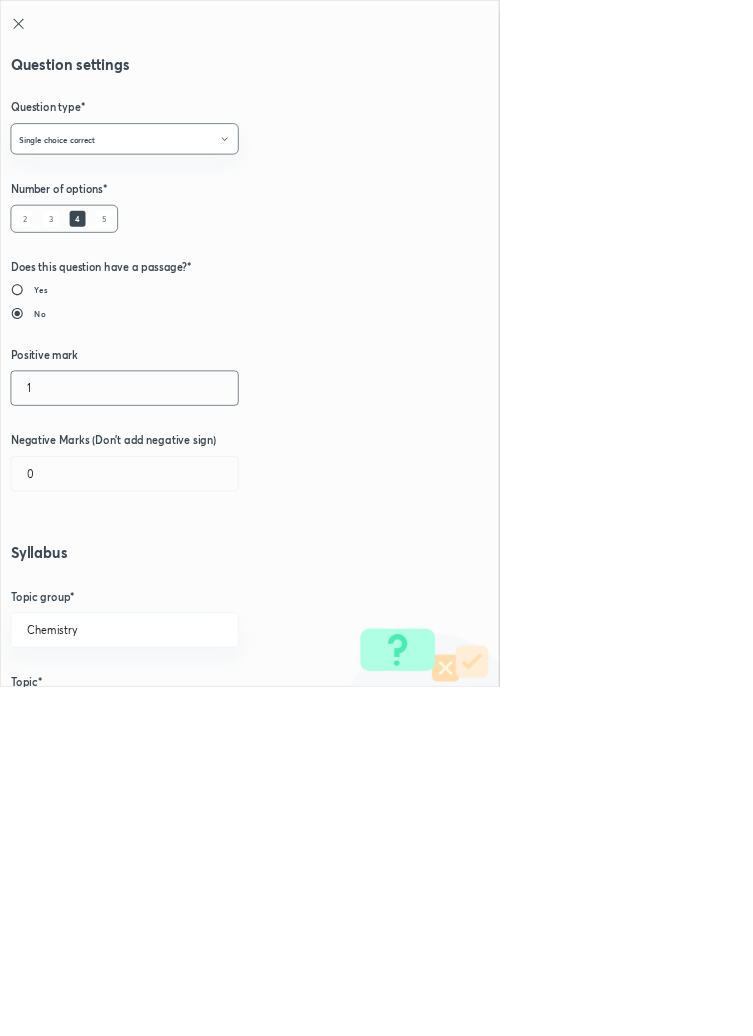 click on "1" at bounding box center [188, 585] 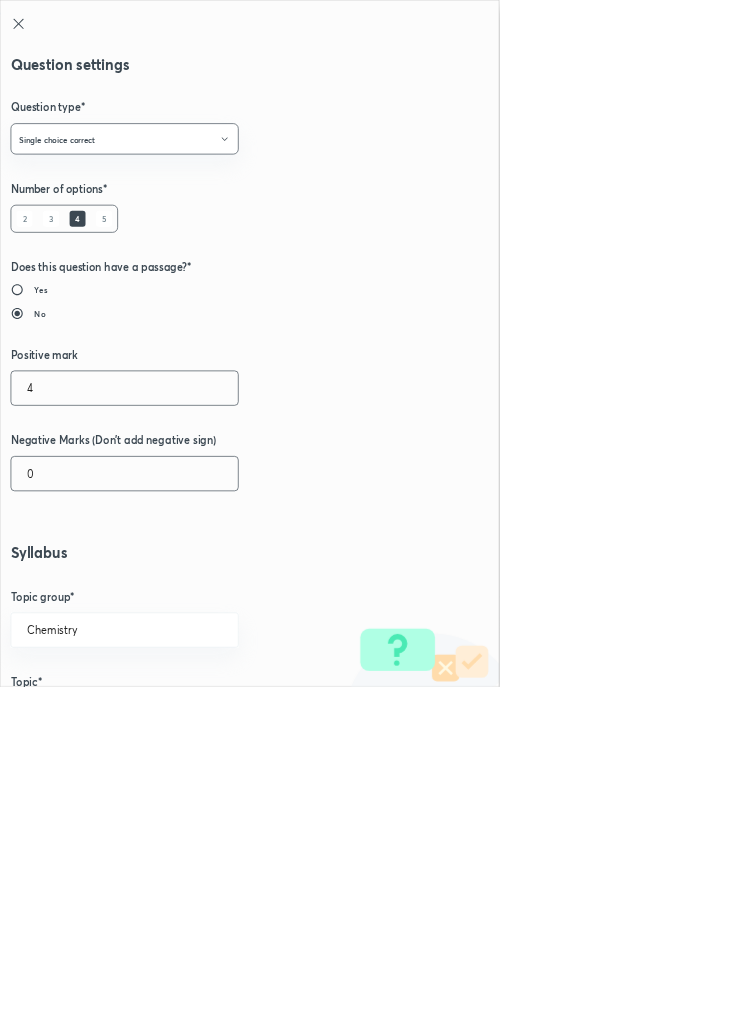 type on "4" 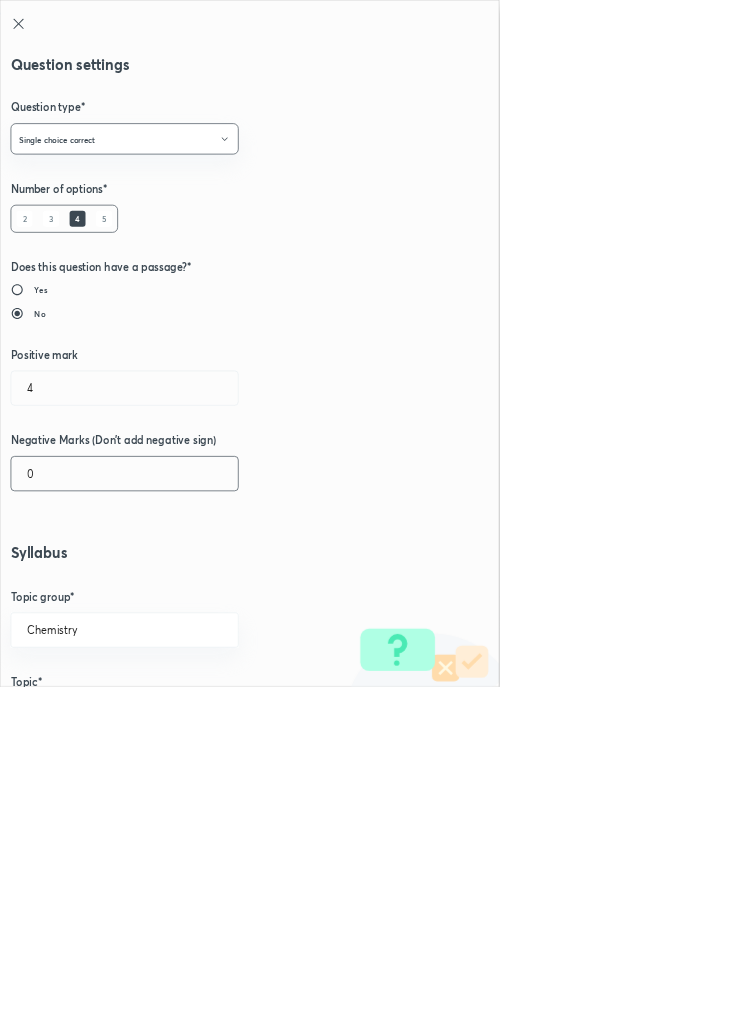 type on "0" 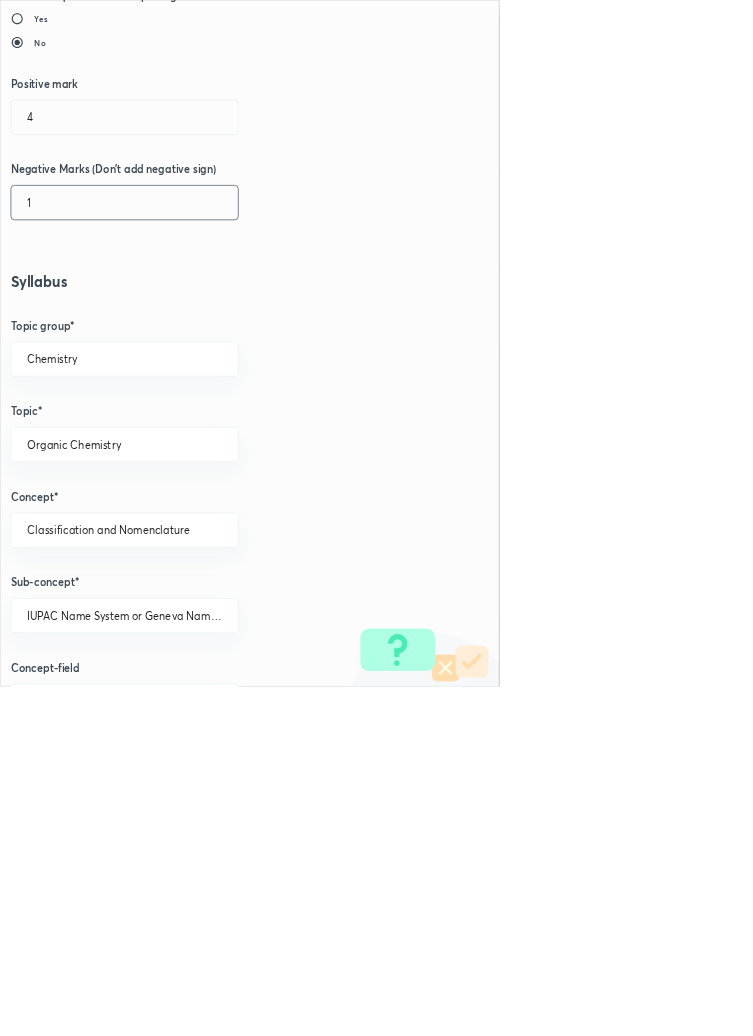 scroll, scrollTop: 1125, scrollLeft: 0, axis: vertical 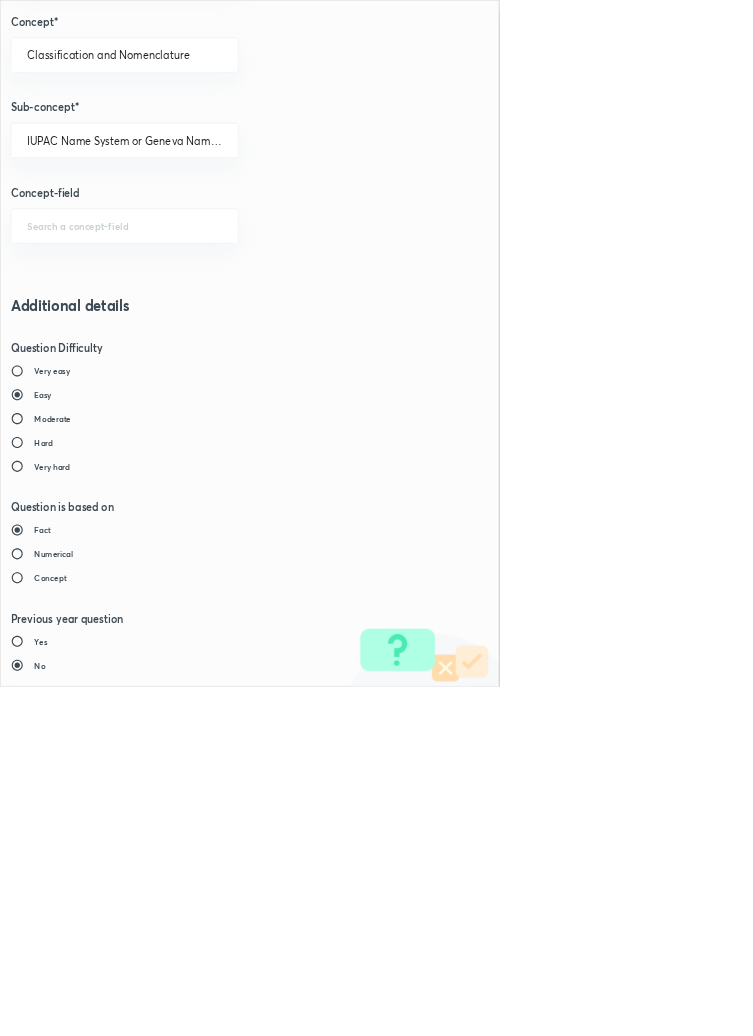 type on "1" 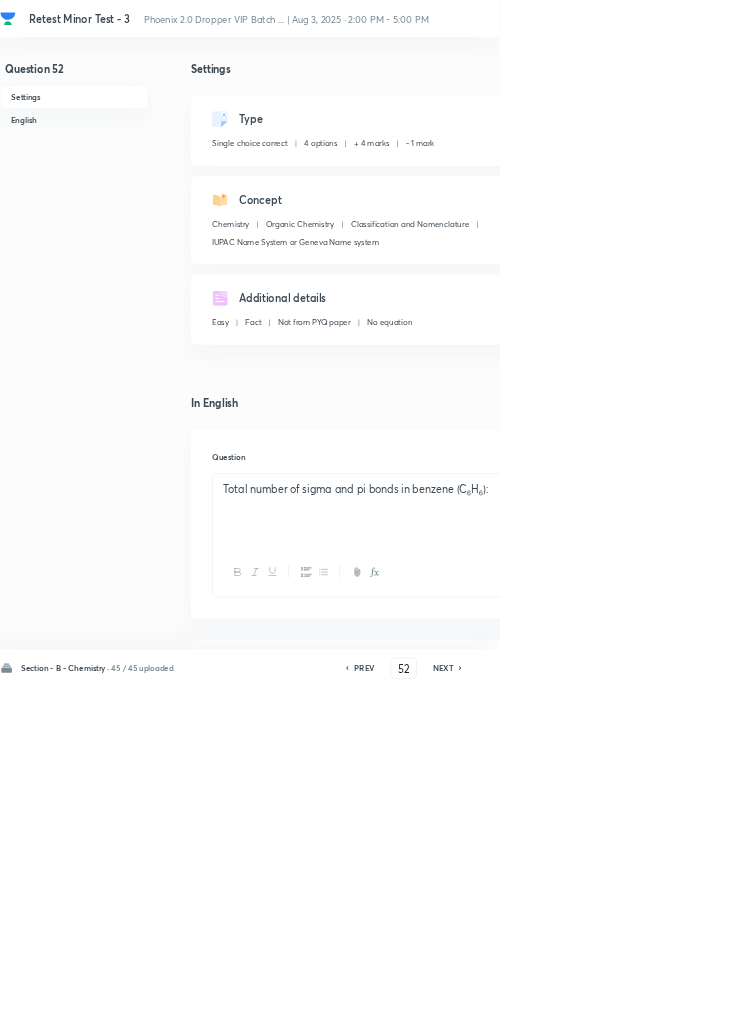 click on "Save" at bounding box center (1096, 1006) 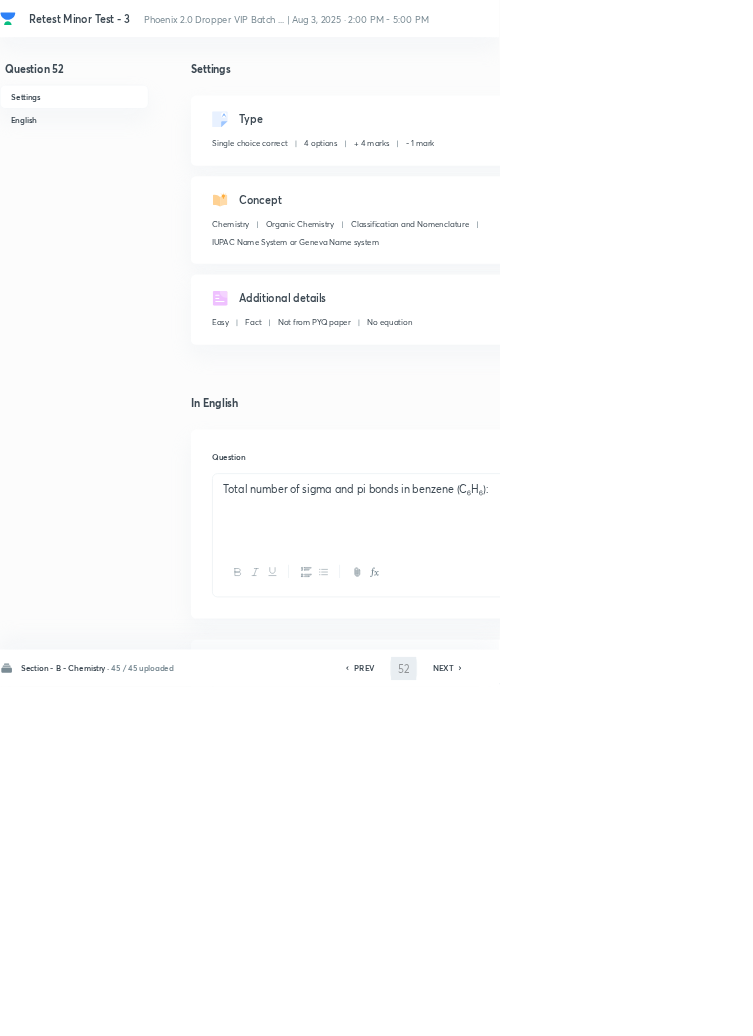 type on "53" 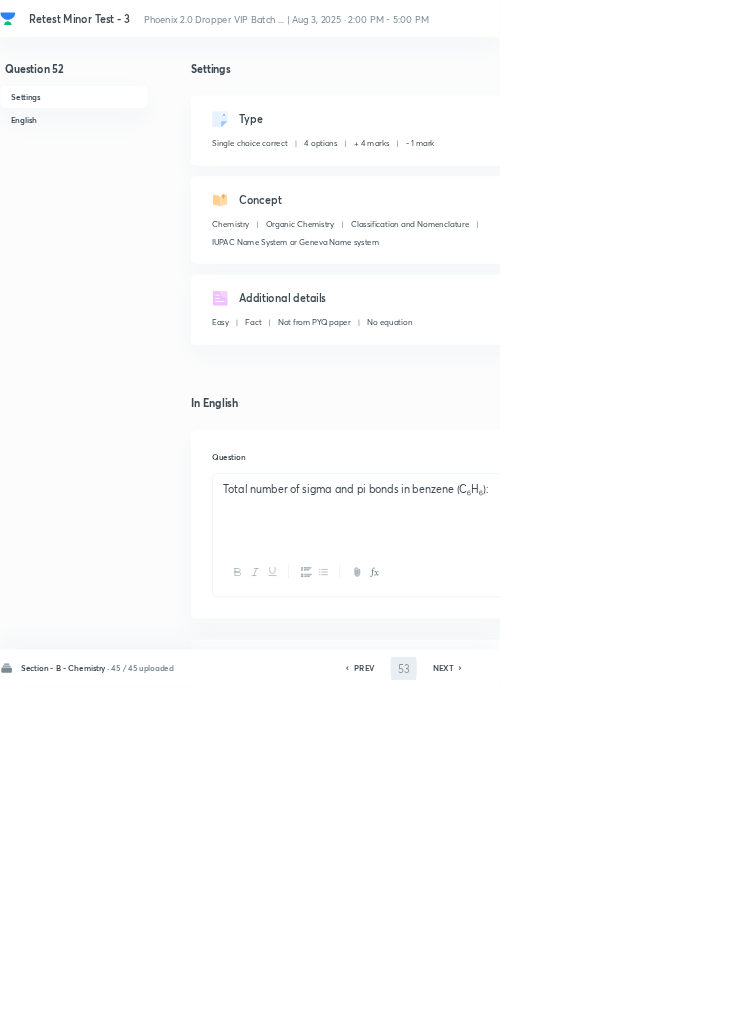 checkbox on "false" 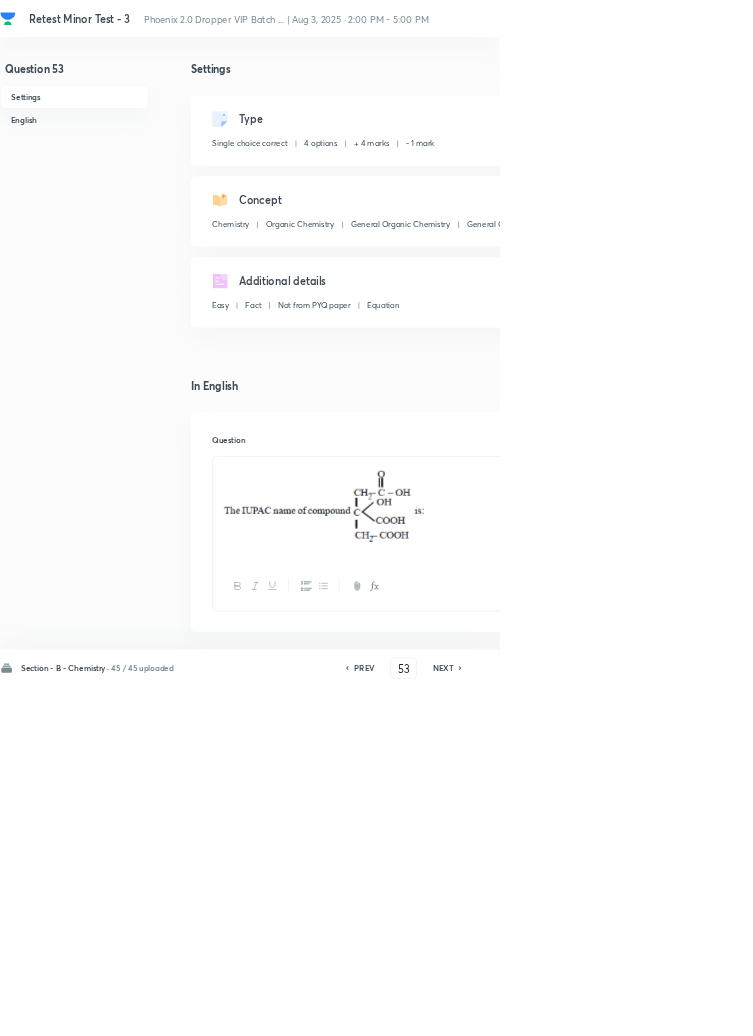 click on "Remove" at bounding box center (996, 1006) 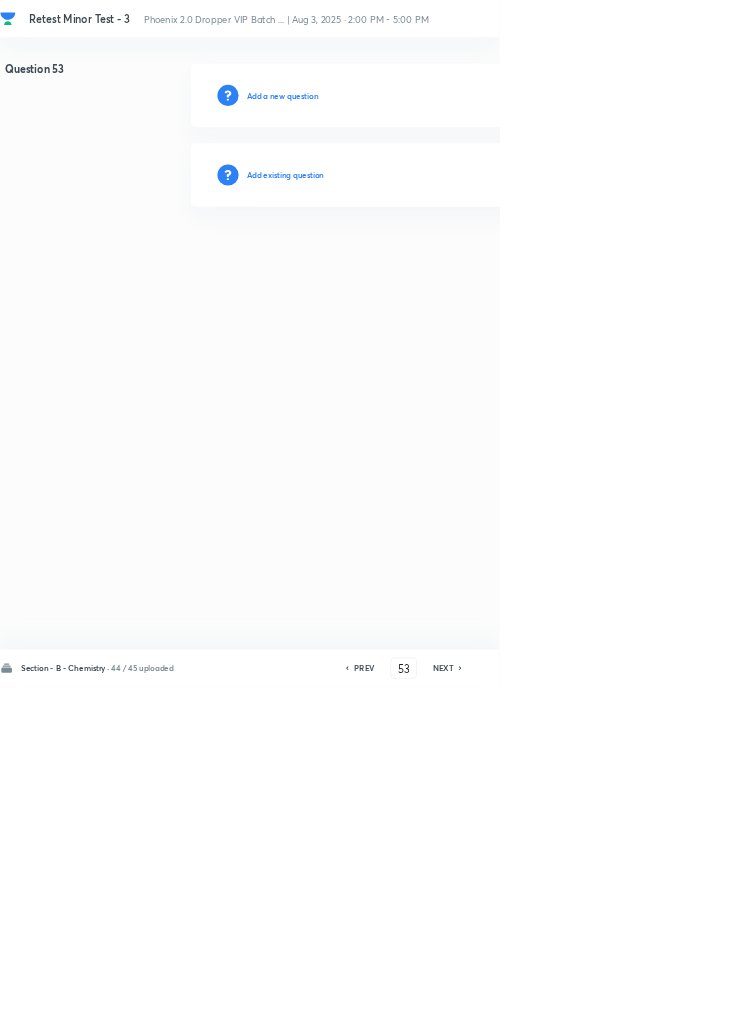 click on "Add existing question" at bounding box center [430, 264] 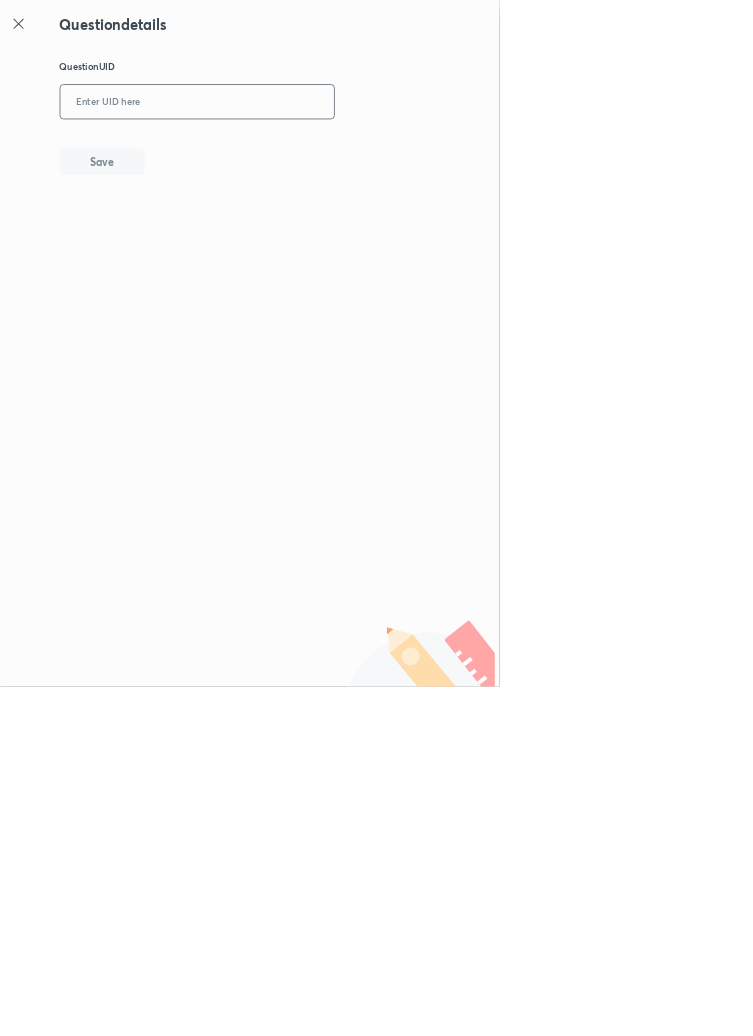 click at bounding box center [297, 154] 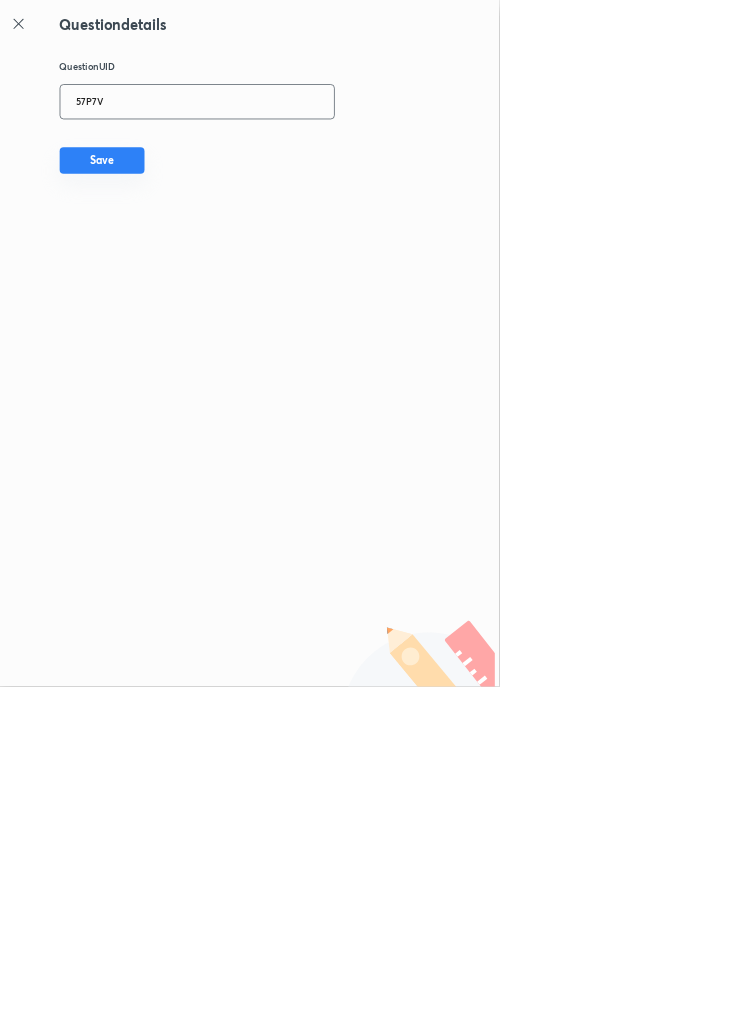 type on "57P7V" 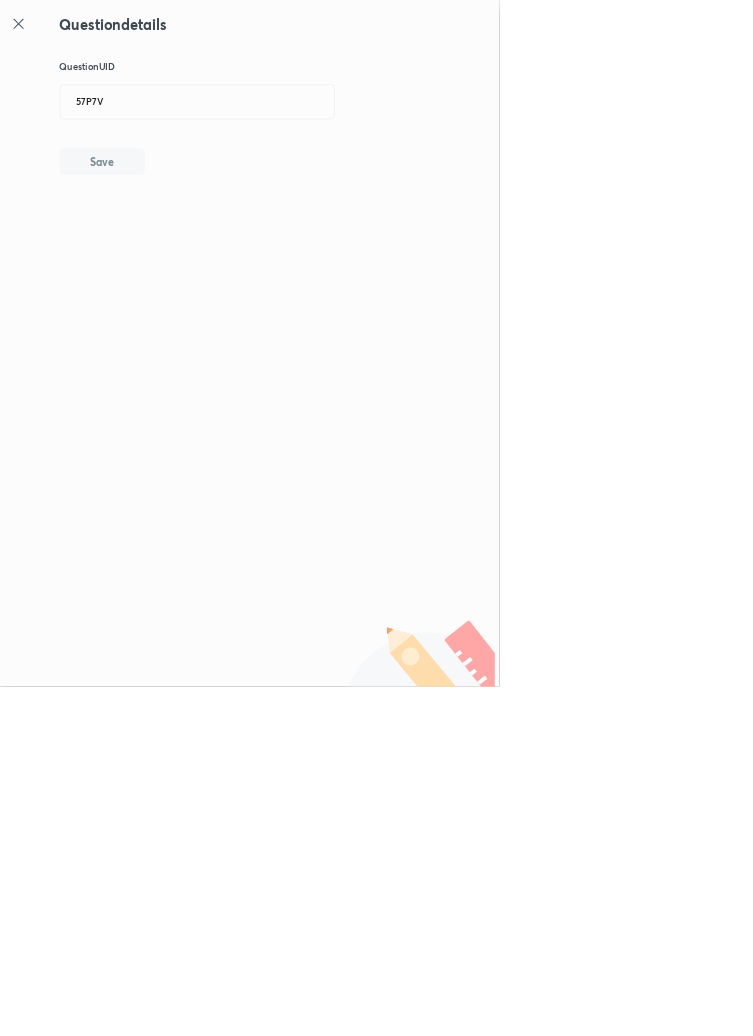type 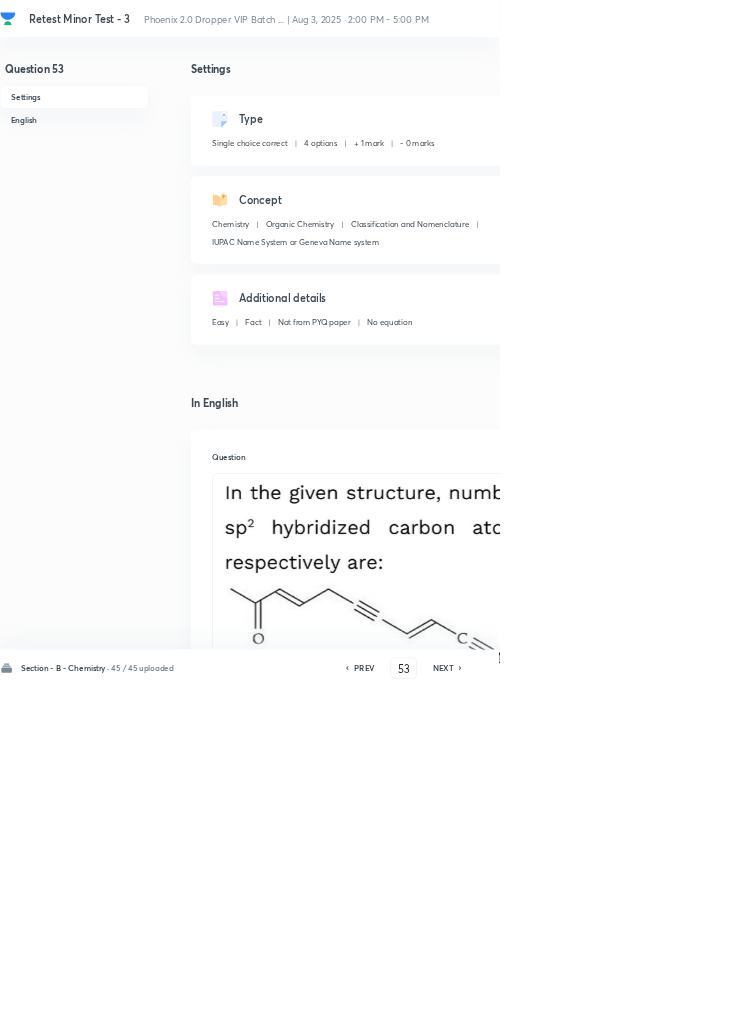 click on "Edit" at bounding box center (920, 182) 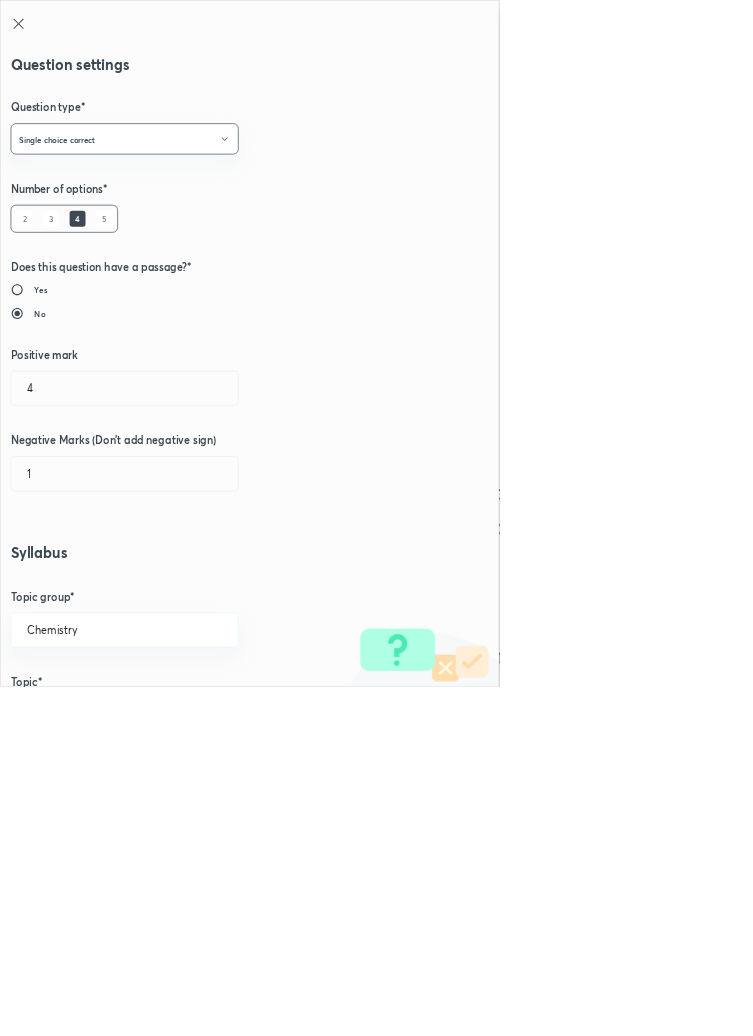 type on "1" 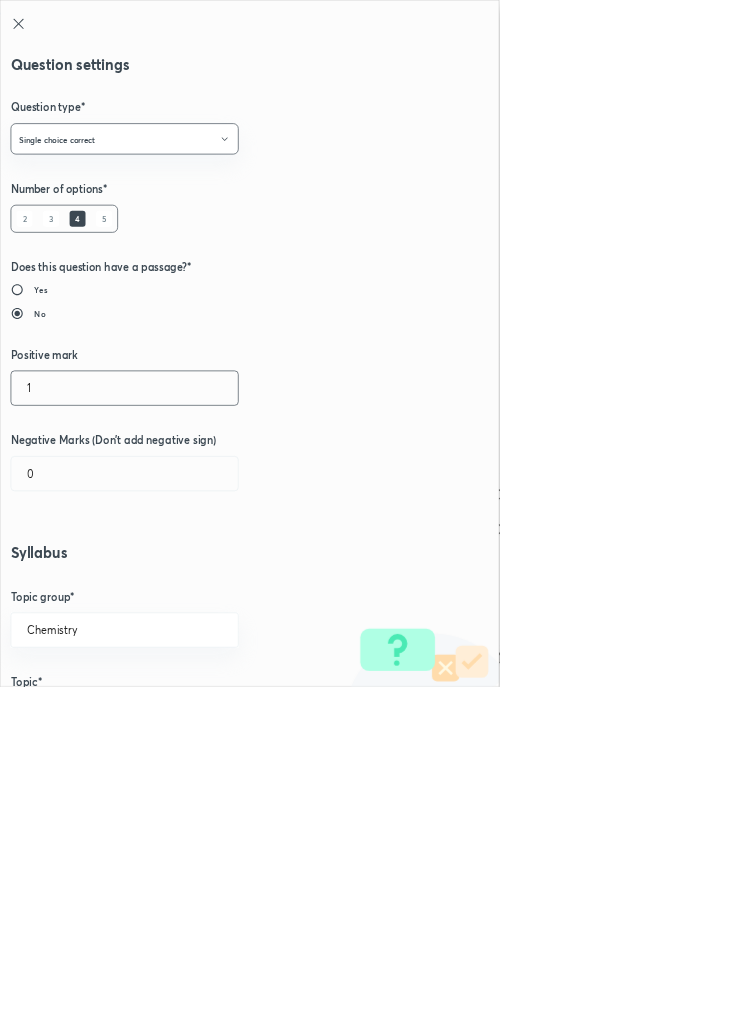 click on "1" at bounding box center [188, 585] 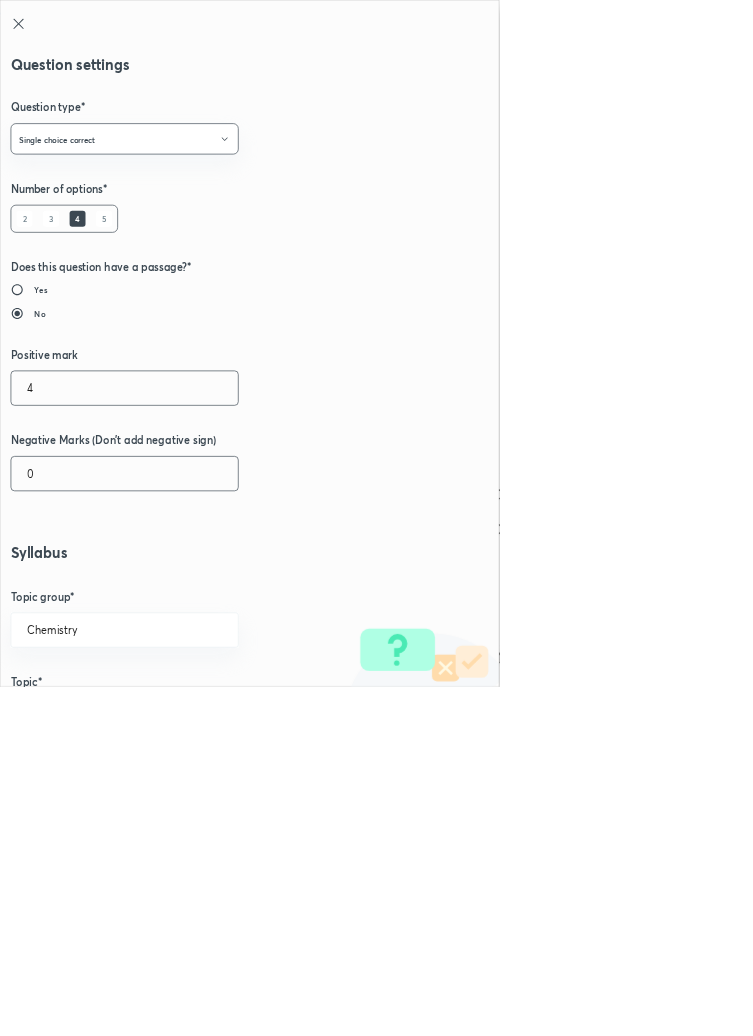 type on "4" 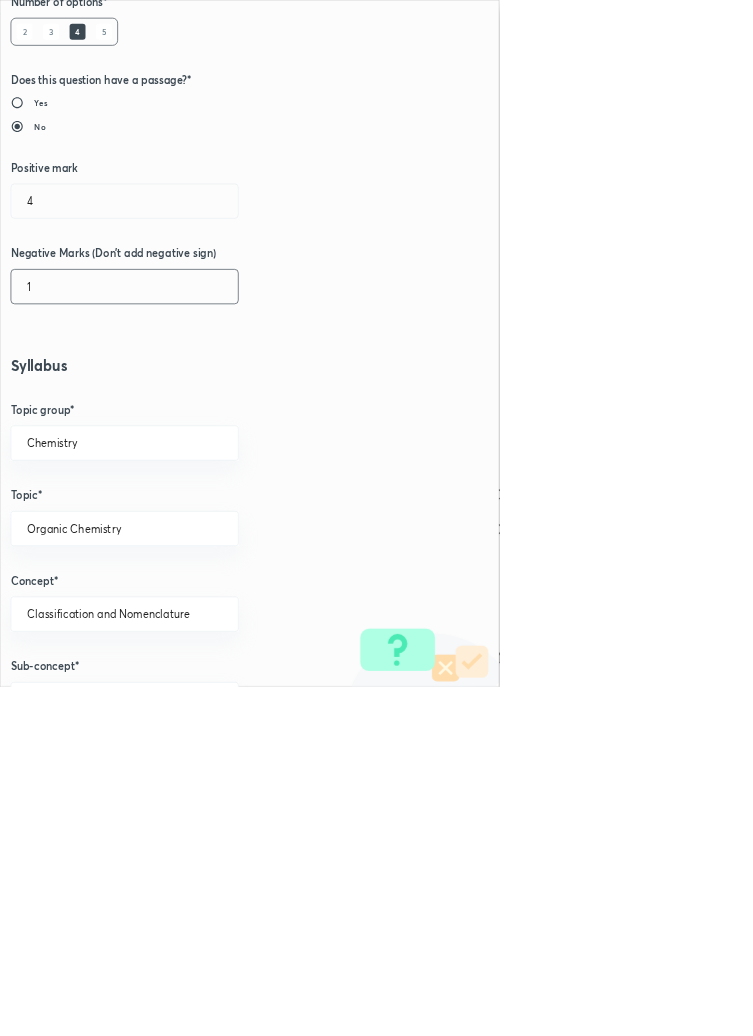 scroll, scrollTop: 1125, scrollLeft: 0, axis: vertical 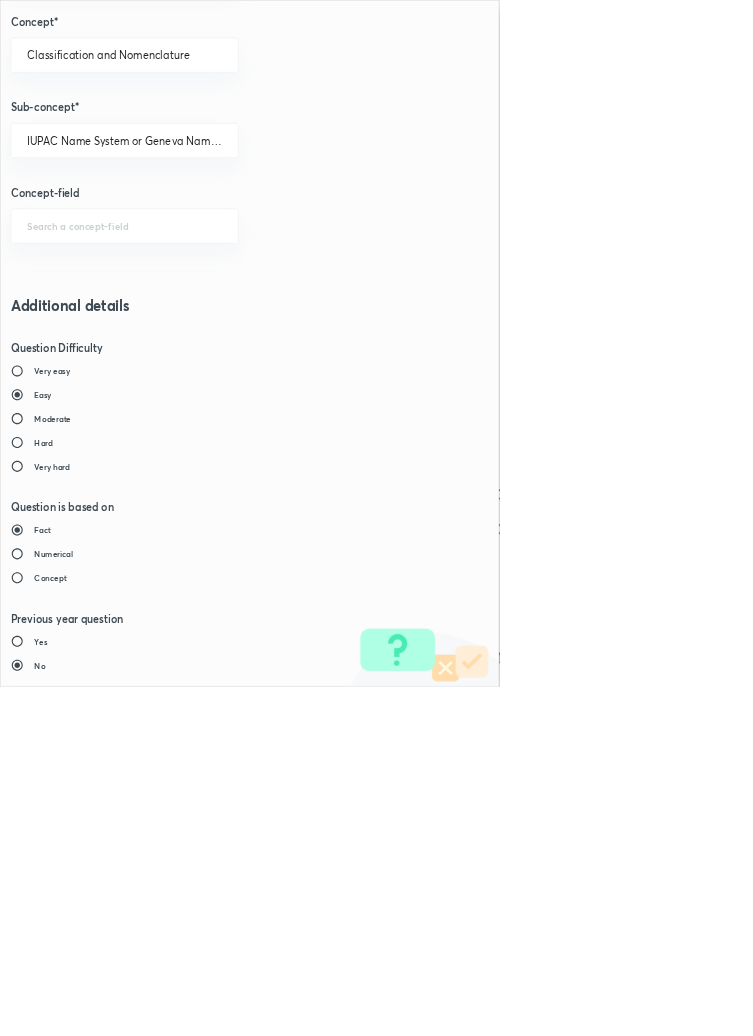 type on "1" 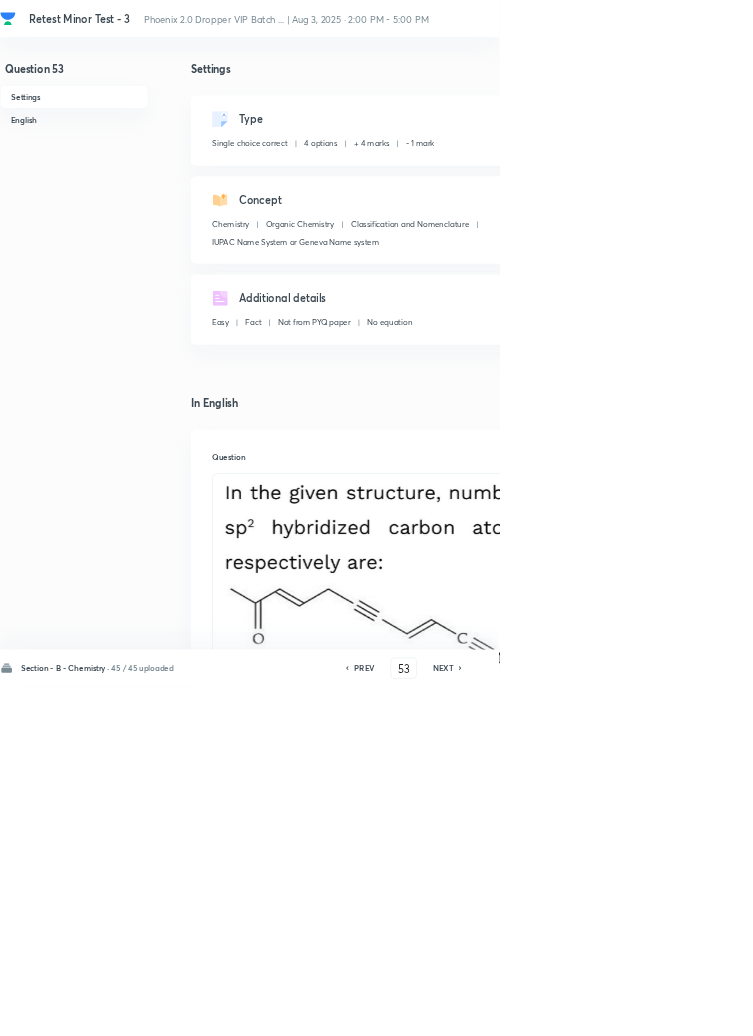 click on "Save" at bounding box center [1096, 1006] 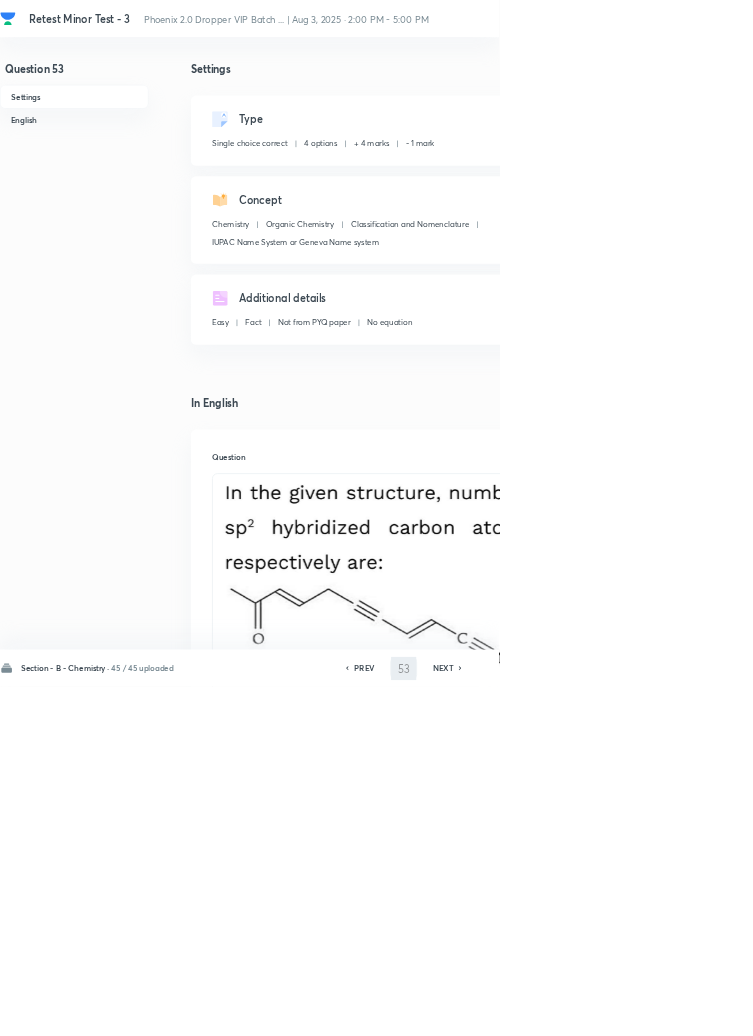 type on "54" 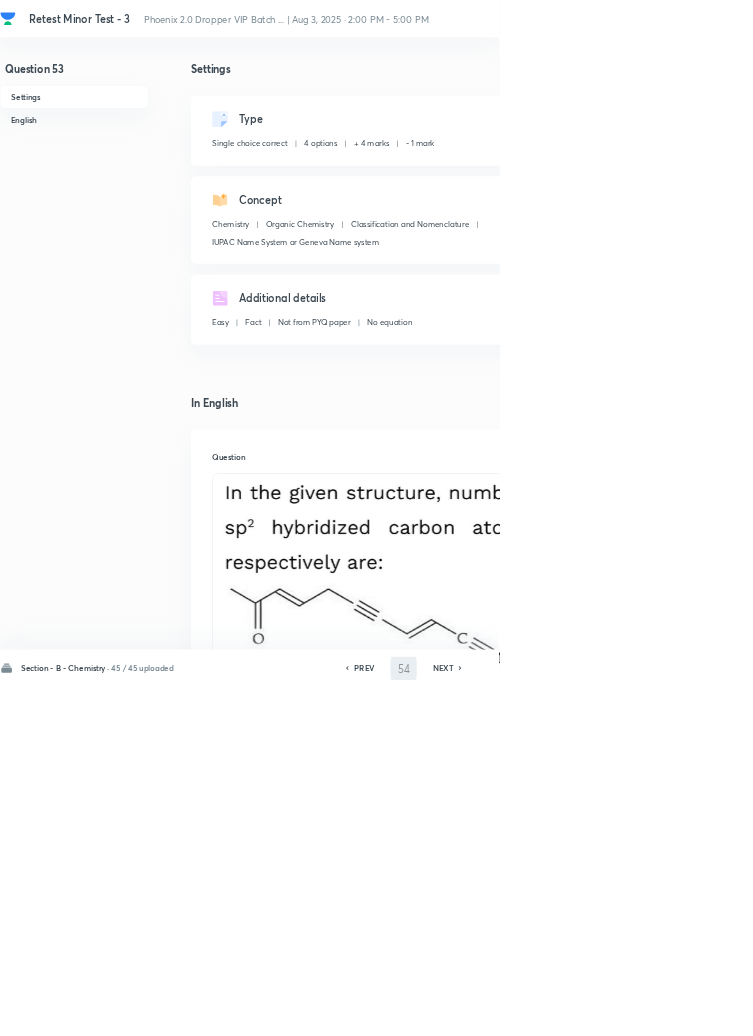 checkbox on "false" 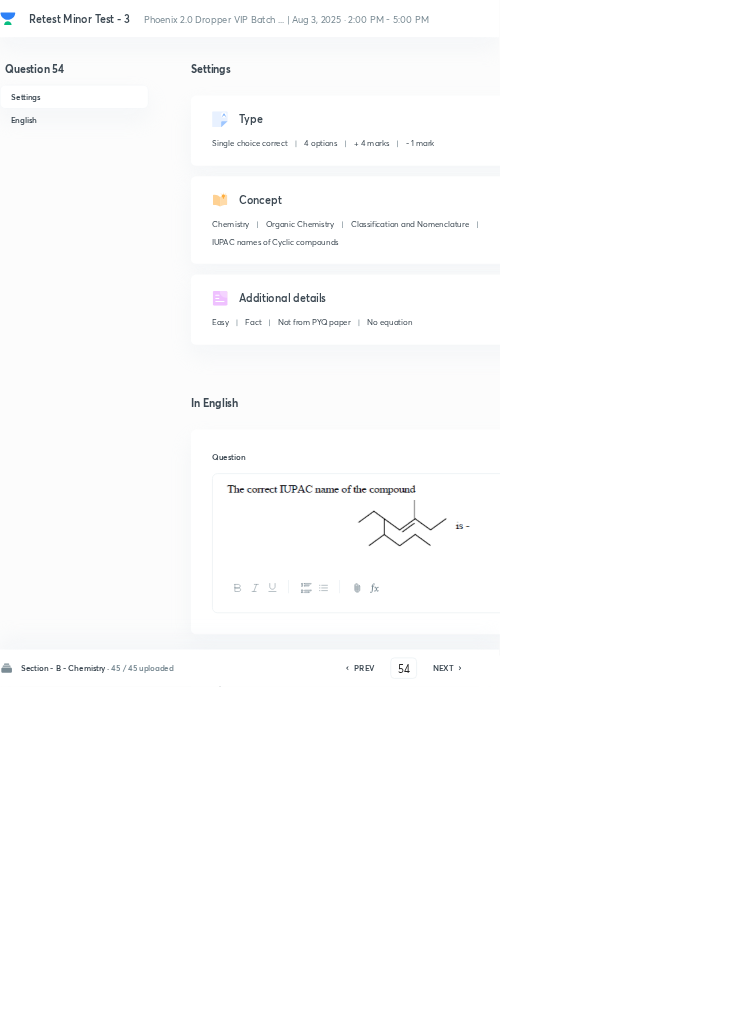 click on "Remove" at bounding box center [996, 1006] 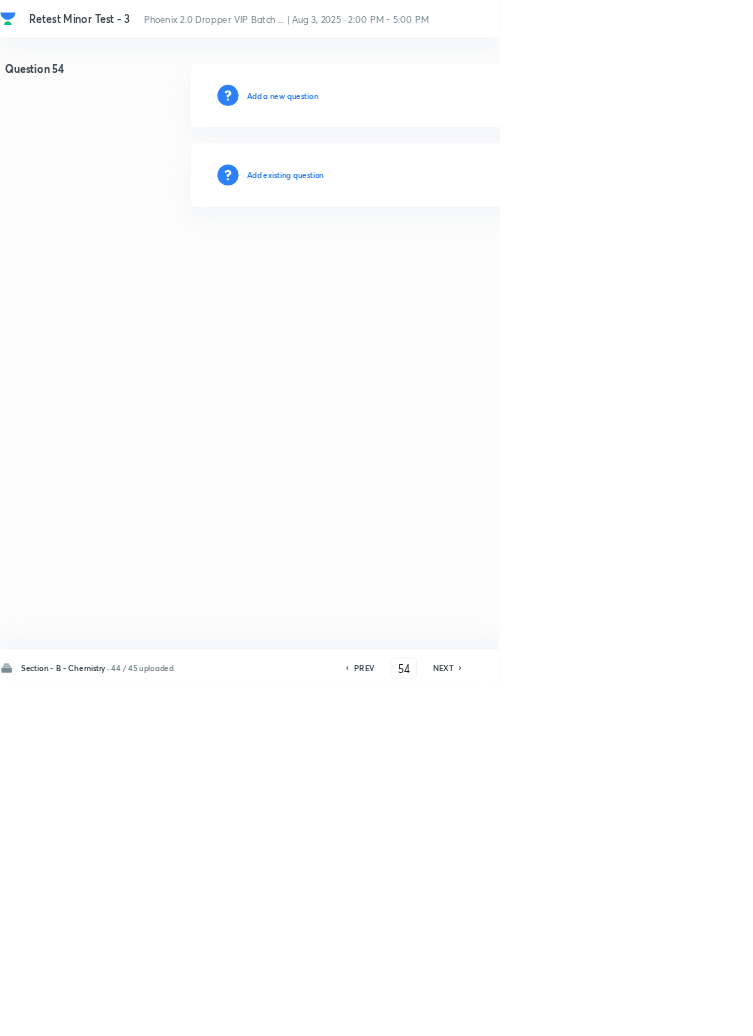 click on "Add existing question" at bounding box center (430, 264) 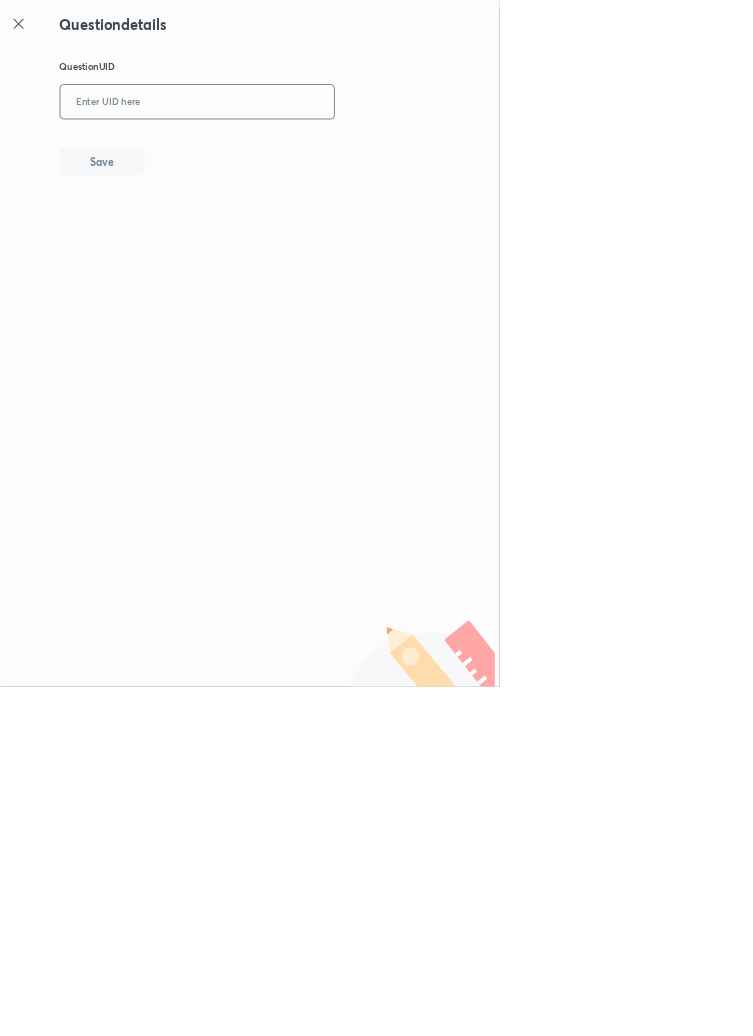 click at bounding box center (297, 154) 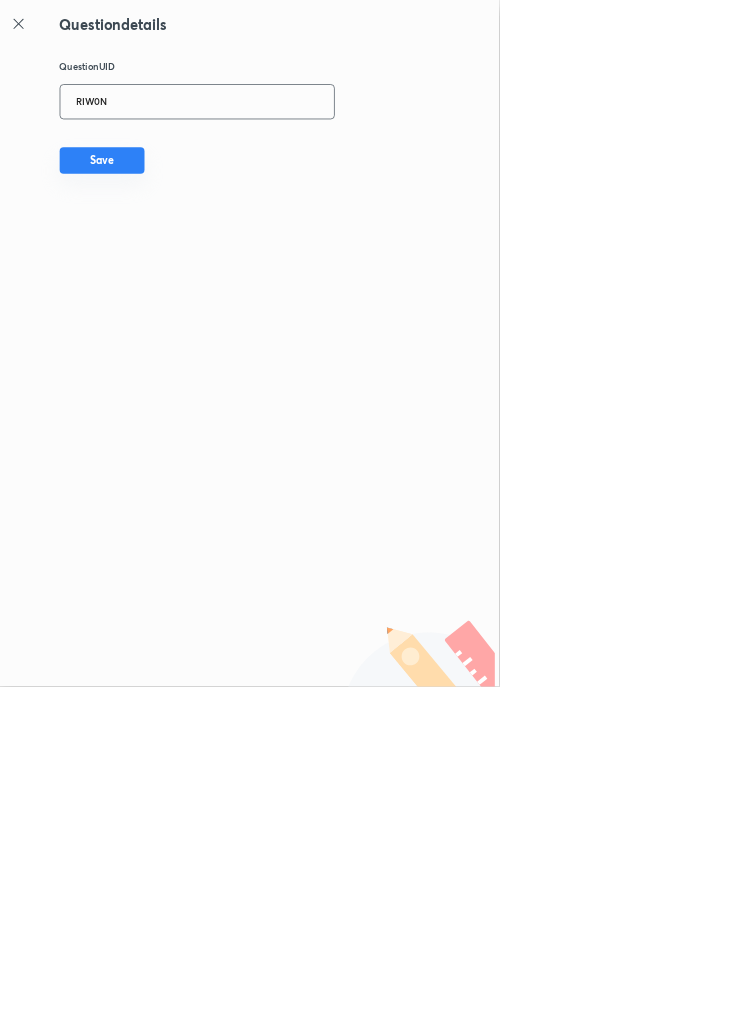 type on "RIW0N" 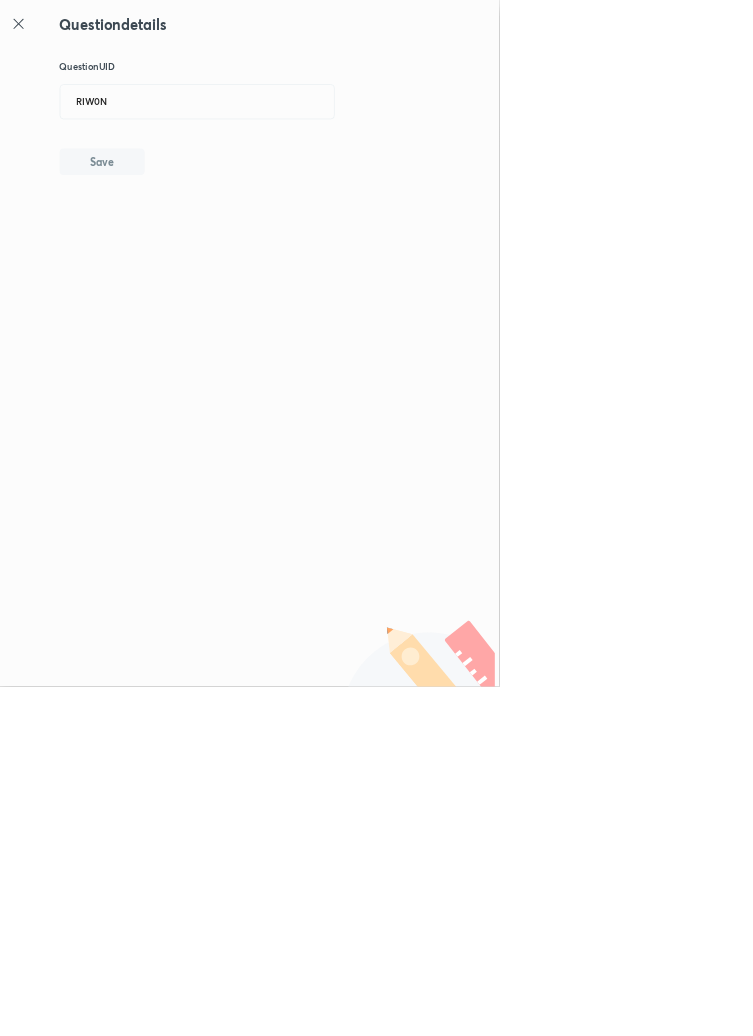type 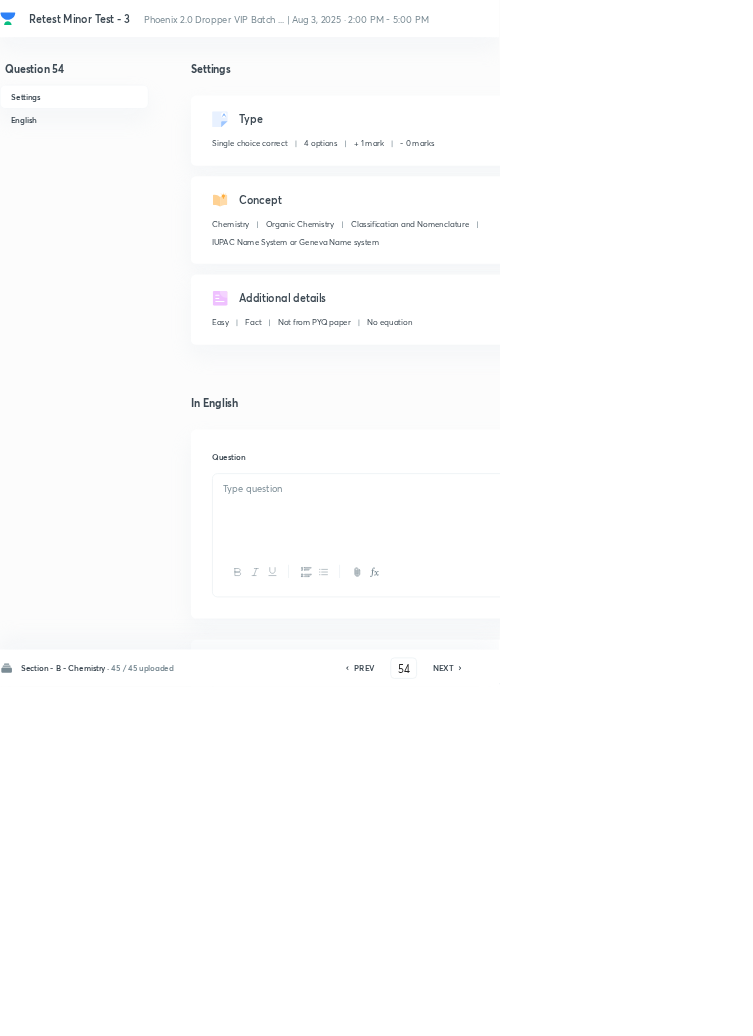 checkbox on "true" 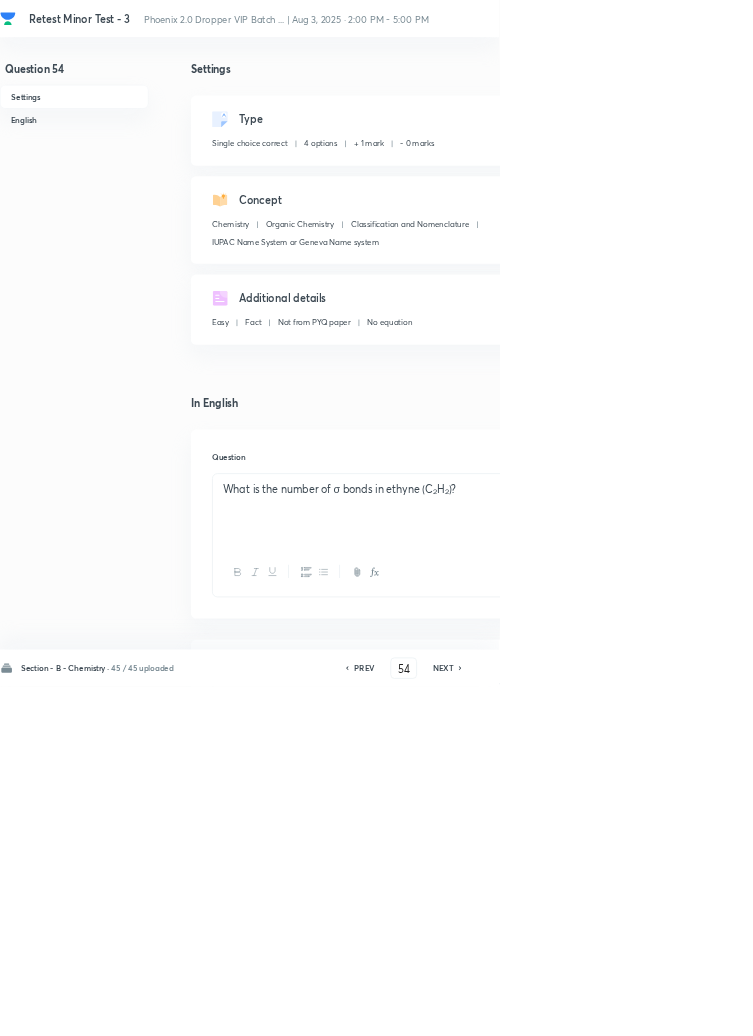 click on "Edit" at bounding box center [920, 182] 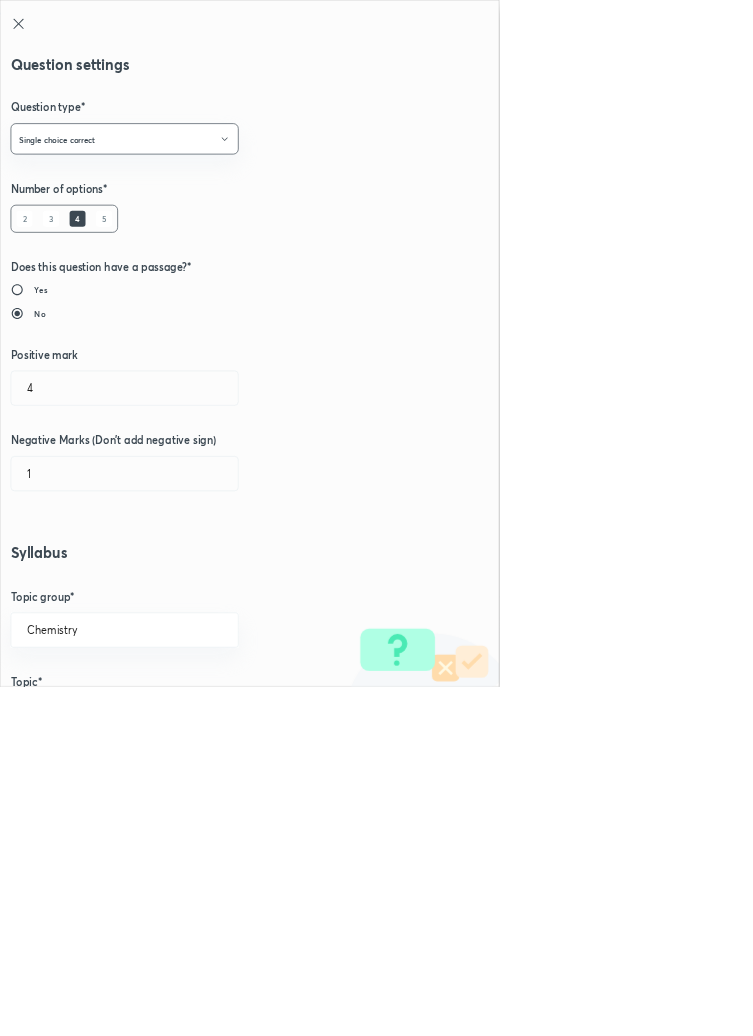 type on "1" 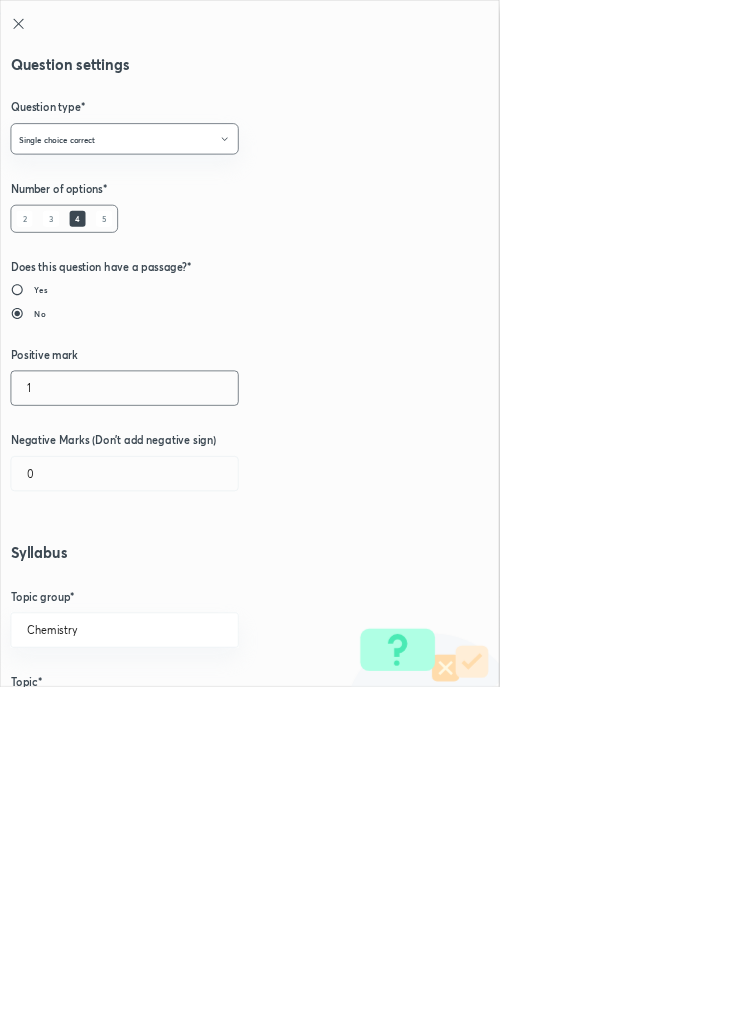 click on "1" at bounding box center (188, 585) 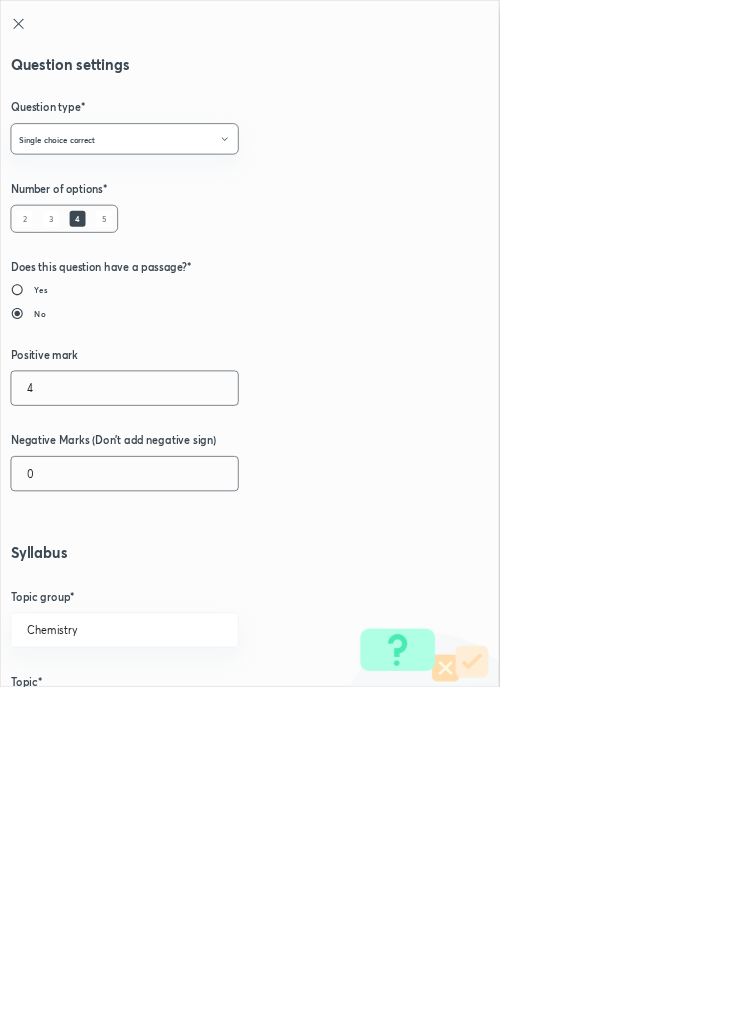 type on "4" 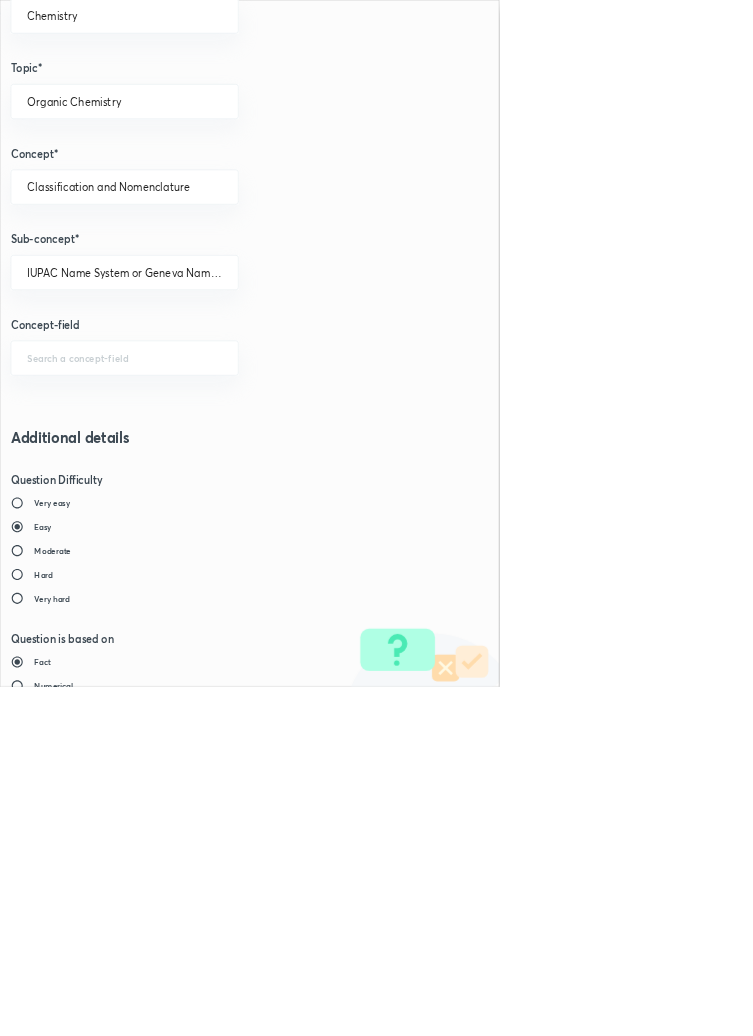 scroll, scrollTop: 1125, scrollLeft: 0, axis: vertical 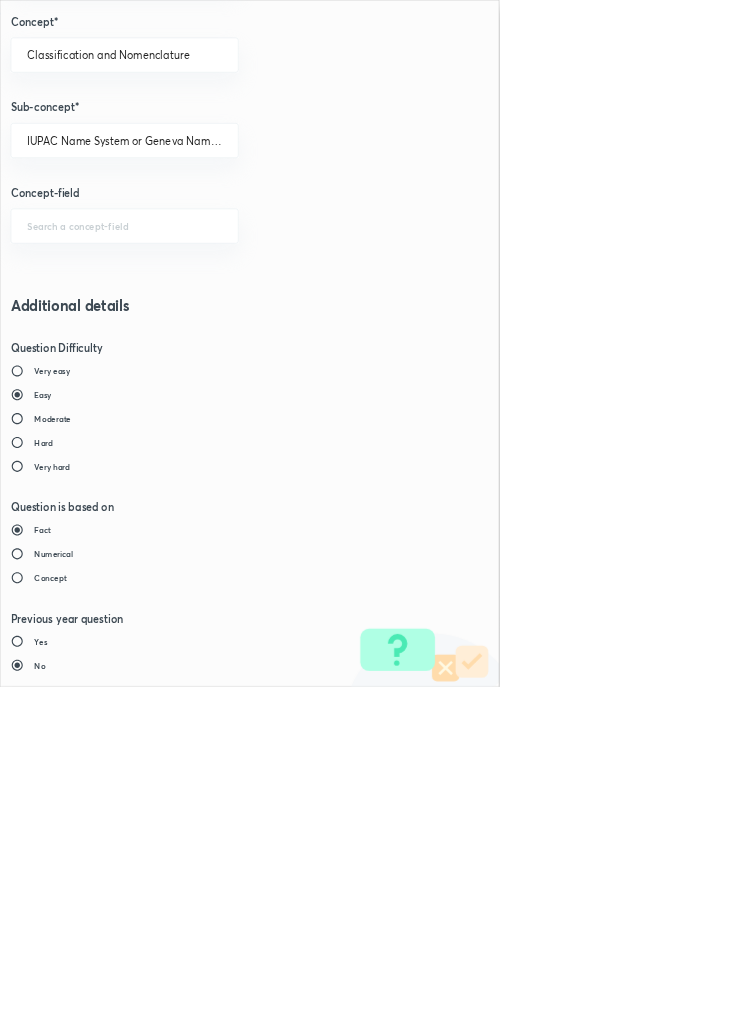 type on "1" 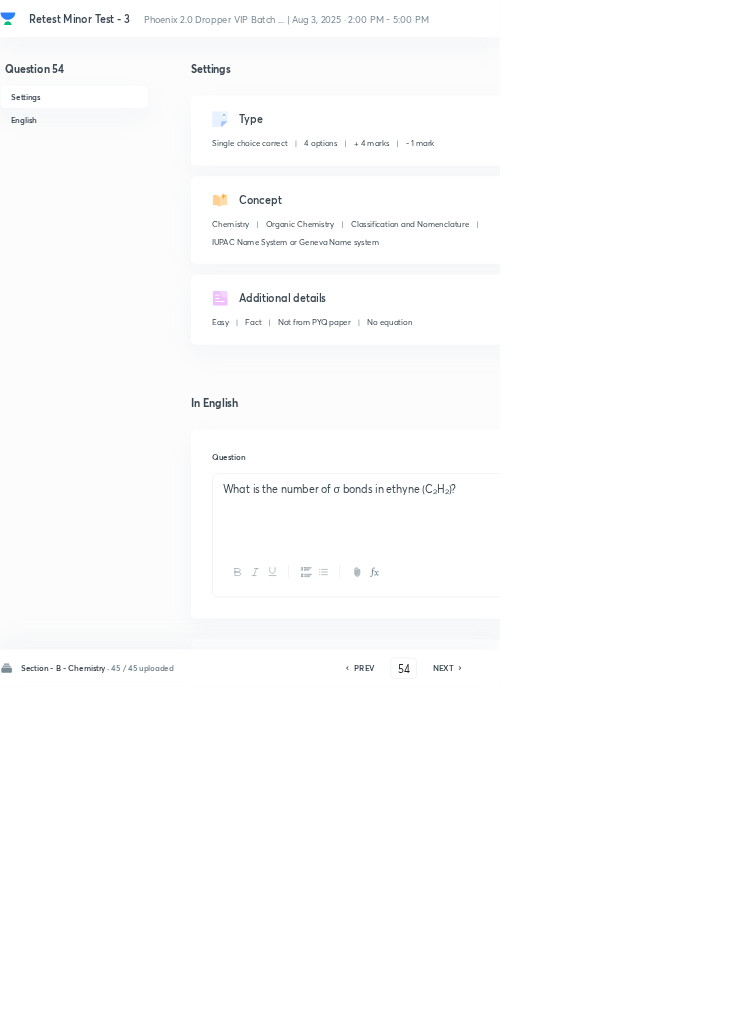 click on "Save" at bounding box center [1096, 1006] 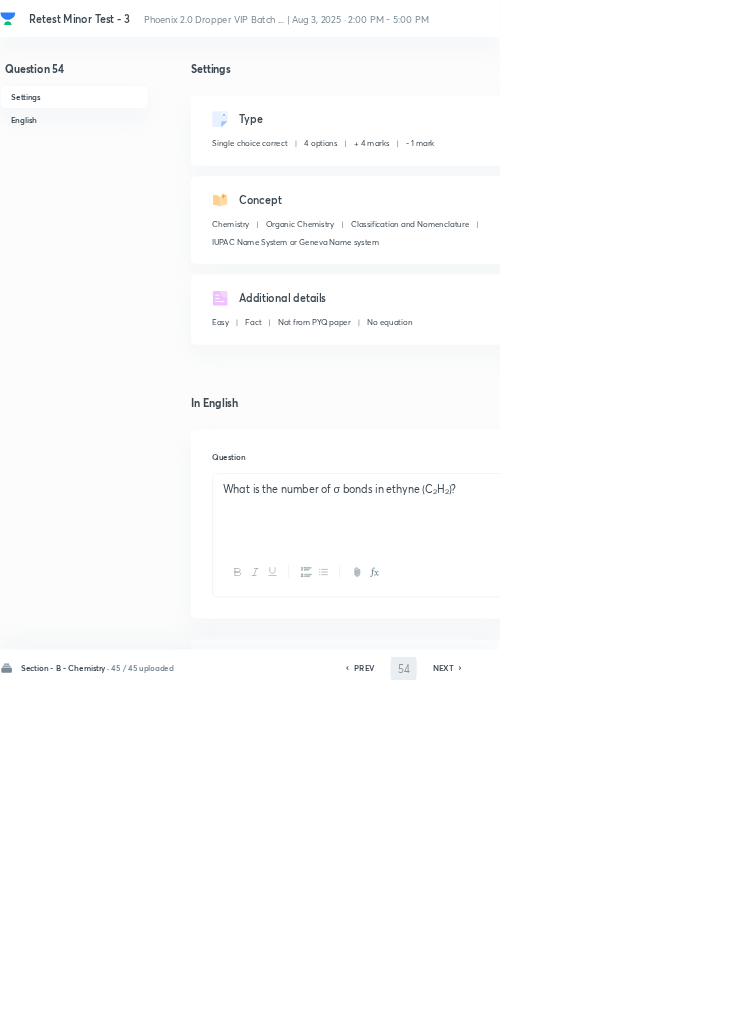 type on "55" 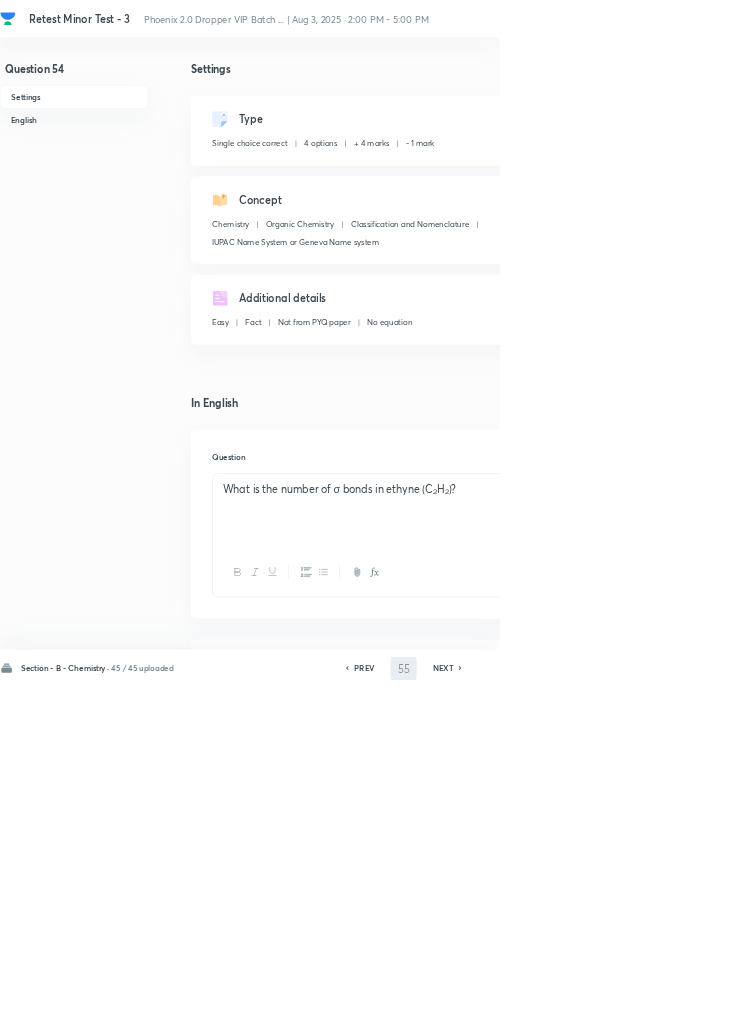 checkbox on "false" 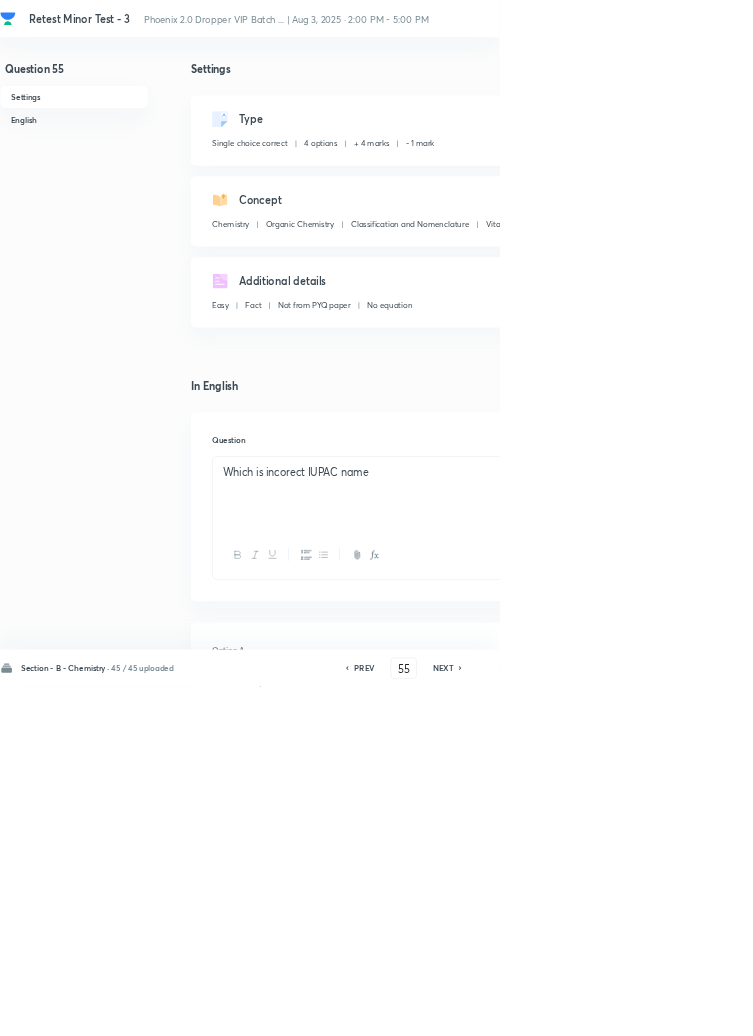 click on "NEXT" at bounding box center (668, 1008) 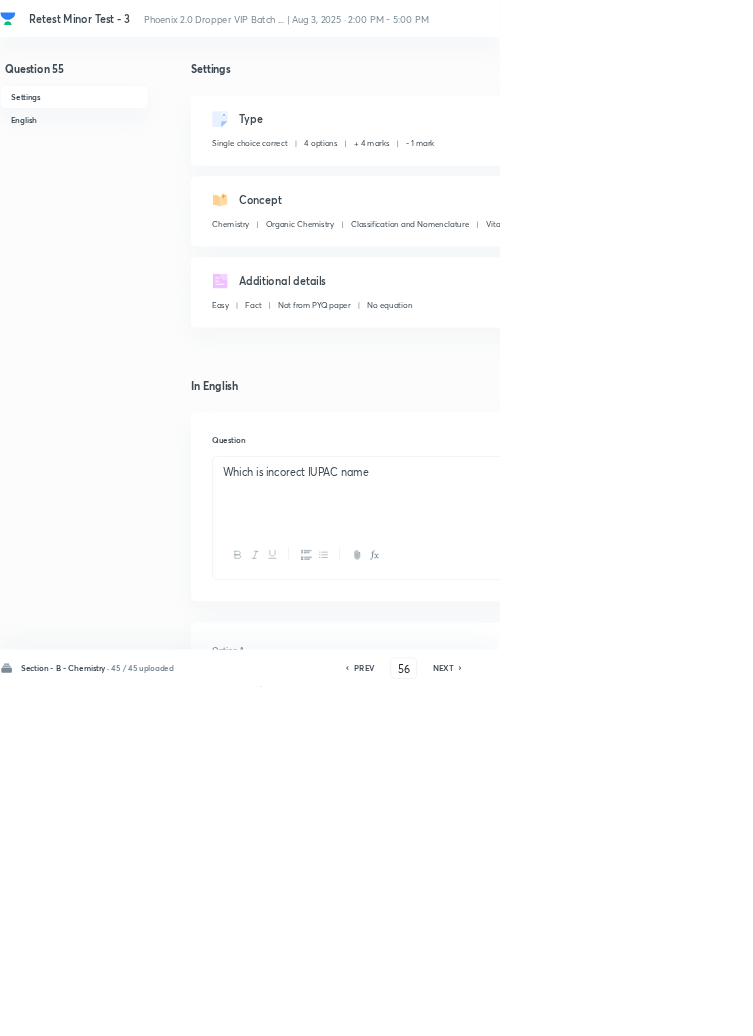 checkbox on "false" 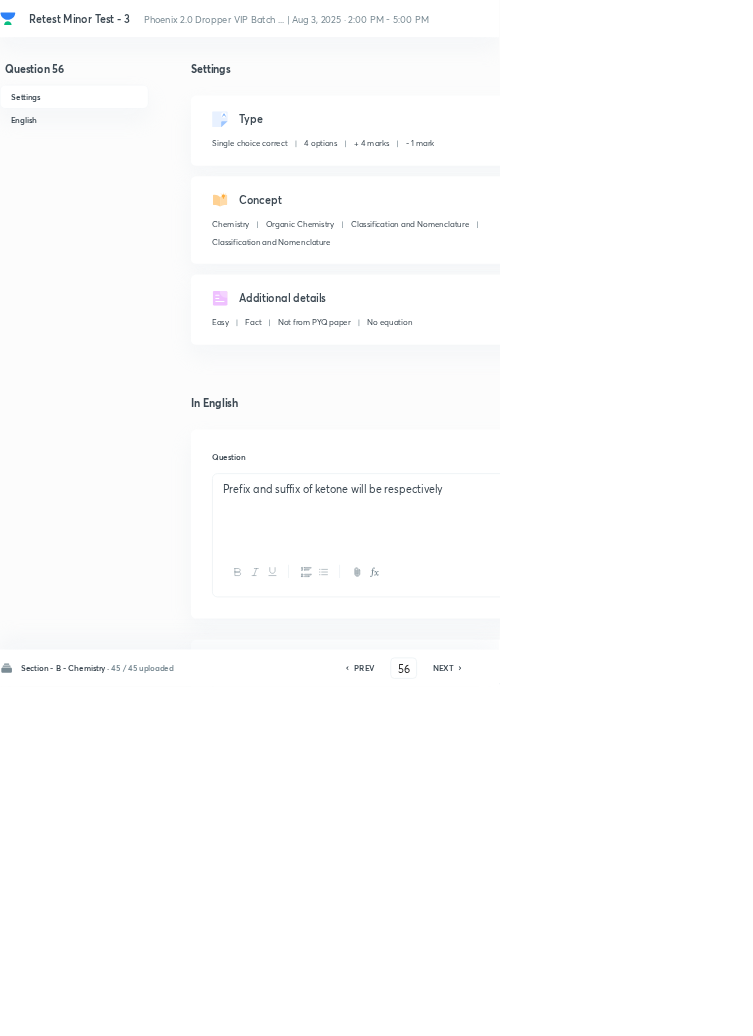 click 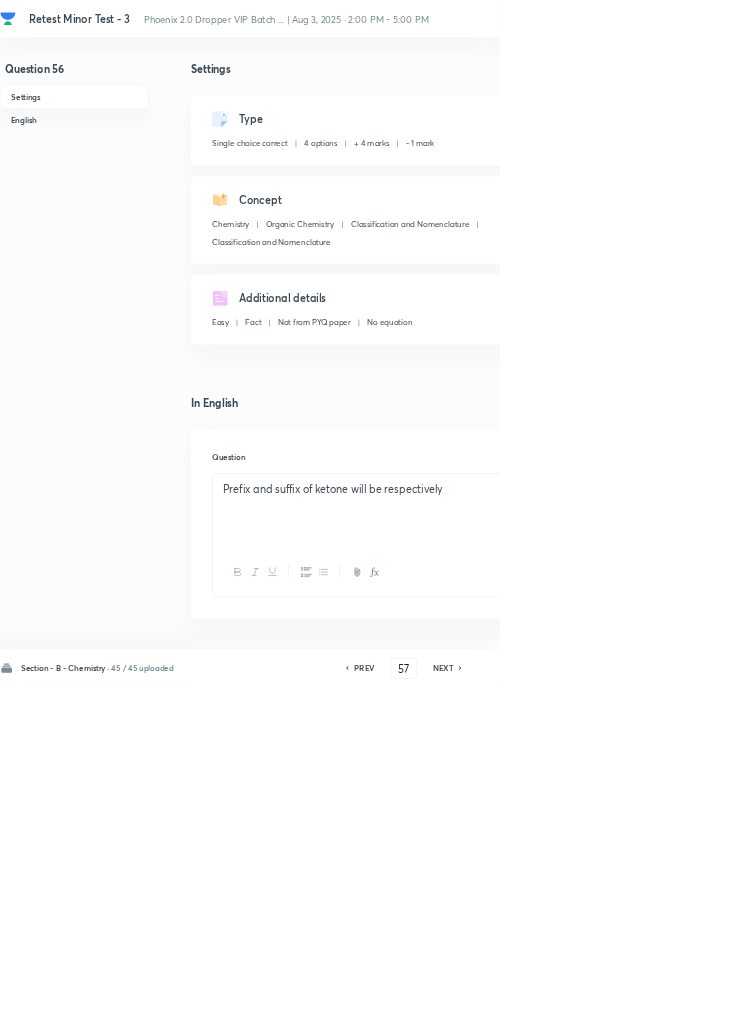 checkbox on "false" 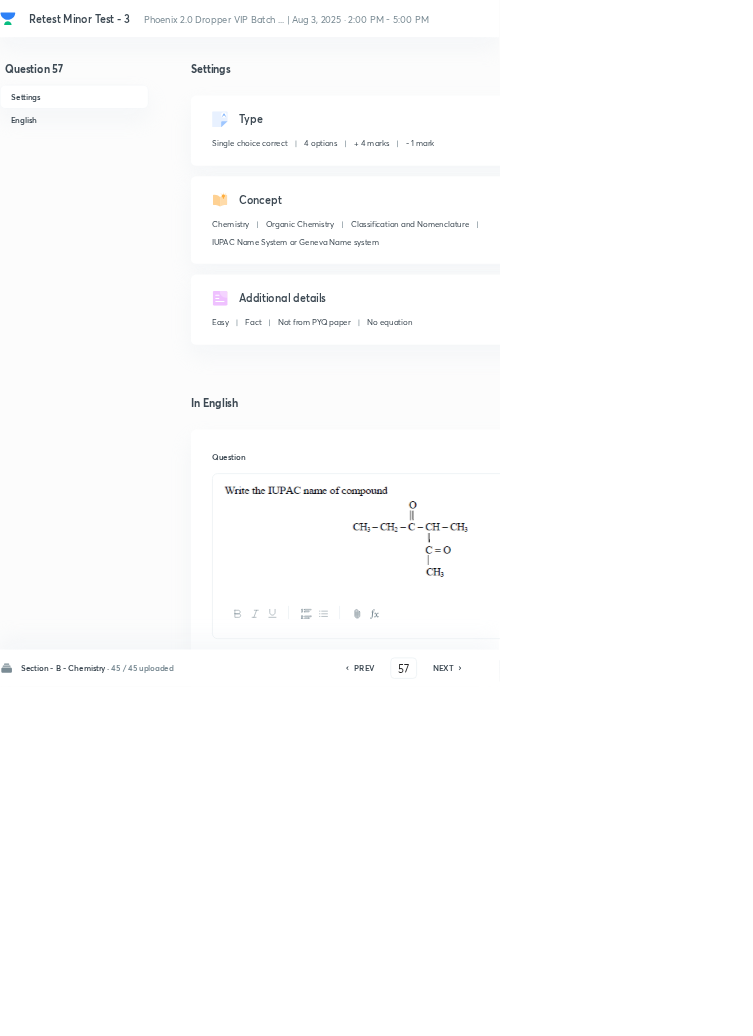 click on "PREV" at bounding box center (549, 1008) 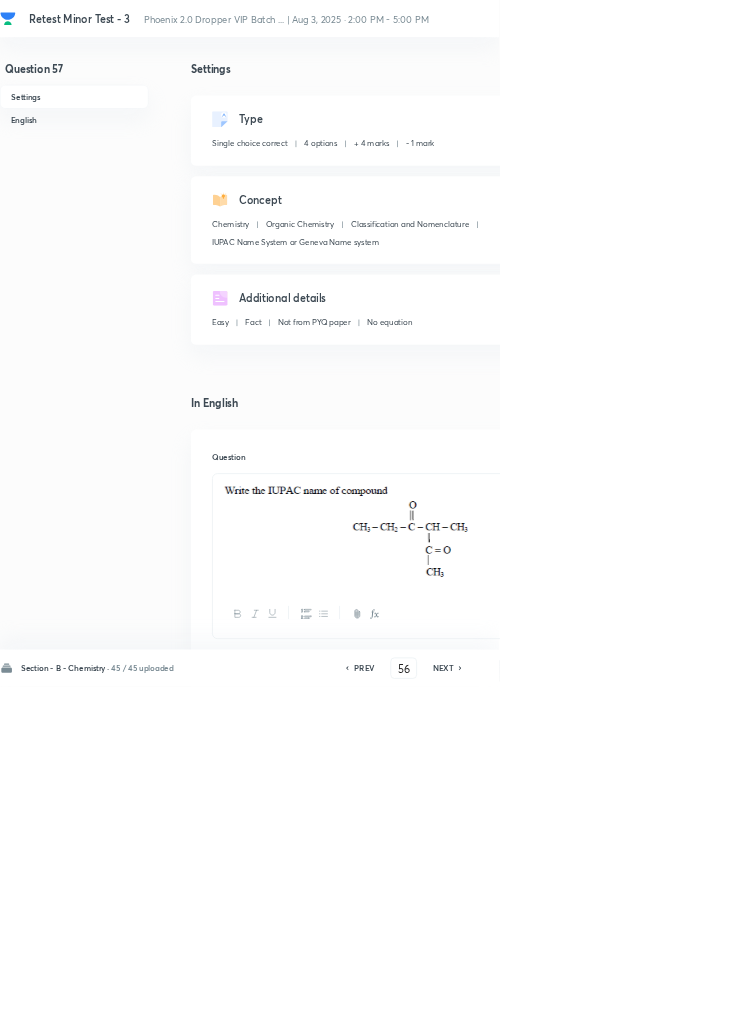 checkbox on "false" 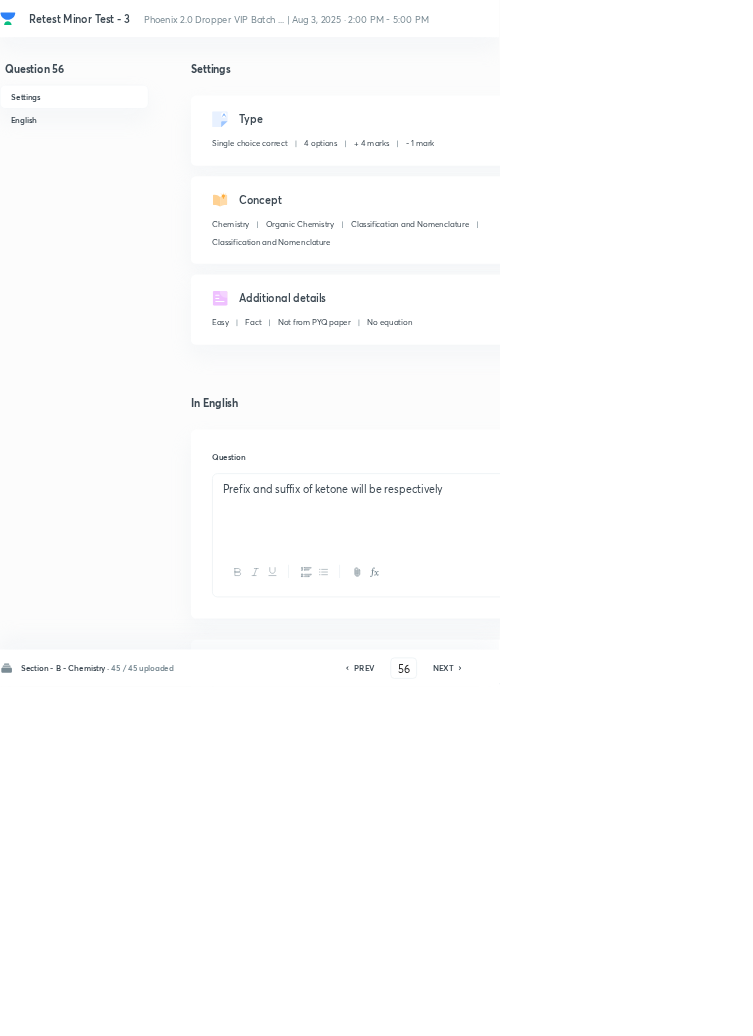 click on "PREV" at bounding box center (549, 1008) 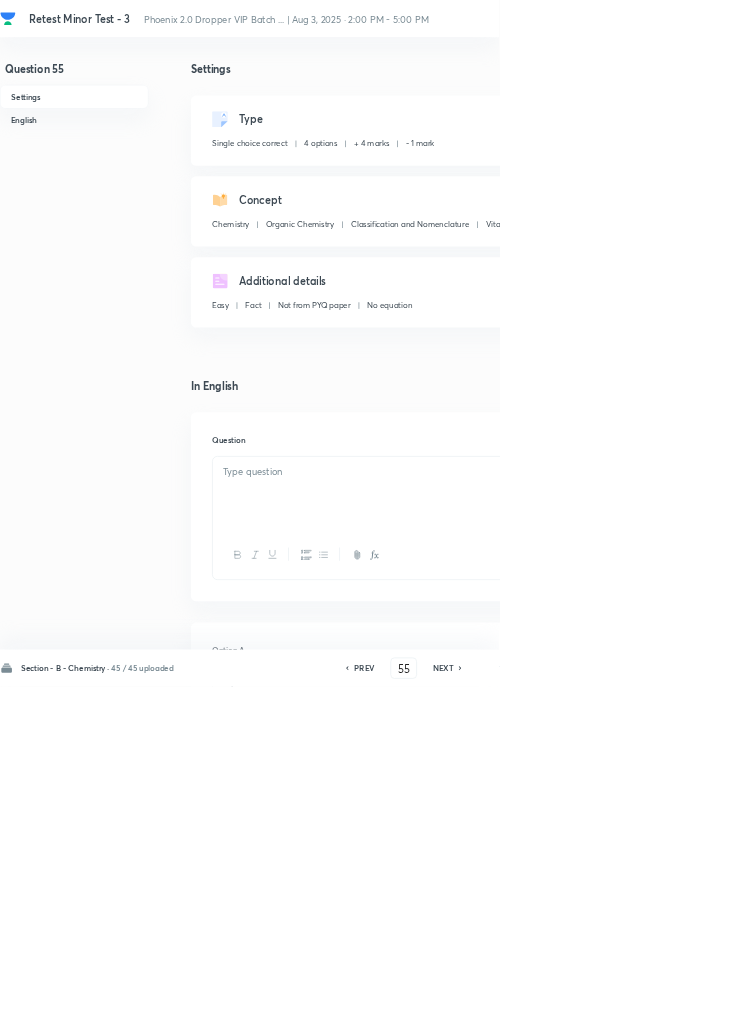 checkbox on "false" 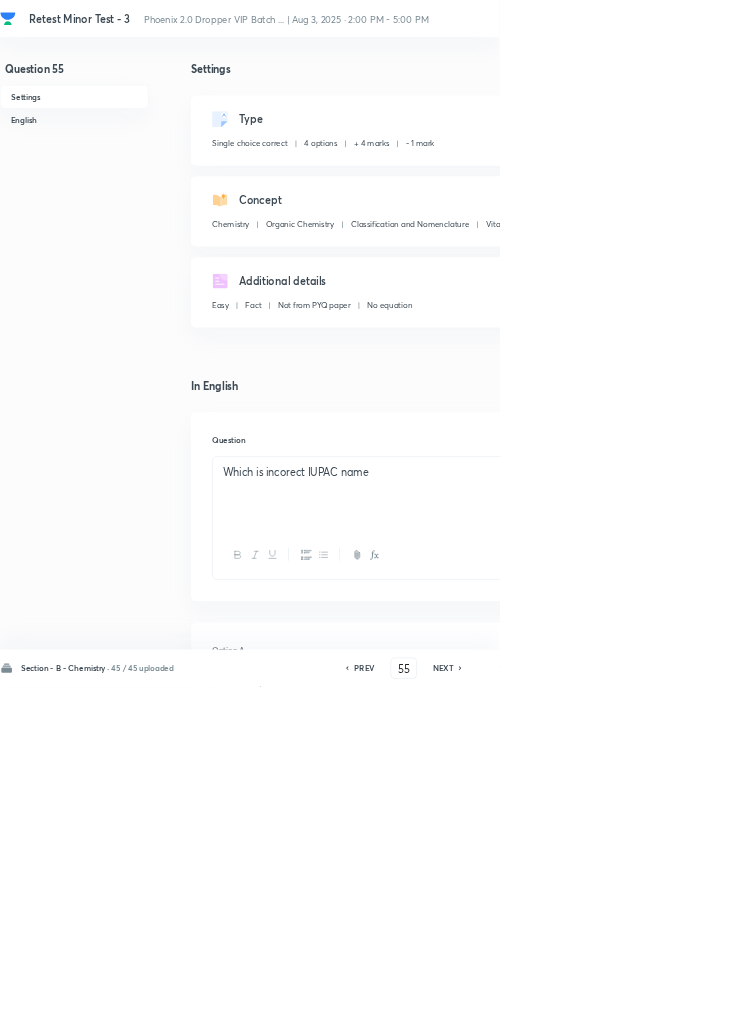 click on "PREV" at bounding box center [549, 1008] 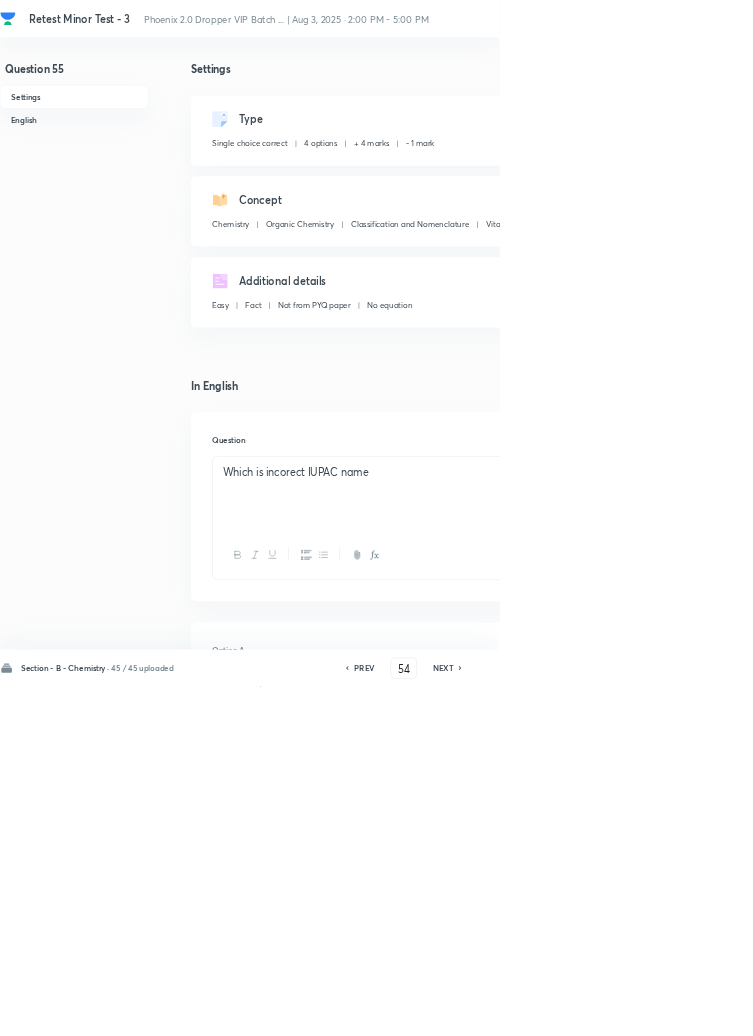 checkbox on "false" 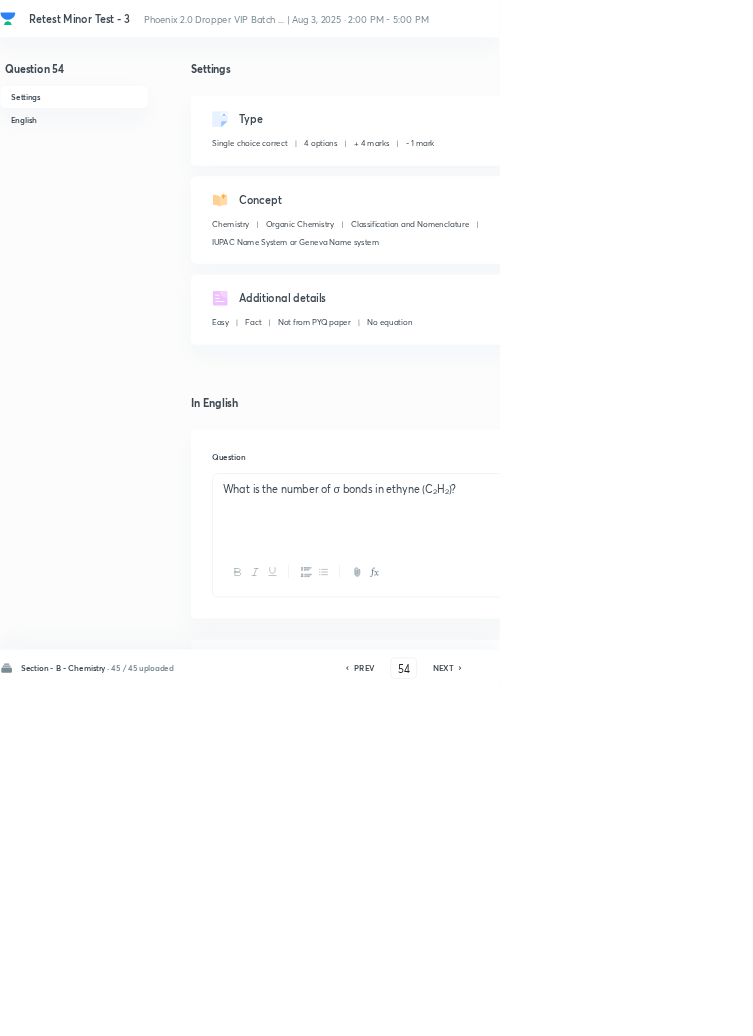 checkbox on "true" 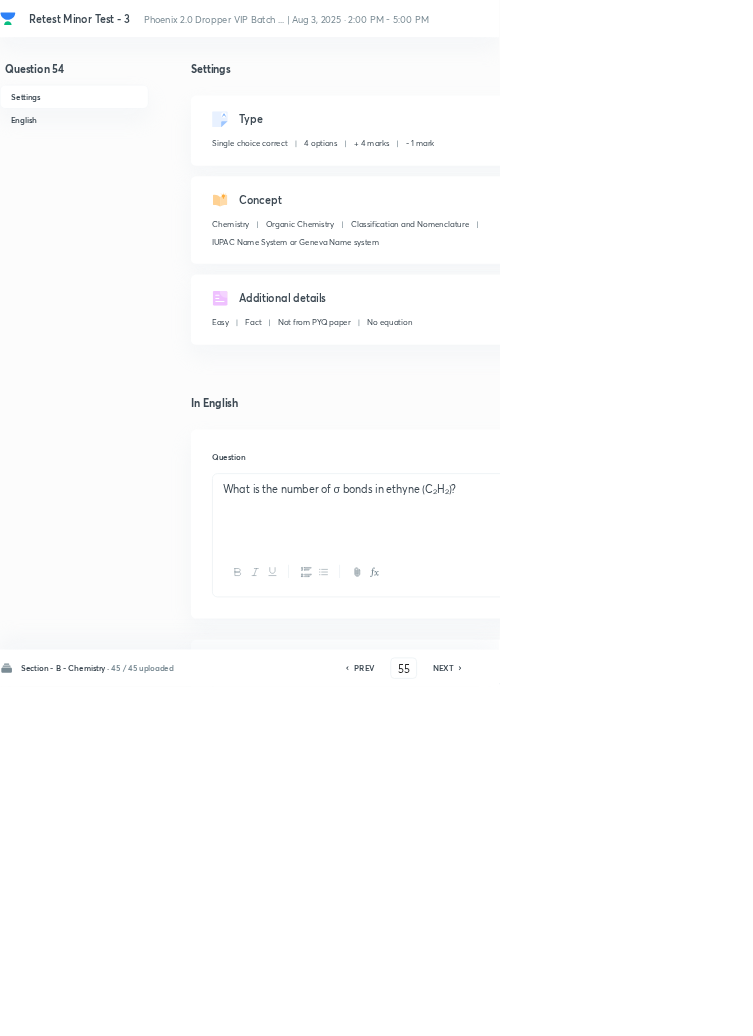 checkbox on "false" 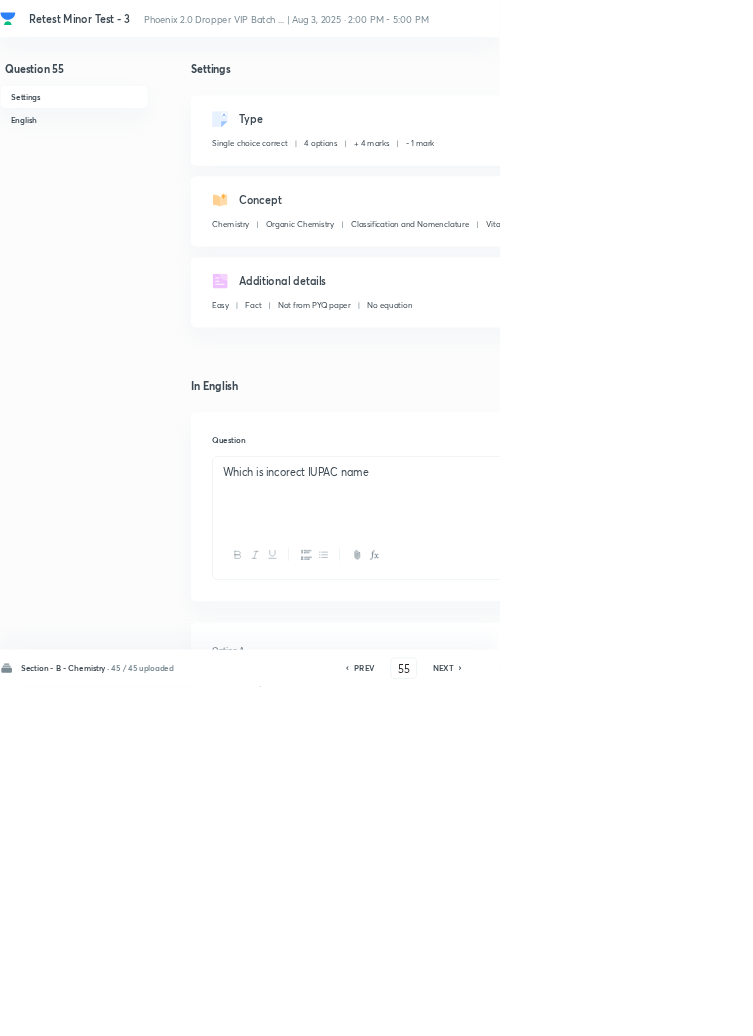 click on "Remove" at bounding box center [996, 1006] 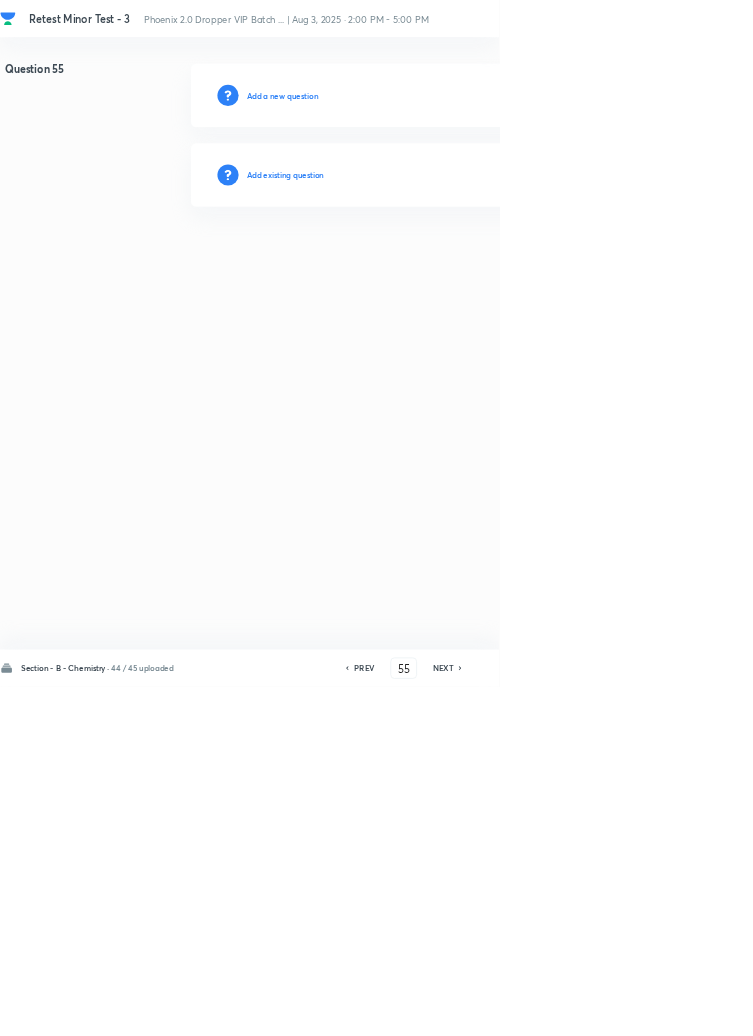 click on "Add existing question" at bounding box center (430, 264) 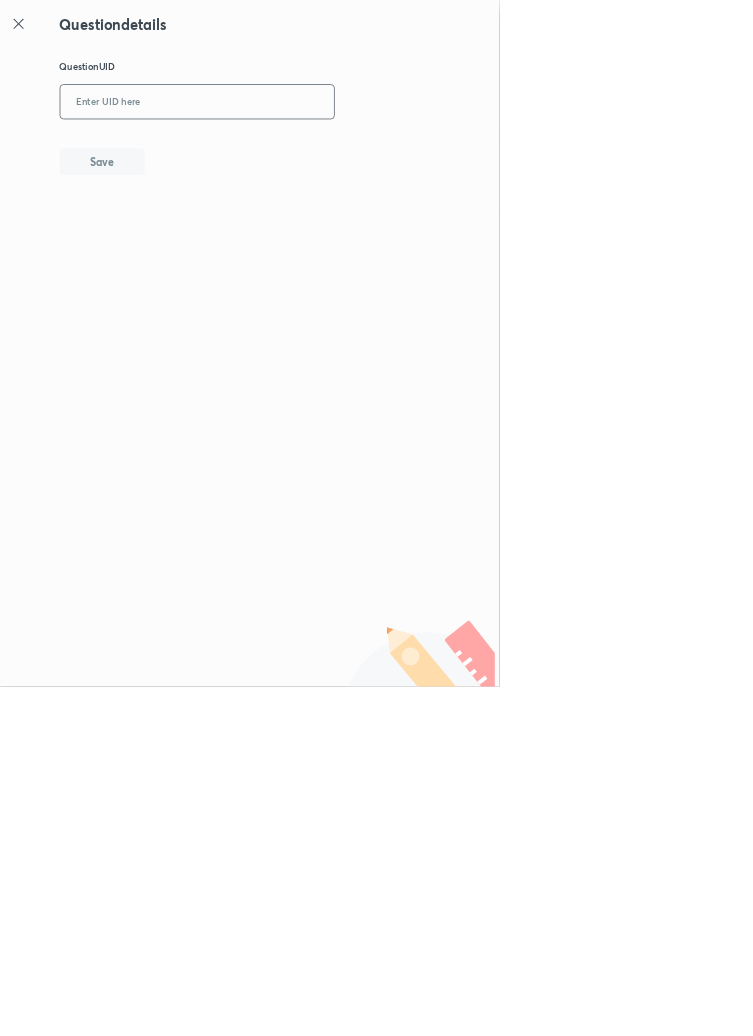 click at bounding box center [297, 154] 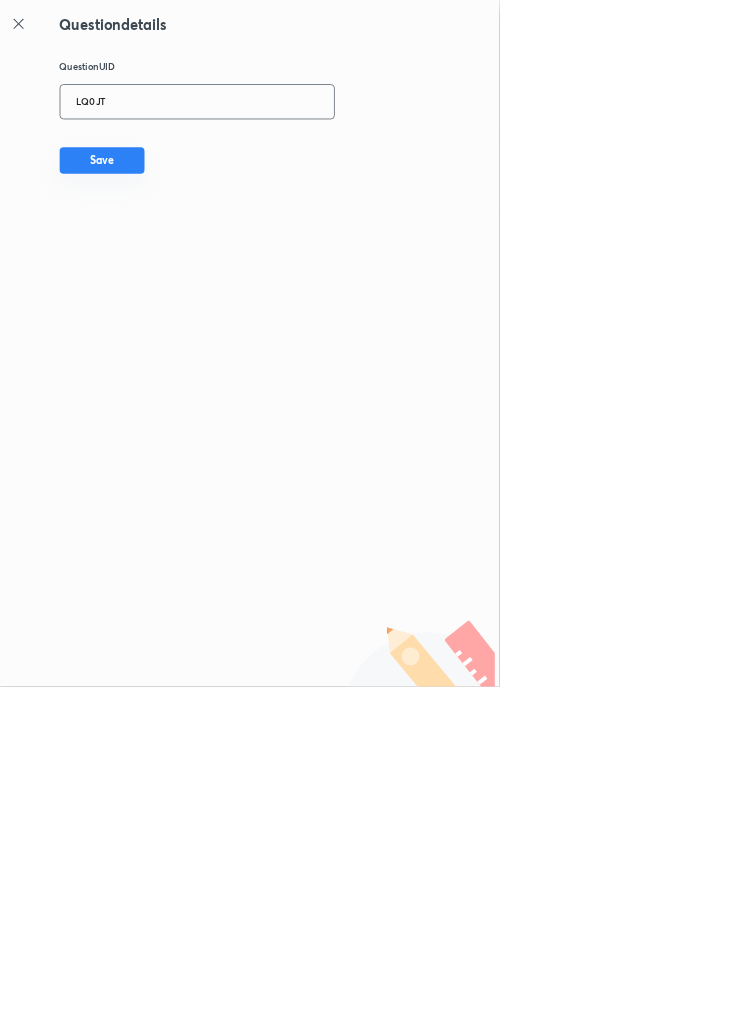 type on "LQ0JT" 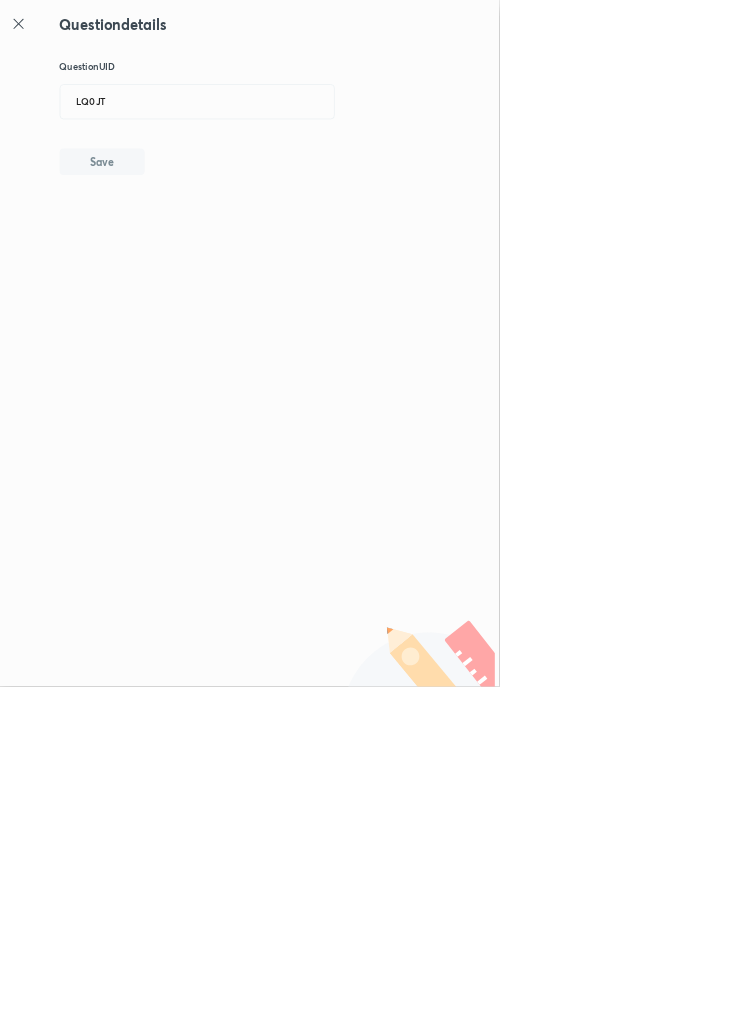 type 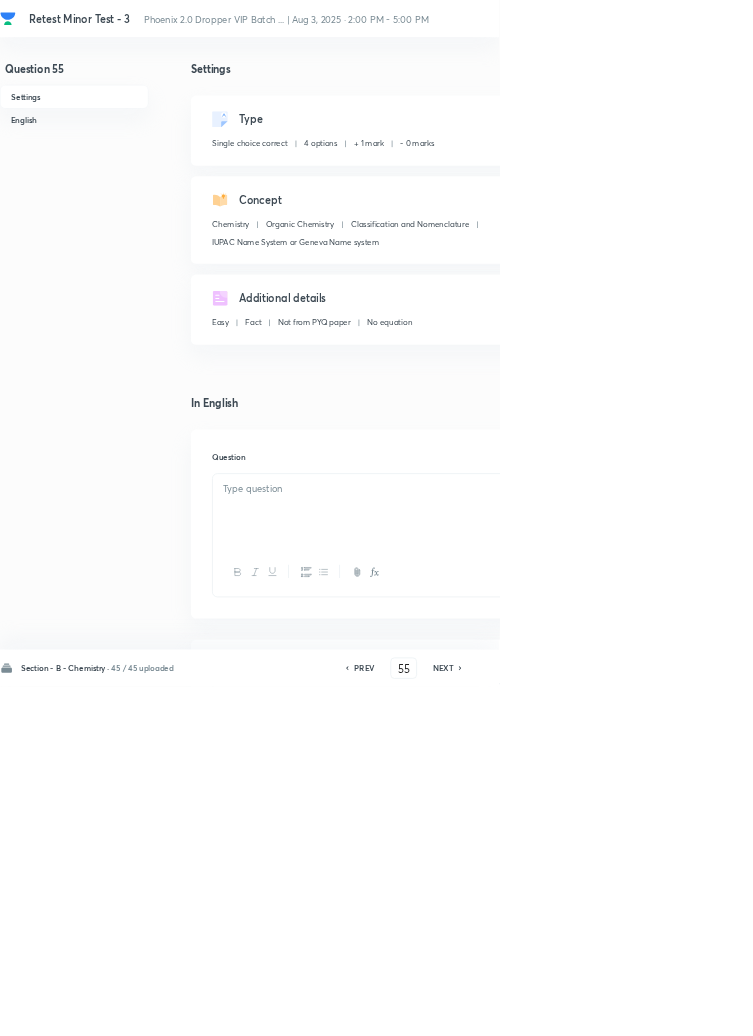 checkbox on "true" 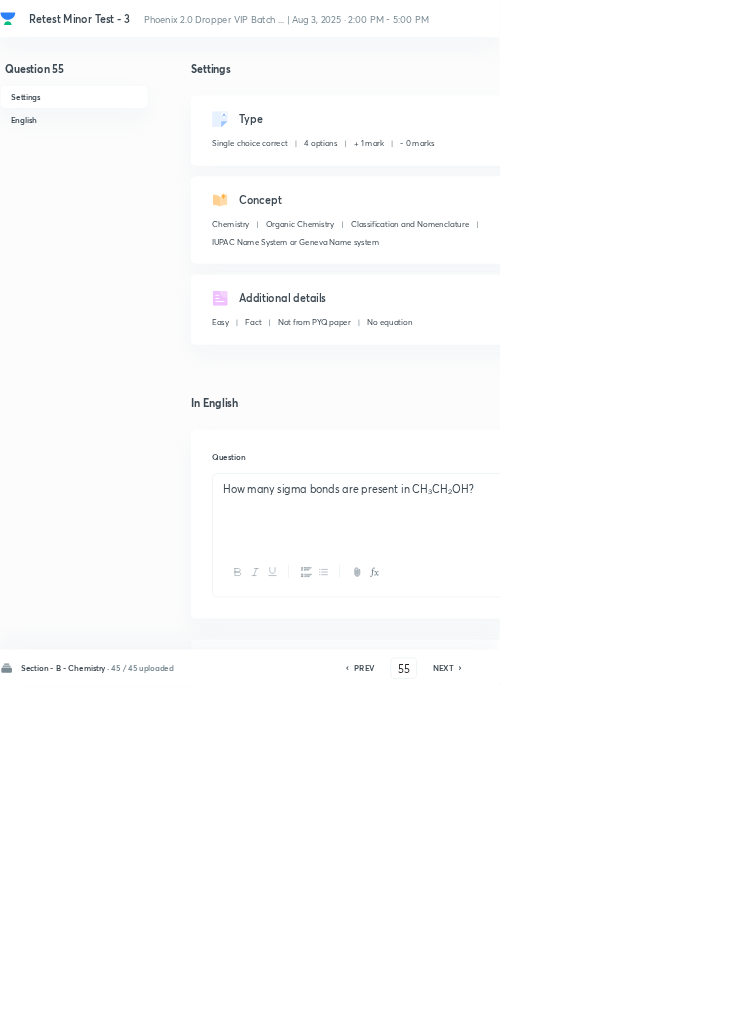 click on "Edit" at bounding box center [920, 182] 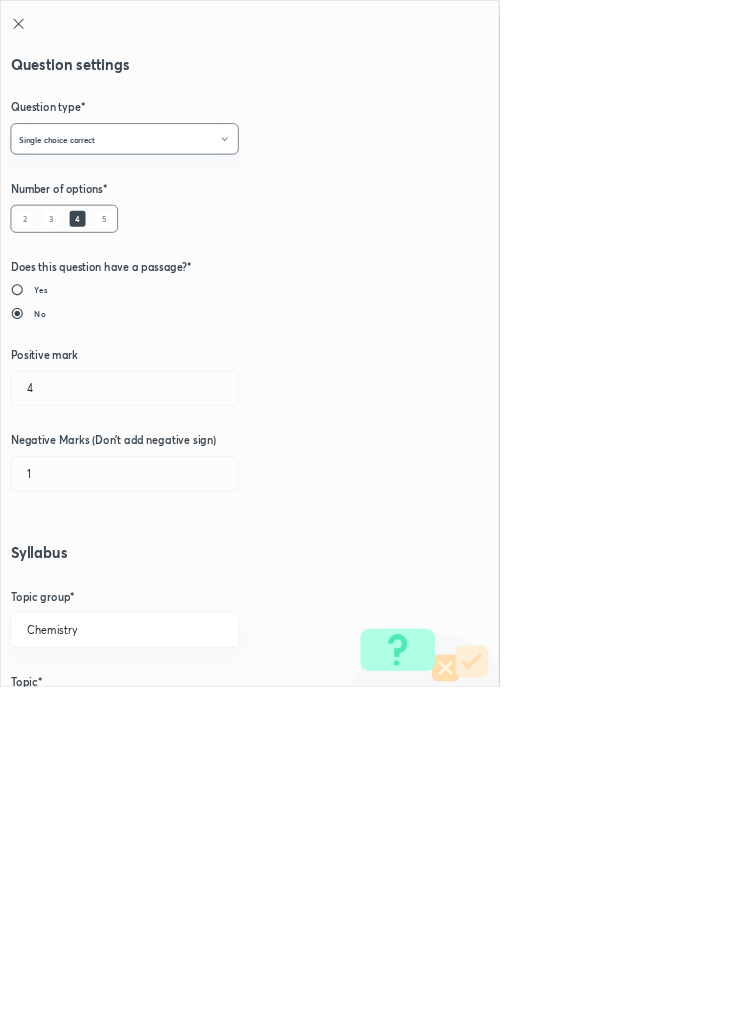 type on "1" 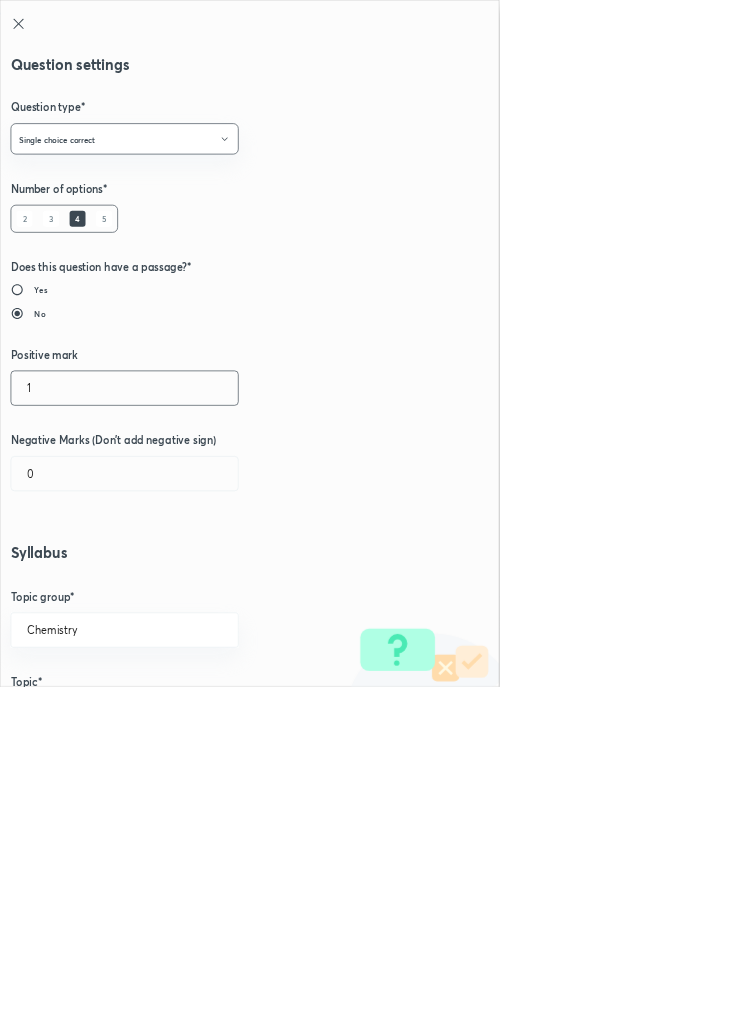 click on "1" at bounding box center [188, 585] 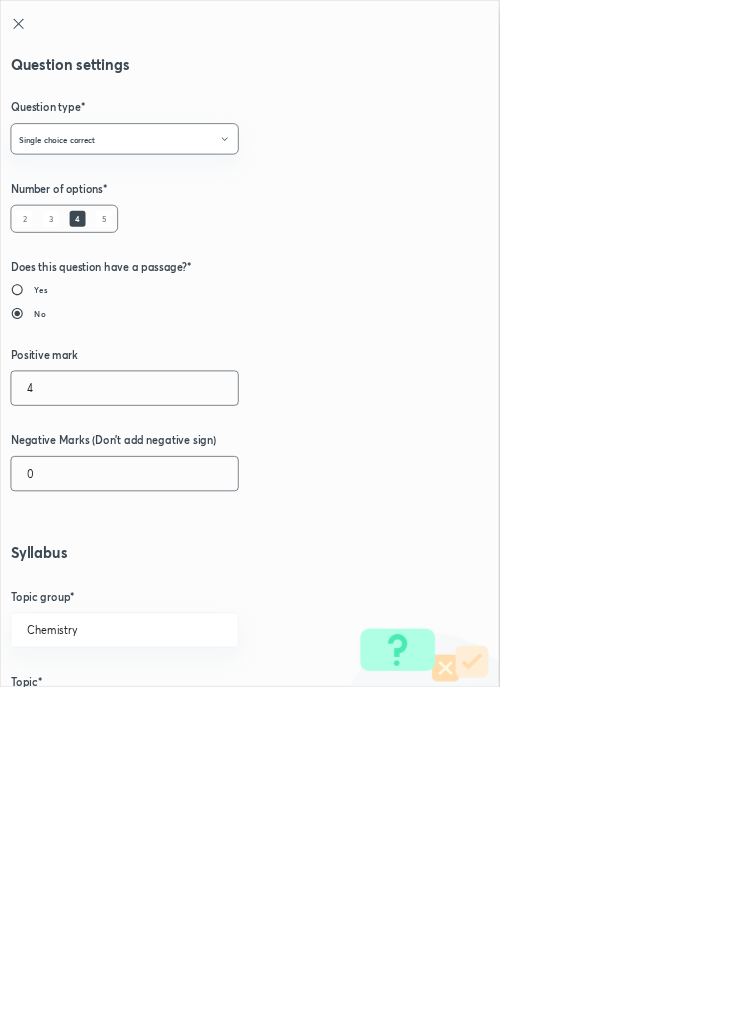 type on "4" 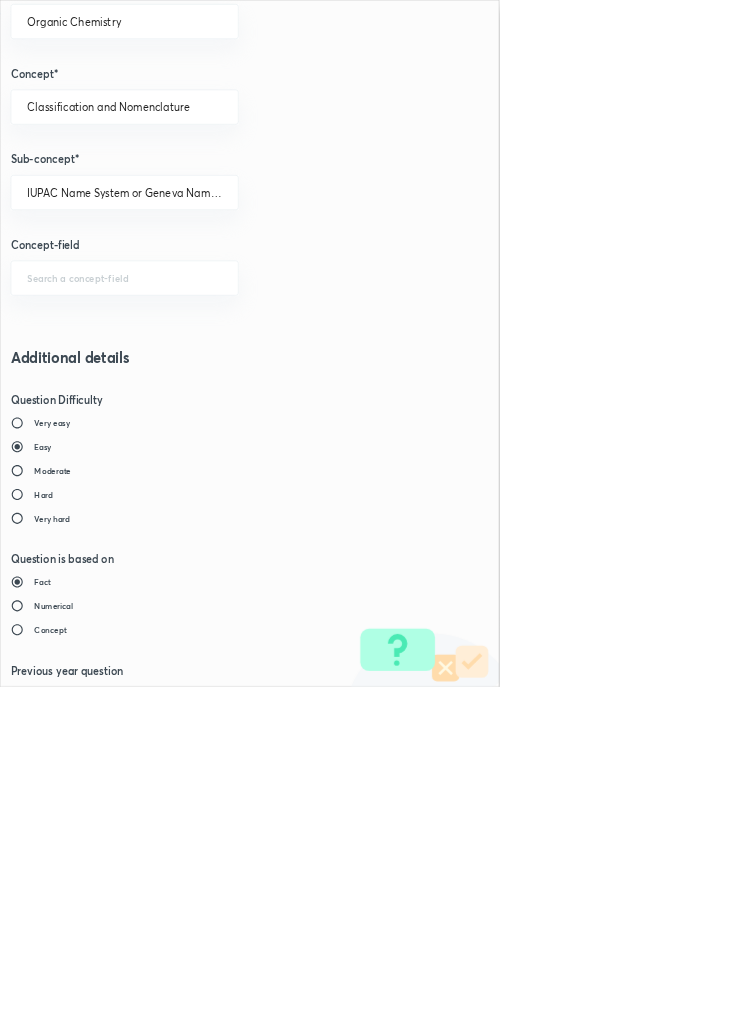 scroll, scrollTop: 1125, scrollLeft: 0, axis: vertical 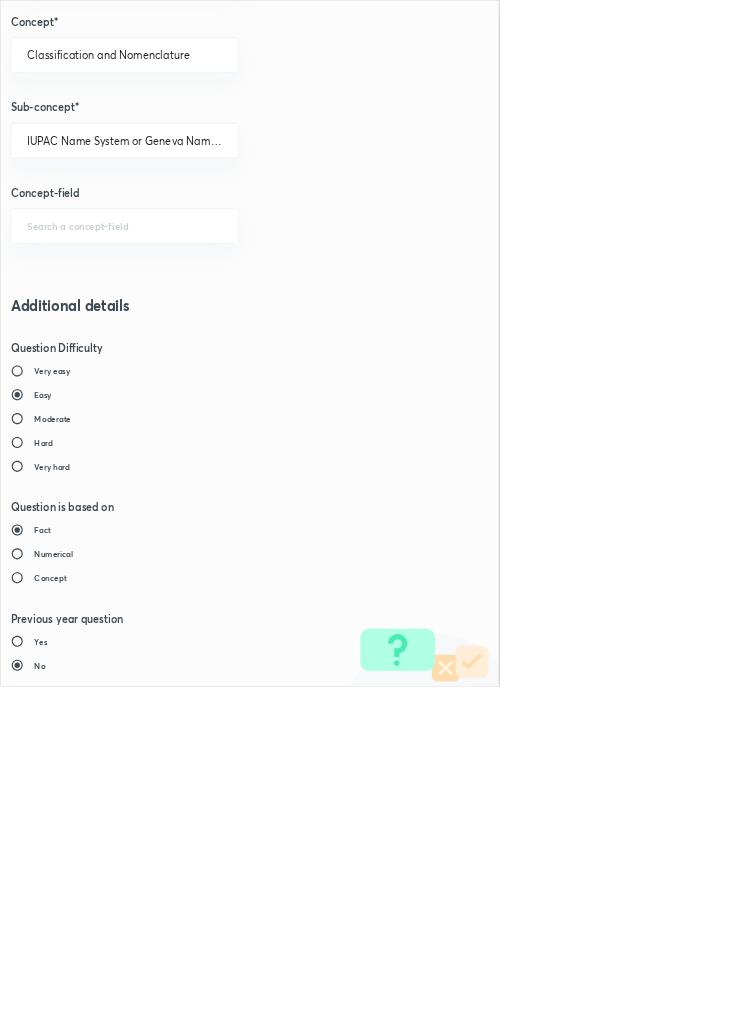 type on "1" 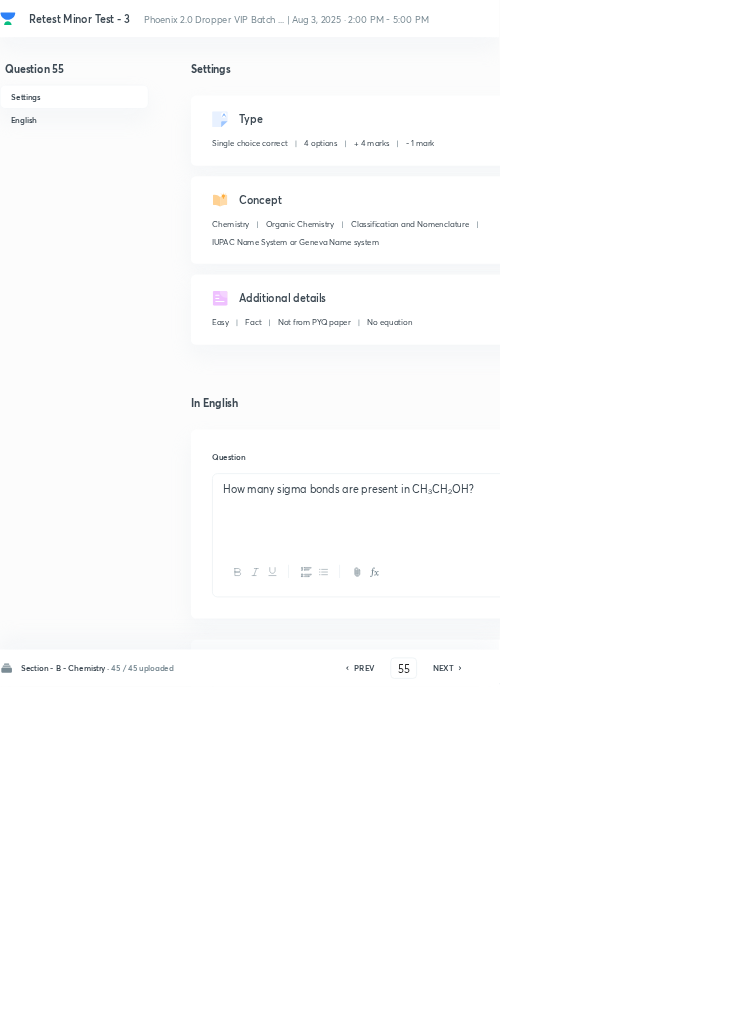 click on "Save" at bounding box center (1096, 1006) 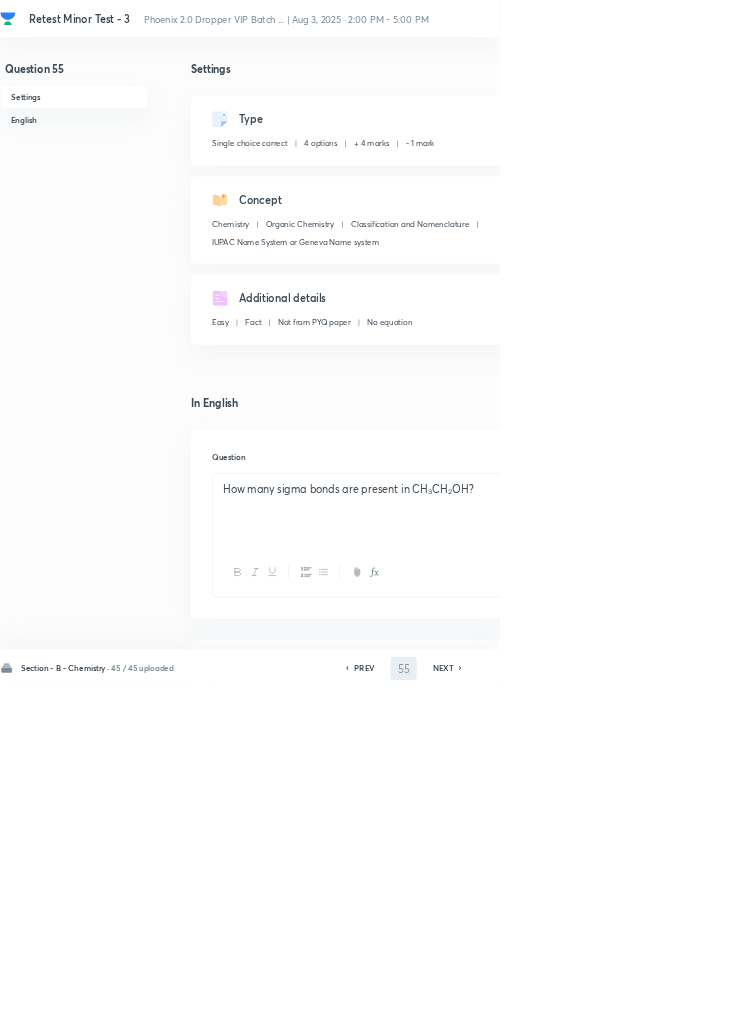 type on "56" 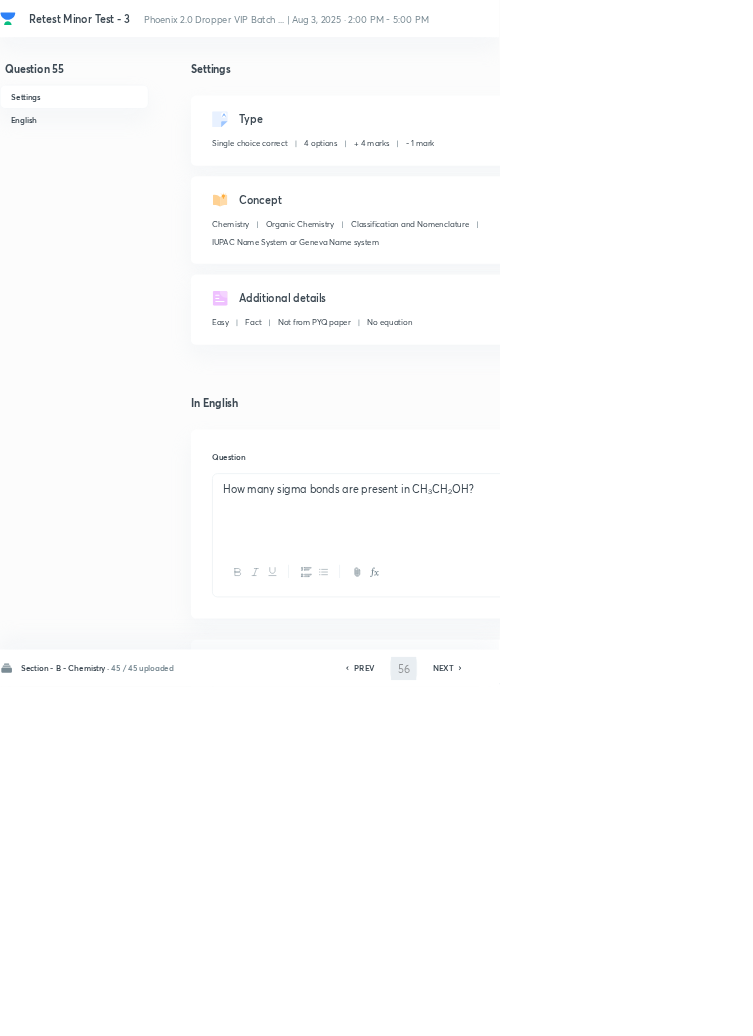 checkbox on "false" 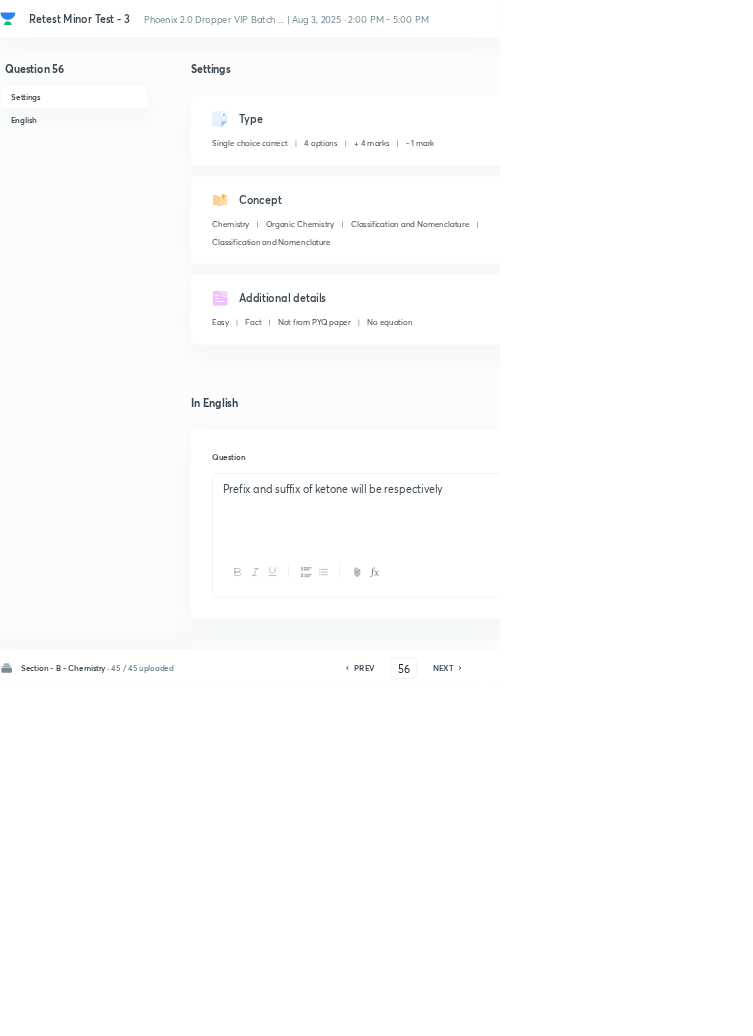 click on "Remove" at bounding box center (996, 1006) 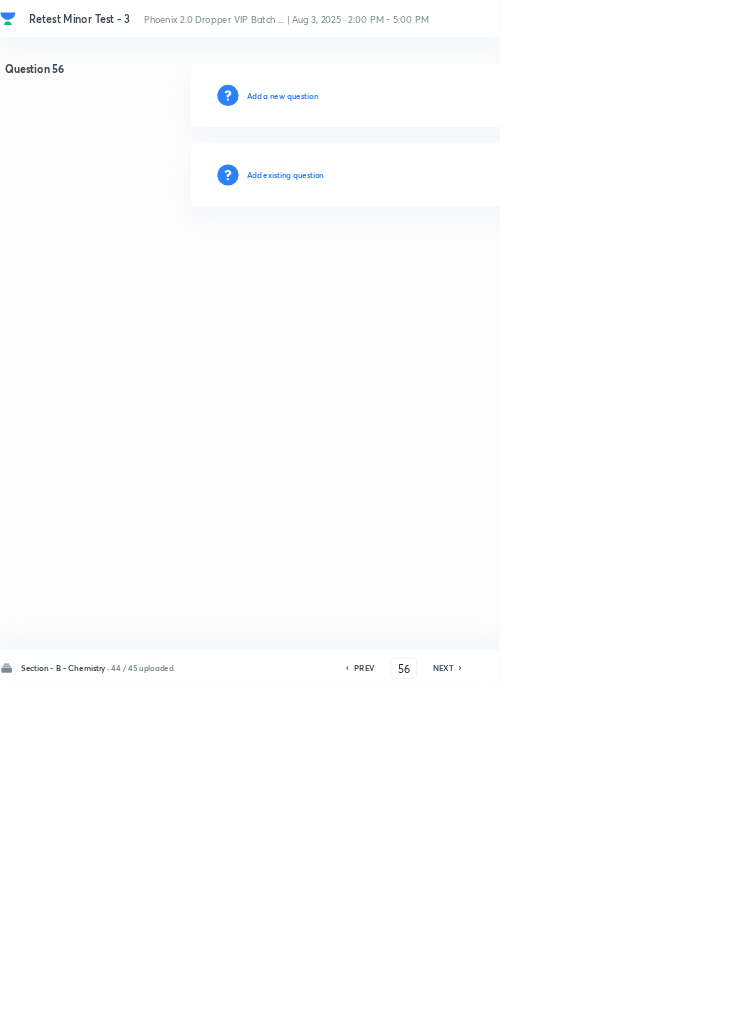 click on "Add existing question" at bounding box center (430, 264) 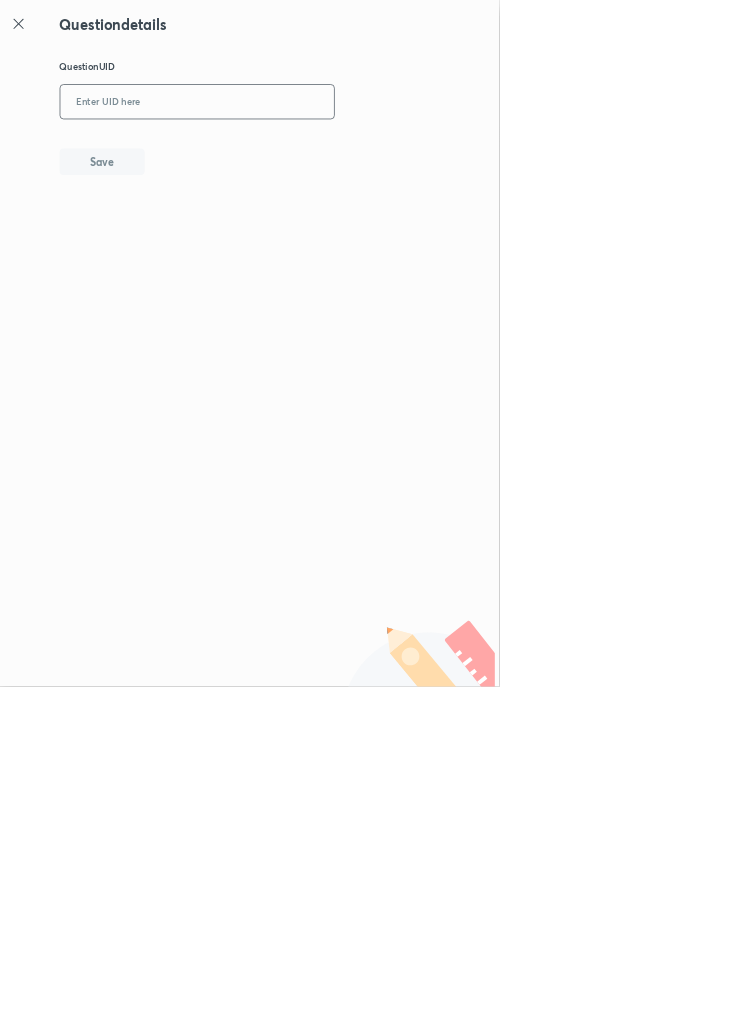 click at bounding box center (297, 154) 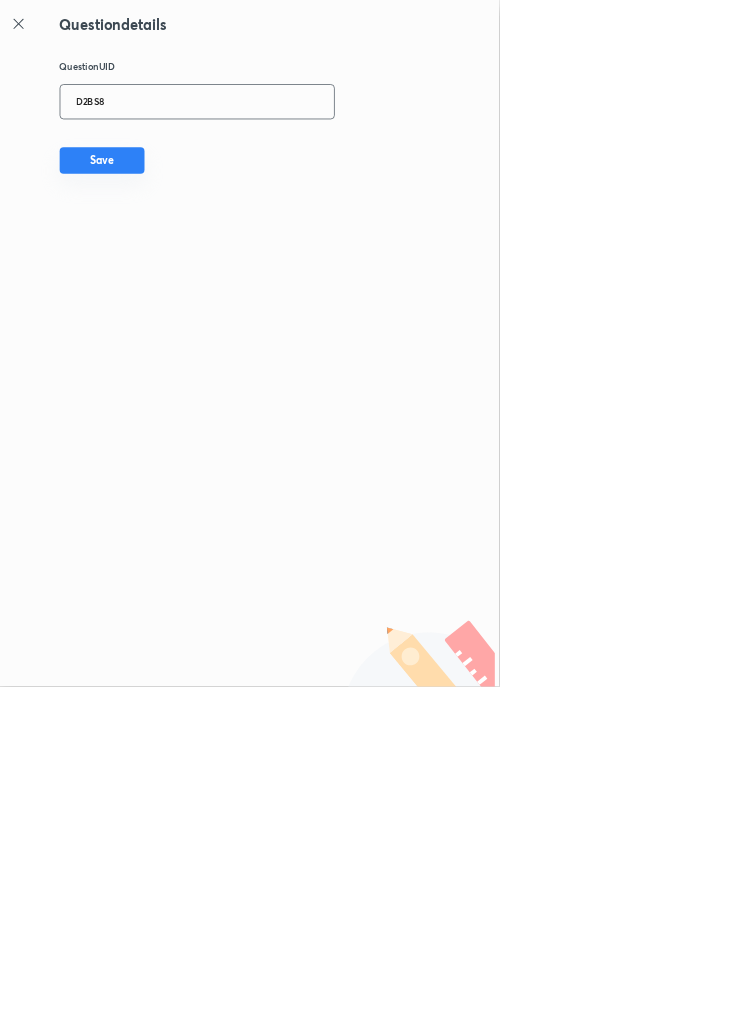 type on "D2BS8" 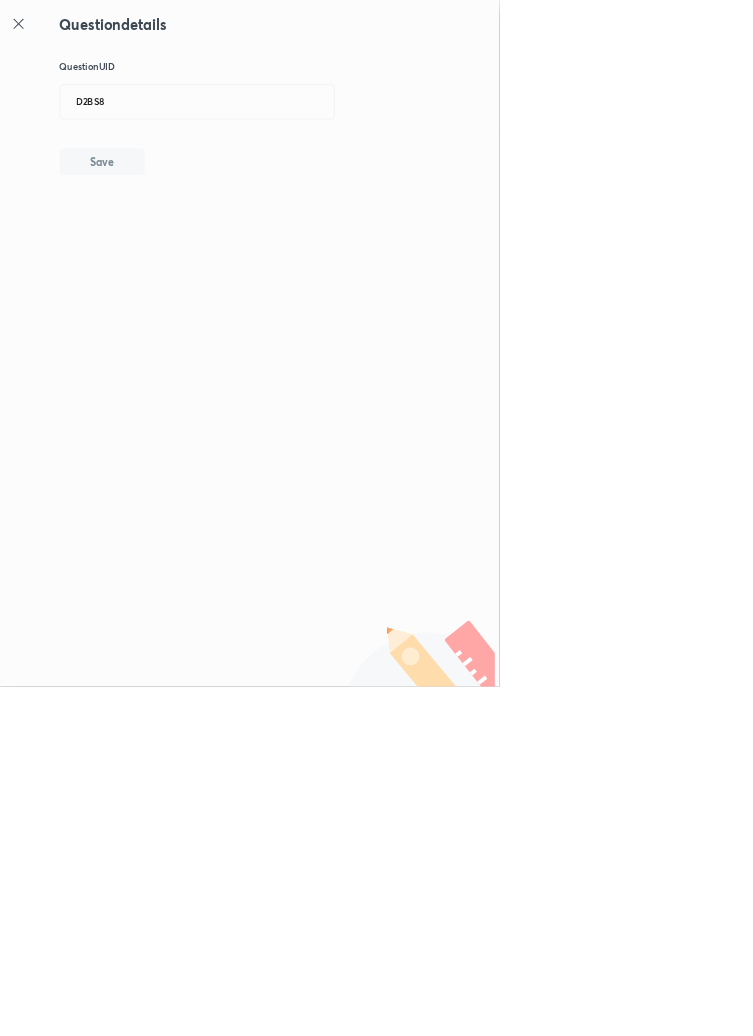 type 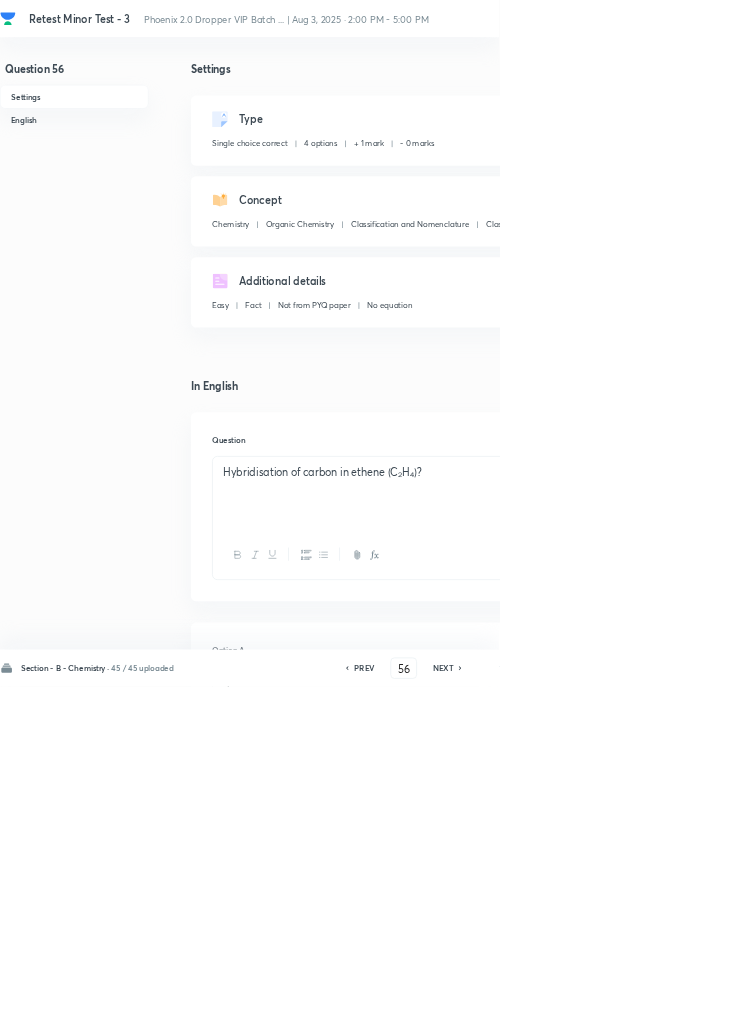 click on "Edit" at bounding box center (920, 182) 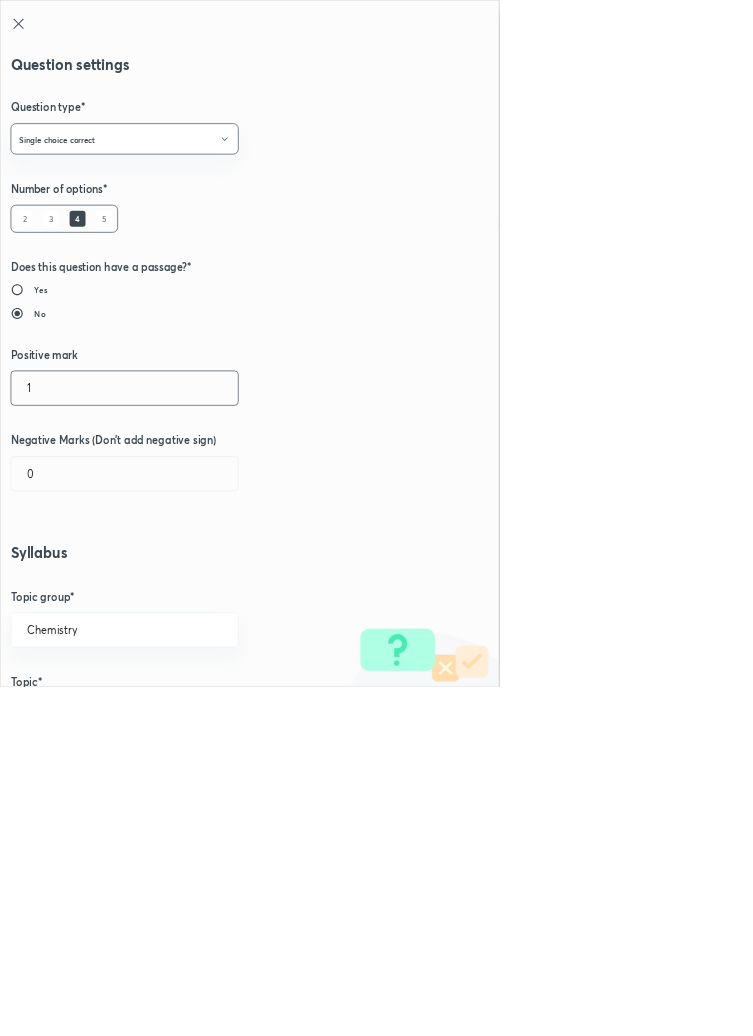 click on "1" at bounding box center (188, 585) 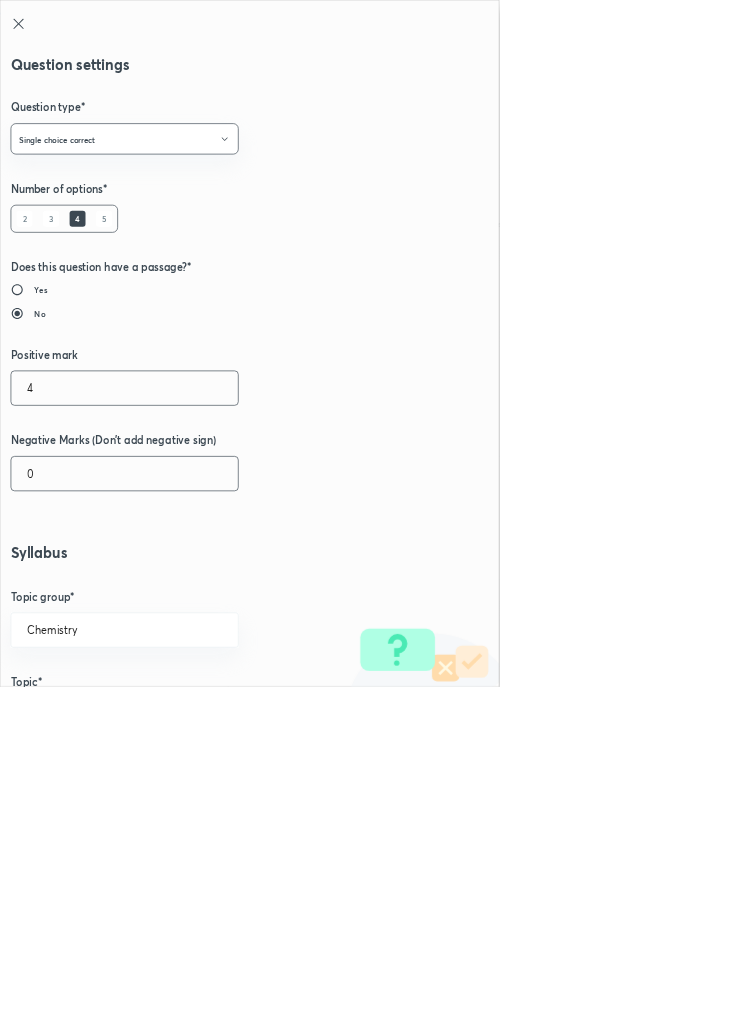 type on "4" 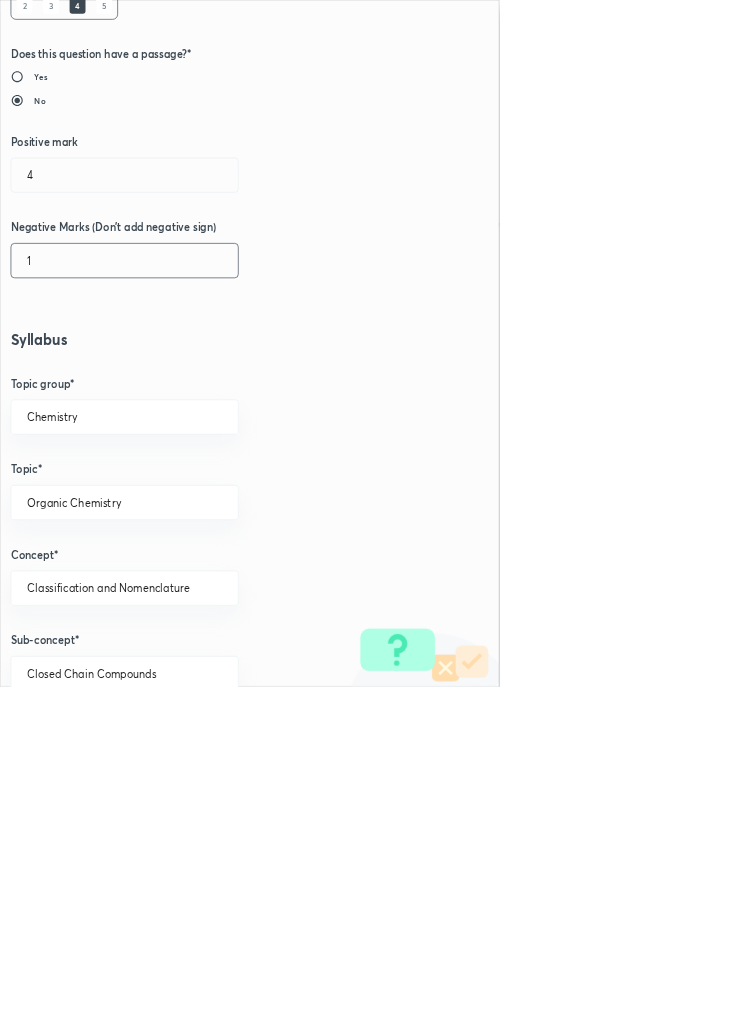 scroll, scrollTop: 1125, scrollLeft: 0, axis: vertical 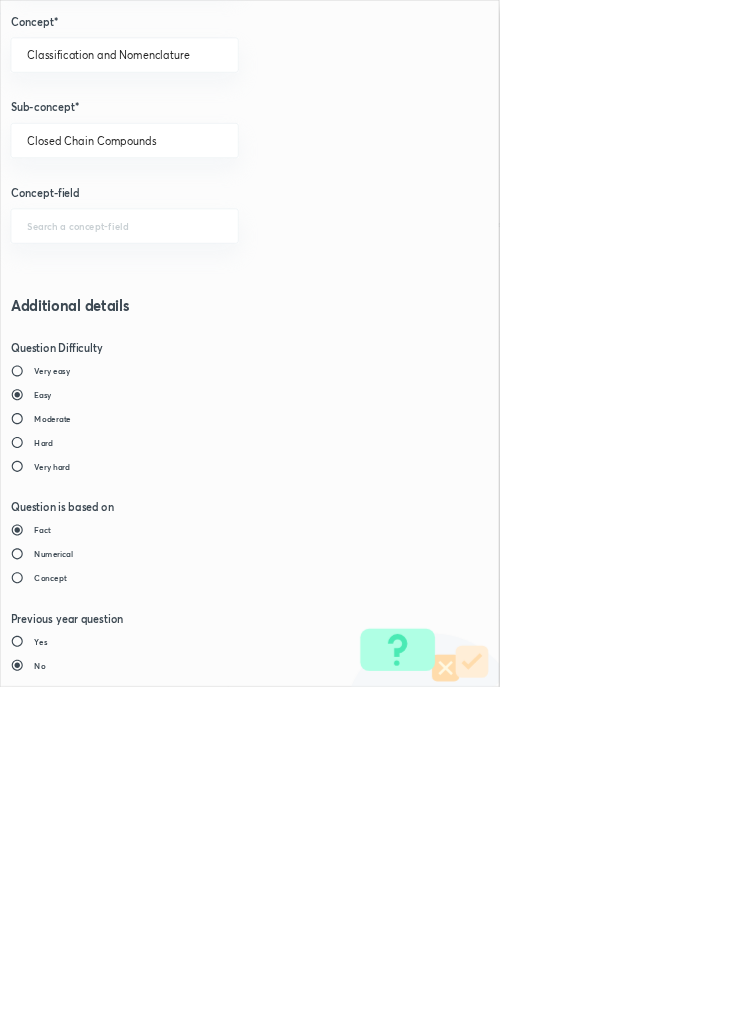 type on "1" 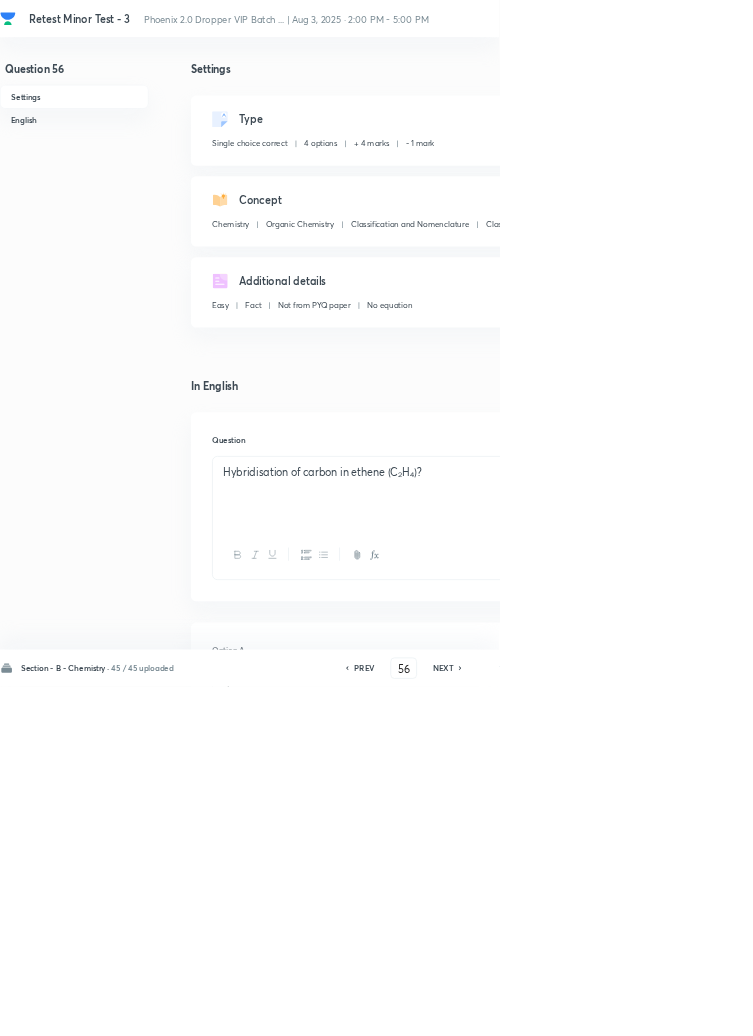 click on "Save" at bounding box center [1096, 1006] 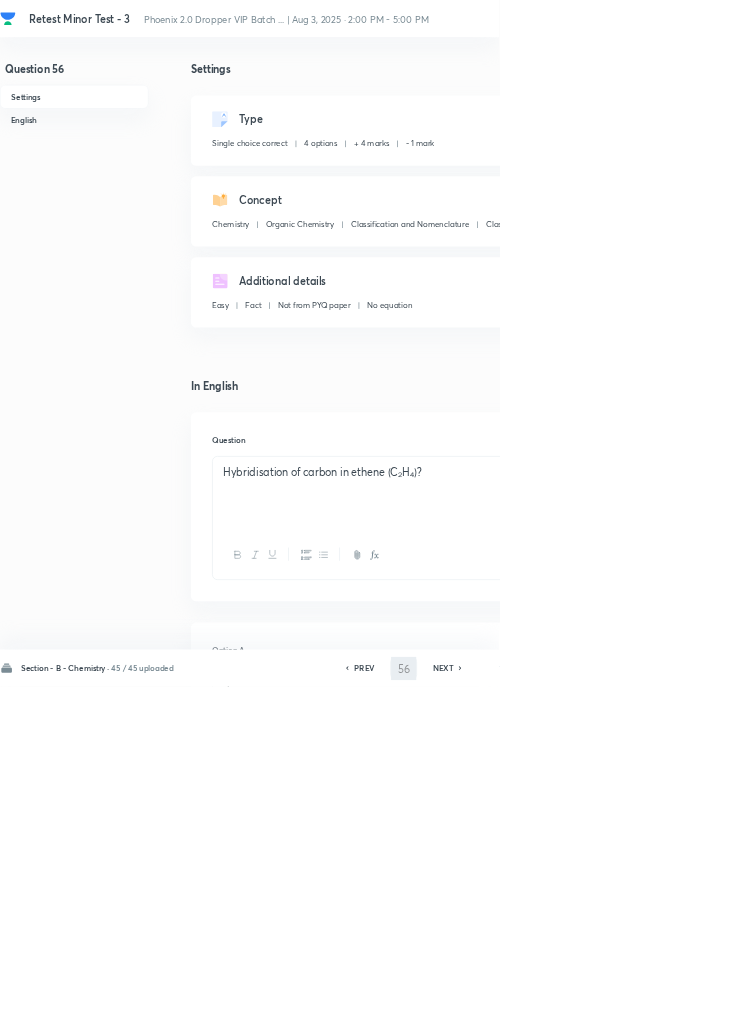 type on "57" 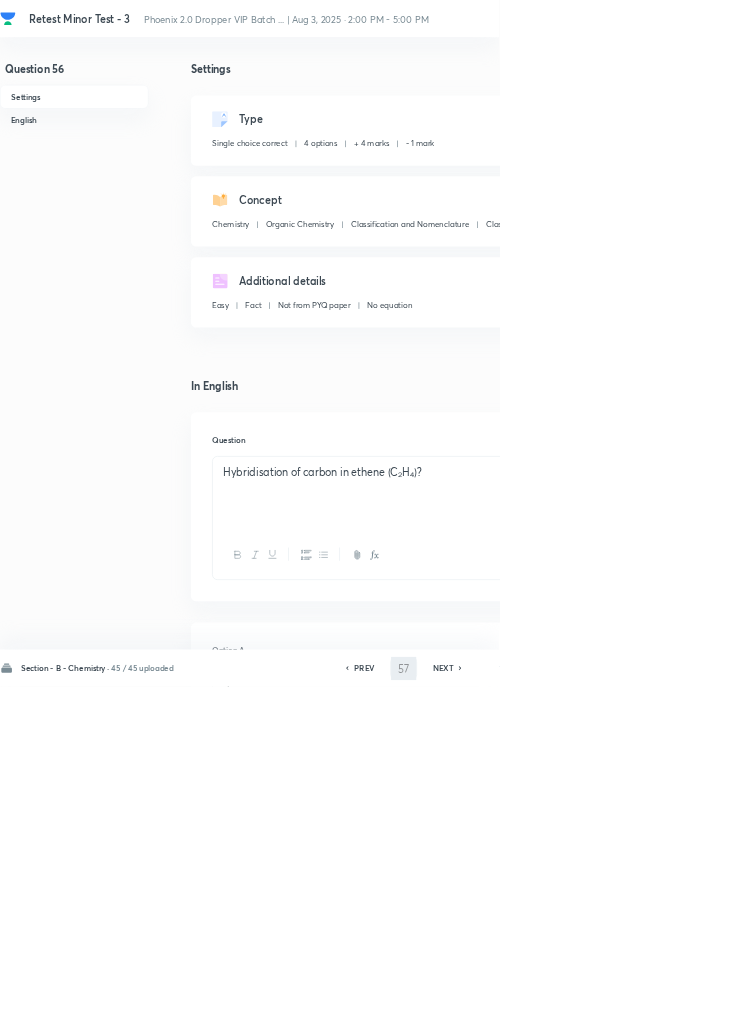 checkbox on "false" 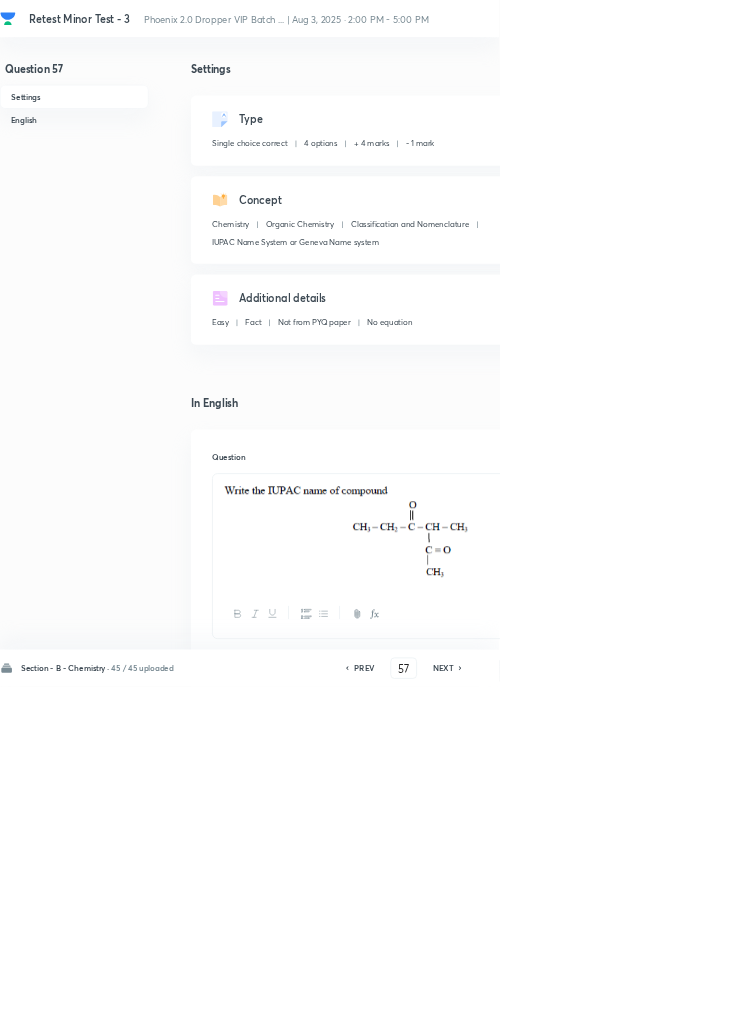 click on "Remove" at bounding box center (996, 1006) 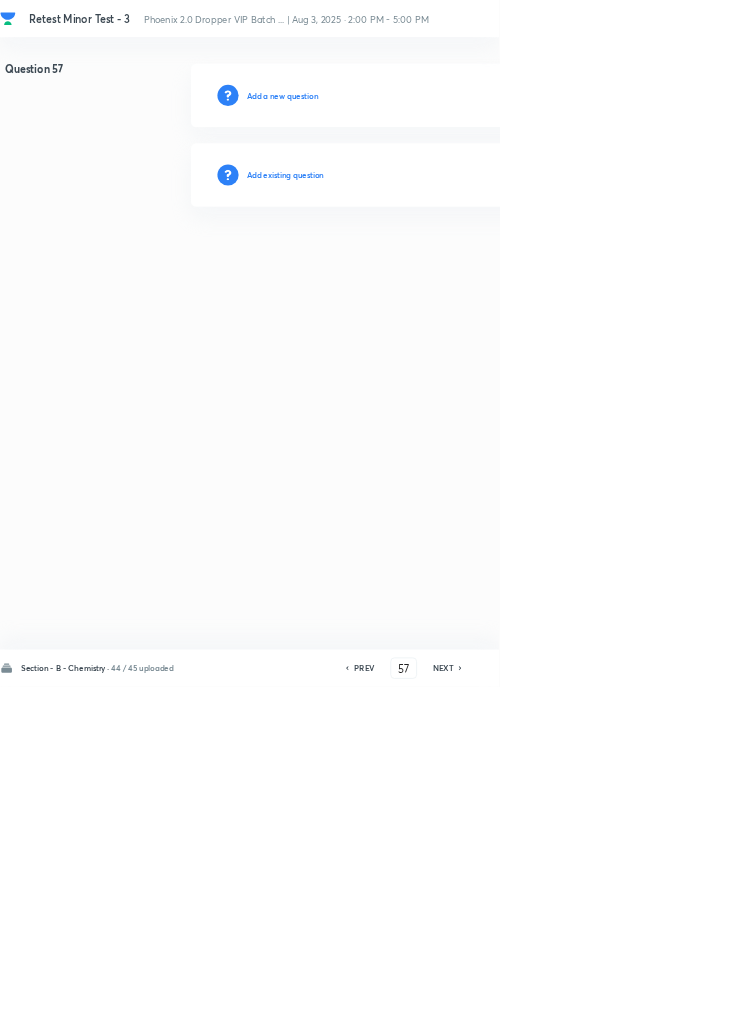 click on "Add existing question" at bounding box center [430, 264] 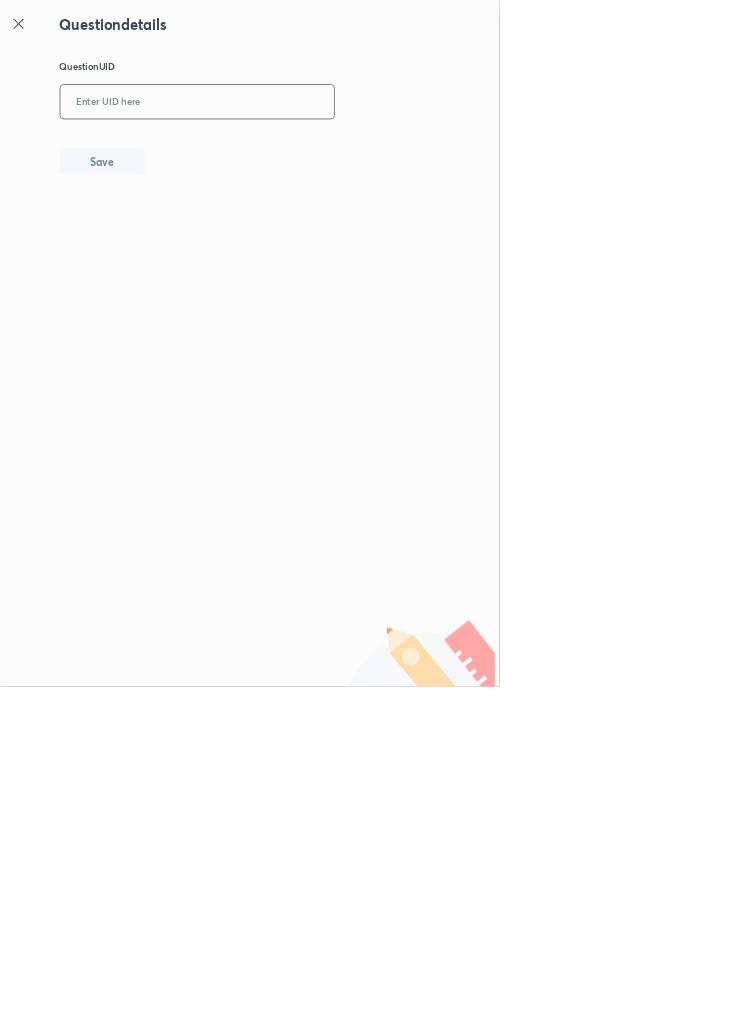 click at bounding box center [297, 154] 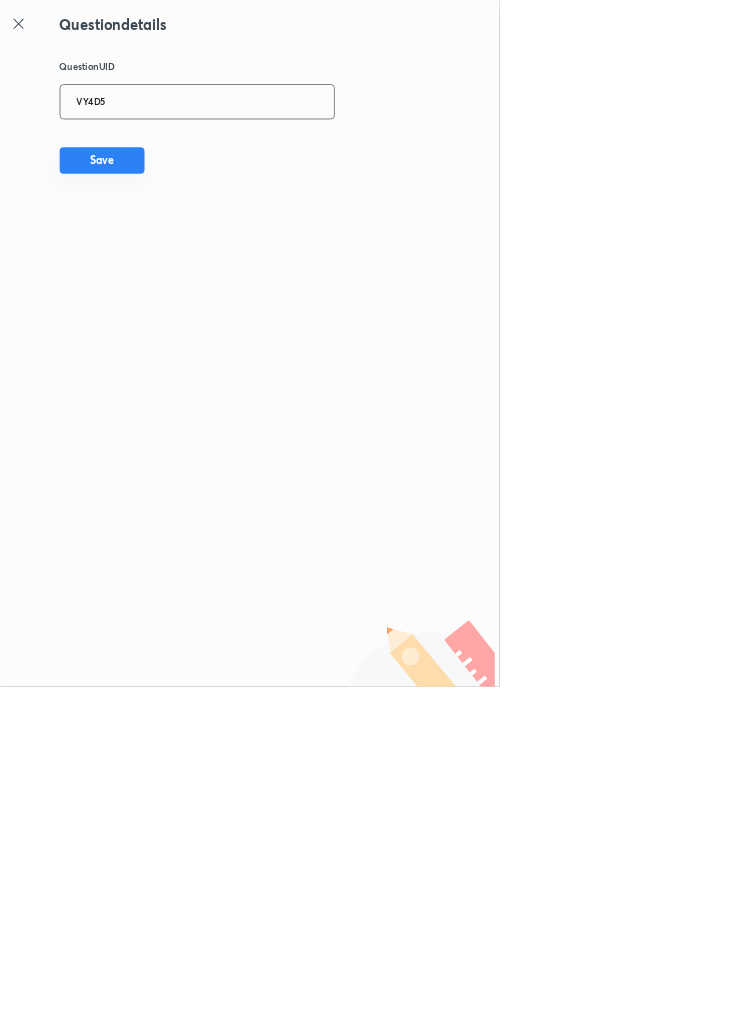 type on "VY4D5" 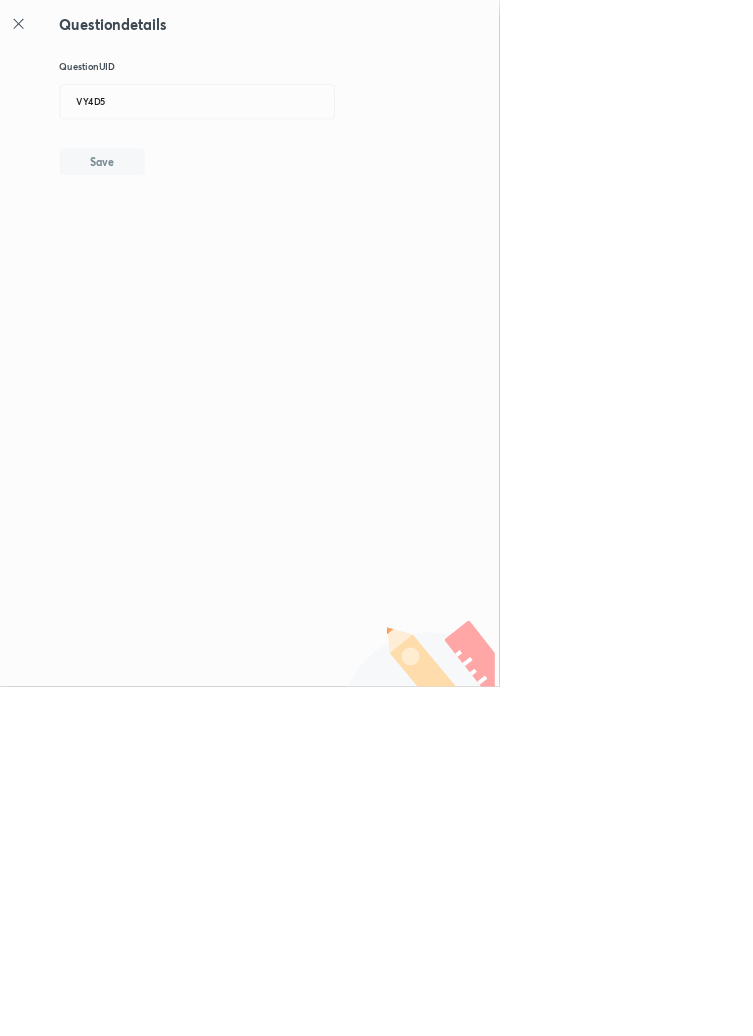 type 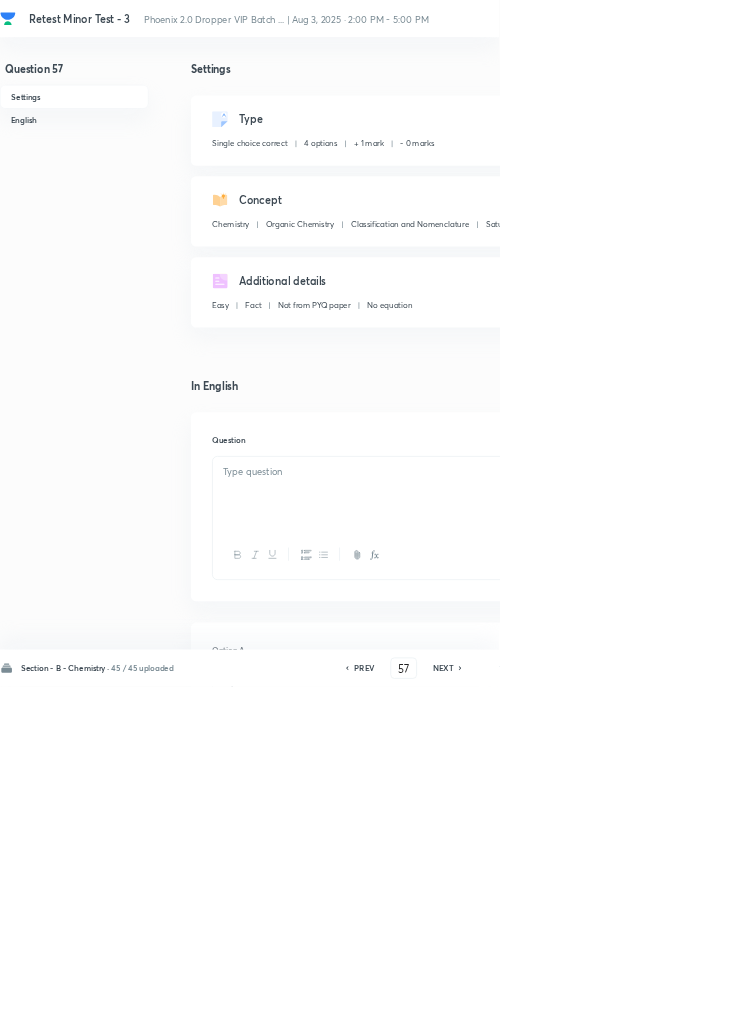 checkbox on "true" 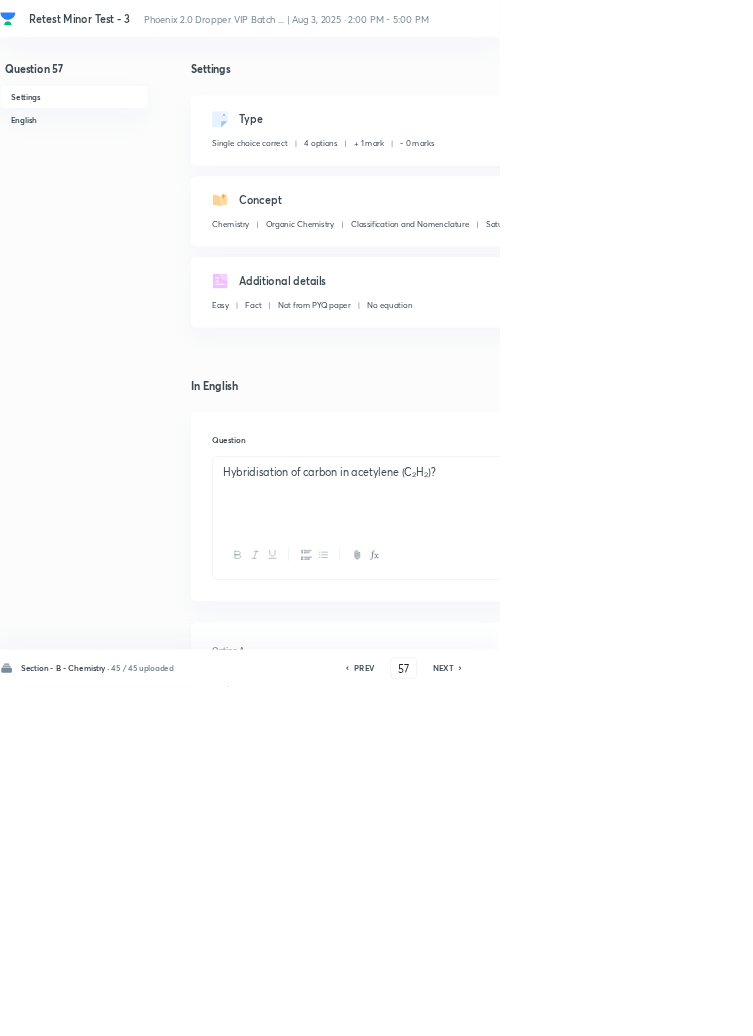 click on "Edit" at bounding box center (920, 182) 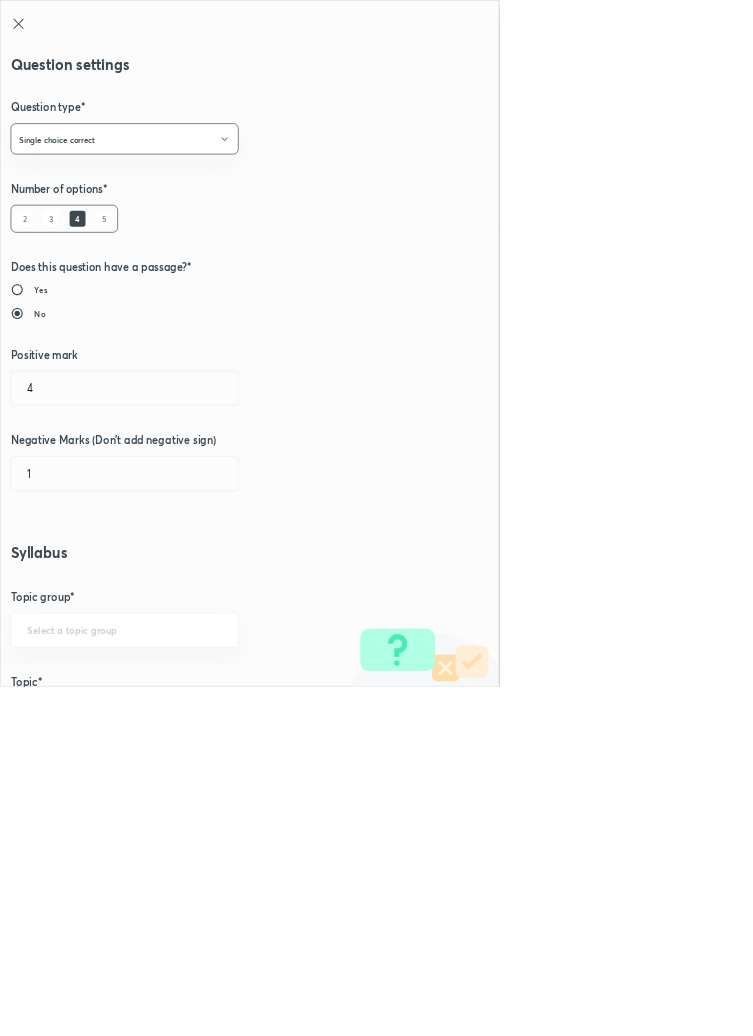 type on "Chemistry" 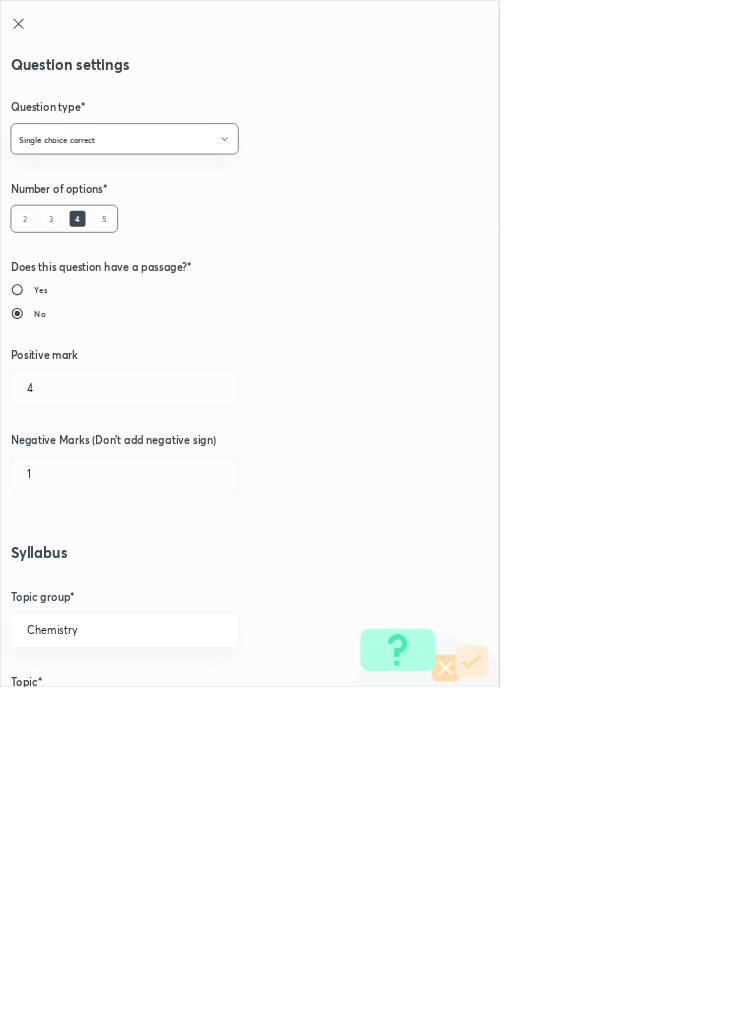 type on "1" 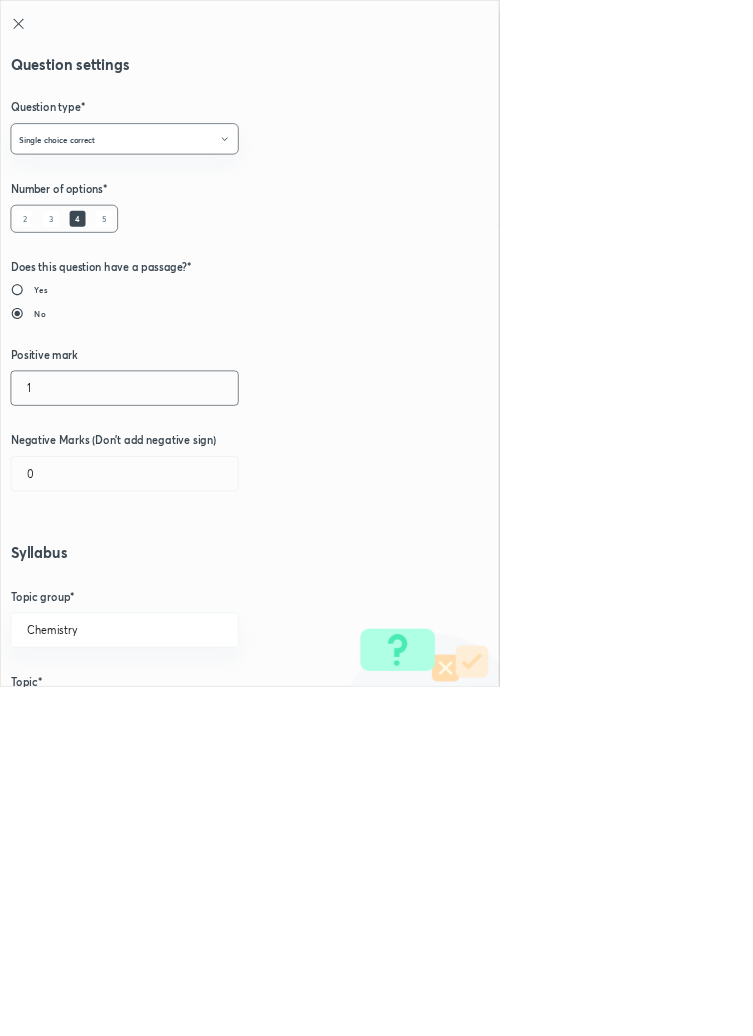 click on "1" at bounding box center [188, 585] 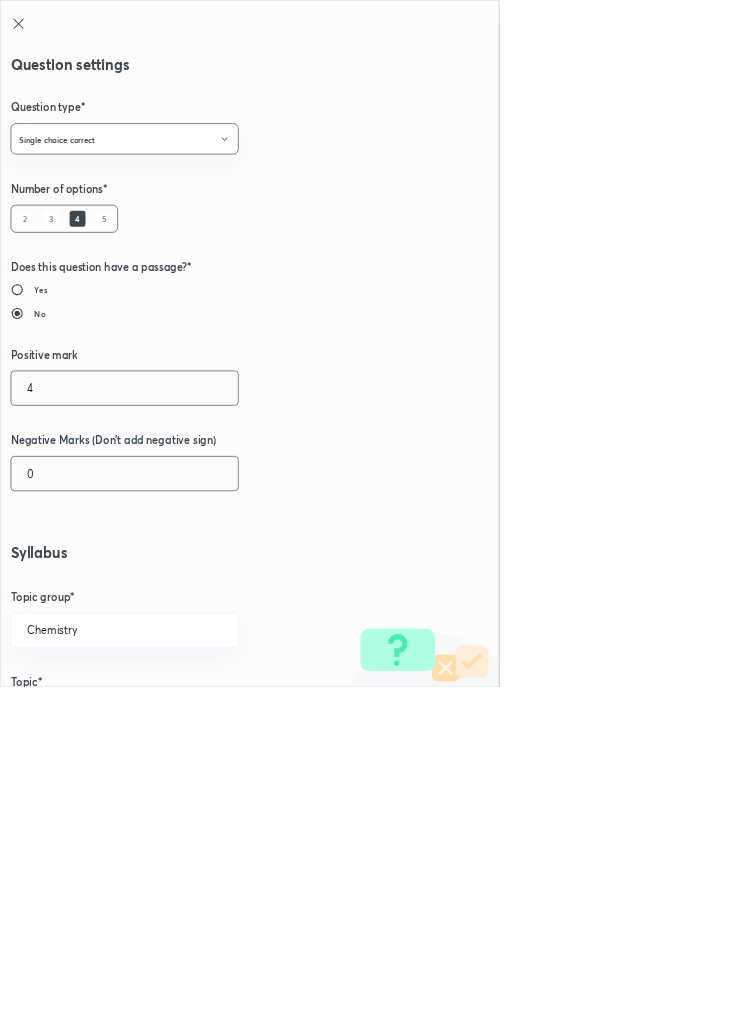 type on "4" 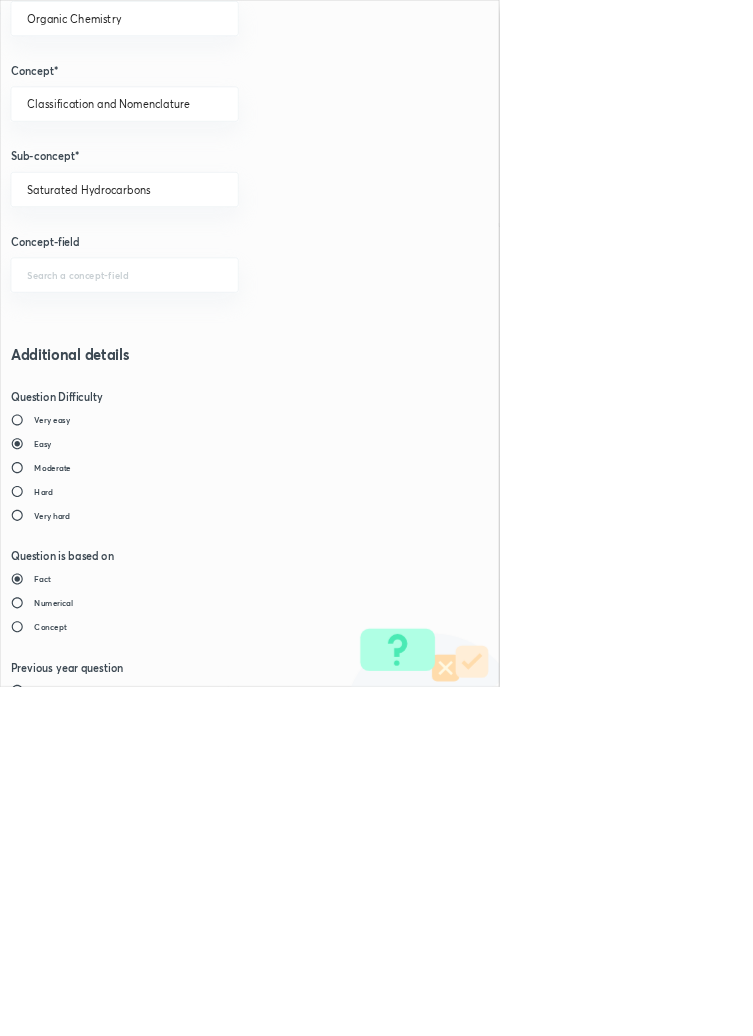 scroll, scrollTop: 1125, scrollLeft: 0, axis: vertical 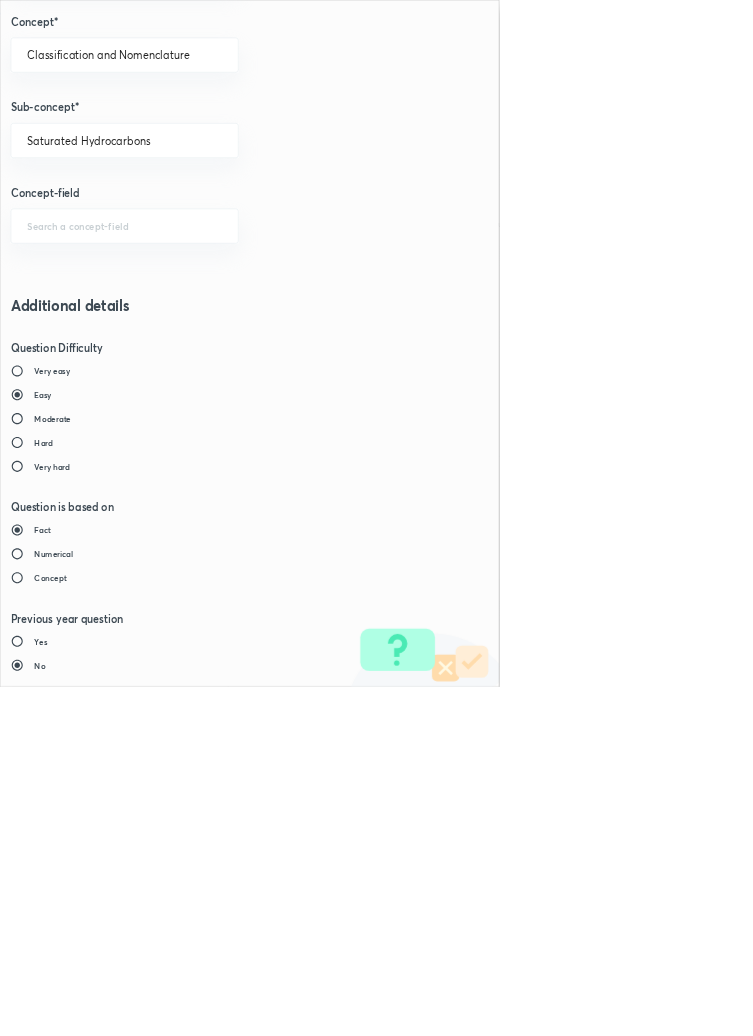 type 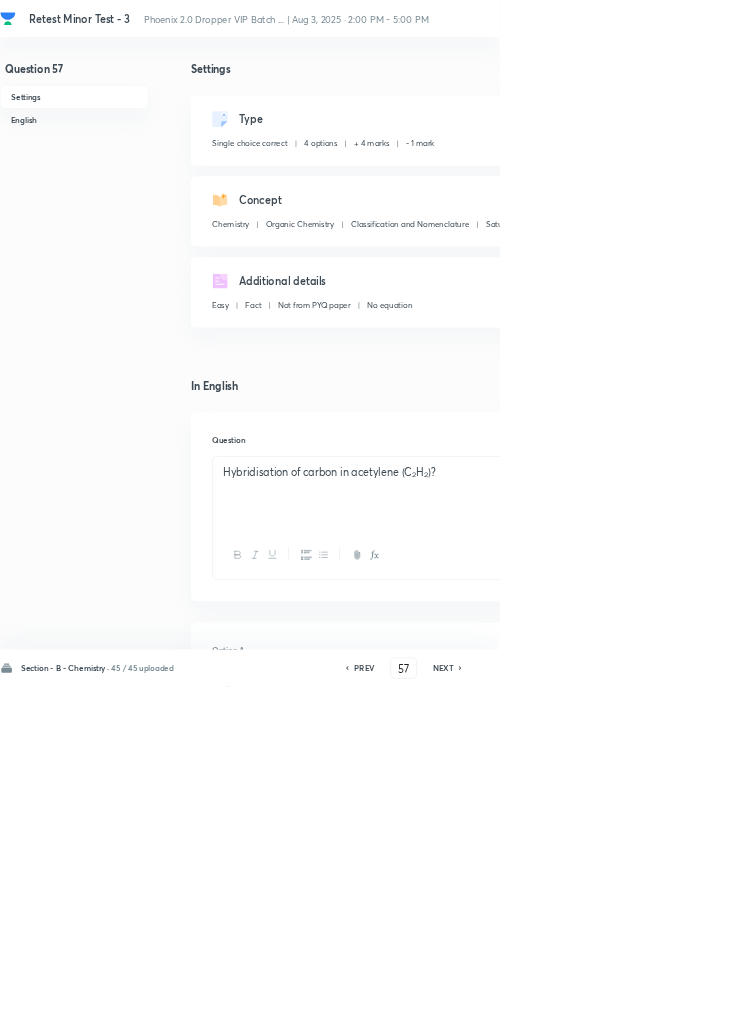 click on "Save" at bounding box center (1096, 1006) 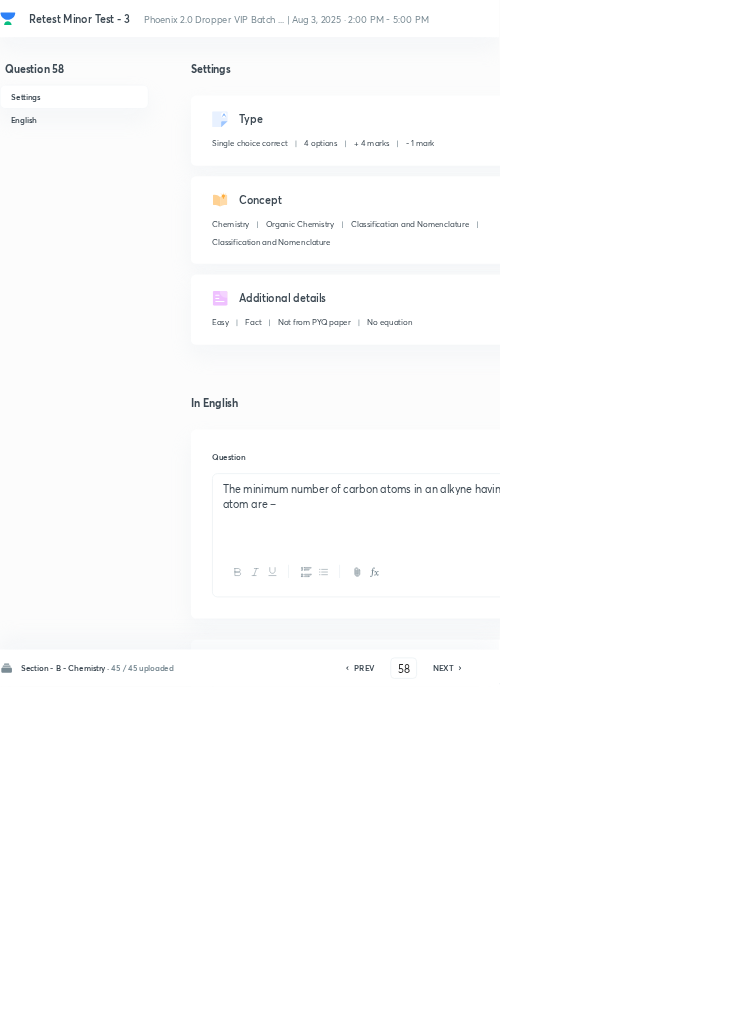 click 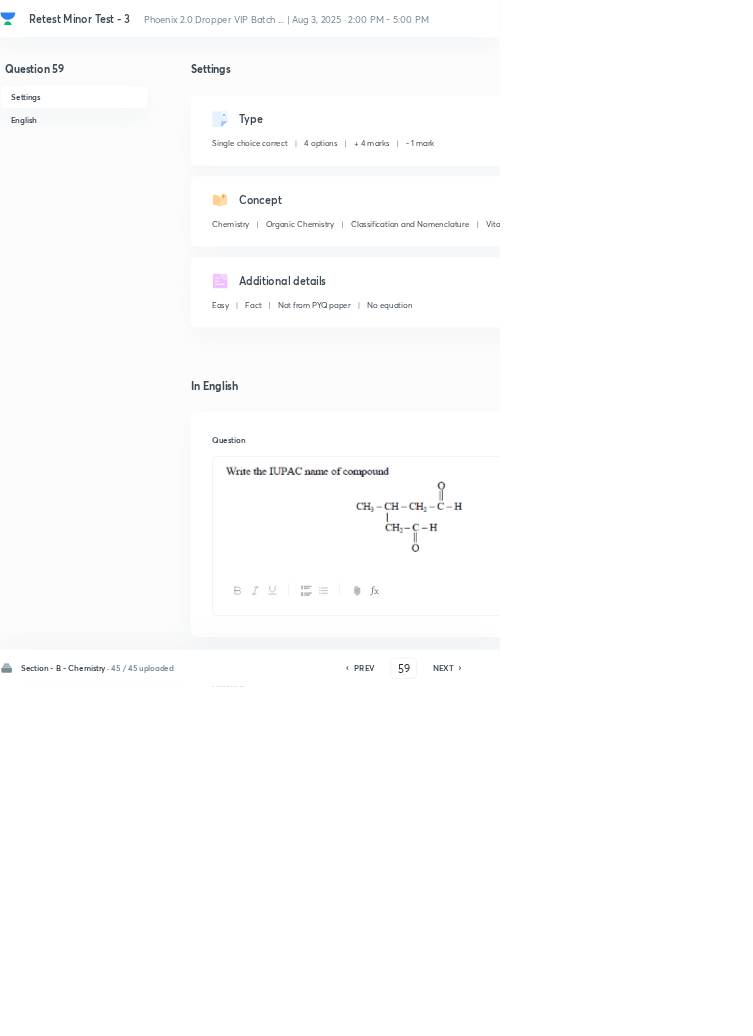 click on "PREV" at bounding box center [549, 1008] 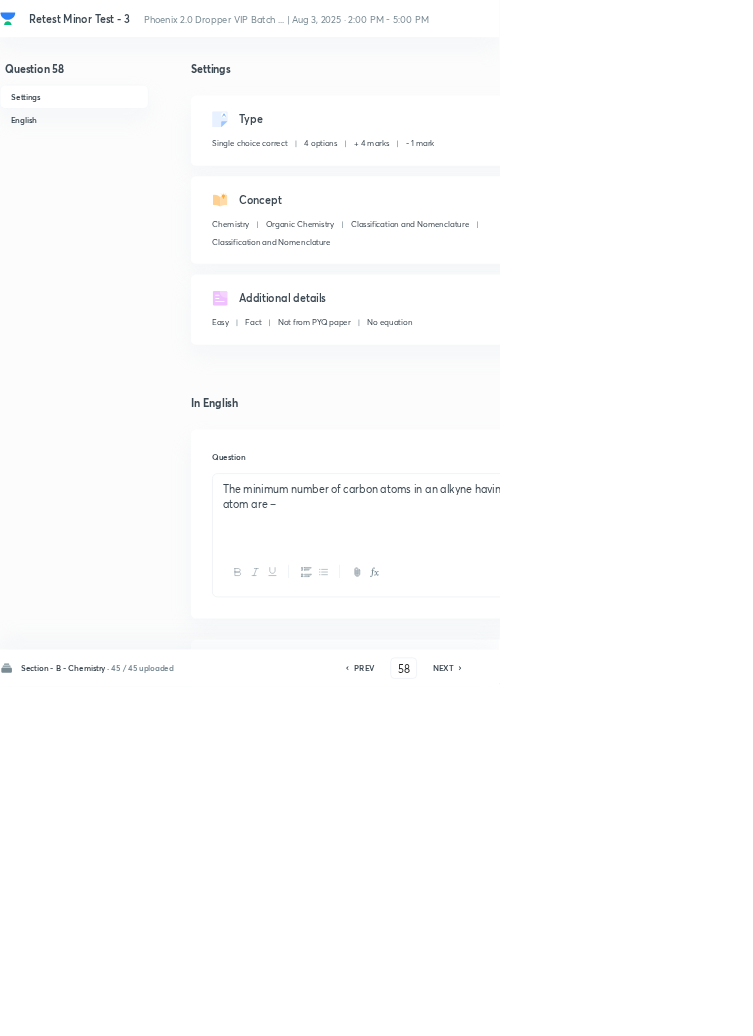 click on "Remove" at bounding box center [996, 1006] 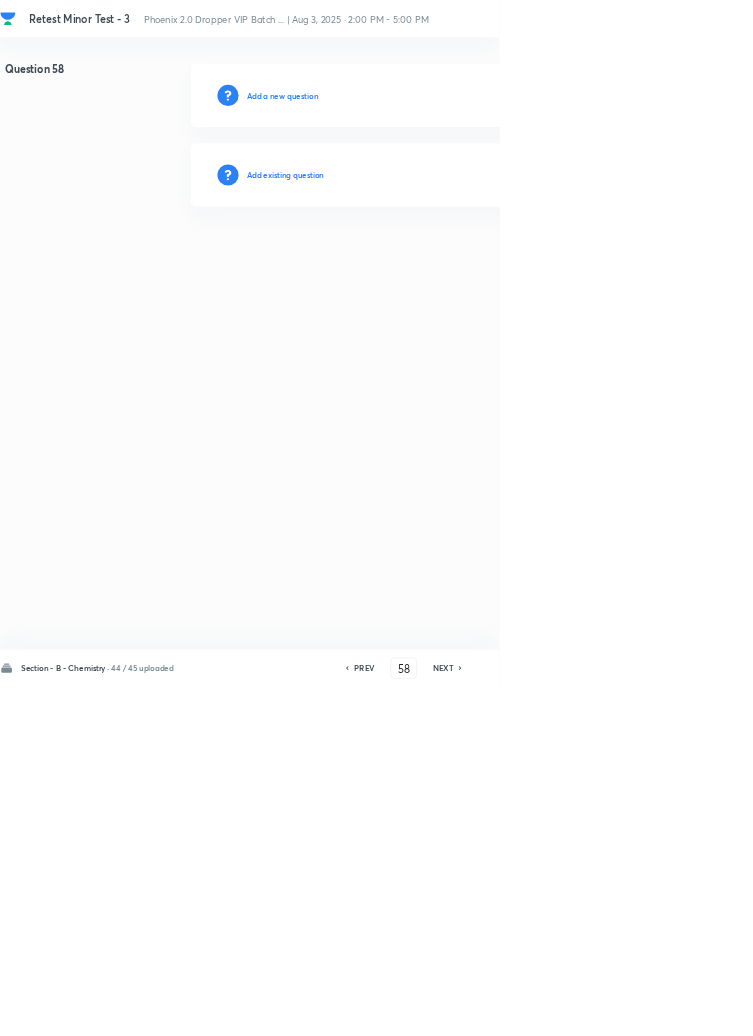 click on "Add existing question" at bounding box center (430, 264) 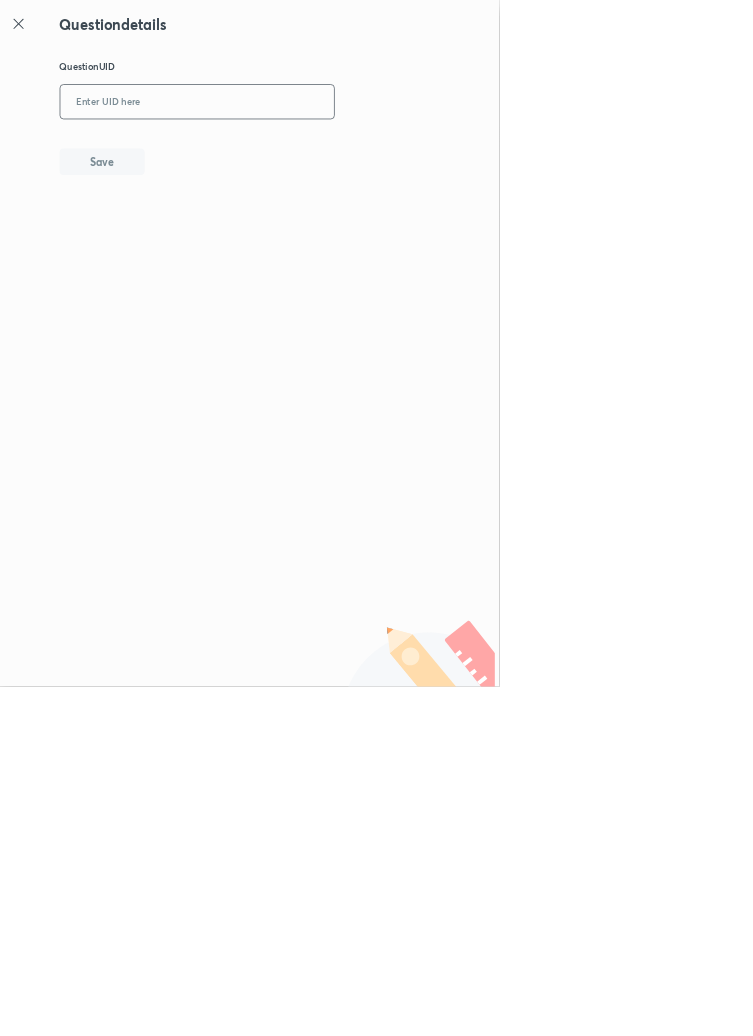 click at bounding box center [297, 154] 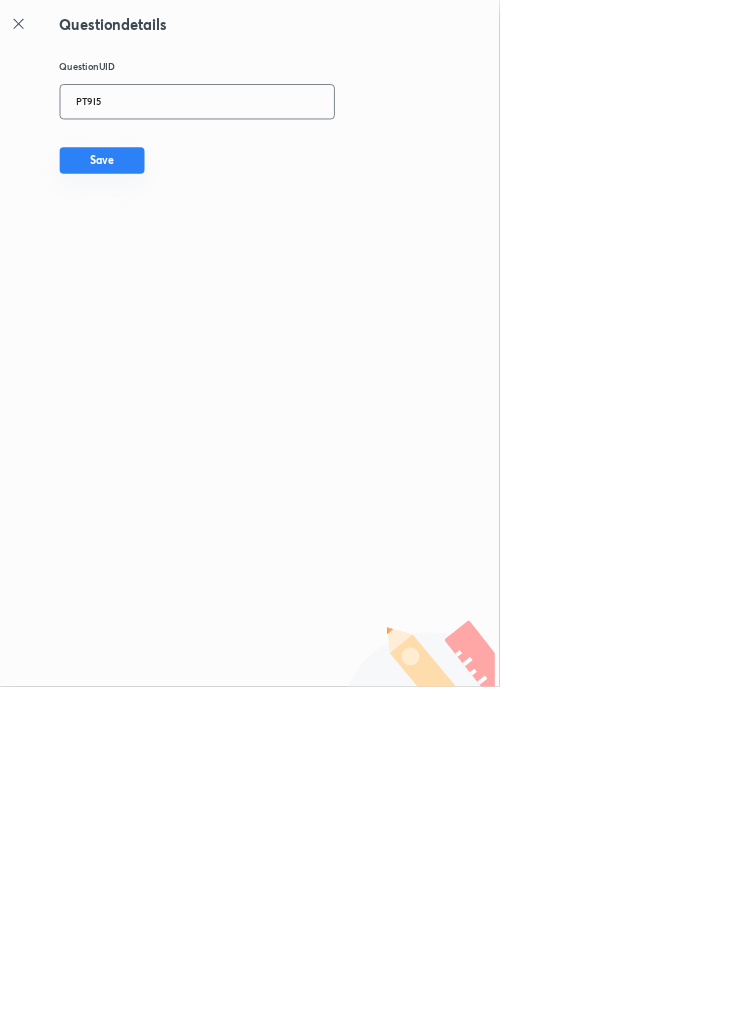 click on "Save" at bounding box center [154, 242] 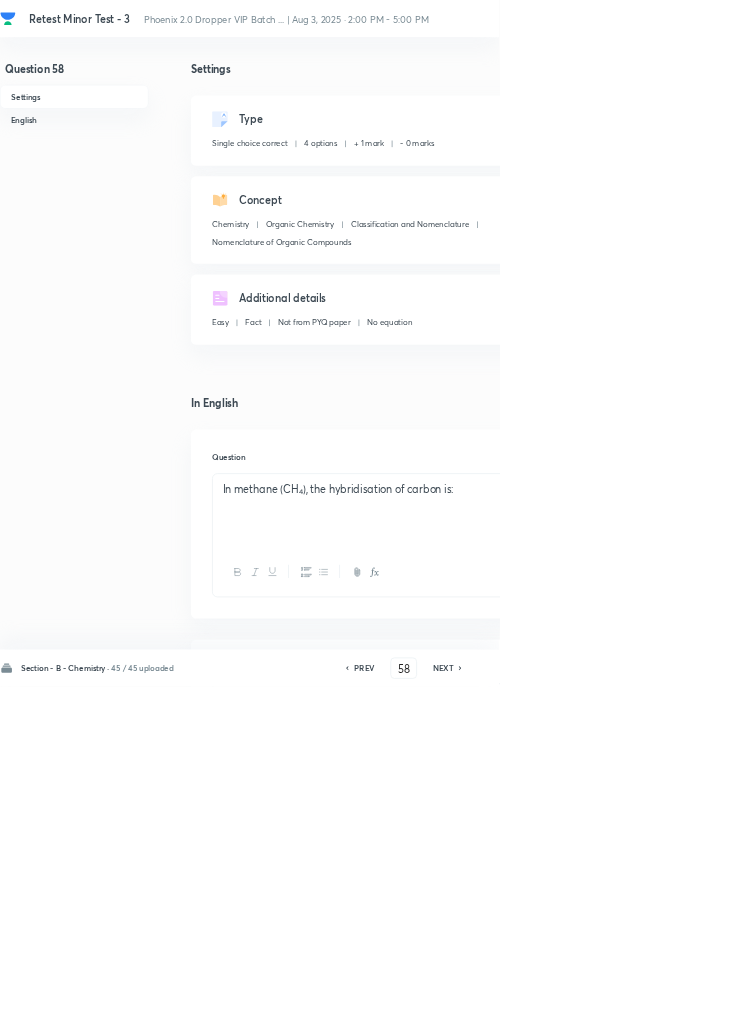 click on "Edit" at bounding box center (920, 182) 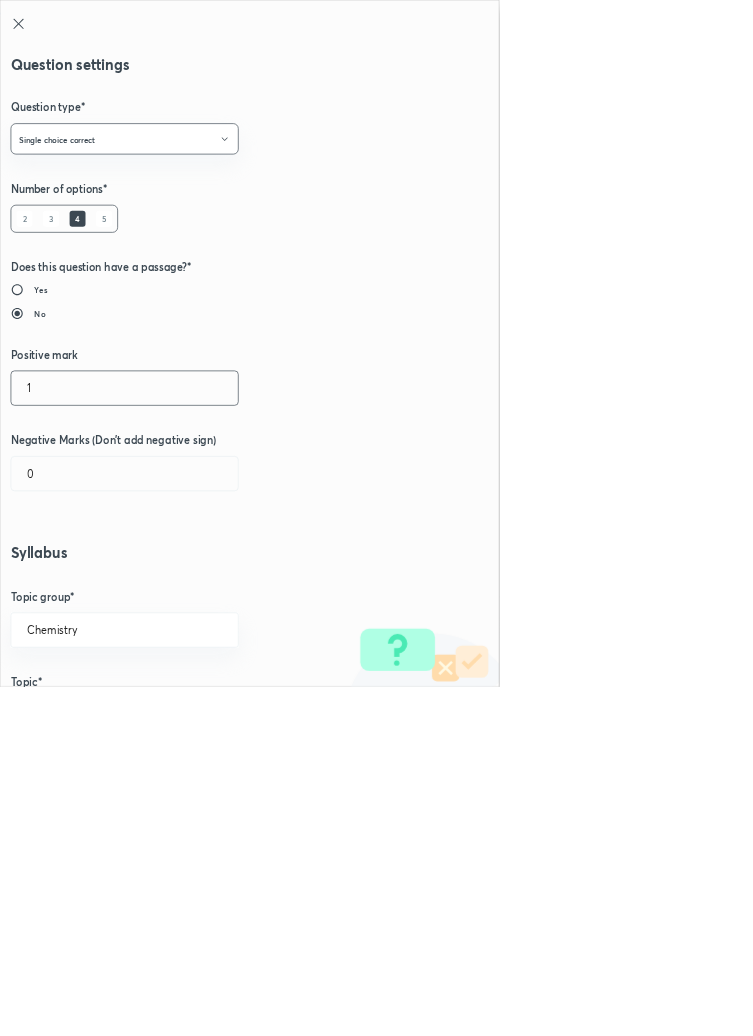 click on "1" at bounding box center (188, 585) 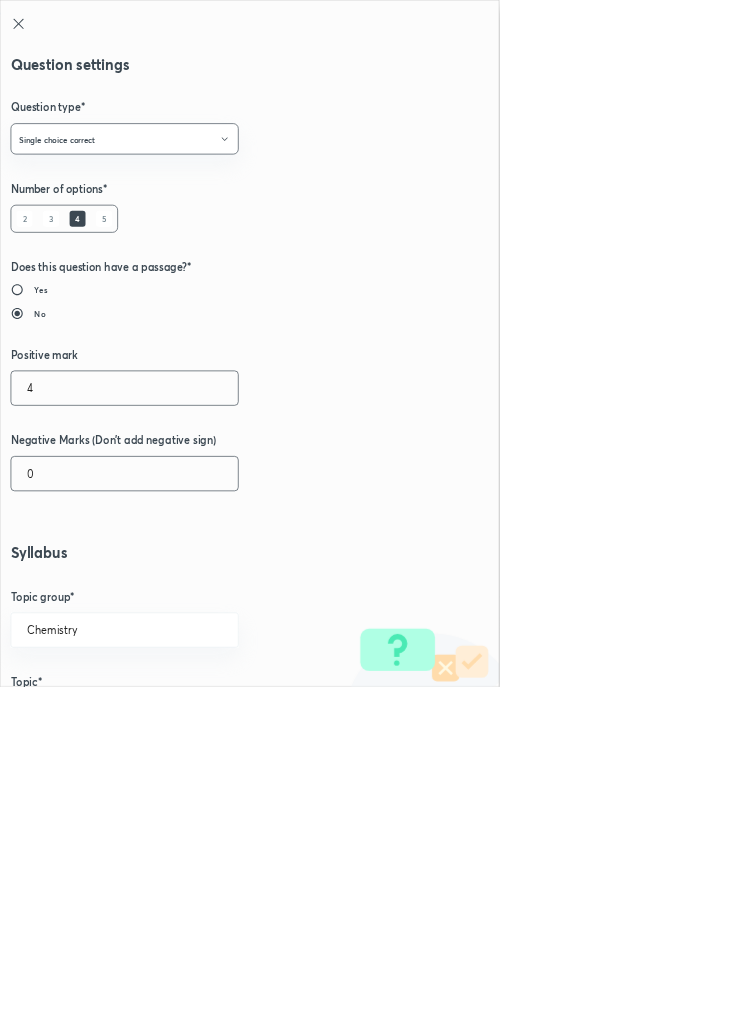 click on "0" at bounding box center (188, 714) 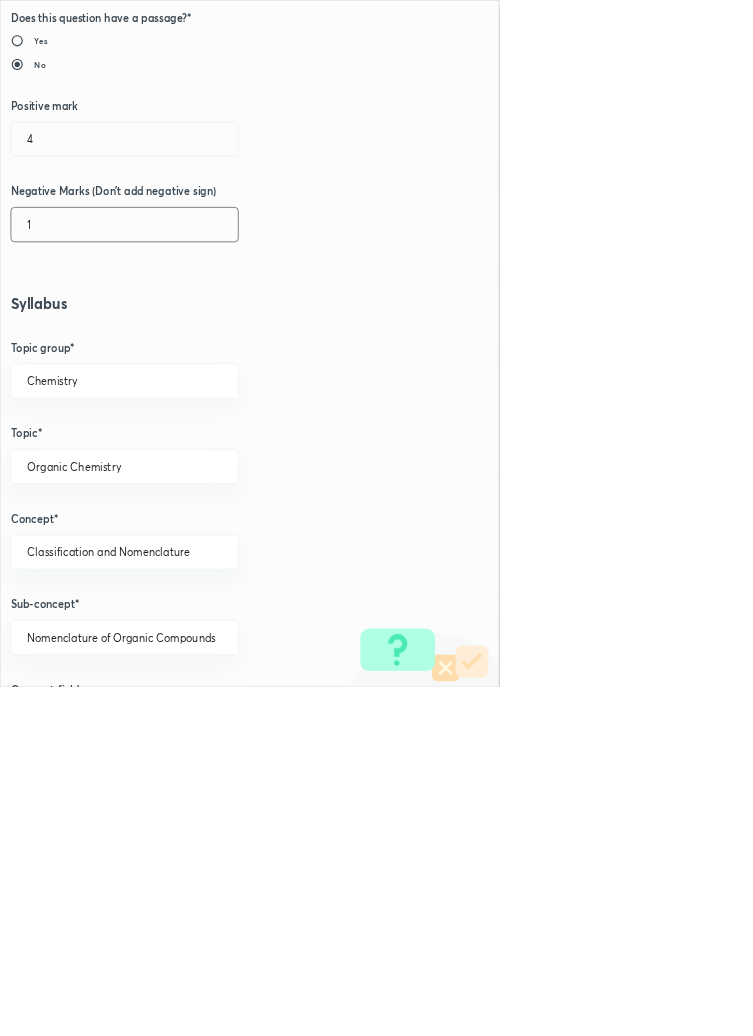 scroll, scrollTop: 1125, scrollLeft: 0, axis: vertical 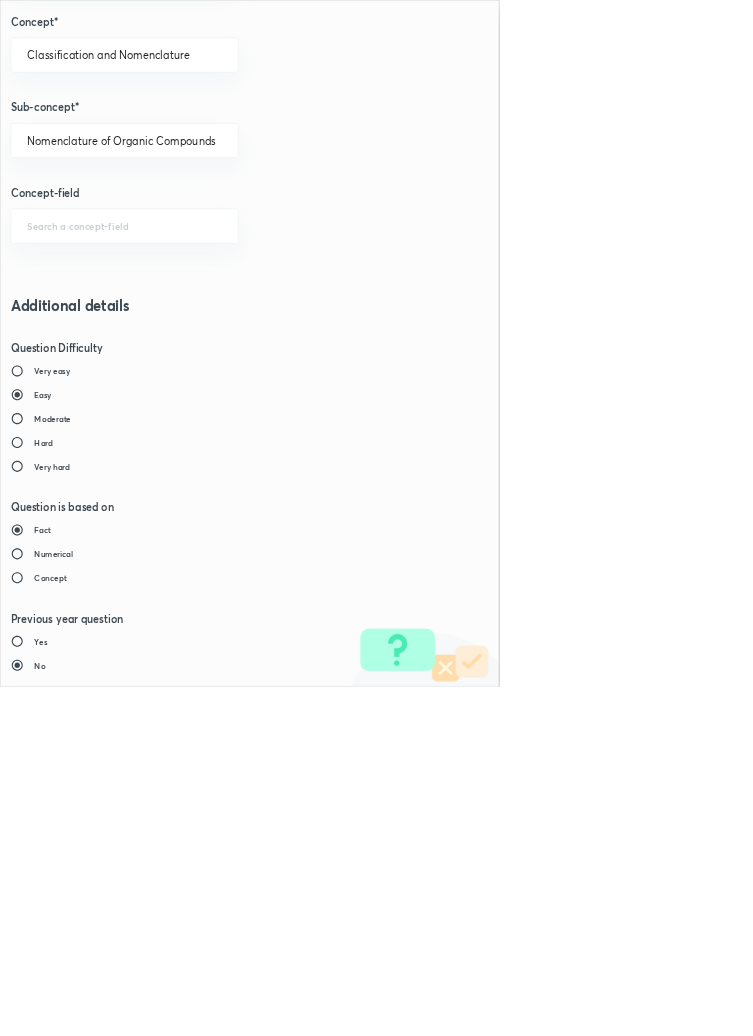 click on "Save" at bounding box center (80, 1476) 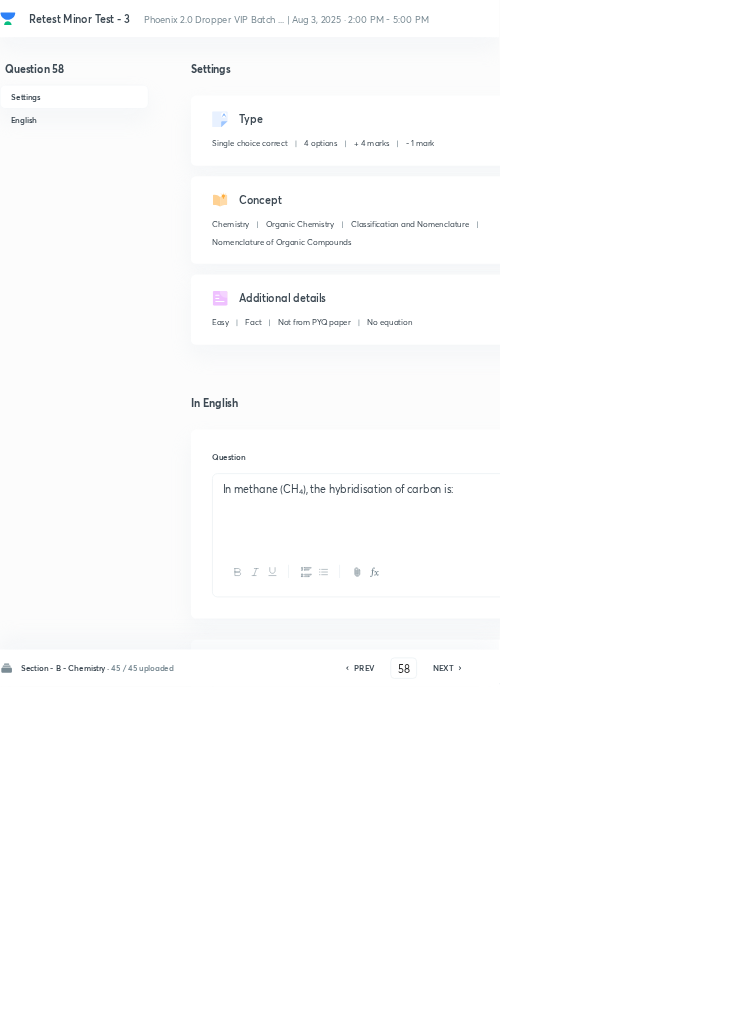 click on "Save" at bounding box center [1096, 1006] 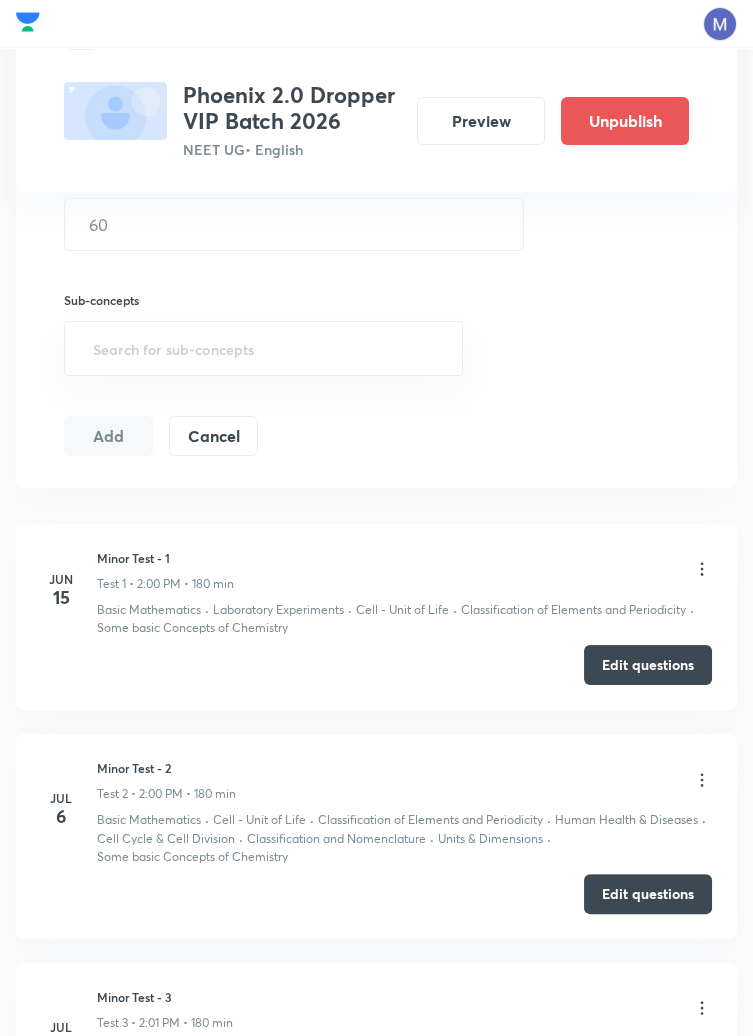 scroll, scrollTop: 0, scrollLeft: 0, axis: both 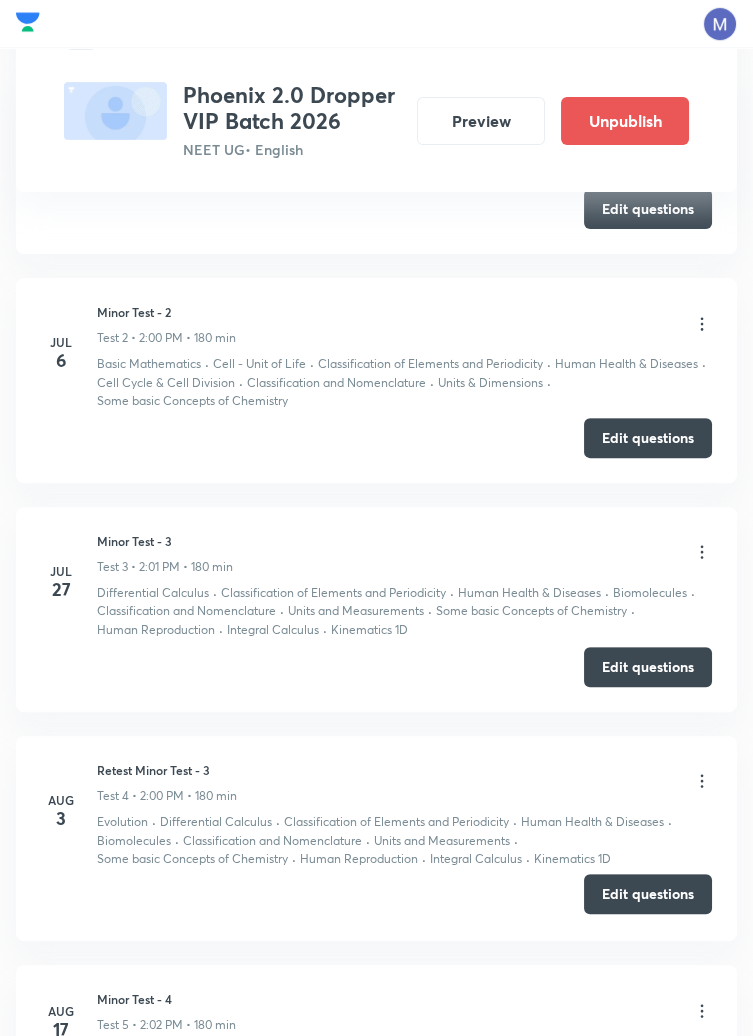 click on "Edit questions" at bounding box center (648, 894) 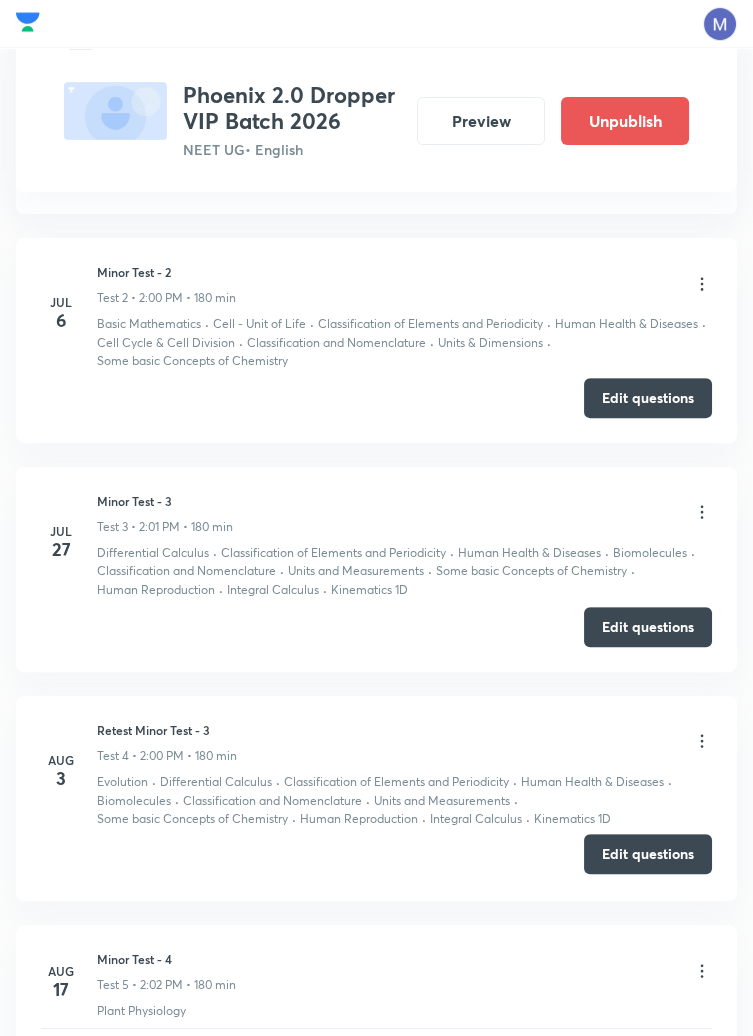 scroll, scrollTop: 1292, scrollLeft: 0, axis: vertical 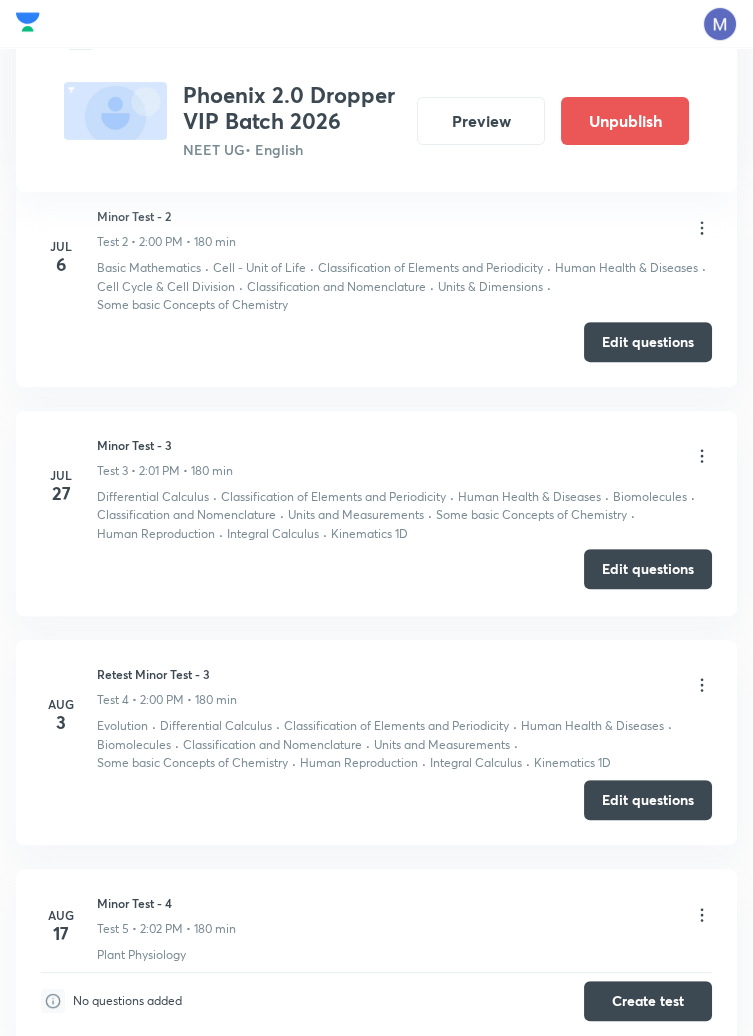 click on "Edit questions" at bounding box center [648, 569] 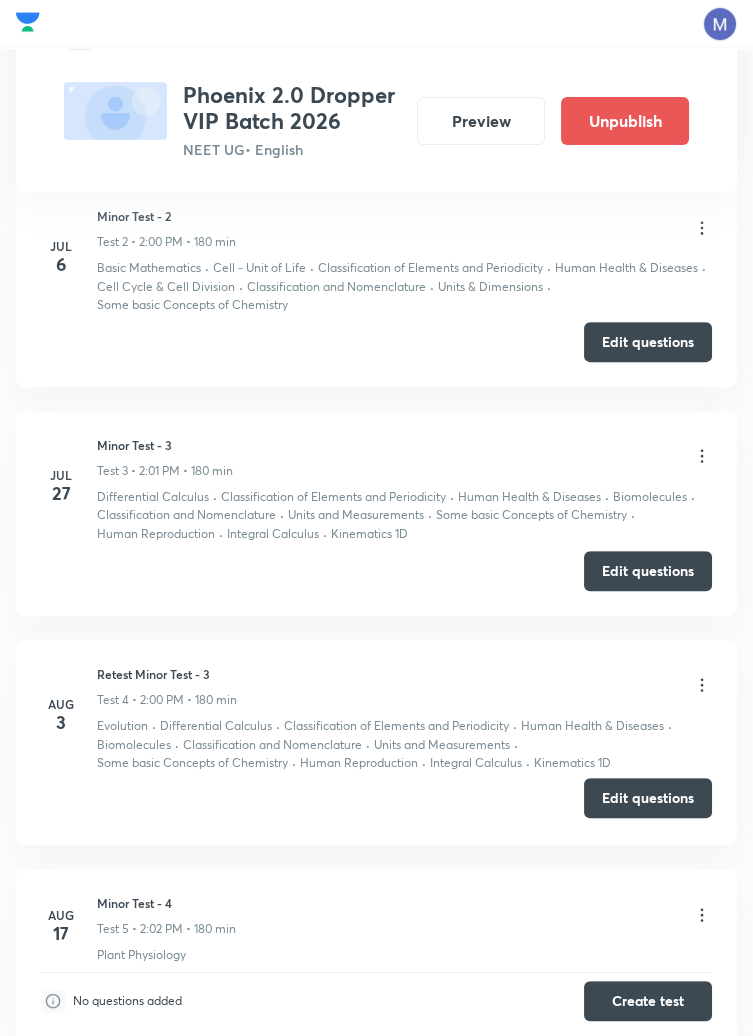 click on "Edit questions" at bounding box center [648, 798] 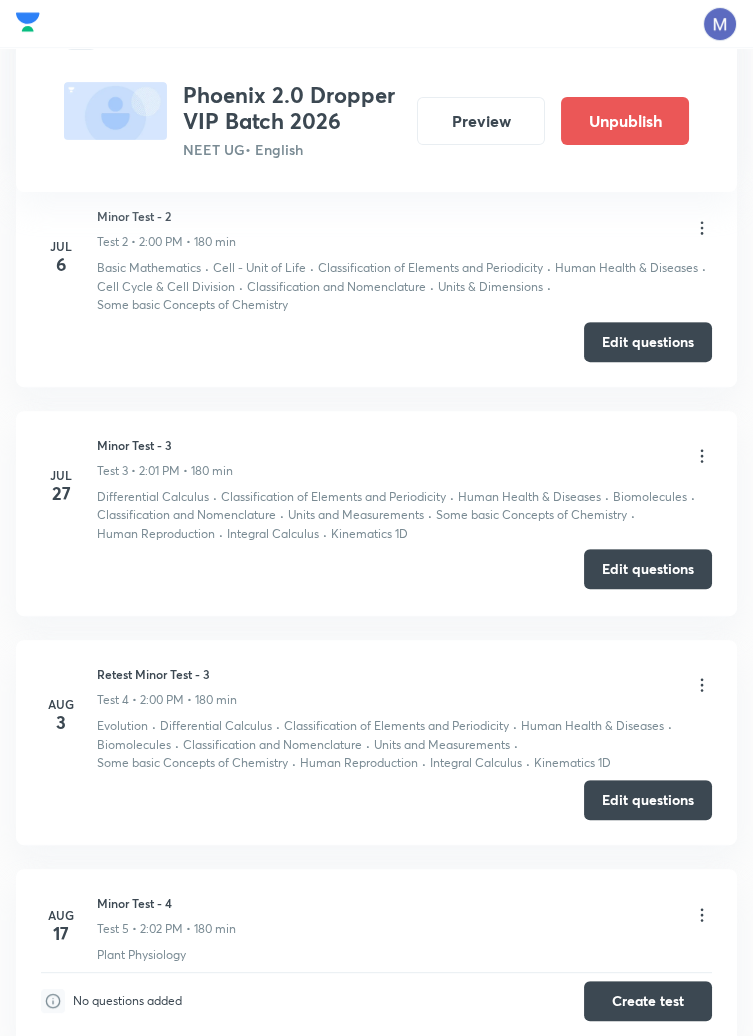 click on "Edit questions" at bounding box center (648, 569) 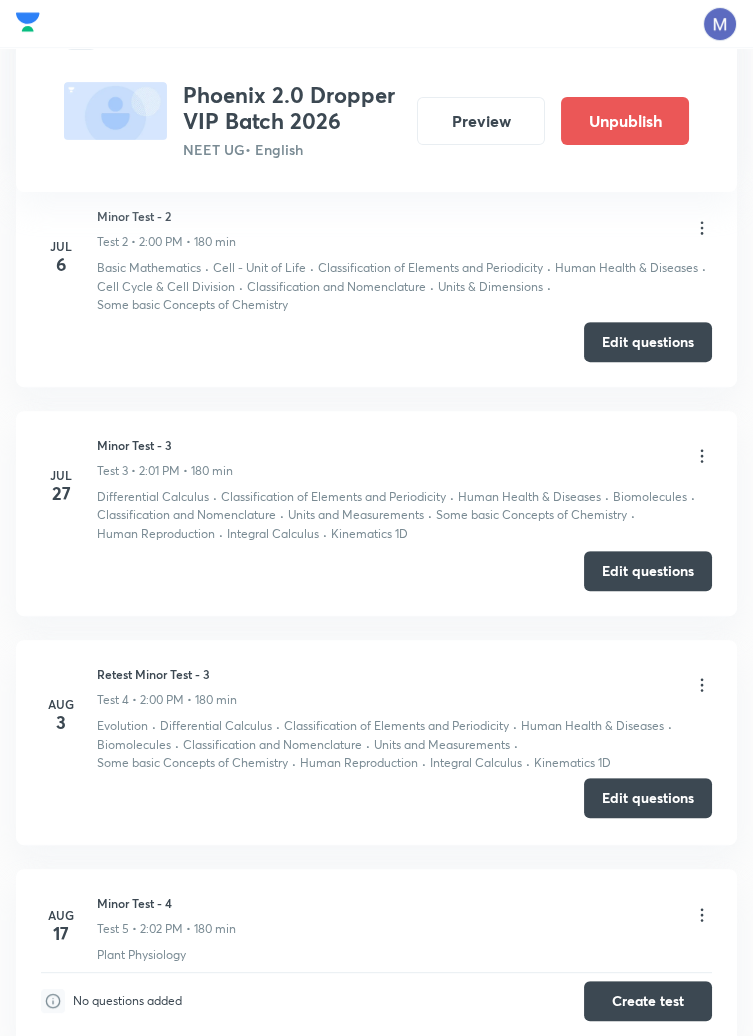 click on "Edit questions" at bounding box center (648, 798) 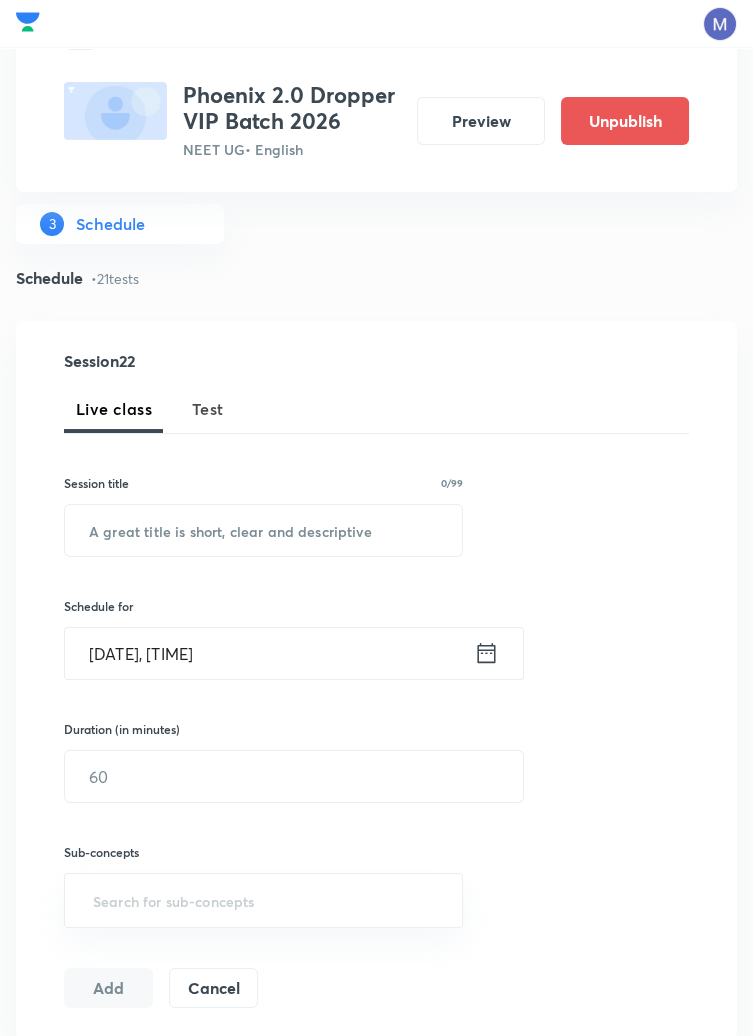 scroll, scrollTop: 185, scrollLeft: 0, axis: vertical 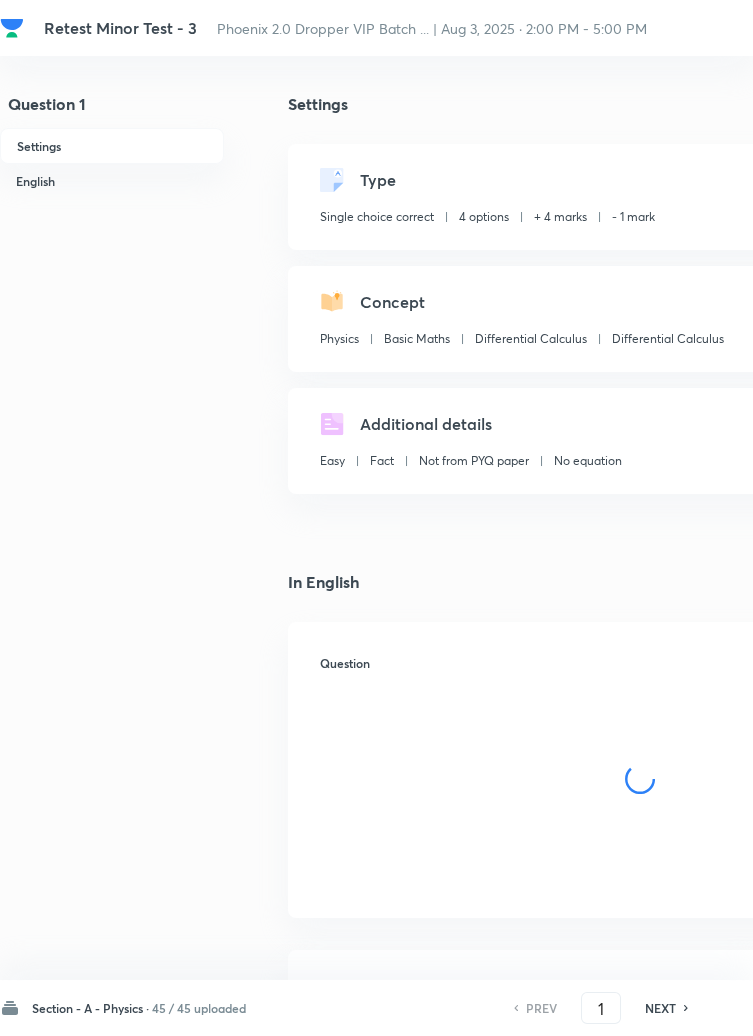 checkbox on "true" 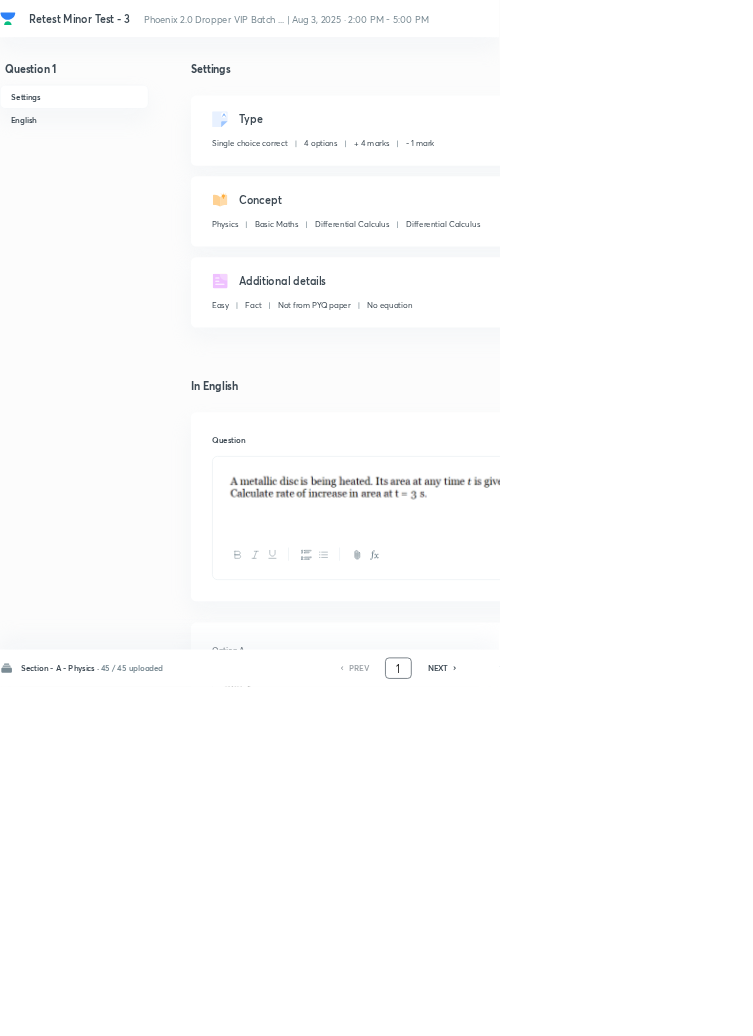 click on "1" at bounding box center [601, 1008] 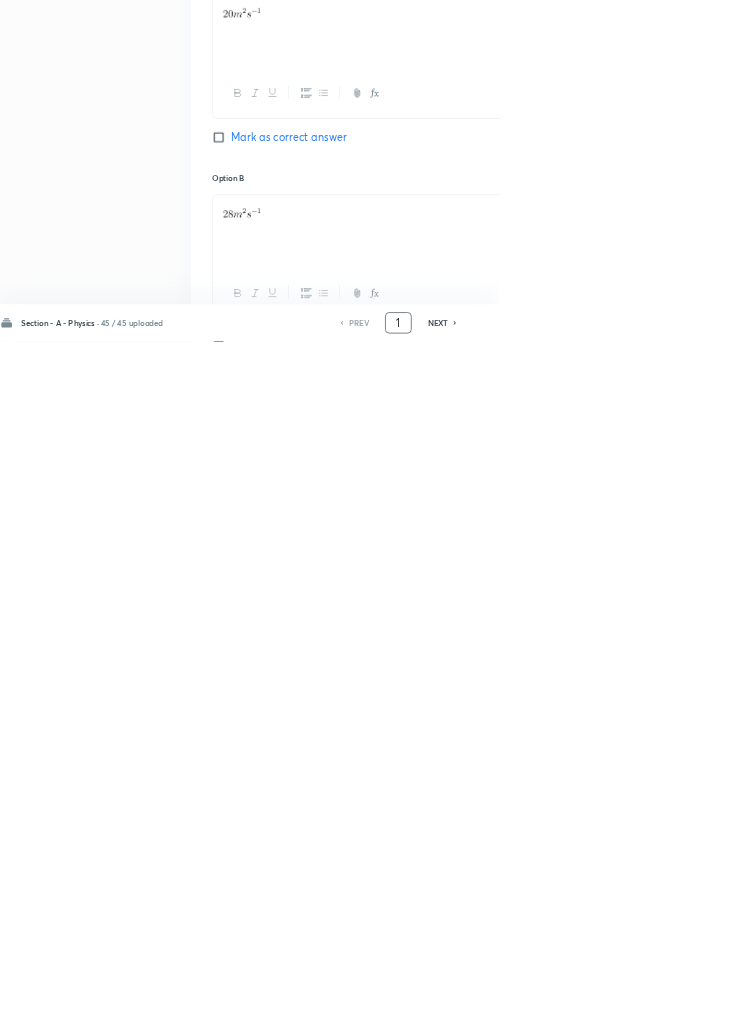 scroll, scrollTop: 950, scrollLeft: 0, axis: vertical 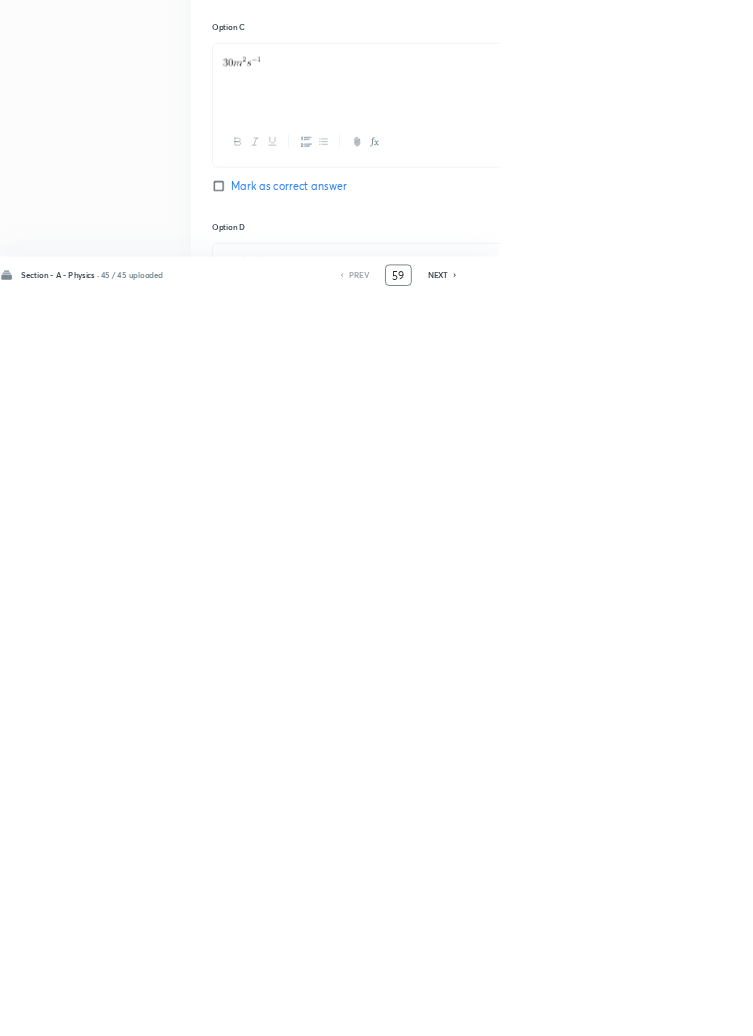 type on "59" 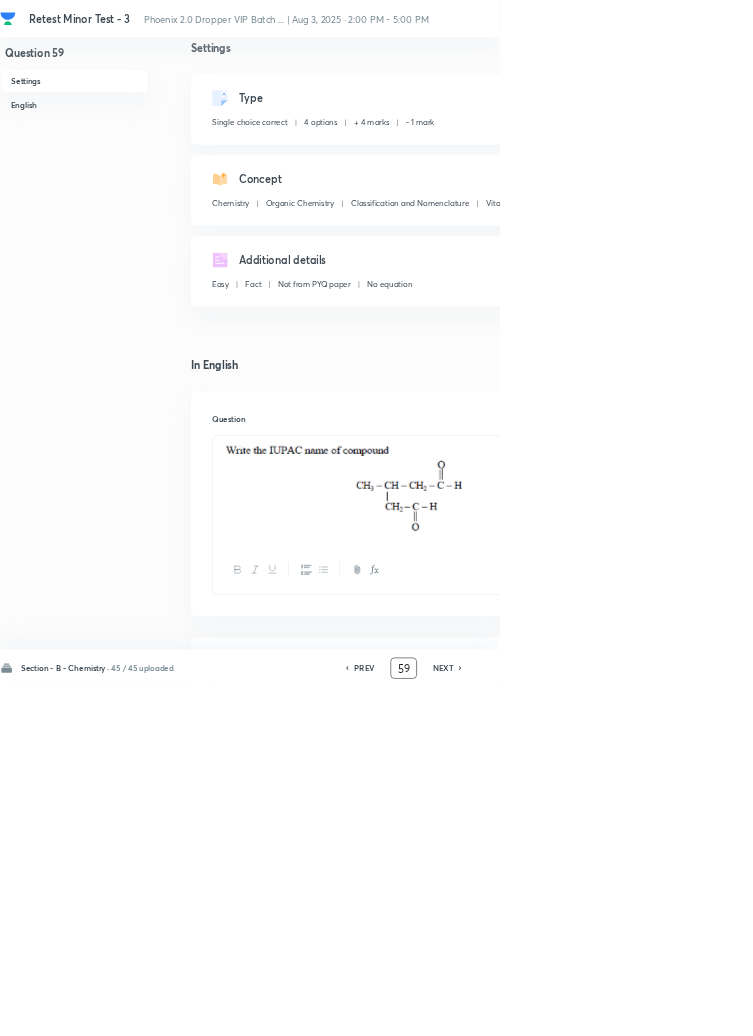 scroll, scrollTop: 0, scrollLeft: 0, axis: both 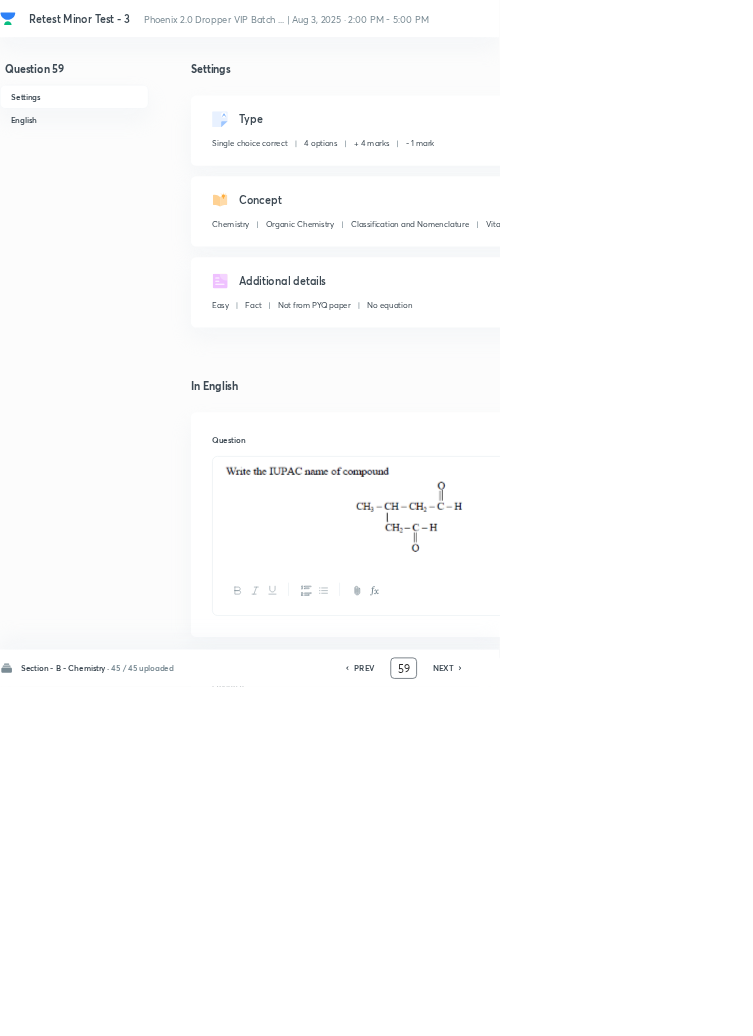 click on "NEXT" at bounding box center (668, 1008) 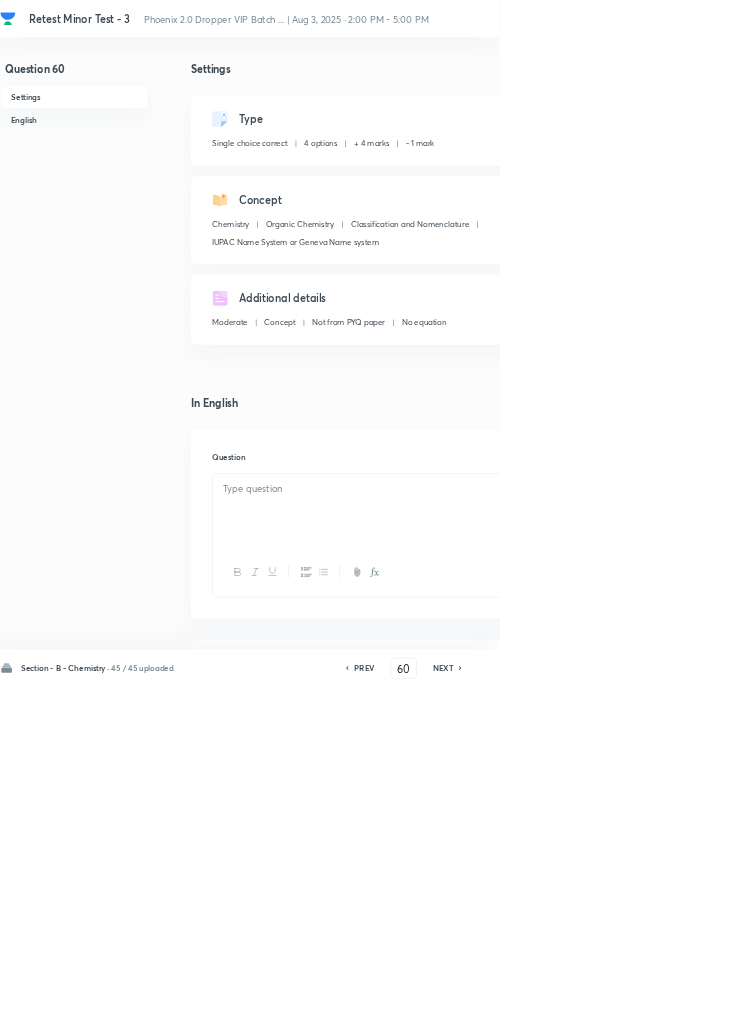 checkbox on "false" 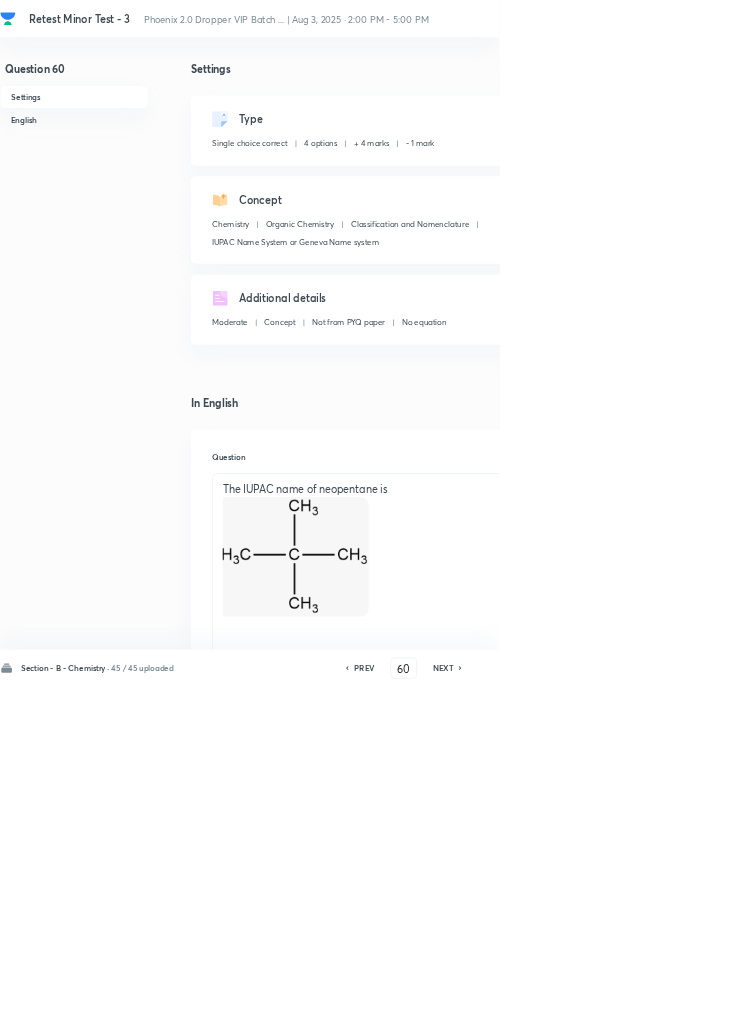 click on "Remove" at bounding box center (996, 1006) 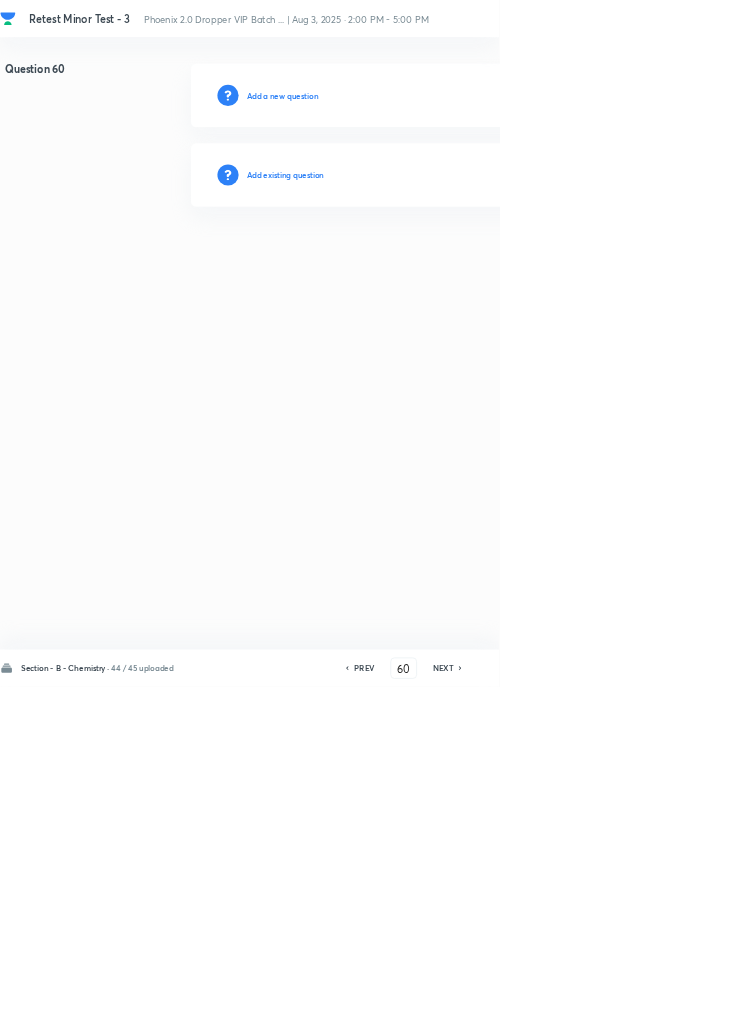 click on "Add existing question" at bounding box center (430, 264) 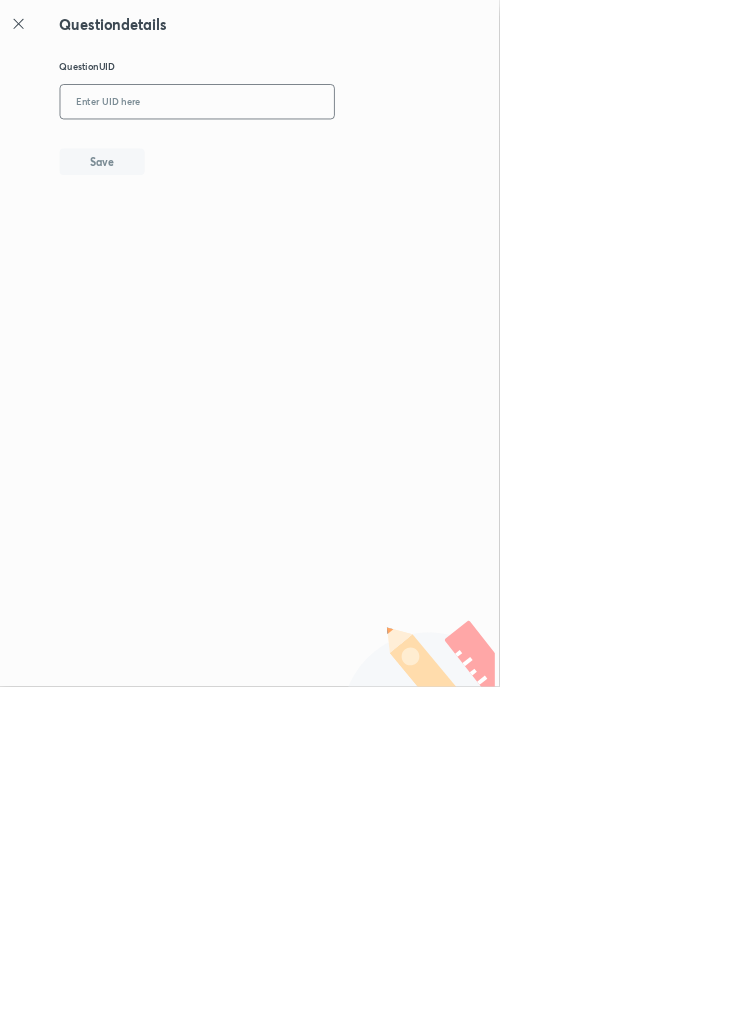 click at bounding box center (297, 154) 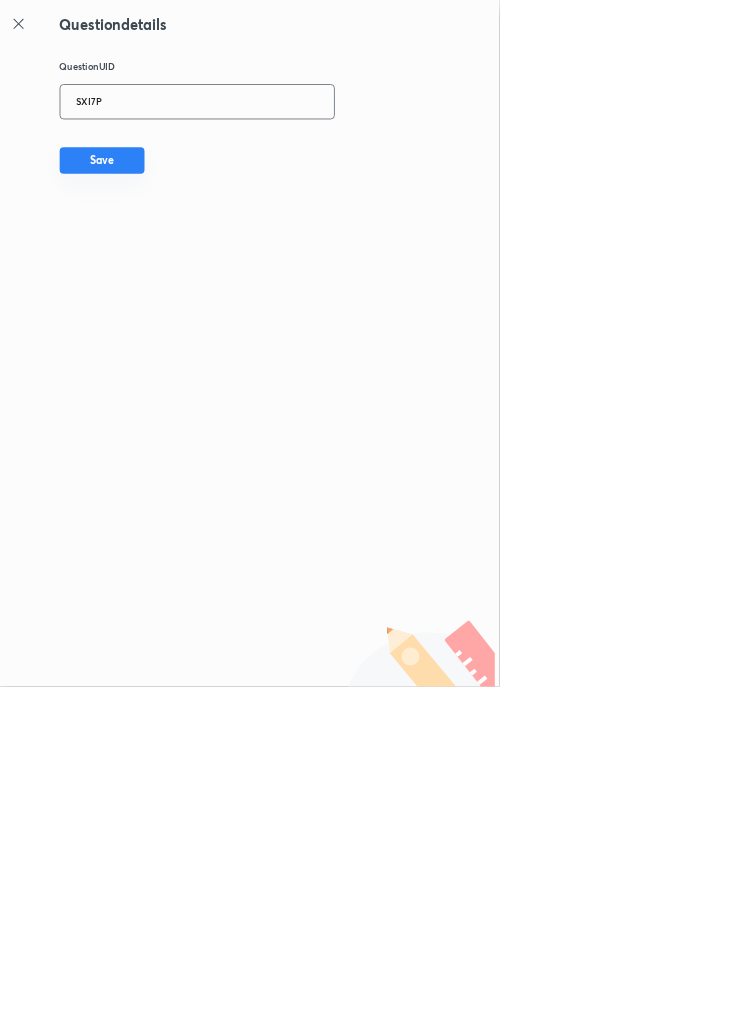 type on "SXI7P" 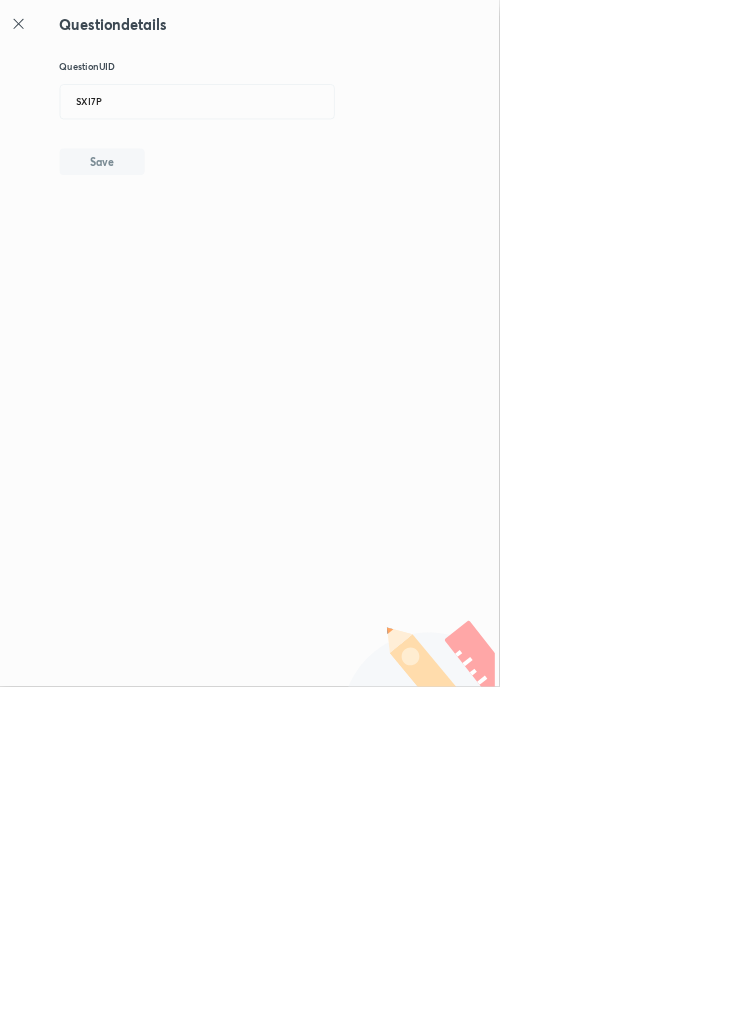 type 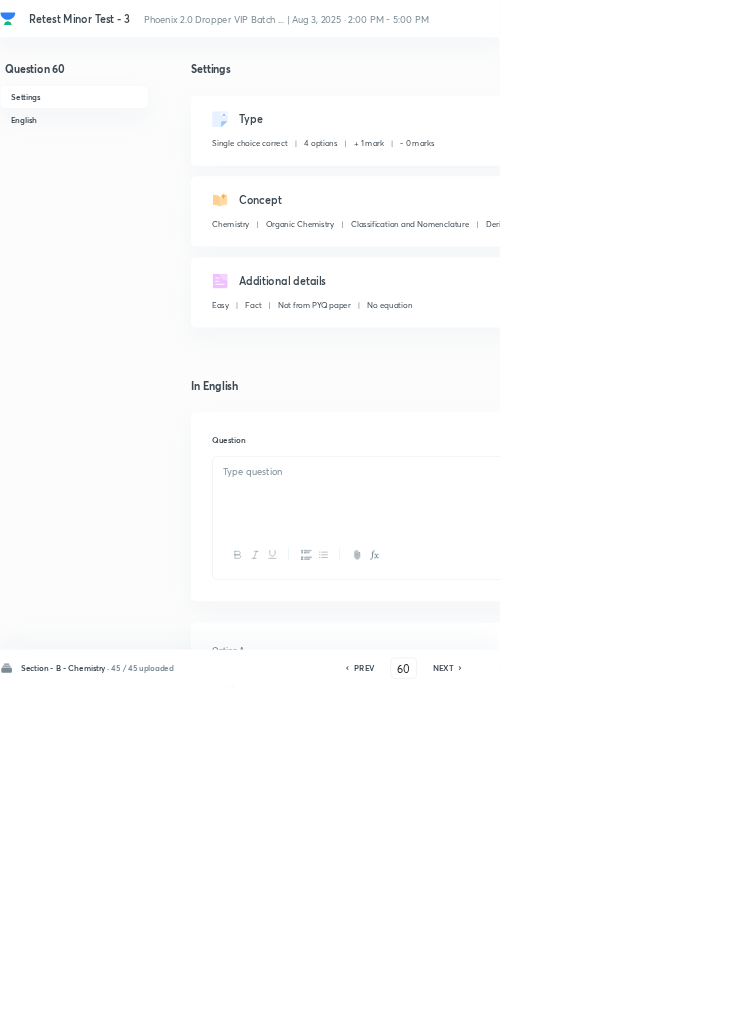 checkbox on "true" 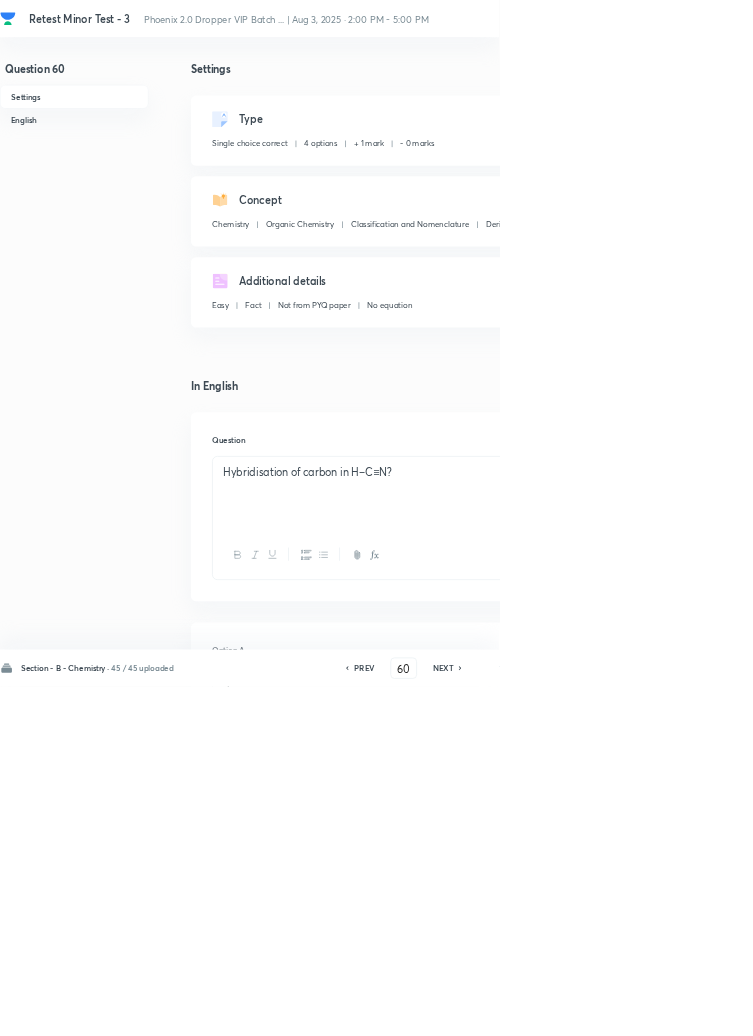click on "Edit" at bounding box center [920, 182] 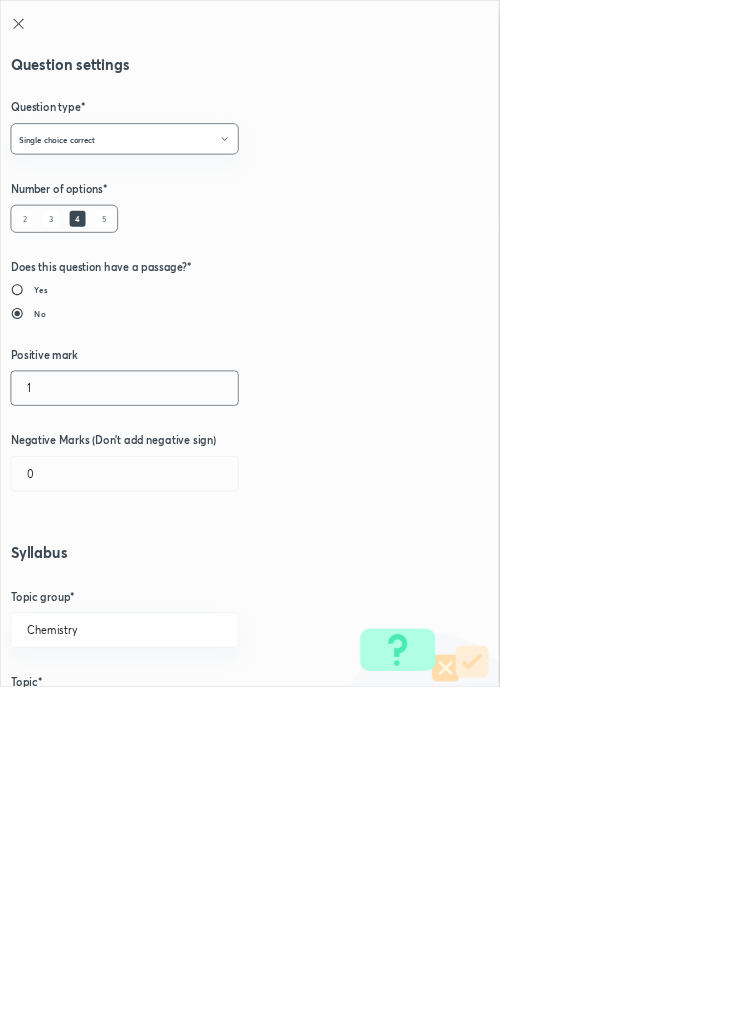click on "1" at bounding box center [188, 585] 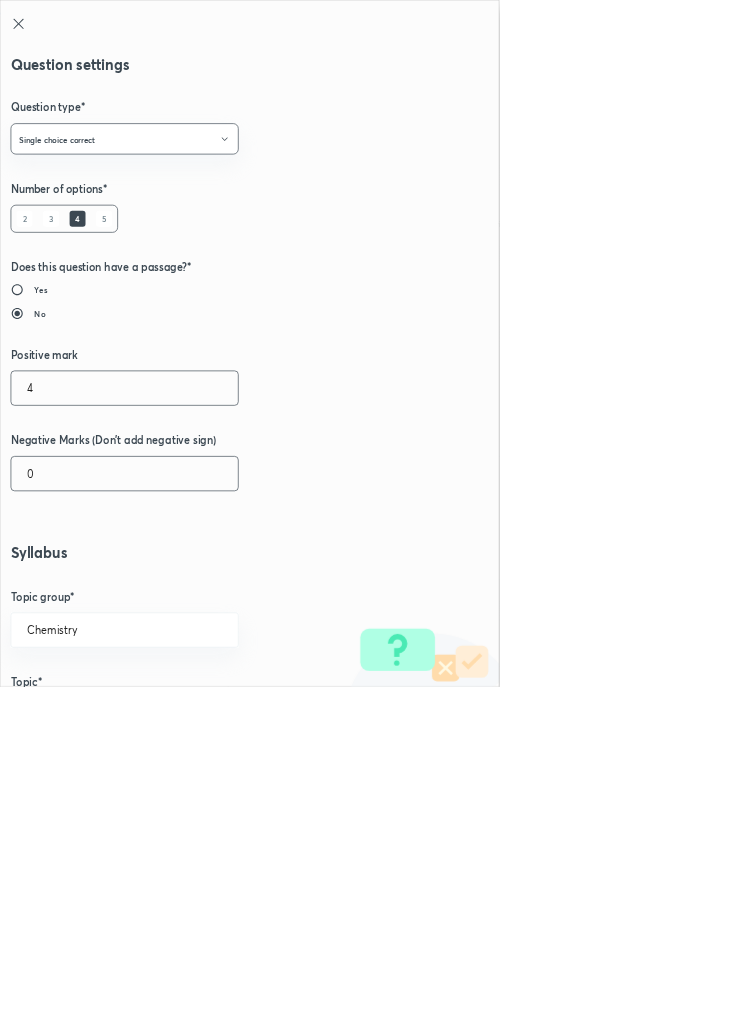 type on "4" 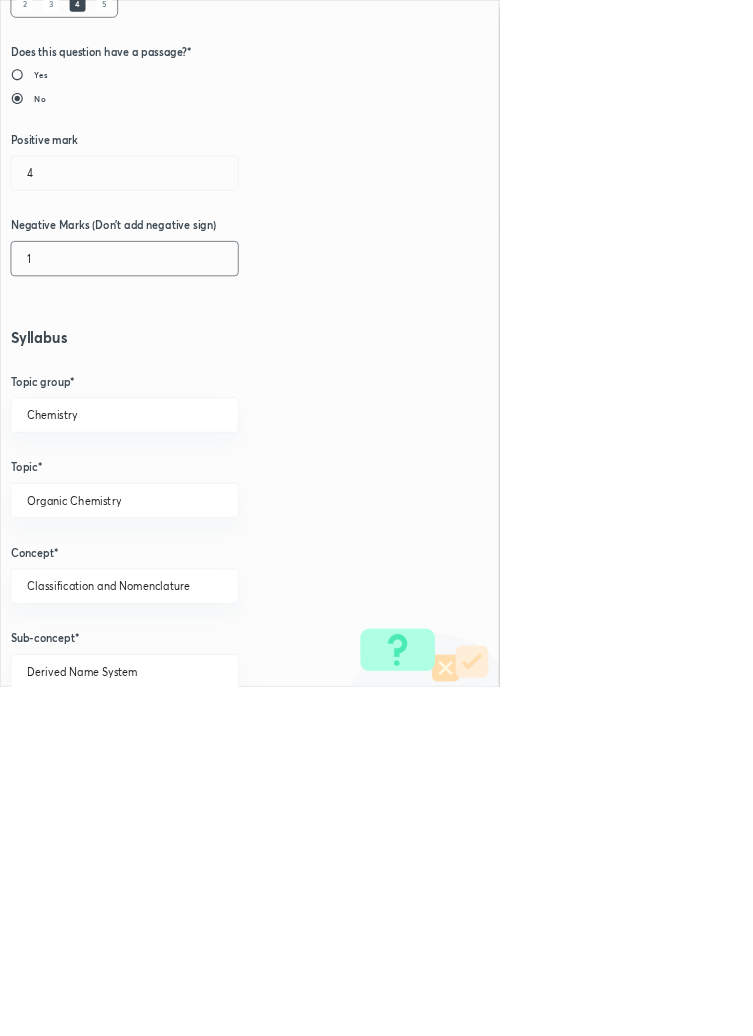 scroll, scrollTop: 1125, scrollLeft: 0, axis: vertical 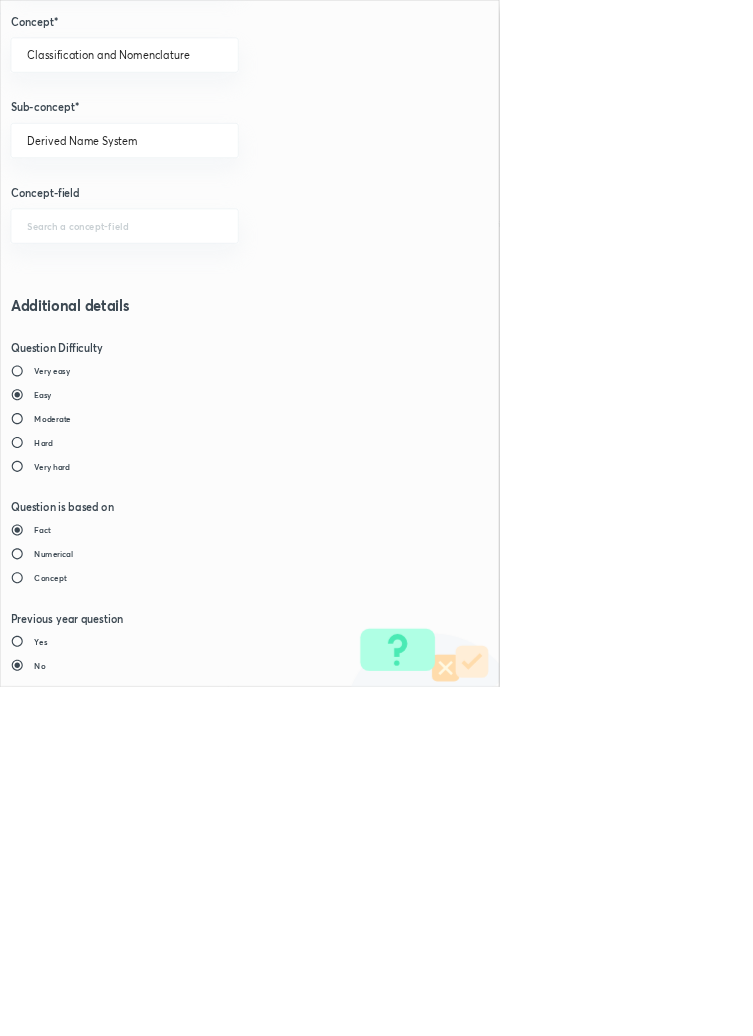 type on "1" 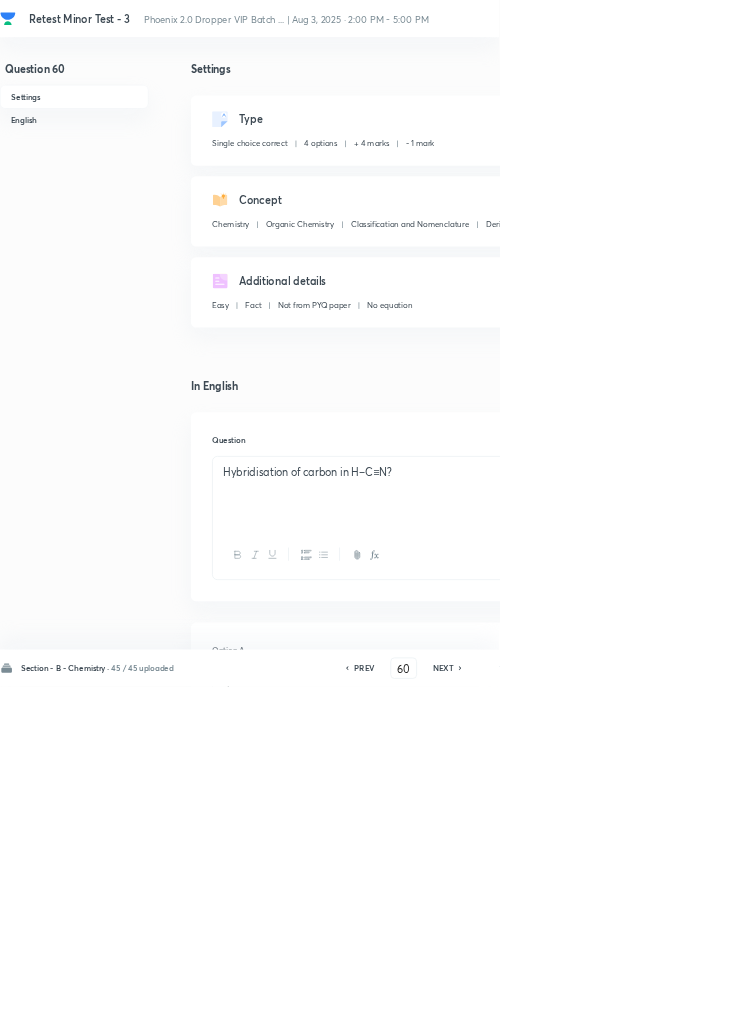 click on "Save" at bounding box center (1096, 1006) 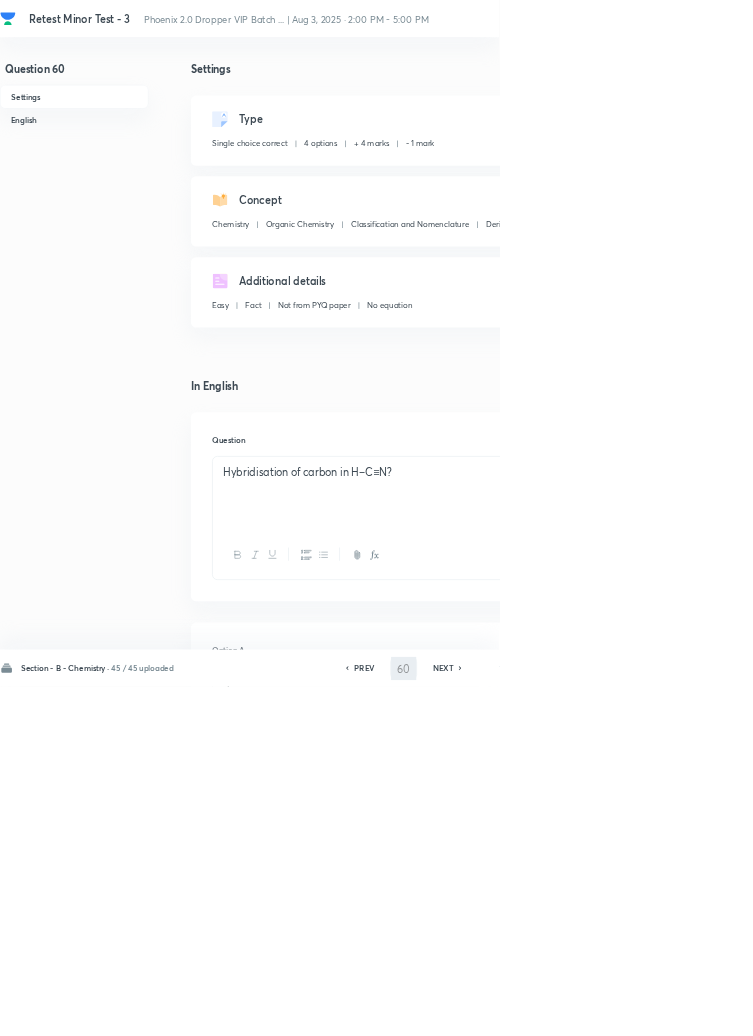 type on "61" 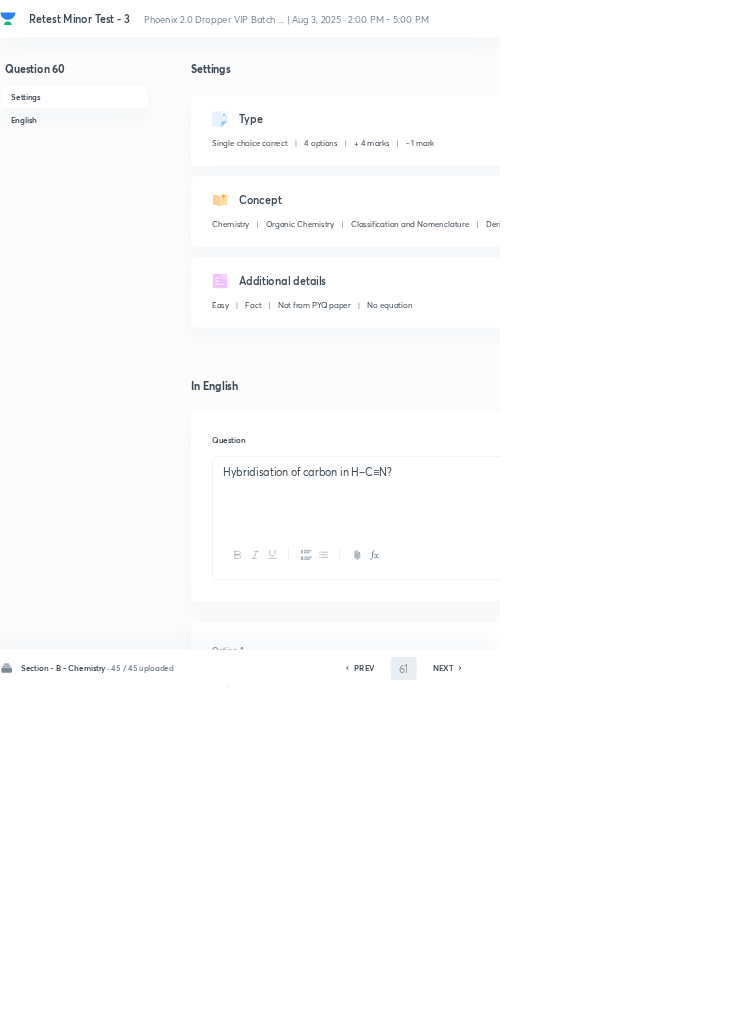 checkbox on "false" 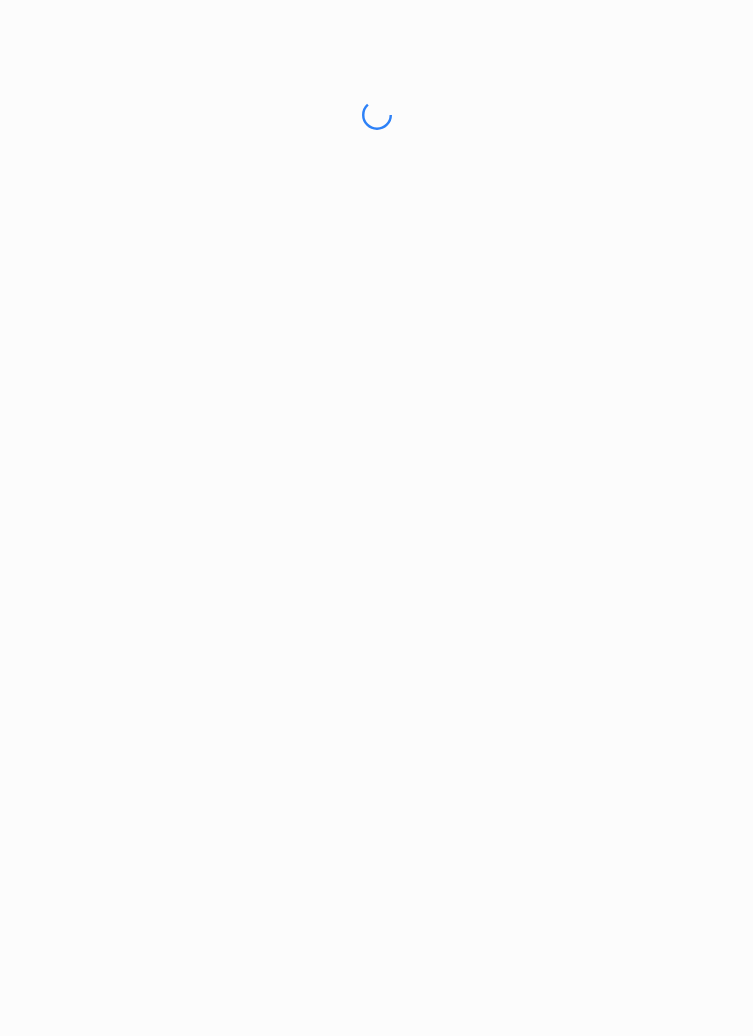 scroll, scrollTop: 0, scrollLeft: 0, axis: both 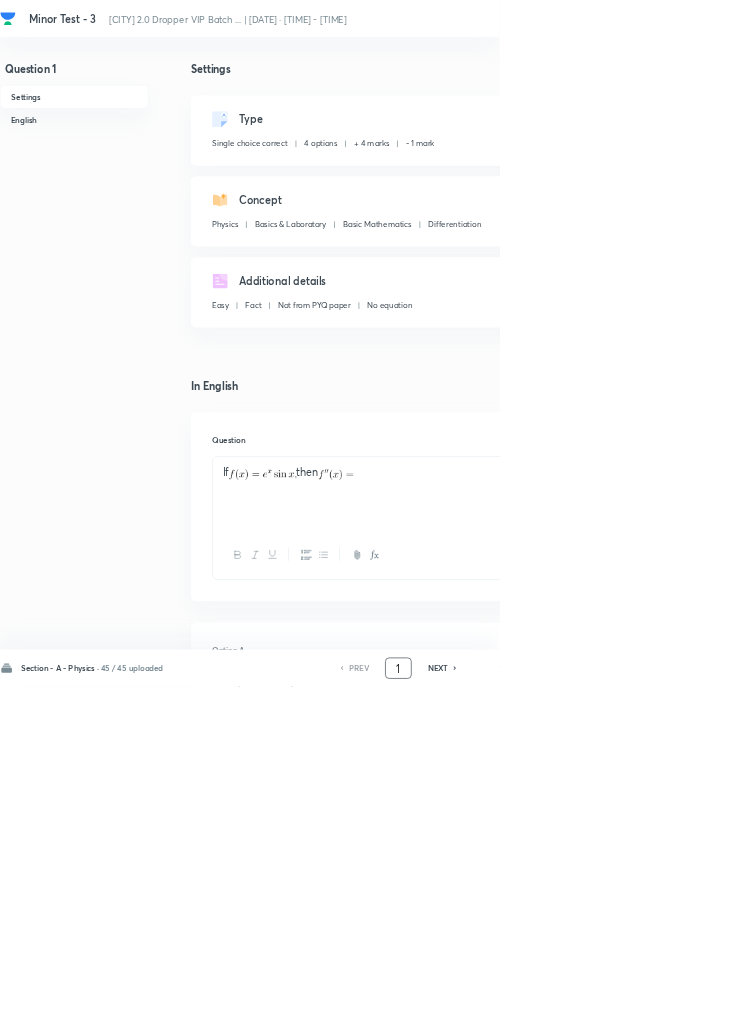 click on "1" at bounding box center [601, 1008] 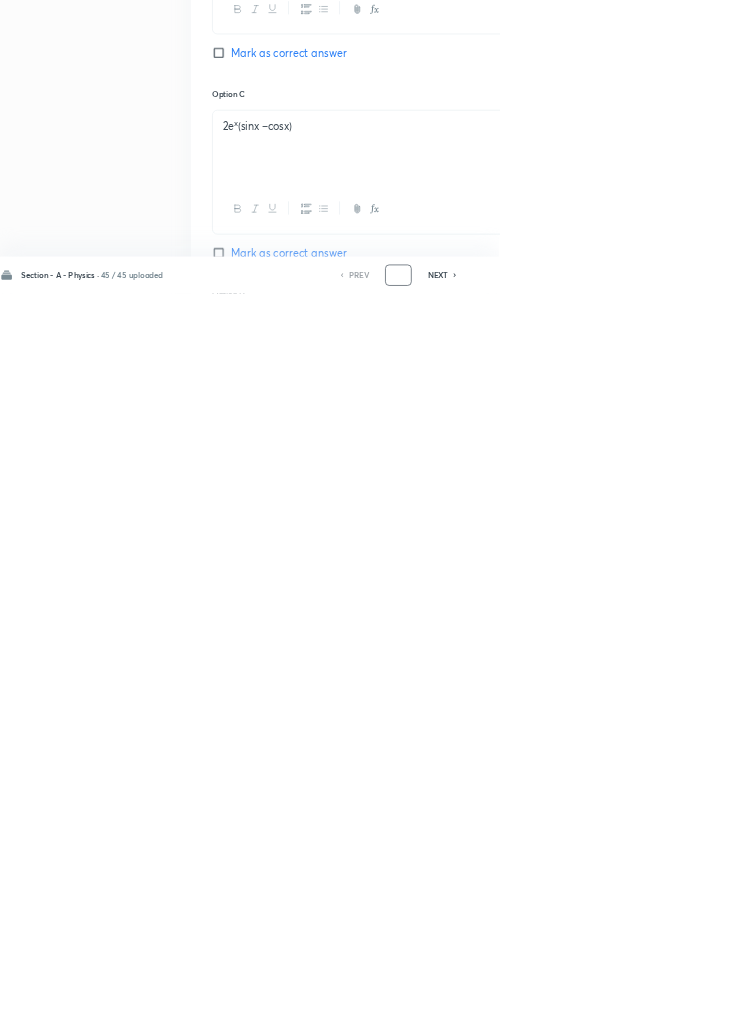scroll, scrollTop: 950, scrollLeft: 0, axis: vertical 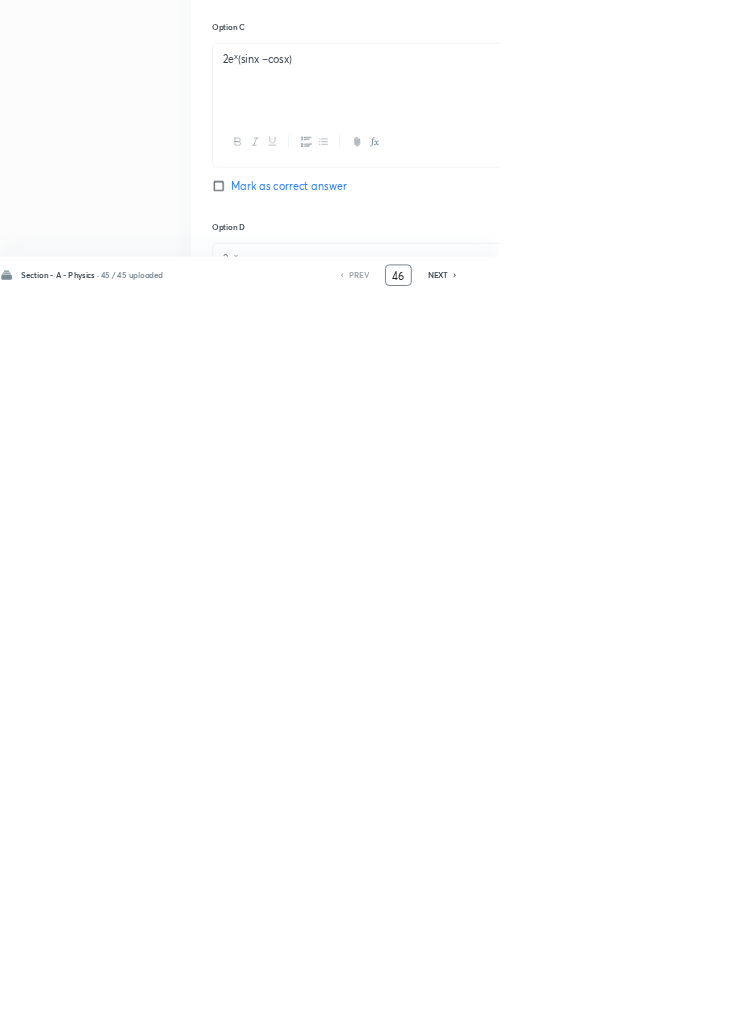 type on "46" 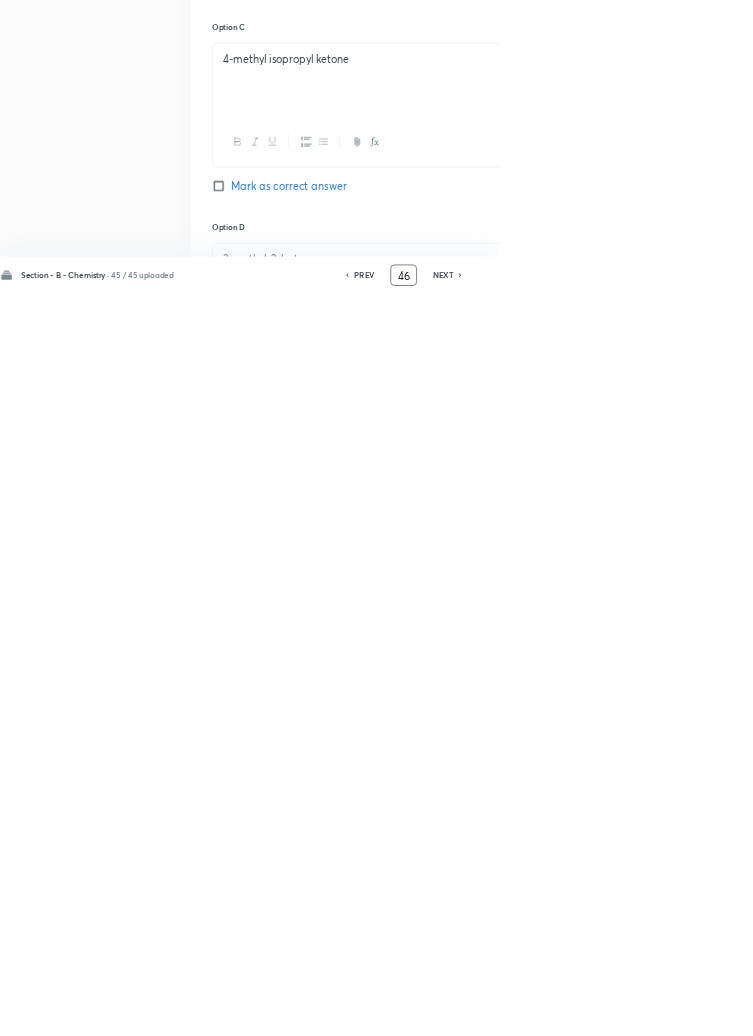 checkbox on "true" 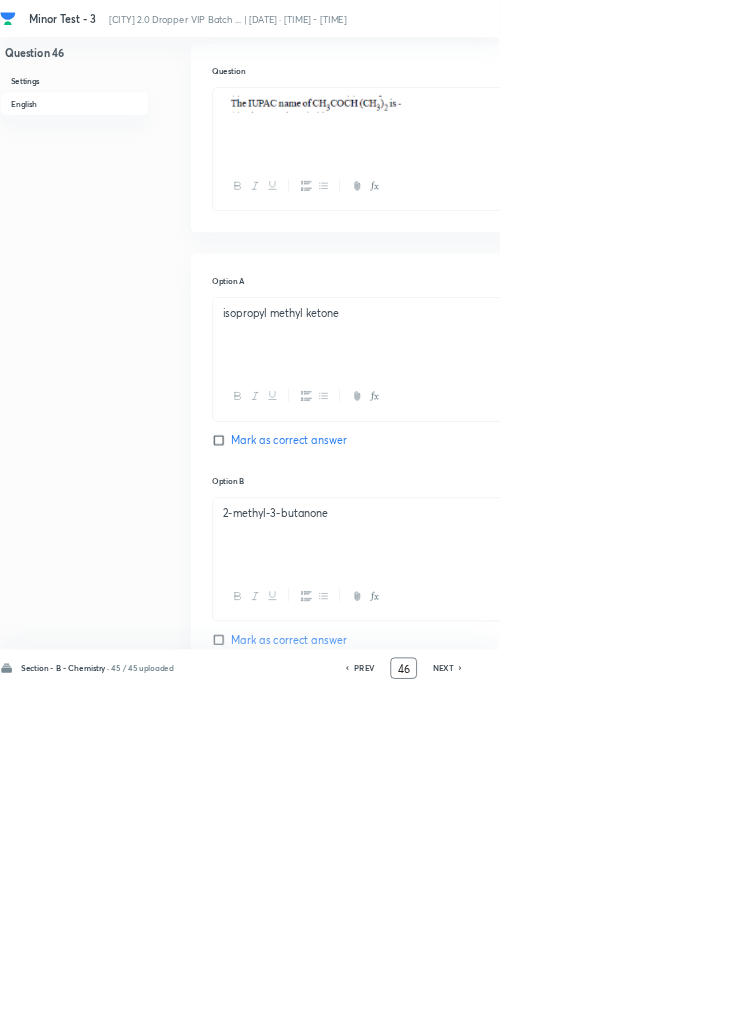 scroll, scrollTop: 0, scrollLeft: 0, axis: both 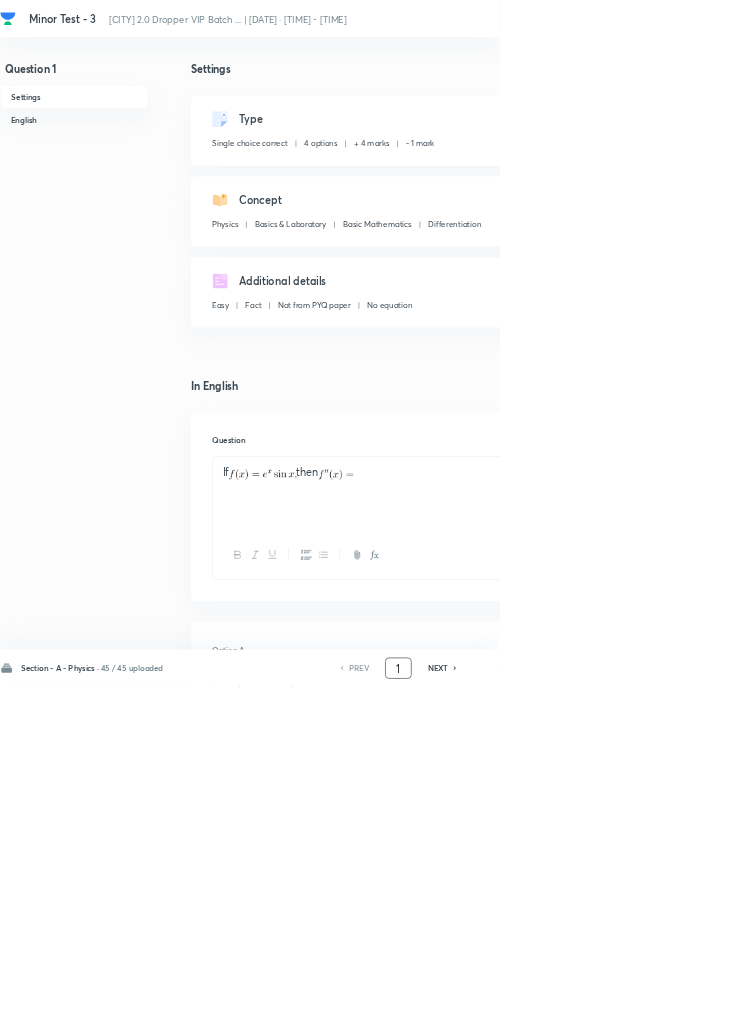 click on "1" at bounding box center [601, 1008] 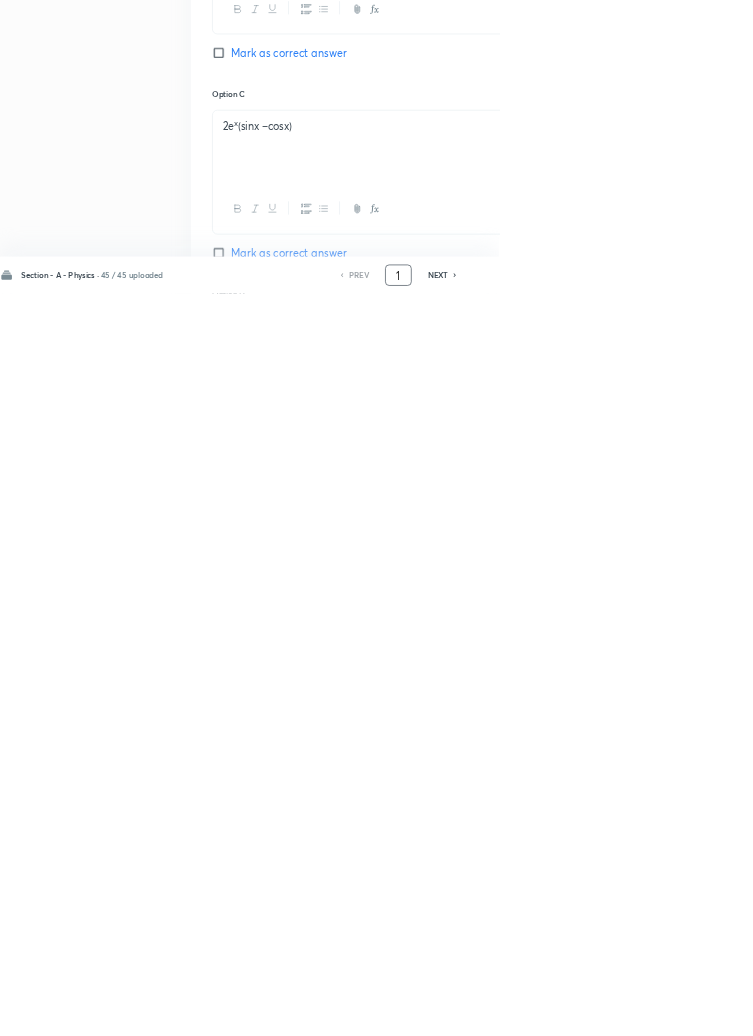 scroll, scrollTop: 950, scrollLeft: 0, axis: vertical 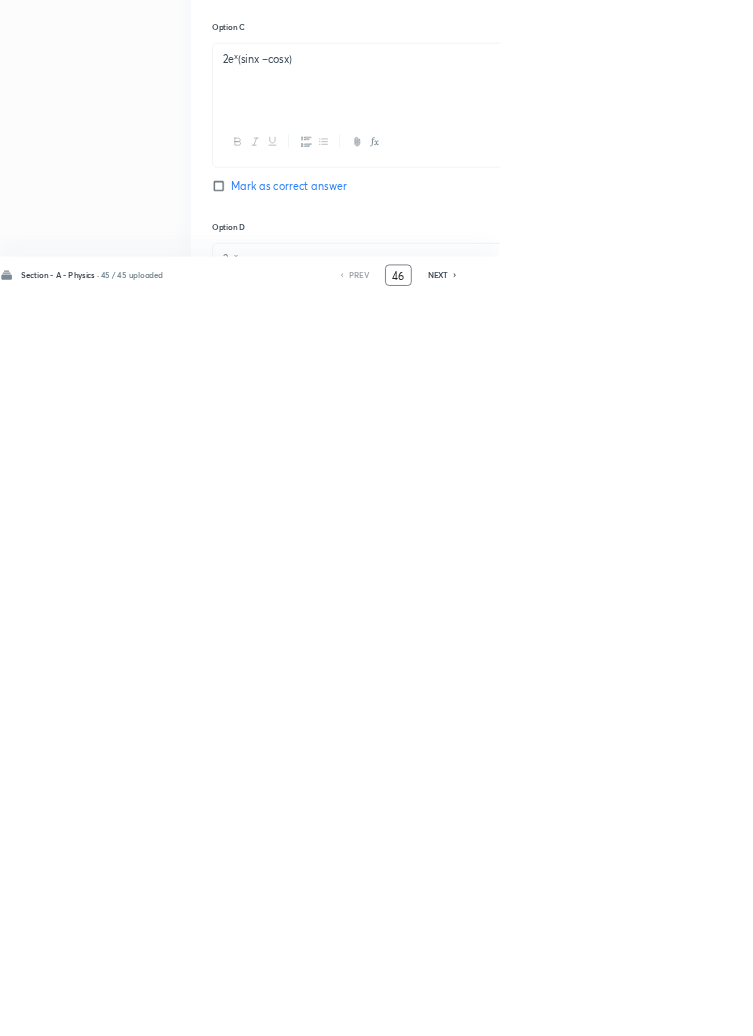 type on "46" 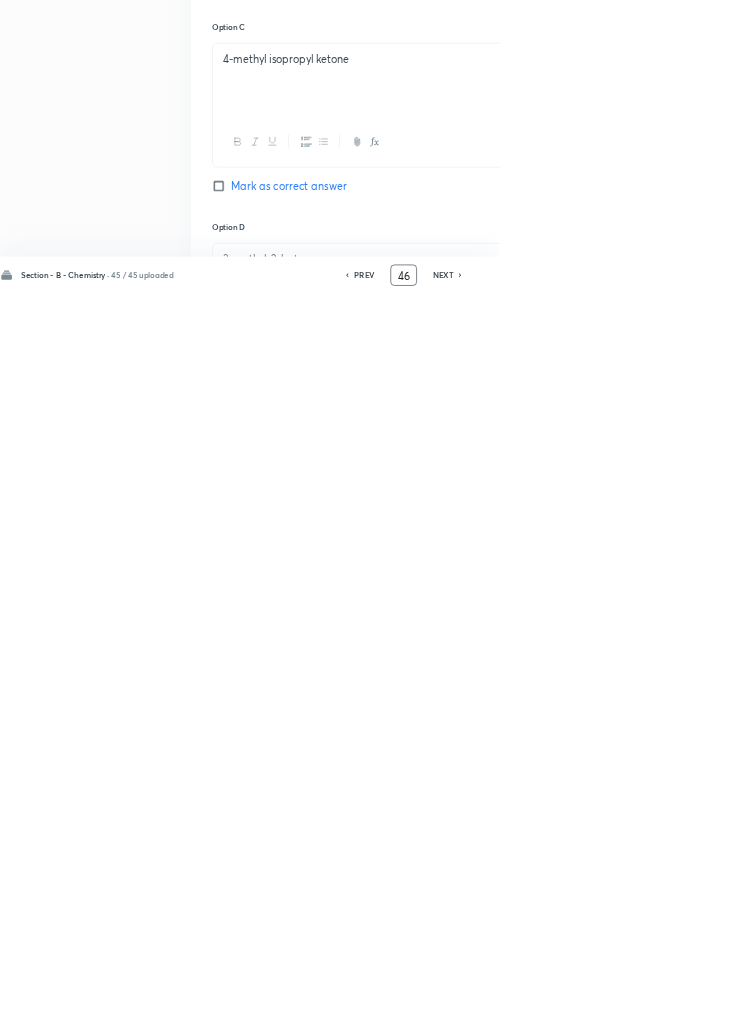 checkbox on "true" 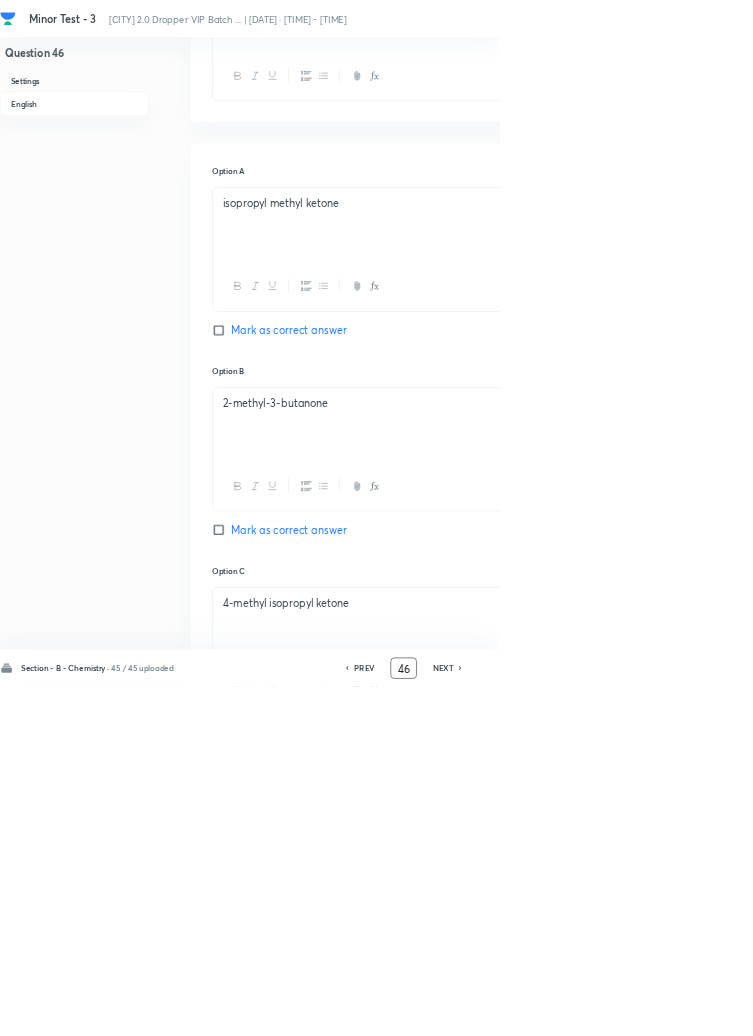 scroll, scrollTop: 0, scrollLeft: 0, axis: both 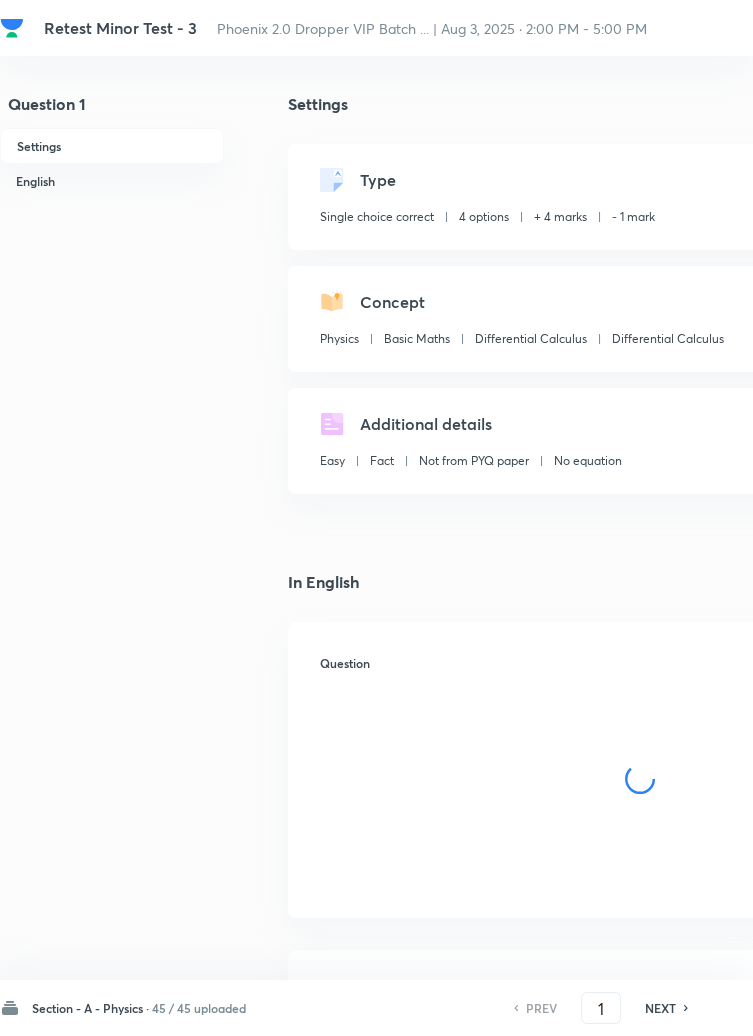 checkbox on "true" 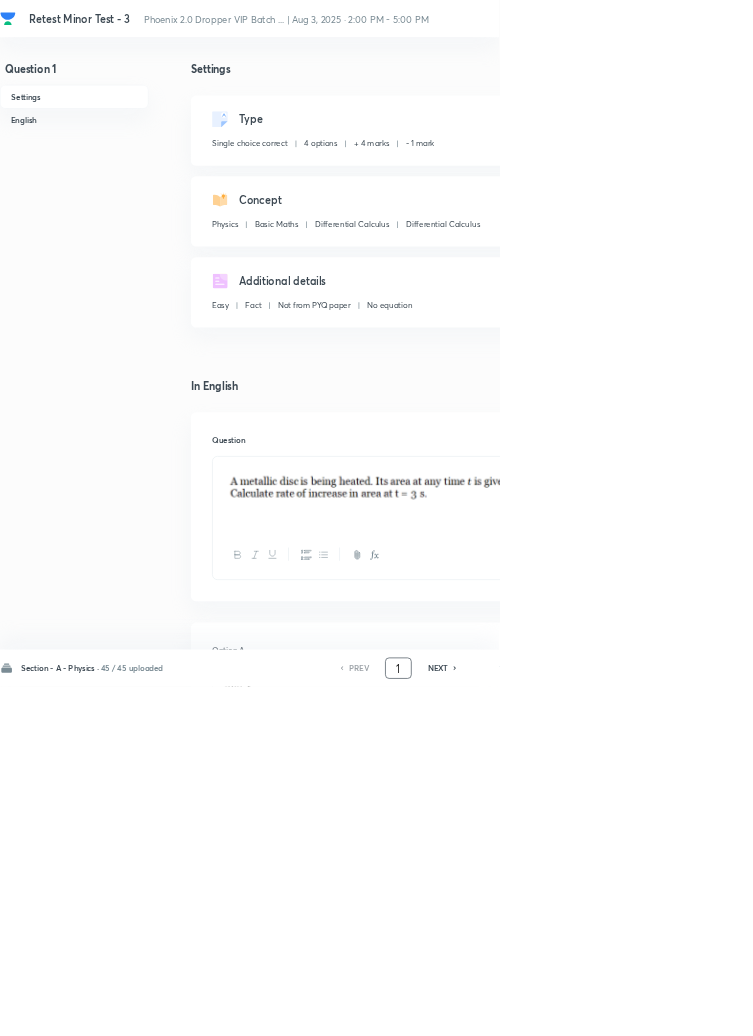 click on "1" at bounding box center [601, 1008] 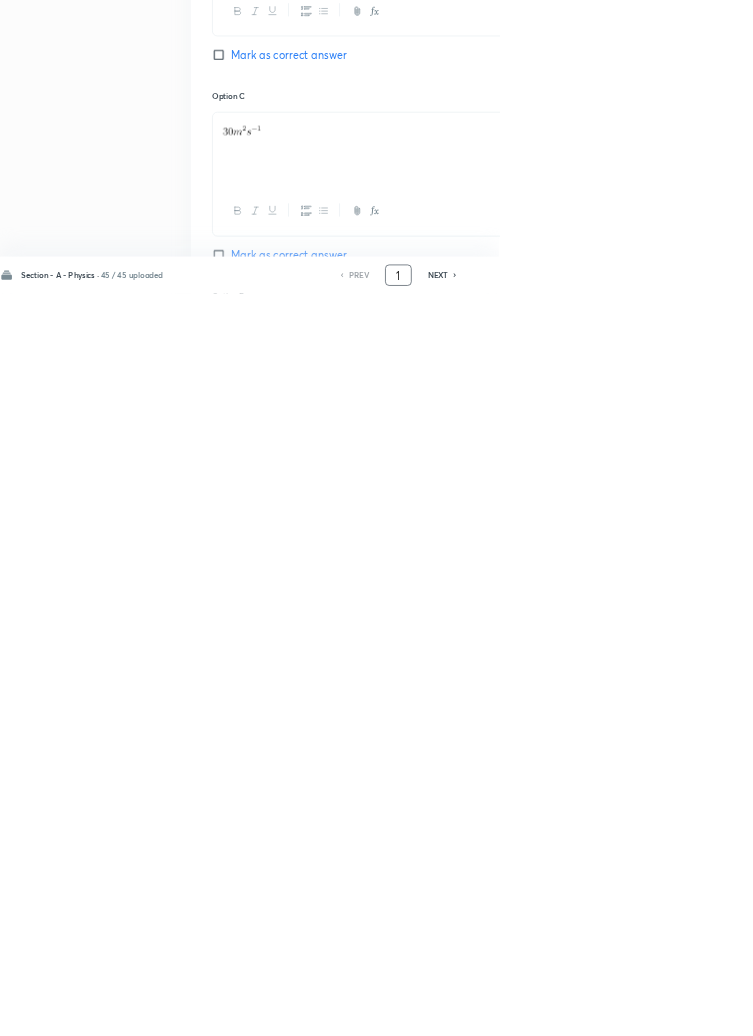 scroll, scrollTop: 950, scrollLeft: 0, axis: vertical 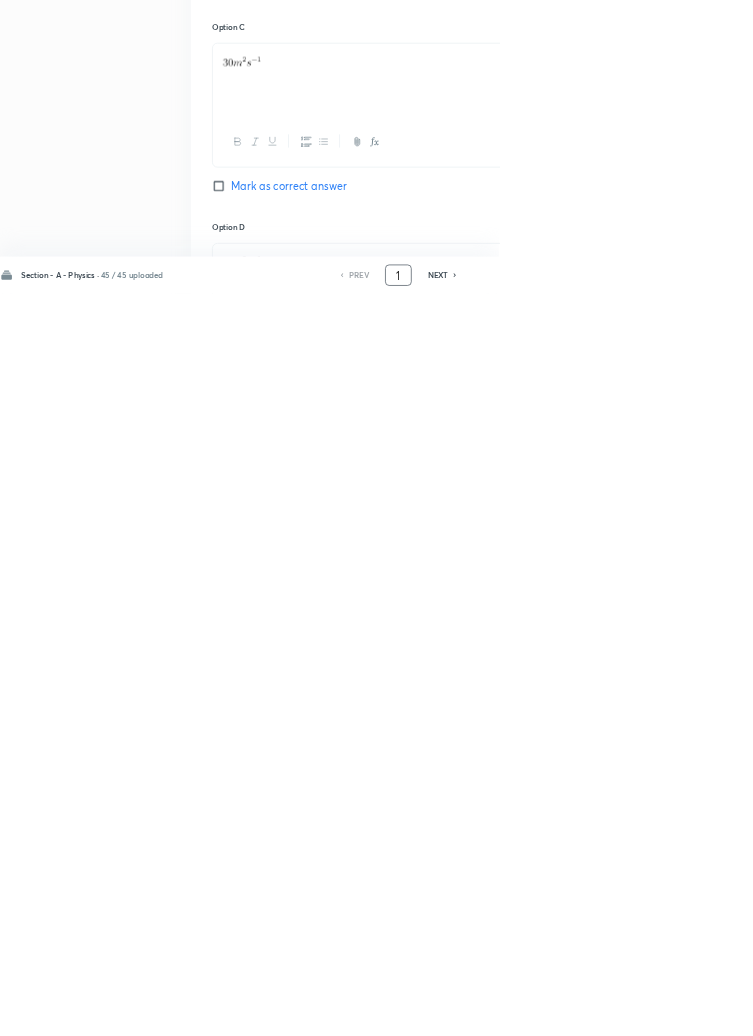 click on "1" at bounding box center (601, 1008) 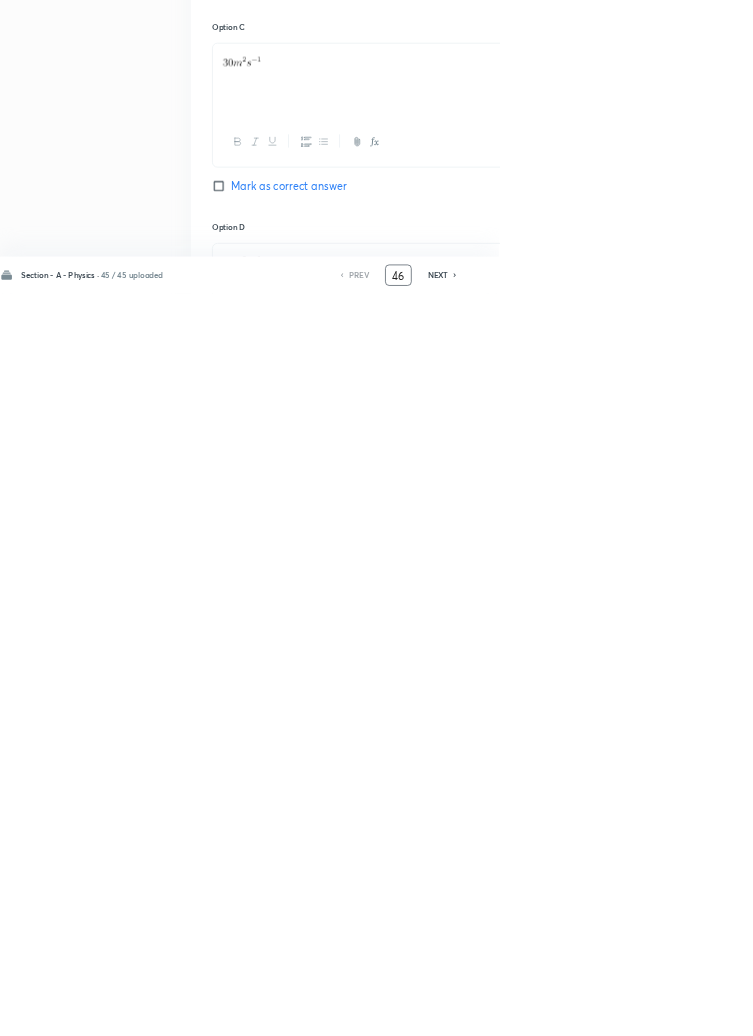 type on "46" 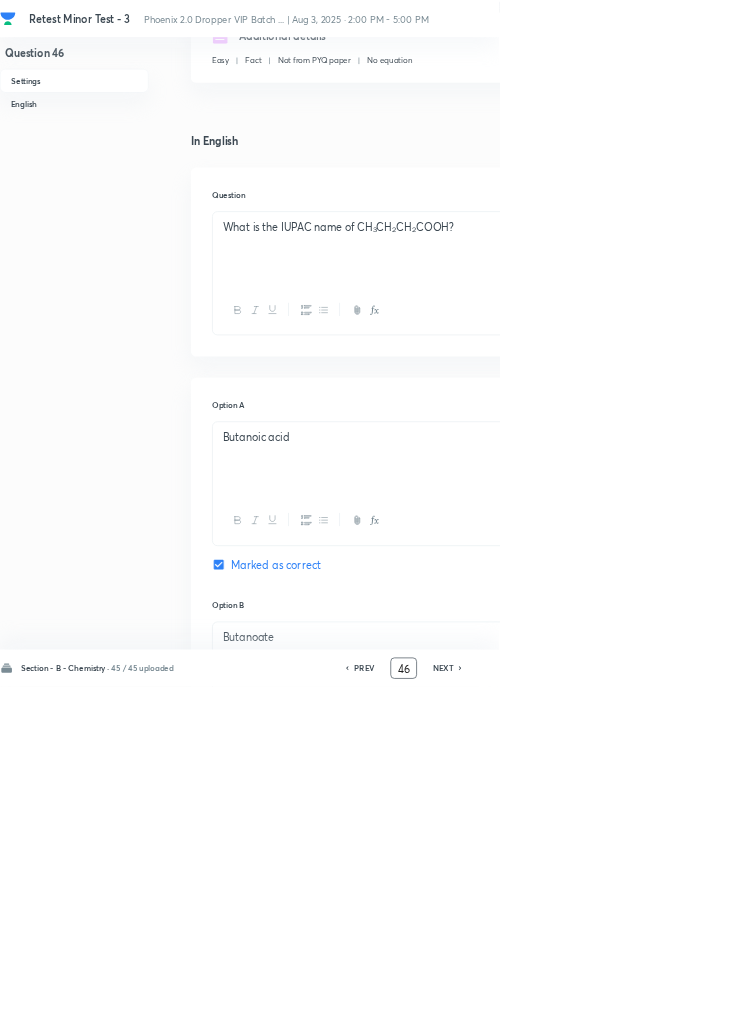 scroll, scrollTop: 0, scrollLeft: 0, axis: both 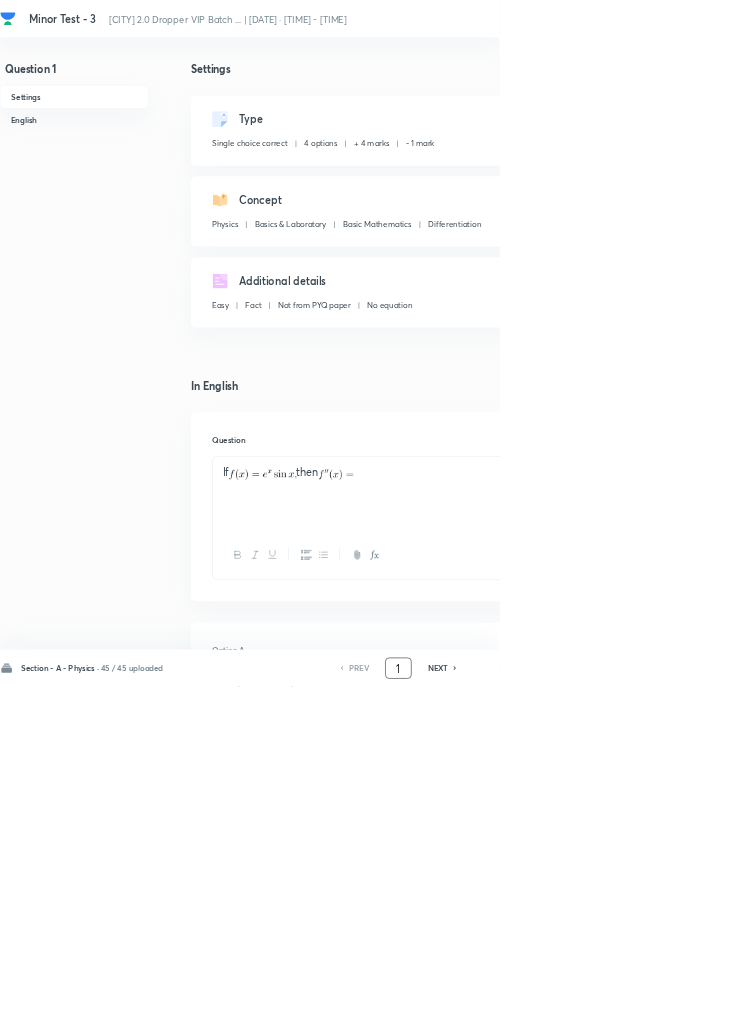 click on "1" at bounding box center [601, 1008] 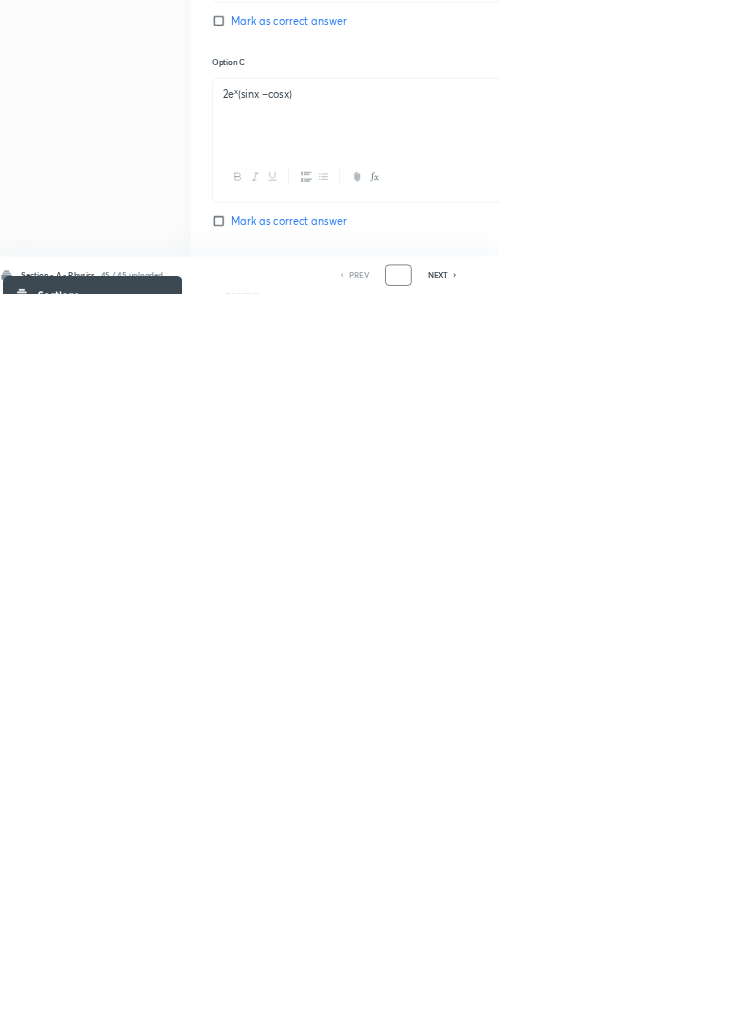 scroll, scrollTop: 950, scrollLeft: 0, axis: vertical 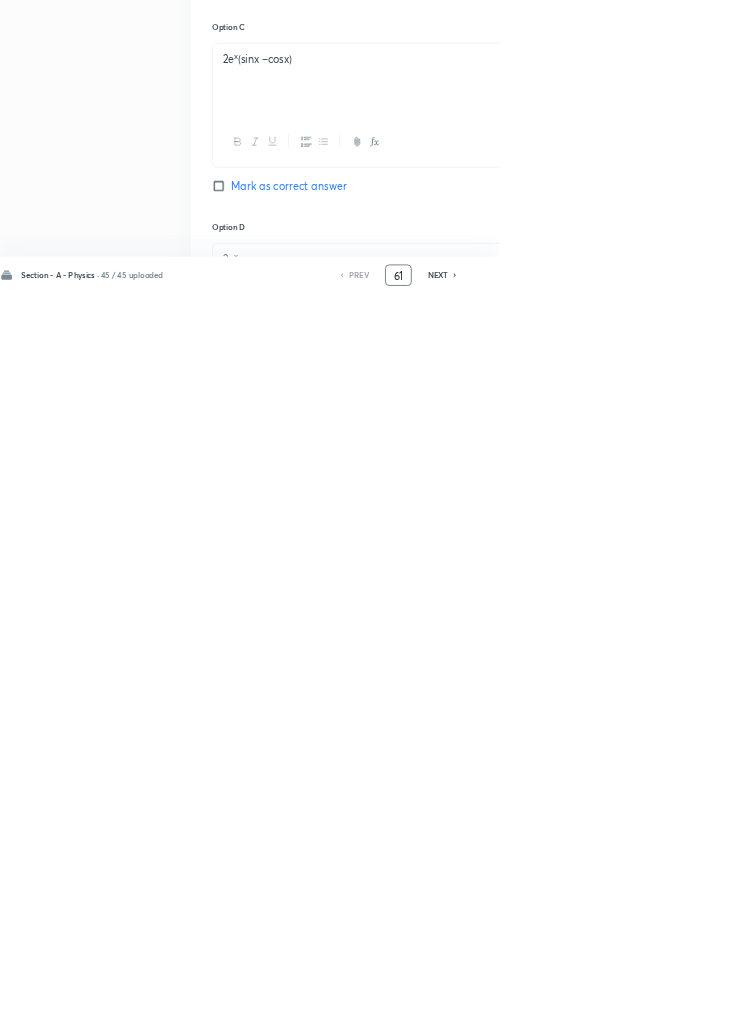 type on "61" 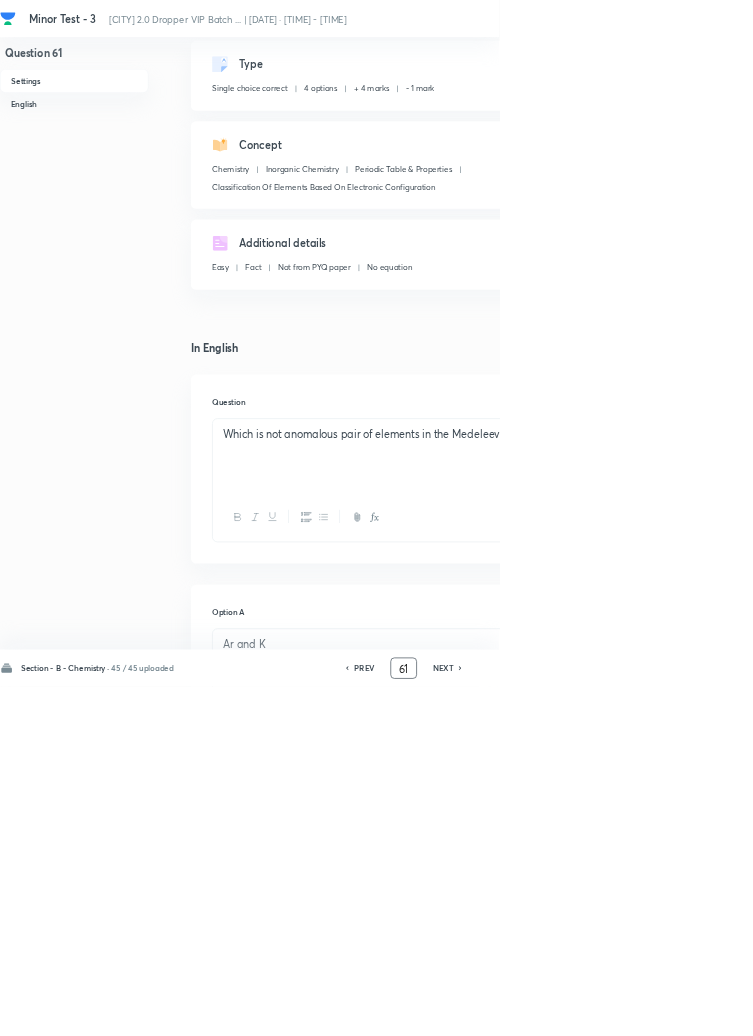 scroll, scrollTop: 0, scrollLeft: 0, axis: both 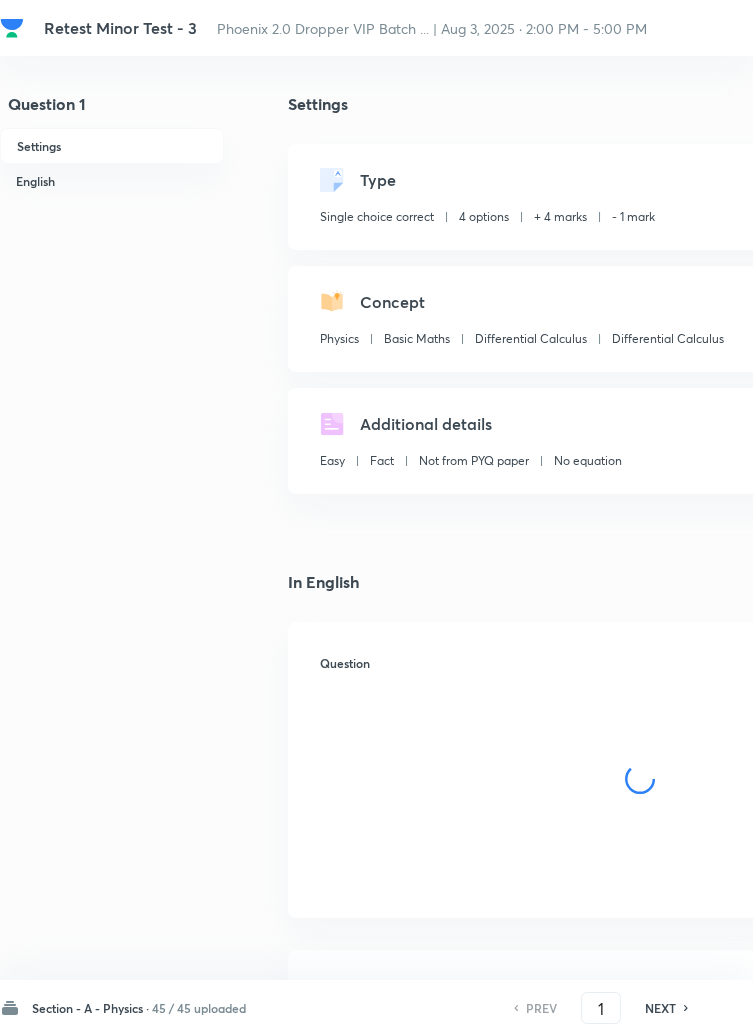checkbox on "true" 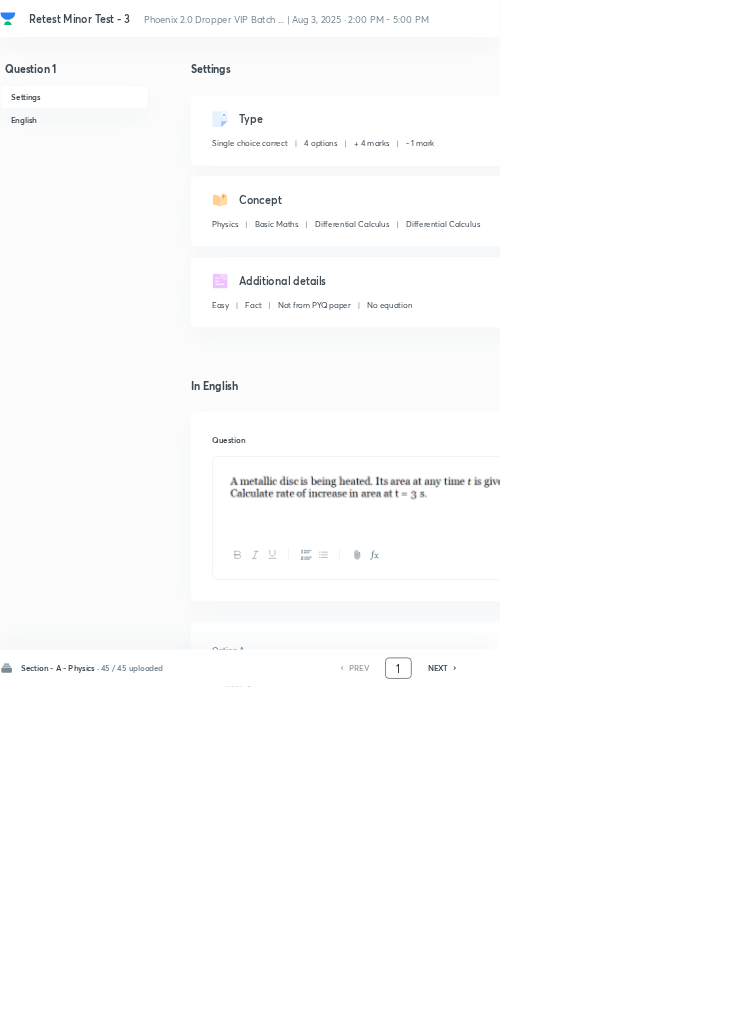 click on "1" at bounding box center (601, 1008) 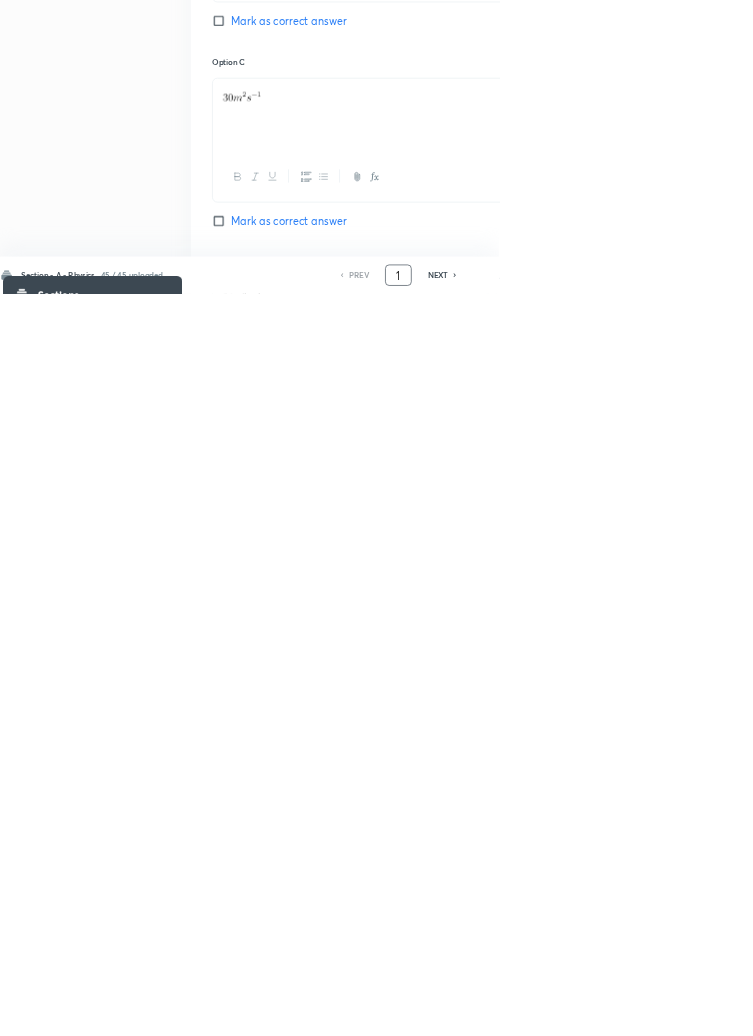 scroll, scrollTop: 950, scrollLeft: 0, axis: vertical 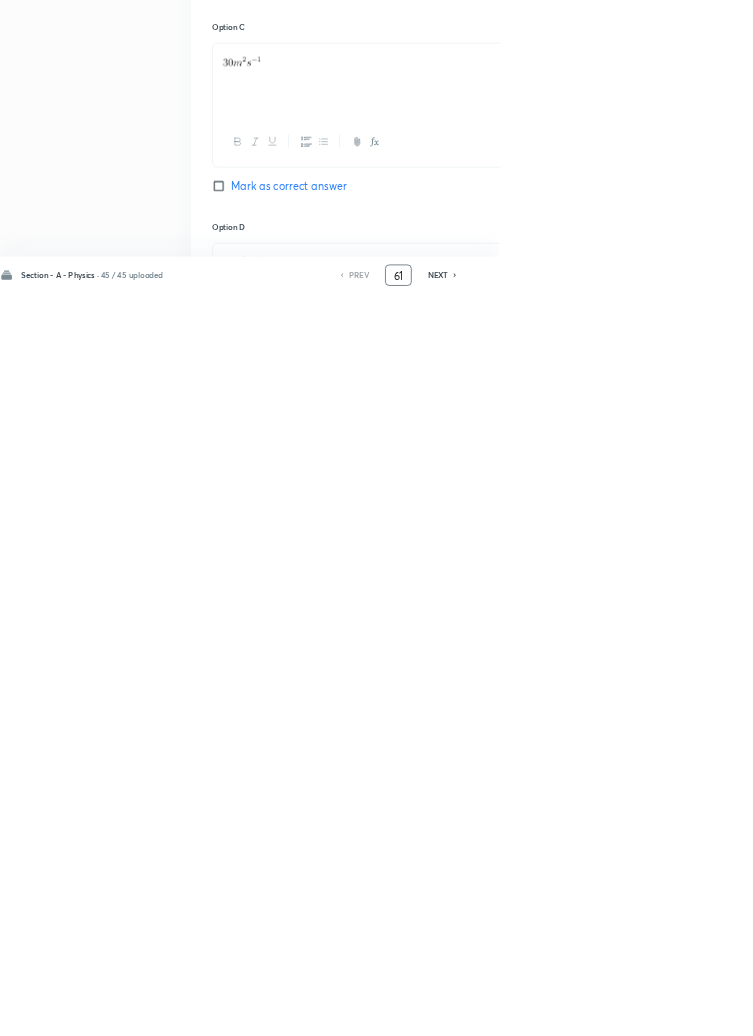 type on "61" 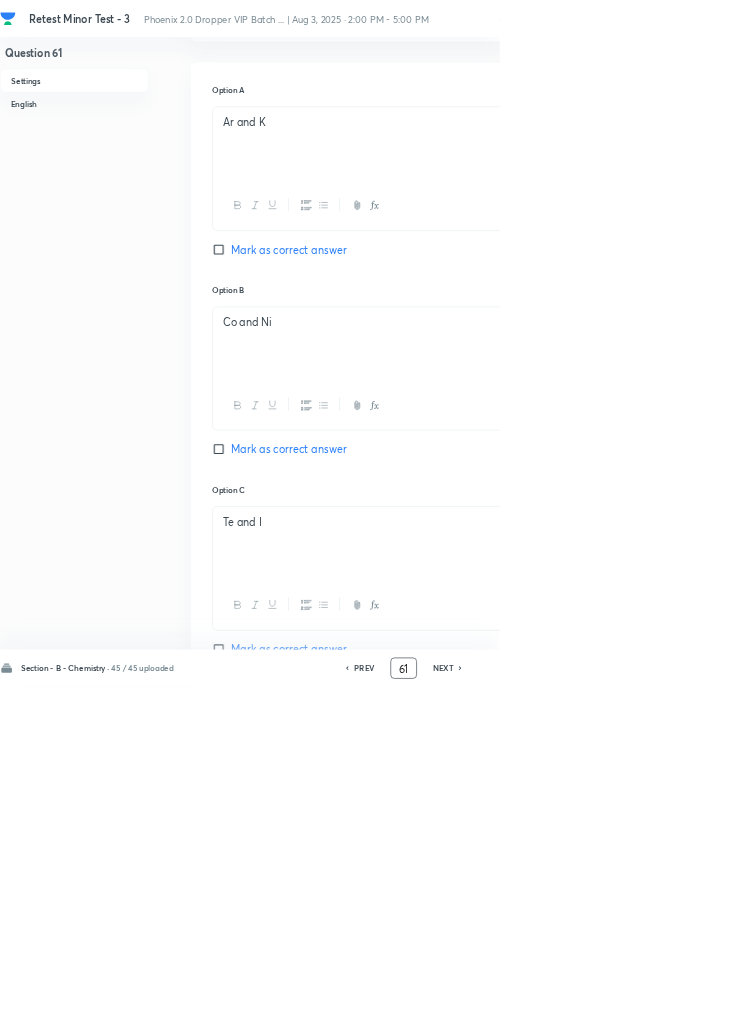 scroll, scrollTop: 0, scrollLeft: 0, axis: both 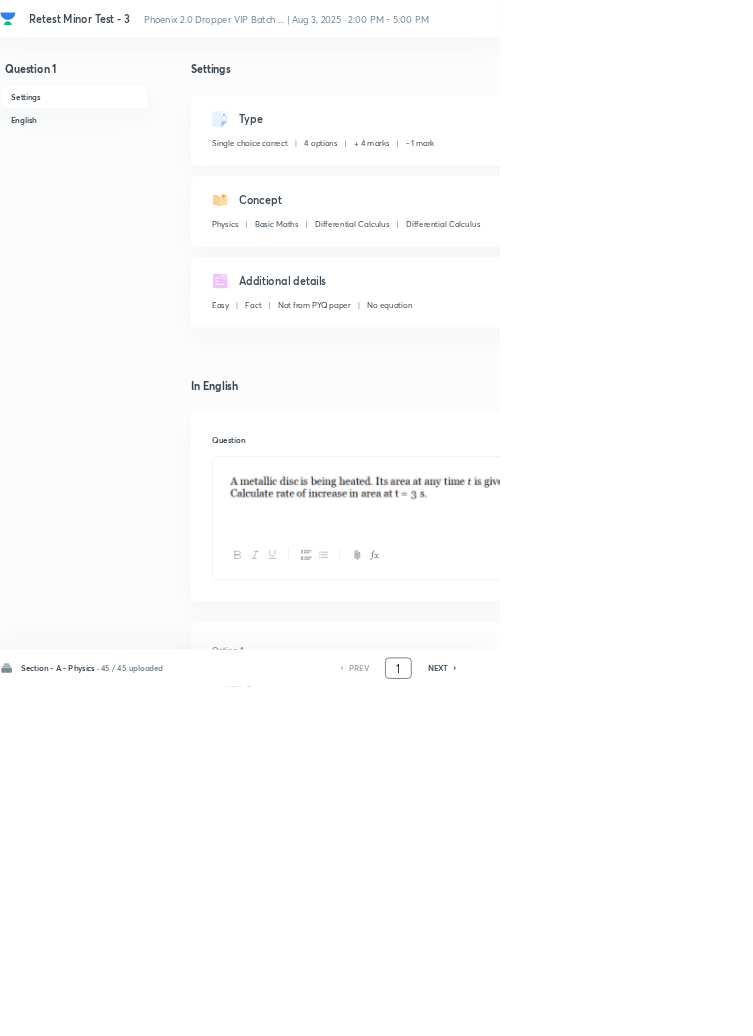 click on "1" at bounding box center (601, 1008) 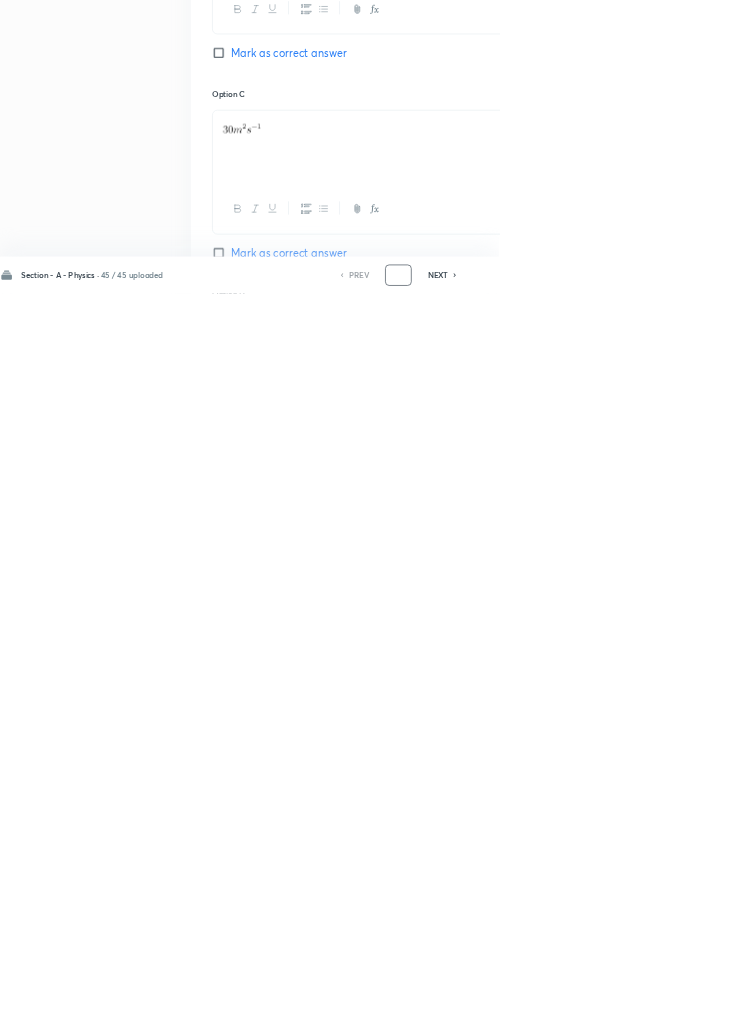 scroll, scrollTop: 950, scrollLeft: 0, axis: vertical 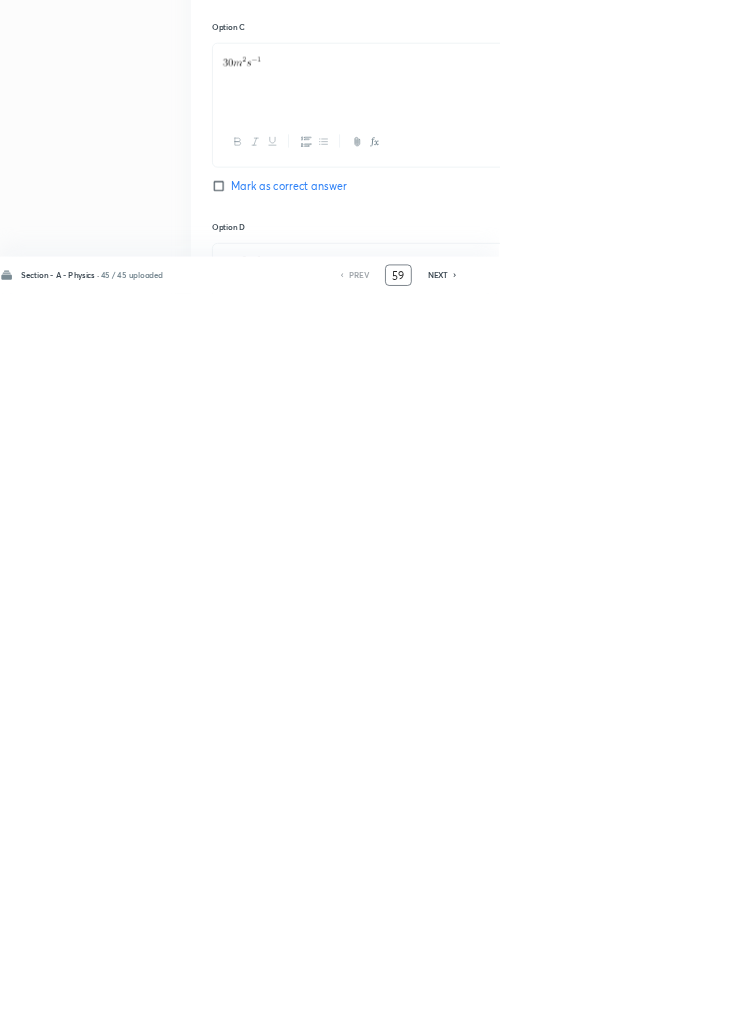 type on "59" 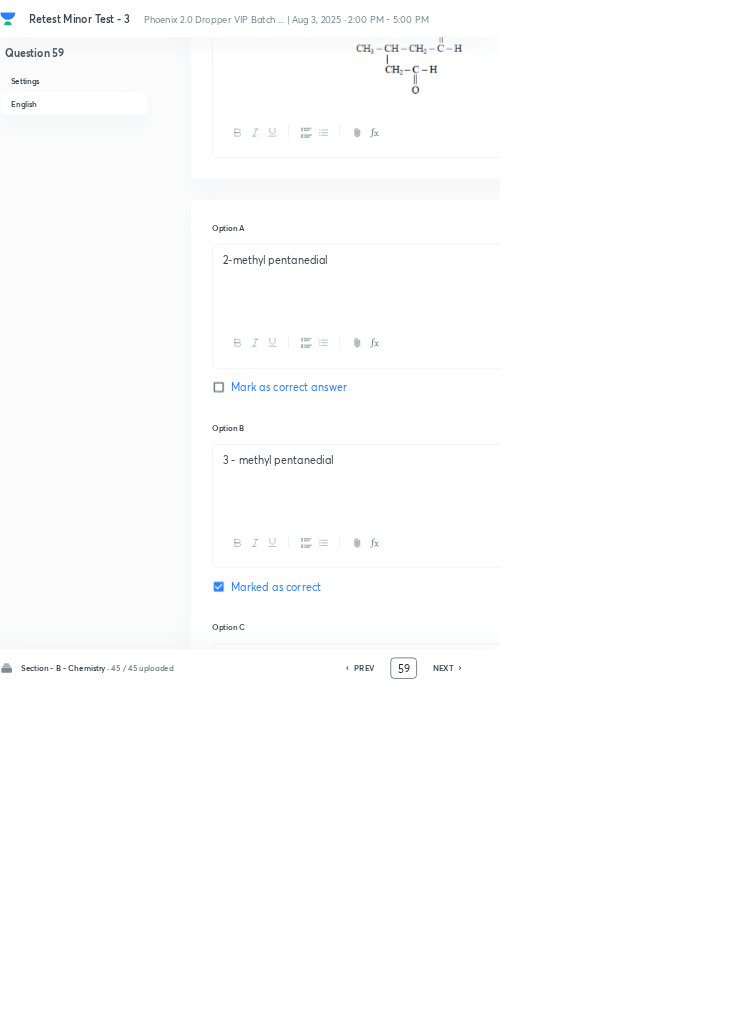 scroll, scrollTop: 0, scrollLeft: 0, axis: both 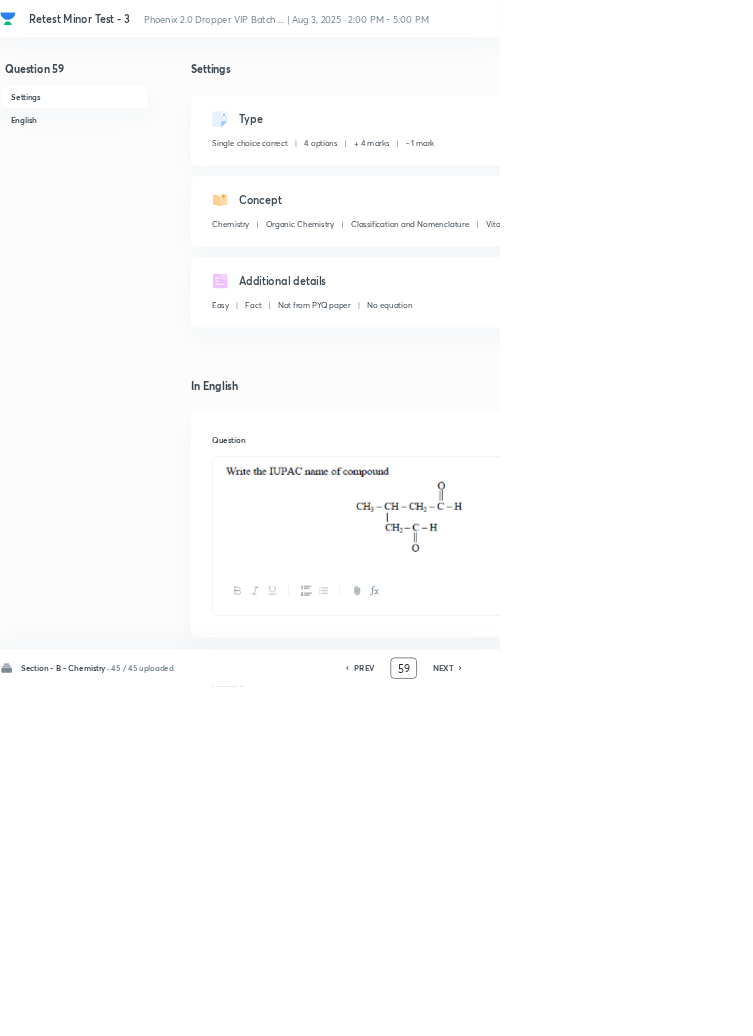 click 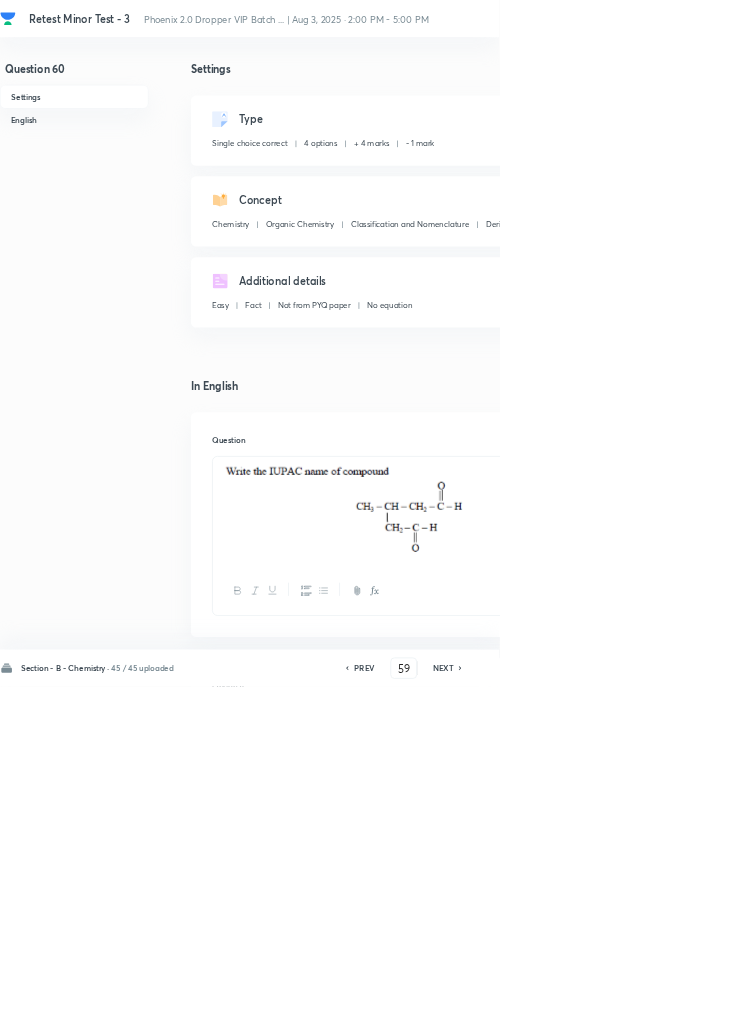 type on "60" 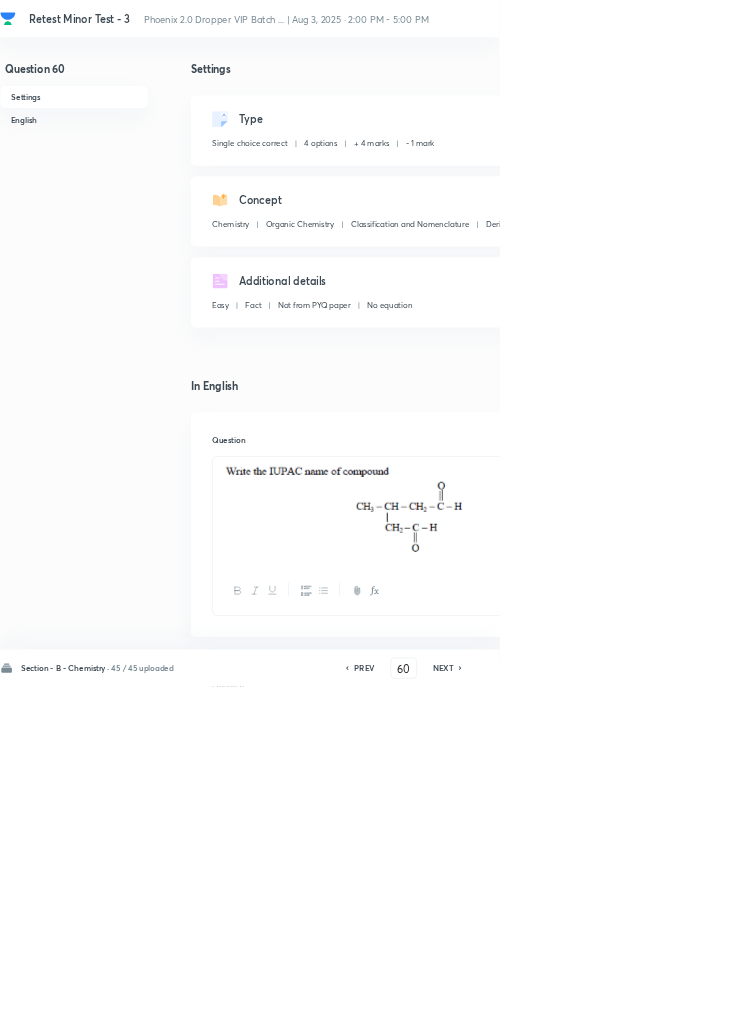 checkbox on "false" 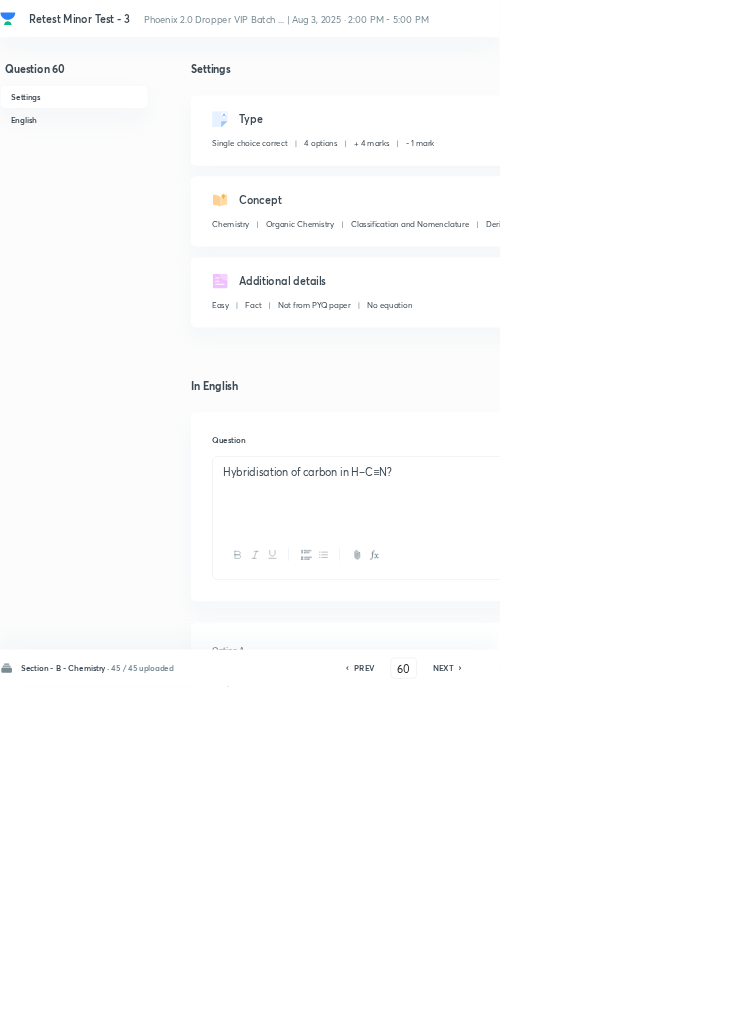 click 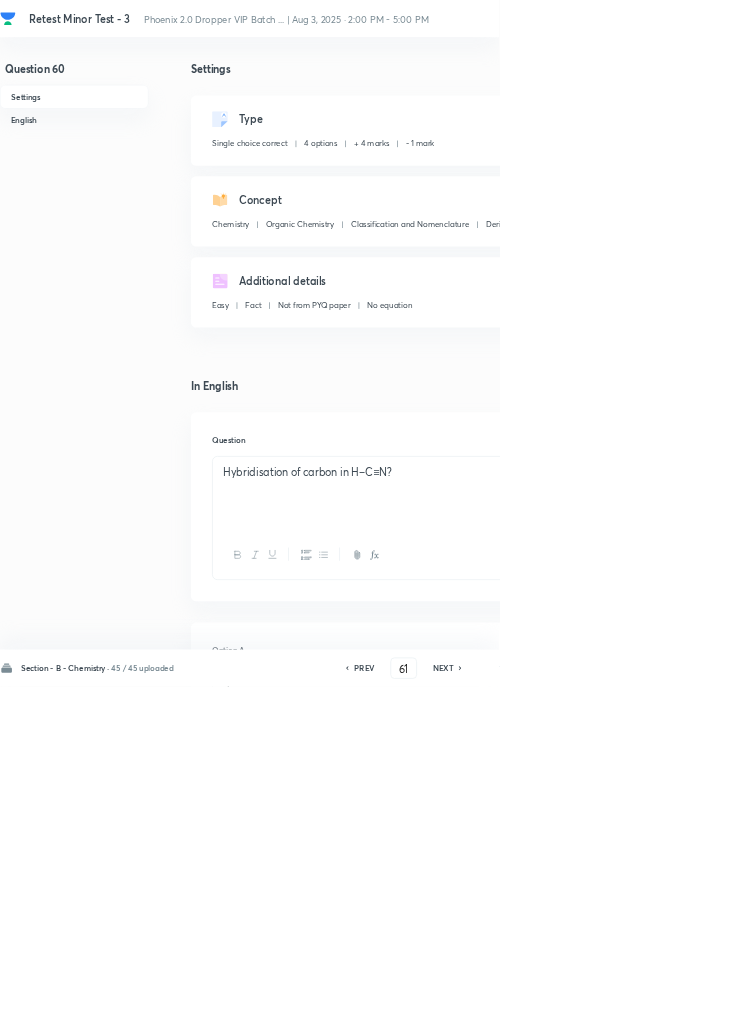 checkbox on "false" 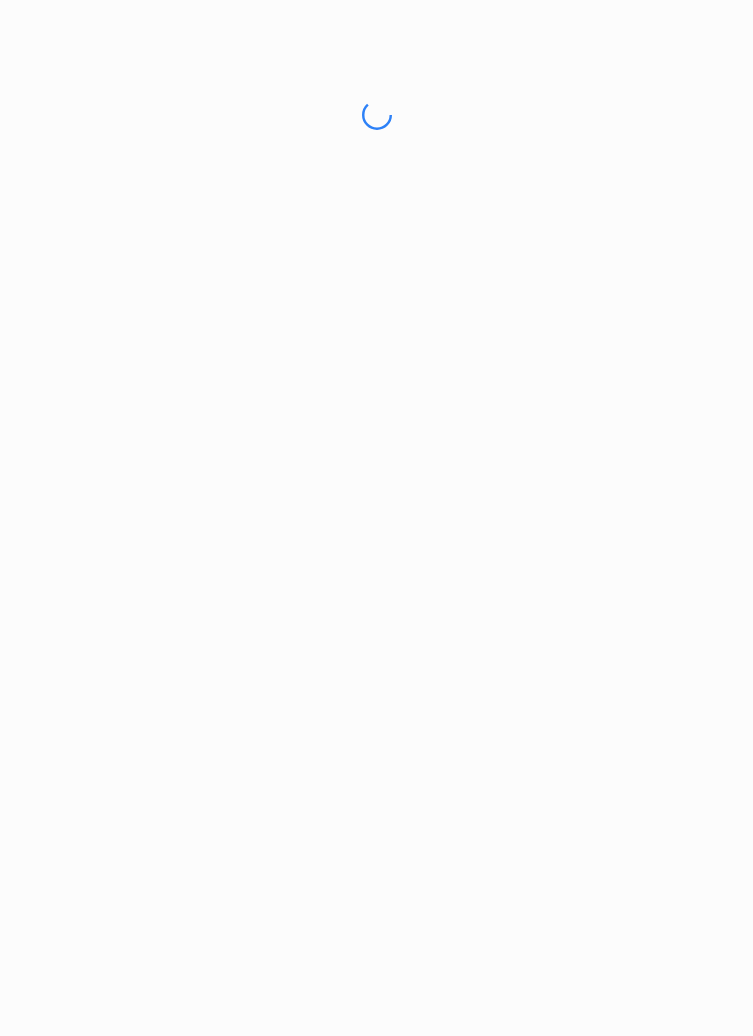 scroll, scrollTop: 0, scrollLeft: 0, axis: both 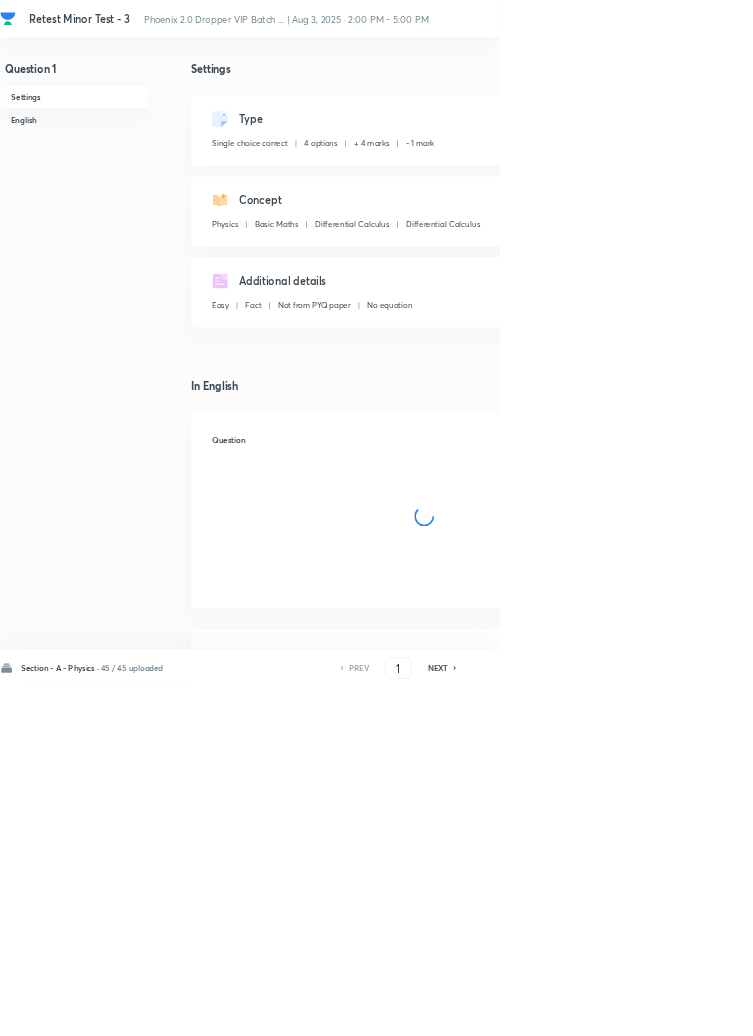 checkbox on "true" 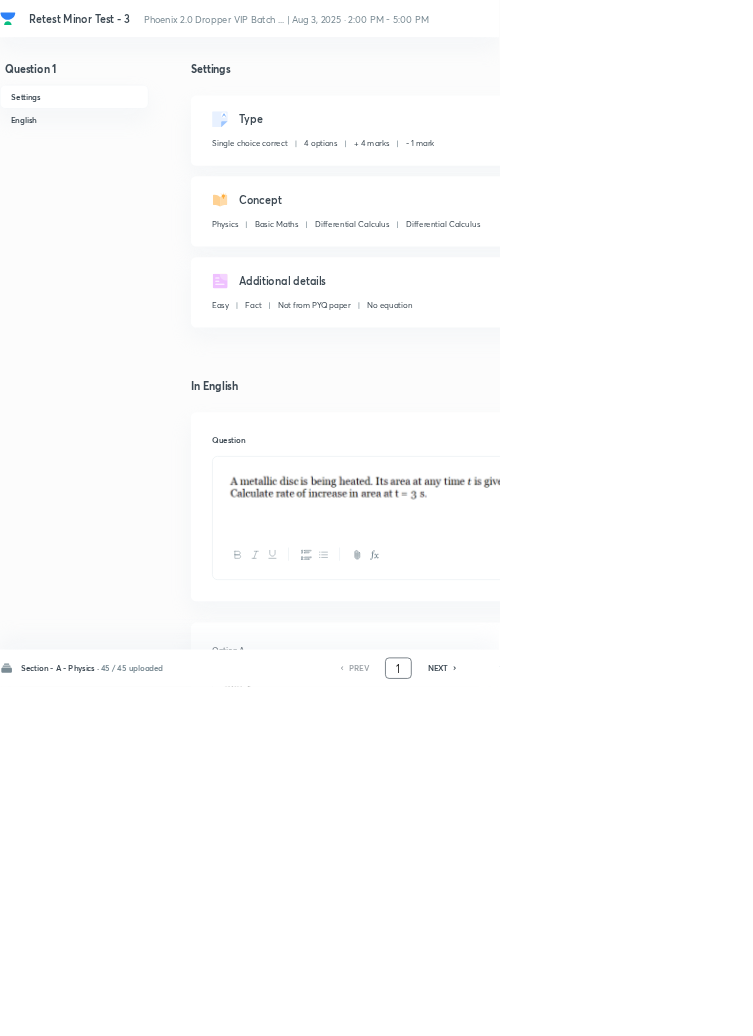 click on "1" at bounding box center [601, 1008] 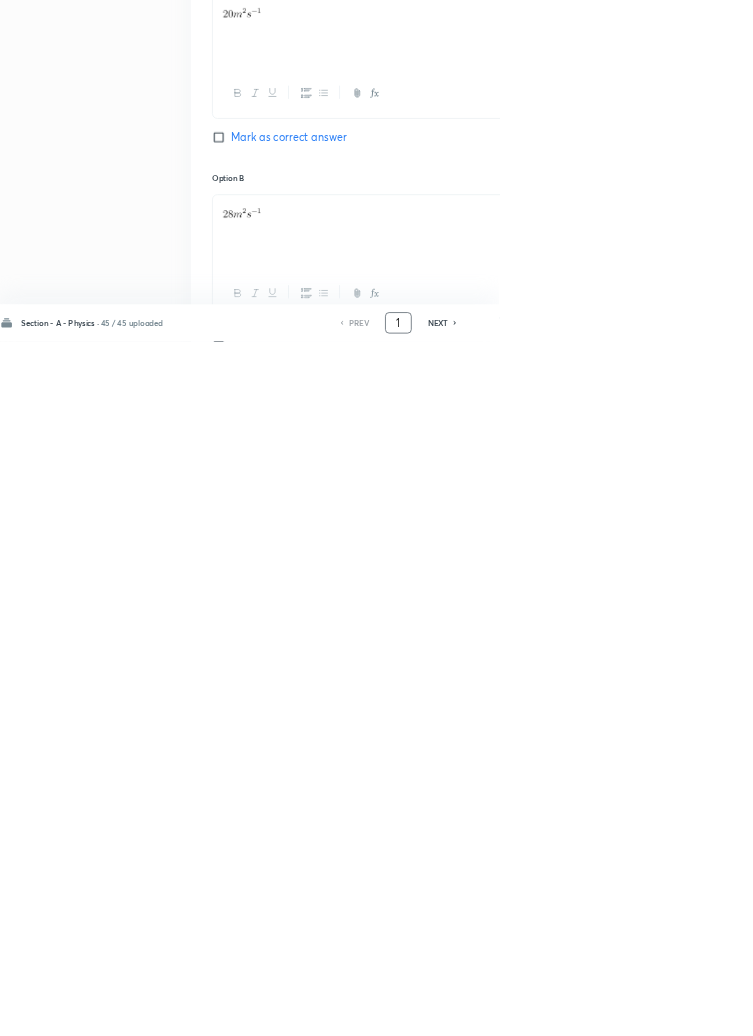 scroll, scrollTop: 950, scrollLeft: 0, axis: vertical 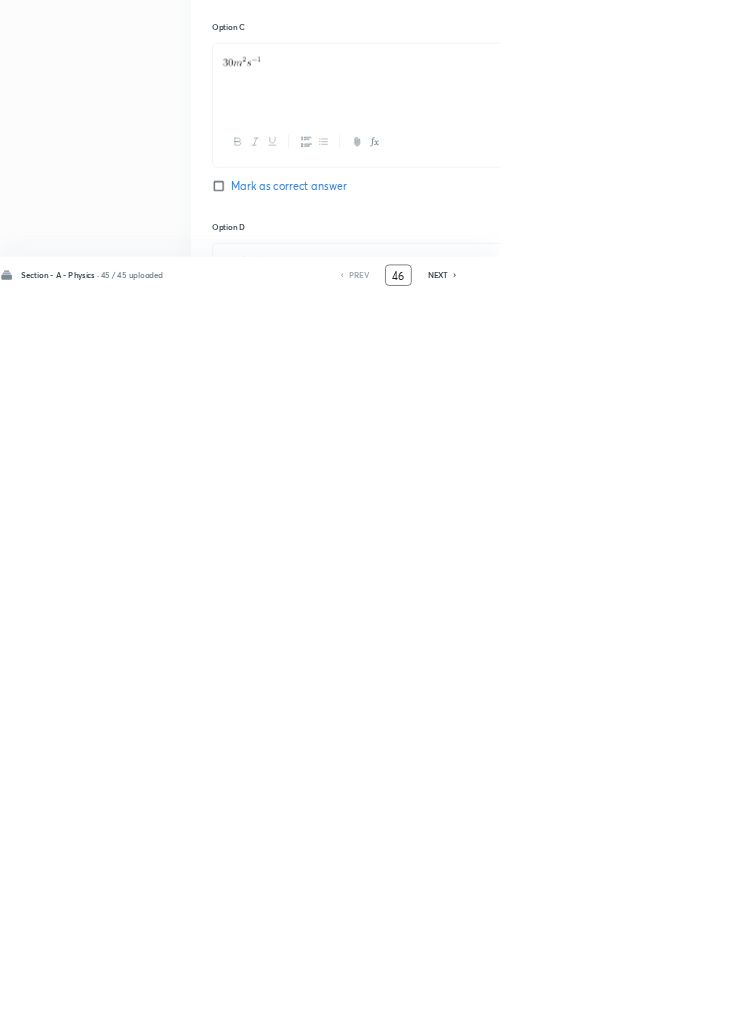 type on "46" 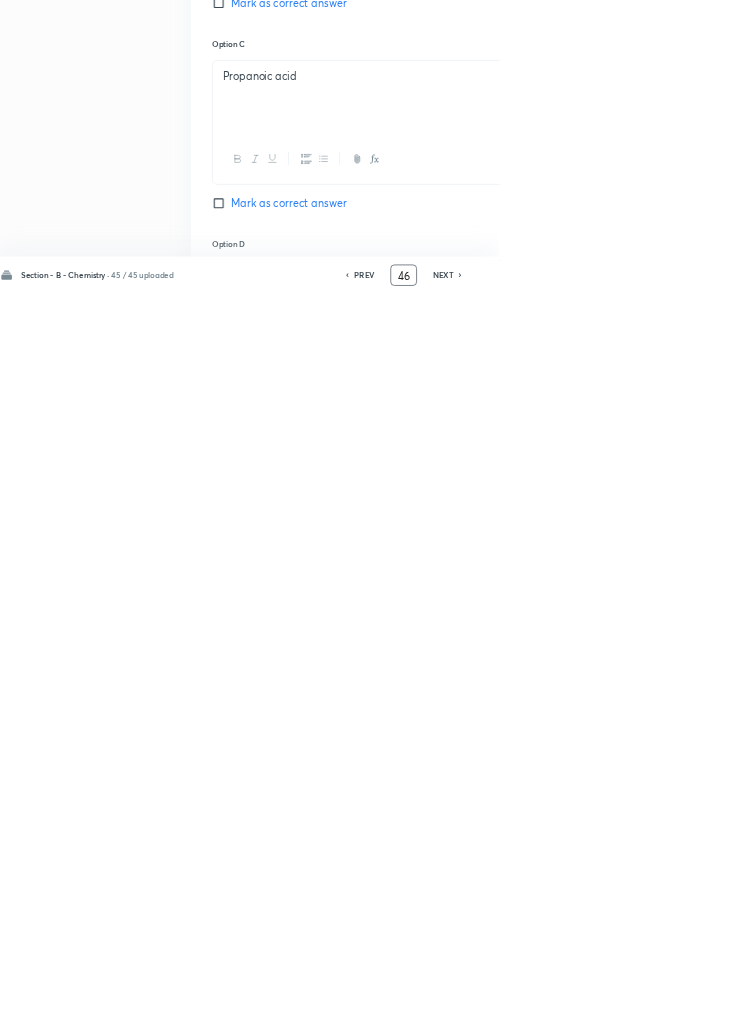 scroll, scrollTop: 950, scrollLeft: 0, axis: vertical 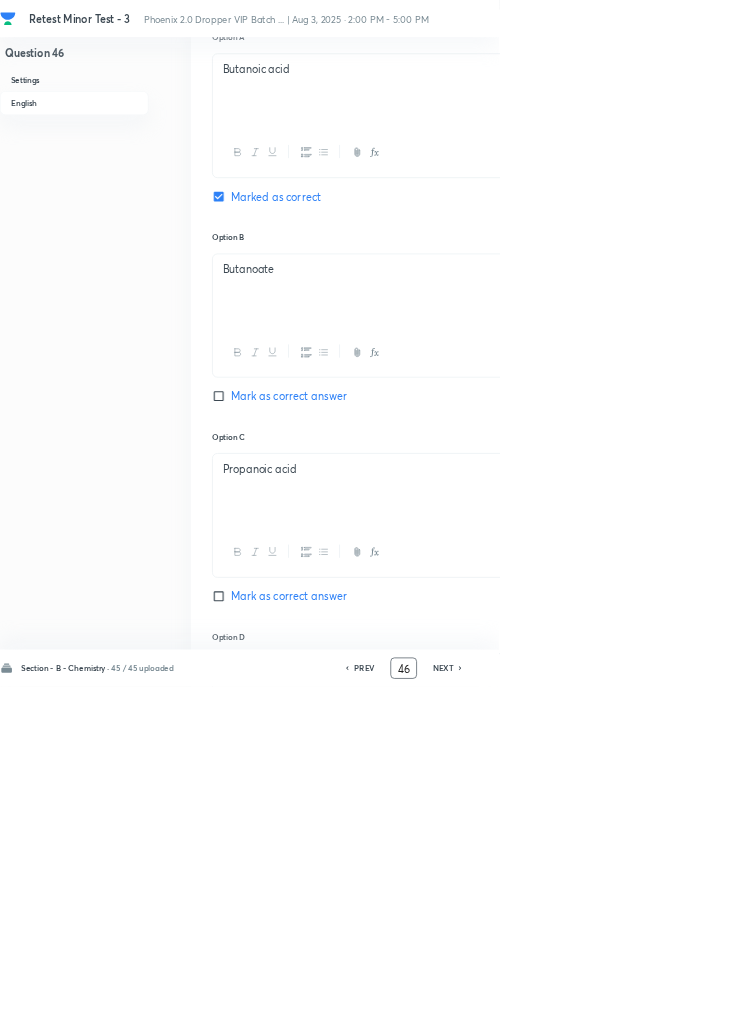 click on "NEXT" at bounding box center [668, 1008] 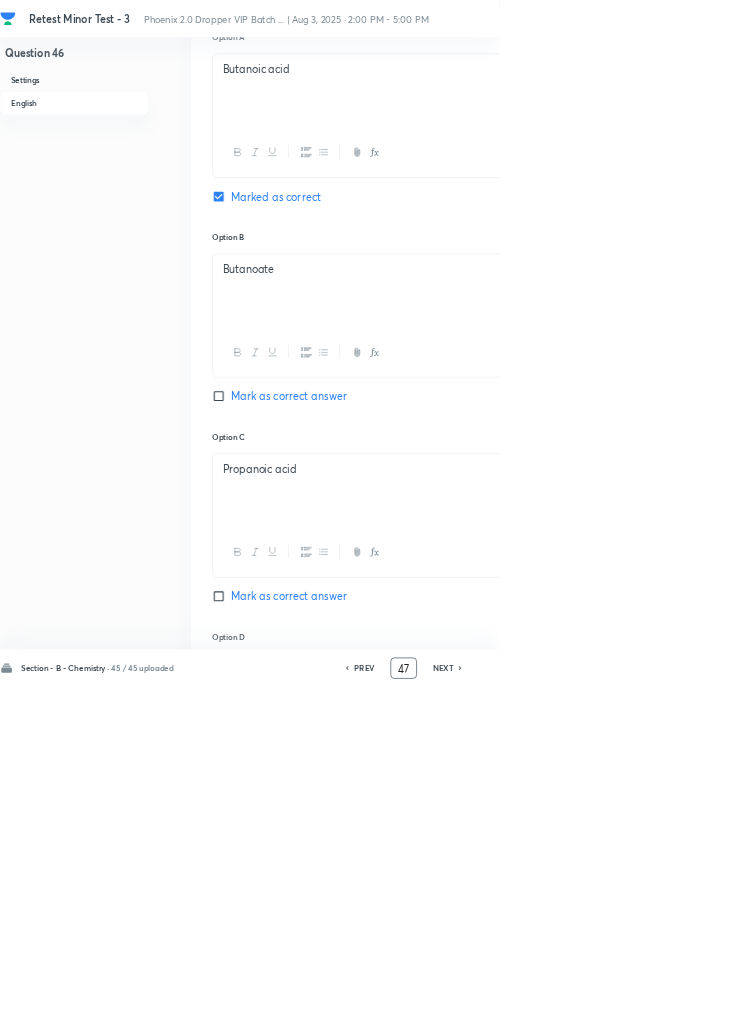 checkbox on "false" 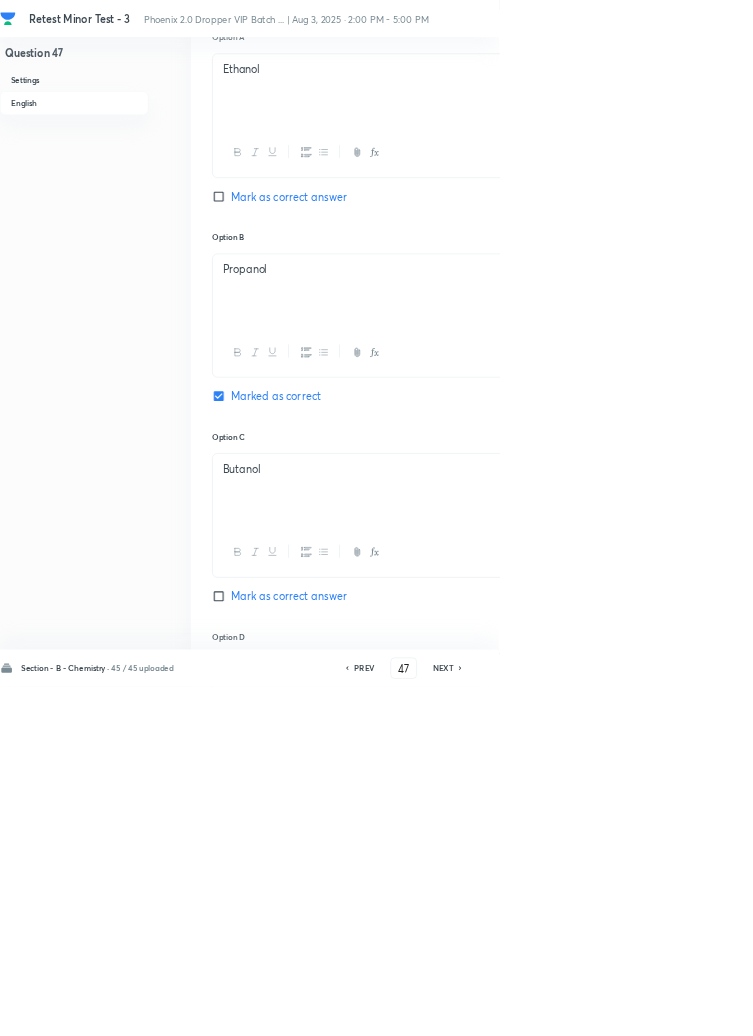 click on "OH group → “ol” →  propanol" at bounding box center [640, 1390] 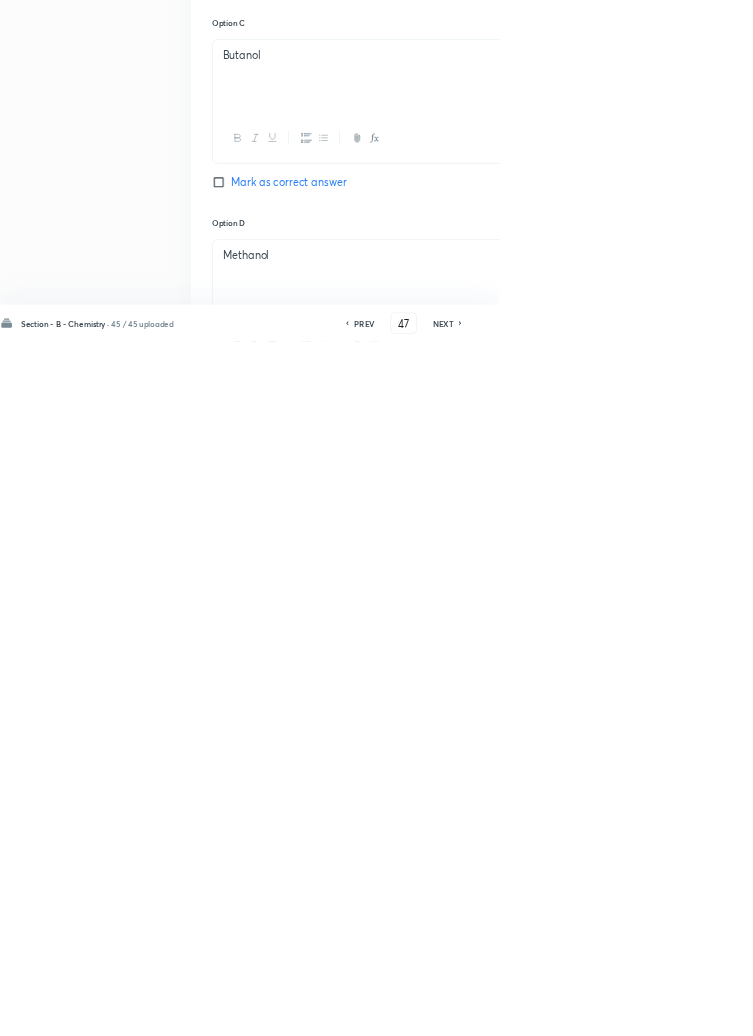 type 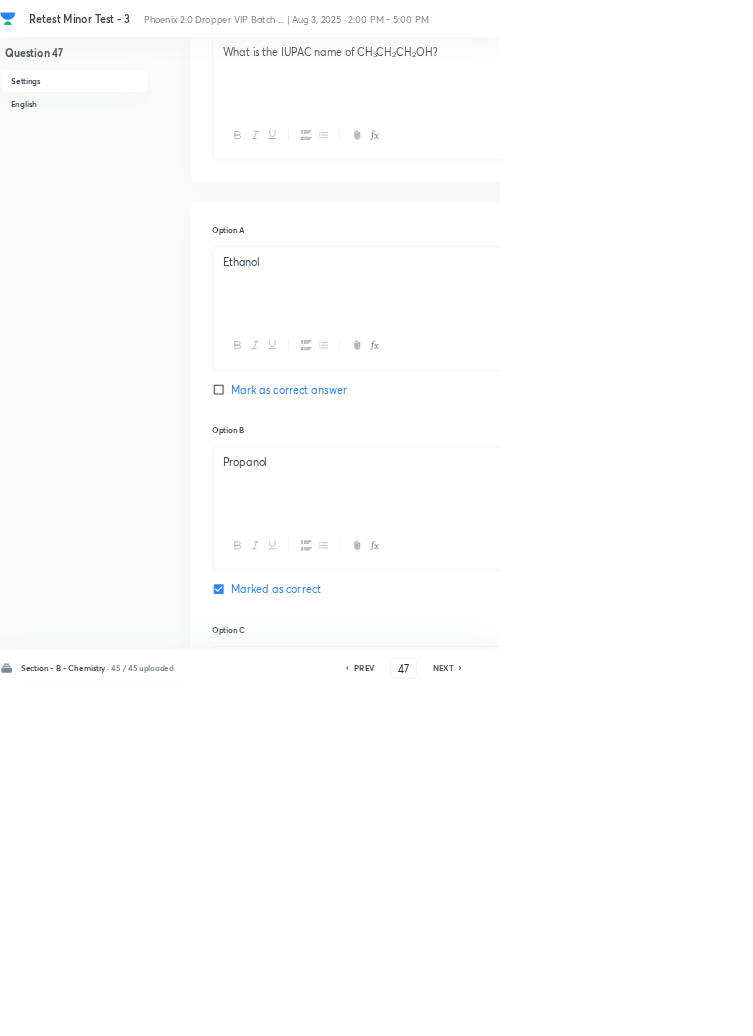 scroll, scrollTop: 0, scrollLeft: 0, axis: both 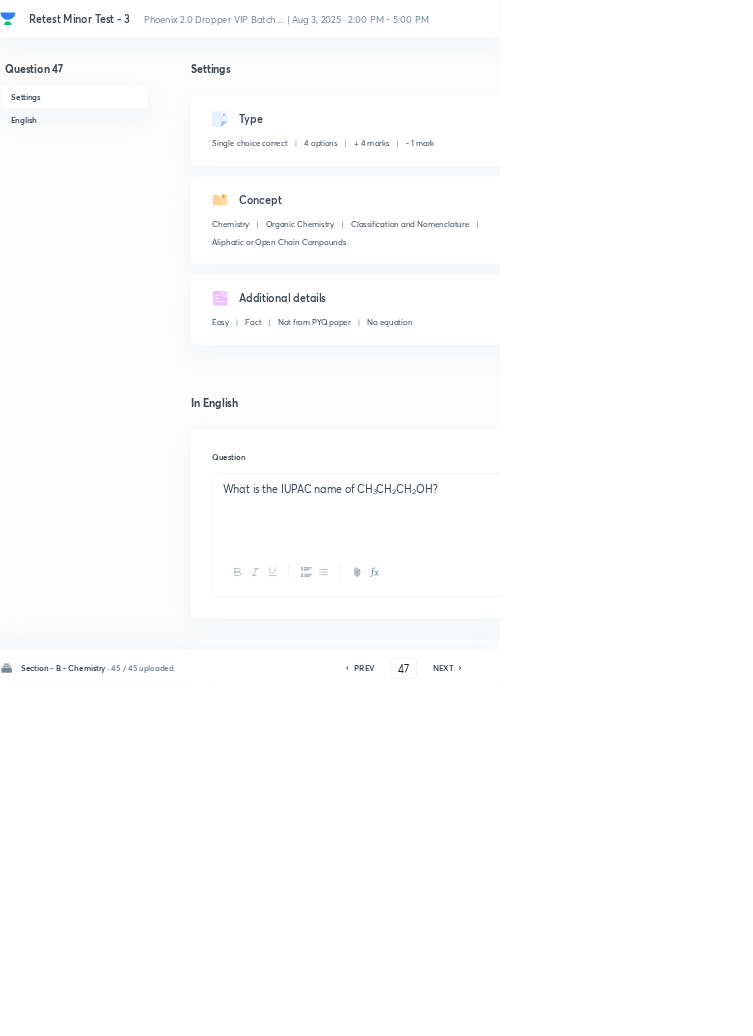 click 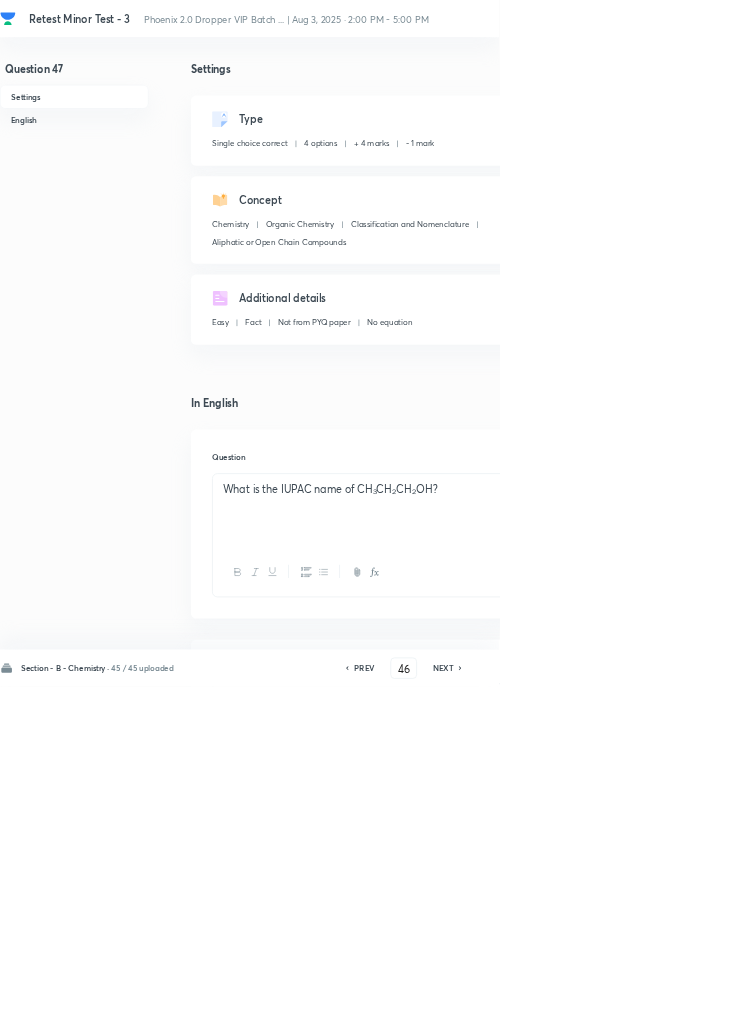 checkbox on "false" 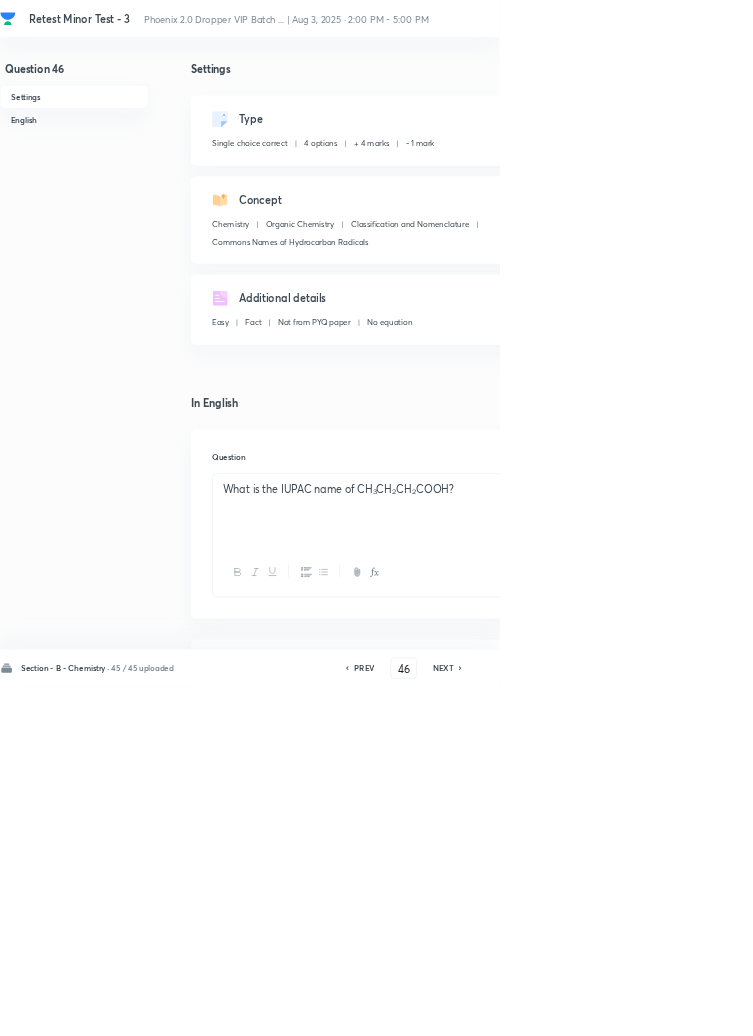 checkbox on "true" 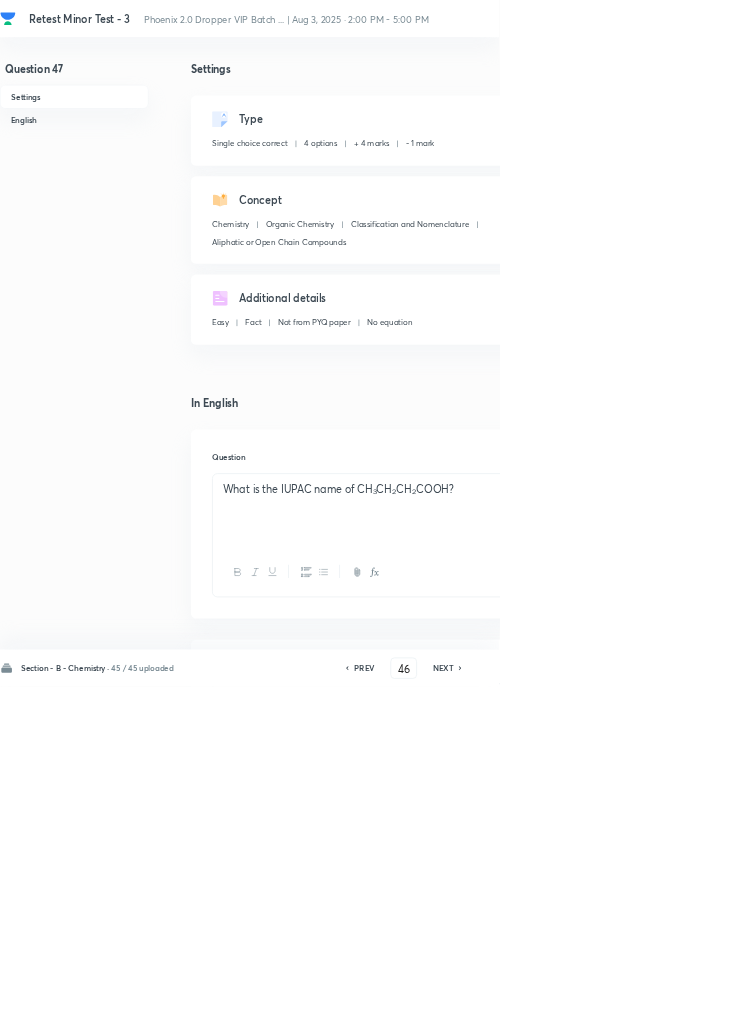 type on "47" 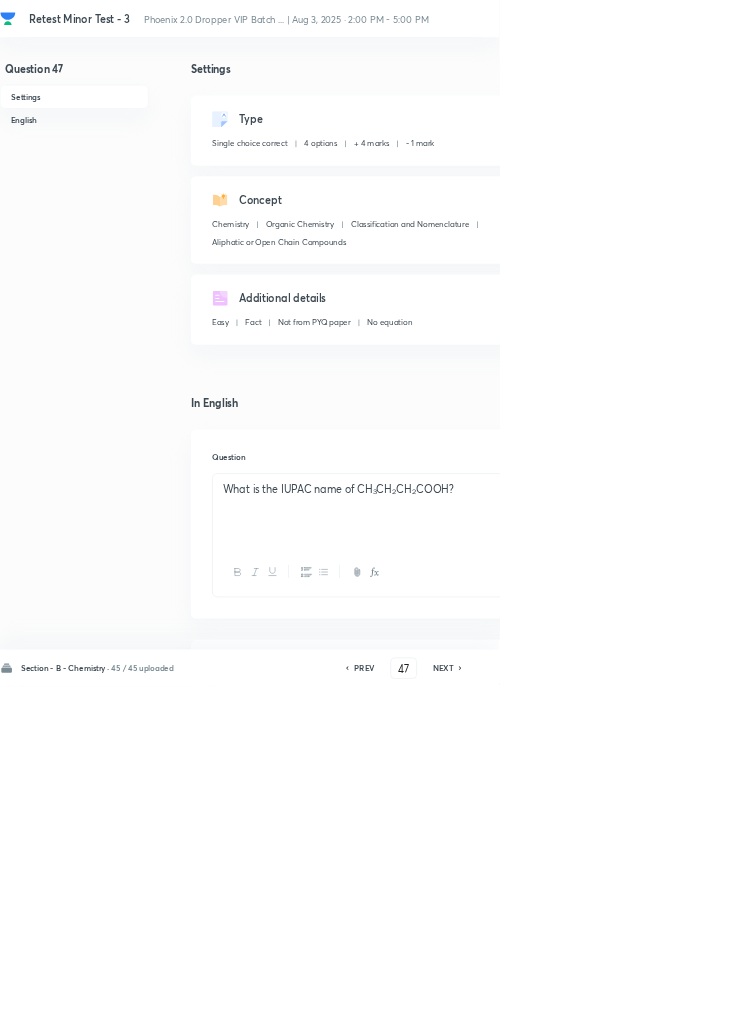 checkbox on "false" 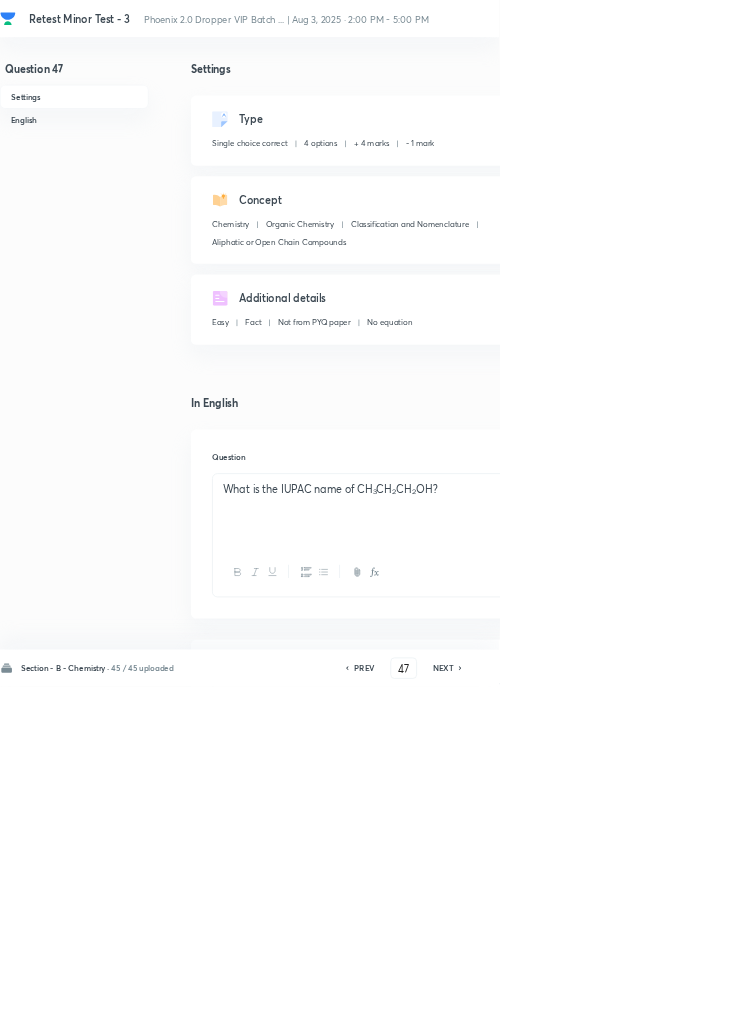 click 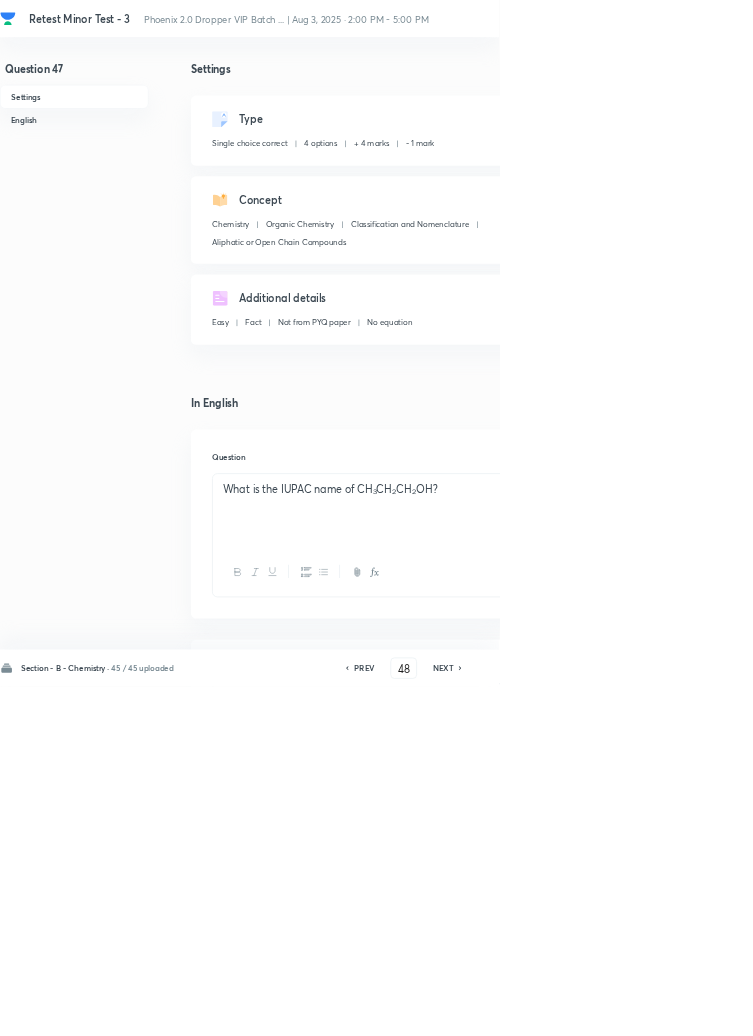 checkbox on "false" 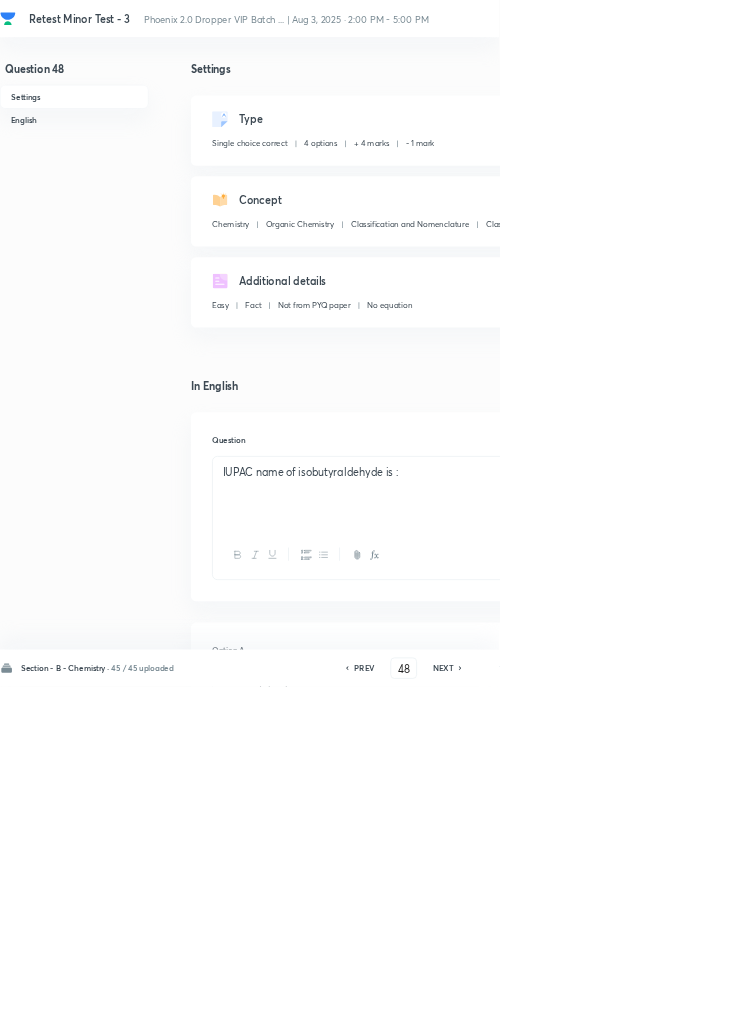 click on "NEXT" at bounding box center (668, 1008) 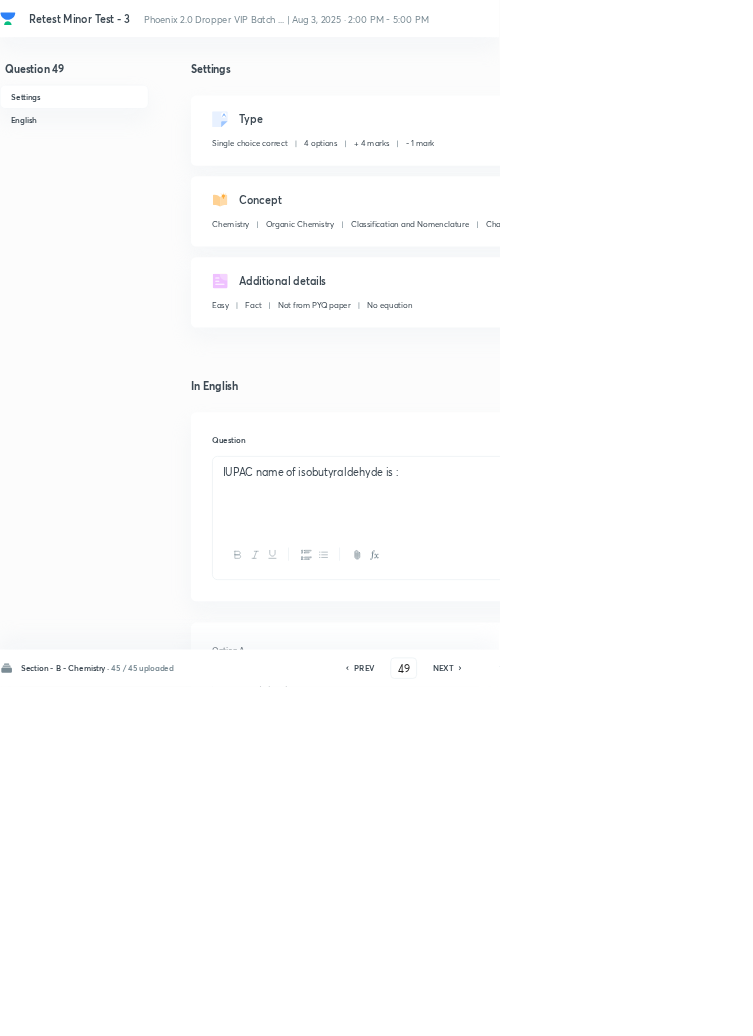 checkbox on "true" 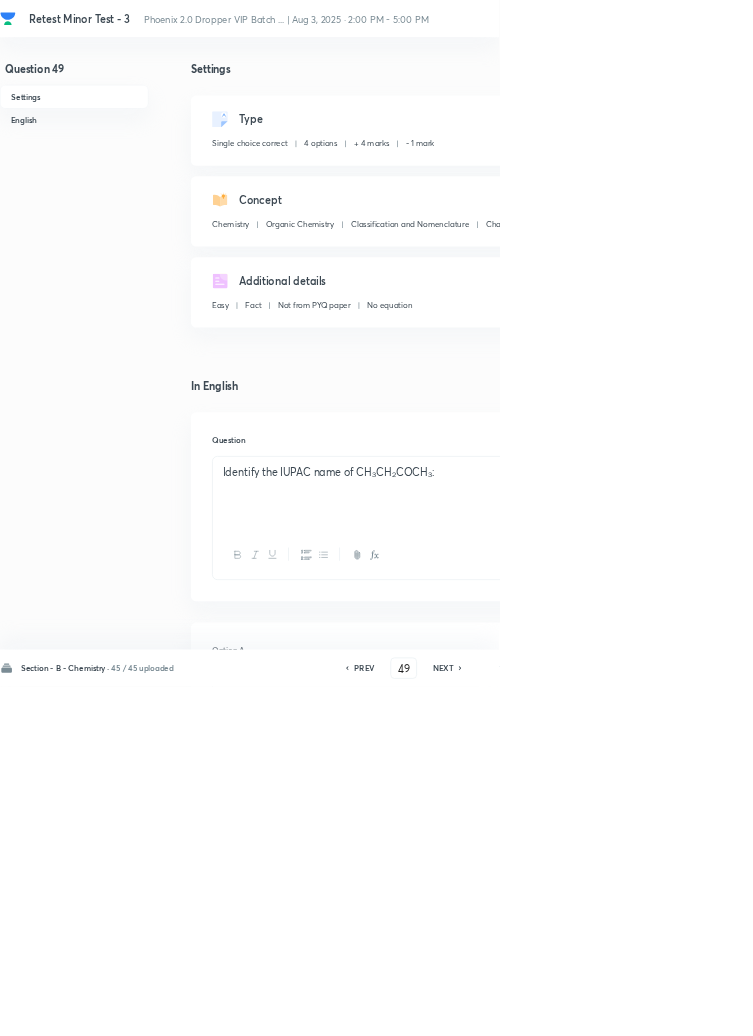 click 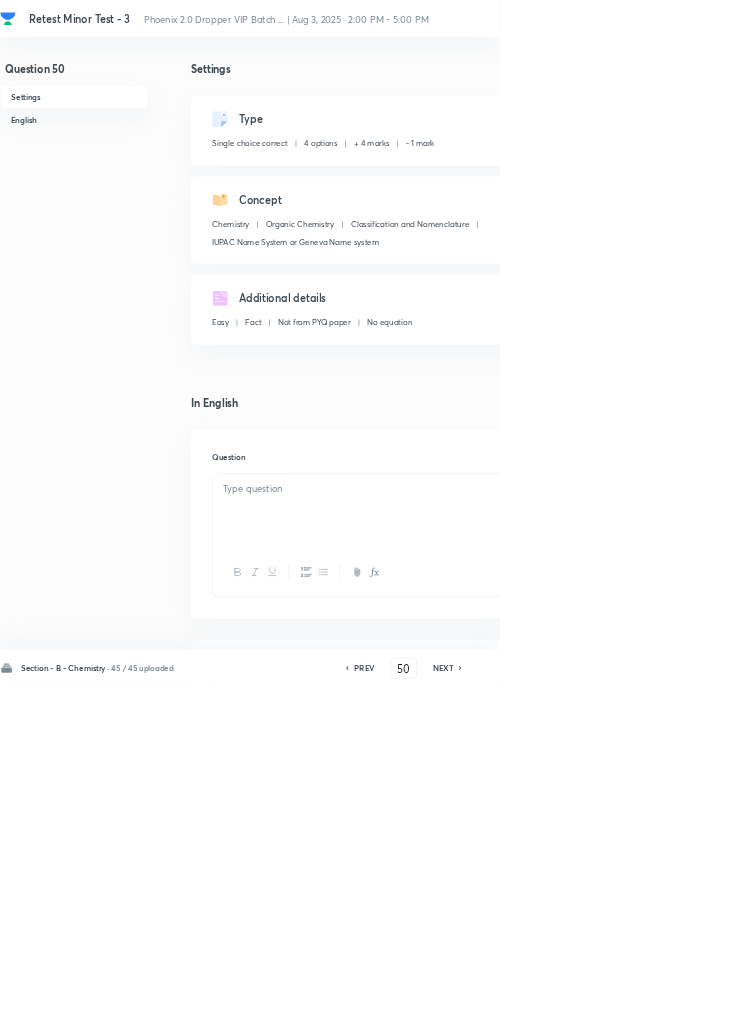 checkbox on "true" 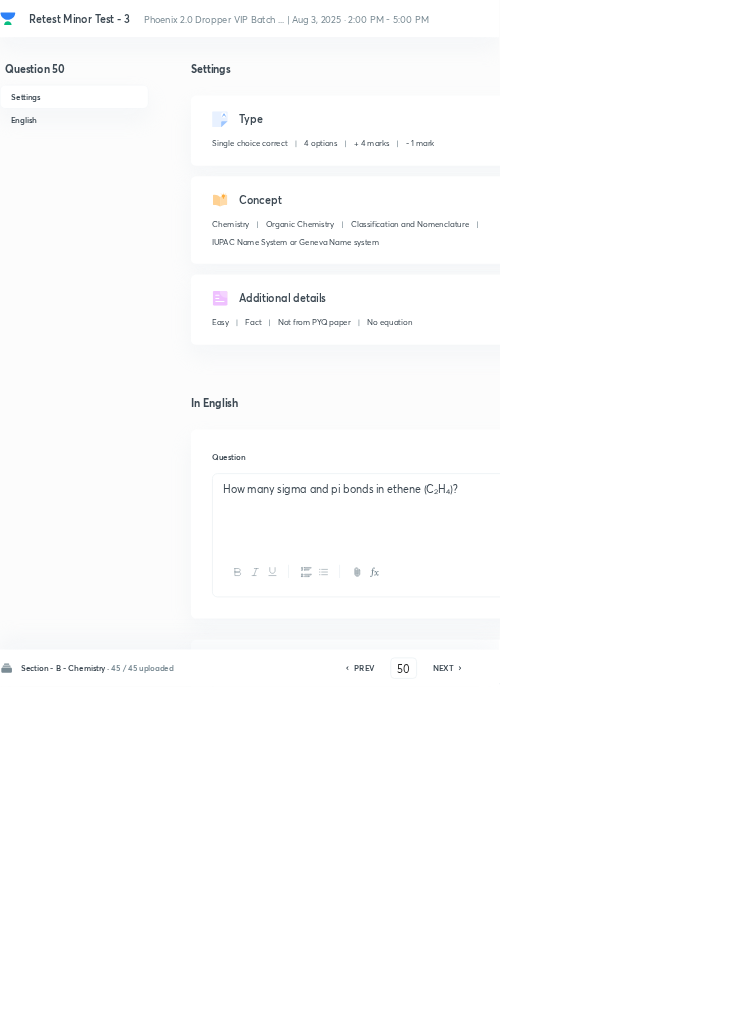 click 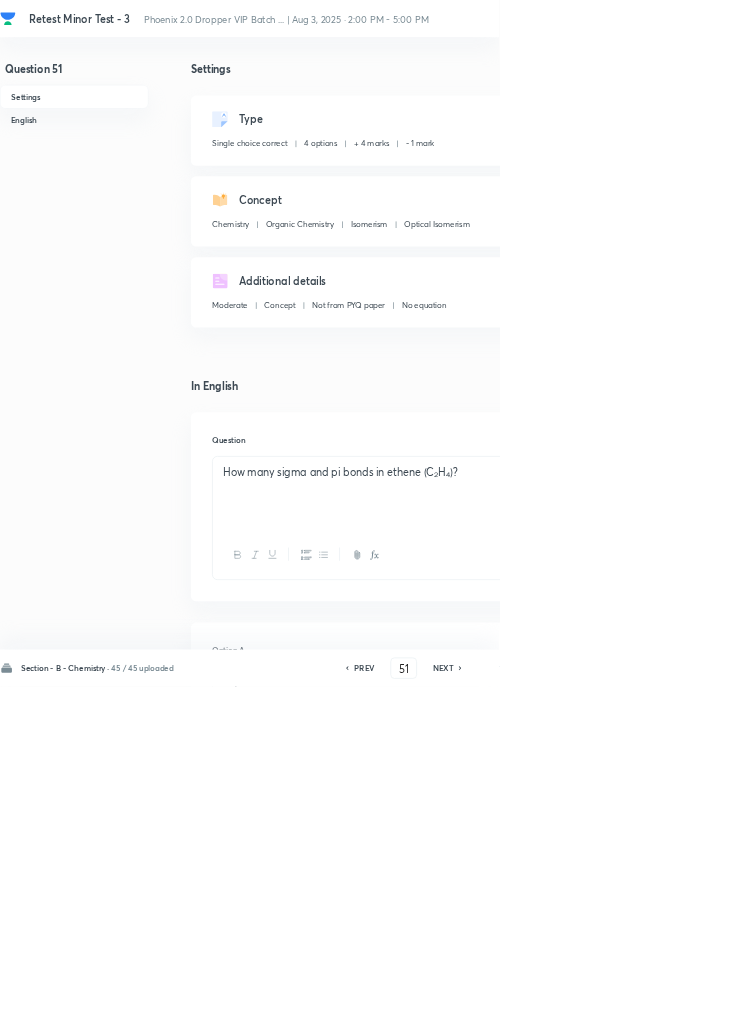 checkbox on "false" 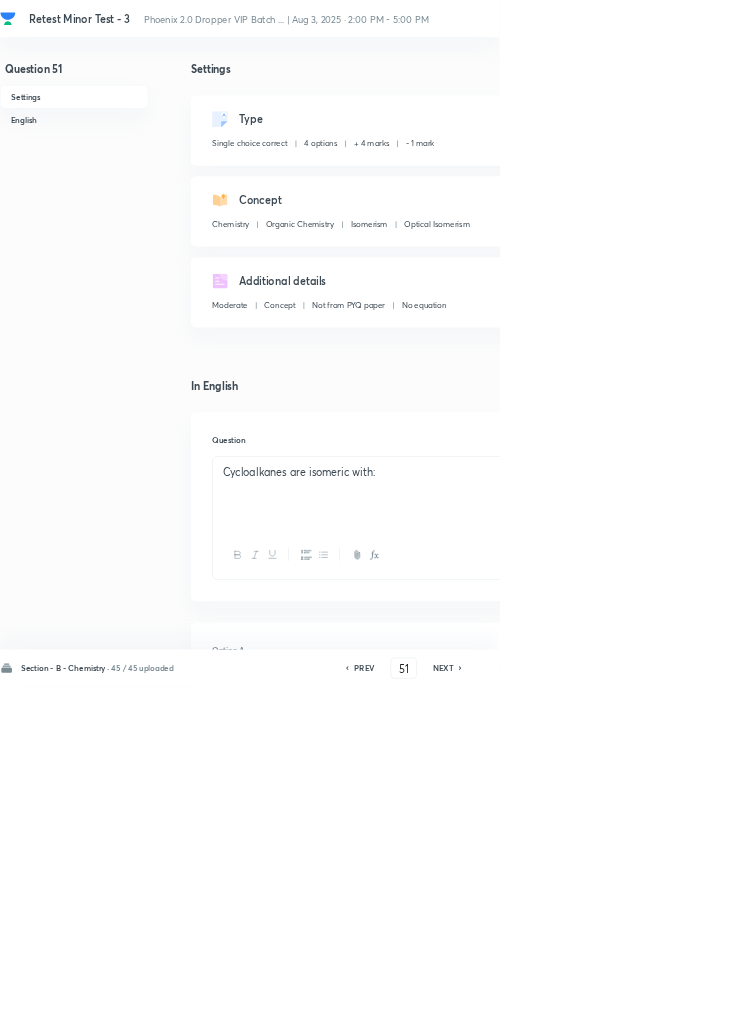 click 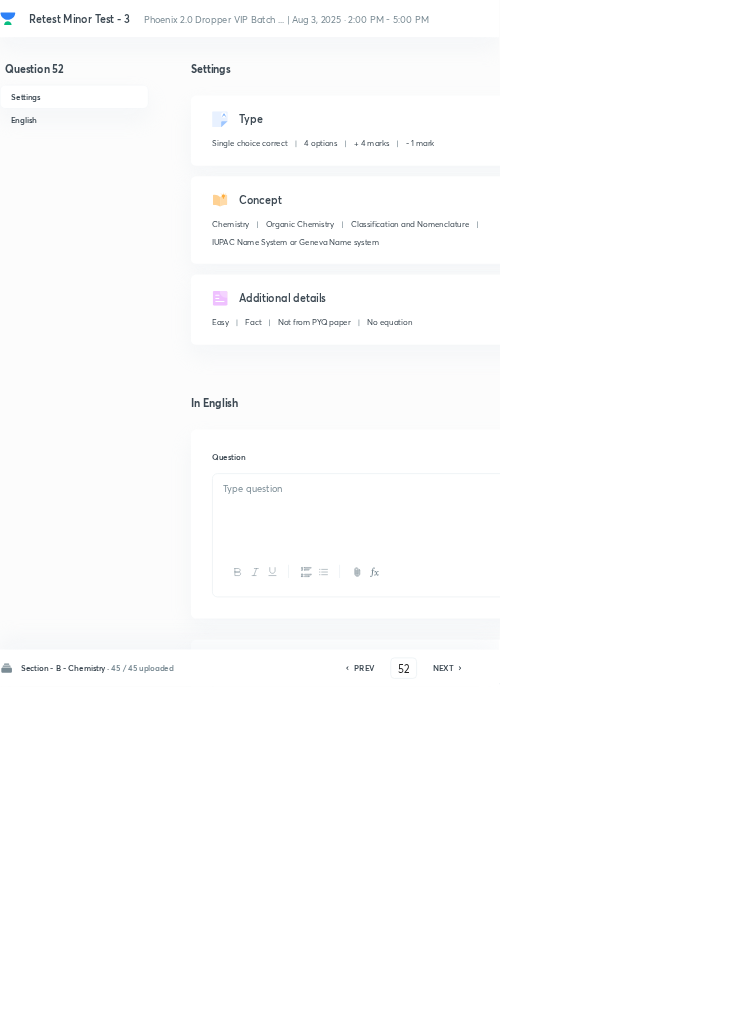 checkbox on "false" 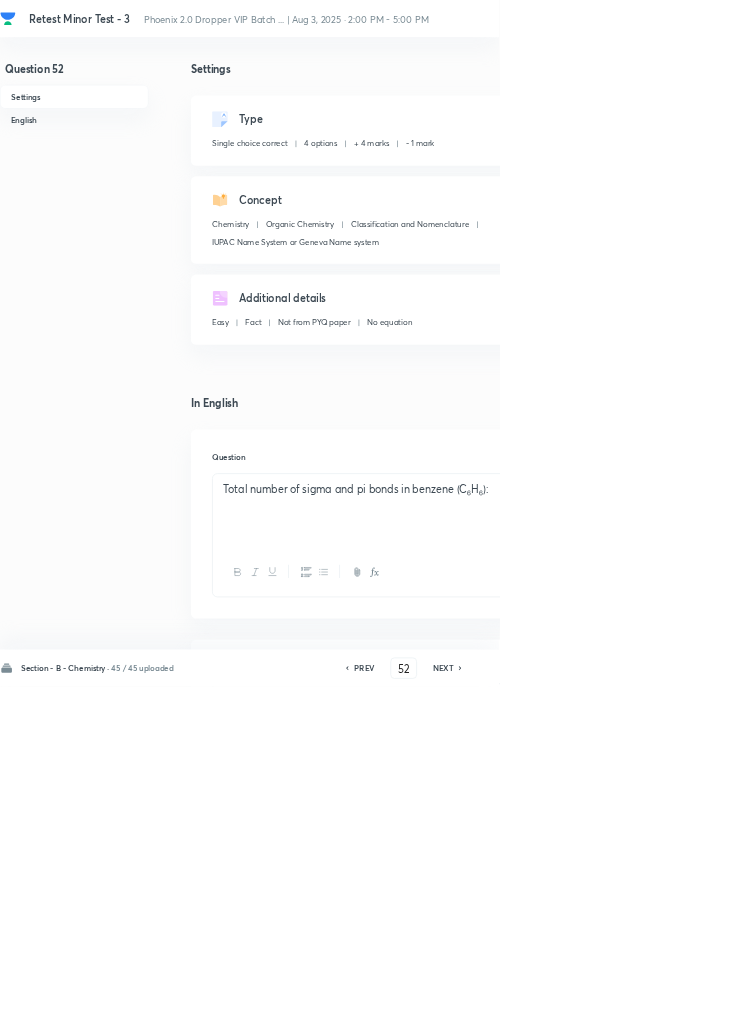 click on "NEXT" at bounding box center (668, 1008) 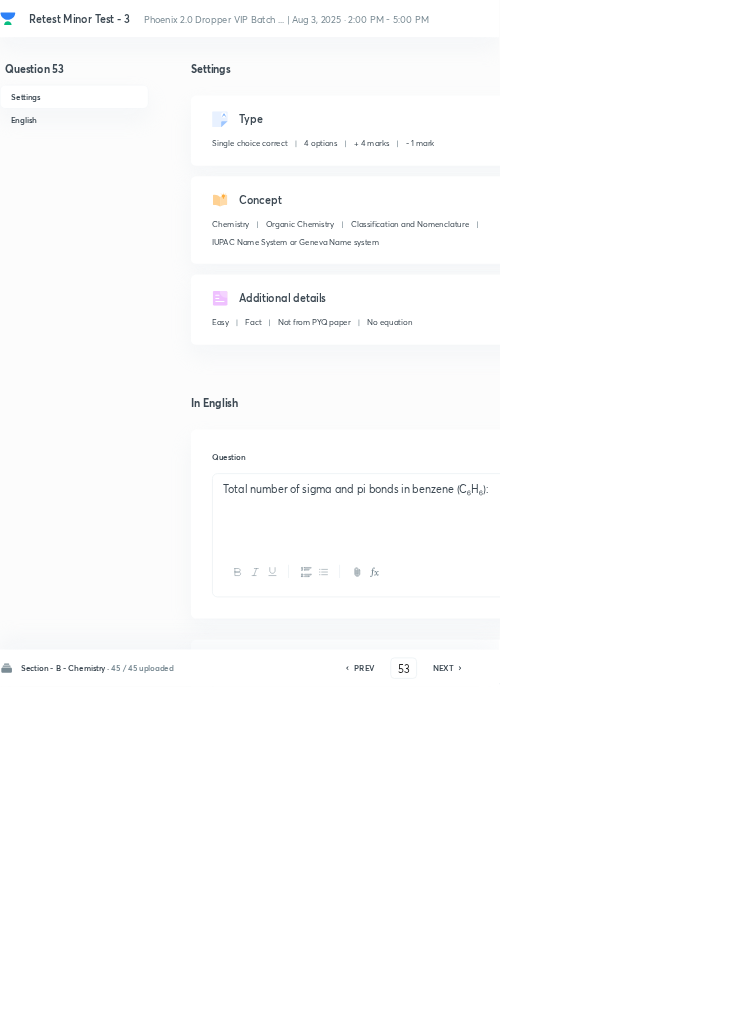checkbox on "false" 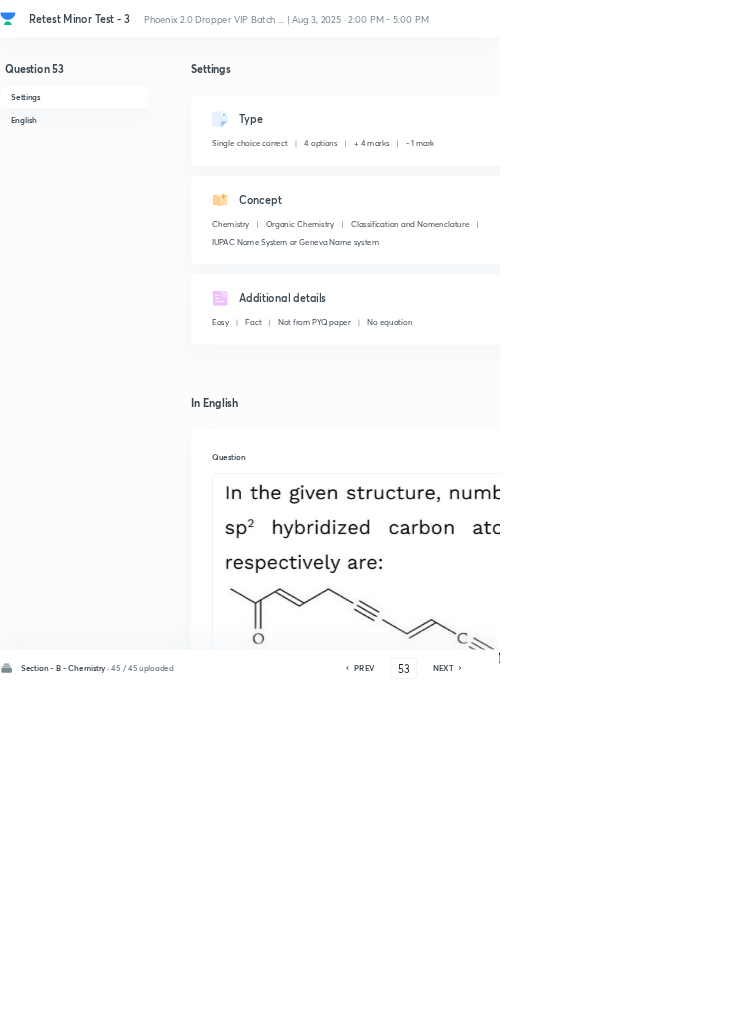 click on "NEXT" at bounding box center (668, 1008) 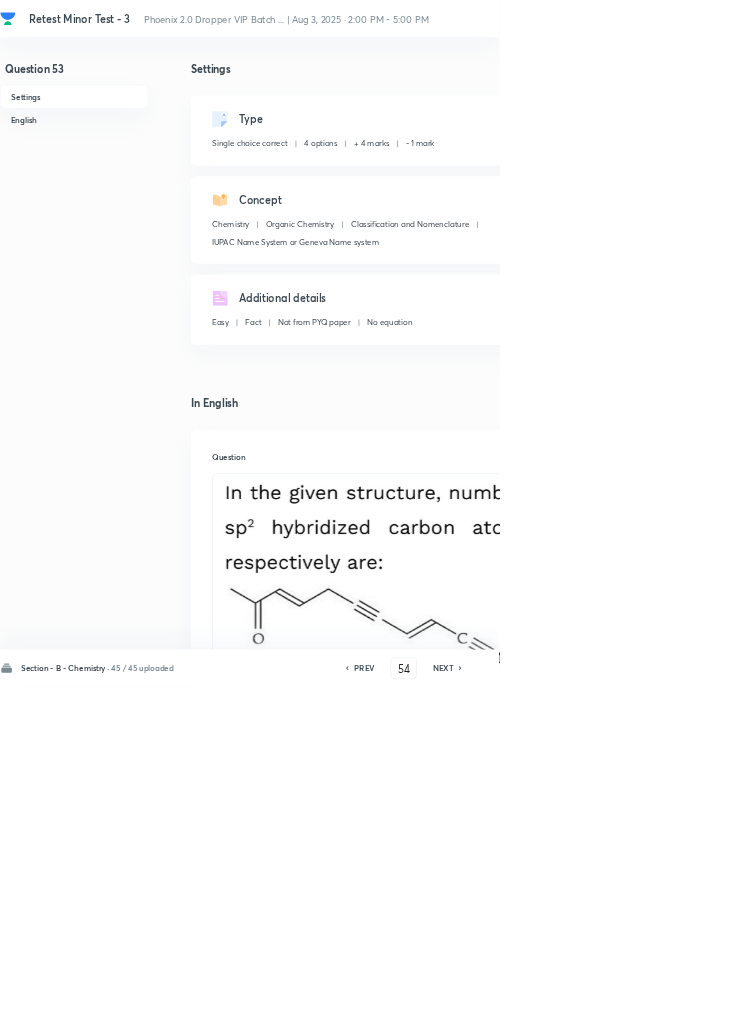 checkbox on "true" 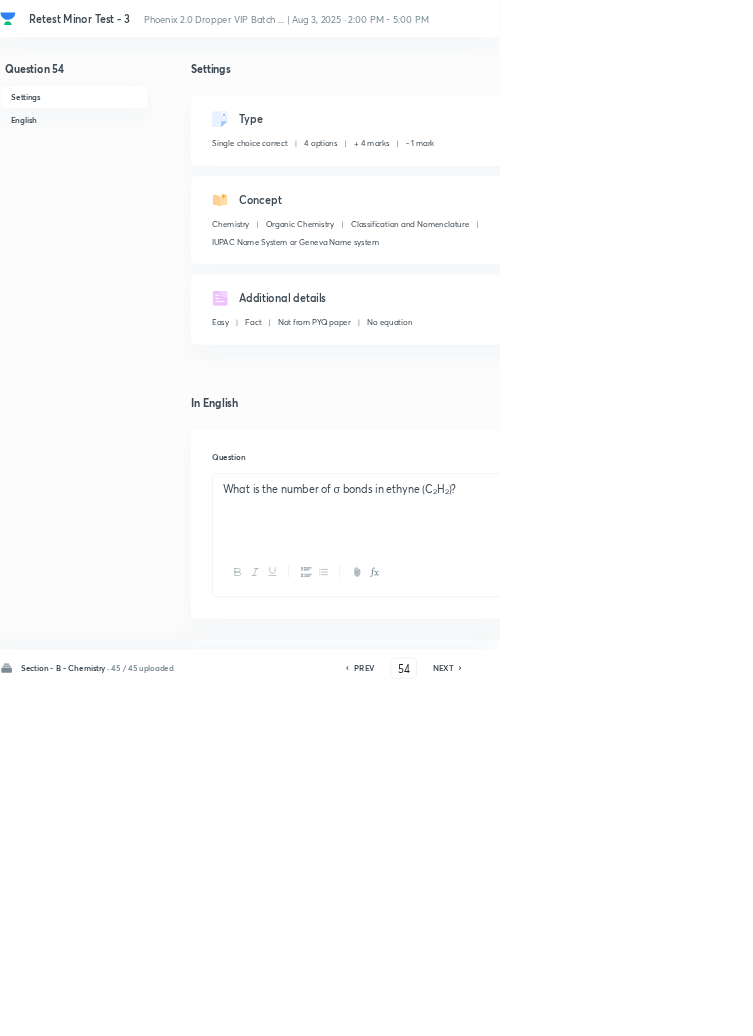 click 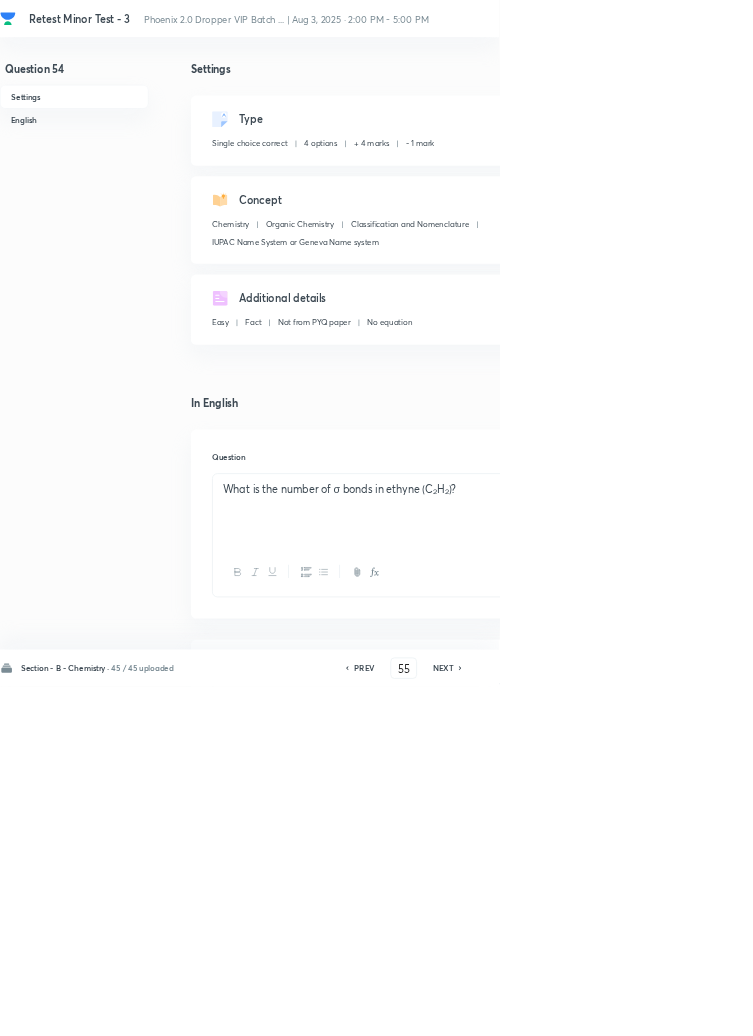 checkbox on "false" 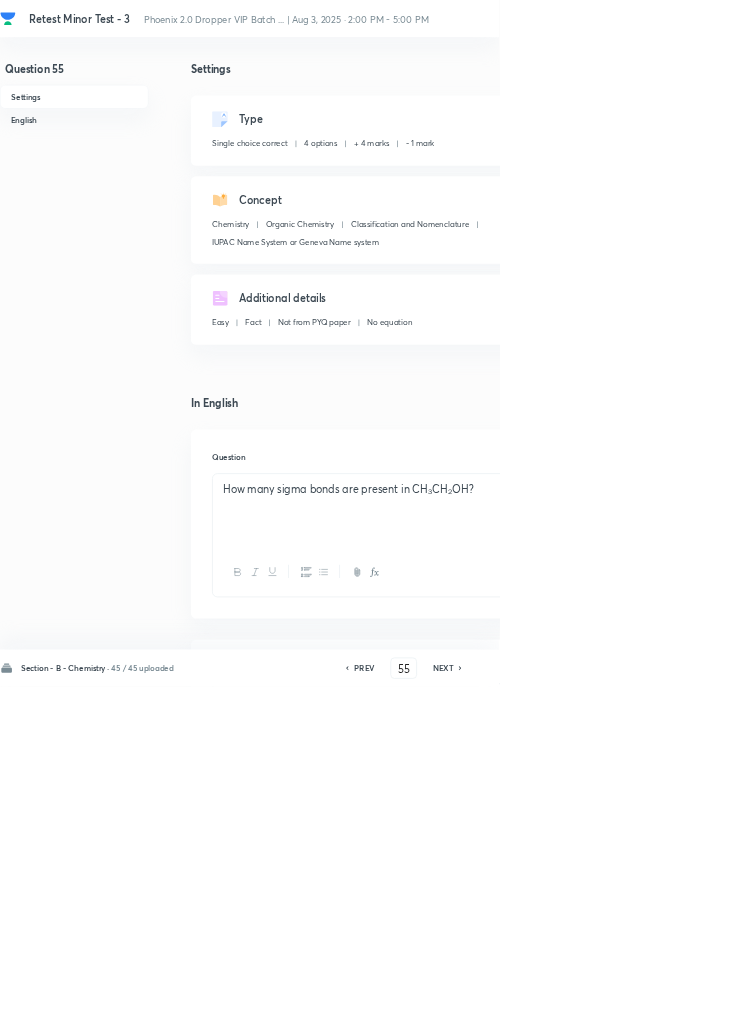 click on "NEXT" at bounding box center [668, 1008] 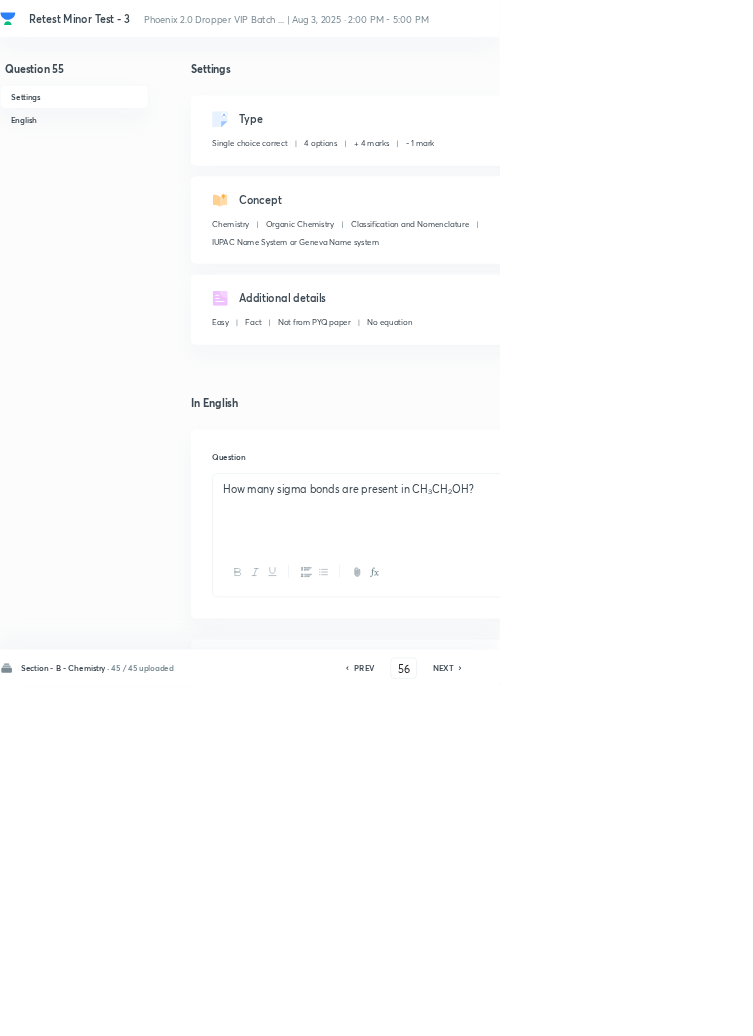 checkbox on "false" 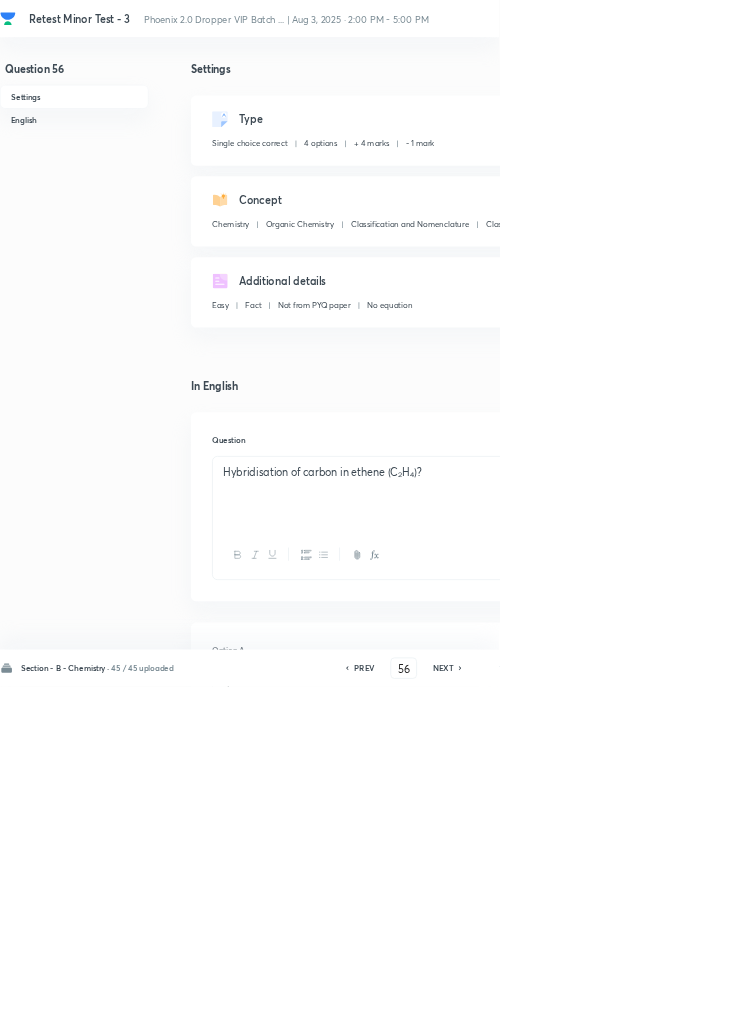 click on "NEXT" at bounding box center (668, 1008) 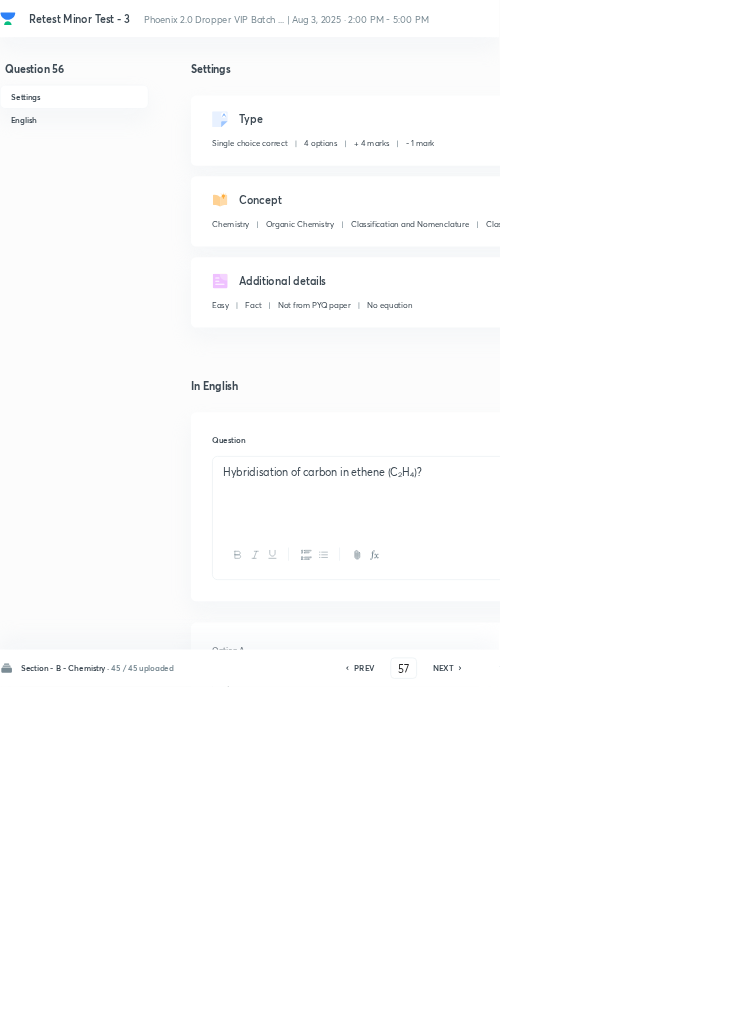 checkbox on "false" 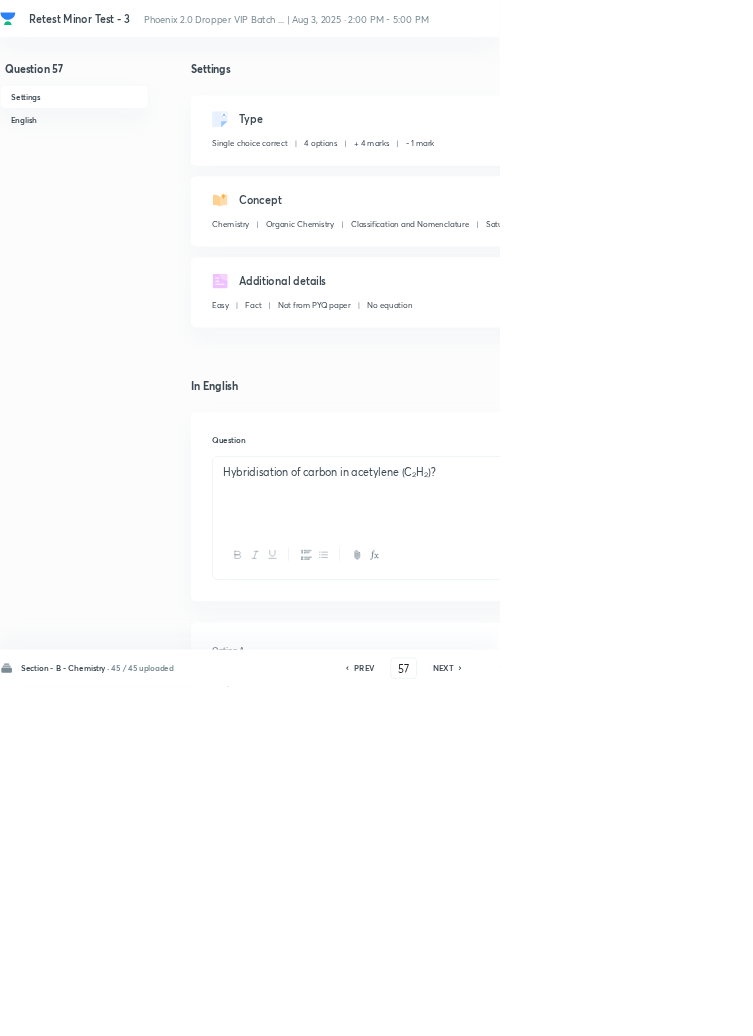 click on "NEXT" at bounding box center [668, 1008] 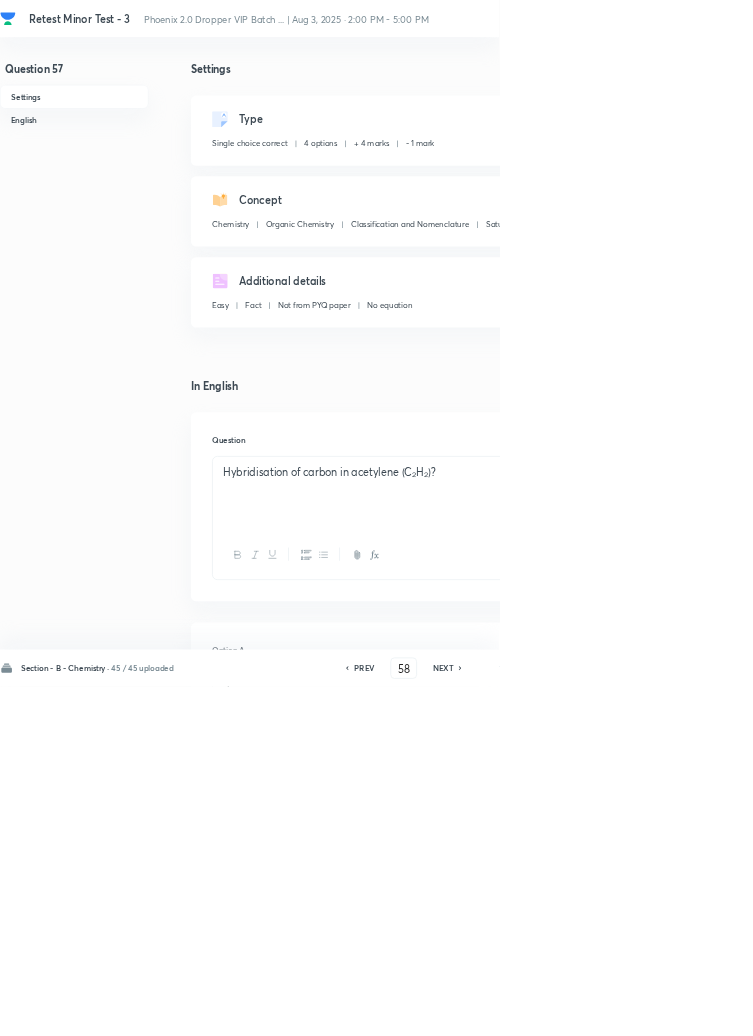 checkbox on "false" 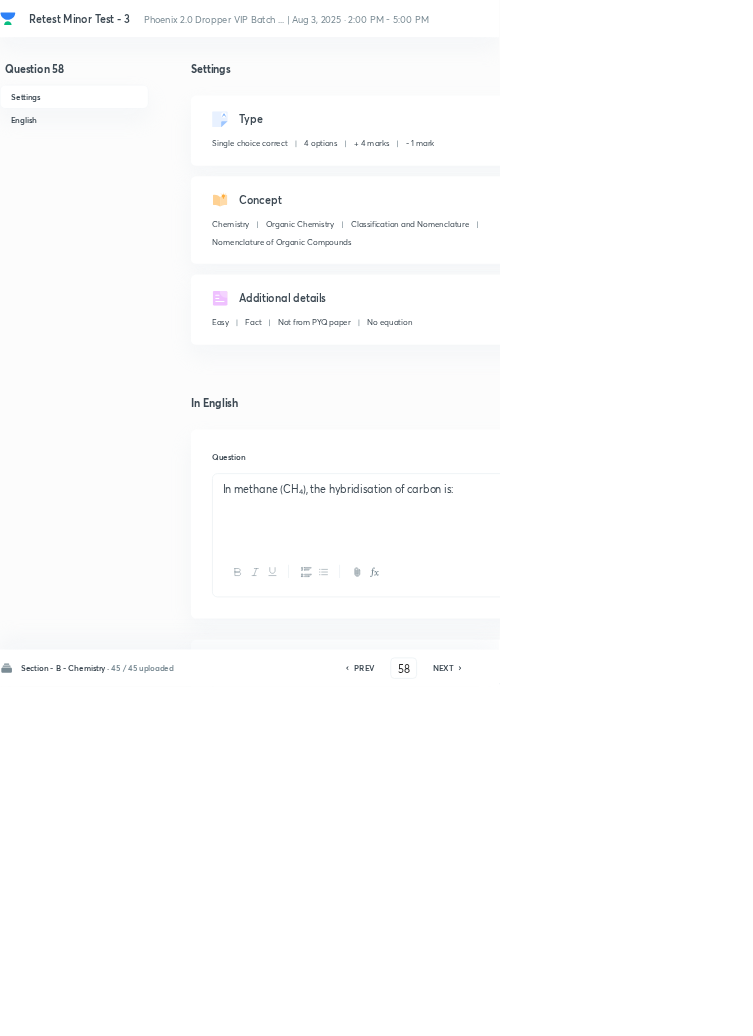 click on "NEXT" at bounding box center [668, 1008] 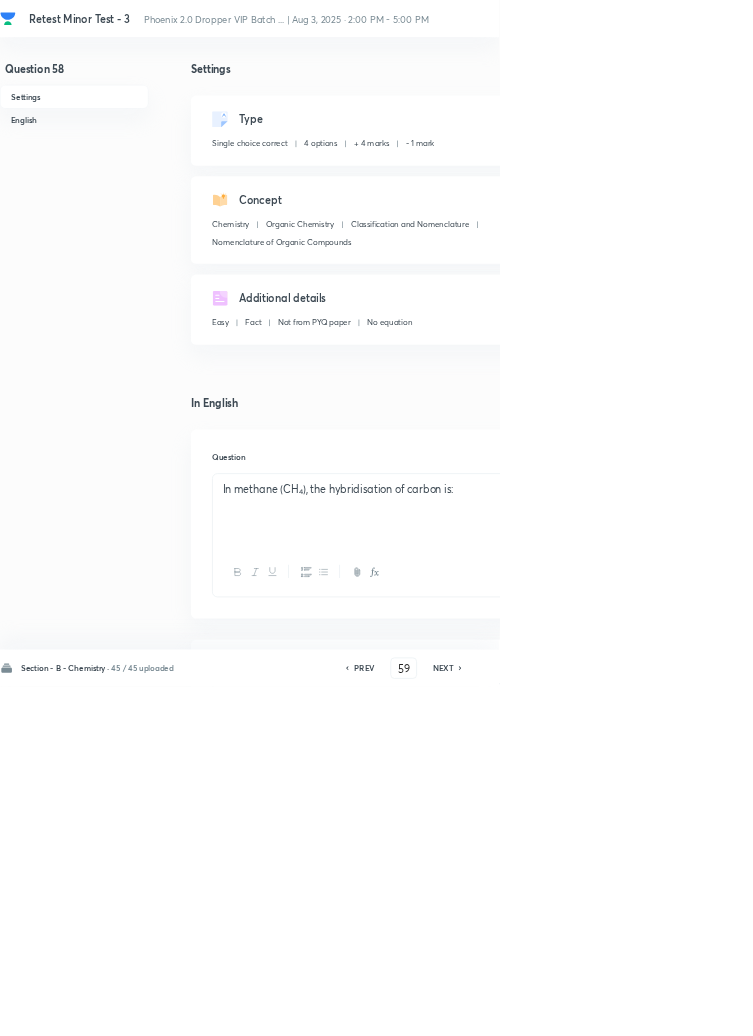 checkbox on "false" 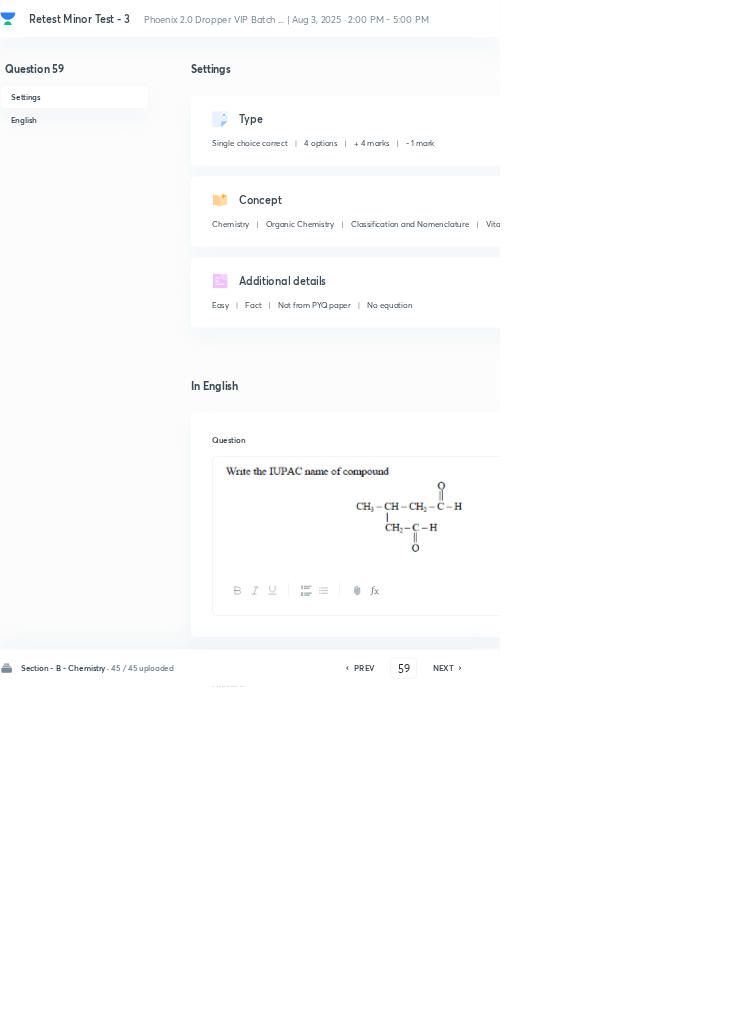 click on "NEXT" at bounding box center [668, 1008] 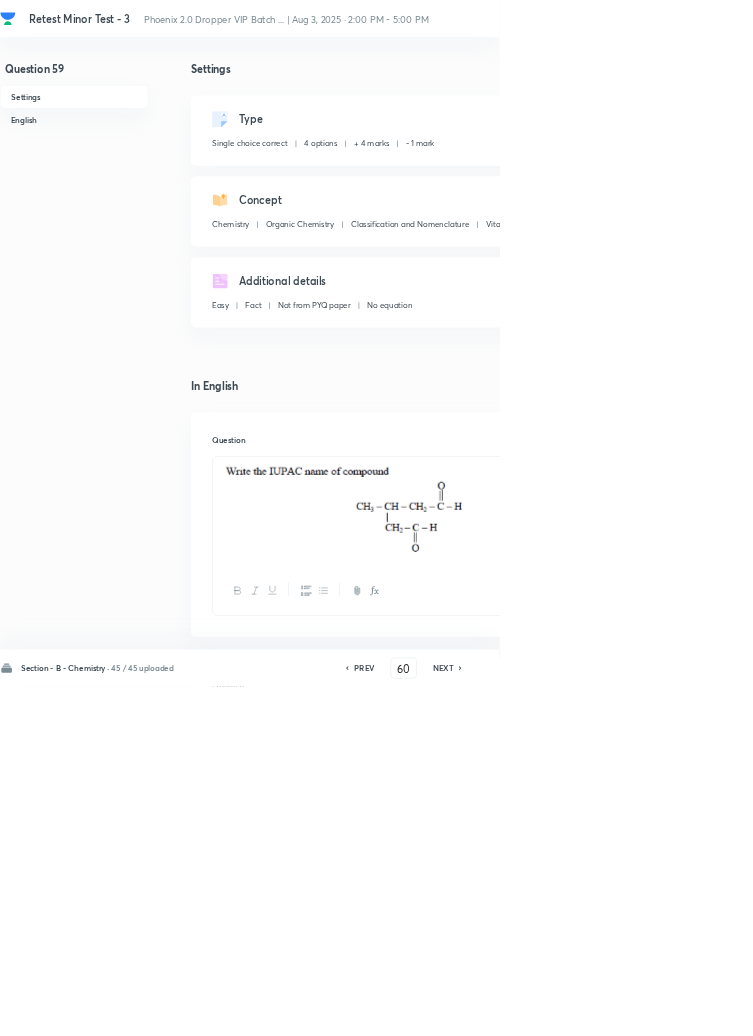 checkbox on "false" 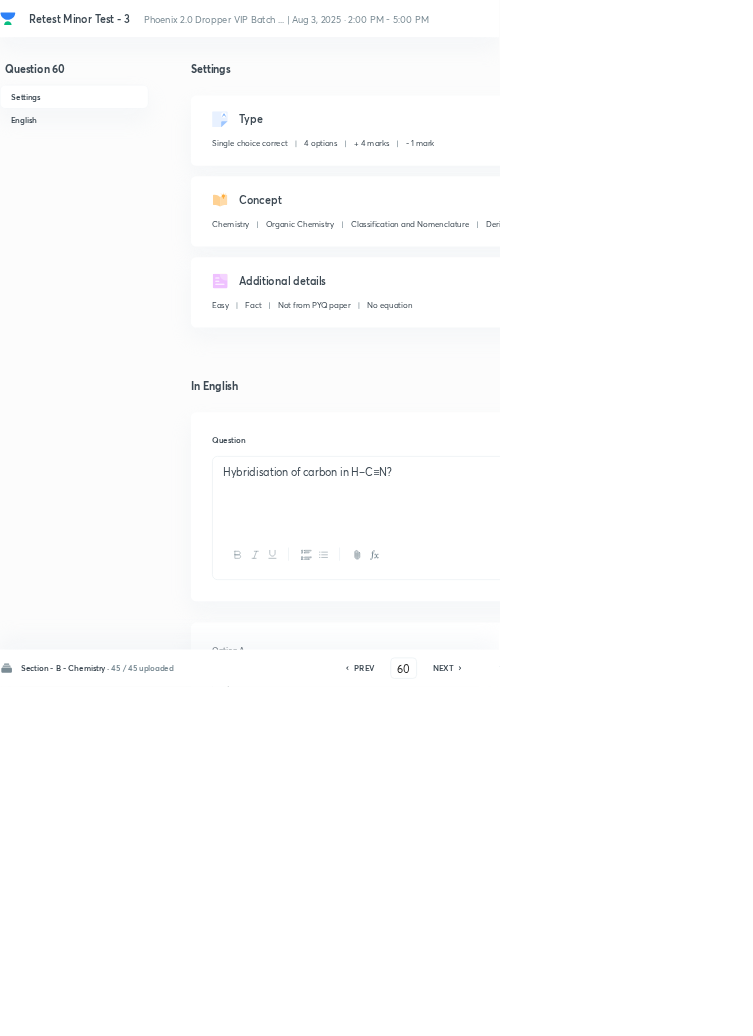 click on "NEXT" at bounding box center [668, 1008] 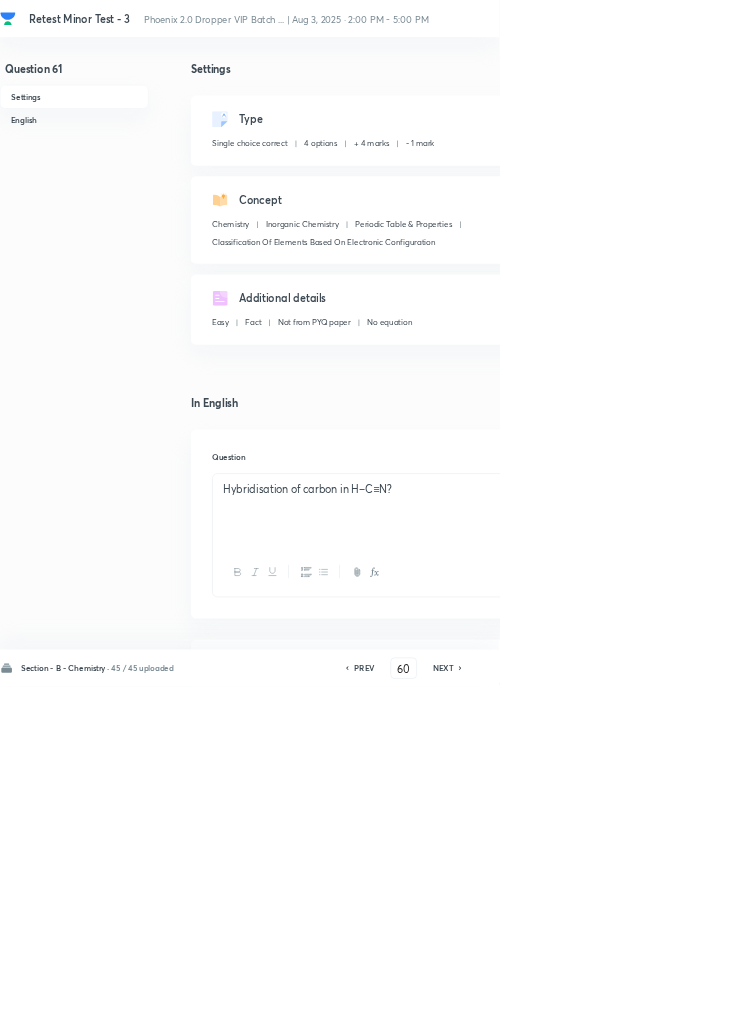 type on "61" 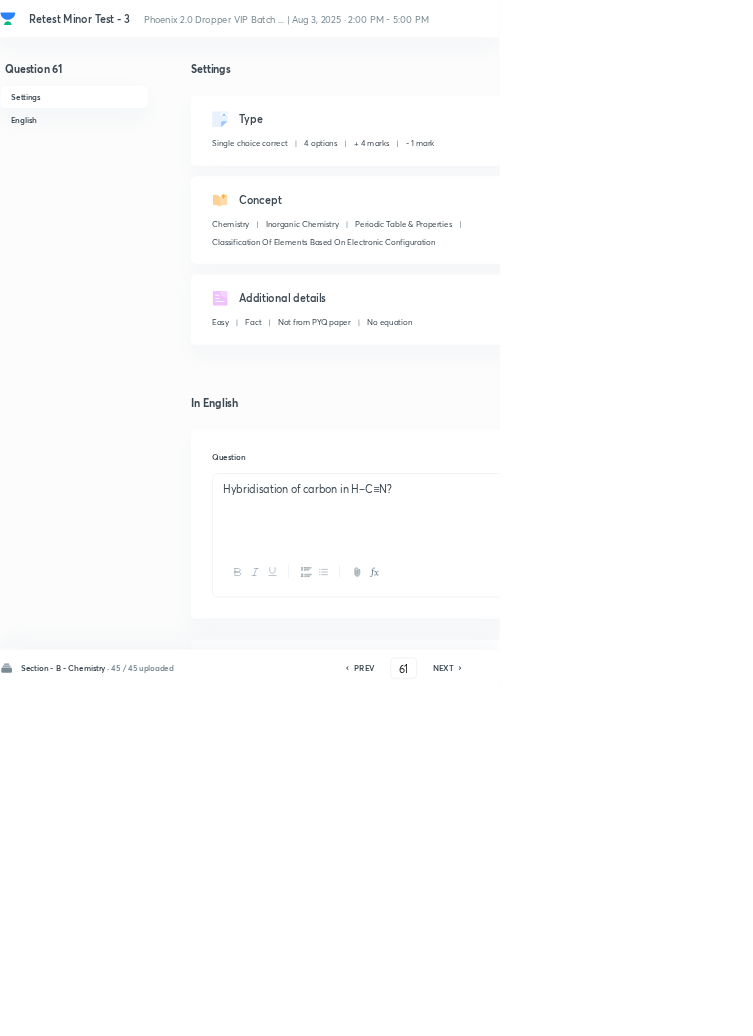 checkbox on "false" 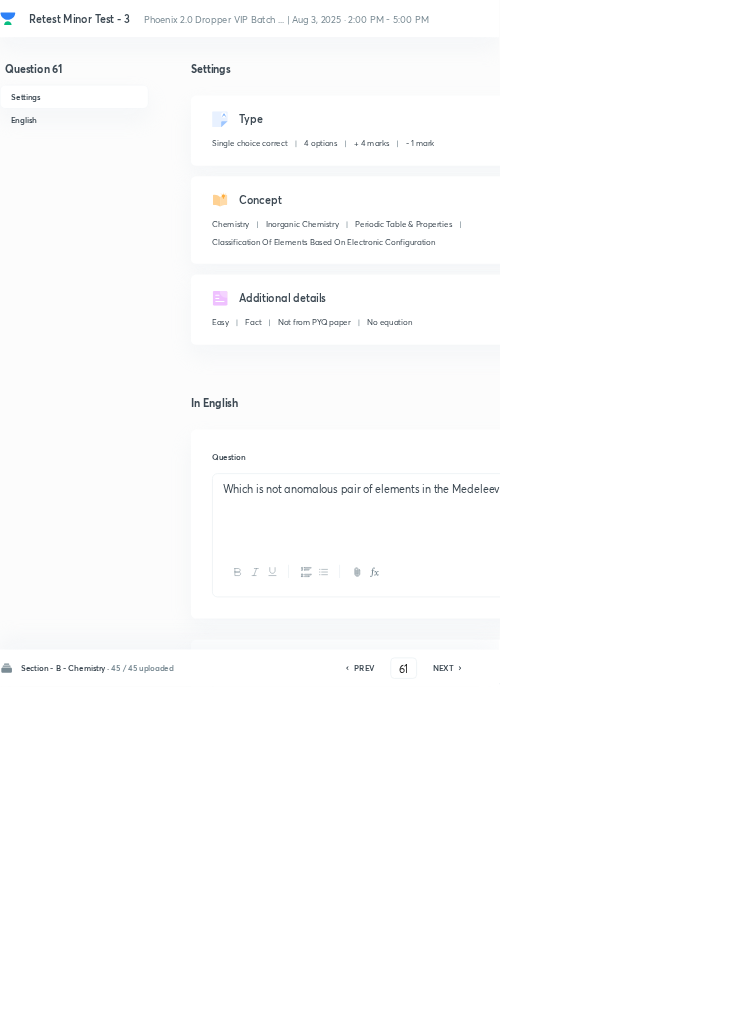 click on "NEXT" at bounding box center [668, 1008] 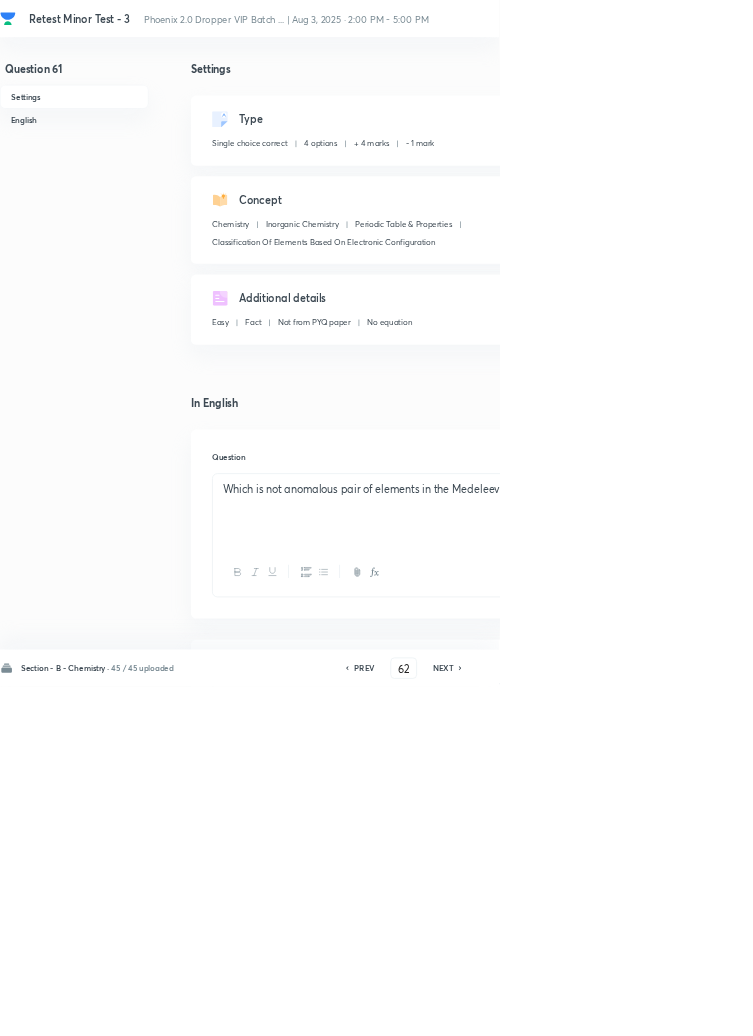 checkbox on "false" 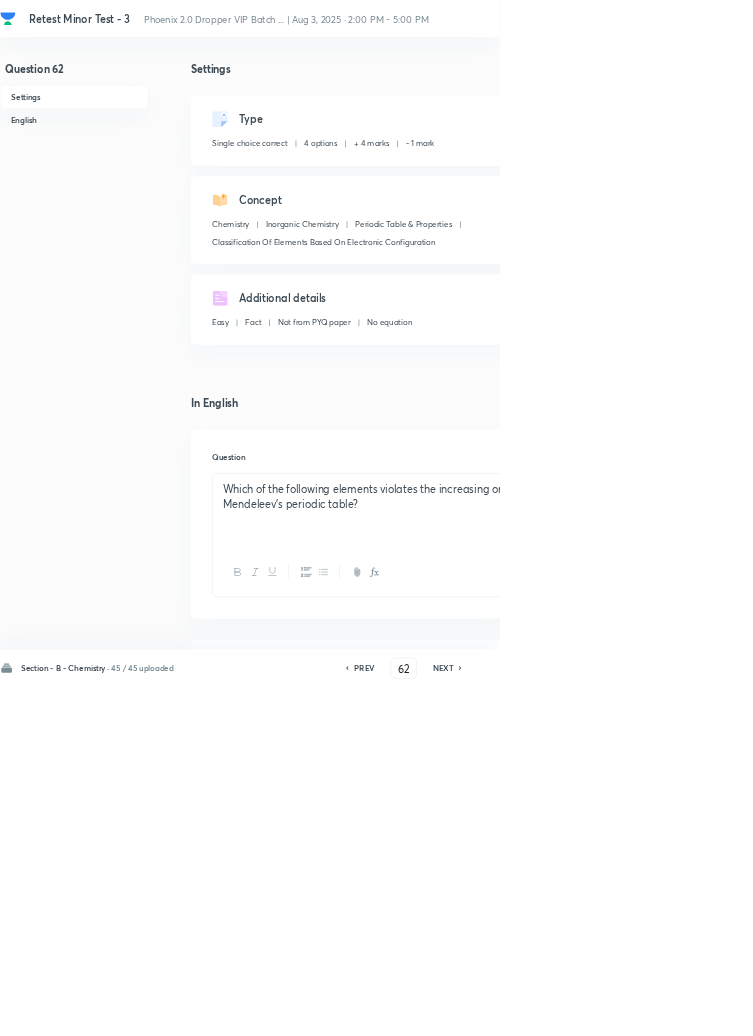 click on "NEXT" at bounding box center [668, 1008] 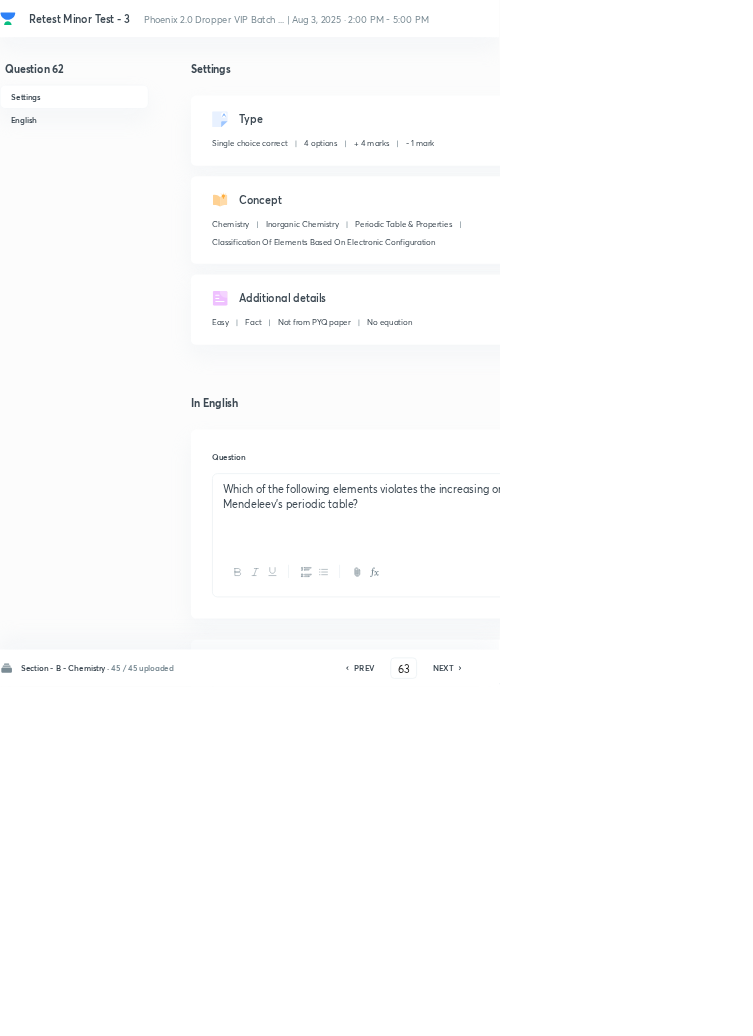 checkbox on "false" 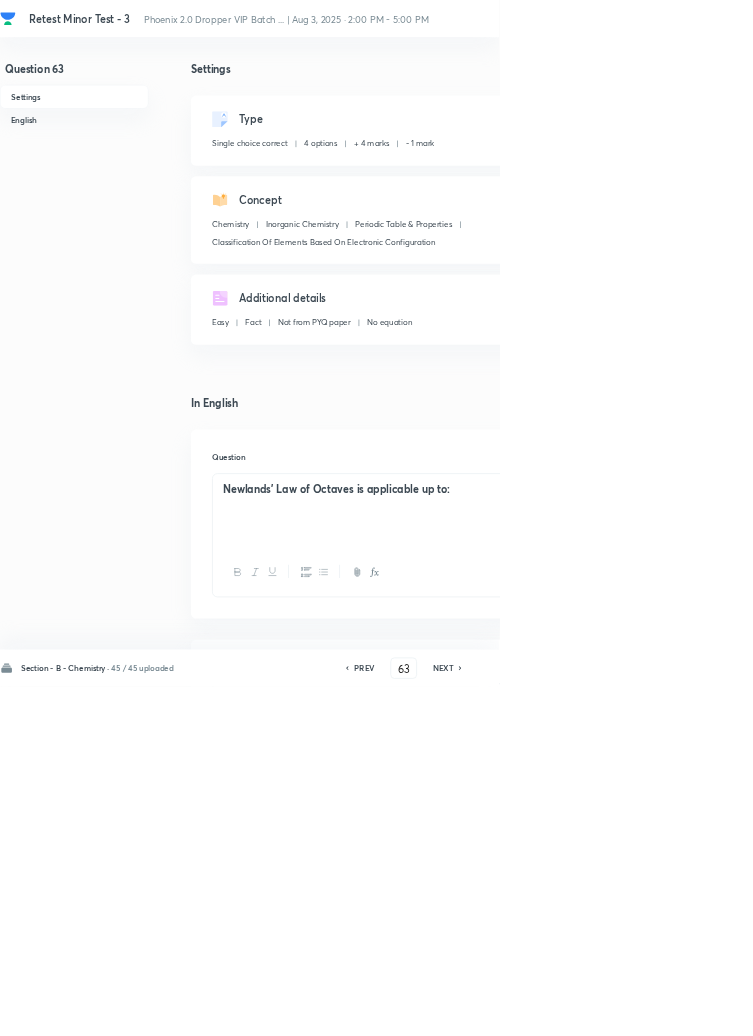click on "NEXT" at bounding box center (668, 1008) 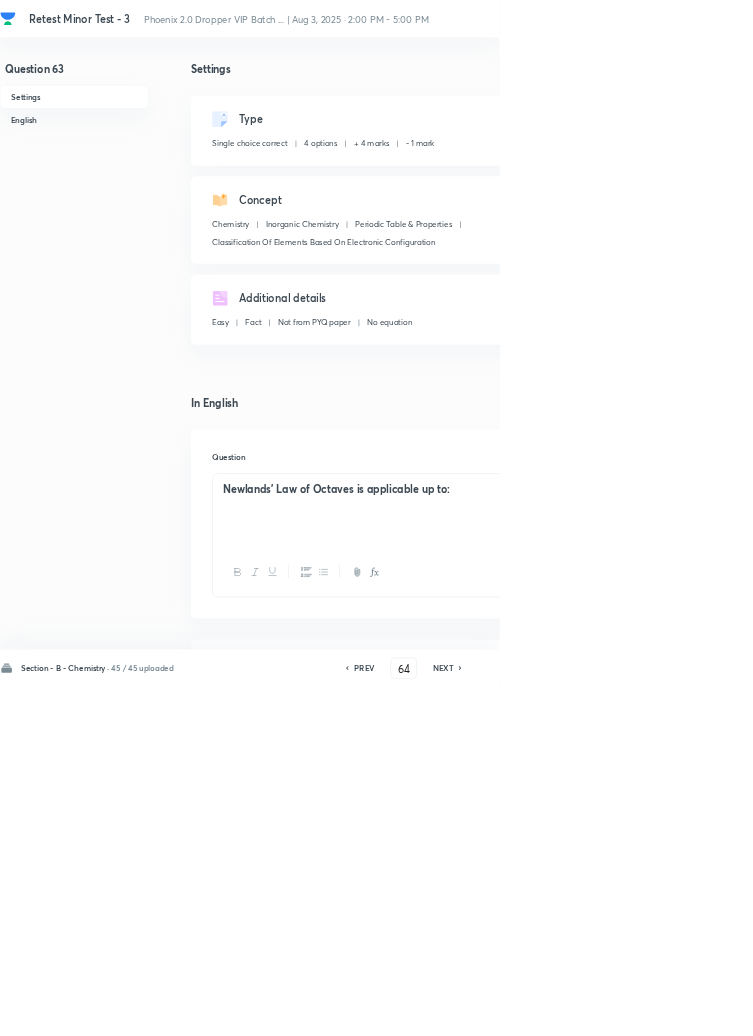 checkbox on "false" 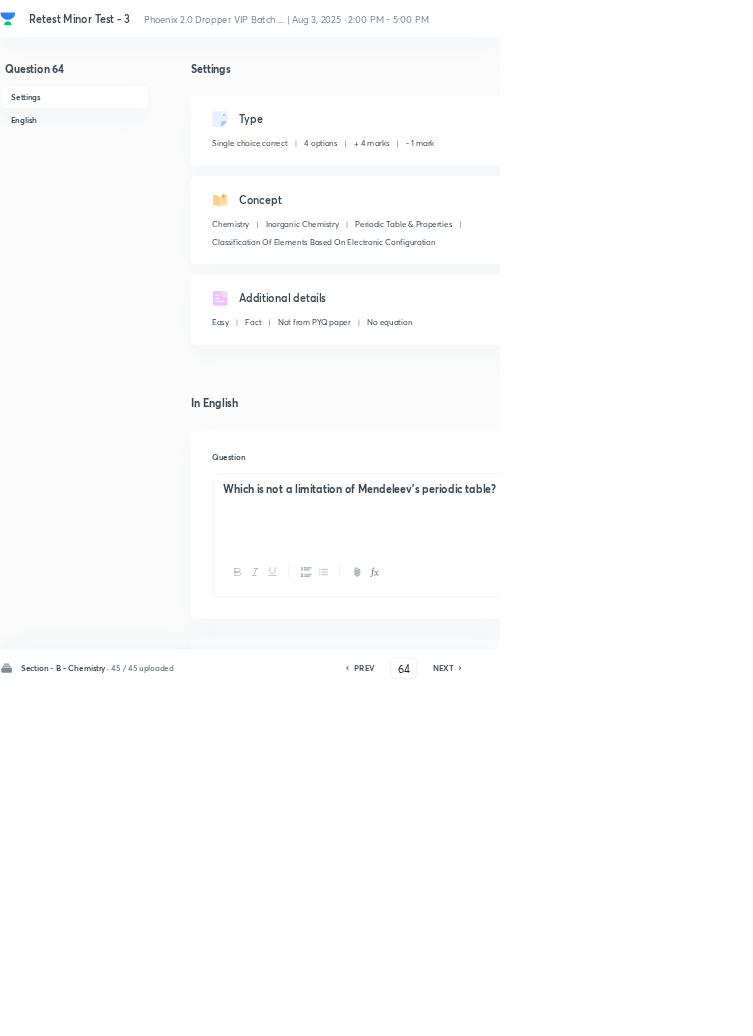 click on "NEXT" at bounding box center (668, 1008) 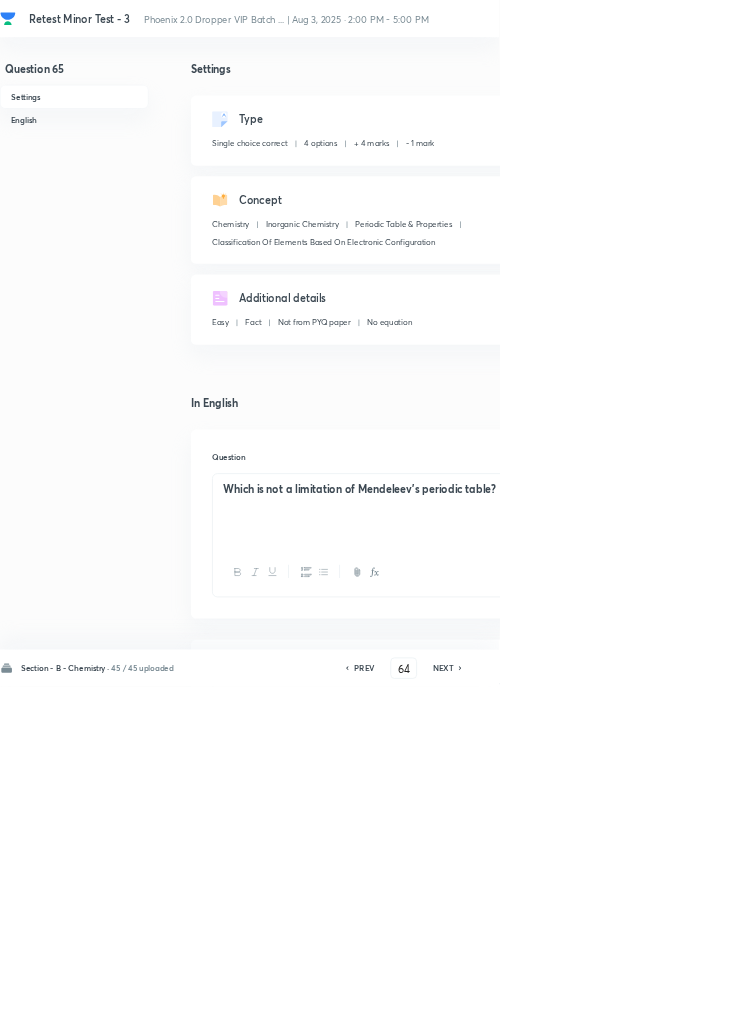 type on "65" 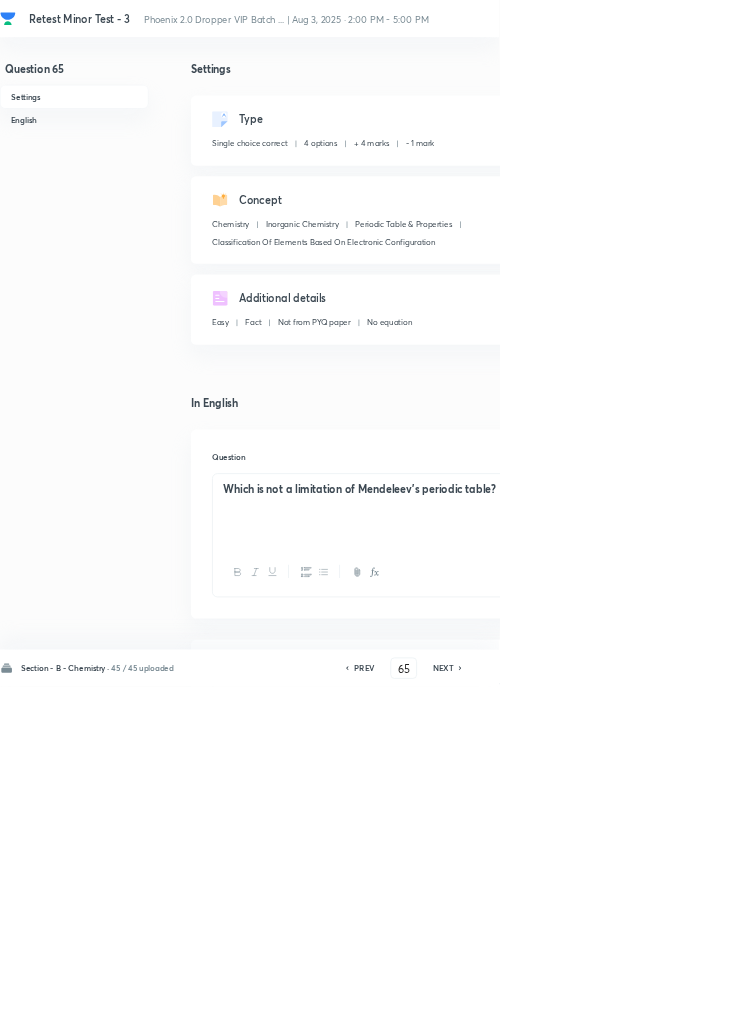 checkbox on "false" 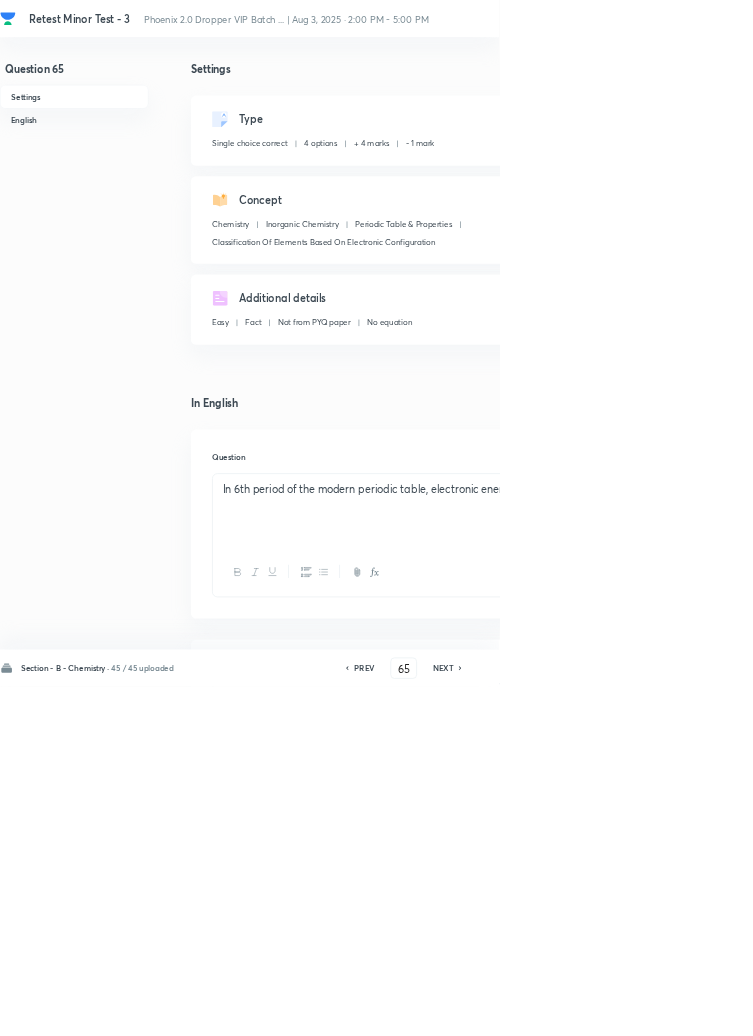 click on "NEXT" at bounding box center [668, 1008] 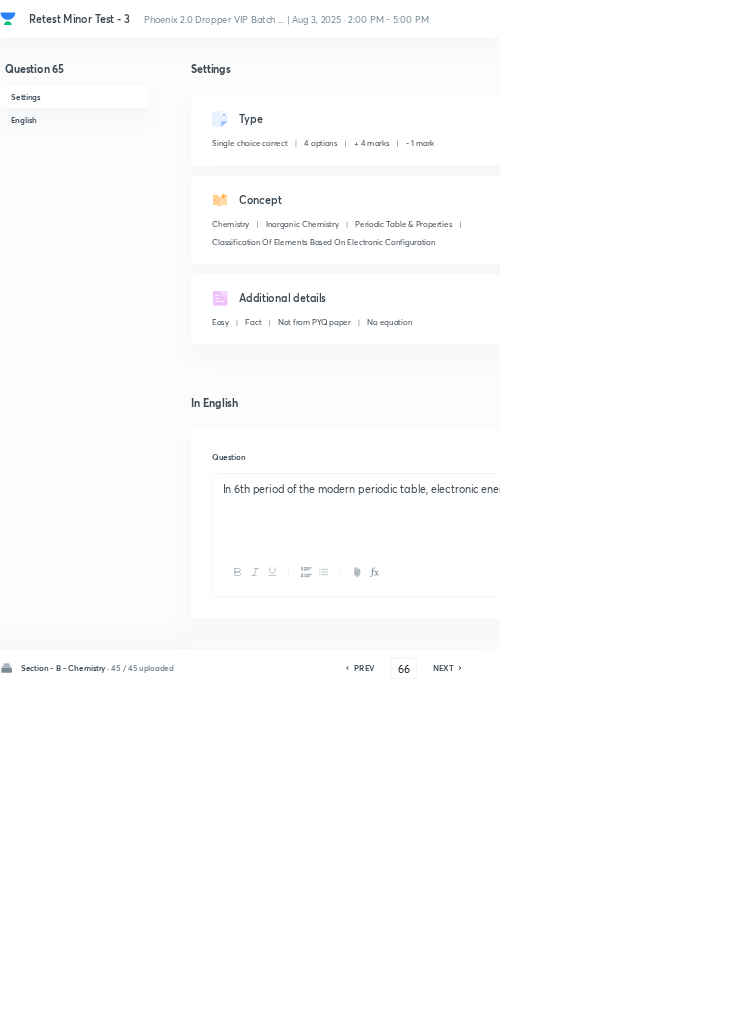 checkbox on "false" 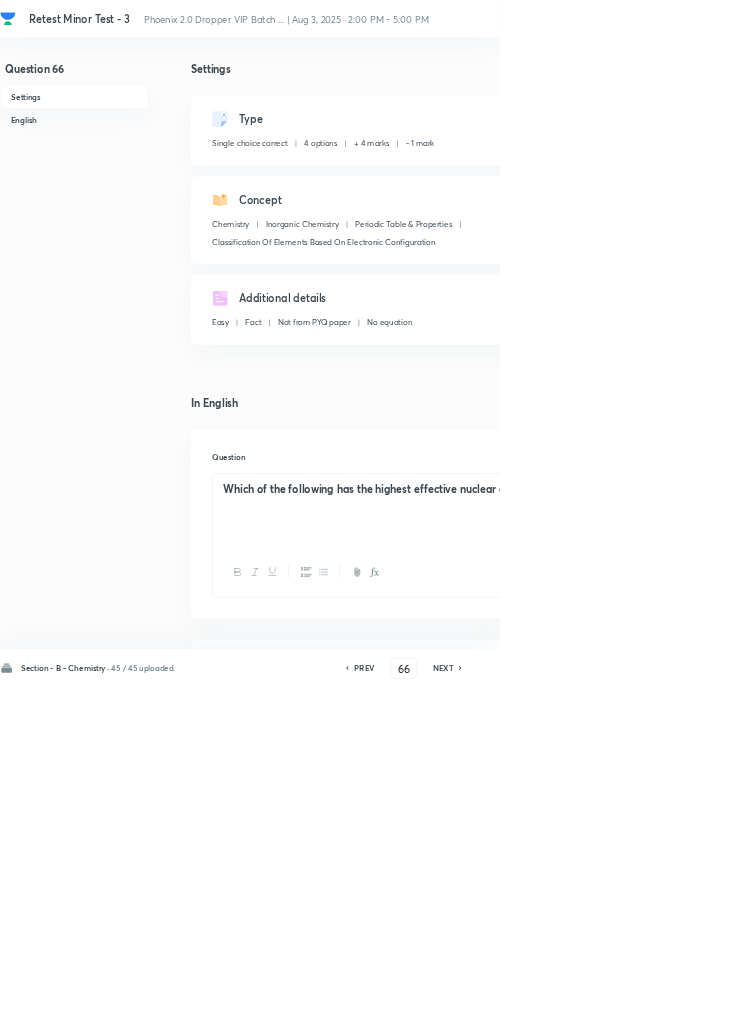 click on "NEXT" at bounding box center [668, 1008] 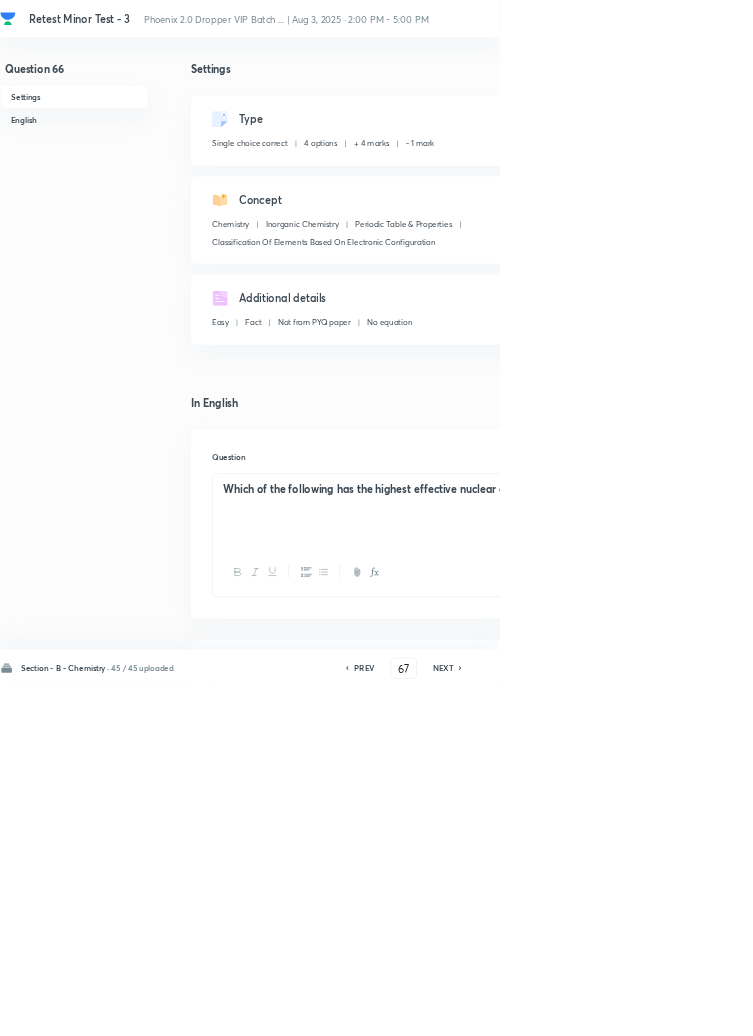 checkbox on "false" 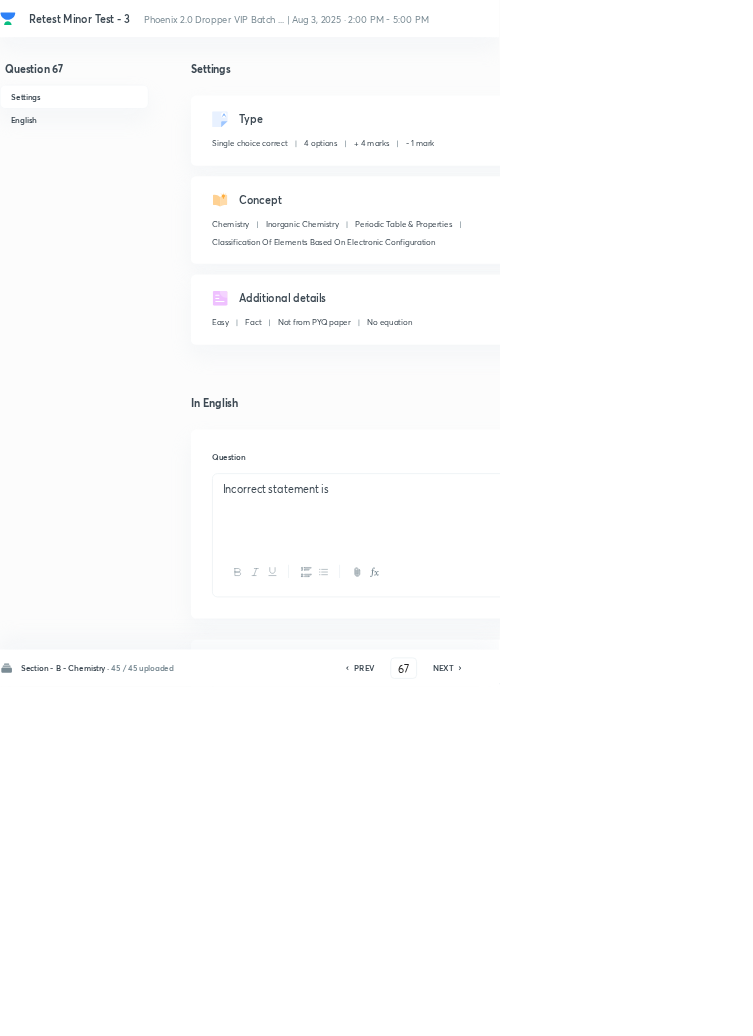 click on "NEXT" at bounding box center [668, 1008] 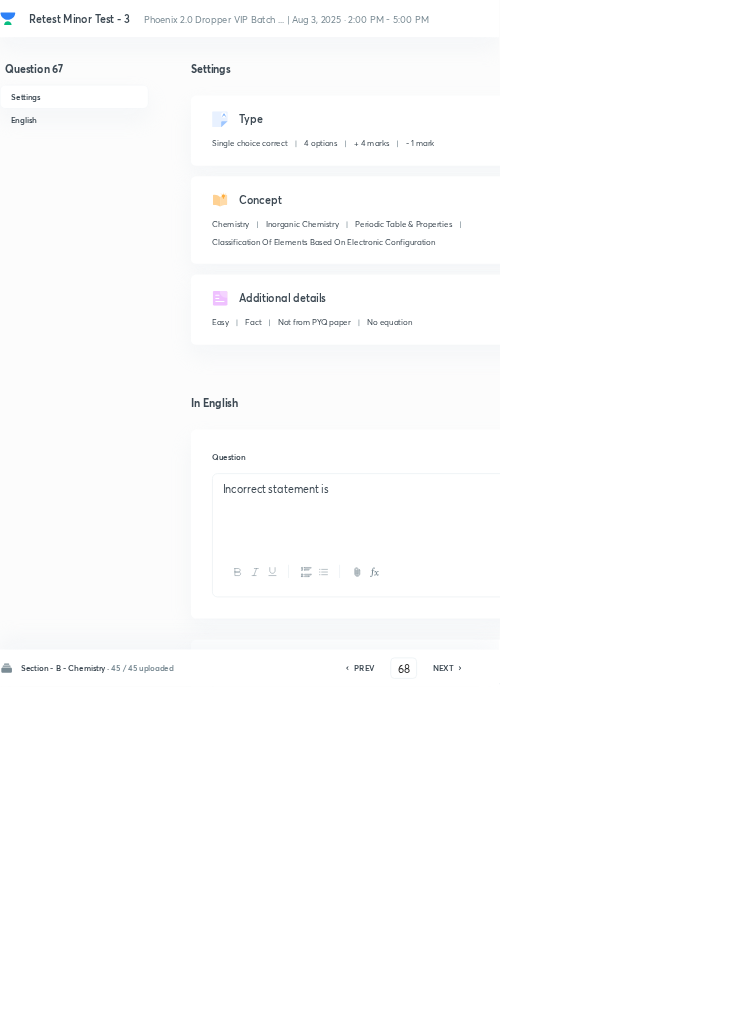 checkbox on "false" 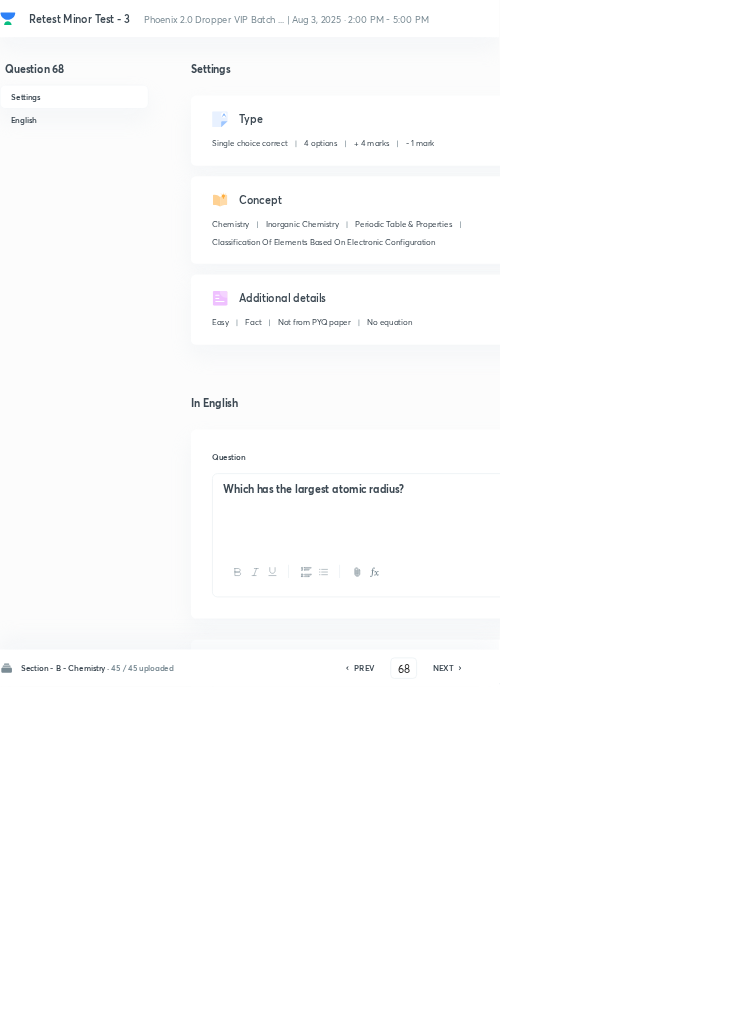 click on "NEXT" at bounding box center [668, 1008] 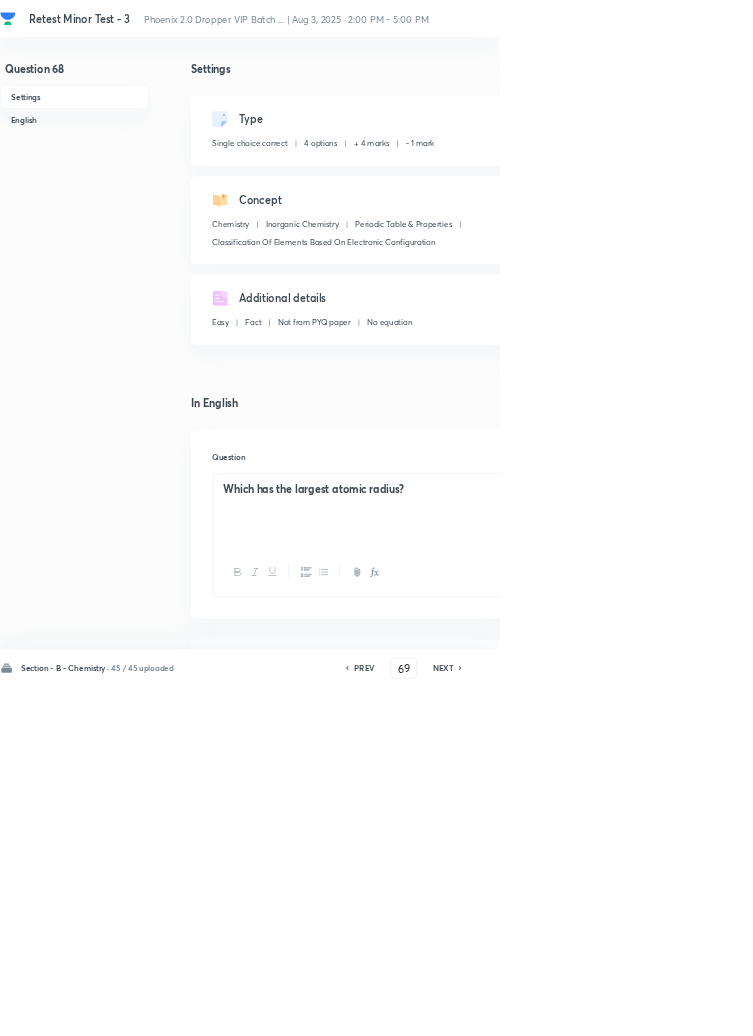 checkbox on "true" 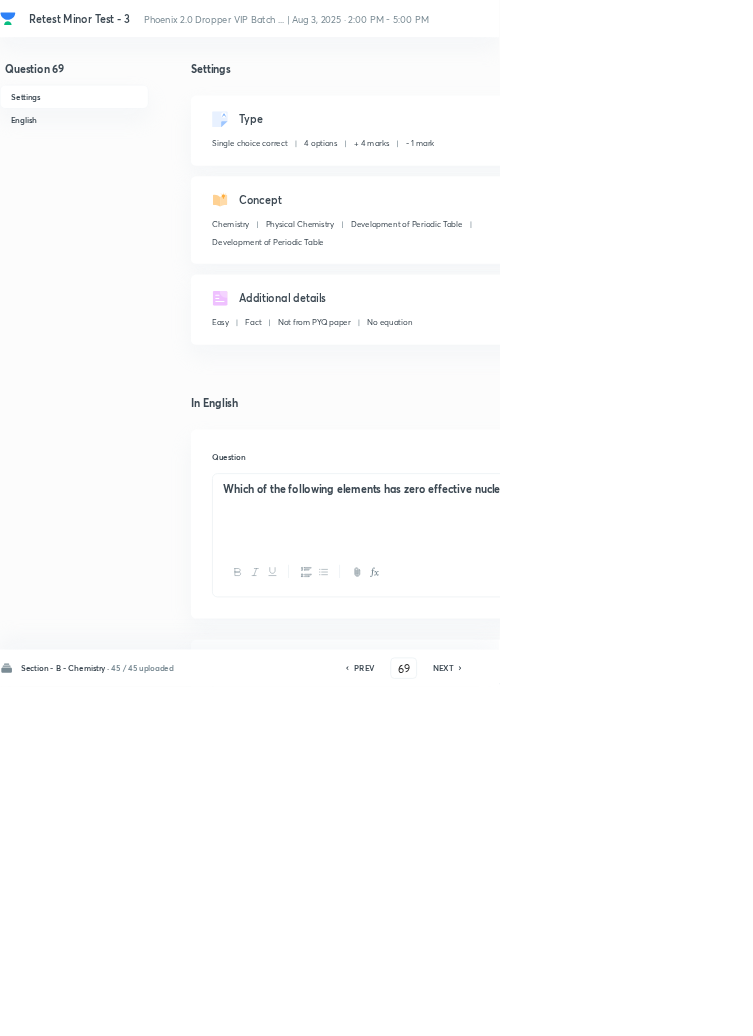 click on "NEXT" at bounding box center [668, 1008] 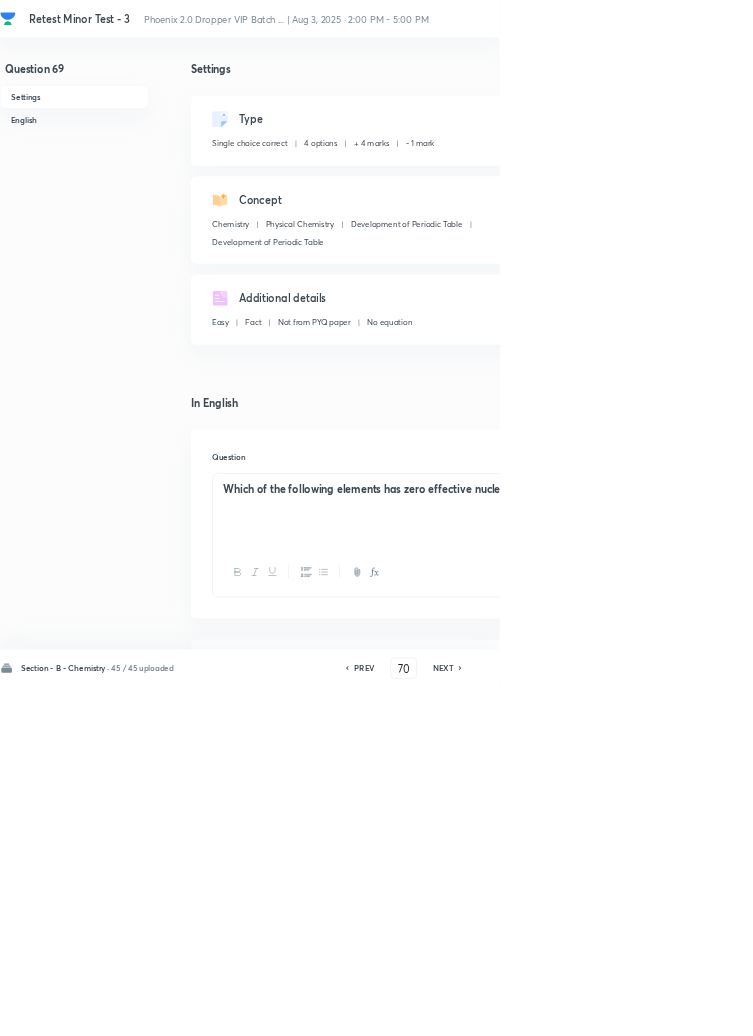 checkbox on "true" 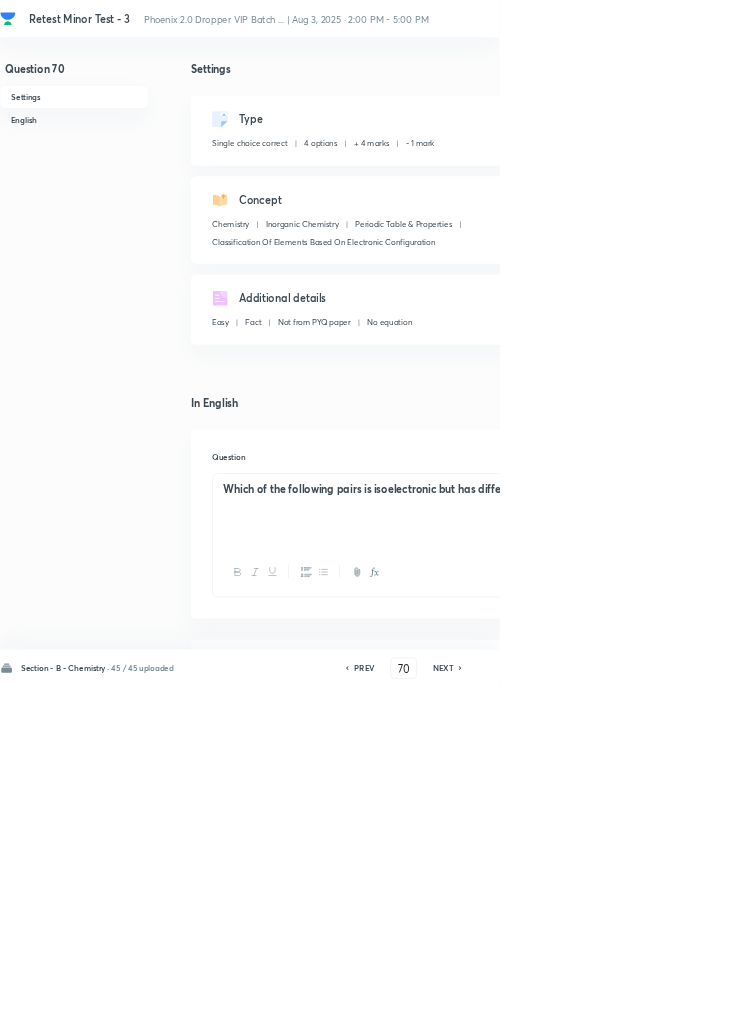 click on "NEXT" at bounding box center (668, 1008) 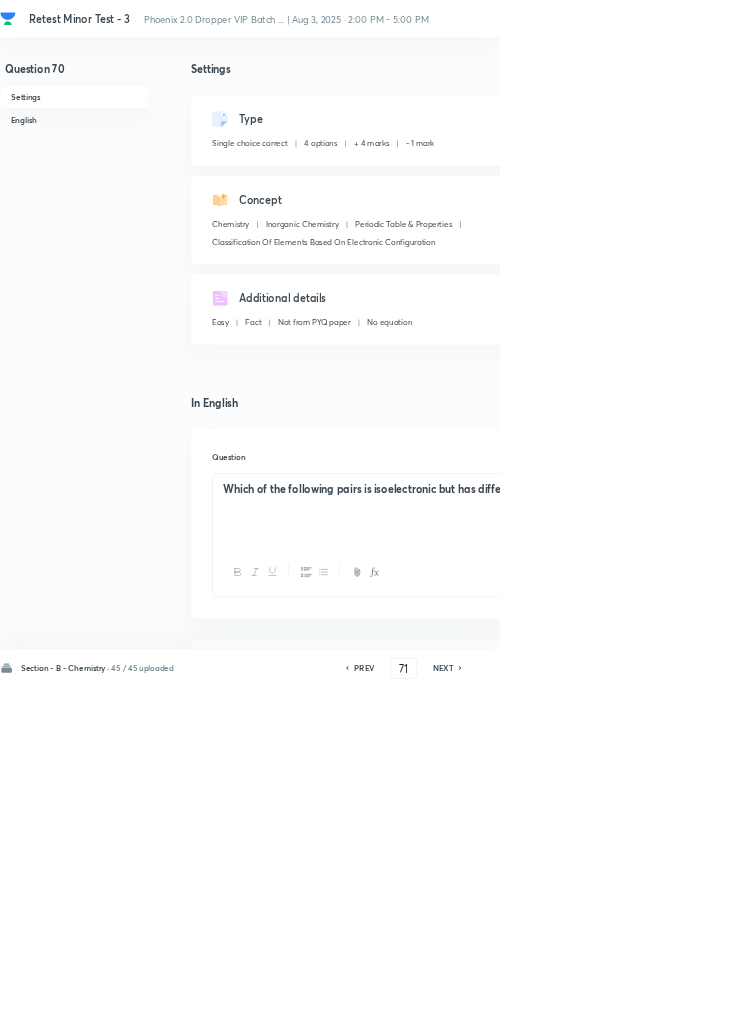 checkbox on "false" 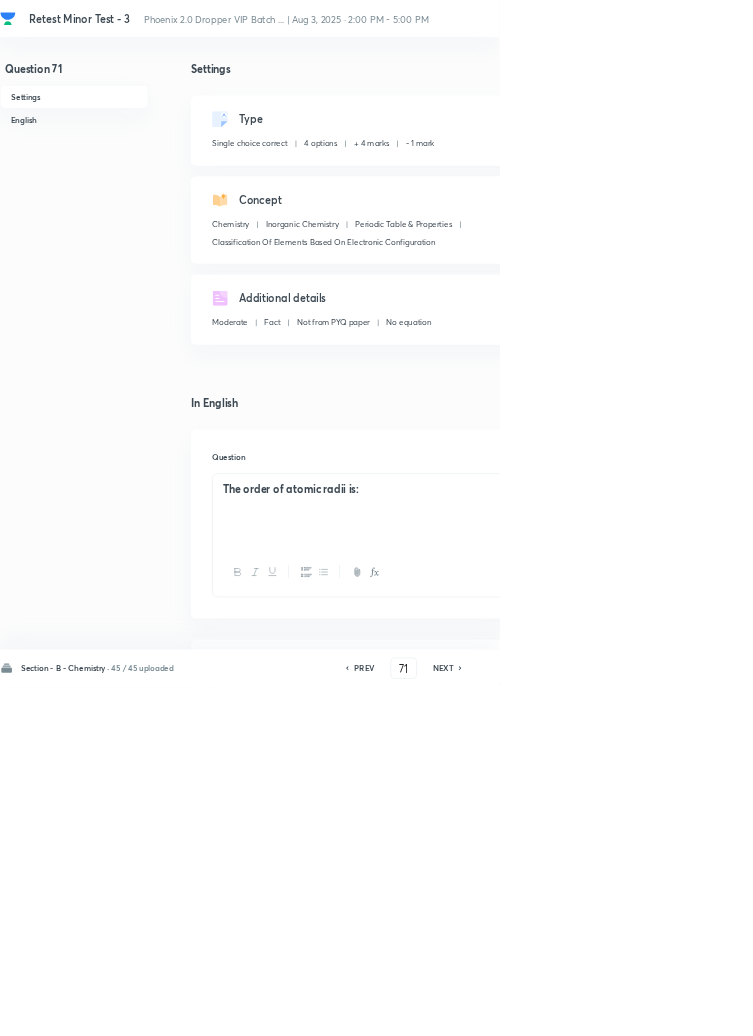 click on "NEXT" at bounding box center [668, 1008] 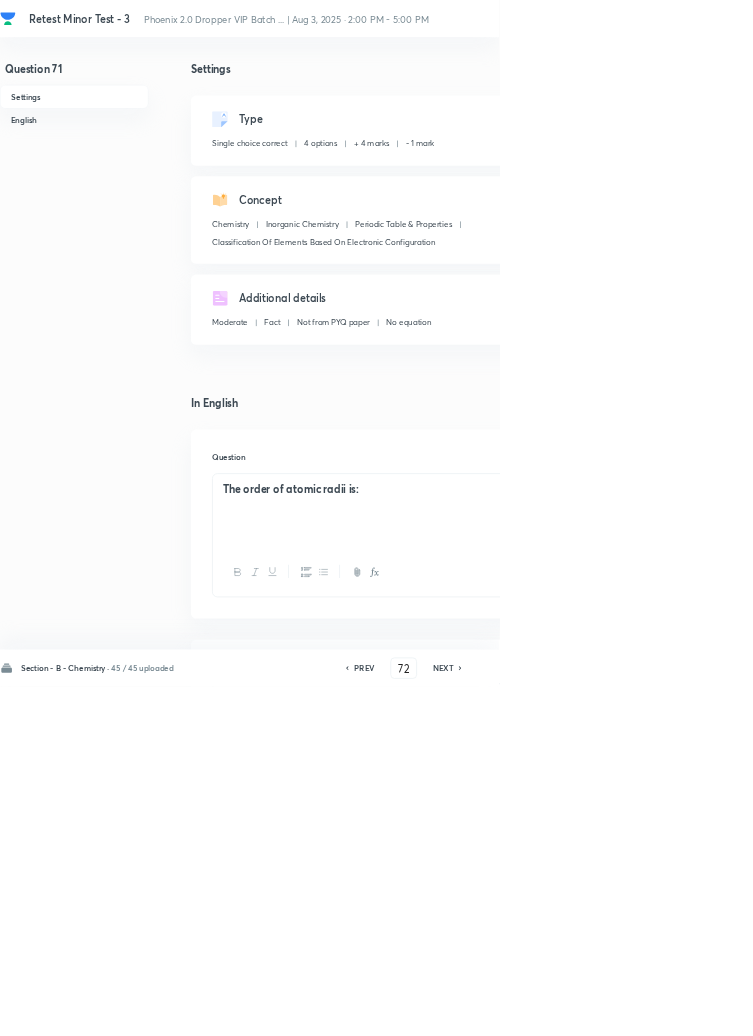 checkbox on "false" 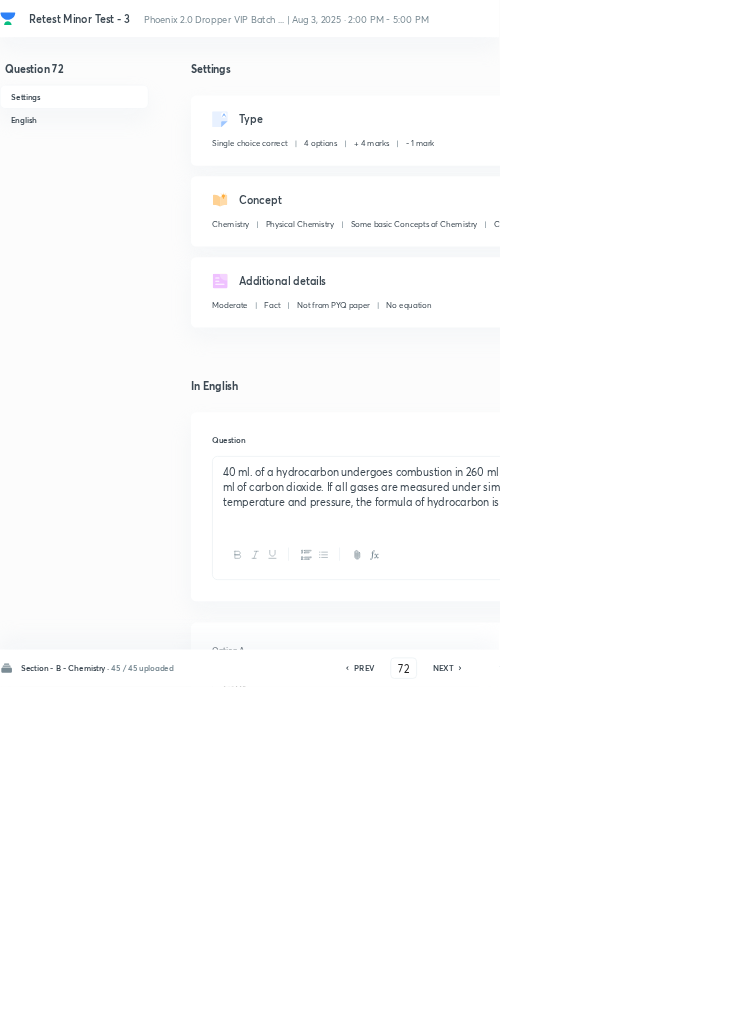 click on "NEXT" at bounding box center [668, 1008] 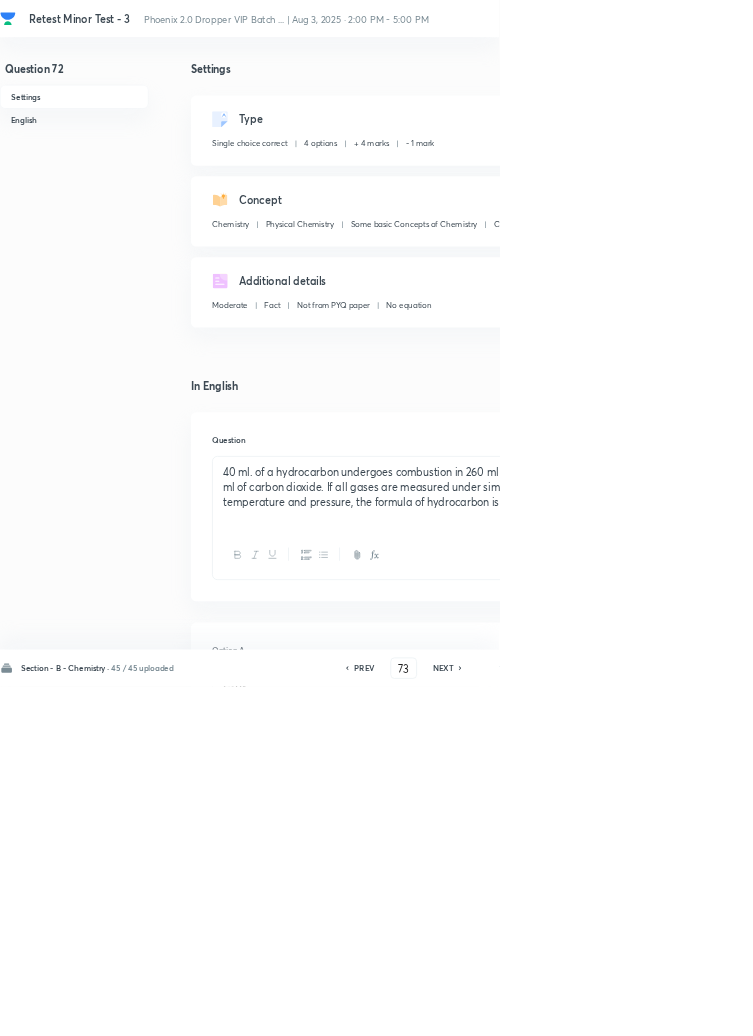 checkbox on "false" 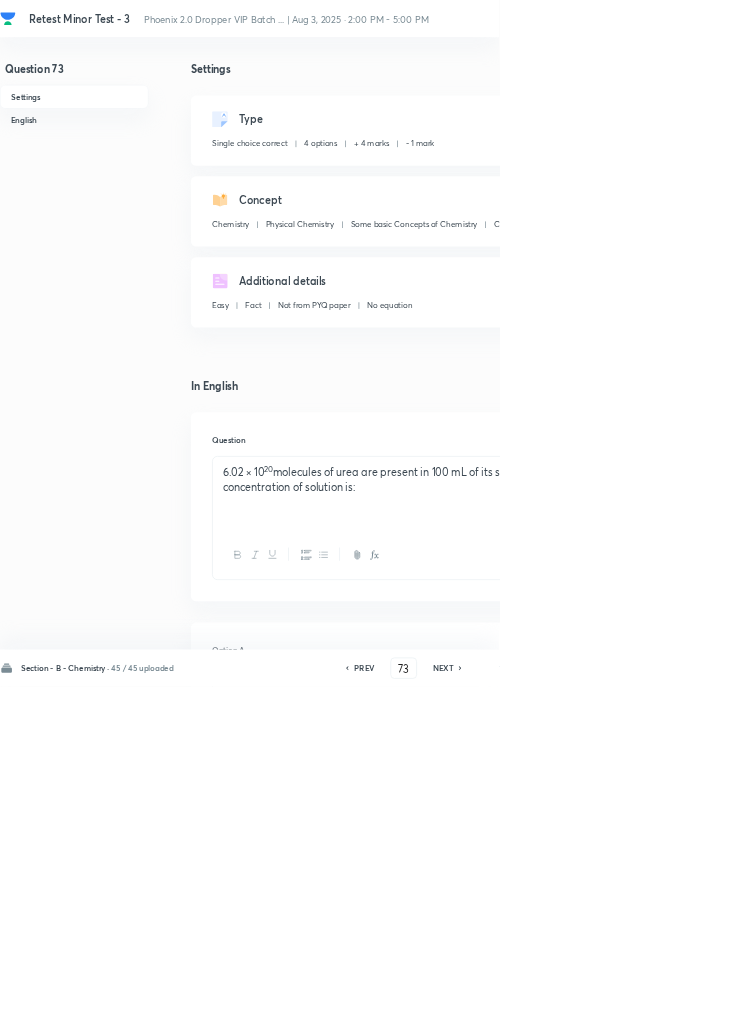 click on "NEXT" at bounding box center [668, 1008] 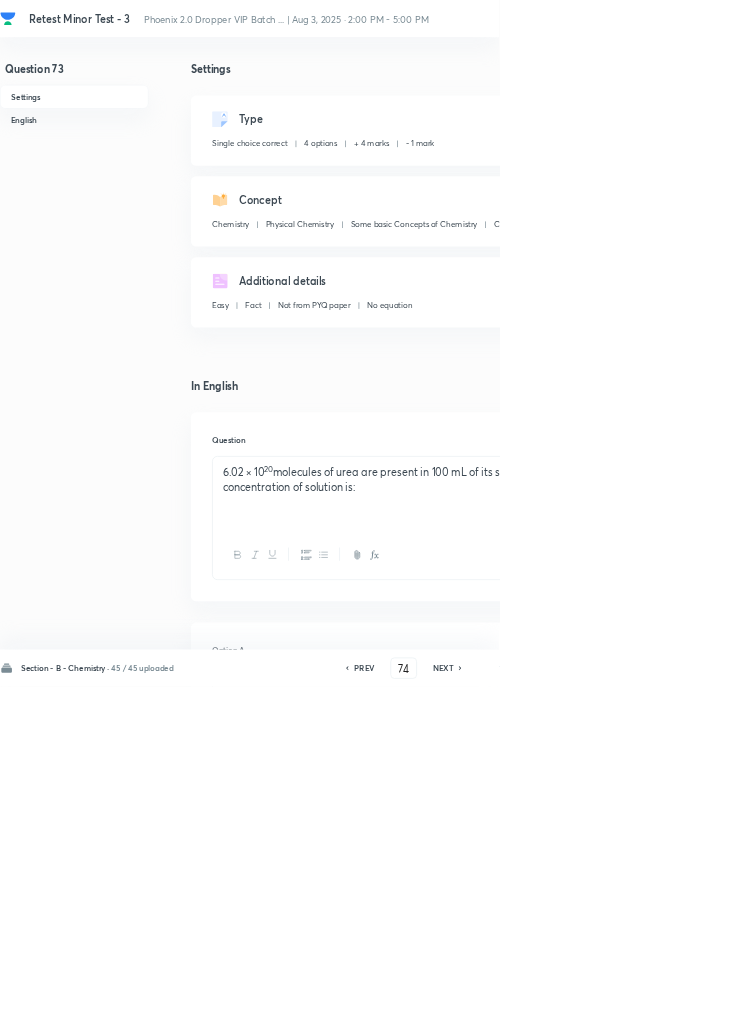 checkbox on "true" 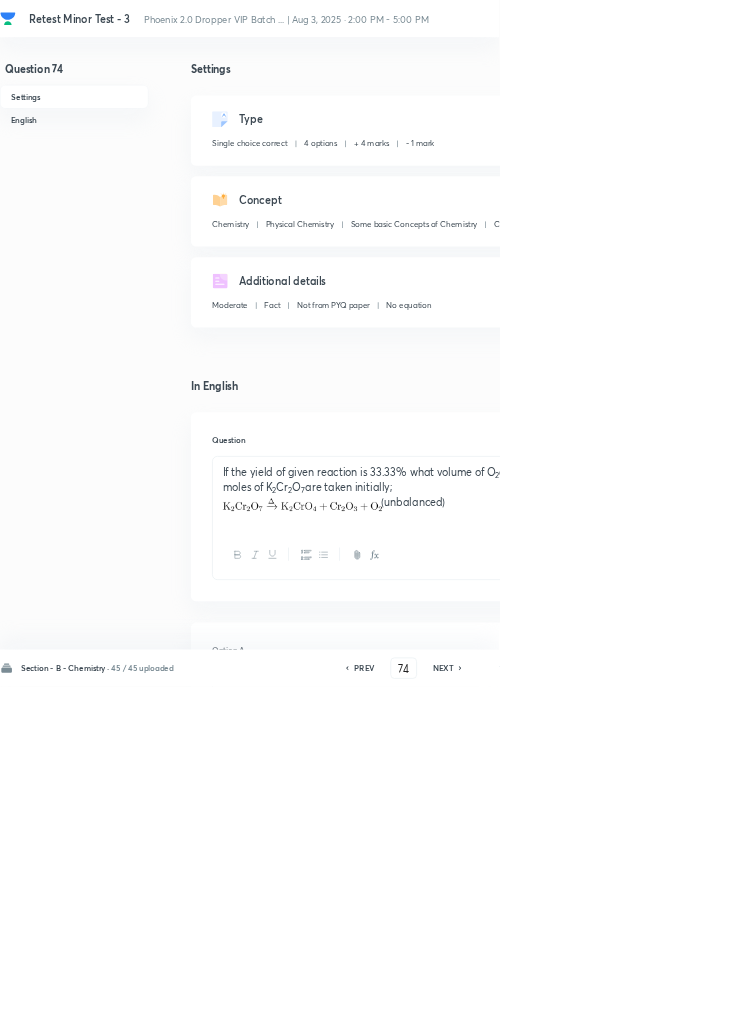 click on "NEXT" at bounding box center (668, 1008) 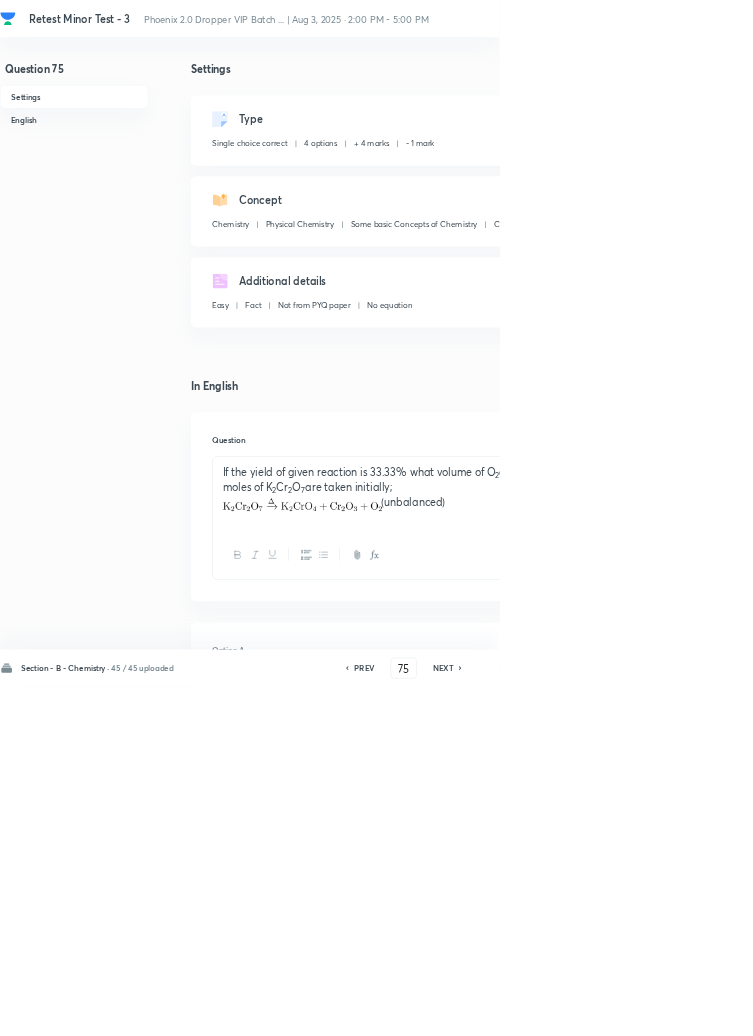 checkbox on "true" 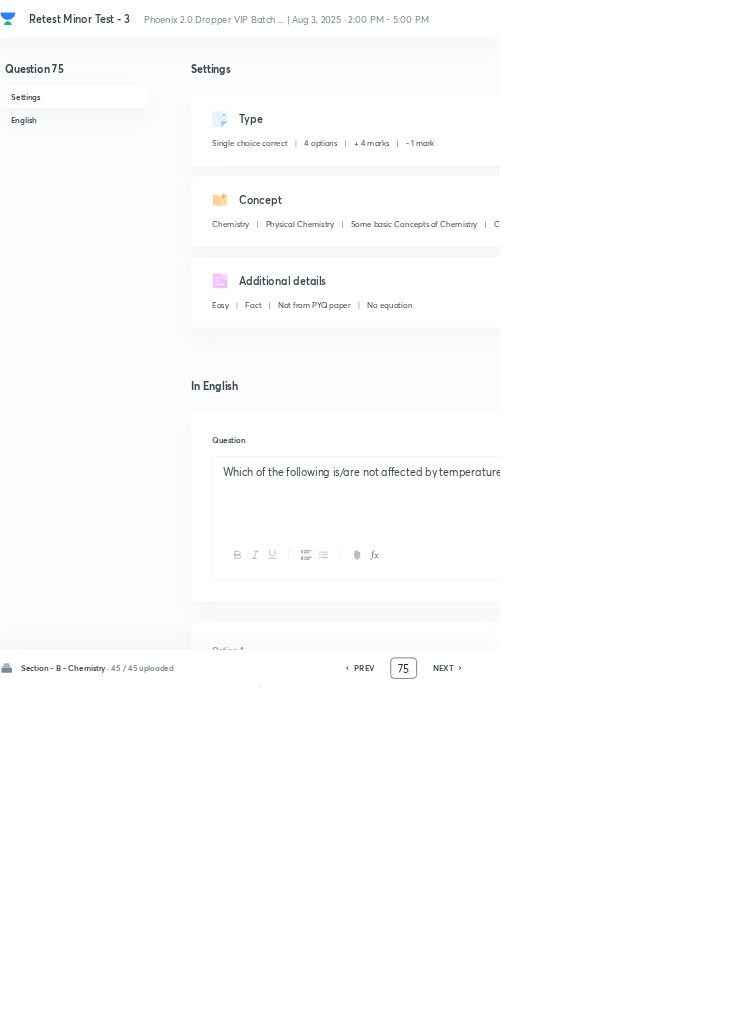 click on "75" at bounding box center (609, 1008) 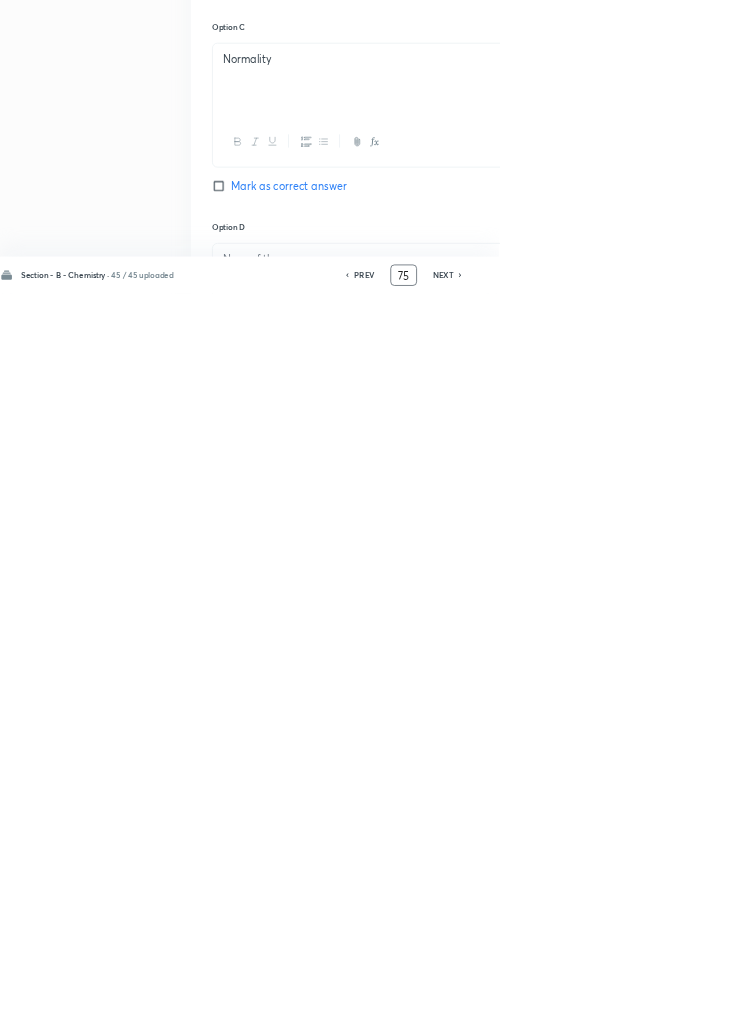 scroll, scrollTop: 950, scrollLeft: 0, axis: vertical 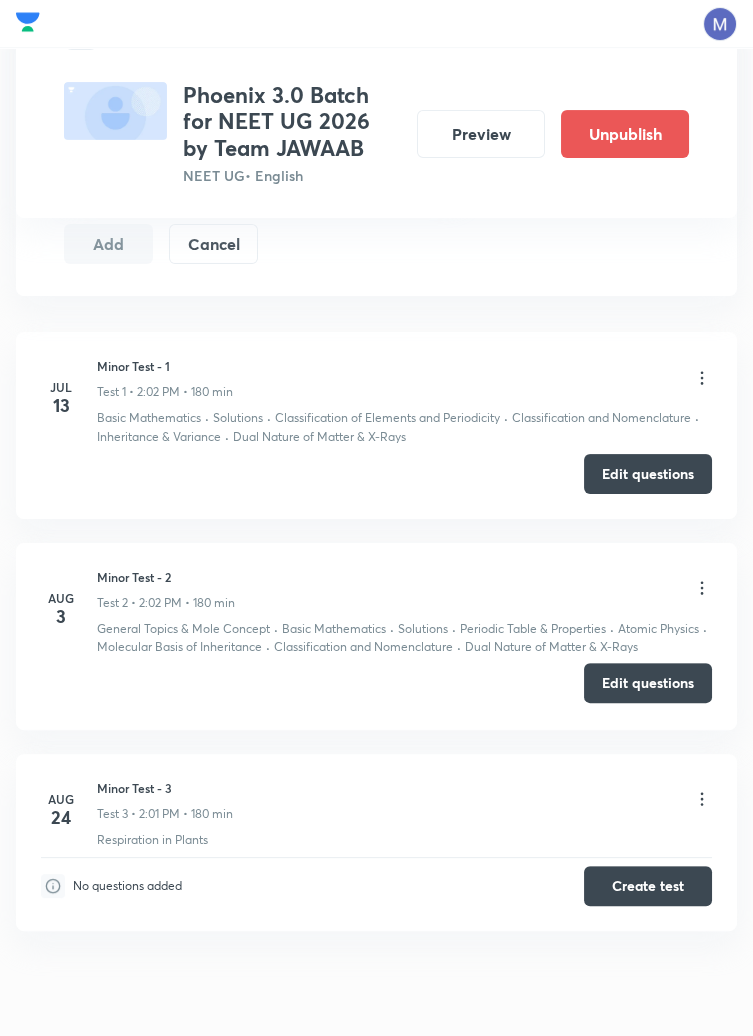 click on "Edit questions" at bounding box center (648, 683) 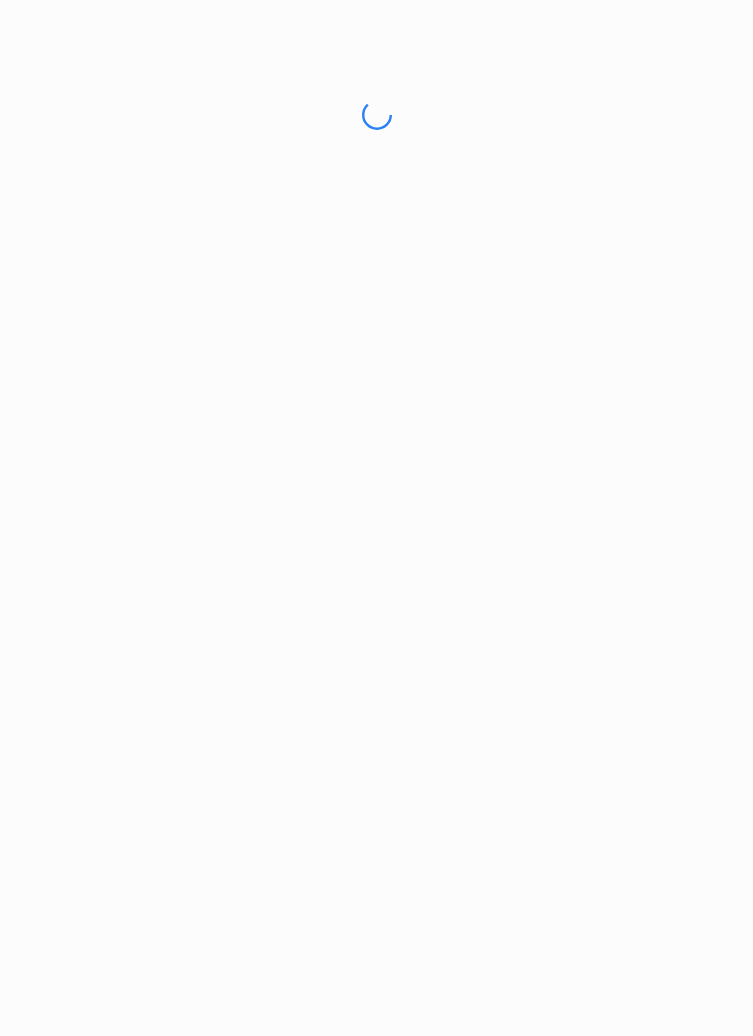 scroll, scrollTop: 0, scrollLeft: 0, axis: both 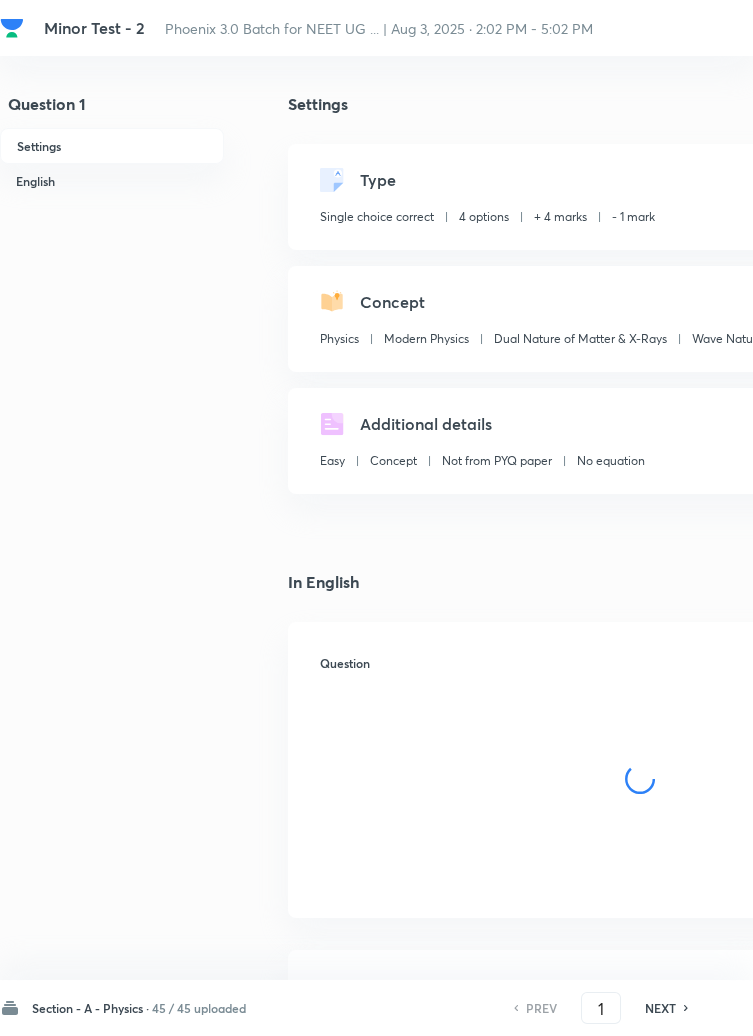checkbox on "true" 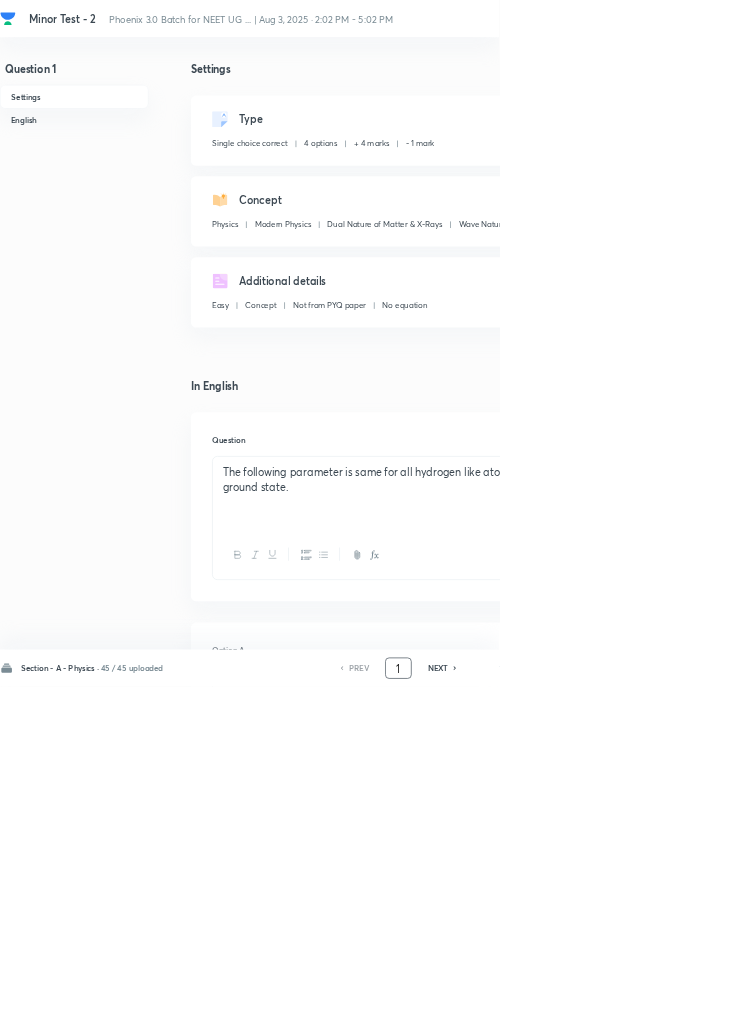 click on "1" at bounding box center (601, 1008) 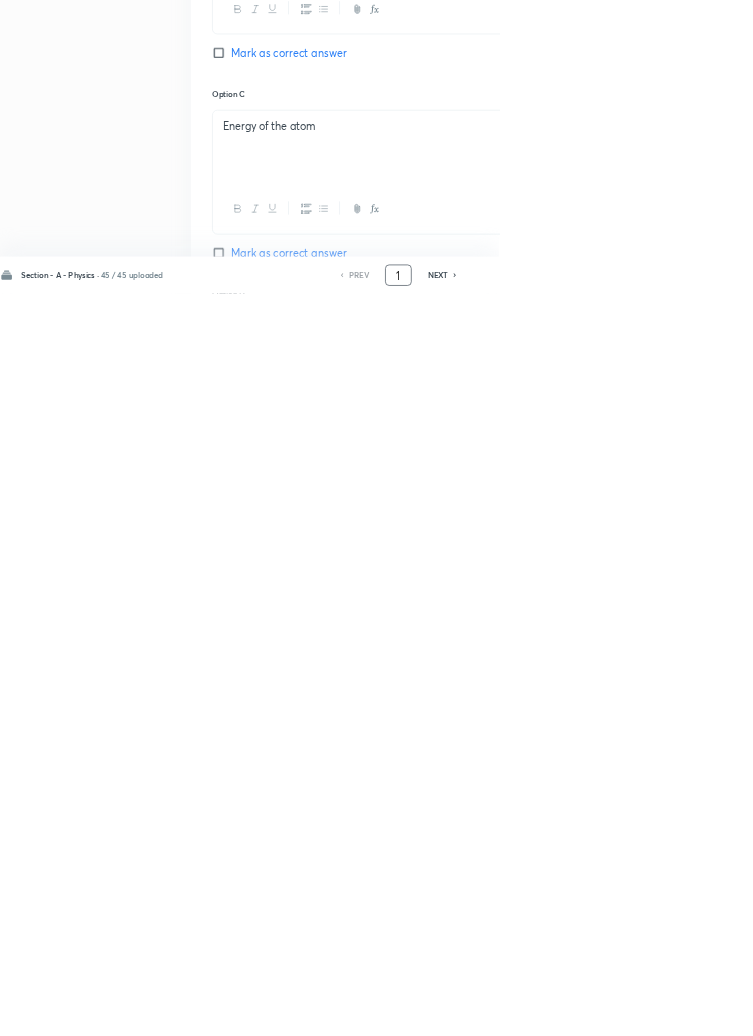 scroll, scrollTop: 950, scrollLeft: 0, axis: vertical 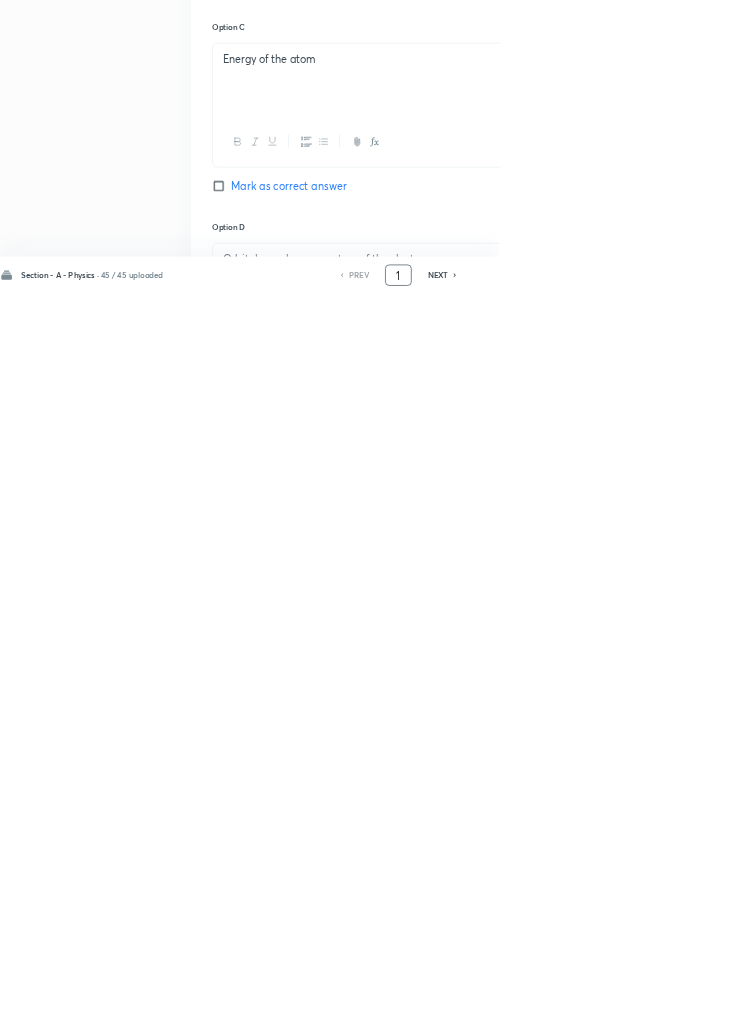 click on "1" at bounding box center (601, 1008) 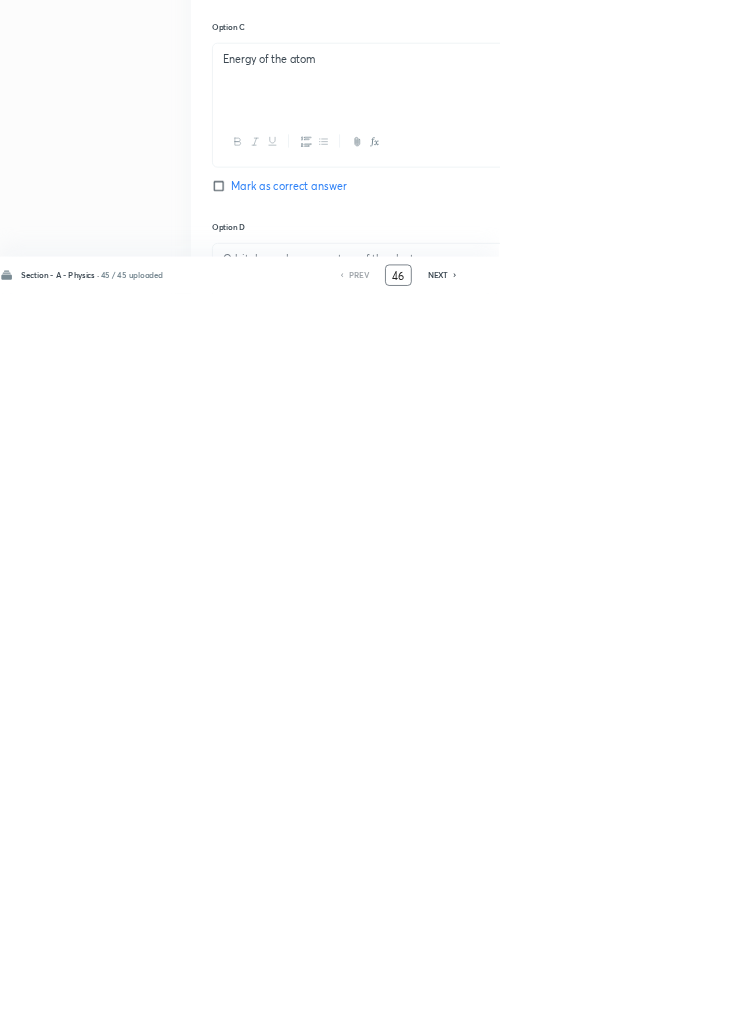 type on "46" 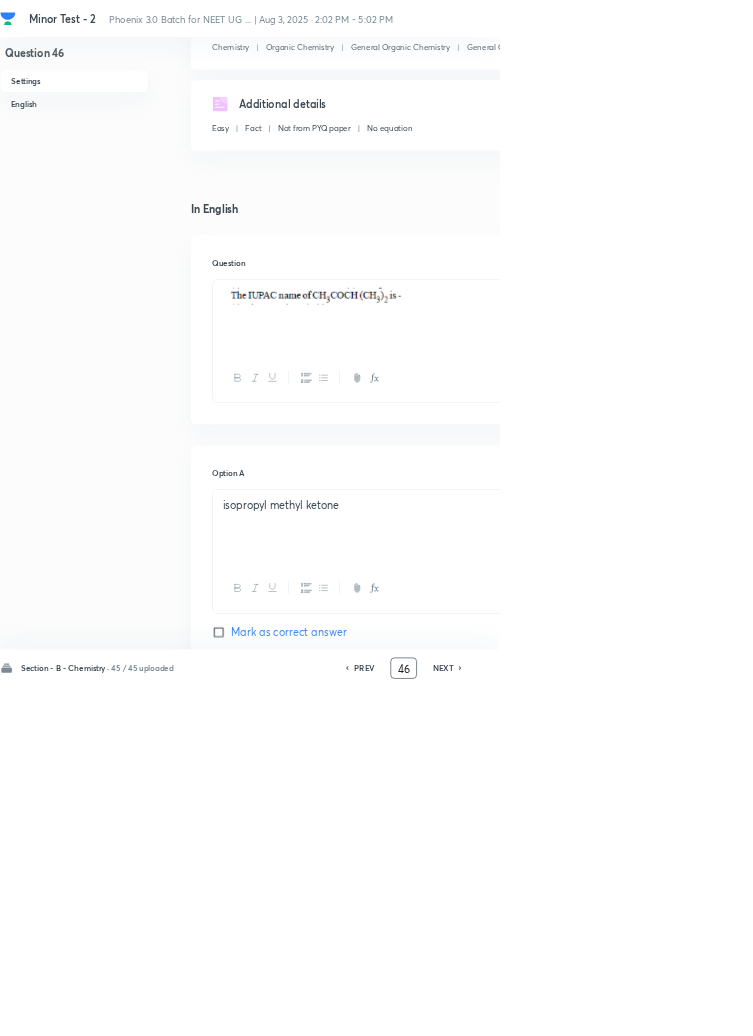 scroll, scrollTop: 0, scrollLeft: 0, axis: both 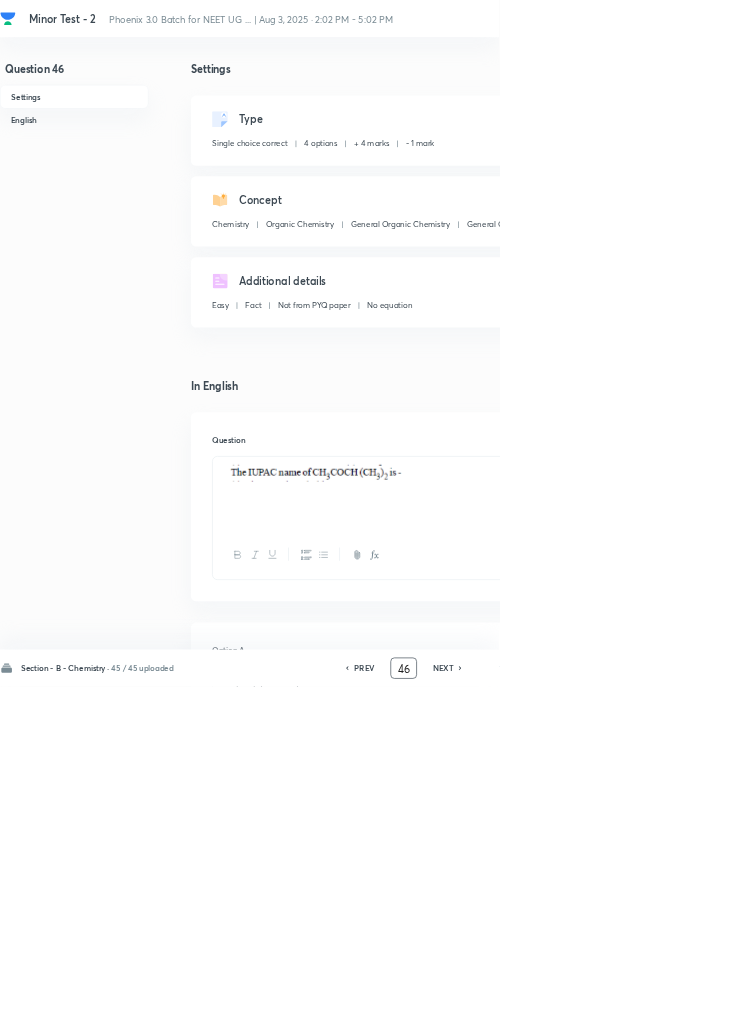 click on "NEXT" at bounding box center [668, 1008] 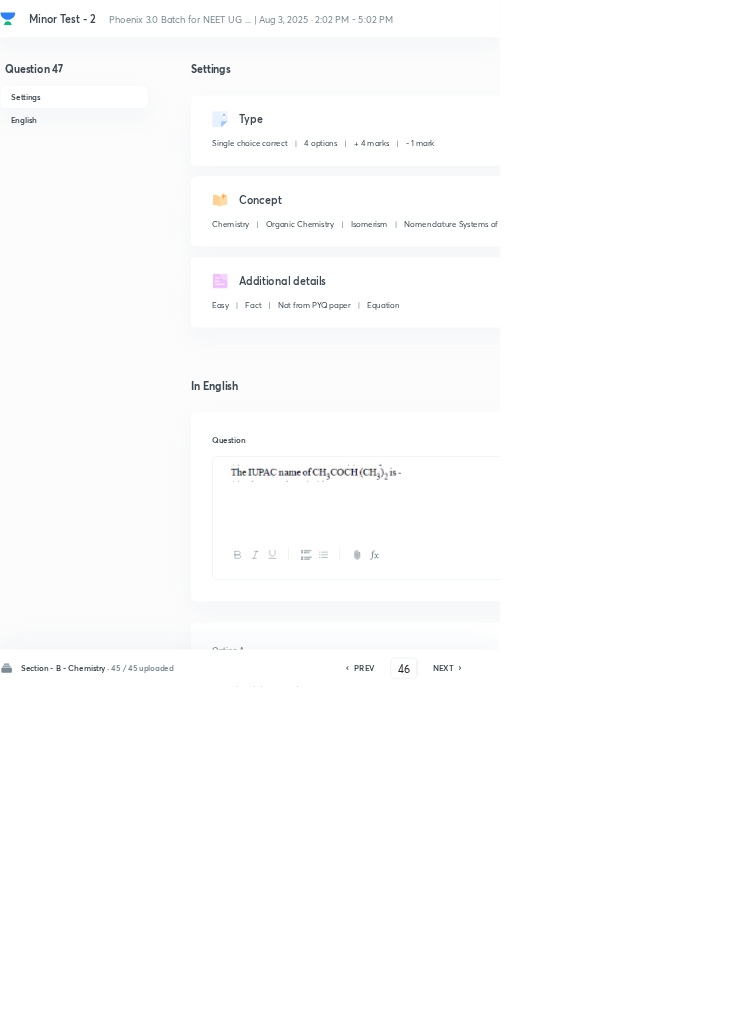 type on "47" 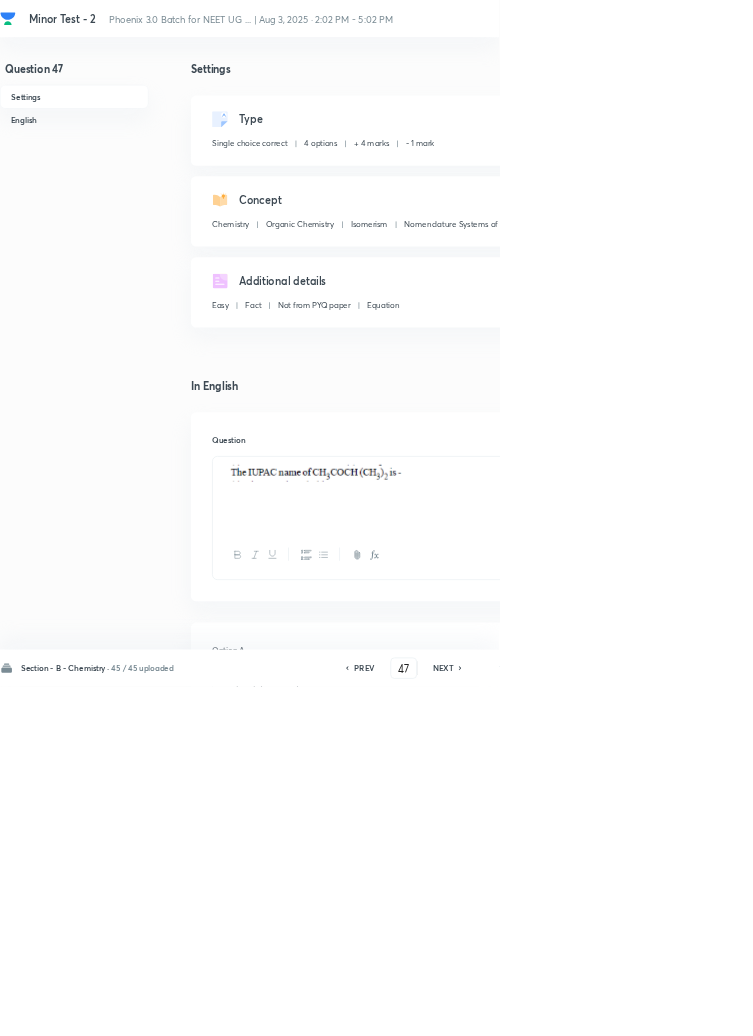 checkbox on "false" 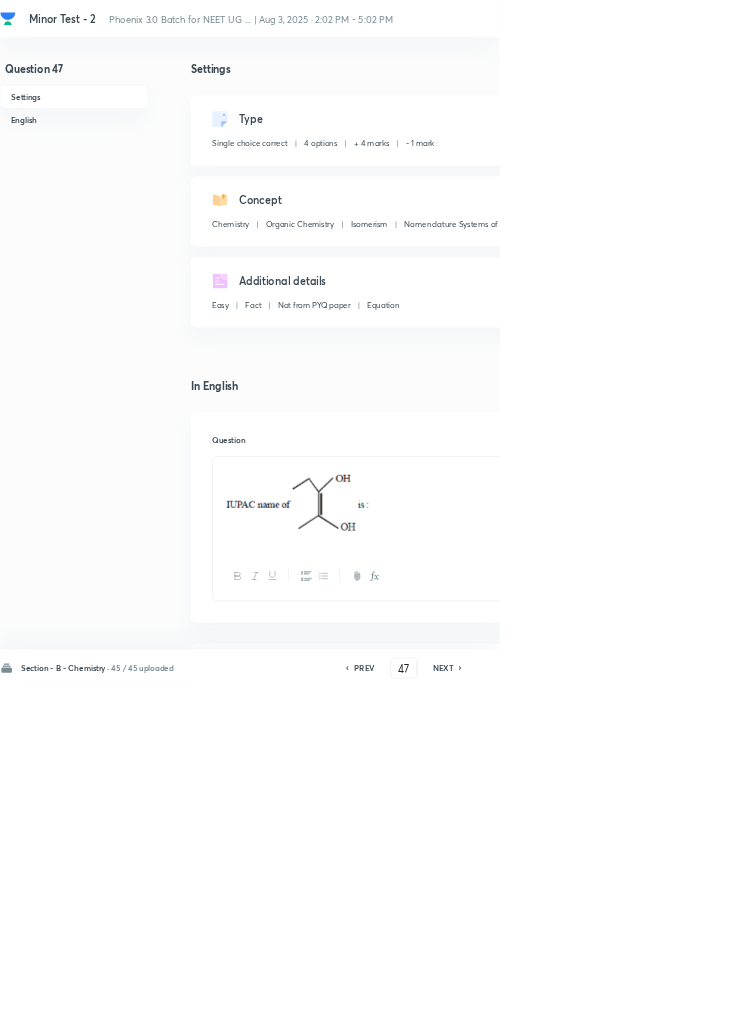 click on "NEXT" at bounding box center [668, 1008] 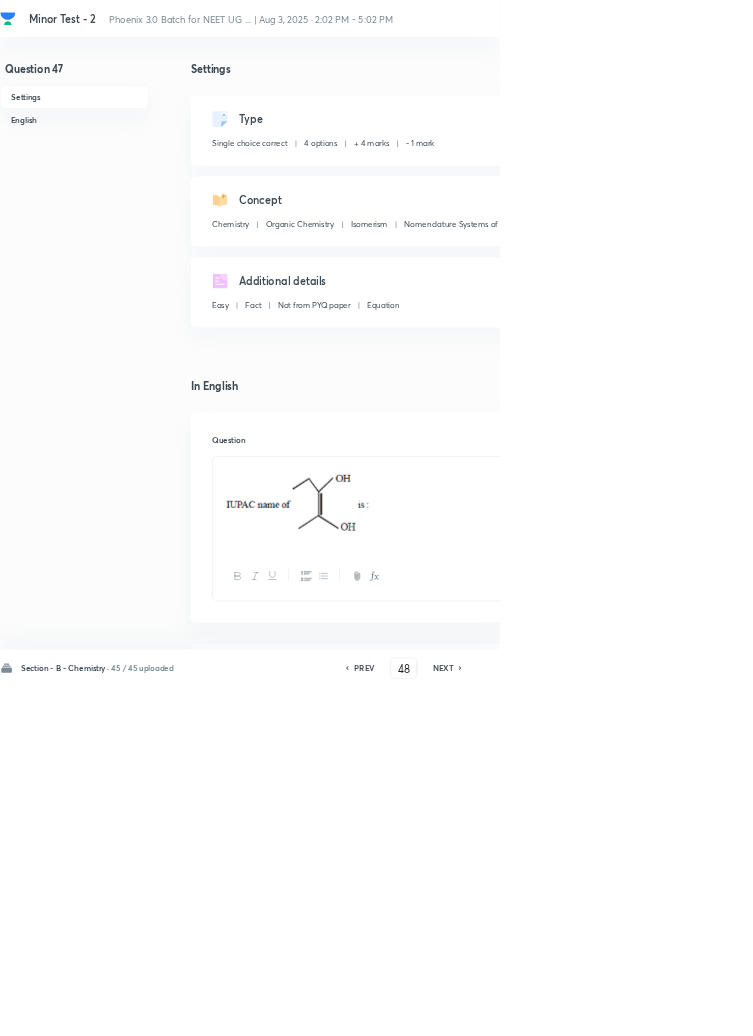 checkbox on "false" 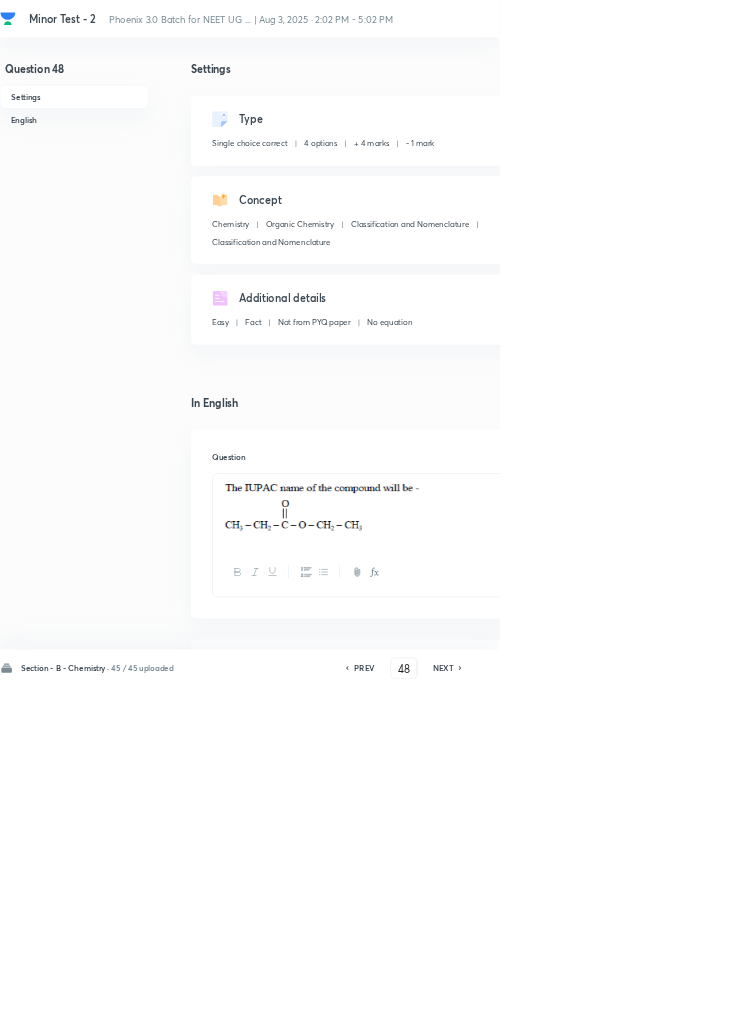 click 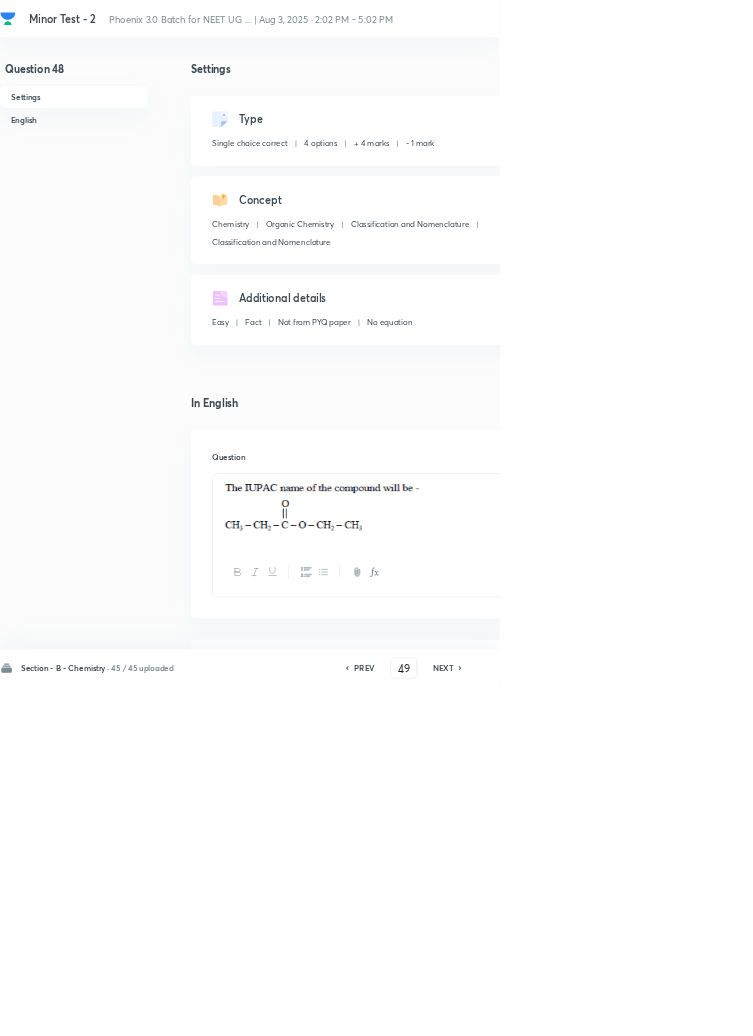 checkbox on "true" 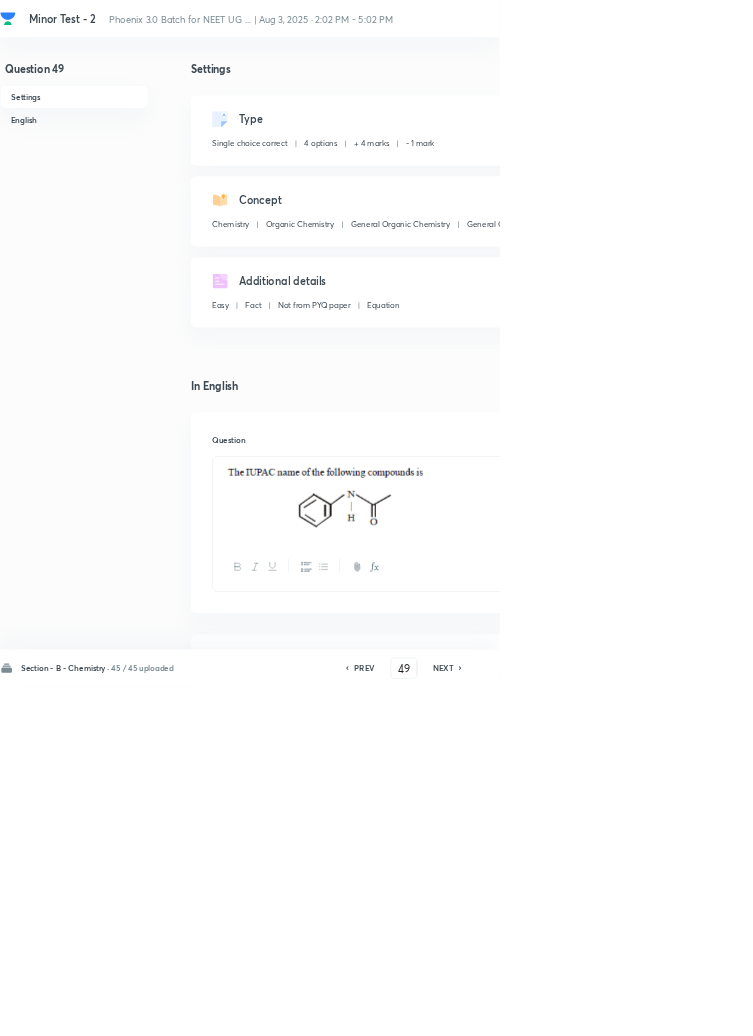 click on "NEXT" at bounding box center (668, 1008) 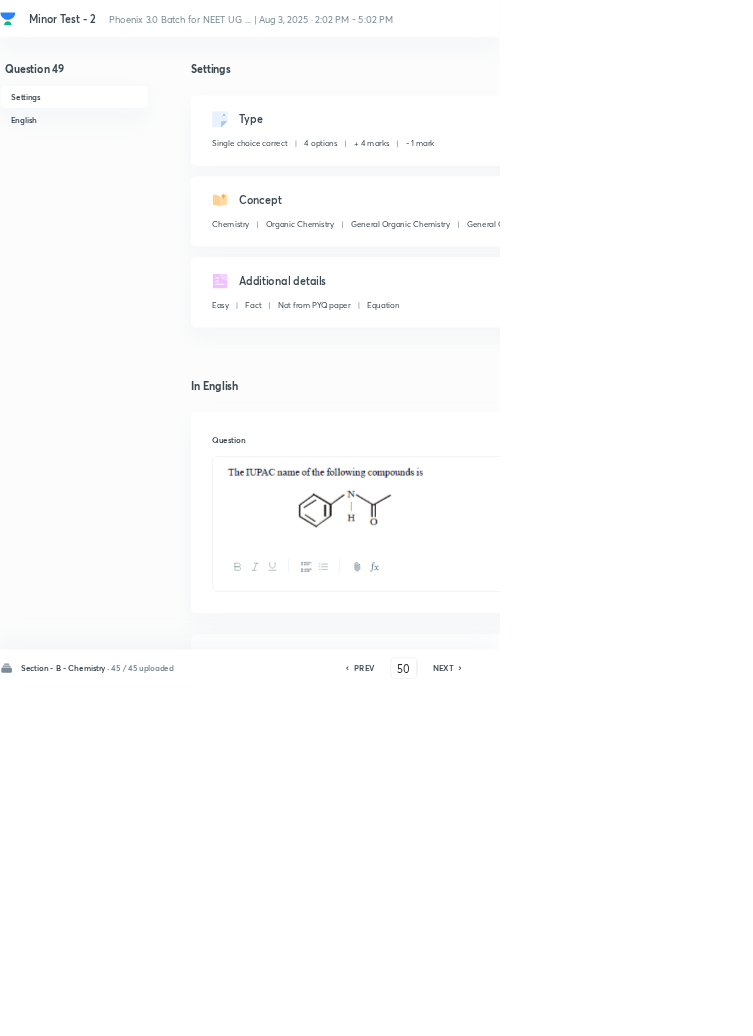 checkbox on "false" 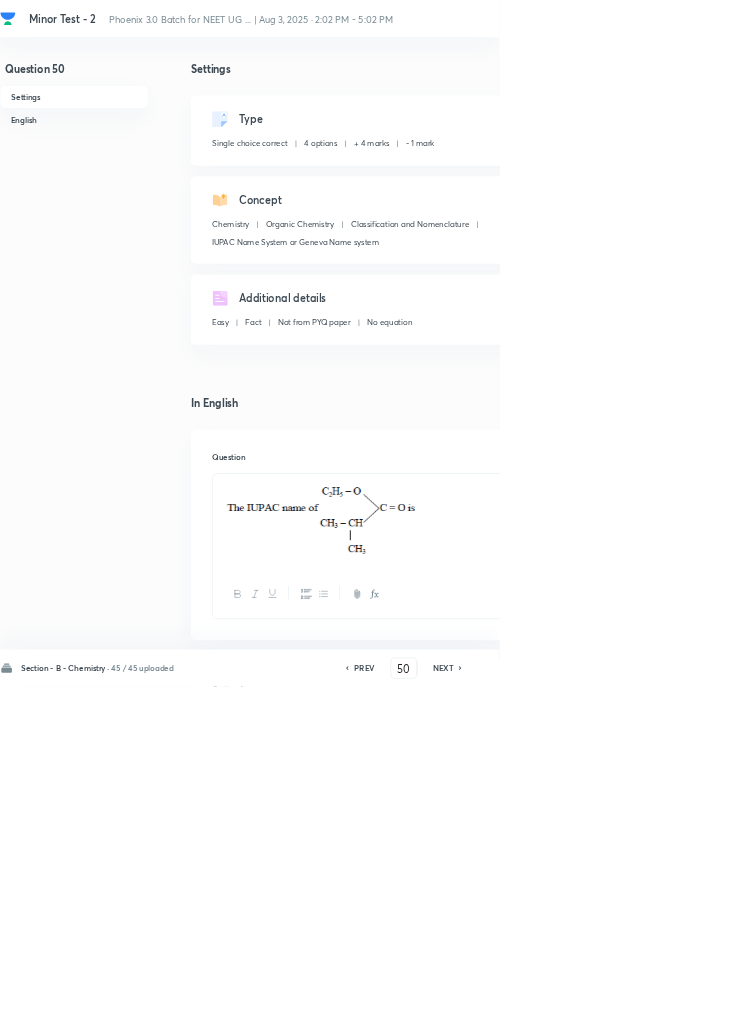 click 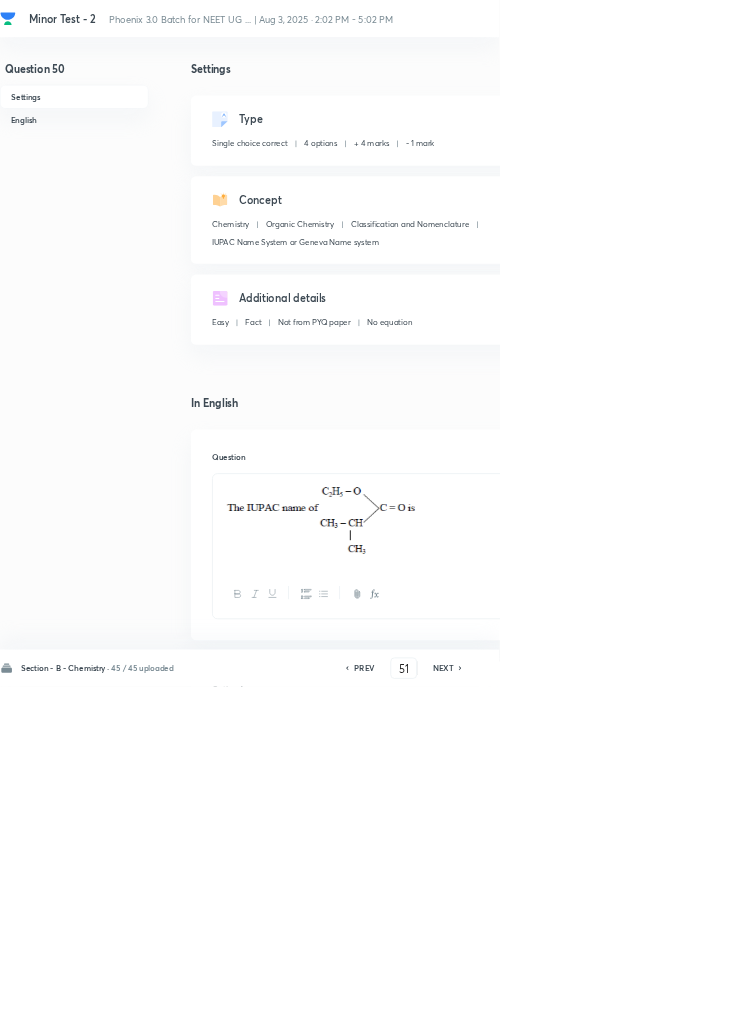 checkbox on "false" 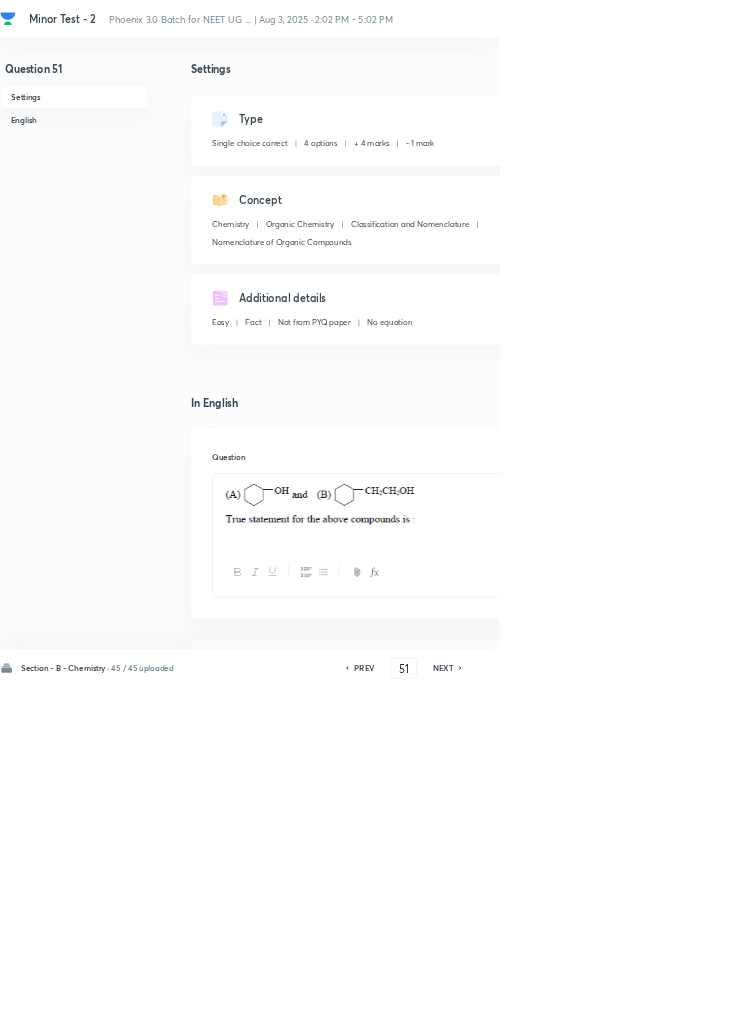 click 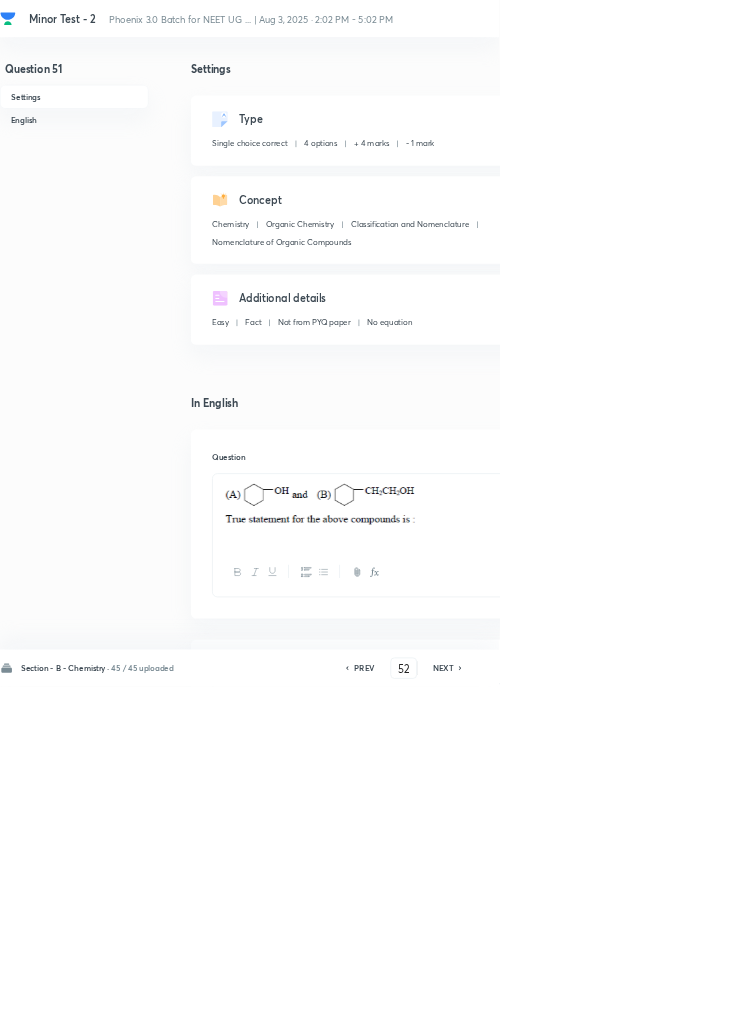 checkbox on "false" 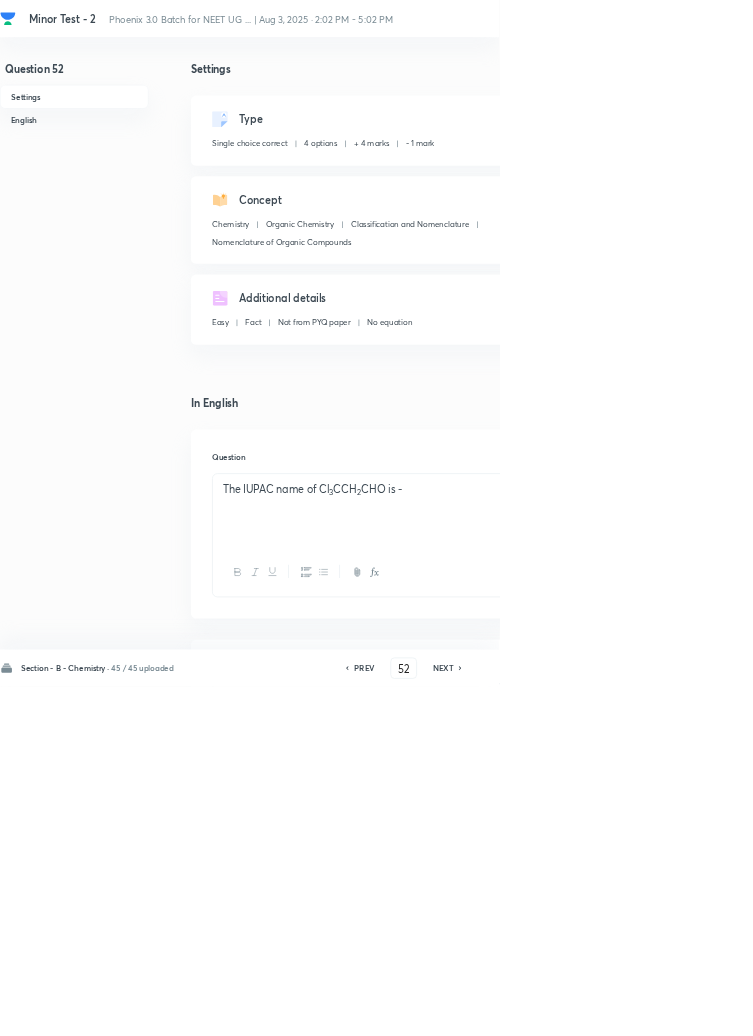 click 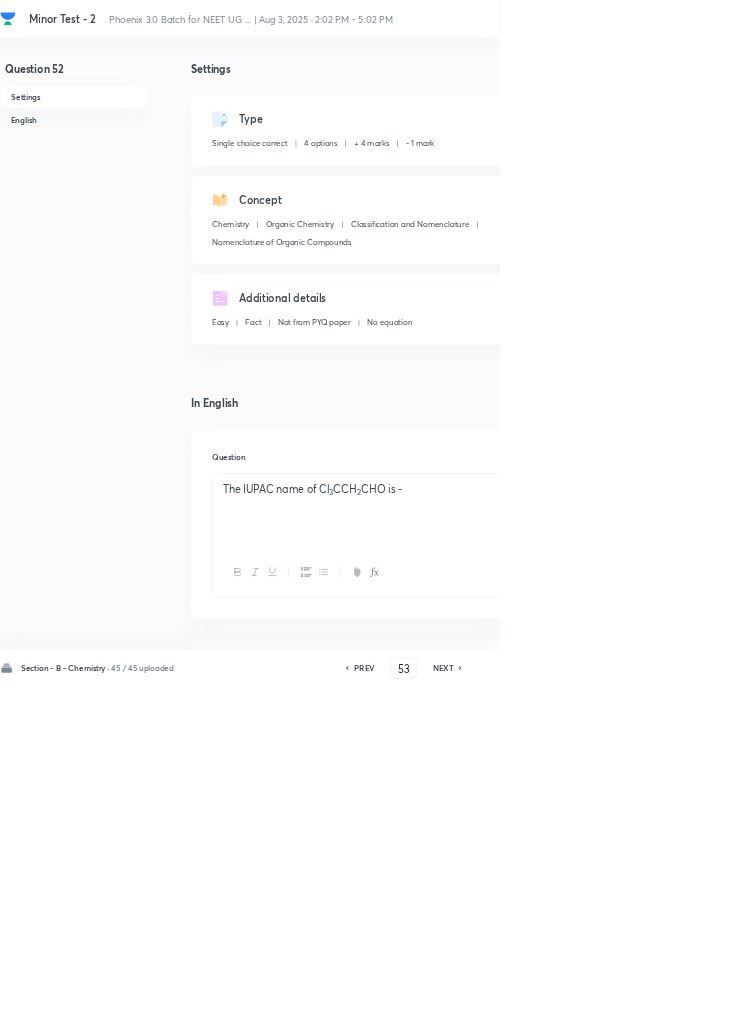 checkbox on "false" 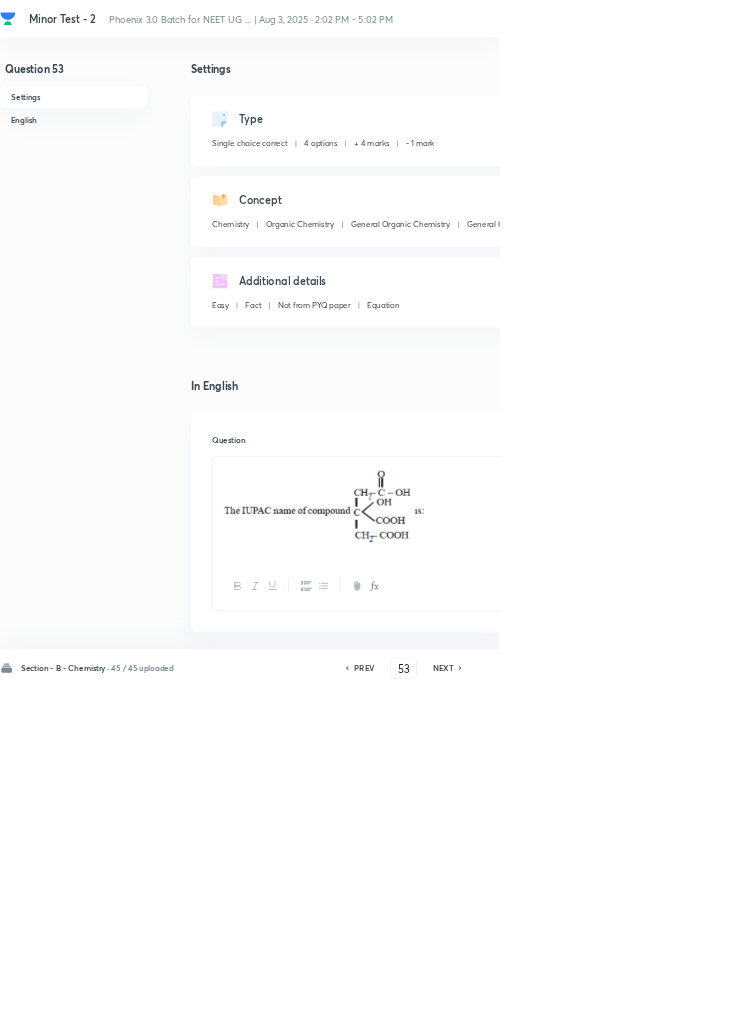 click 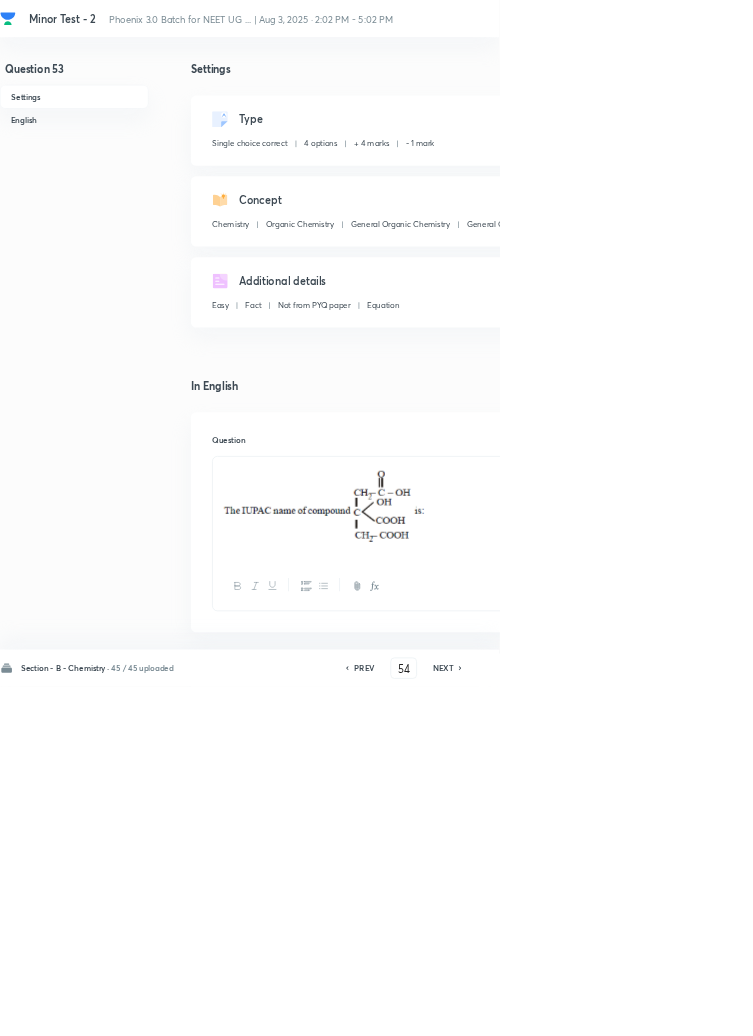 checkbox on "false" 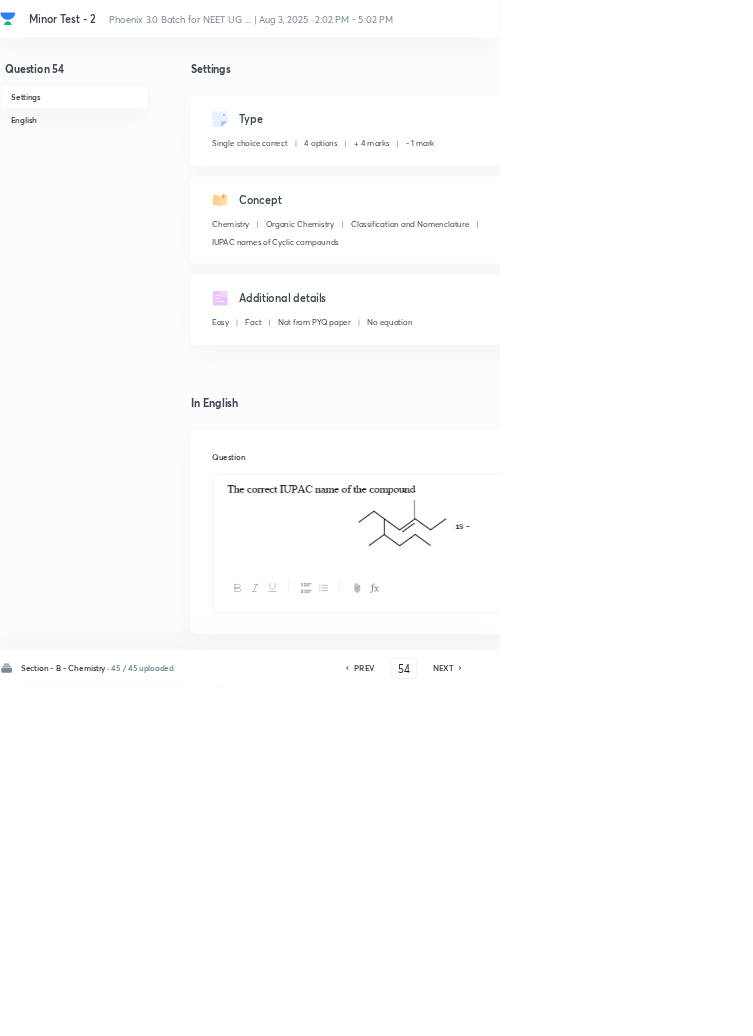 click on "NEXT" at bounding box center (668, 1008) 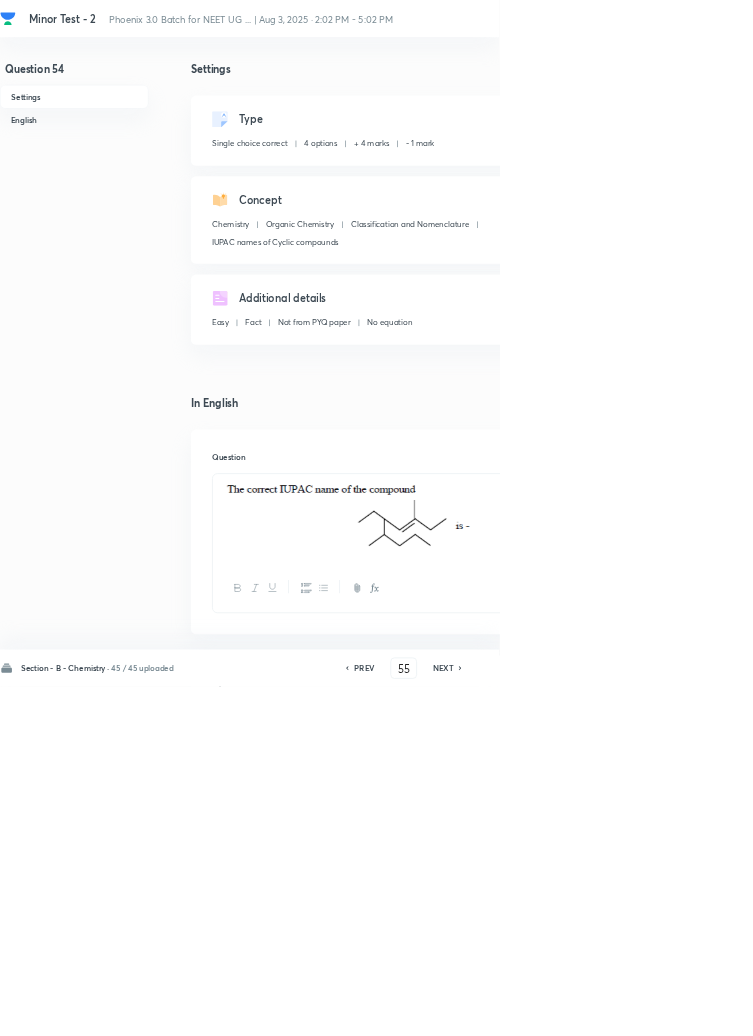 checkbox on "false" 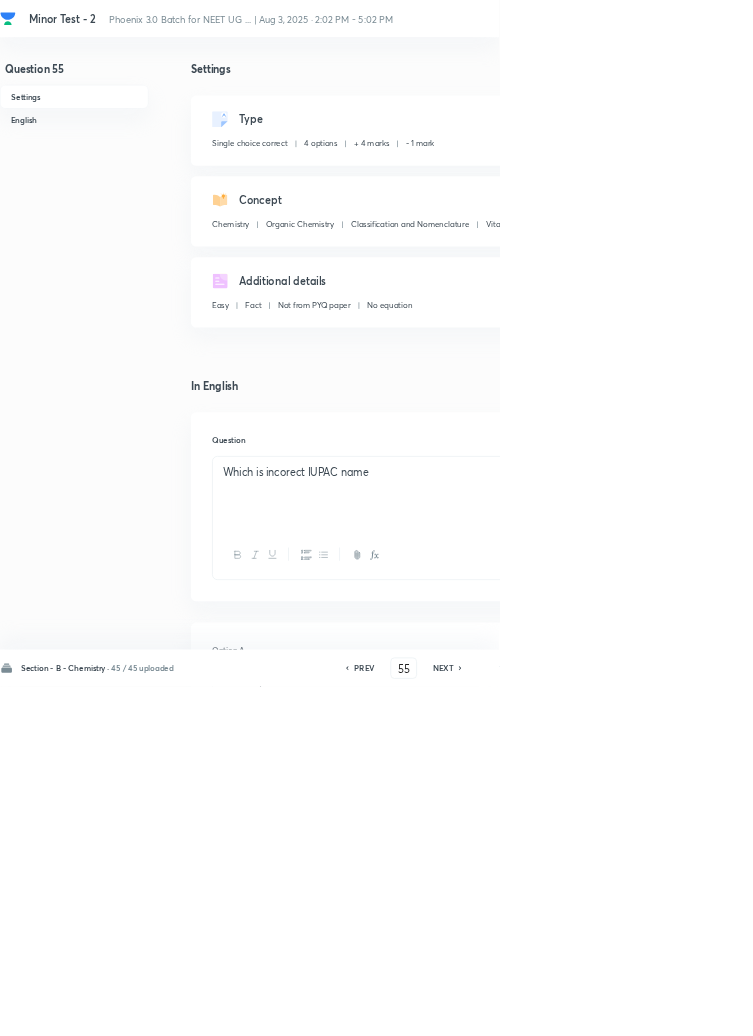 click on "NEXT" at bounding box center [668, 1008] 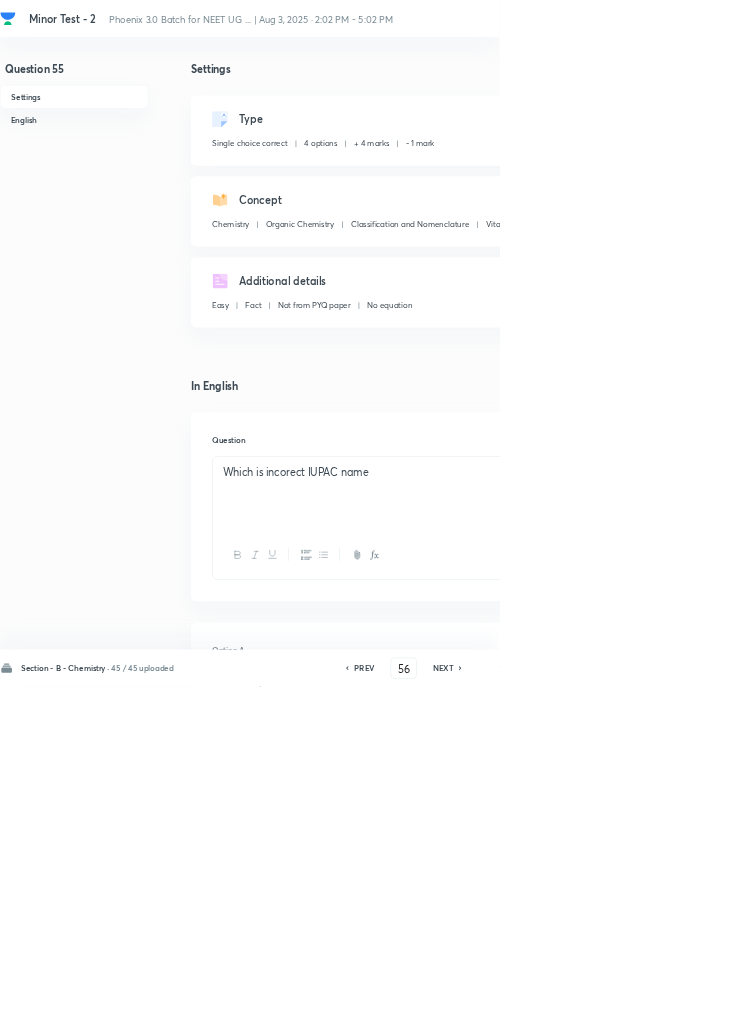checkbox on "false" 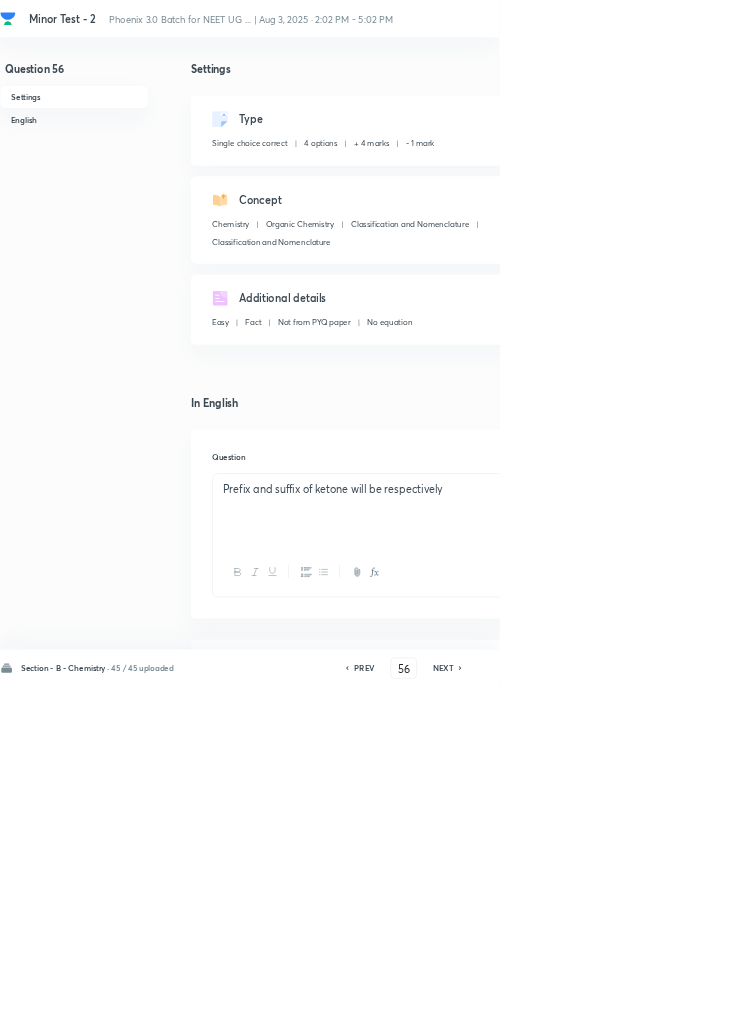 click on "NEXT" at bounding box center [668, 1008] 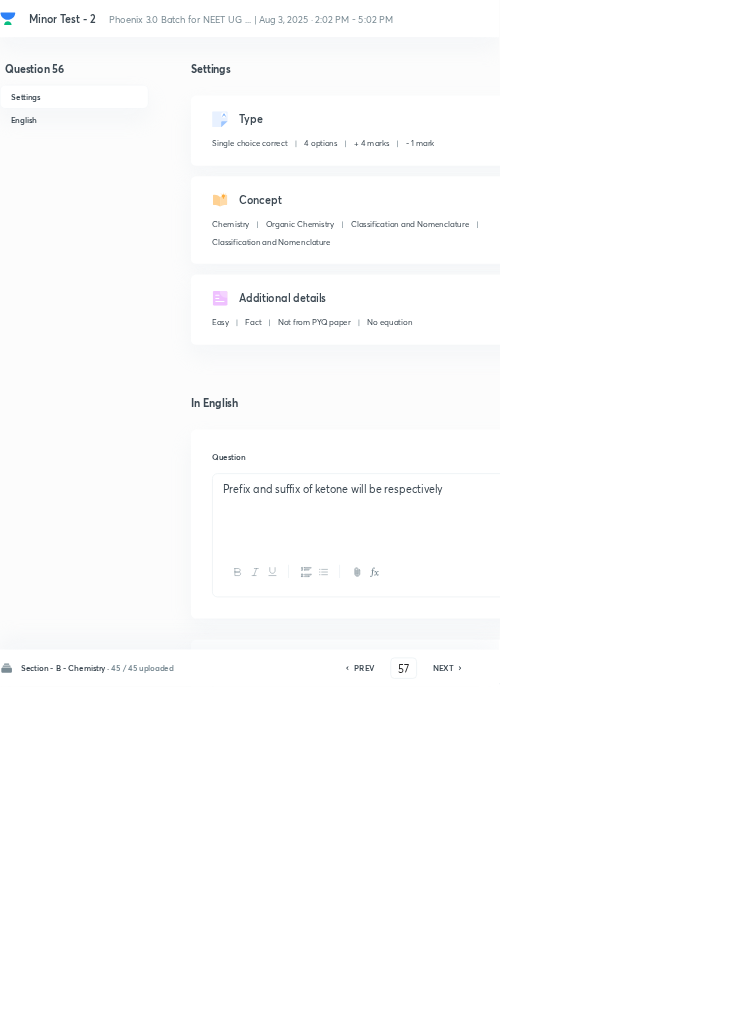 checkbox on "false" 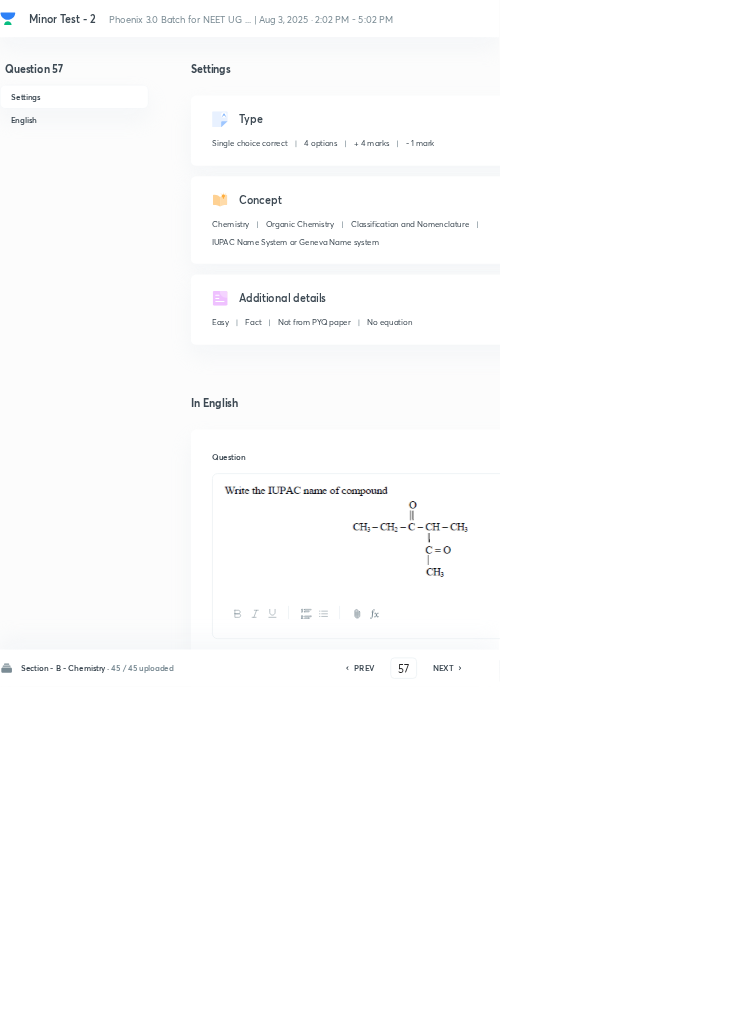 click 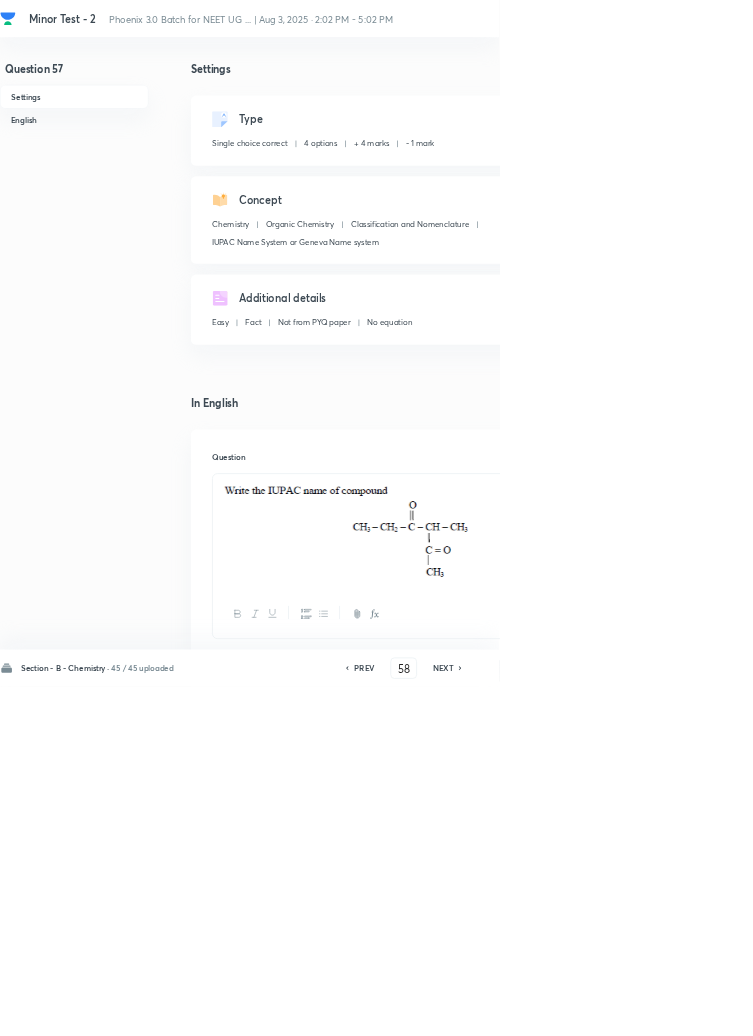 checkbox on "false" 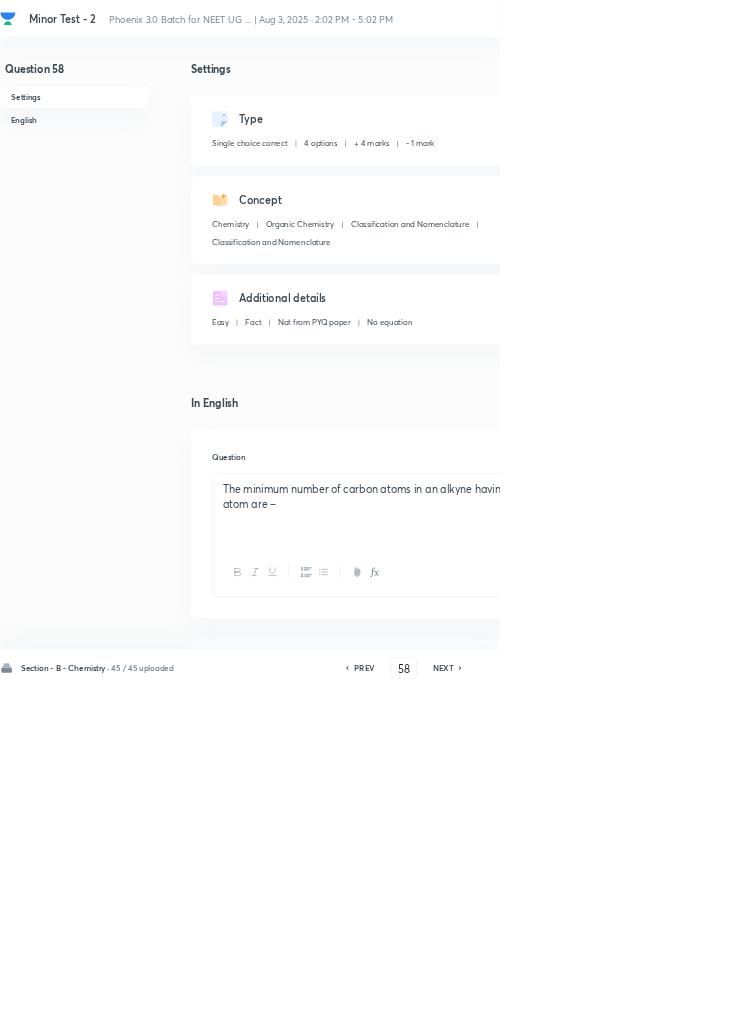 checkbox on "true" 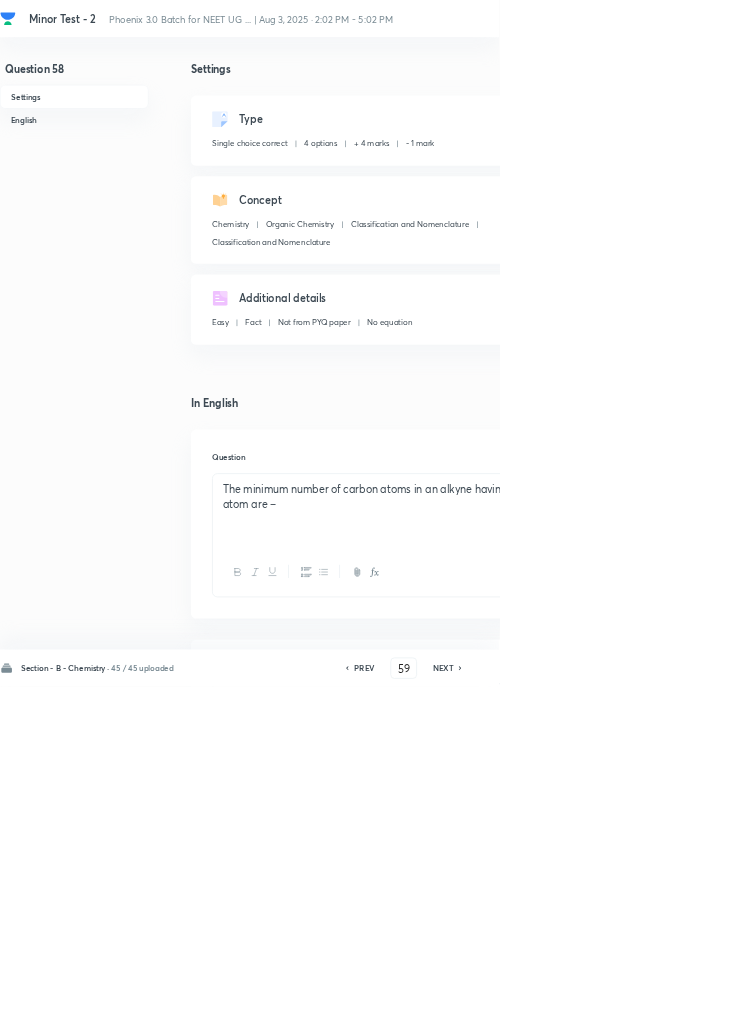 checkbox on "true" 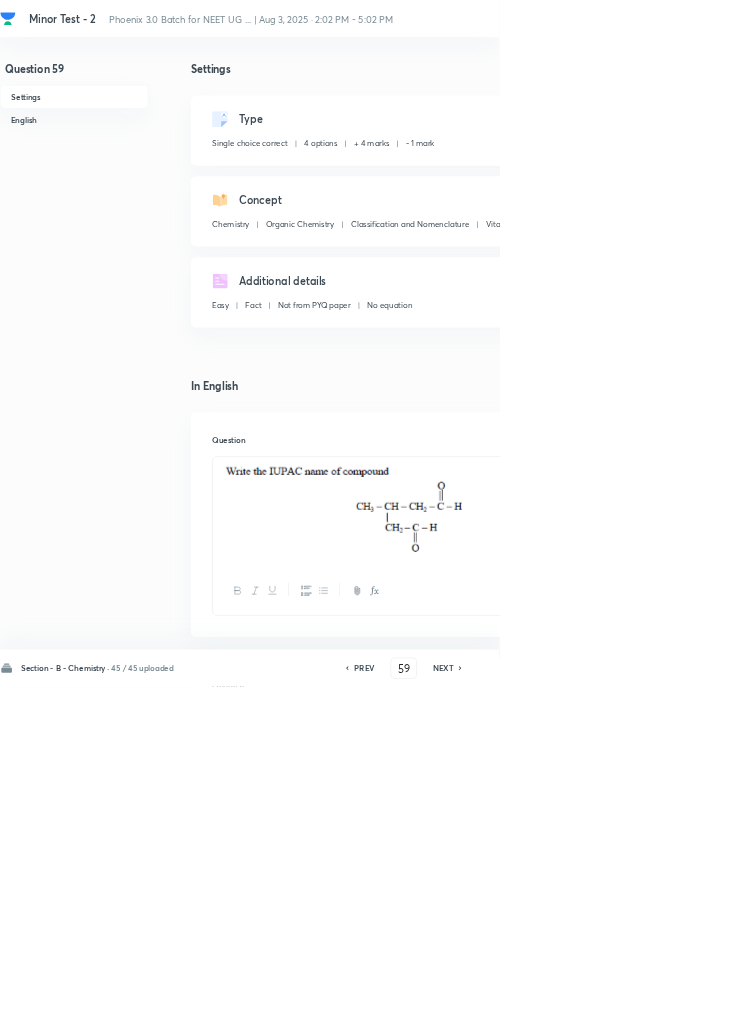 click 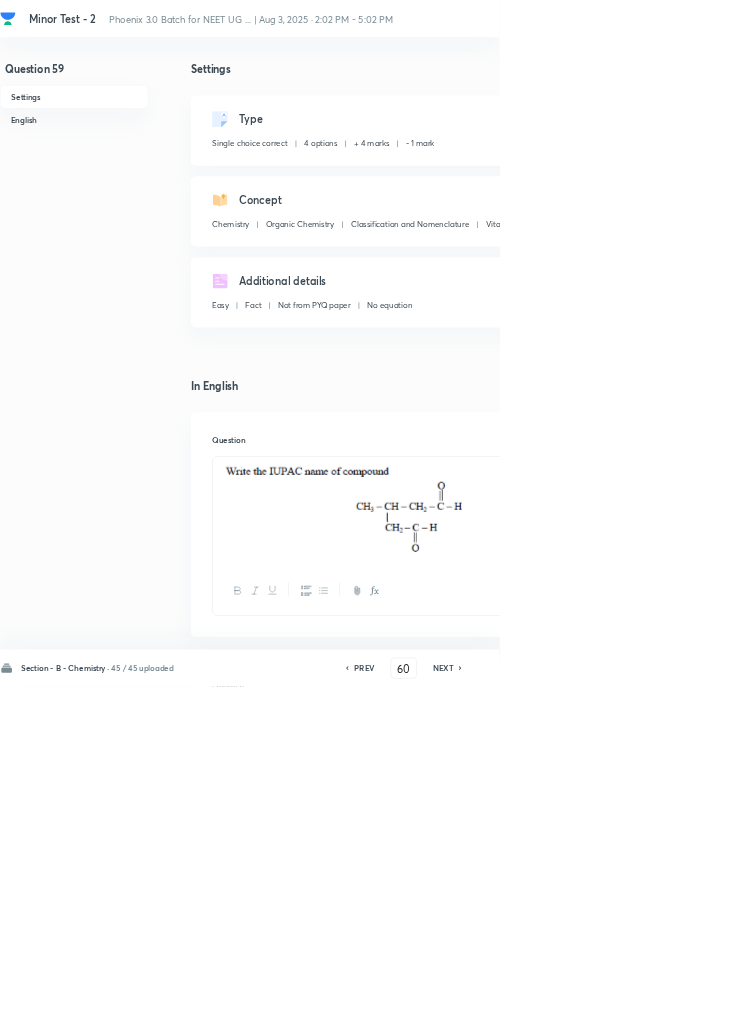 checkbox on "false" 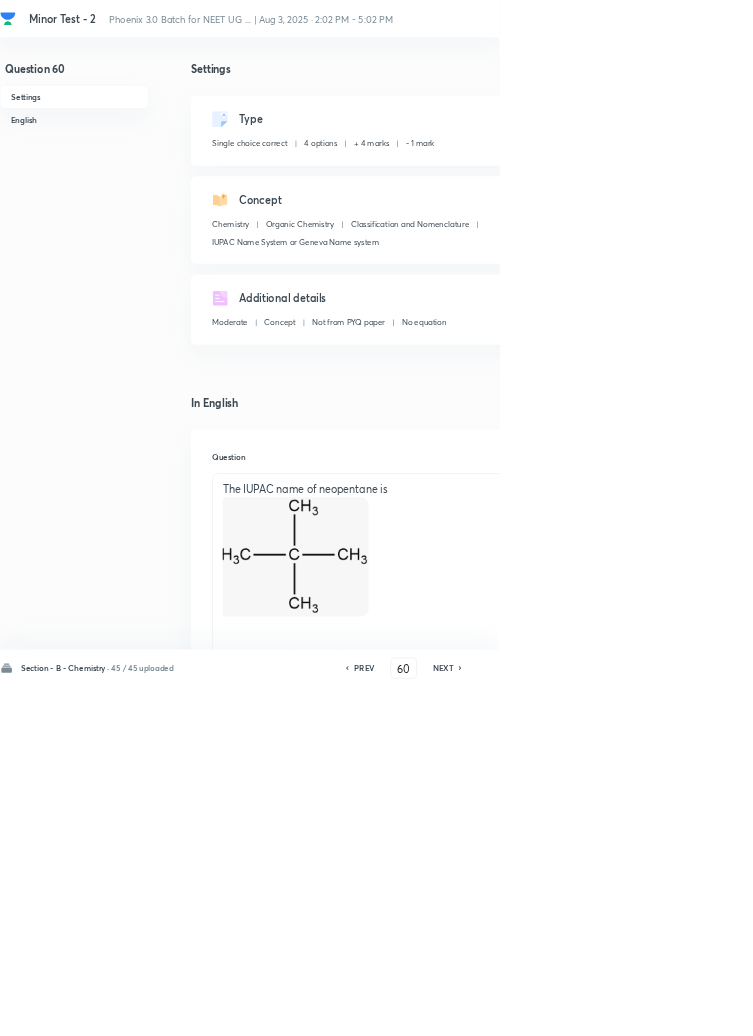 checkbox on "true" 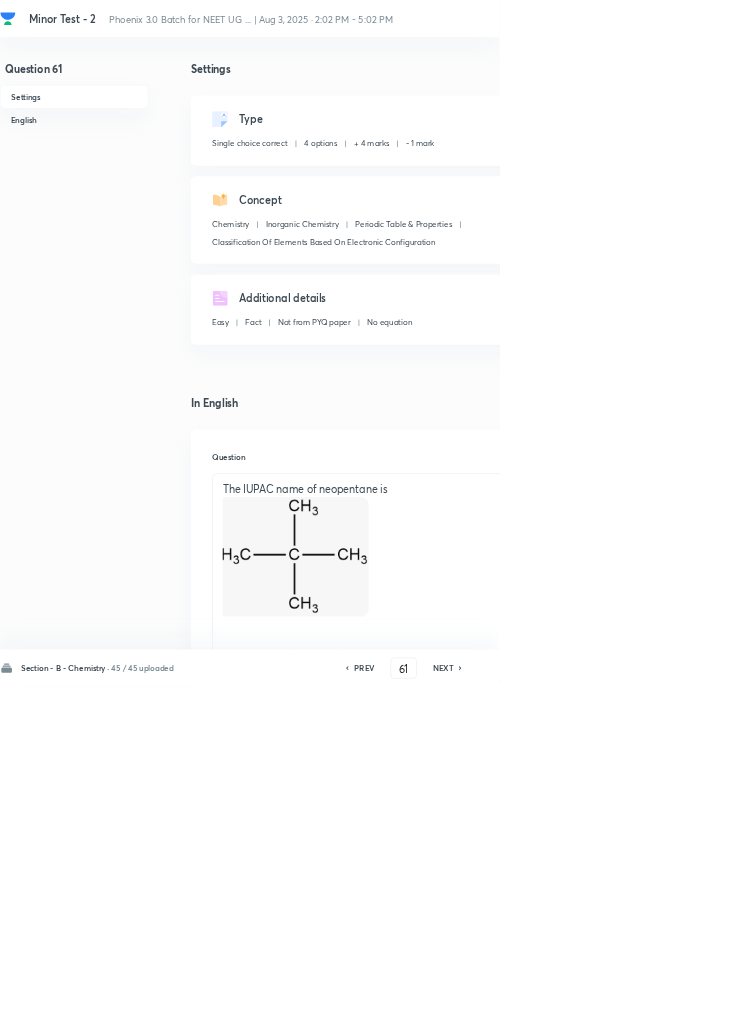 checkbox on "false" 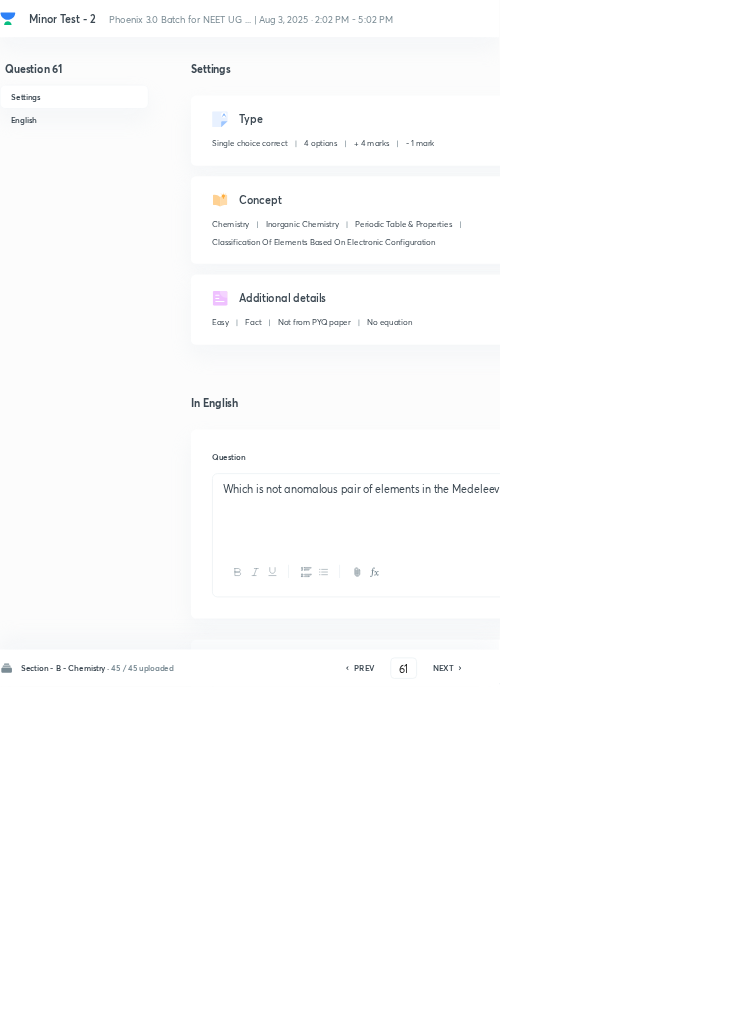 click on "NEXT" at bounding box center (668, 1008) 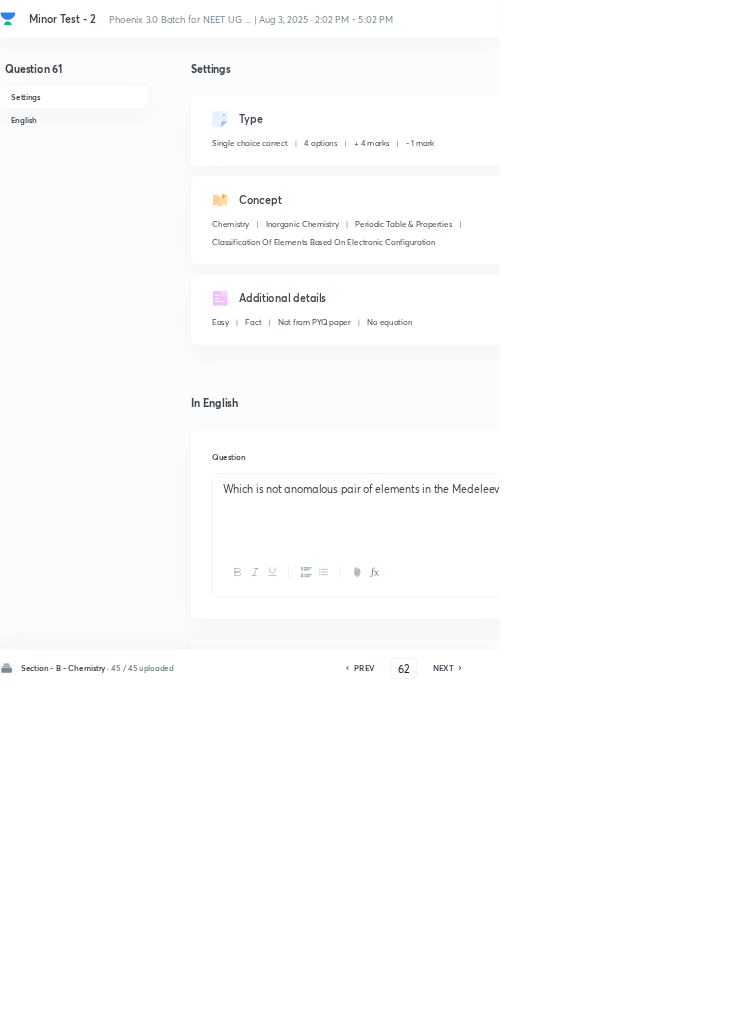 checkbox on "false" 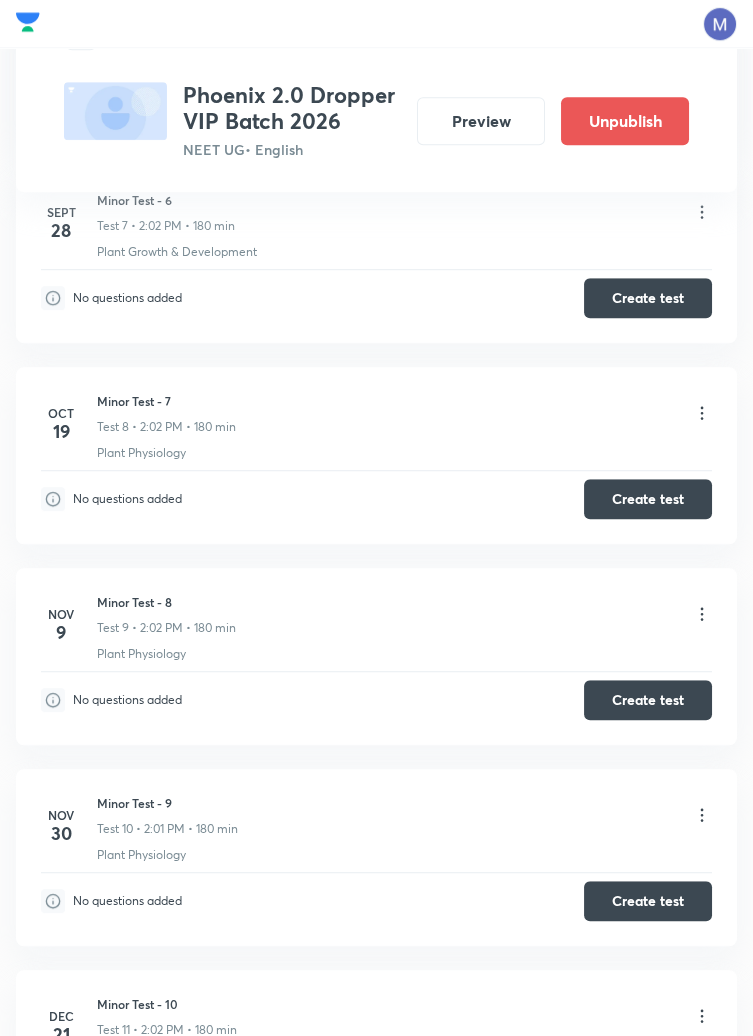 scroll, scrollTop: 0, scrollLeft: 0, axis: both 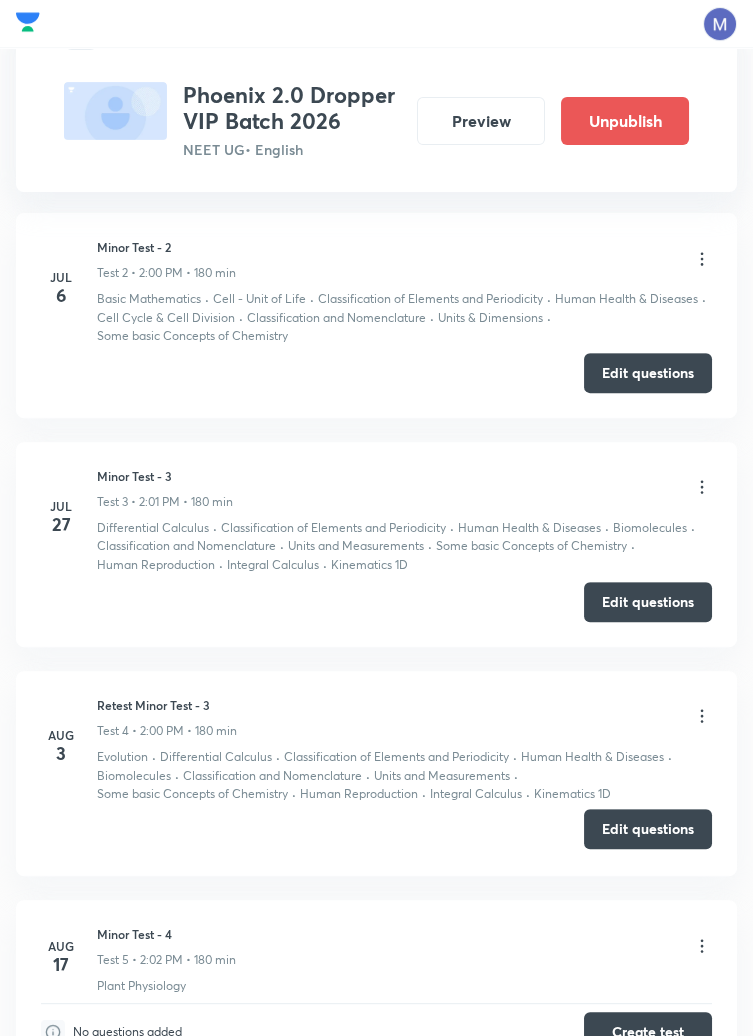 click on "Edit questions" at bounding box center [648, 829] 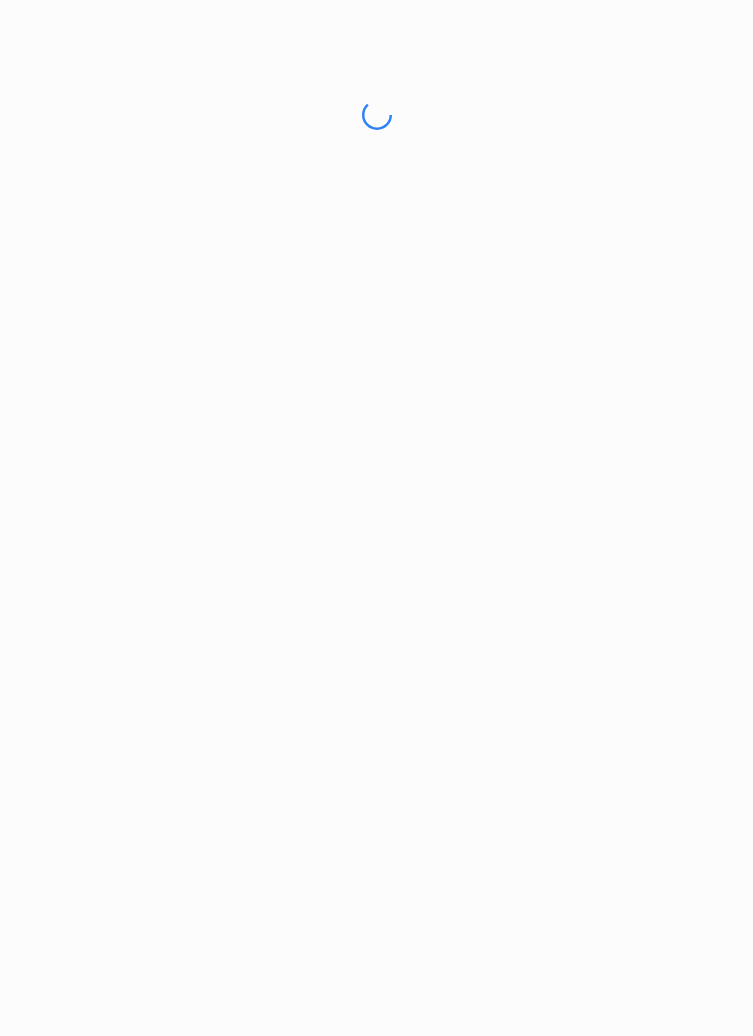 scroll, scrollTop: 0, scrollLeft: 0, axis: both 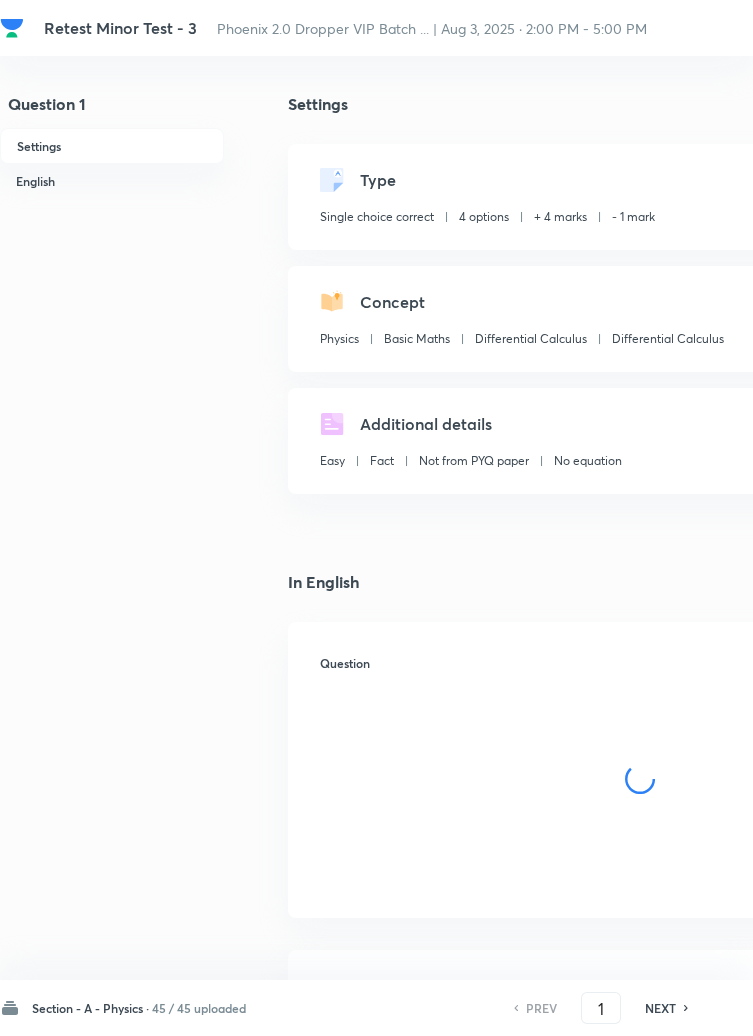 checkbox on "true" 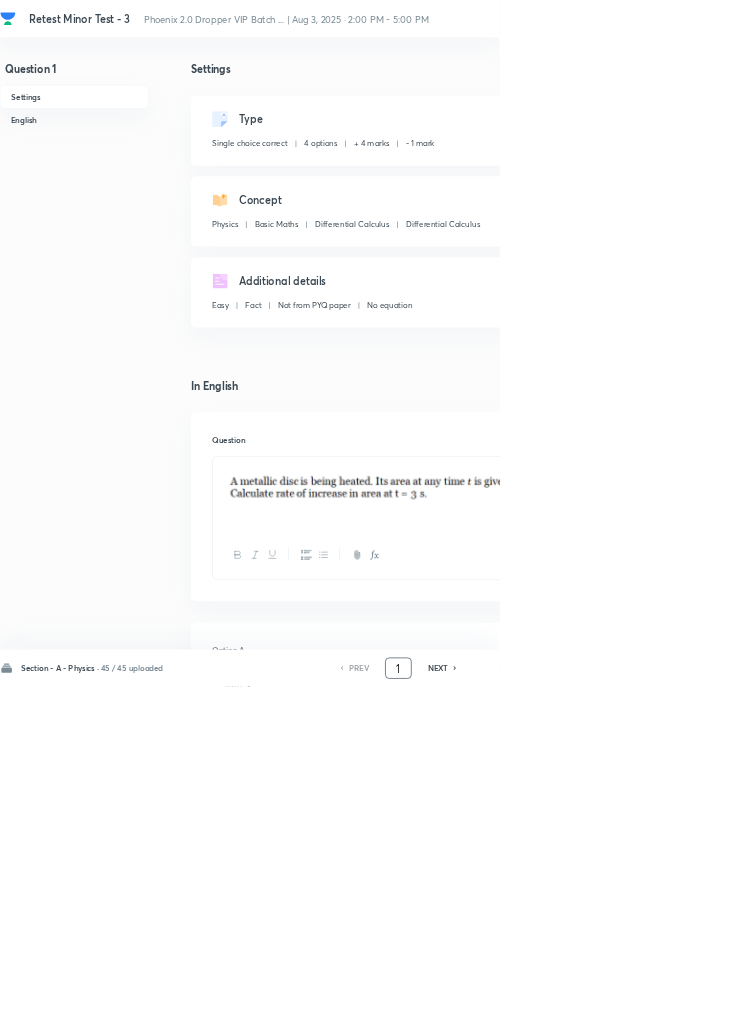click on "1" at bounding box center [601, 1008] 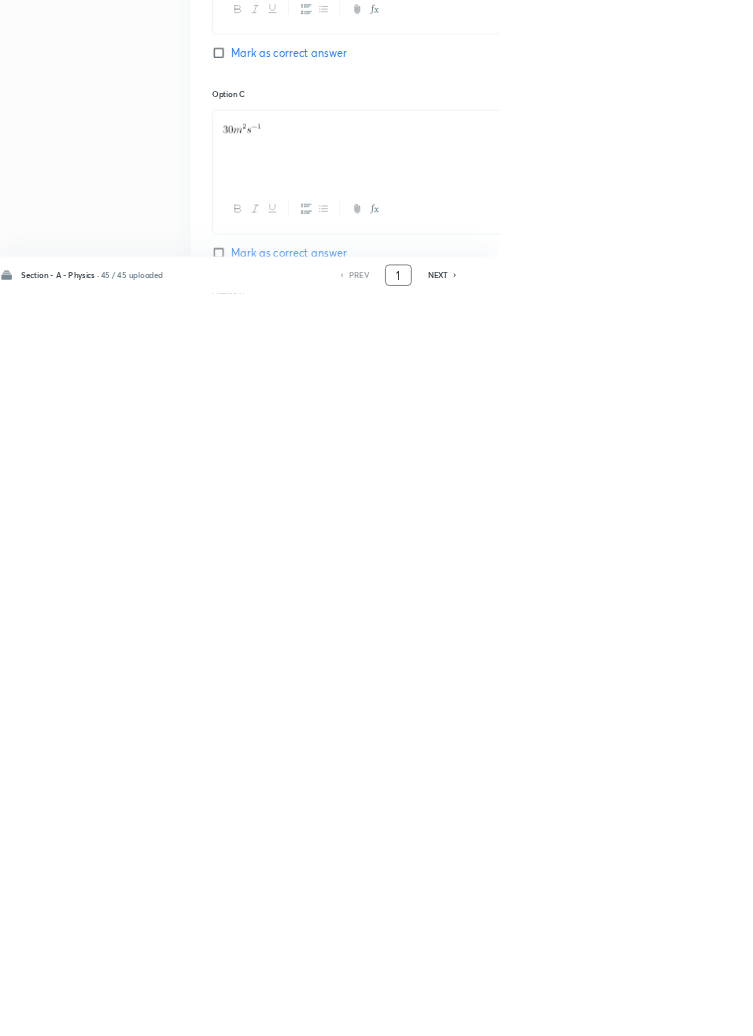 scroll, scrollTop: 950, scrollLeft: 0, axis: vertical 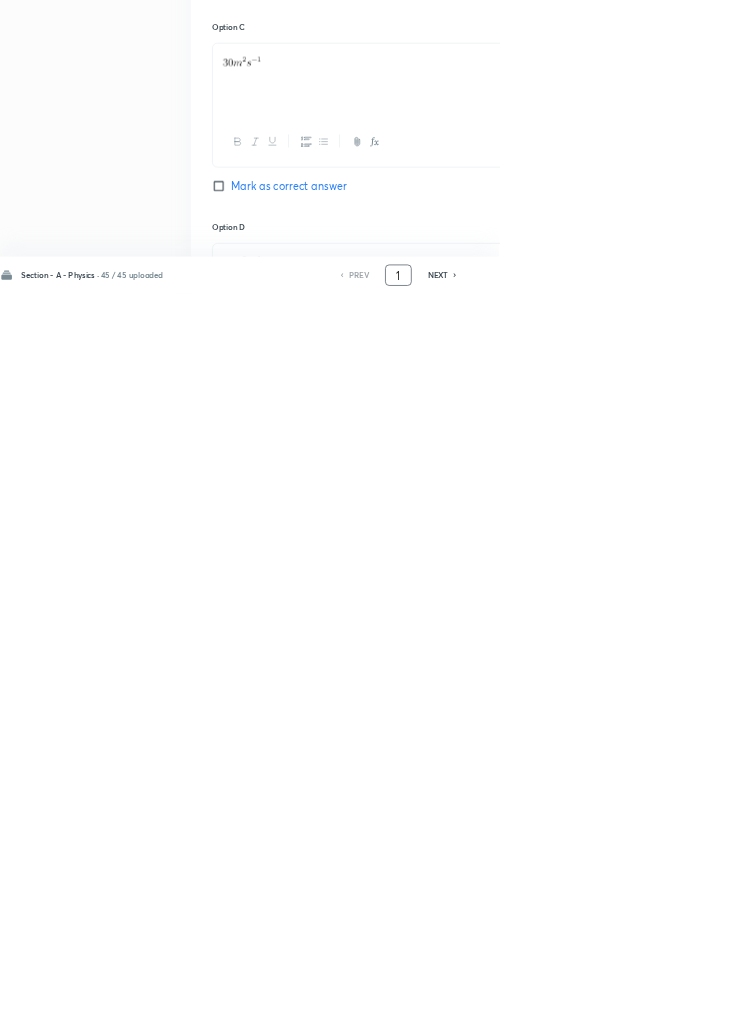 click on "1" at bounding box center [601, 1008] 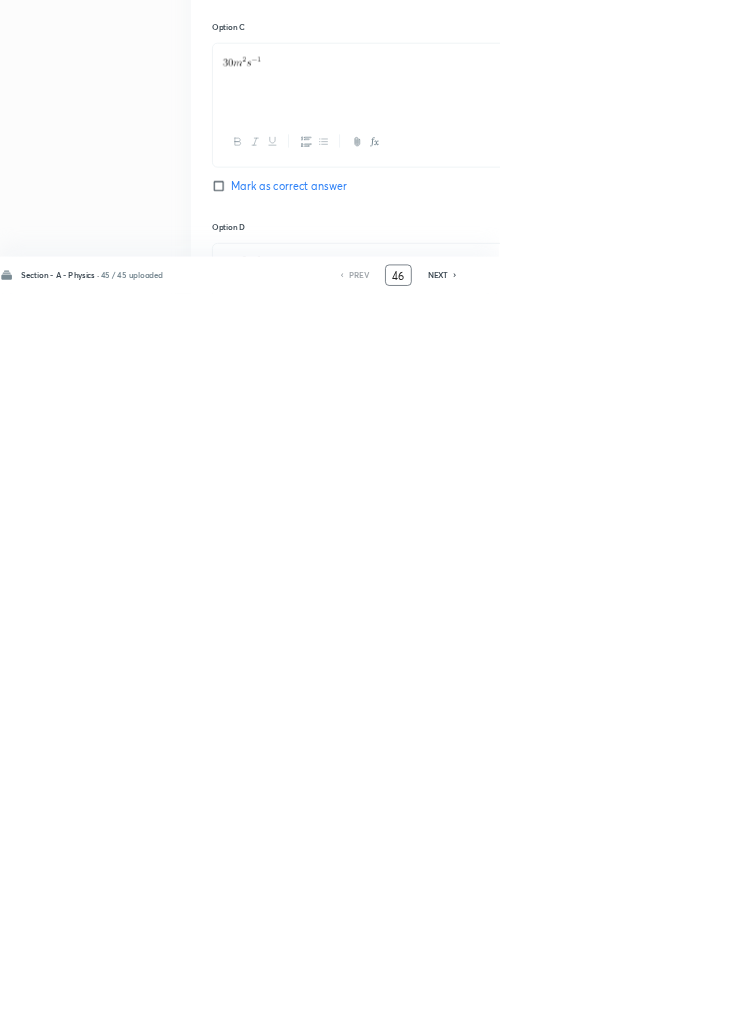 type on "46" 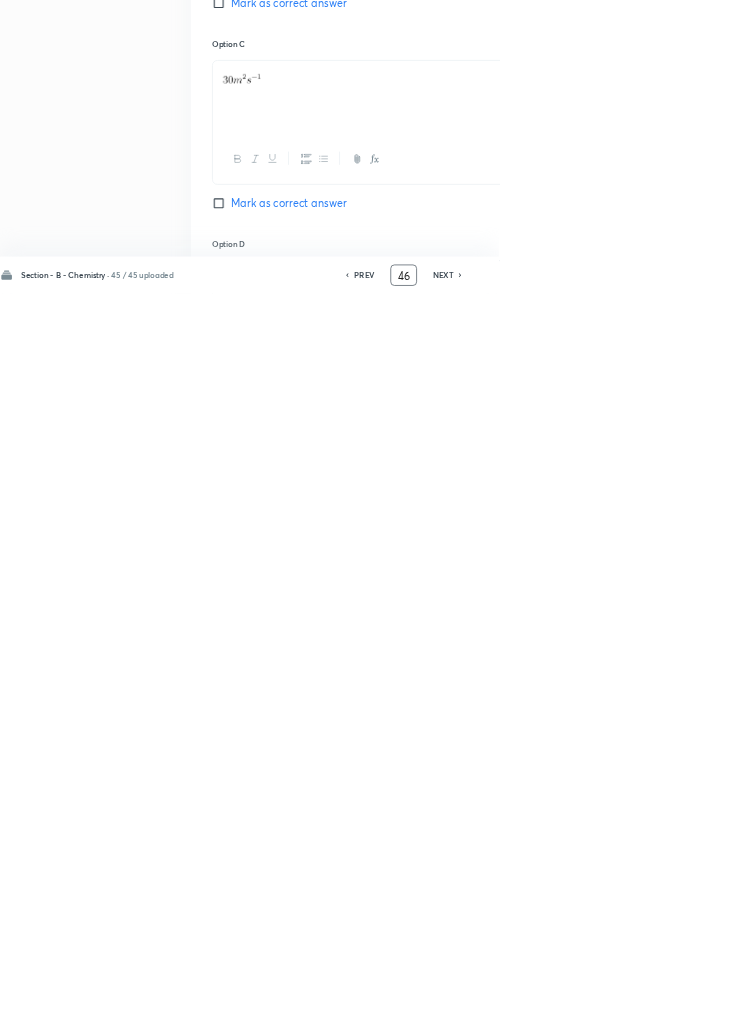 checkbox on "false" 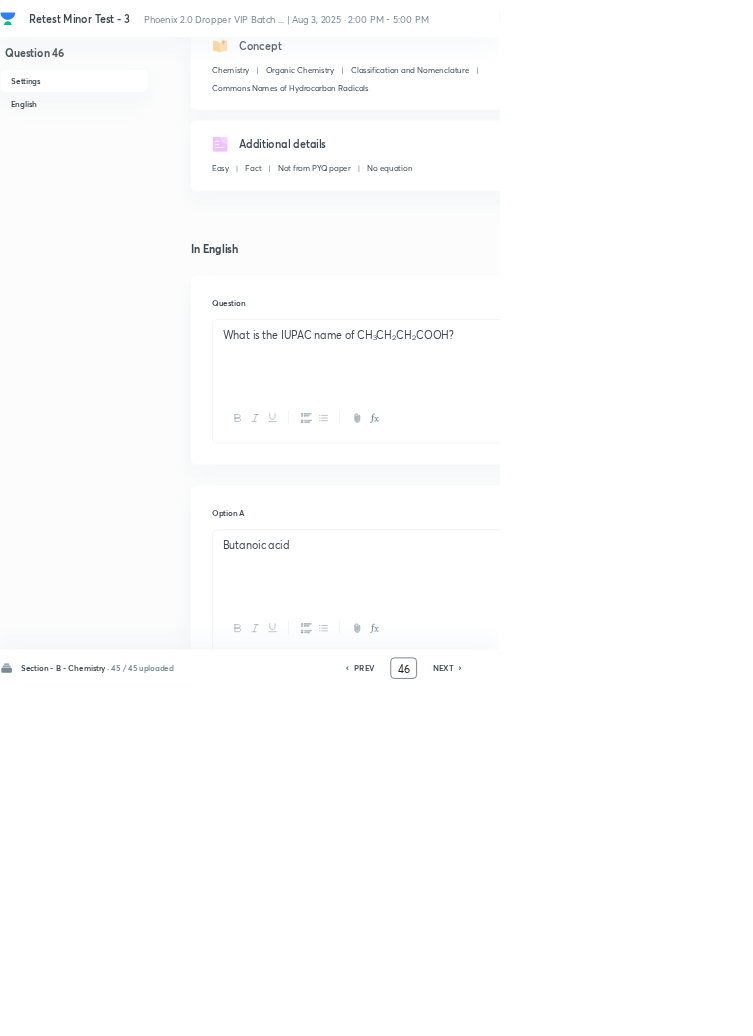scroll, scrollTop: 0, scrollLeft: 0, axis: both 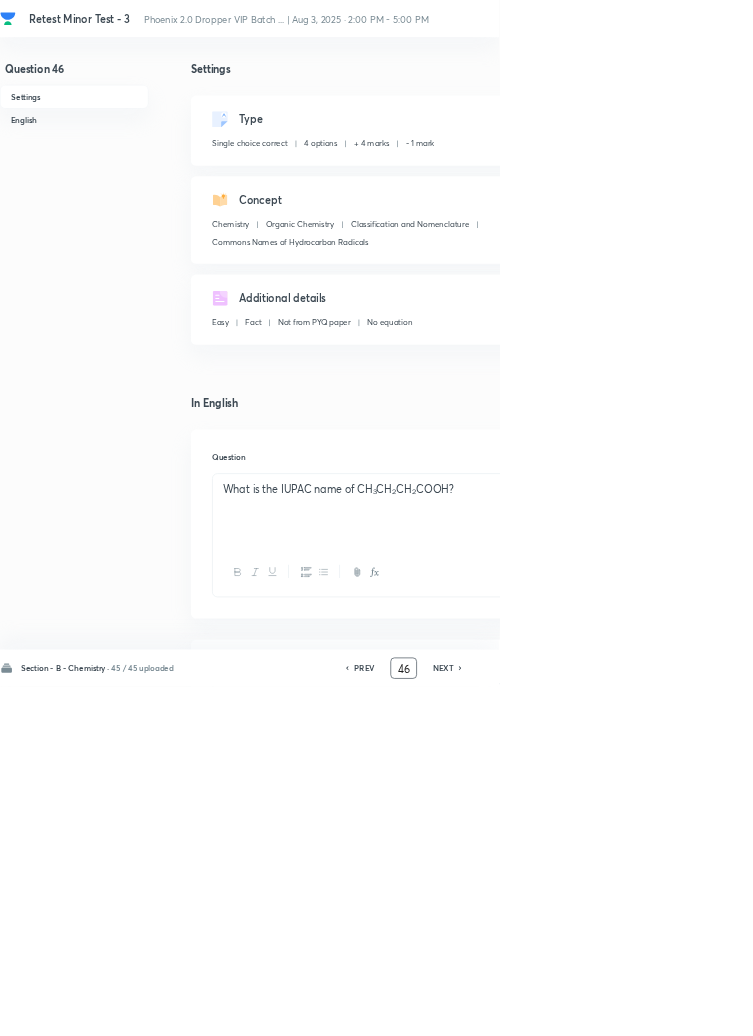 click on "NEXT" at bounding box center [668, 1008] 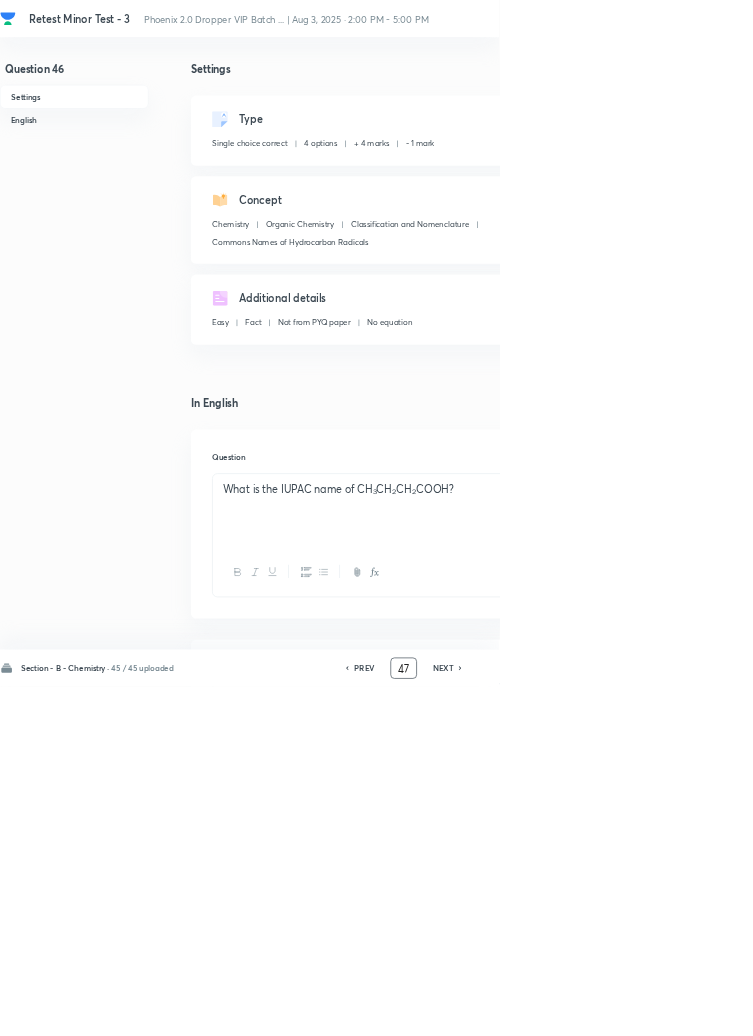 checkbox on "false" 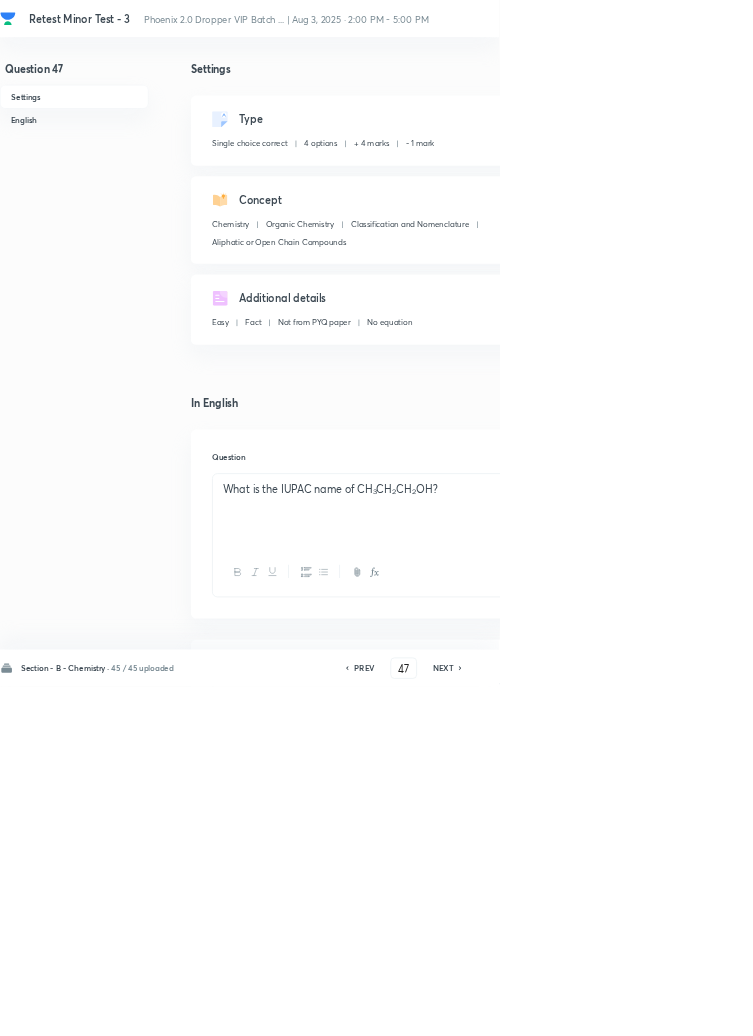 scroll, scrollTop: 489, scrollLeft: 0, axis: vertical 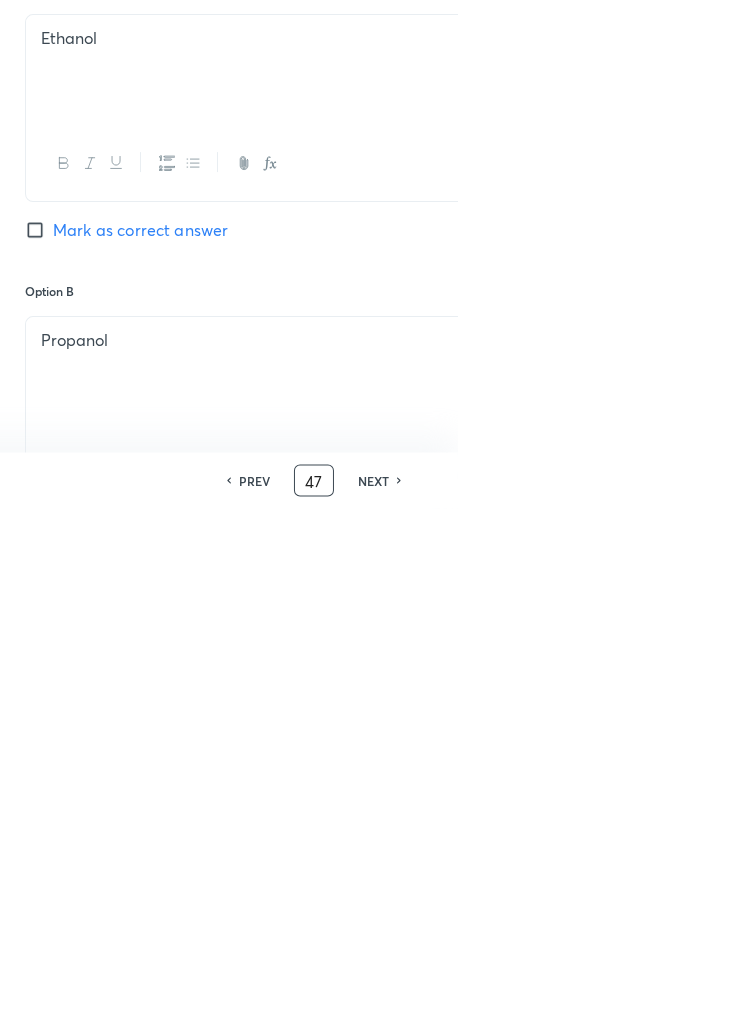 click on "47" at bounding box center [609, 1008] 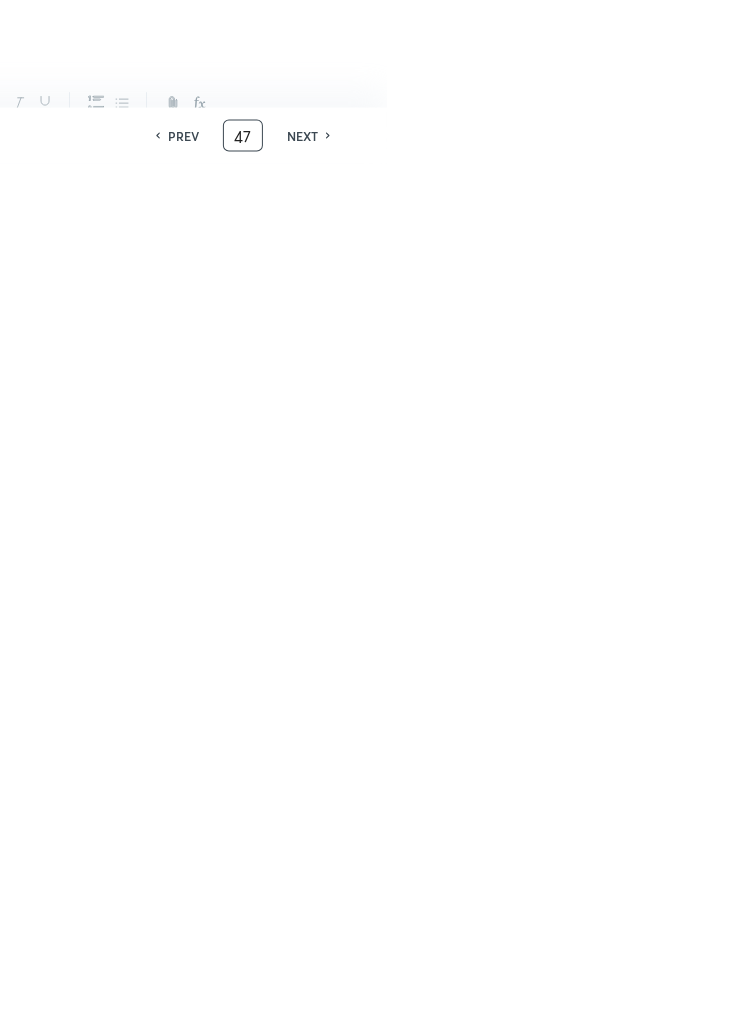 scroll, scrollTop: 1101, scrollLeft: 0, axis: vertical 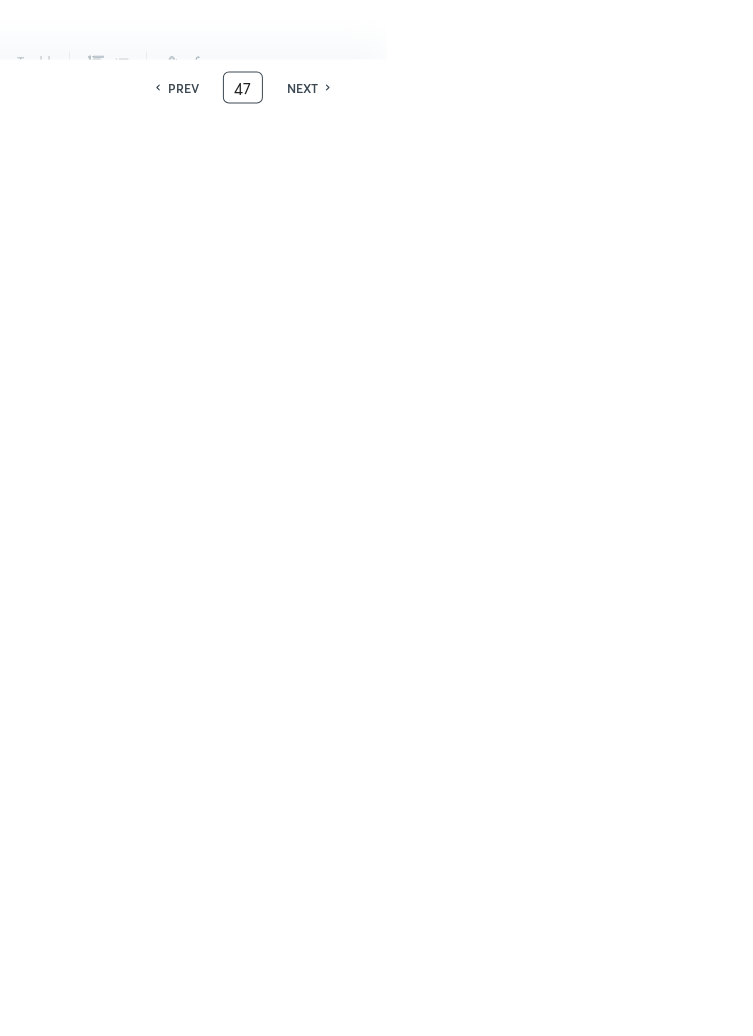 click on "47" at bounding box center (609, 1008) 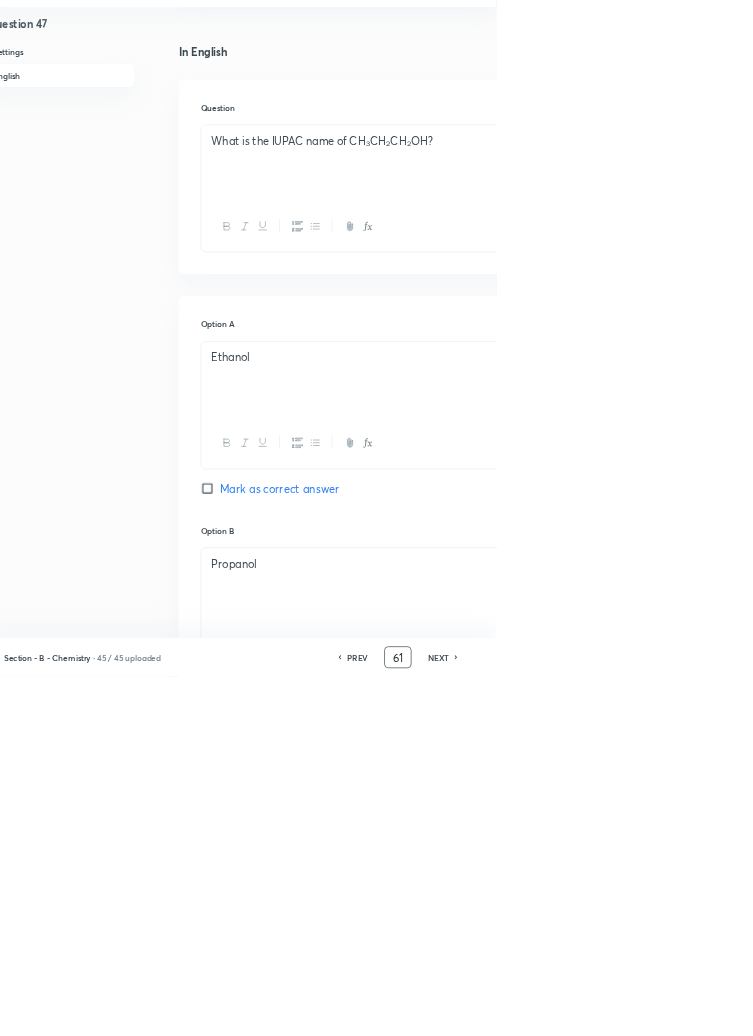 scroll, scrollTop: 486, scrollLeft: 0, axis: vertical 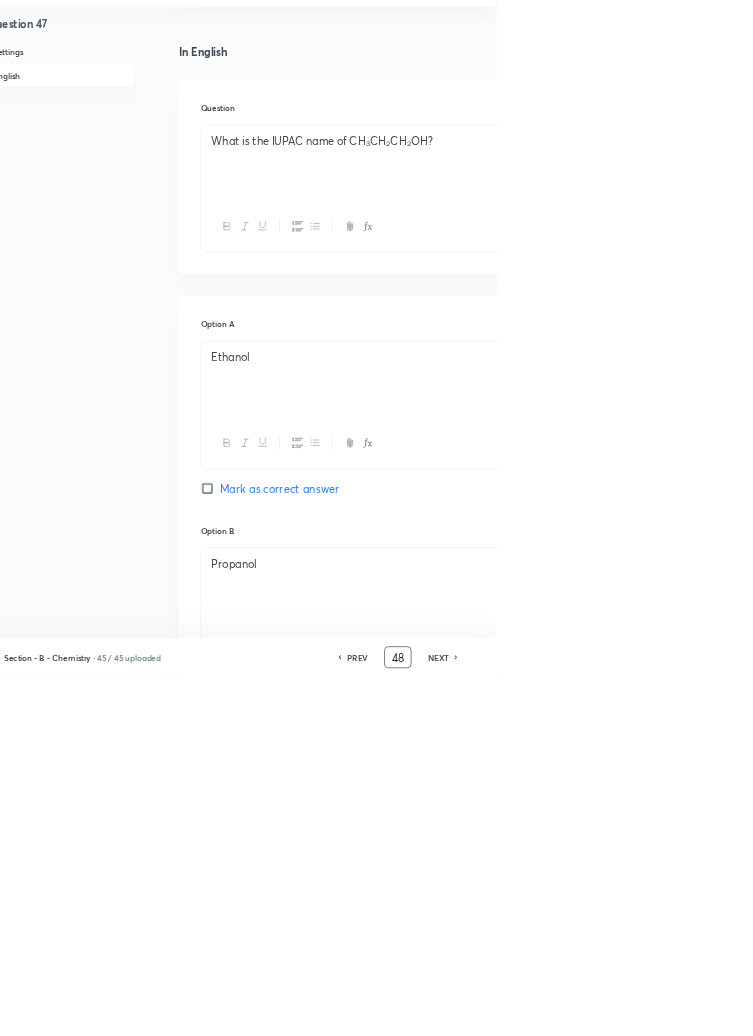 checkbox on "false" 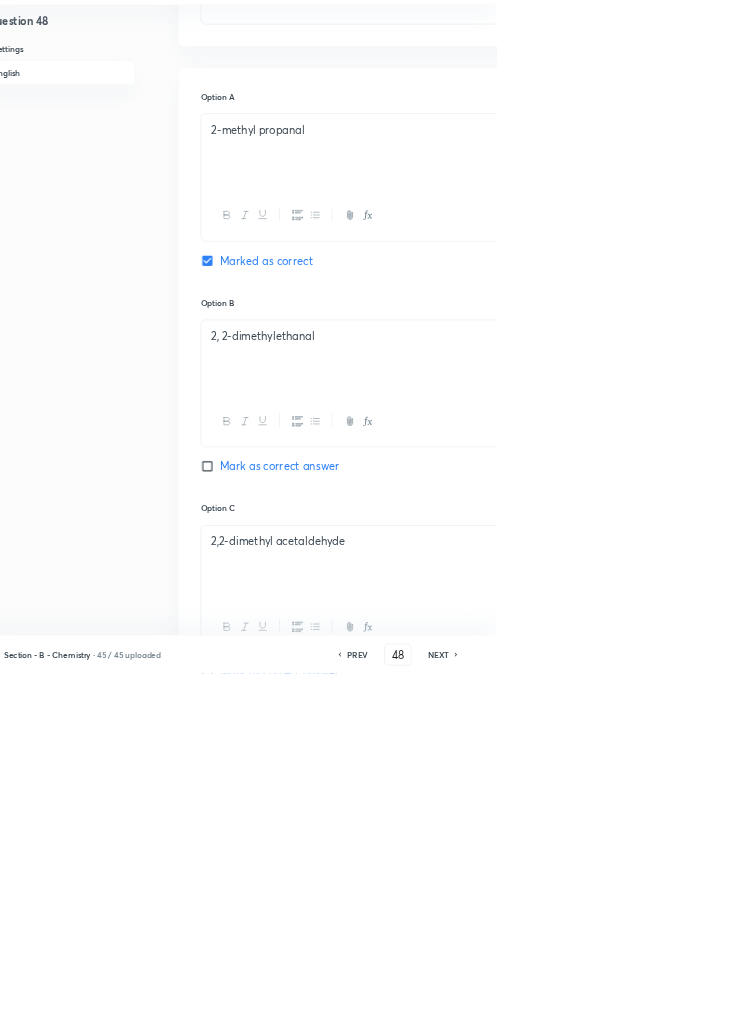scroll, scrollTop: 791, scrollLeft: 0, axis: vertical 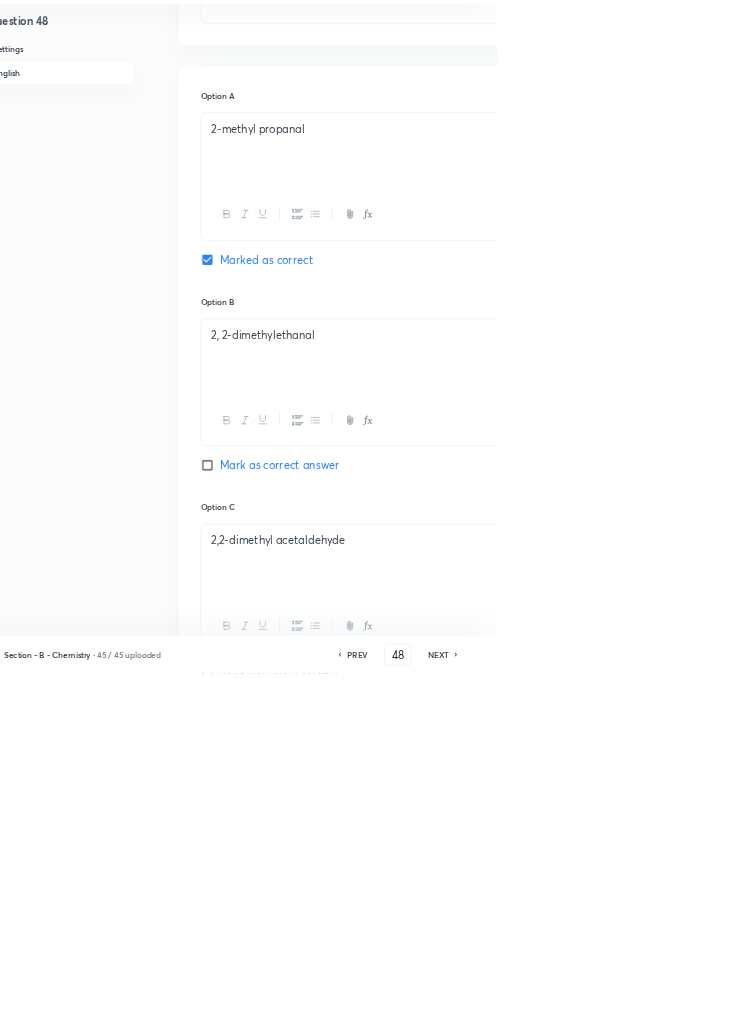 click on "NEXT" at bounding box center [668, 1008] 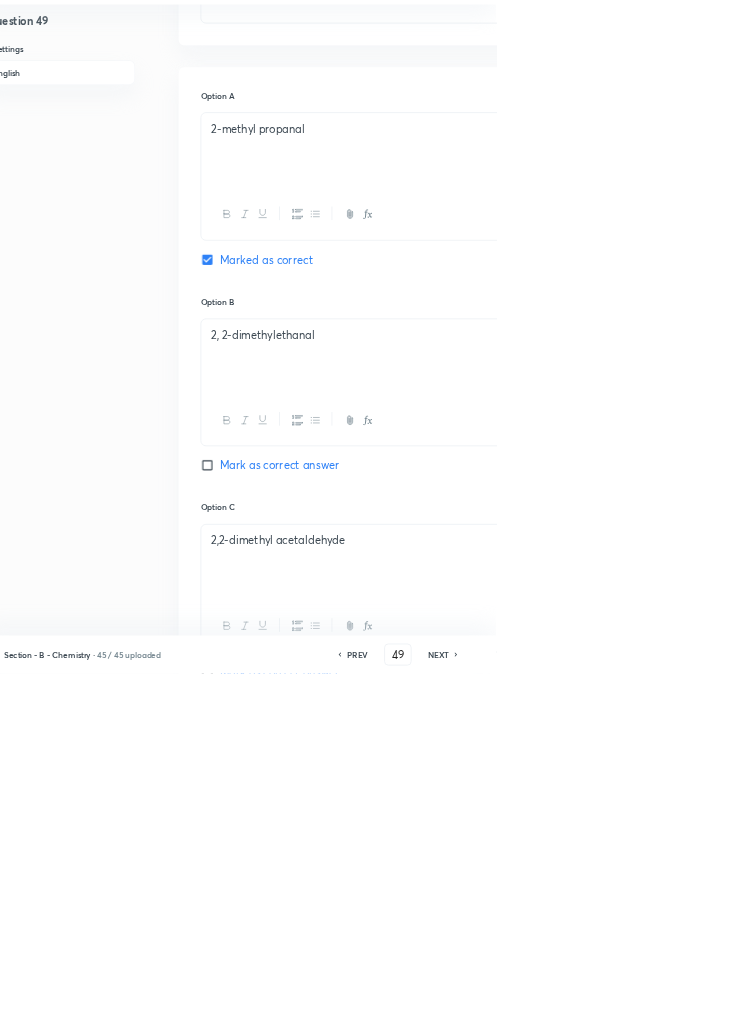 checkbox on "true" 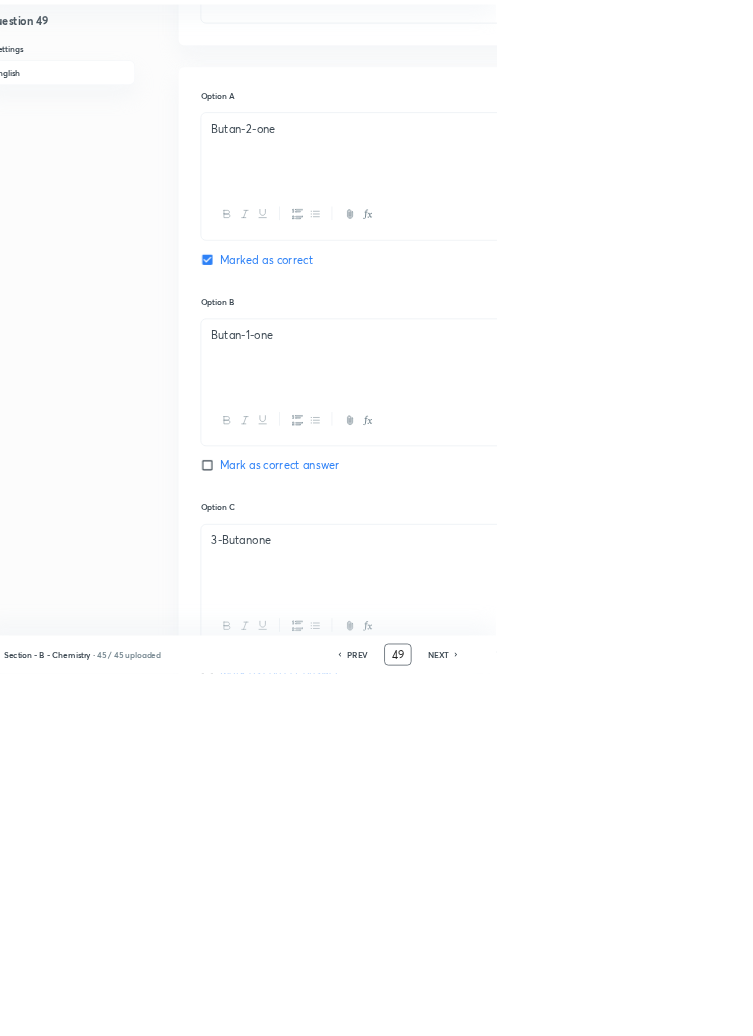 click on "49" at bounding box center (609, 1008) 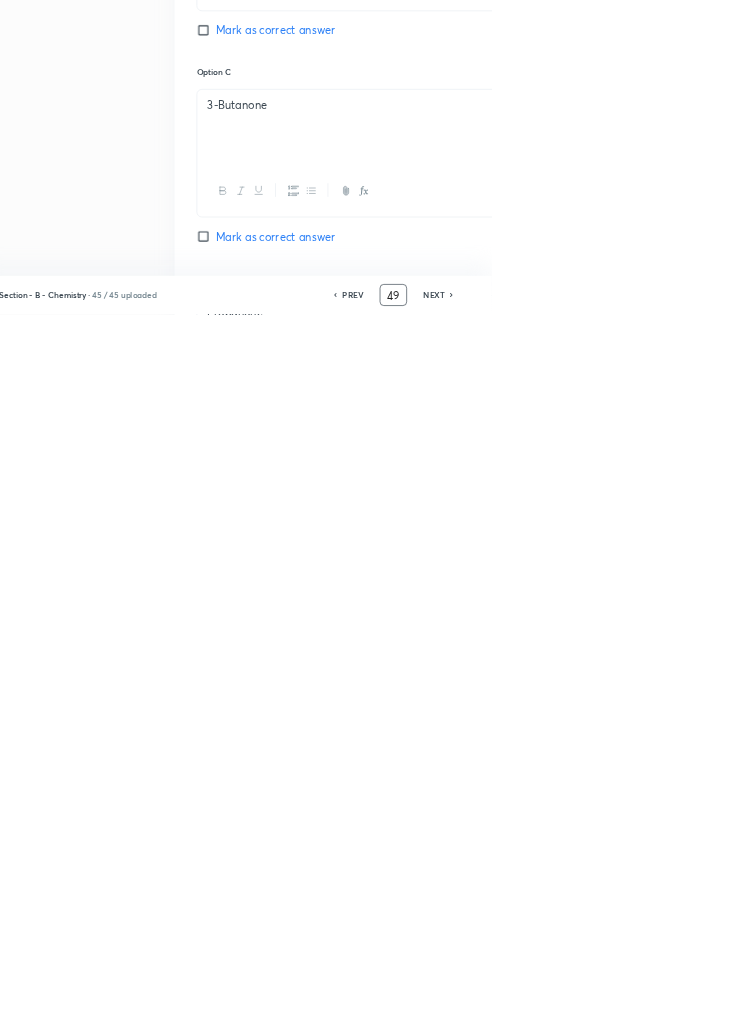 scroll, scrollTop: 1126, scrollLeft: 0, axis: vertical 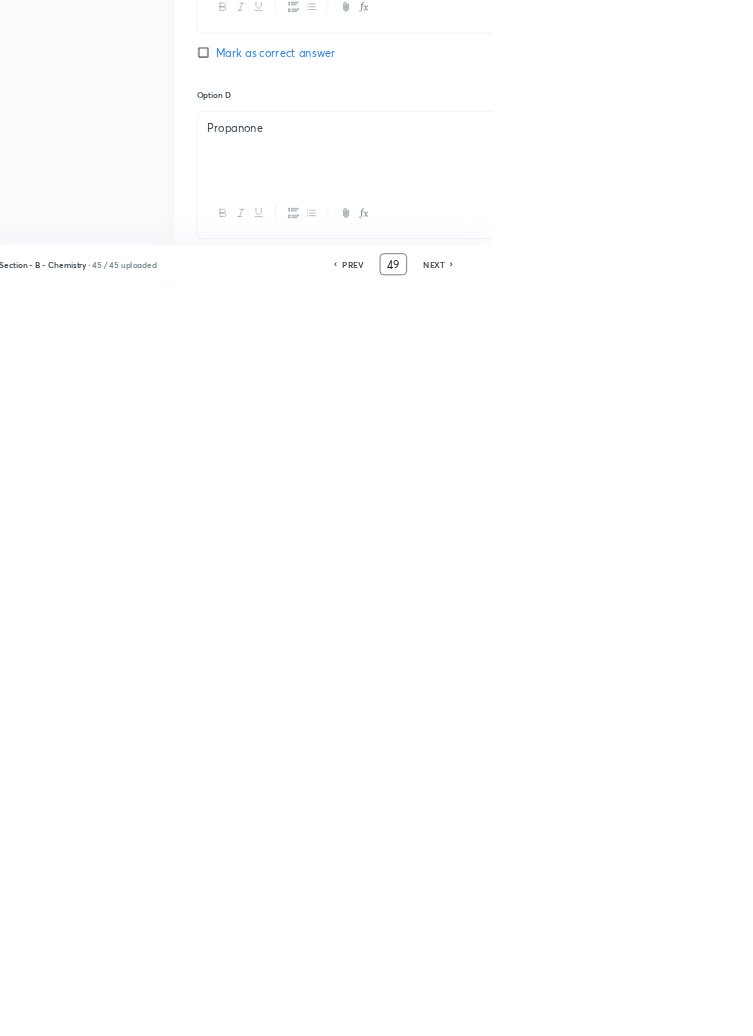 type on "4" 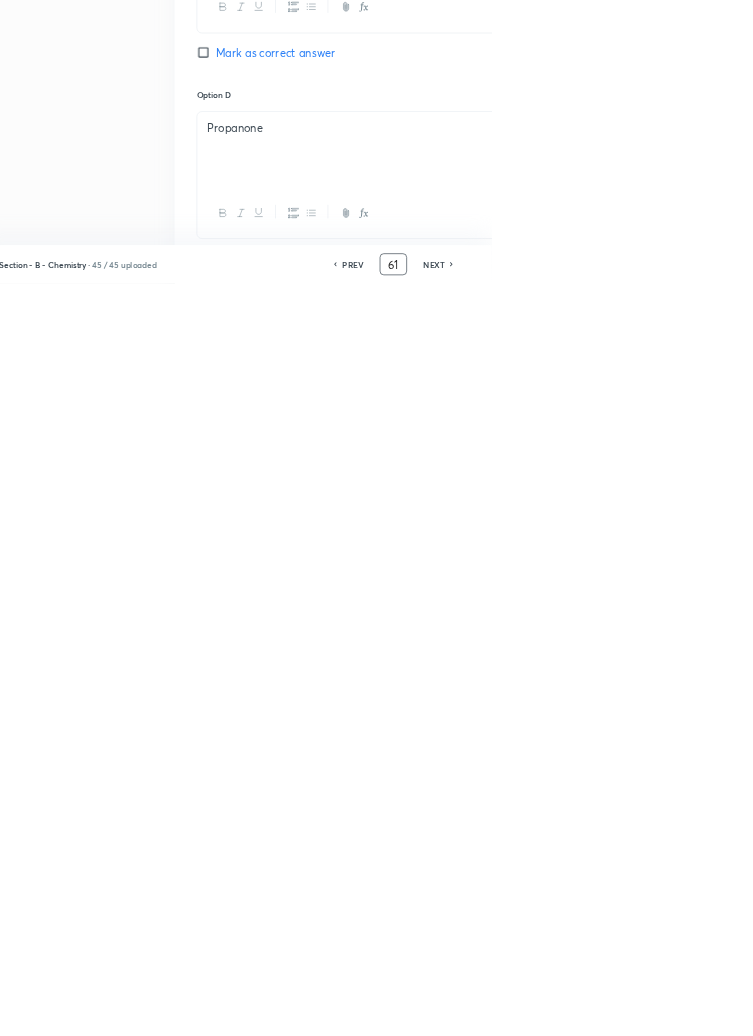 type on "61" 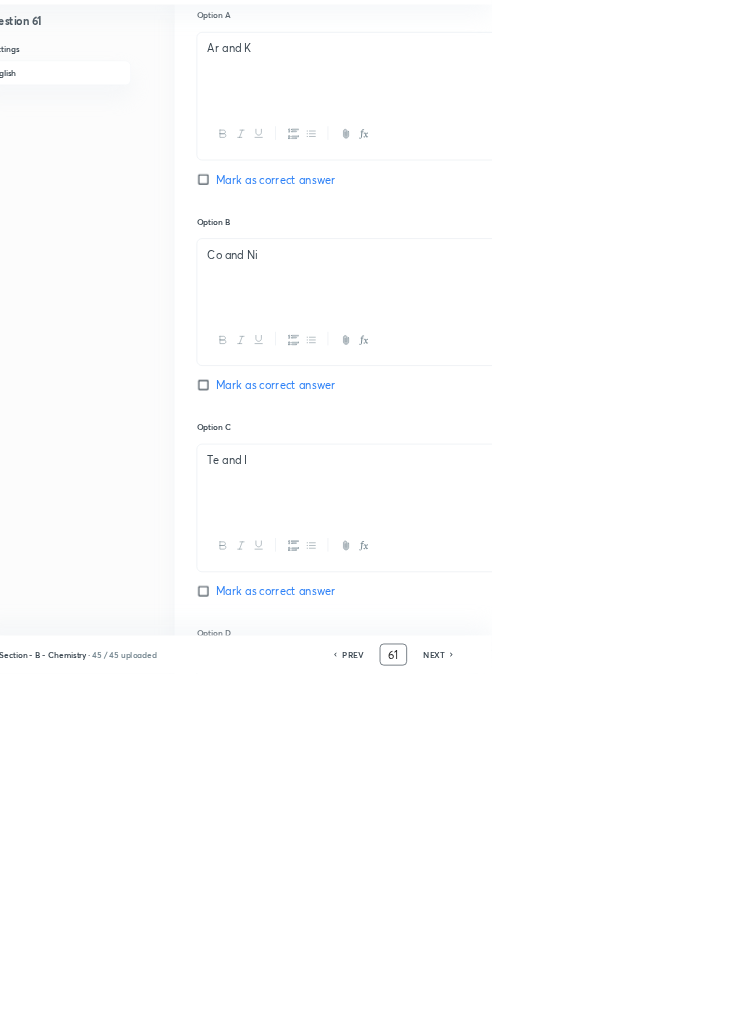 scroll, scrollTop: 981, scrollLeft: 0, axis: vertical 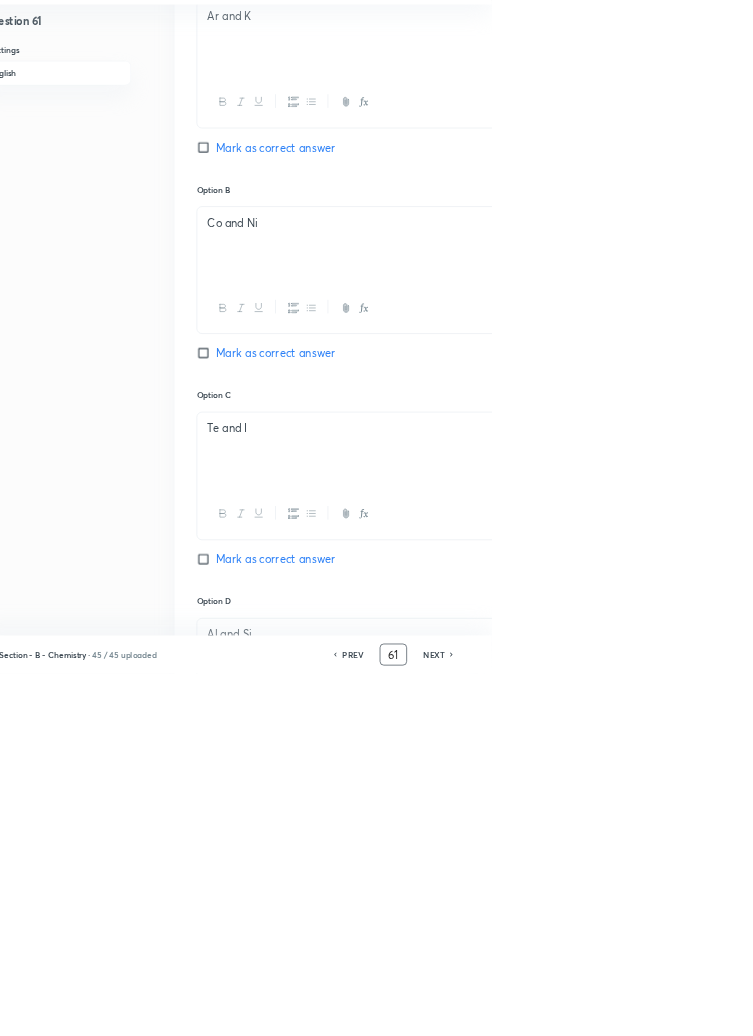 click on "NEXT" at bounding box center [668, 1008] 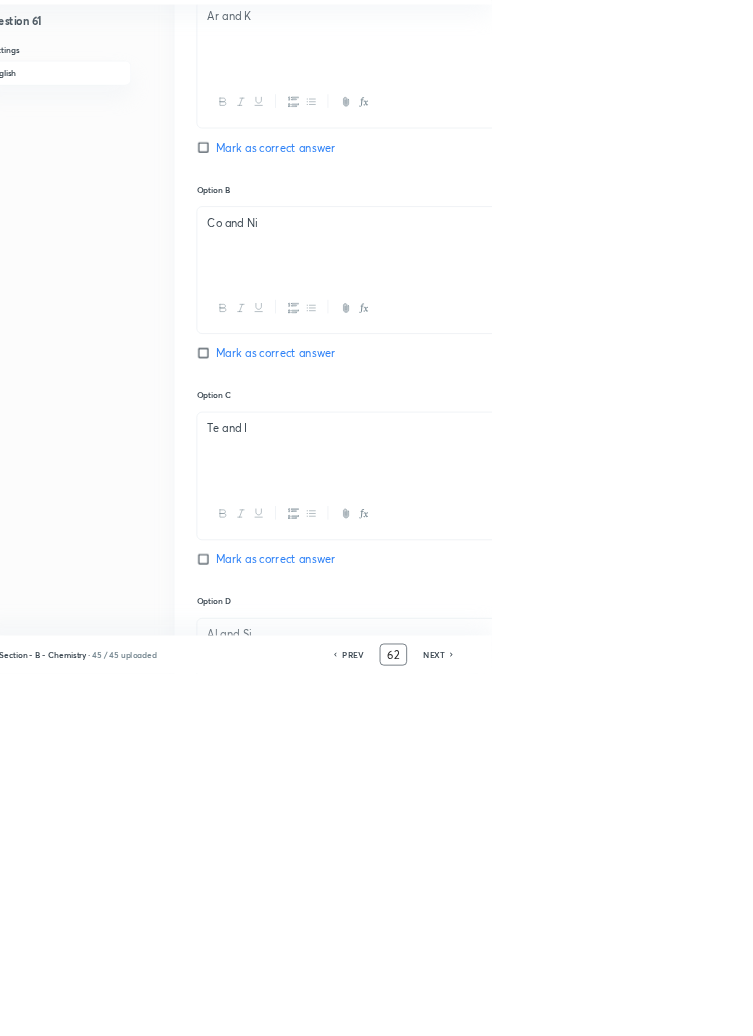 checkbox on "false" 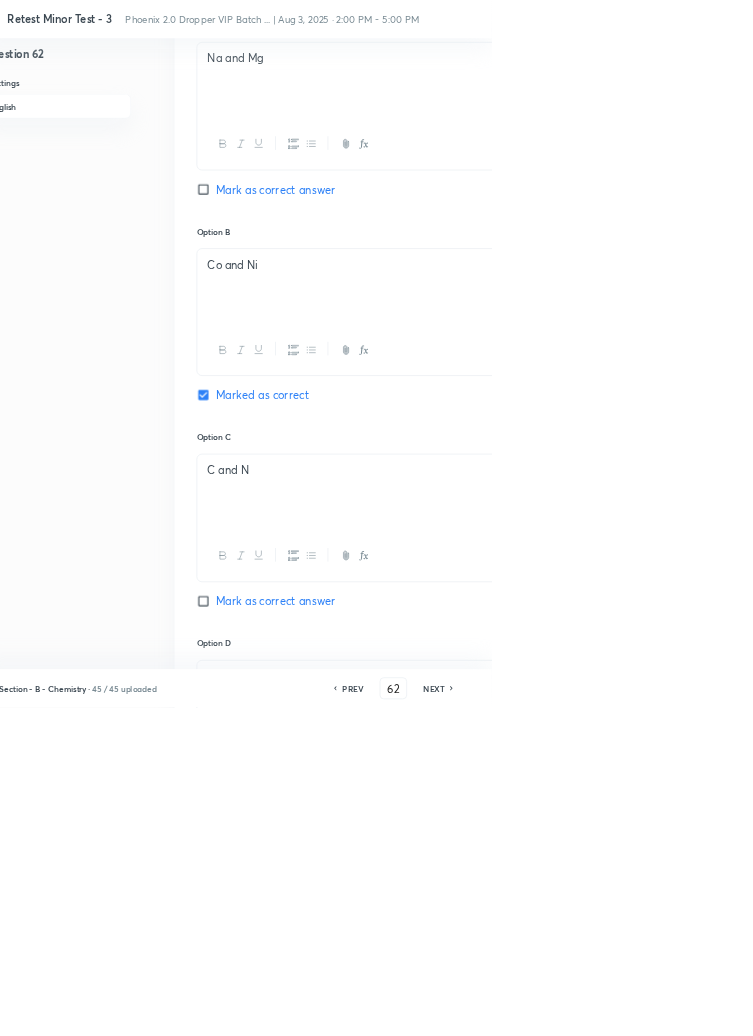 scroll, scrollTop: 0, scrollLeft: 0, axis: both 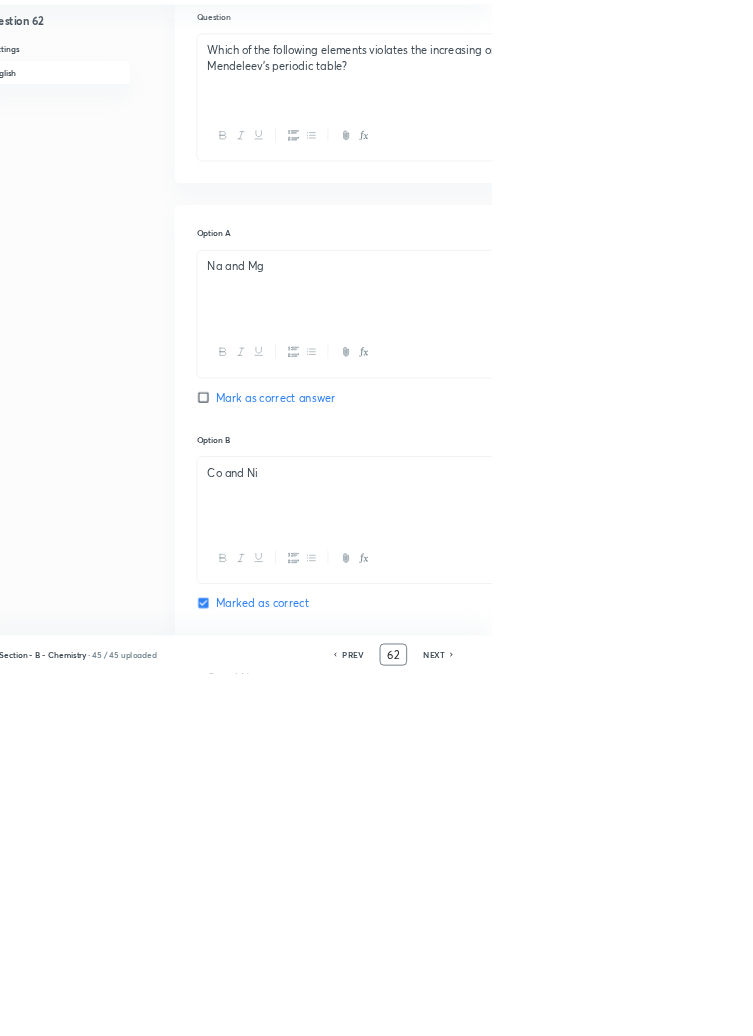 click on "62" at bounding box center [609, 1008] 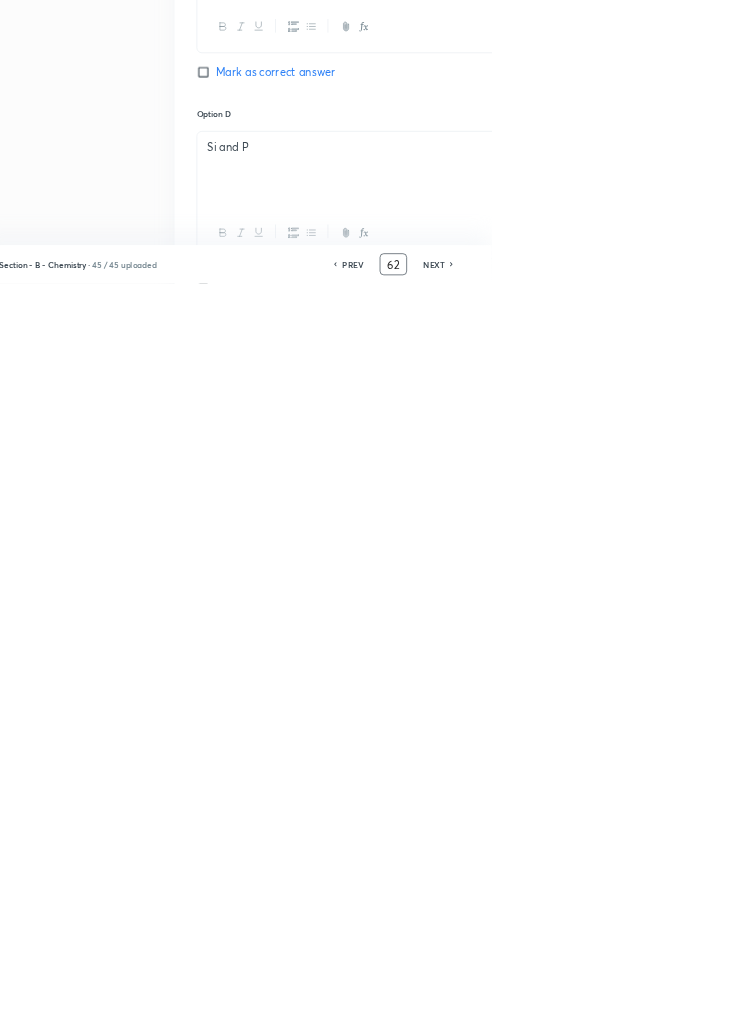 scroll, scrollTop: 1126, scrollLeft: 0, axis: vertical 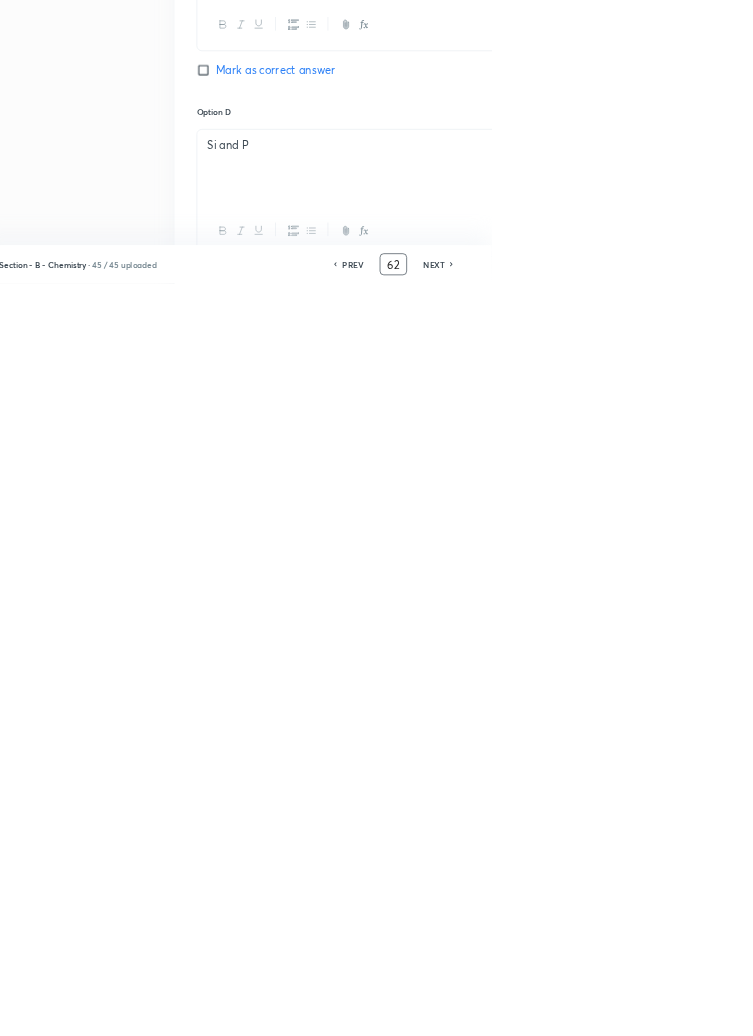 click on "NEXT" at bounding box center [668, 1008] 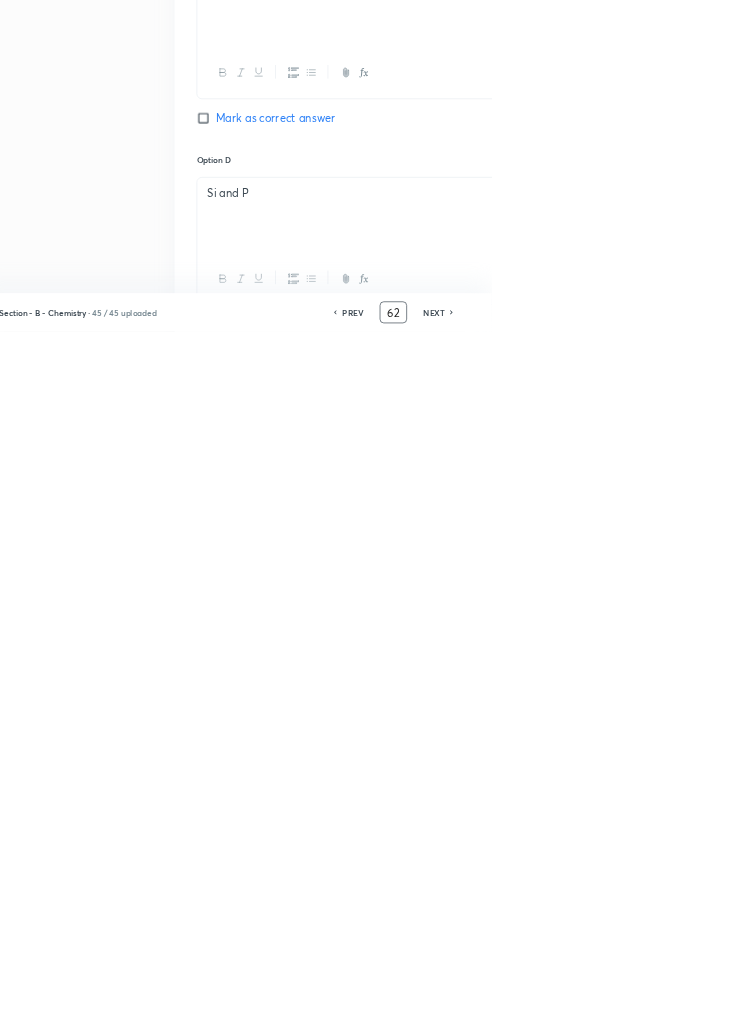type on "63" 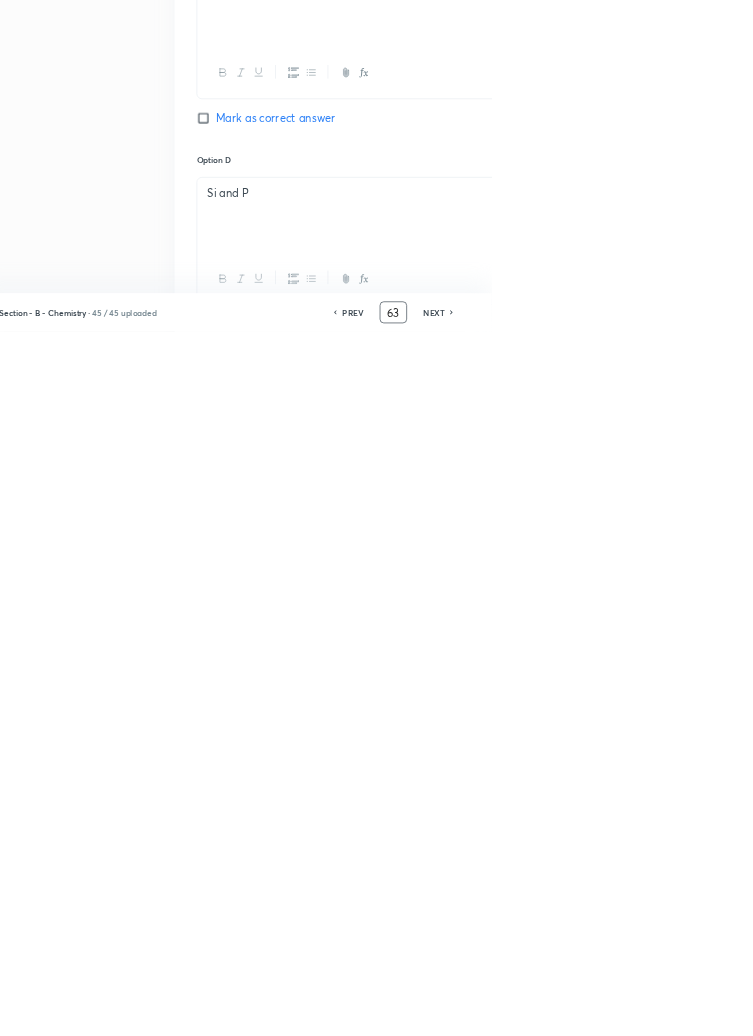 checkbox on "false" 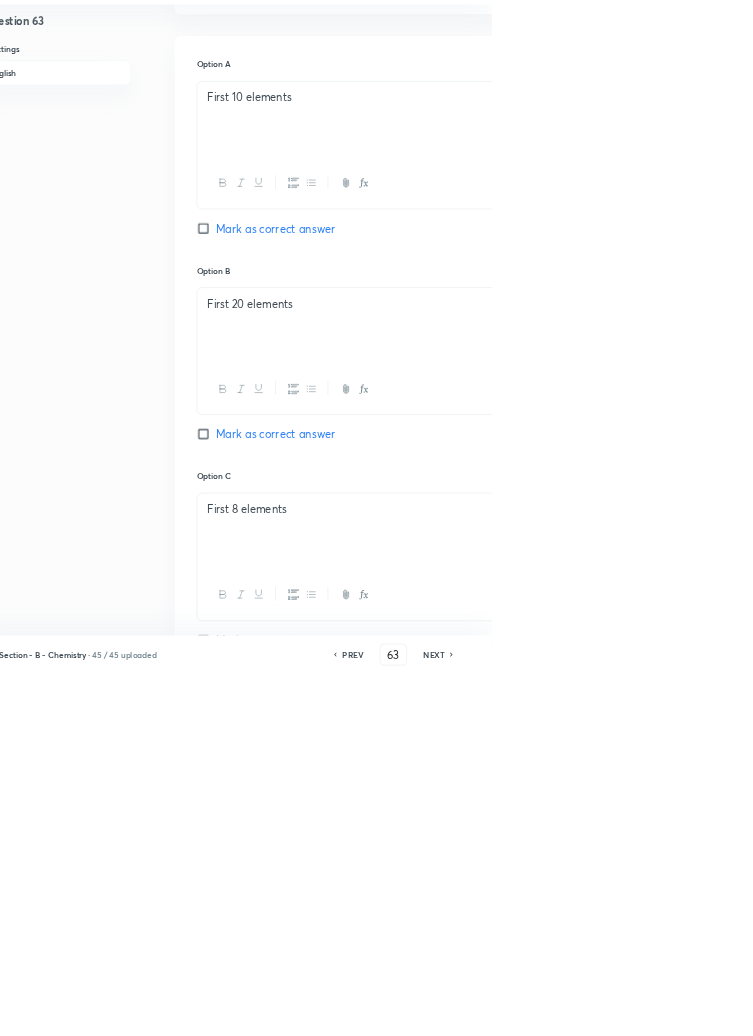 scroll, scrollTop: 864, scrollLeft: 0, axis: vertical 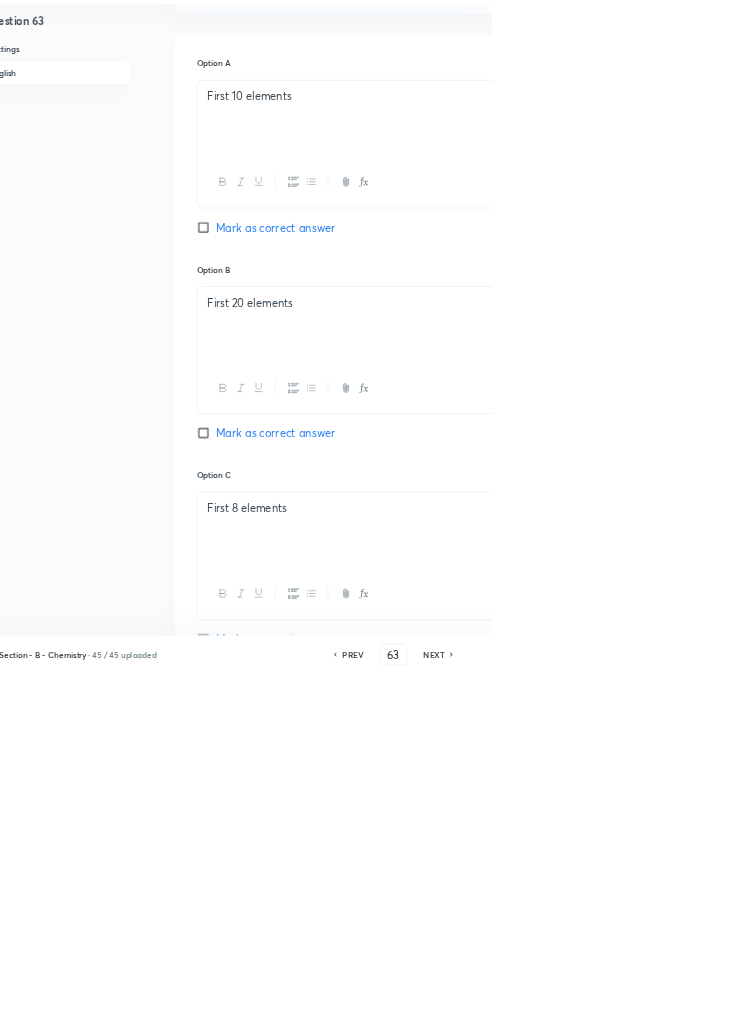 click on "NEXT" at bounding box center (668, 1008) 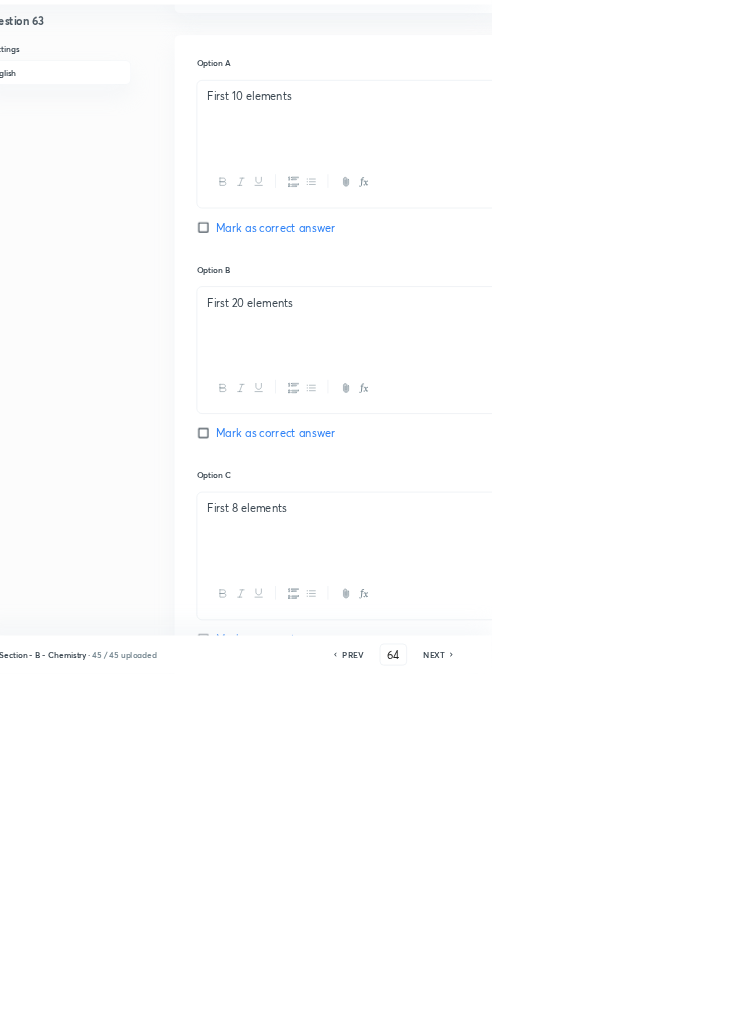 checkbox on "false" 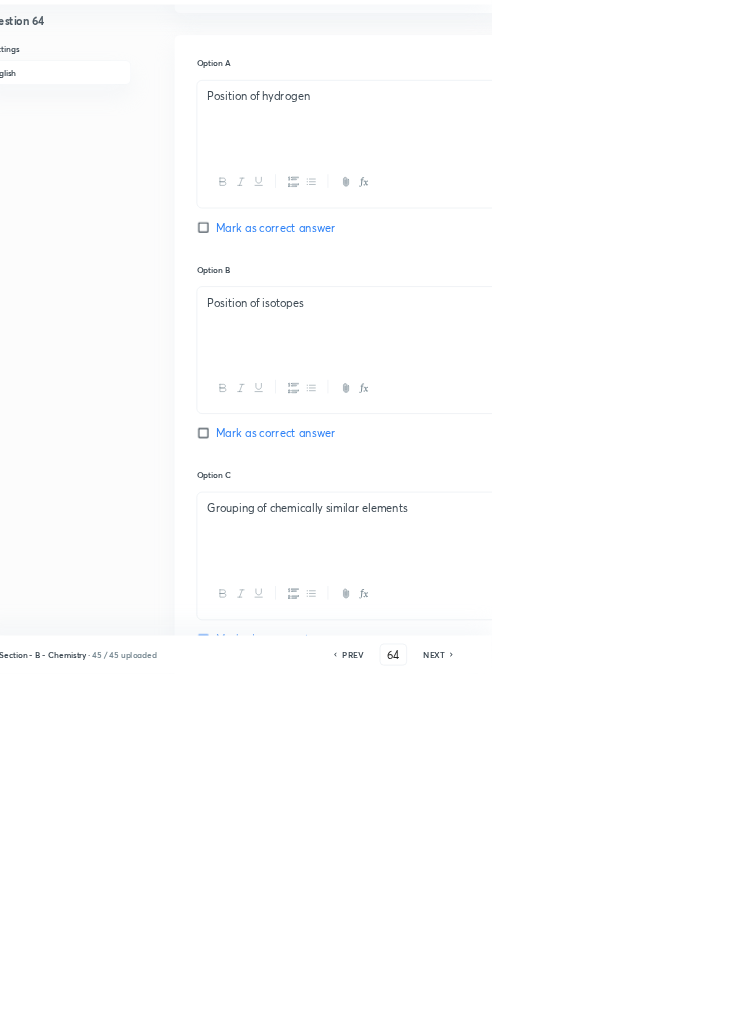 click on "NEXT" at bounding box center (668, 1008) 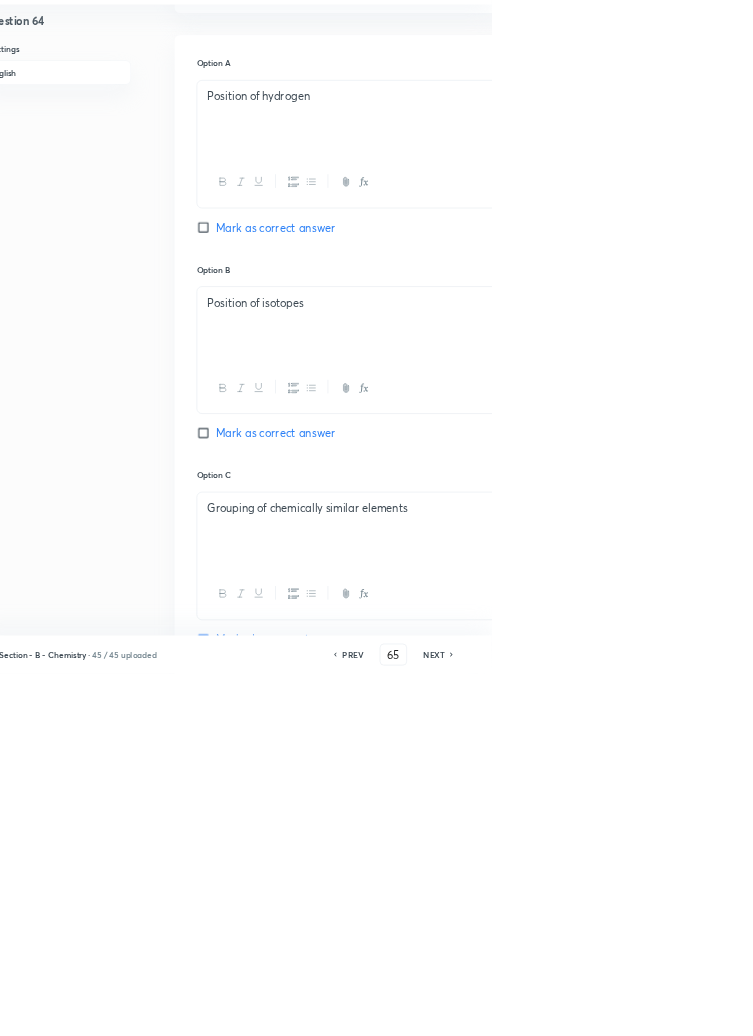 checkbox on "false" 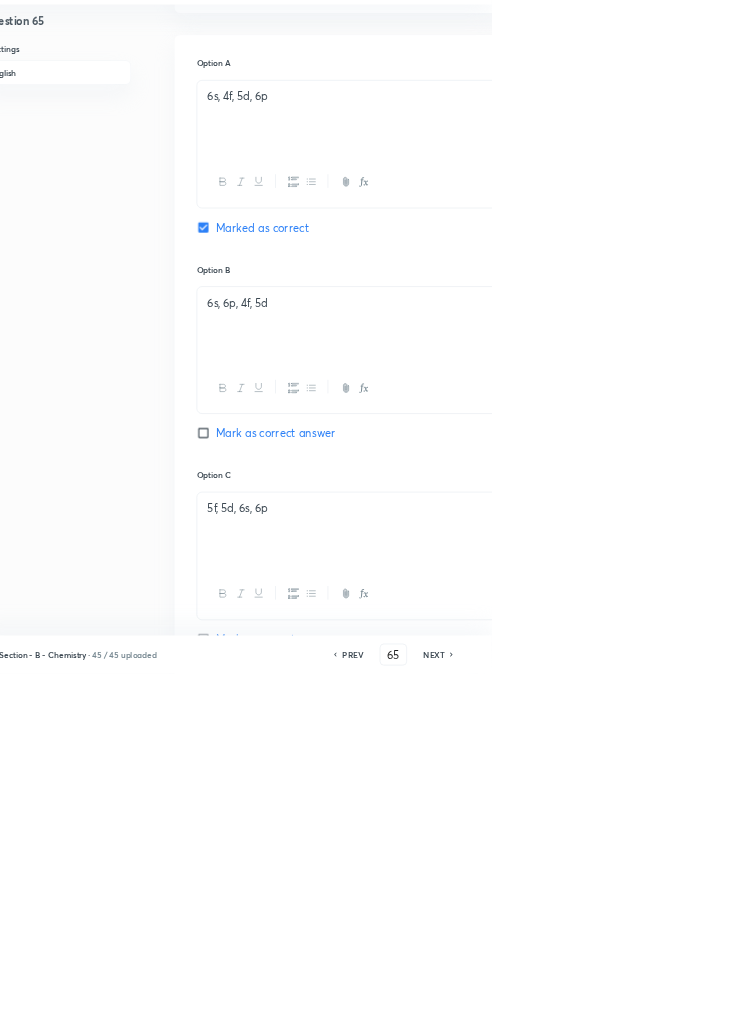 click on "NEXT" at bounding box center (668, 1008) 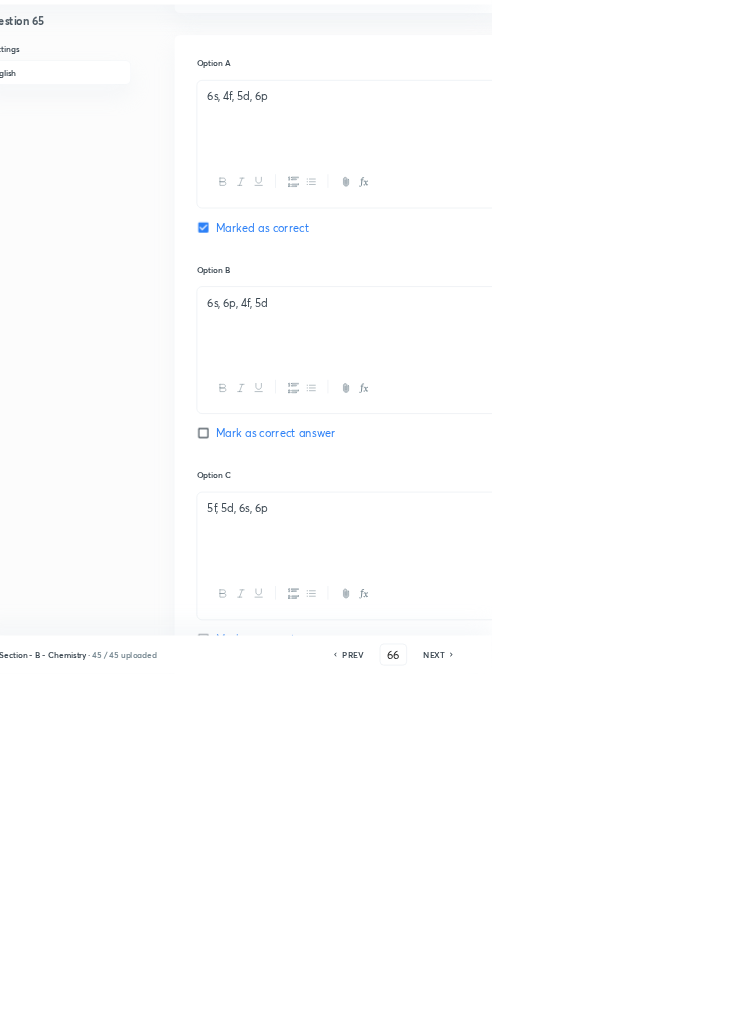 checkbox on "false" 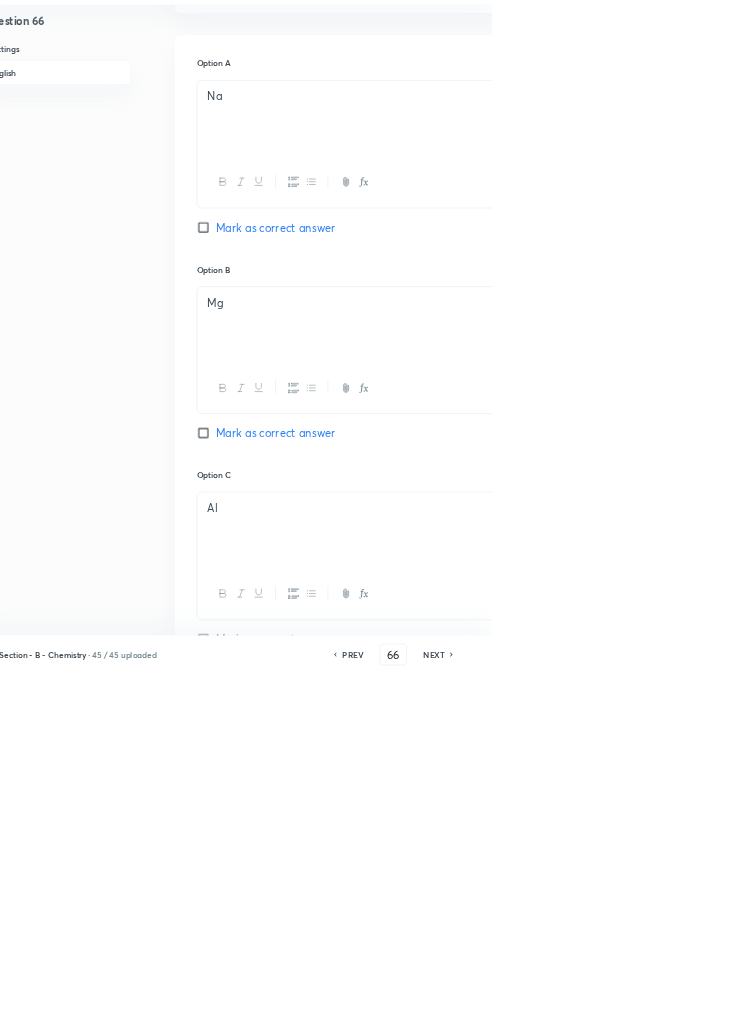 click on "NEXT" at bounding box center [668, 1008] 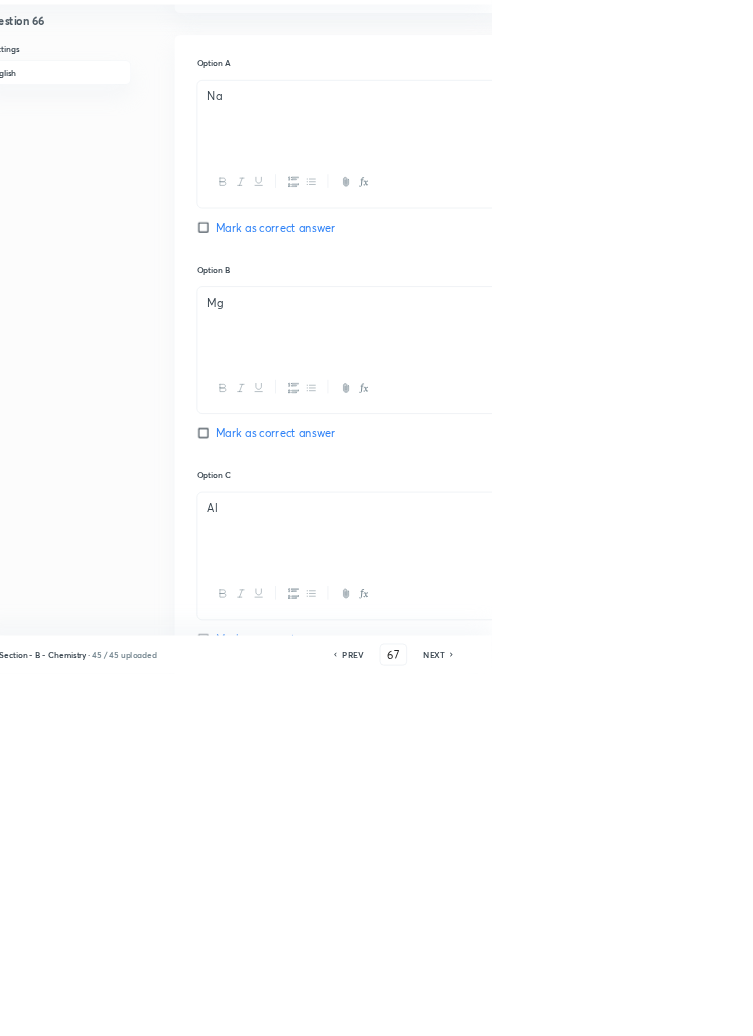 checkbox on "false" 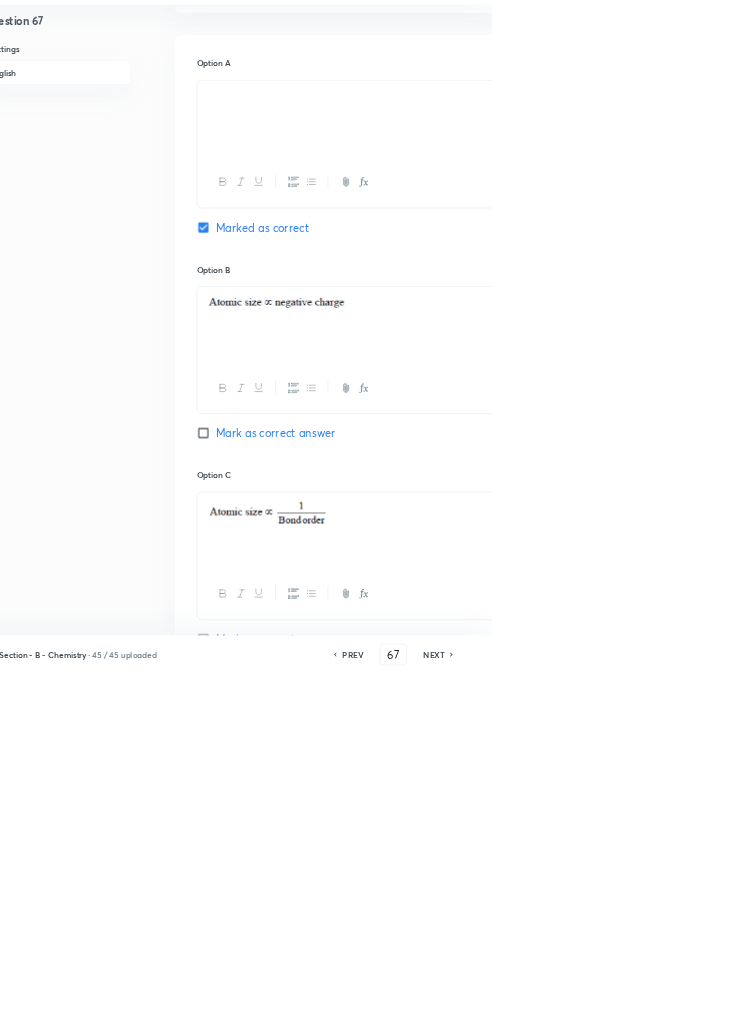click 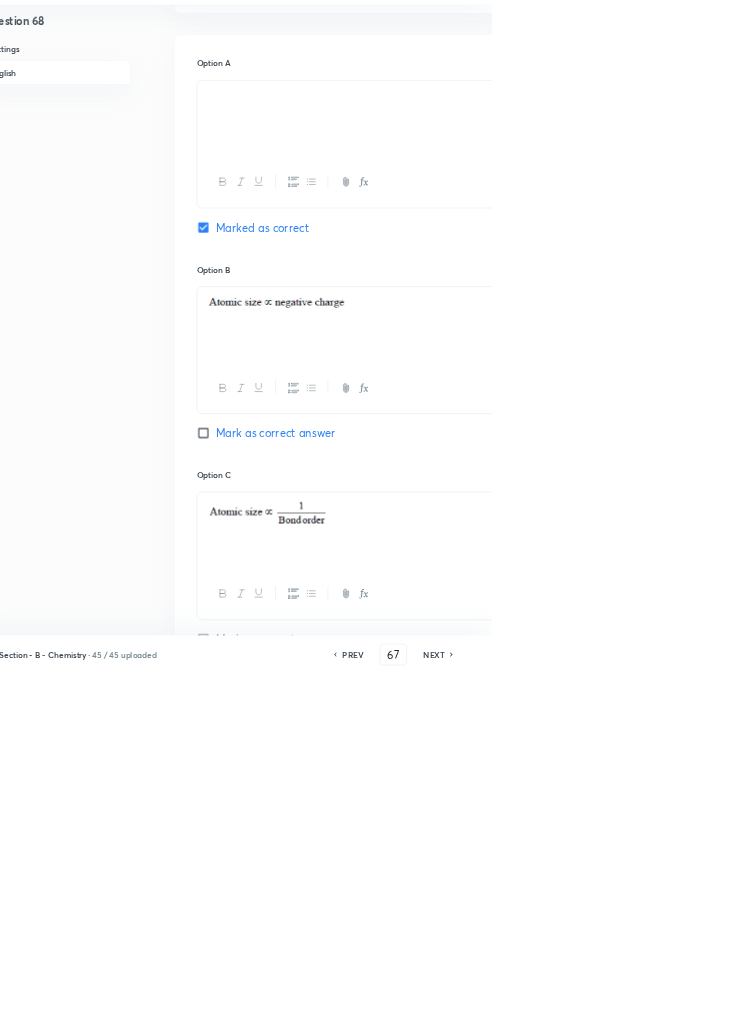 type on "68" 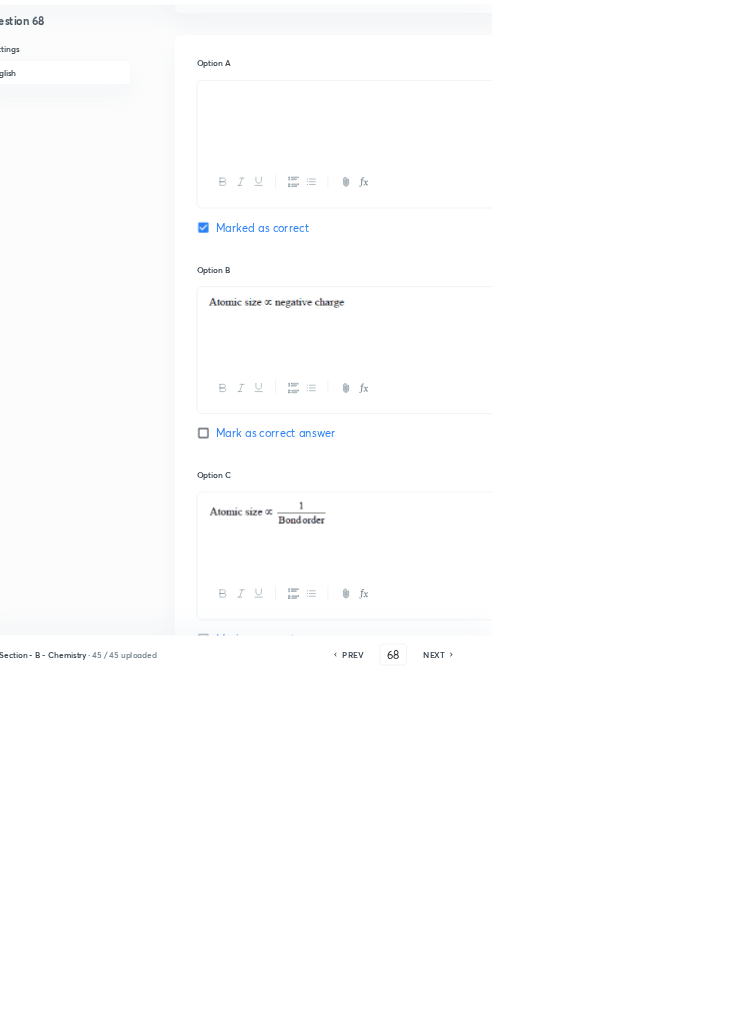 checkbox on "false" 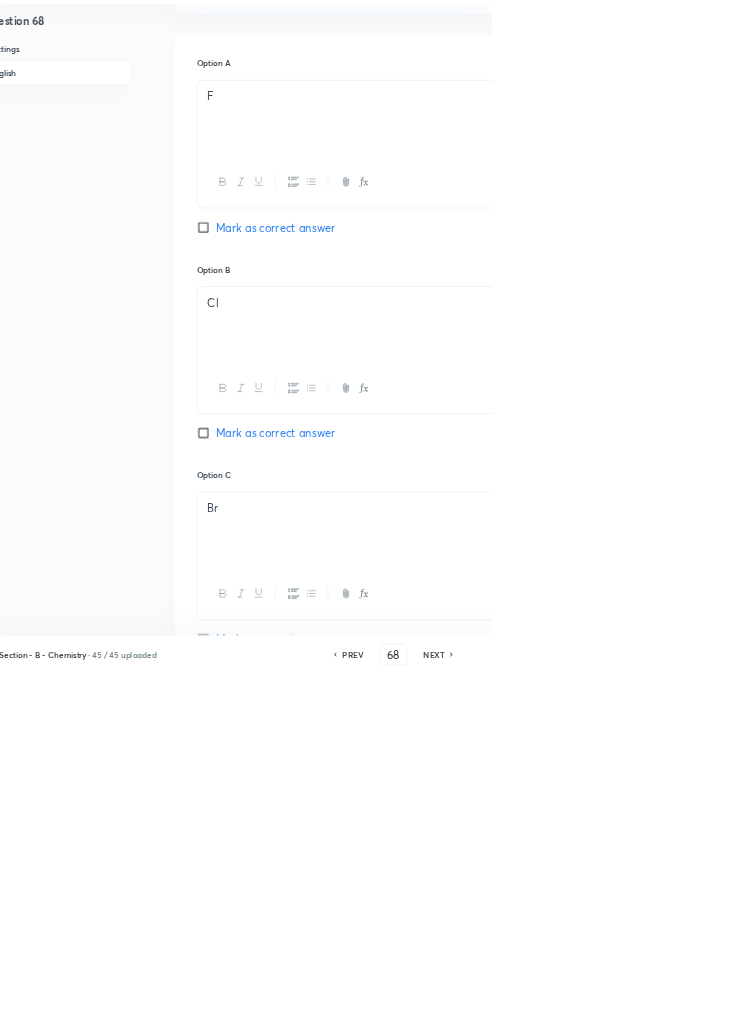 click on "NEXT" at bounding box center [668, 1008] 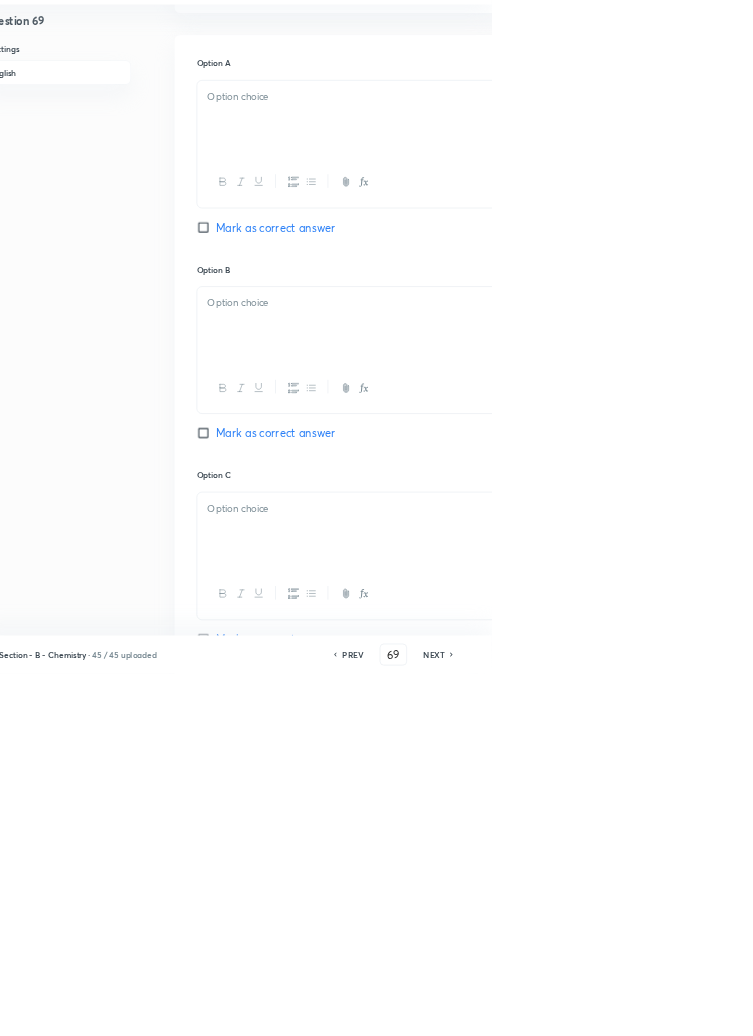 checkbox on "true" 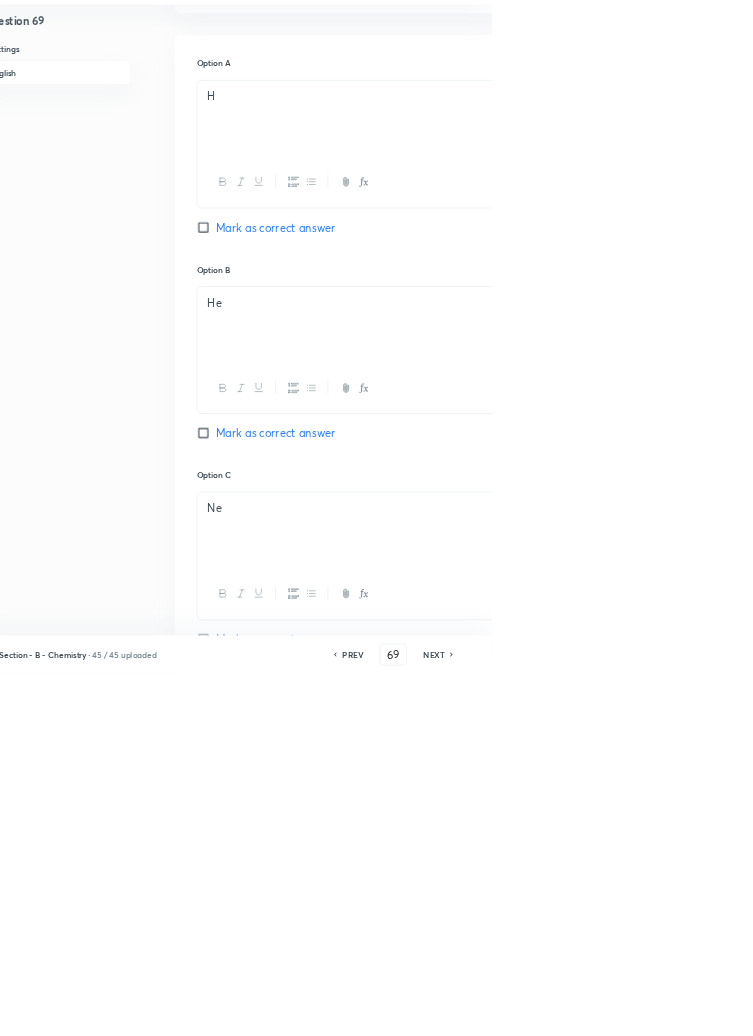 click 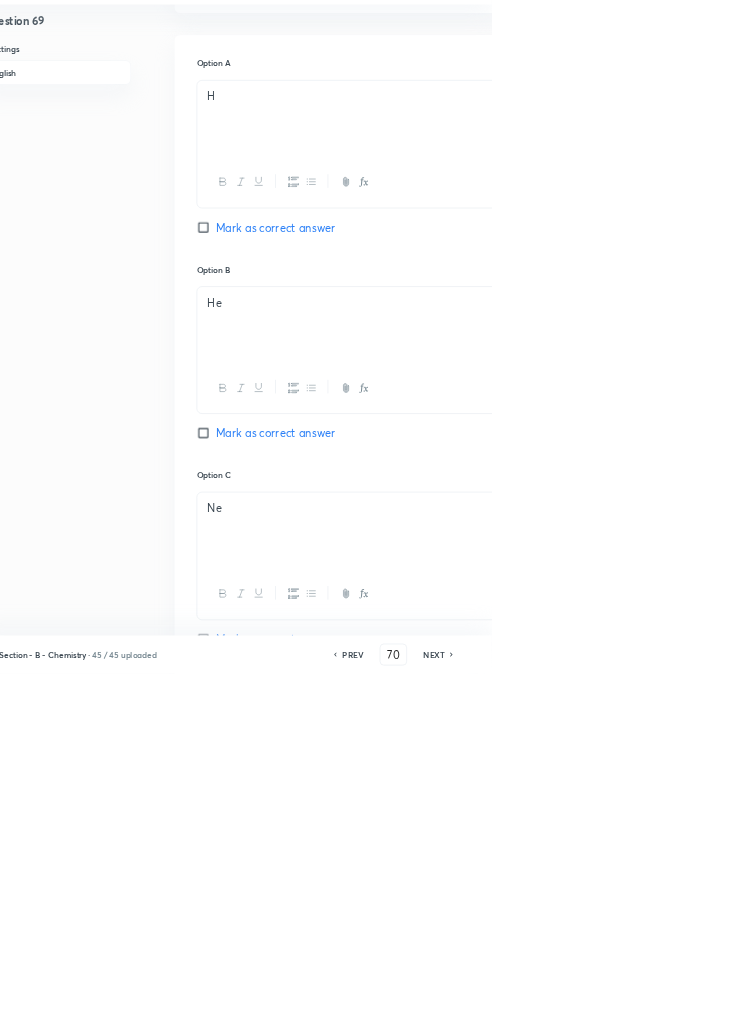 checkbox on "true" 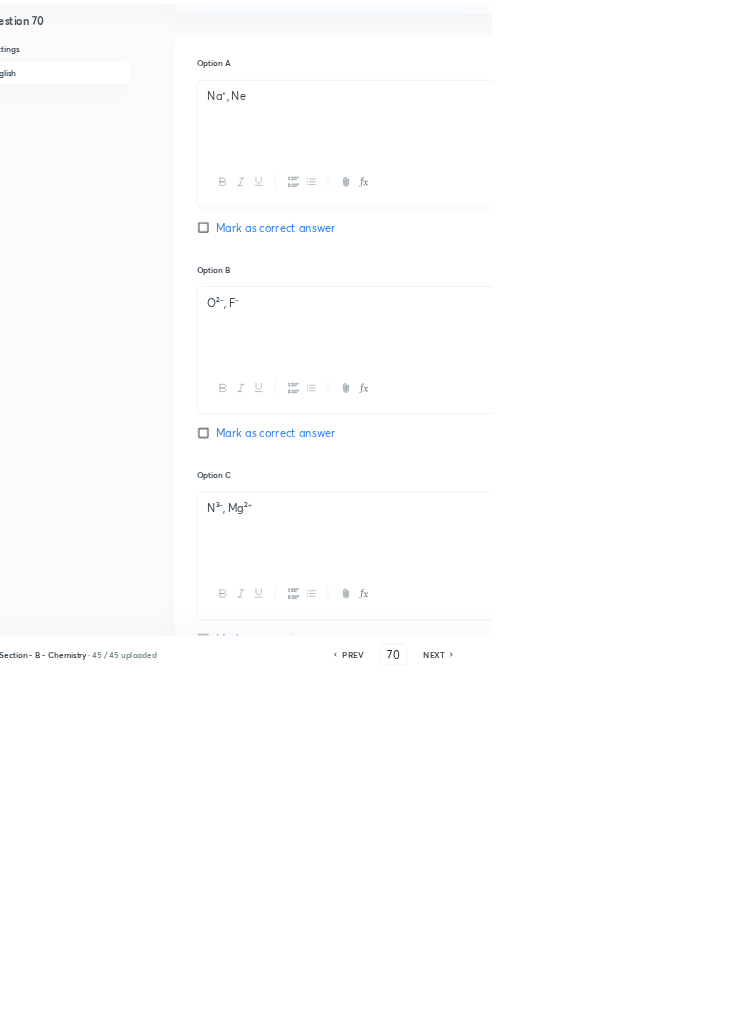 click on "In English Question Which of the following pairs is isoelectronic but has different radii? Option A Na⁺, Ne Mark as correct answer Option B O²⁻, F⁻ Mark as correct answer Option C N³⁻, Mg²⁺ Mark as correct answer Option D All of these Marked as correct Solution All have same number of electrons, but nuclear charge differs → different sizes." at bounding box center [640, 692] 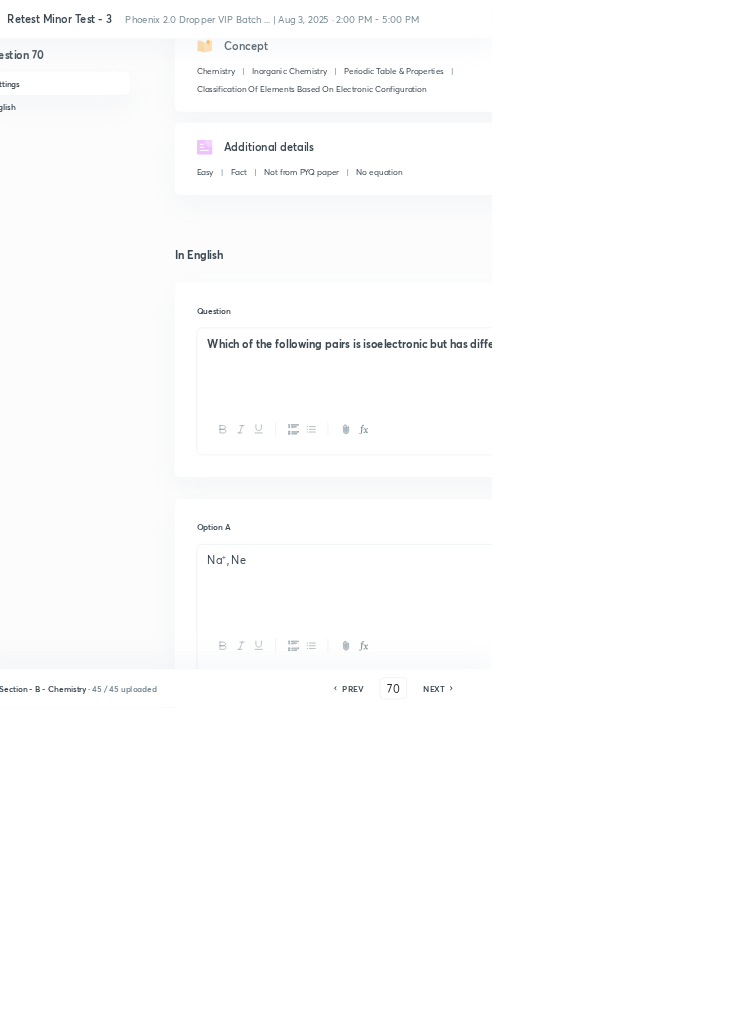 scroll, scrollTop: 0, scrollLeft: 0, axis: both 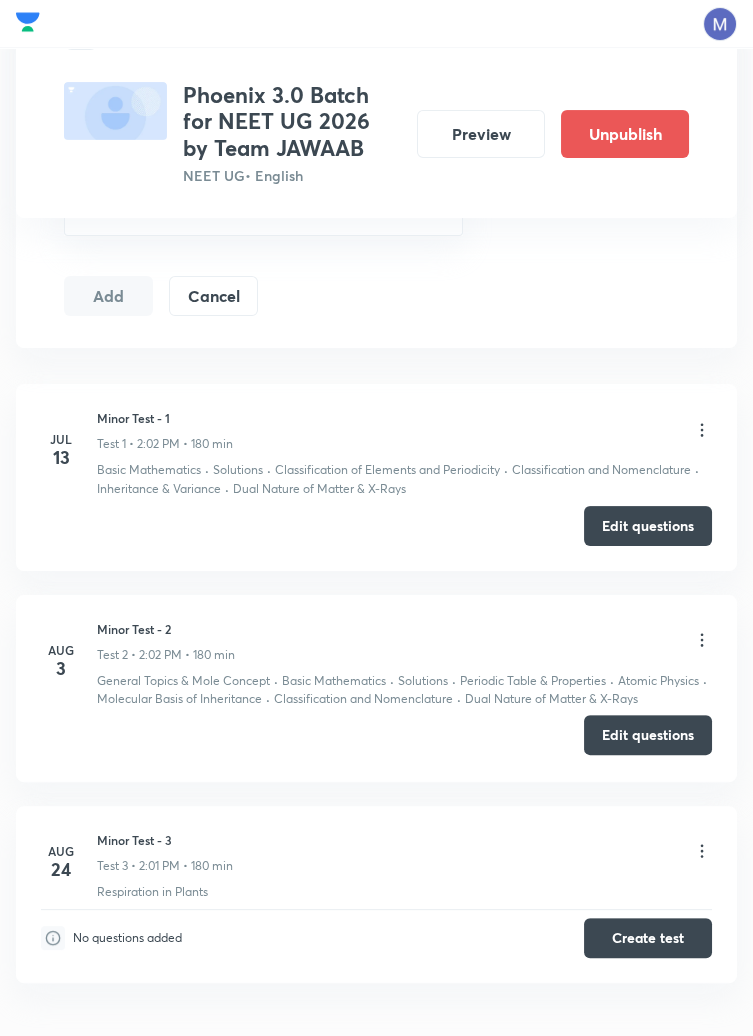 click on "Edit questions" at bounding box center (648, 735) 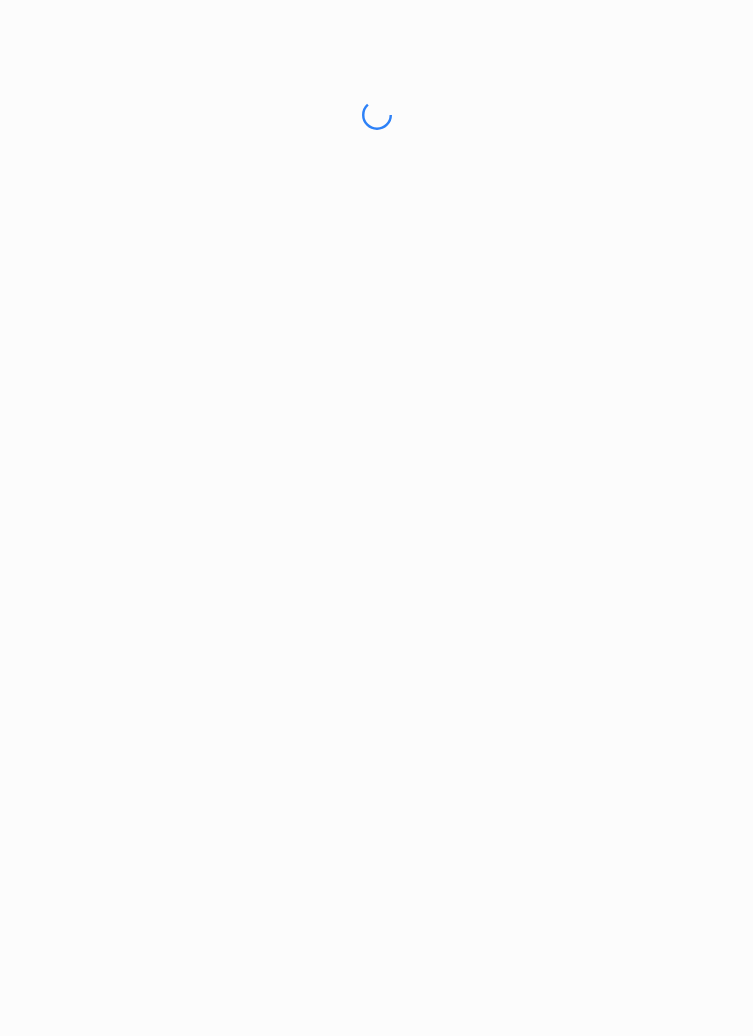 scroll, scrollTop: 0, scrollLeft: 0, axis: both 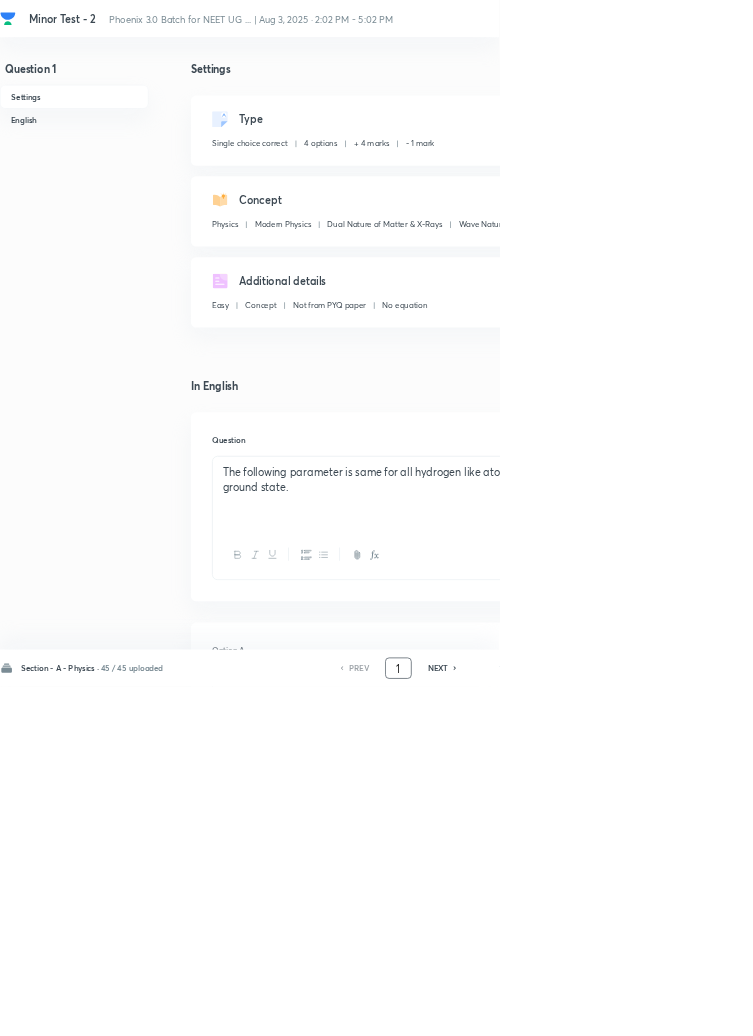 click on "1" at bounding box center (601, 1008) 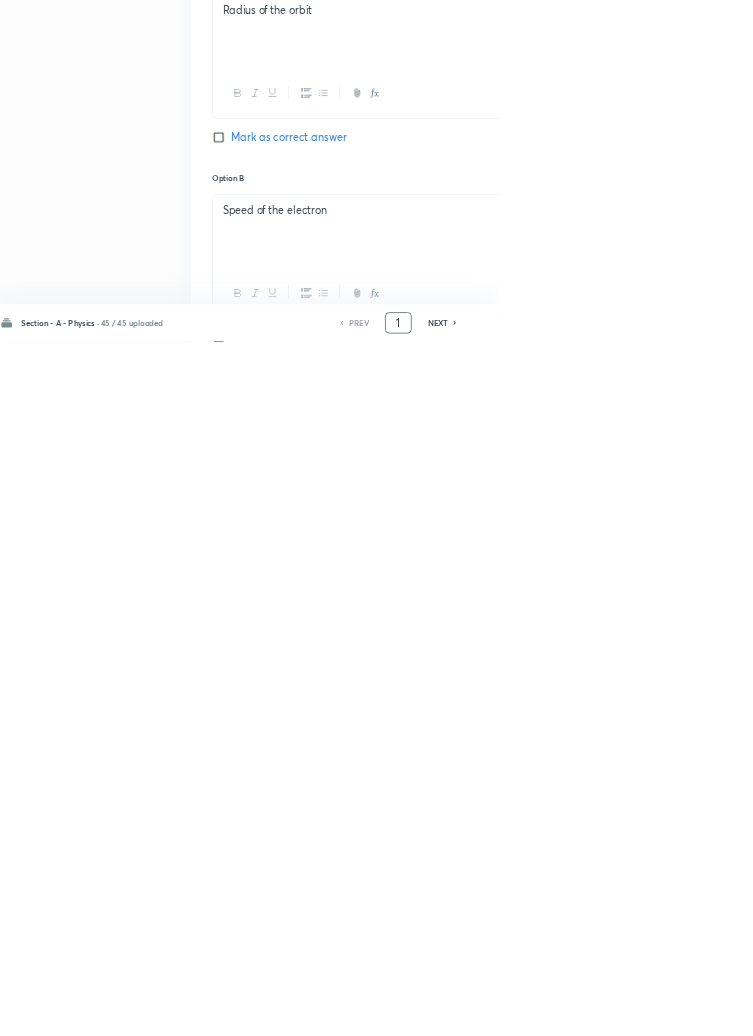 scroll, scrollTop: 950, scrollLeft: 0, axis: vertical 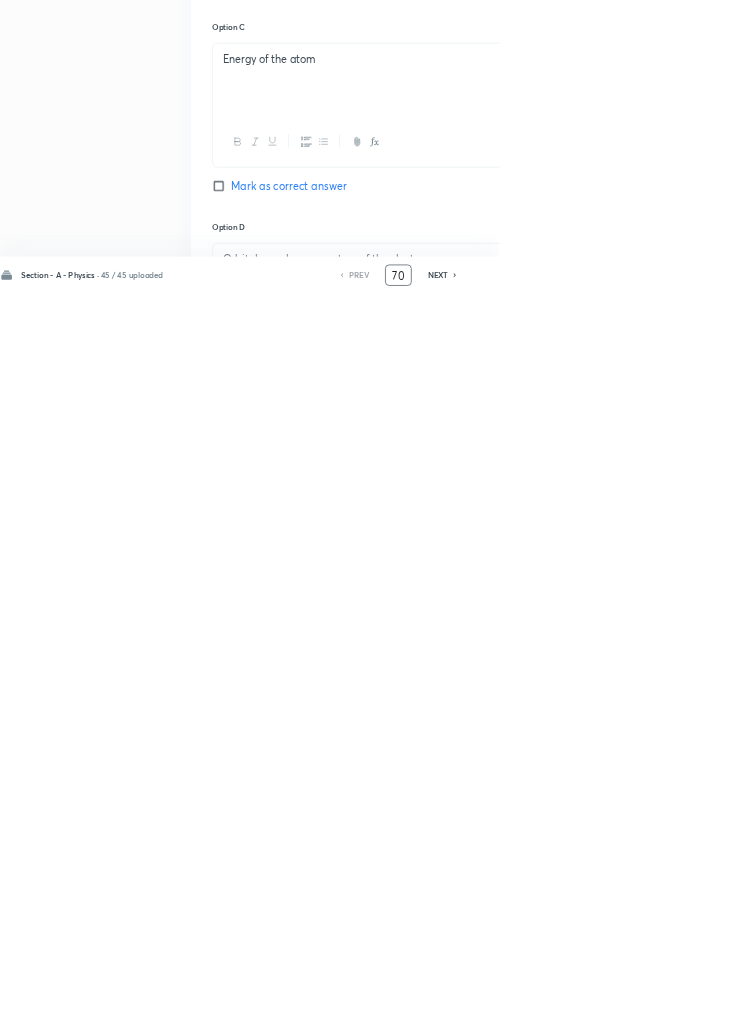 type on "70" 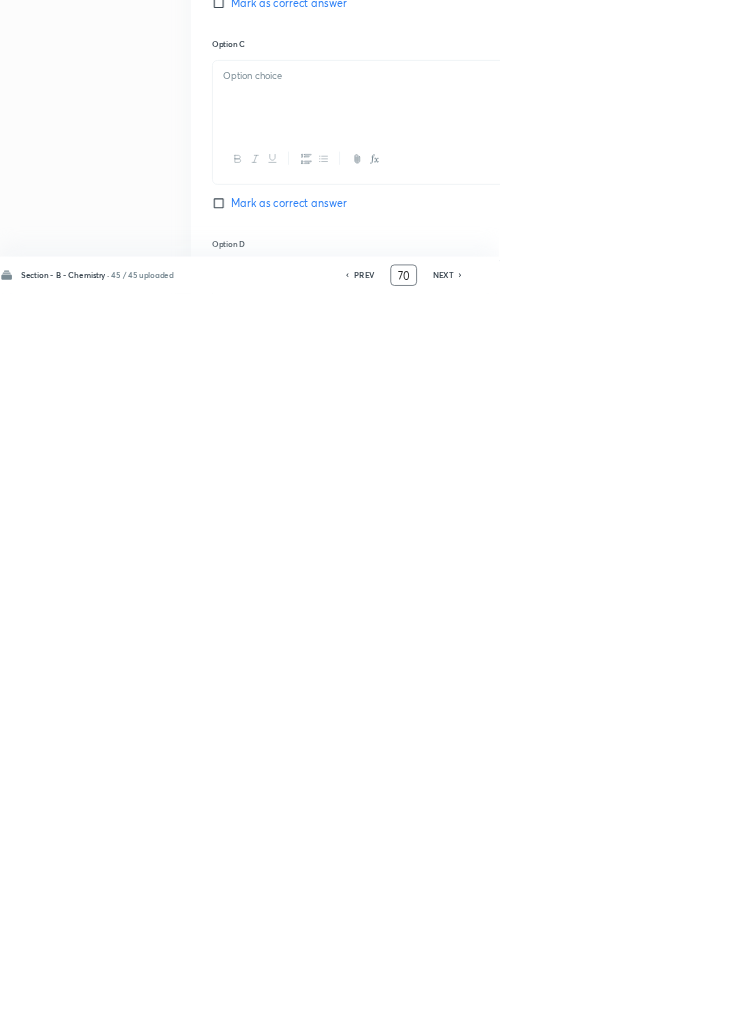 checkbox on "true" 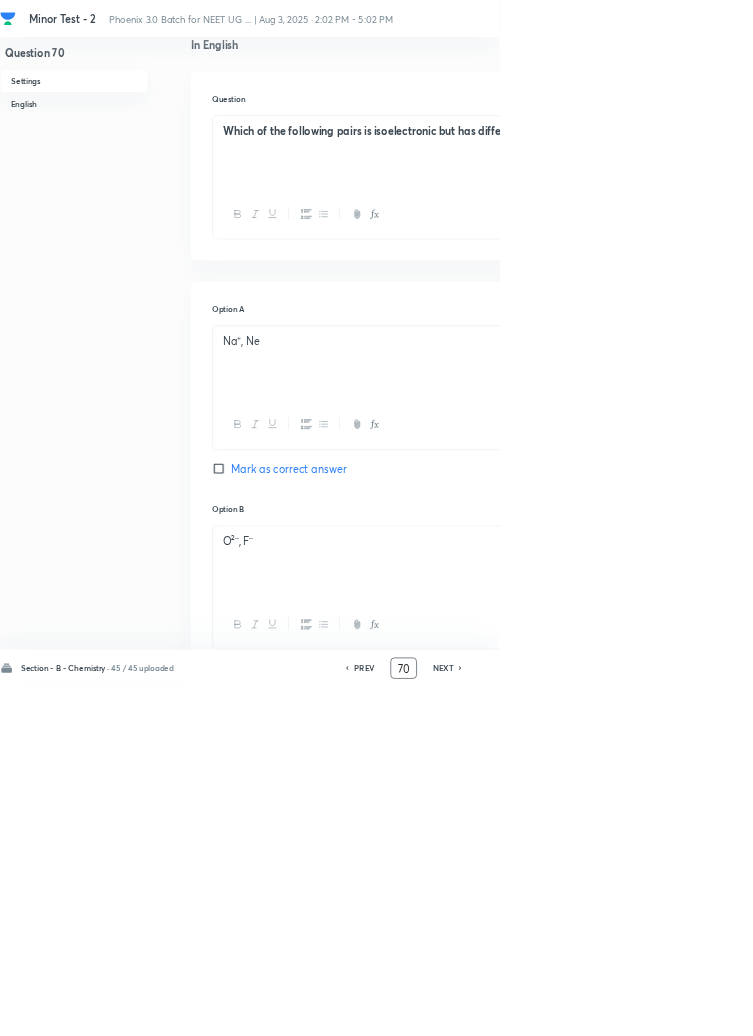 scroll, scrollTop: 0, scrollLeft: 0, axis: both 